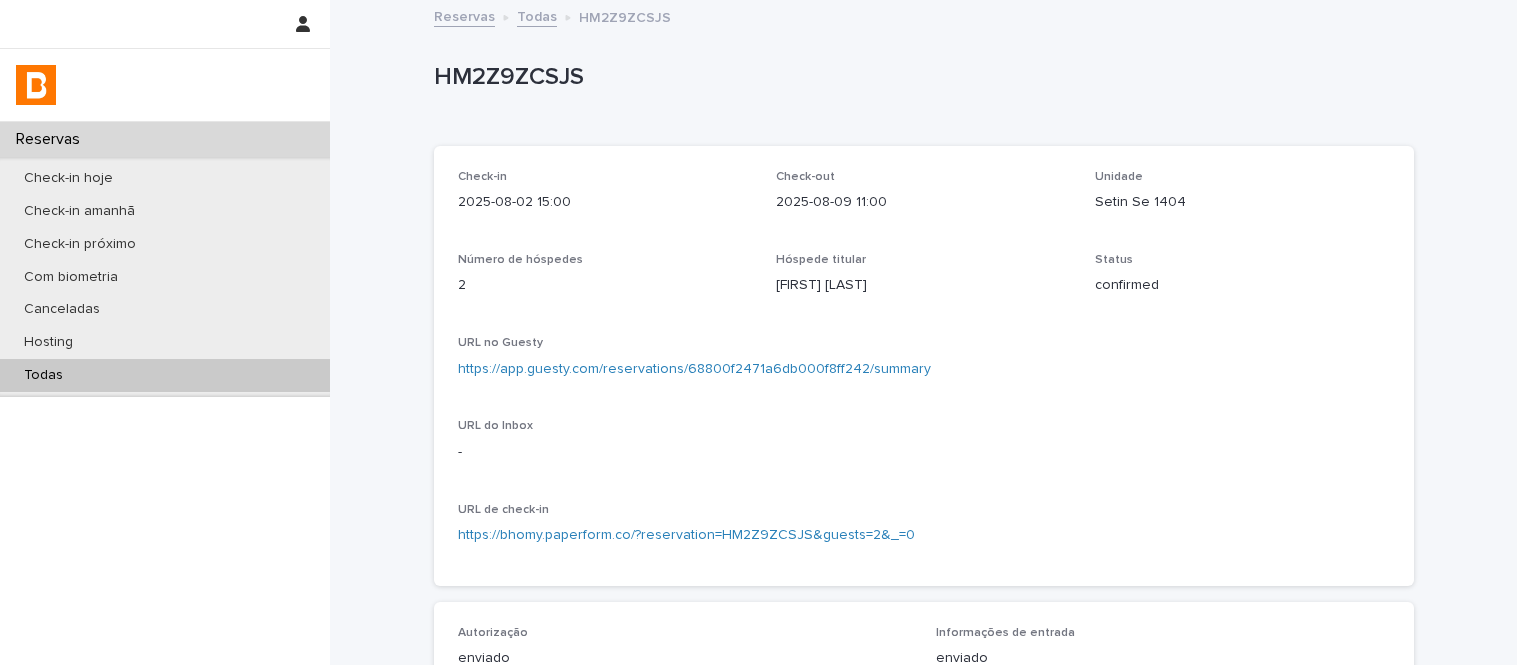 scroll, scrollTop: 0, scrollLeft: 0, axis: both 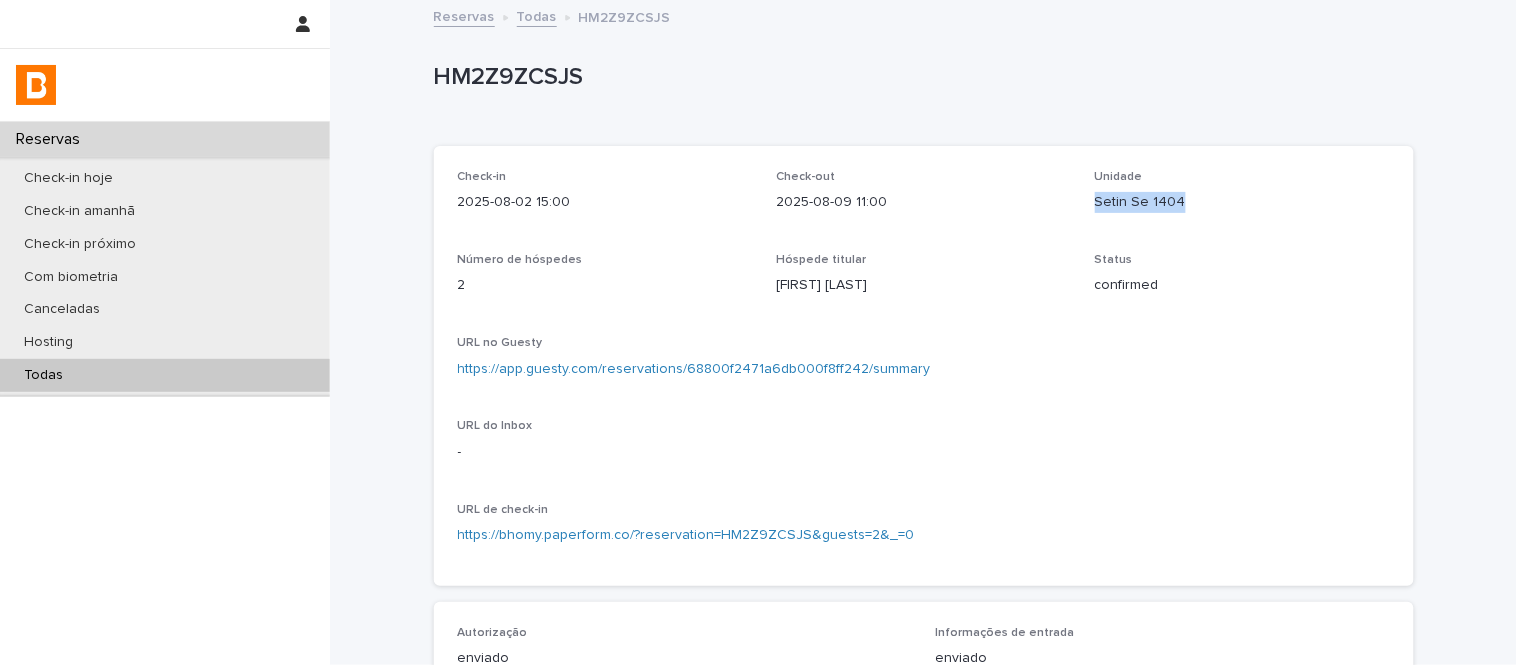 click on "Todas" at bounding box center (165, 375) 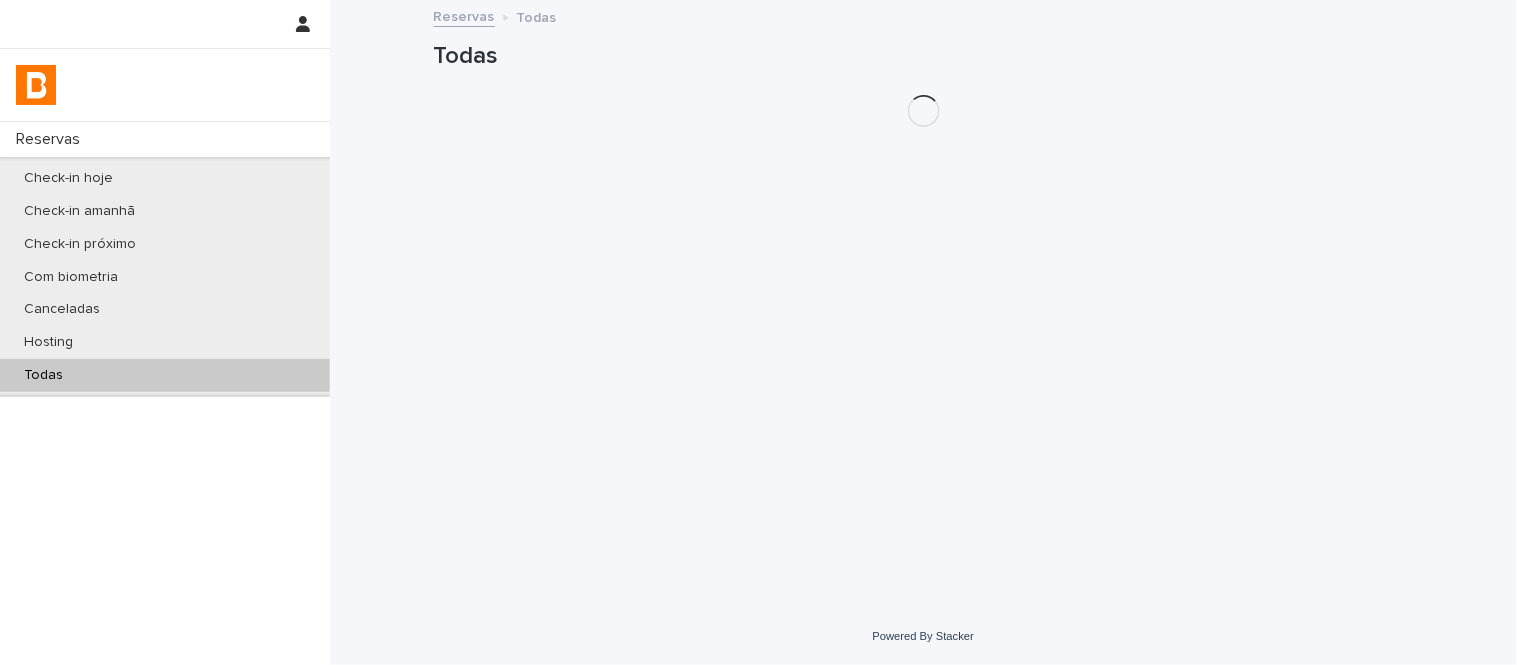 click on "Todas" at bounding box center [924, 56] 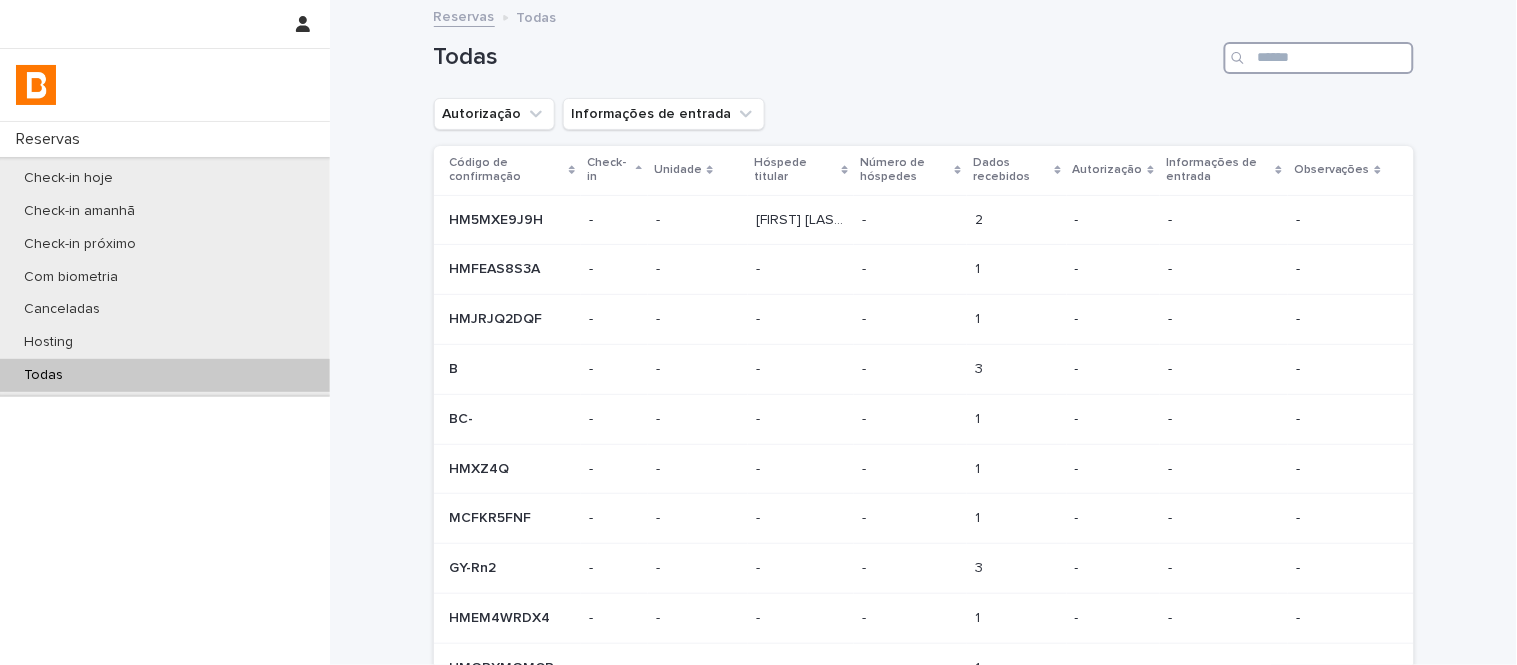 click at bounding box center [1319, 58] 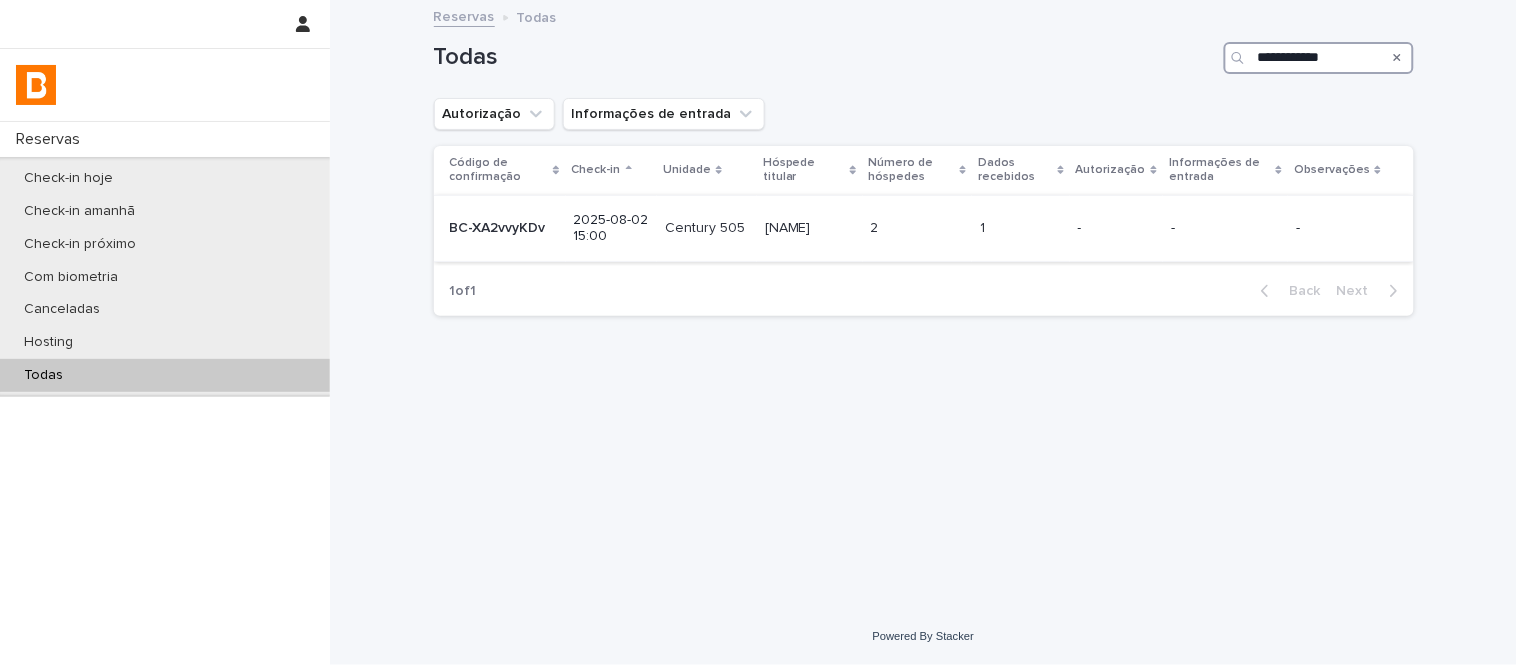 type on "**********" 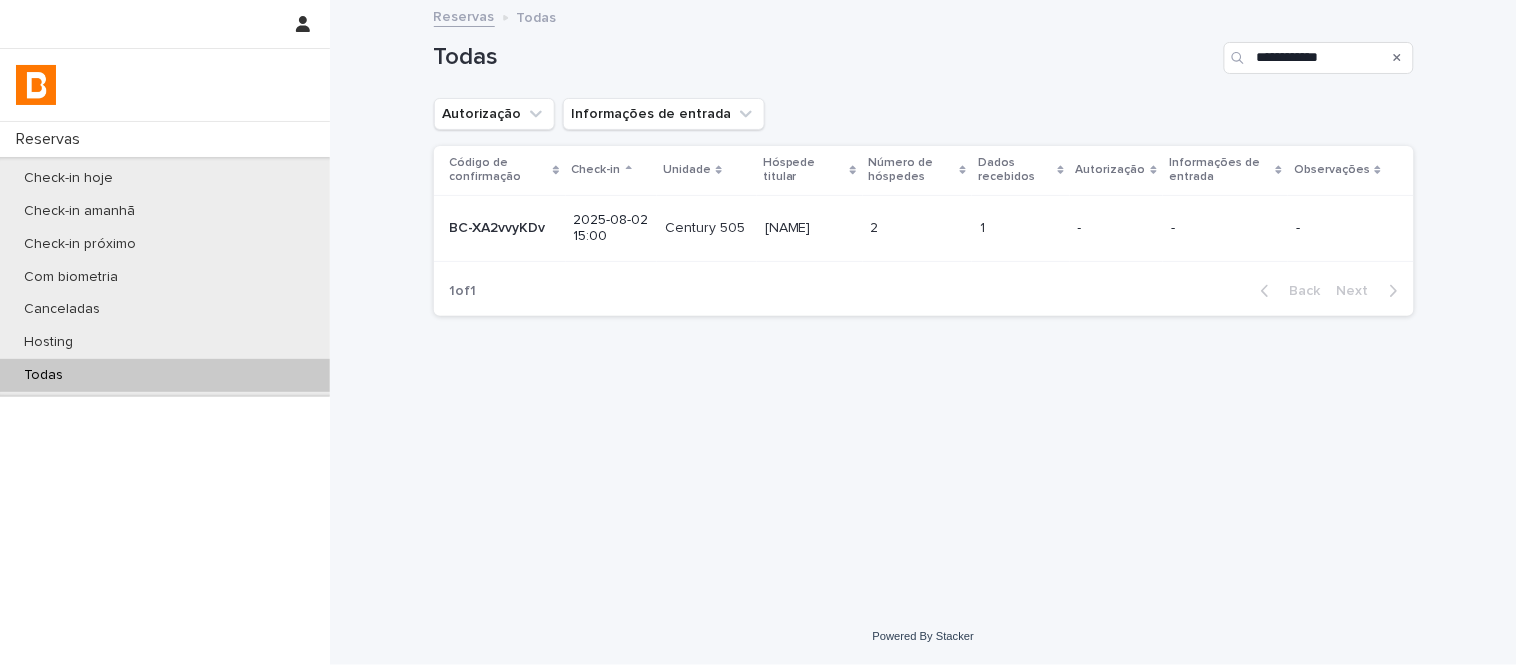 click on "2 2" at bounding box center [918, 228] 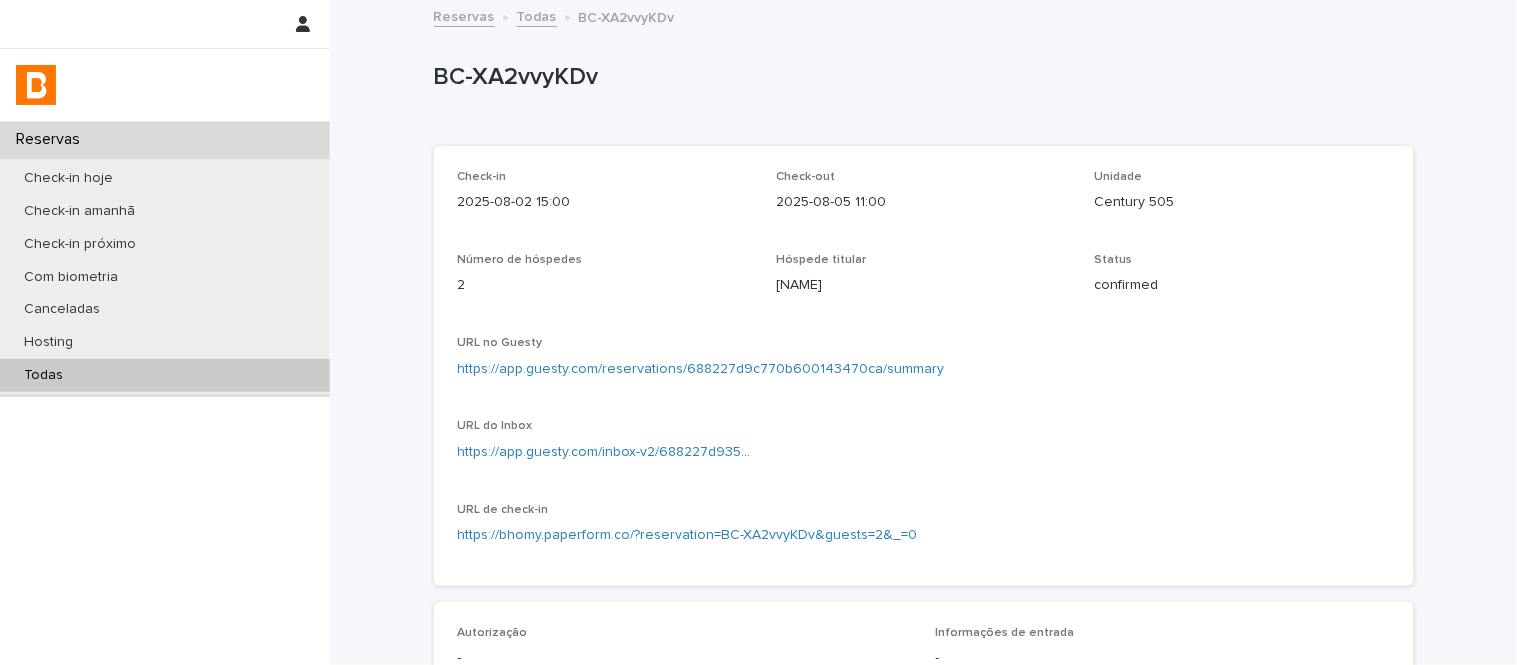 click on "Unidade Century 505" at bounding box center (1242, 199) 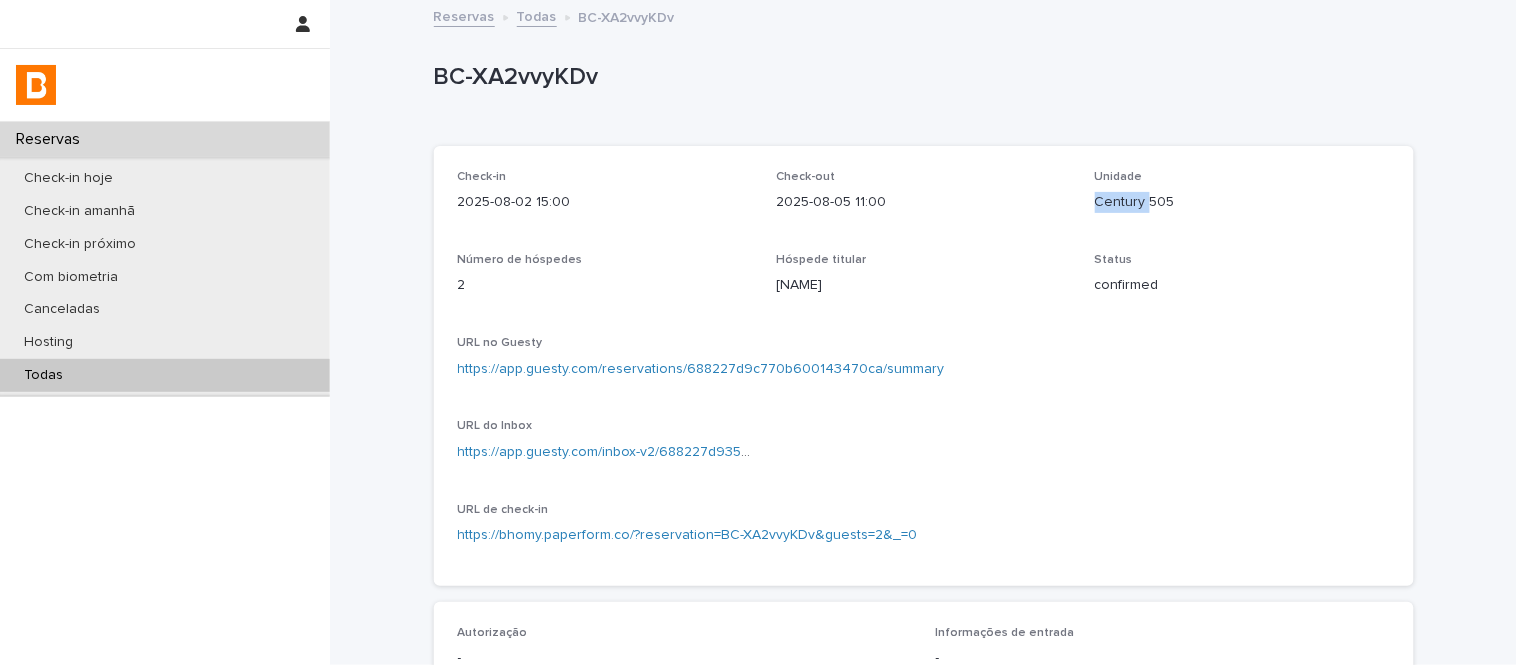 click on "Unidade Century 505" at bounding box center [1242, 199] 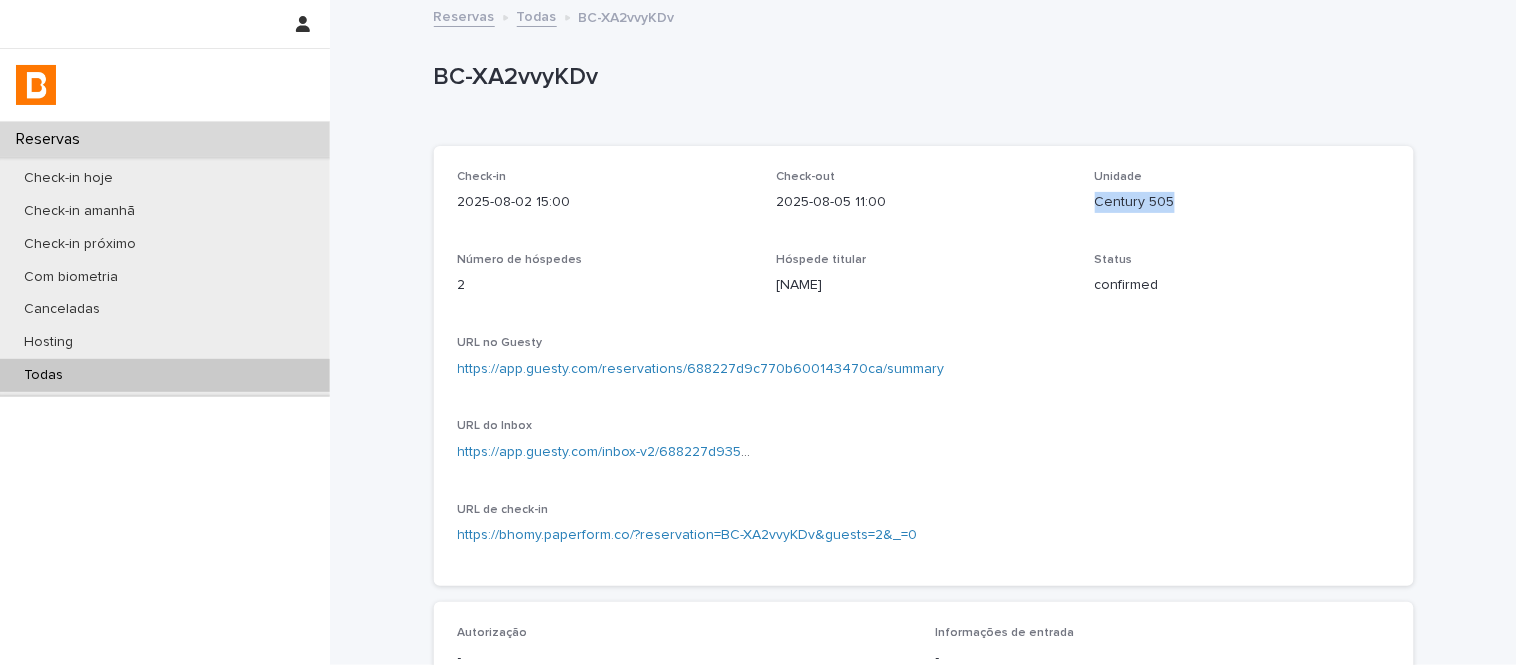 click on "Unidade Century 505" at bounding box center (1242, 199) 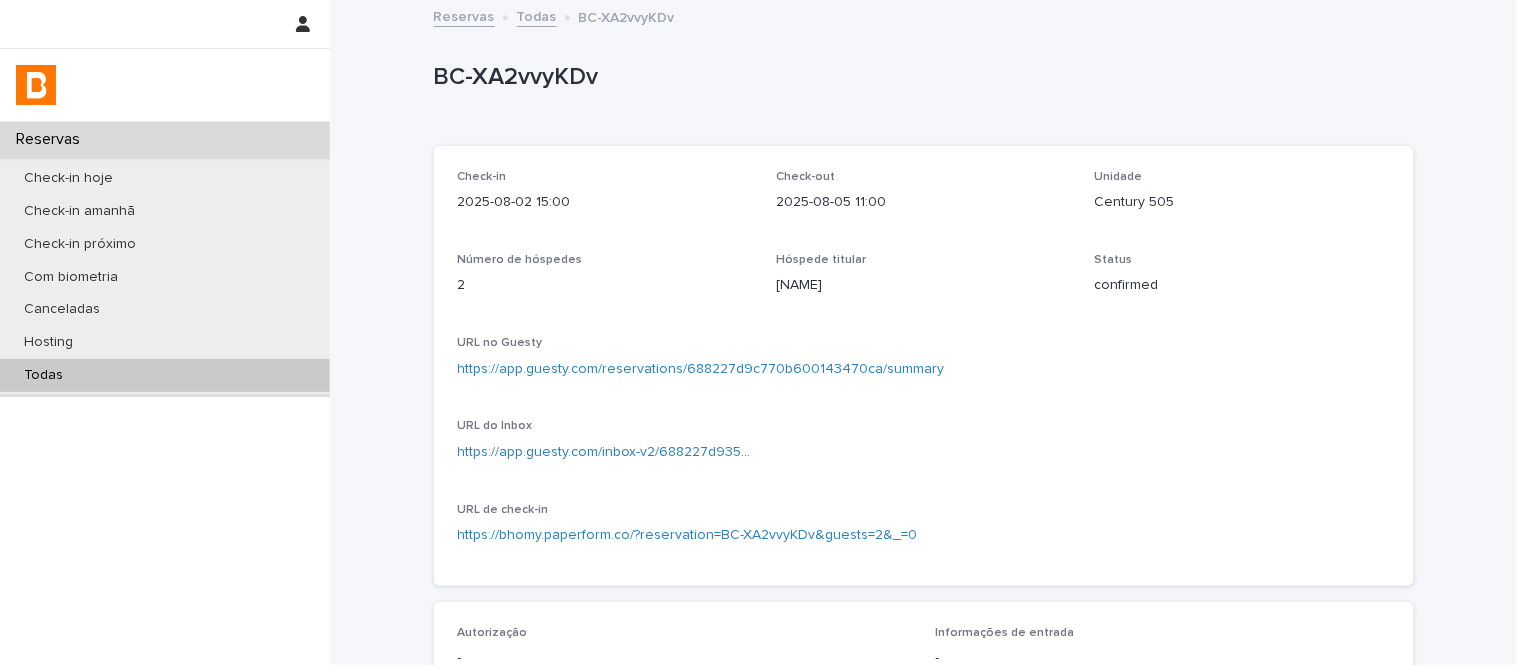 click on "https://app.guesty.com/inbox-v2/688227d935be7500107bb820?reservationId=688227d9c770b600143470ca" at bounding box center [605, 452] 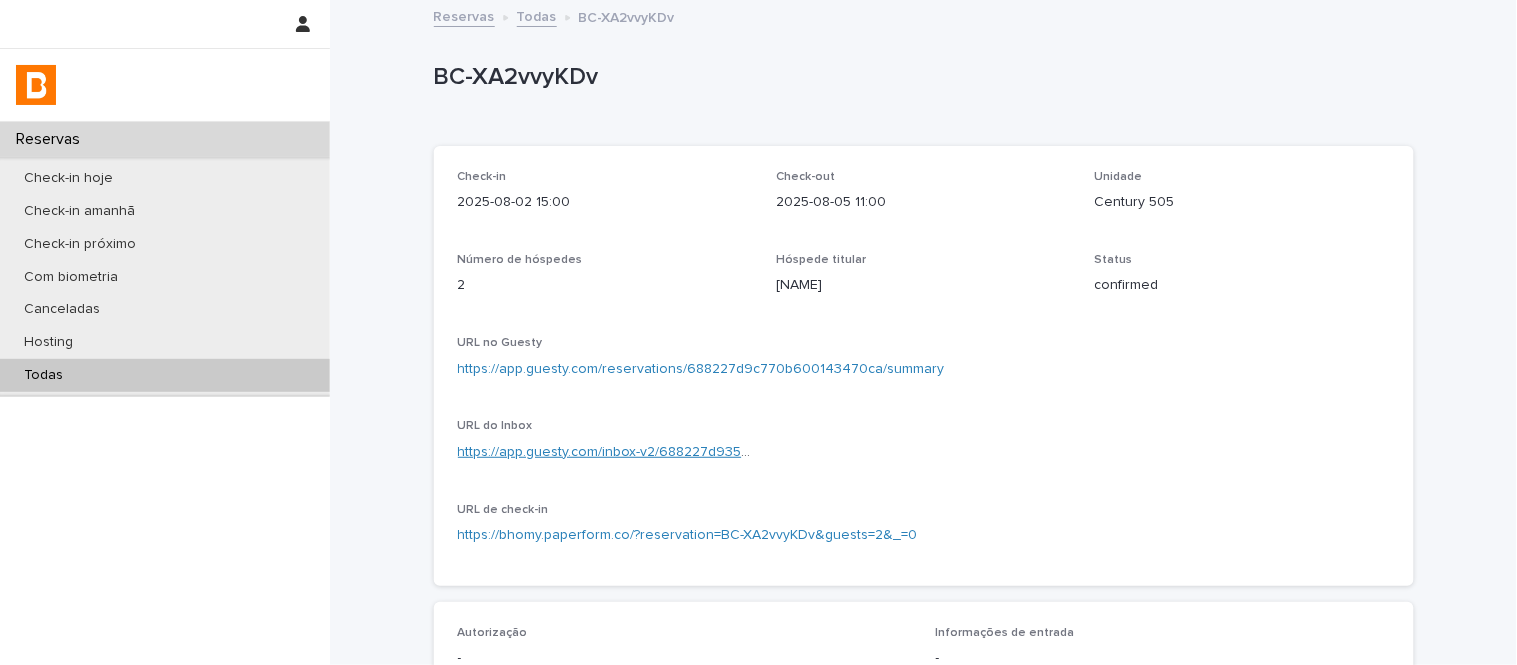 click on "https://app.guesty.com/inbox-v2/688227d935be7500107bb820?reservationId=688227d9c770b600143470ca" at bounding box center (804, 452) 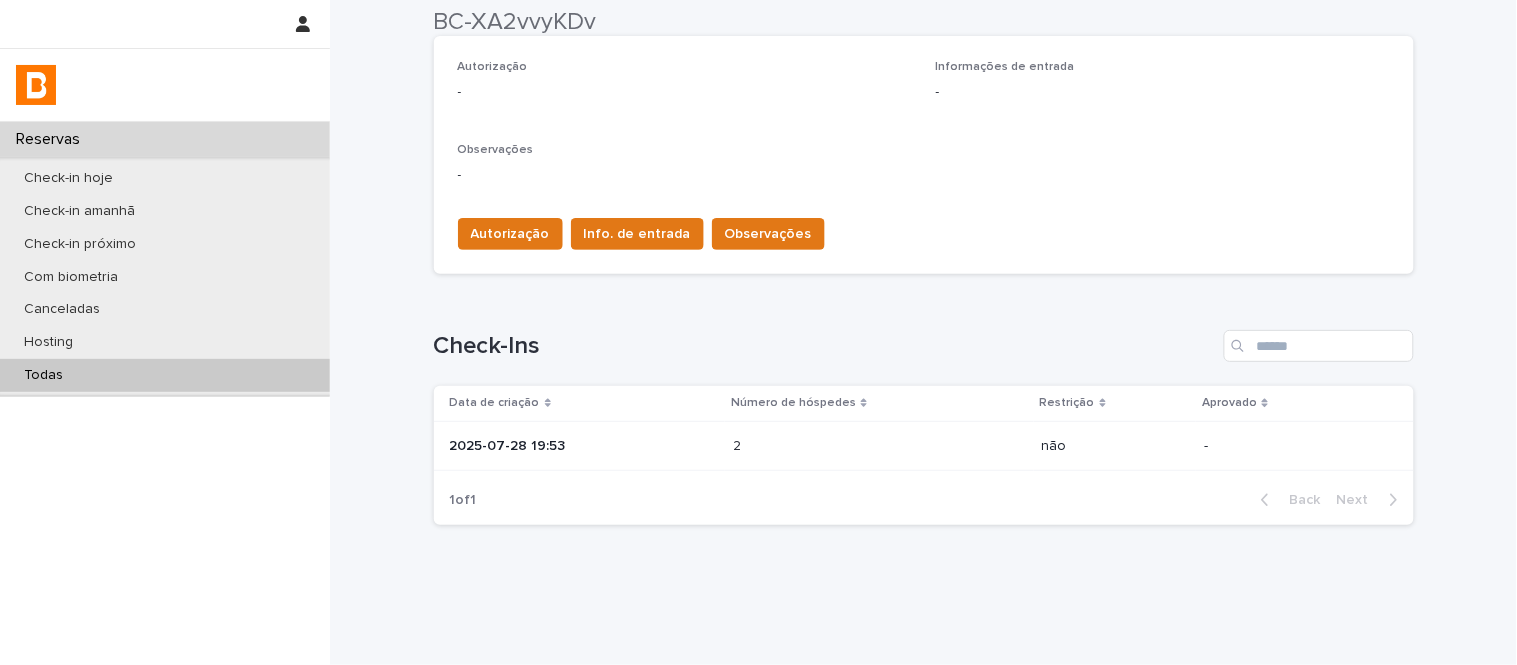 scroll, scrollTop: 598, scrollLeft: 0, axis: vertical 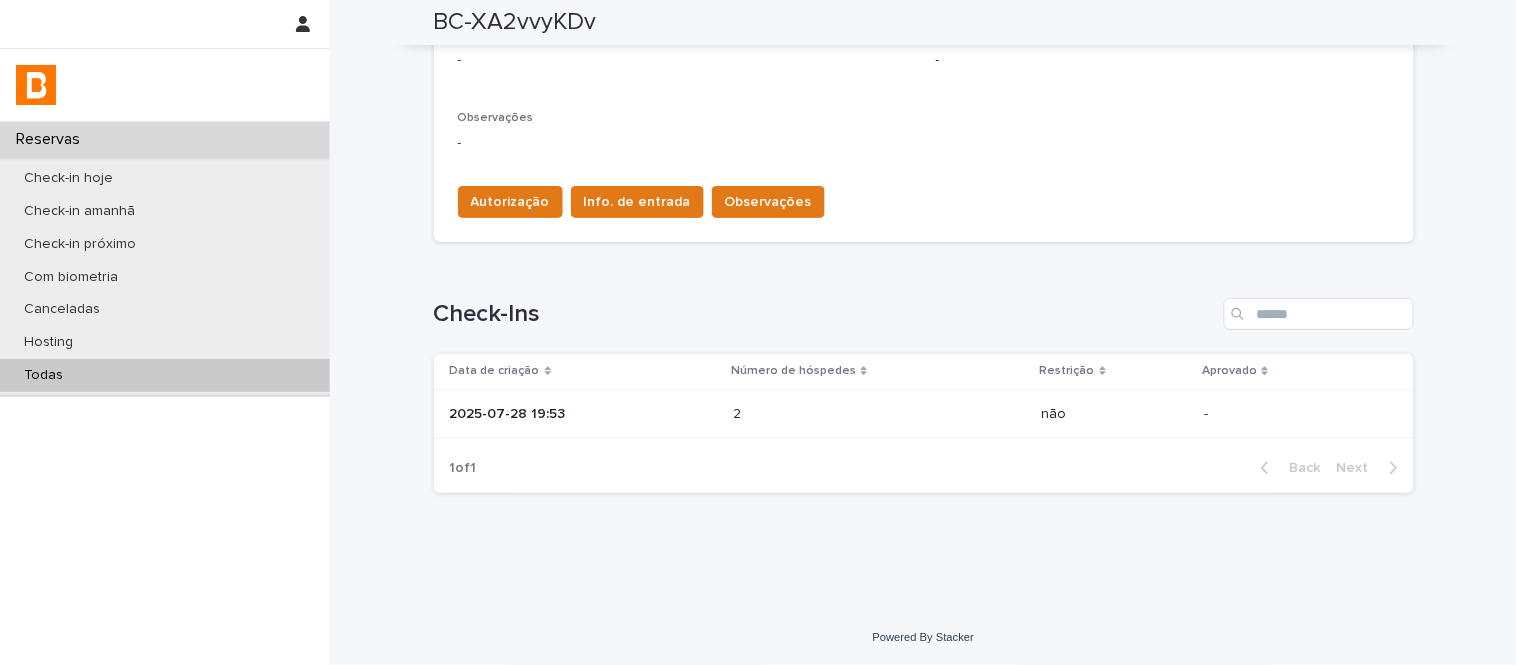 click on "2025-07-28 19:53" at bounding box center [583, 414] 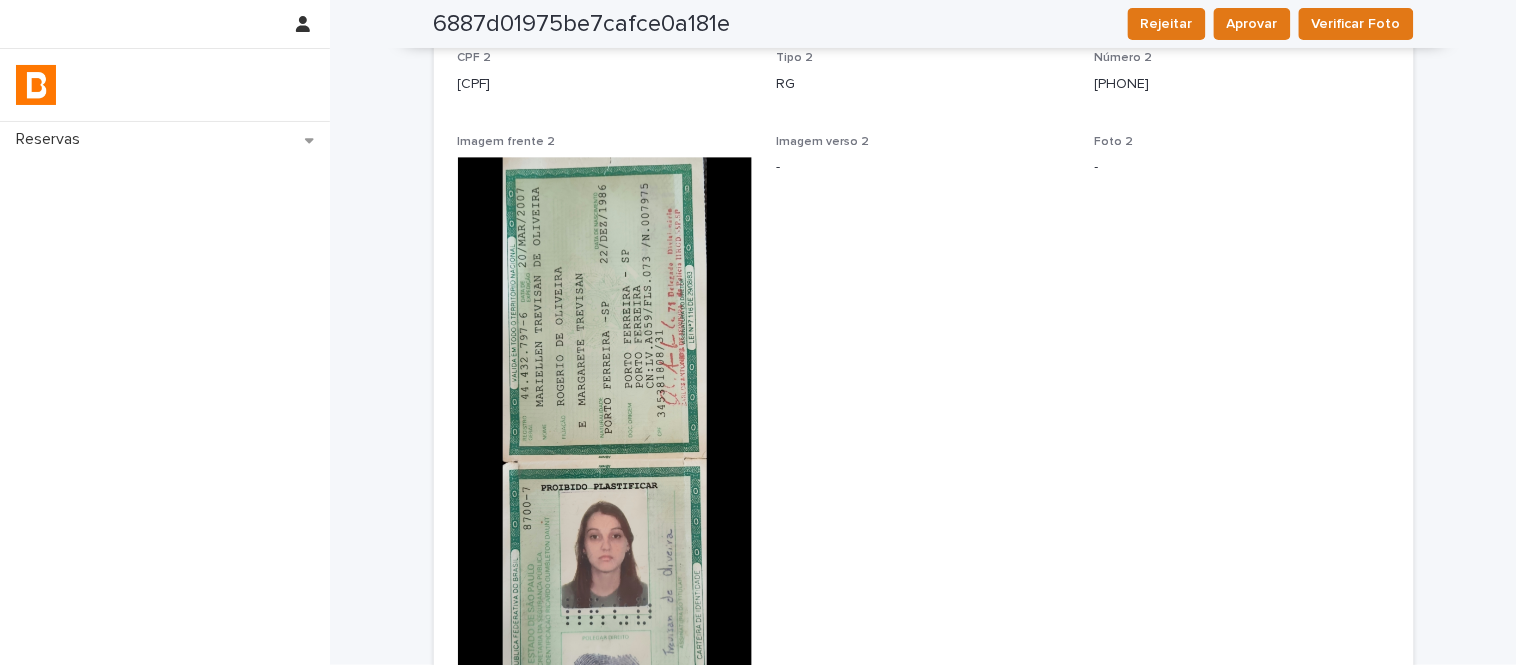 scroll, scrollTop: 1444, scrollLeft: 0, axis: vertical 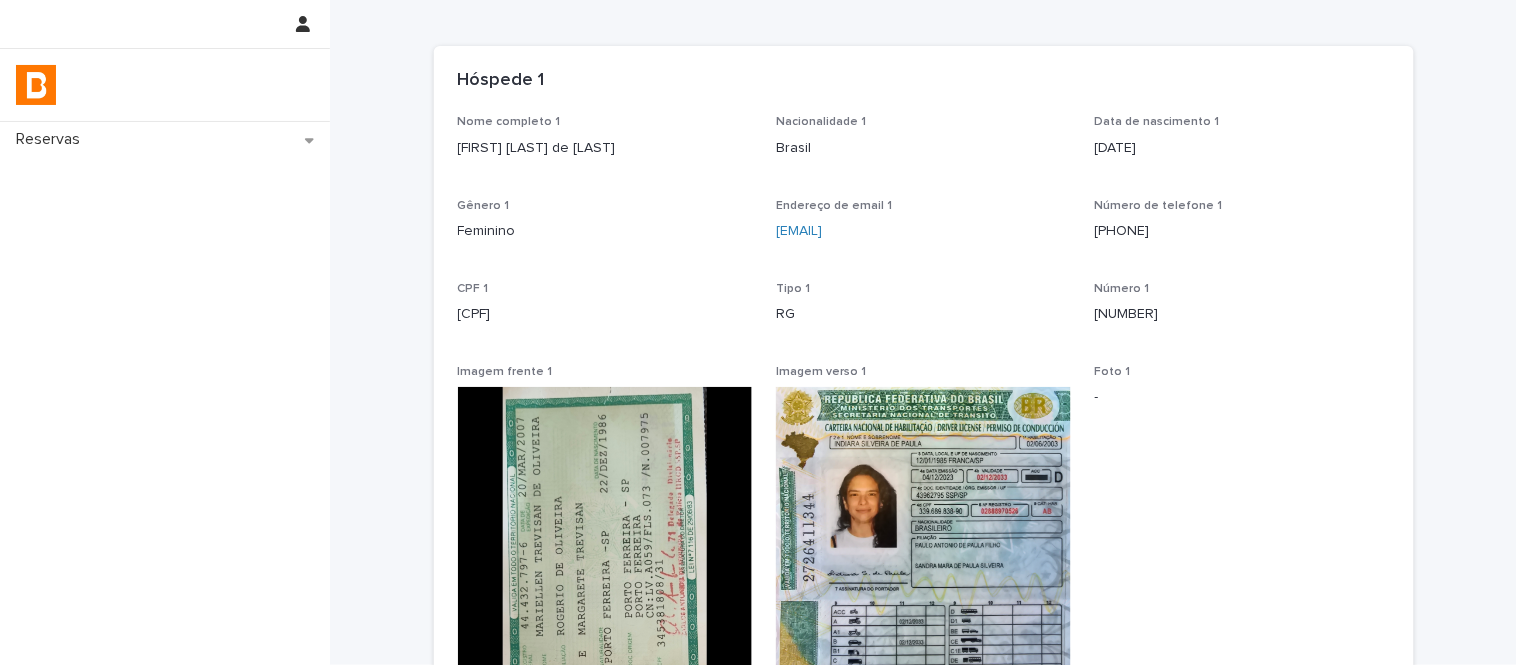 click on "[FIRST] [LAST] de [LAST]" at bounding box center [605, 148] 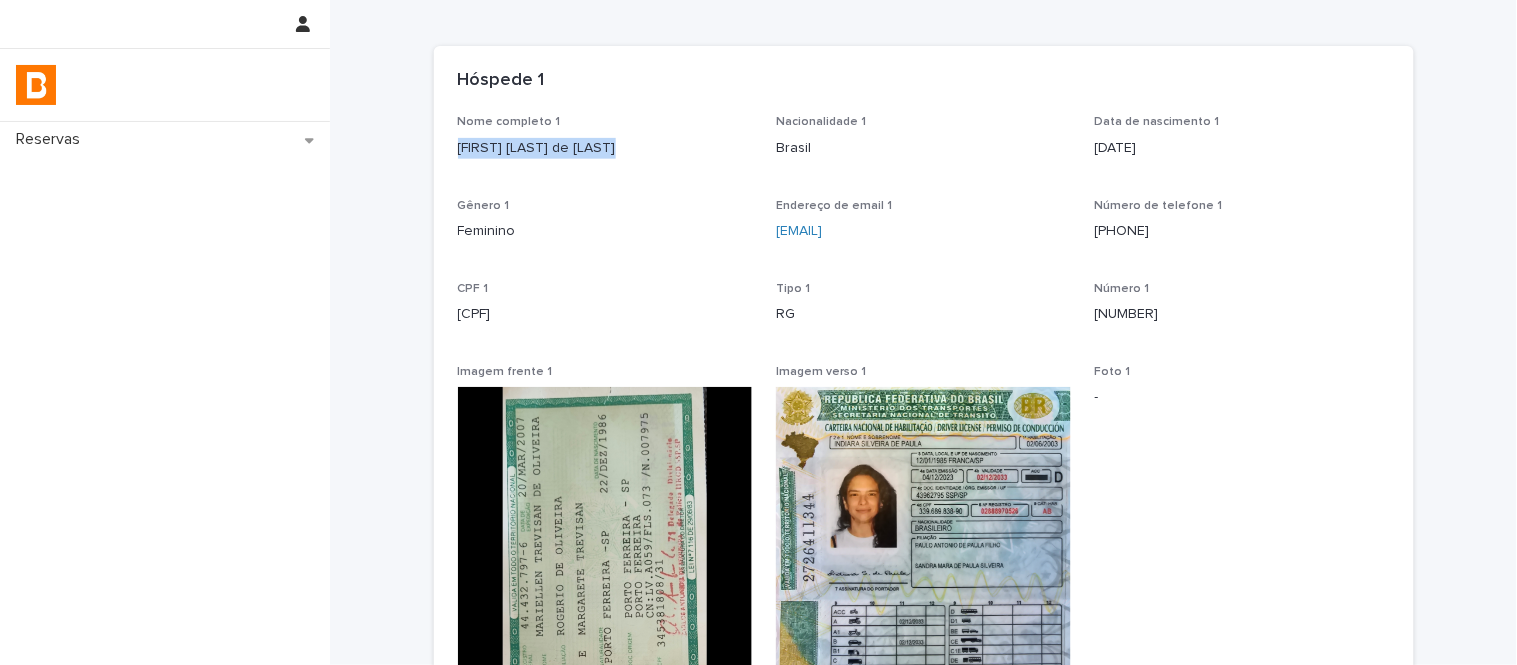 click on "[FIRST] [LAST] de [LAST]" at bounding box center (605, 148) 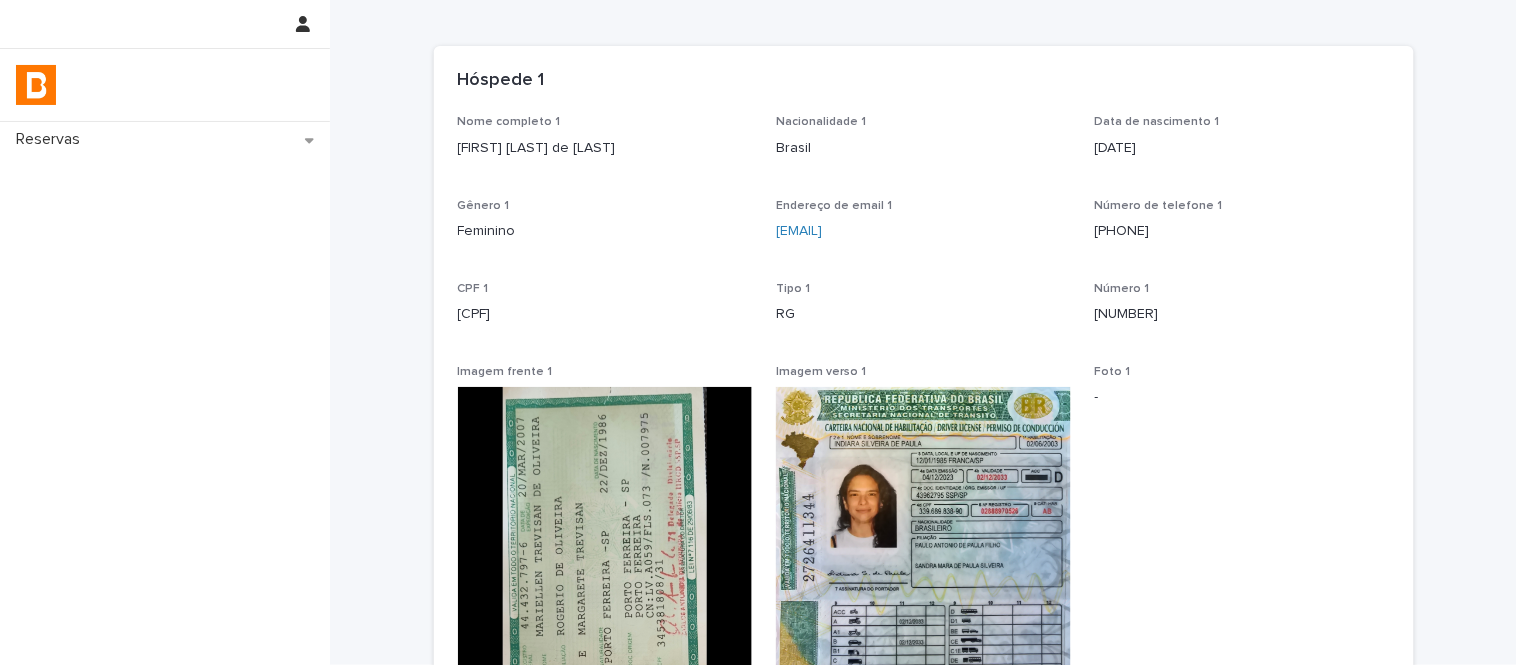 click on "[CPF]" at bounding box center (605, 314) 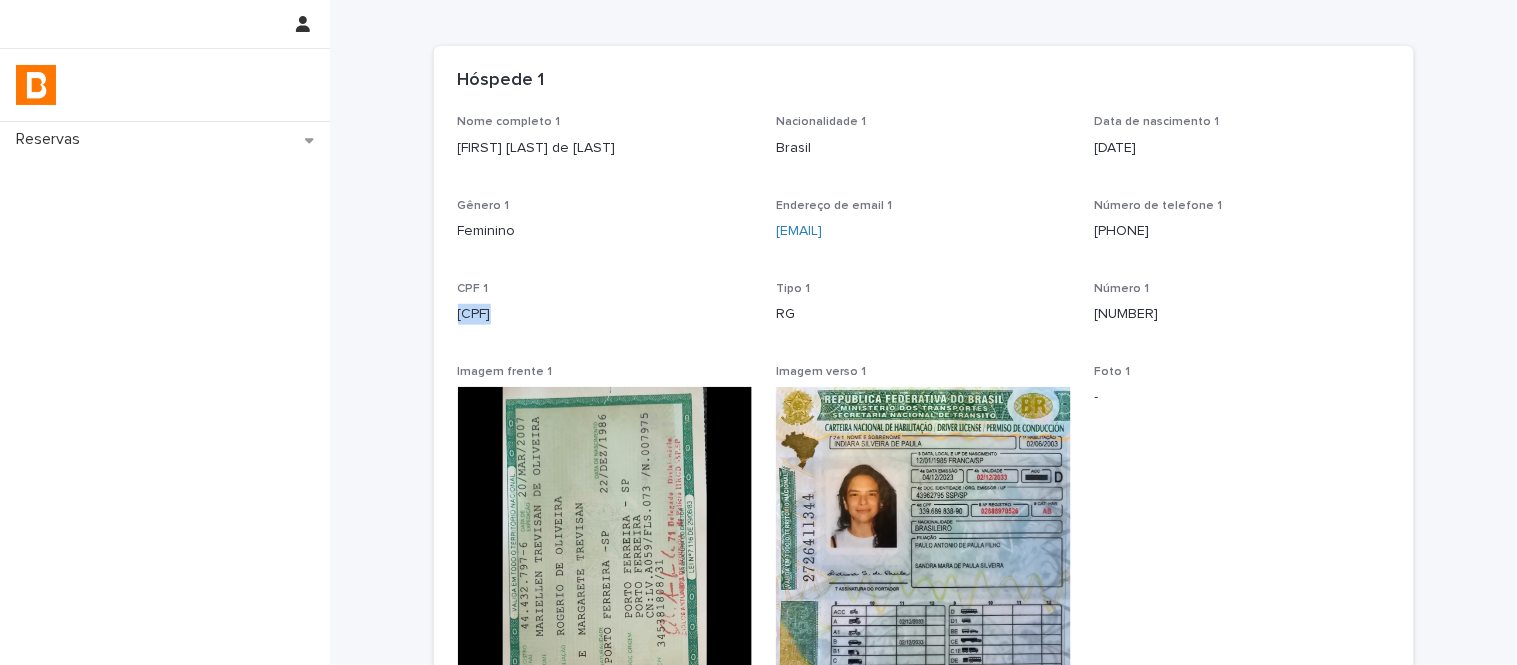 click on "[CPF]" at bounding box center [605, 314] 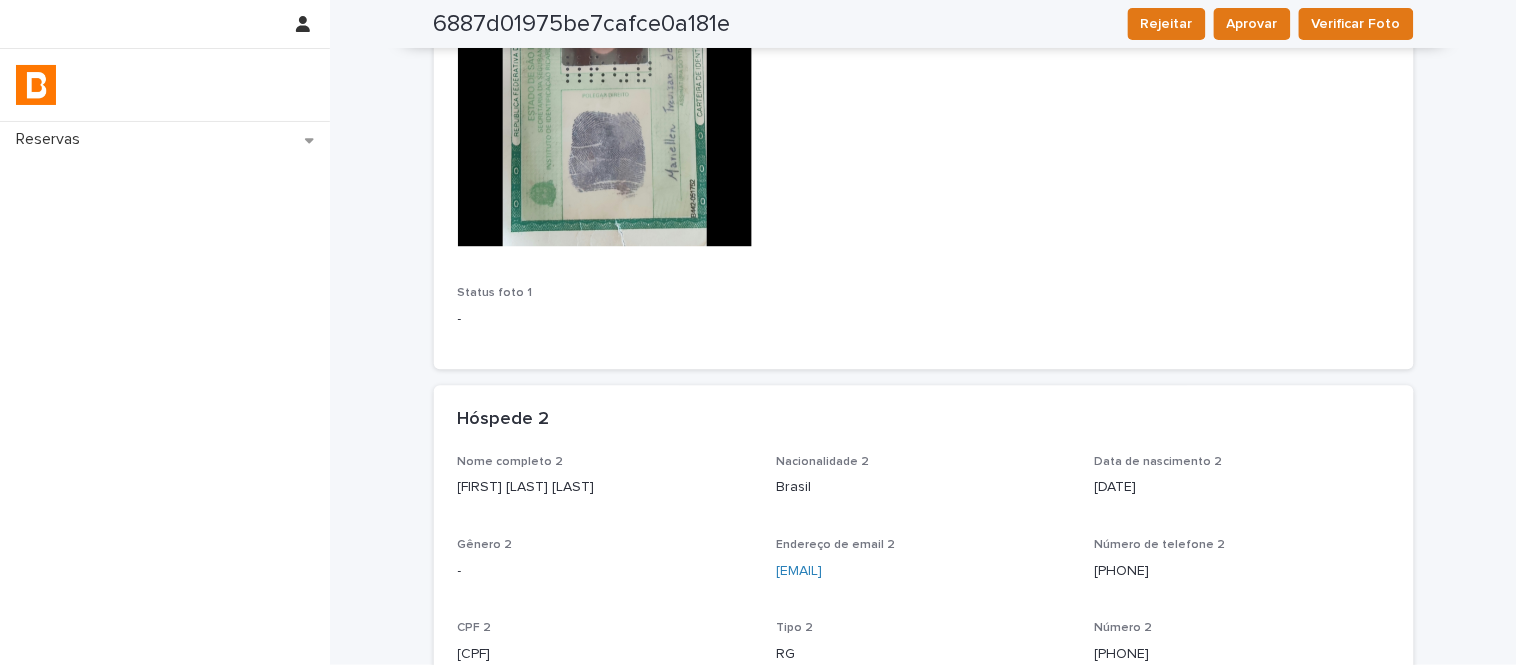 scroll, scrollTop: 988, scrollLeft: 0, axis: vertical 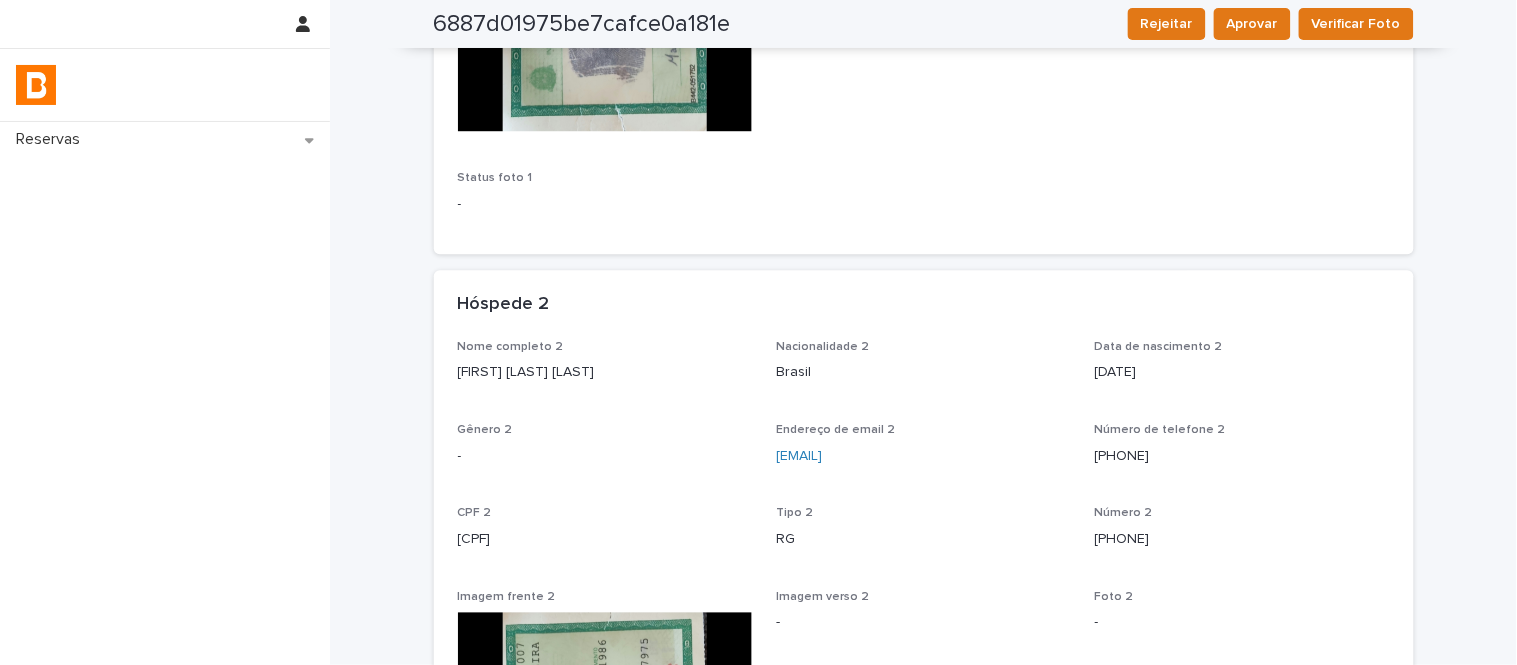 click on "[FIRST] [LAST] [LAST]" at bounding box center (605, 370) 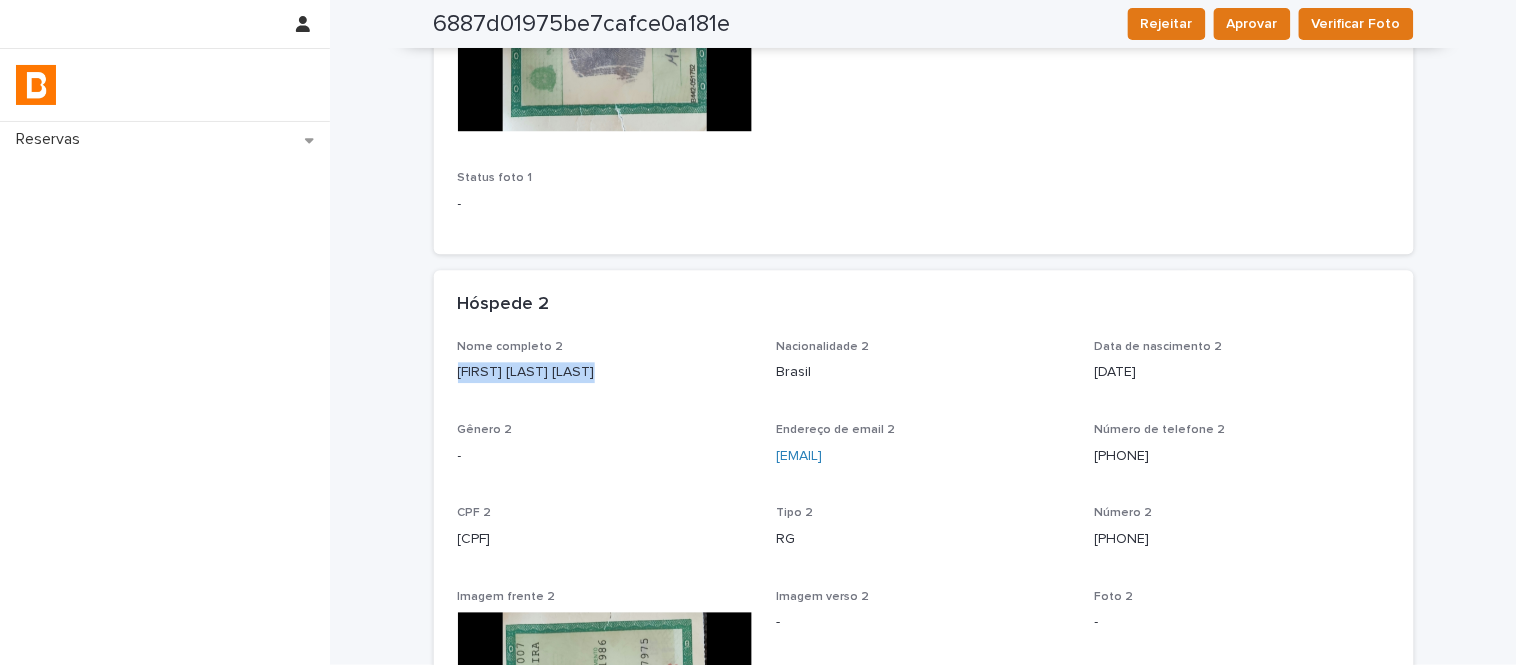 drag, startPoint x: 608, startPoint y: 360, endPoint x: 603, endPoint y: 342, distance: 18.681541 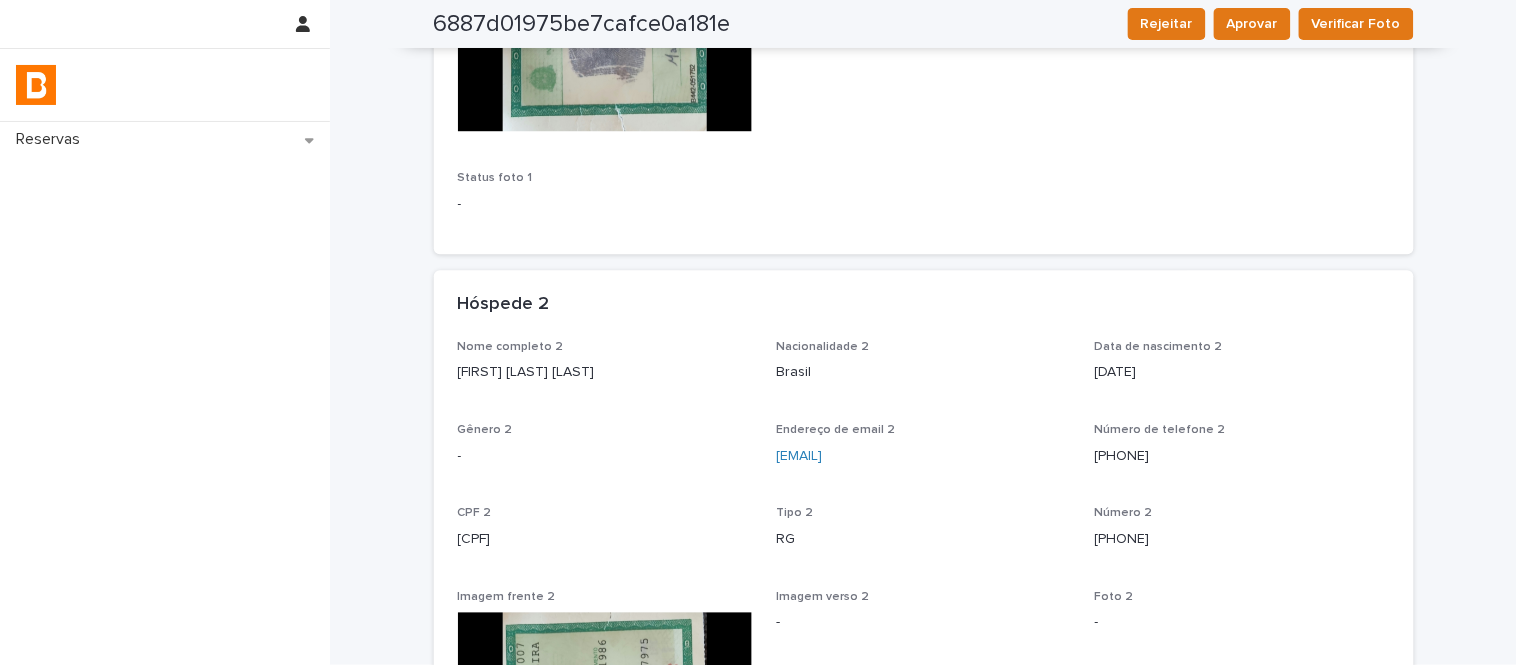 click on "CPF 2 [CPF]" at bounding box center [605, 535] 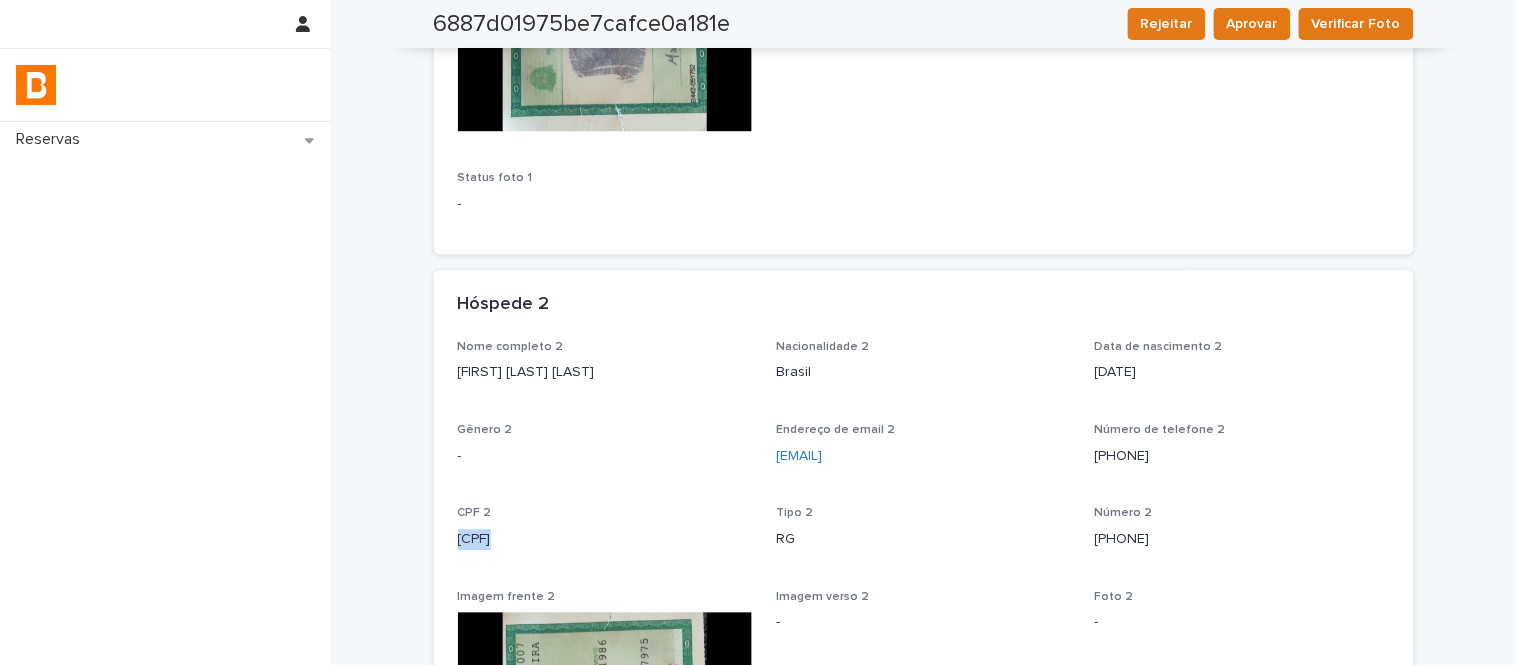 click on "CPF 2 [CPF]" at bounding box center (605, 535) 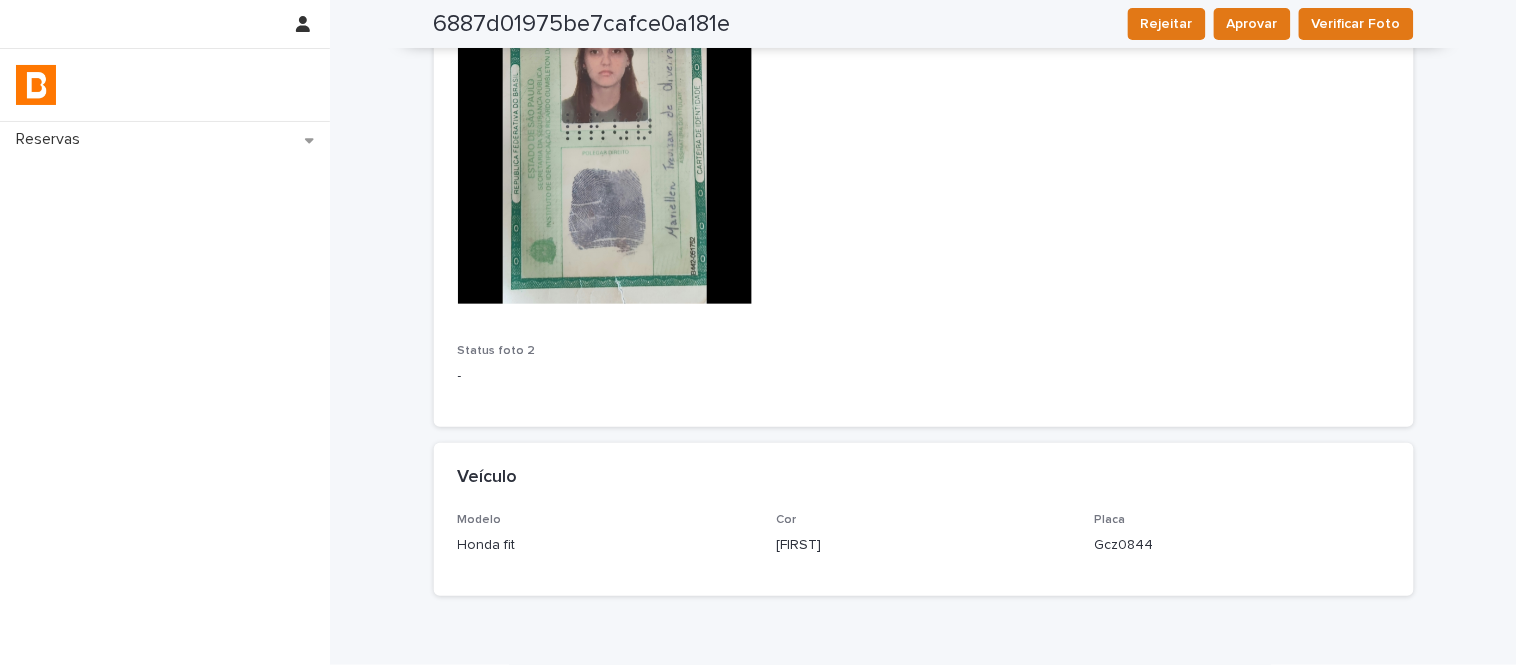 scroll, scrollTop: 2031, scrollLeft: 0, axis: vertical 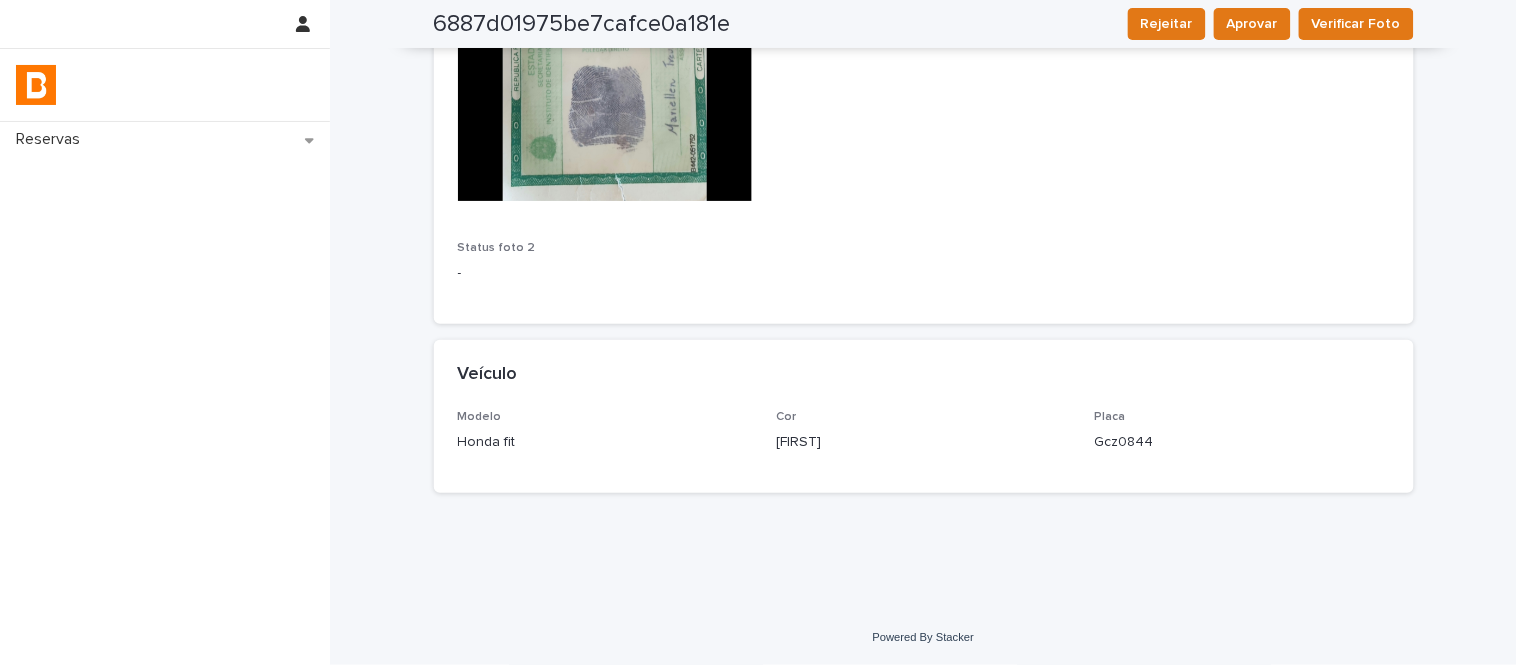 click on "Honda fit" at bounding box center [605, 440] 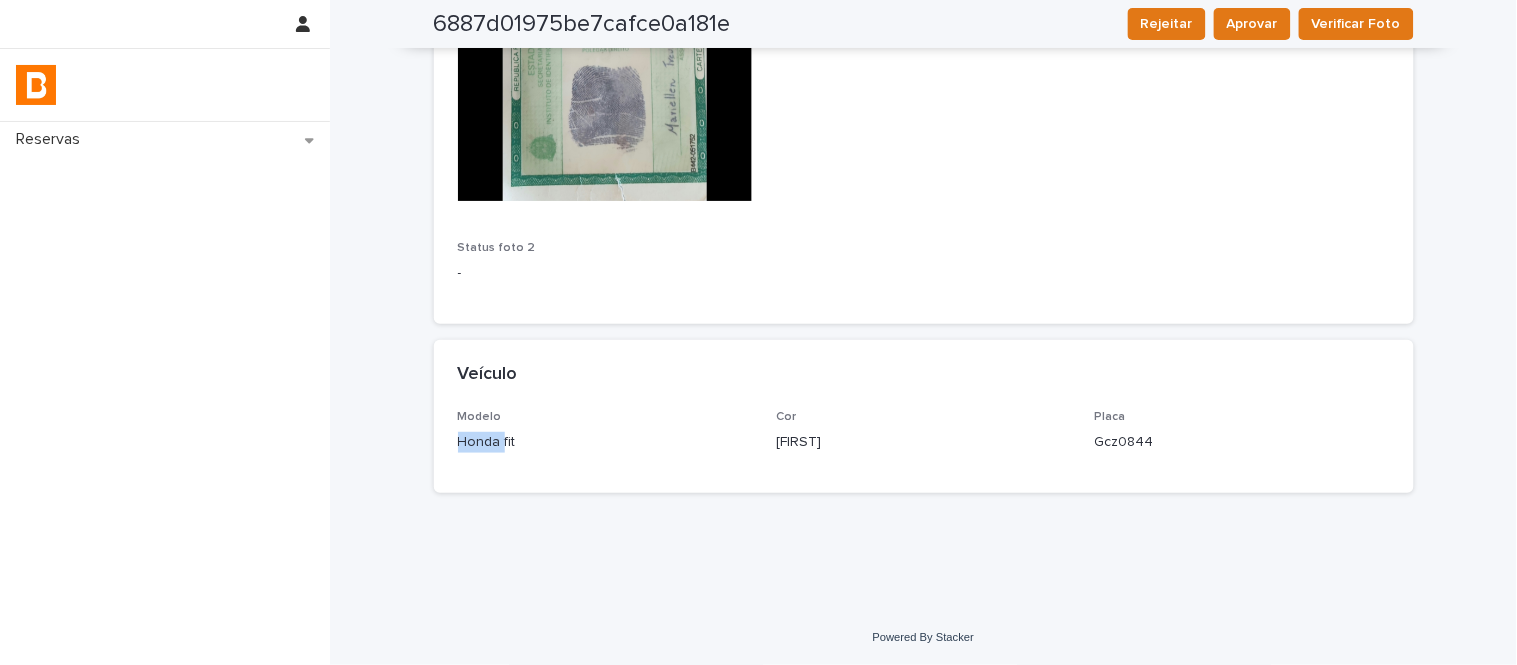 click on "Honda fit" at bounding box center (605, 440) 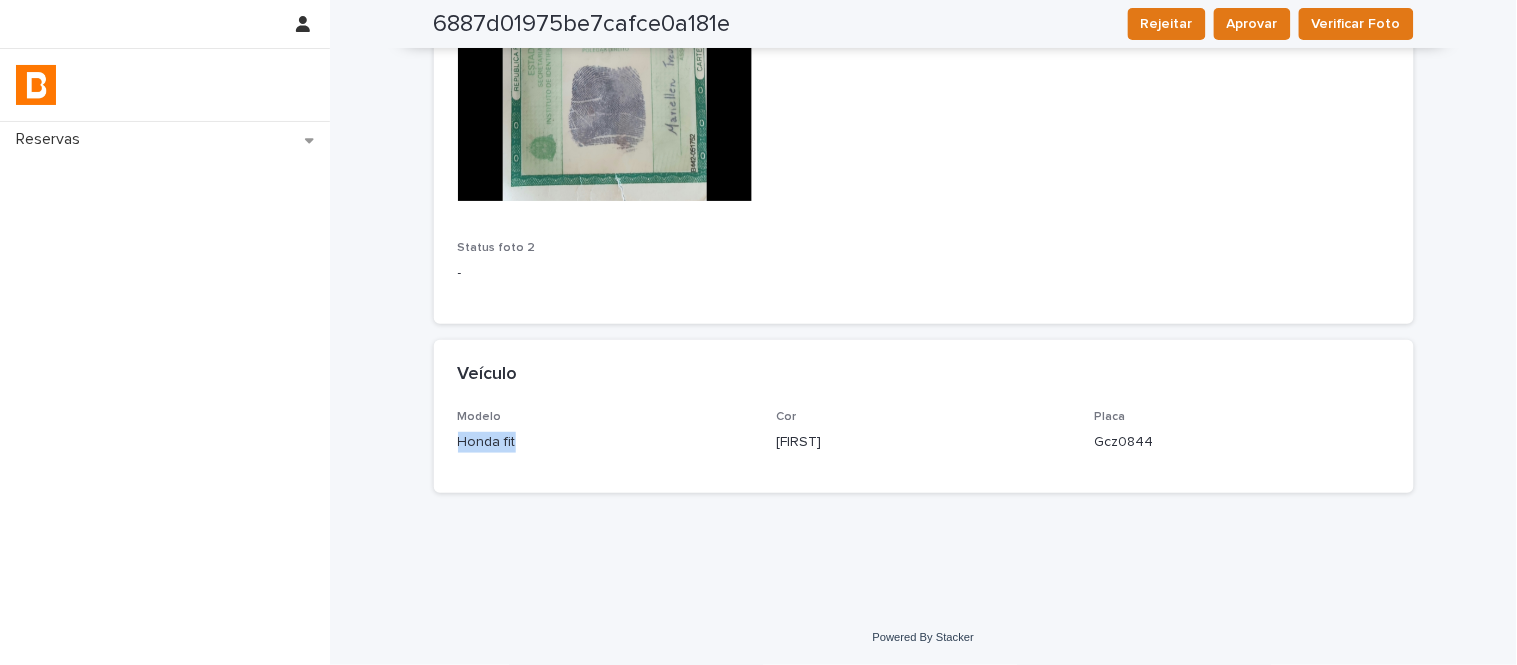 click on "Honda fit" at bounding box center [605, 440] 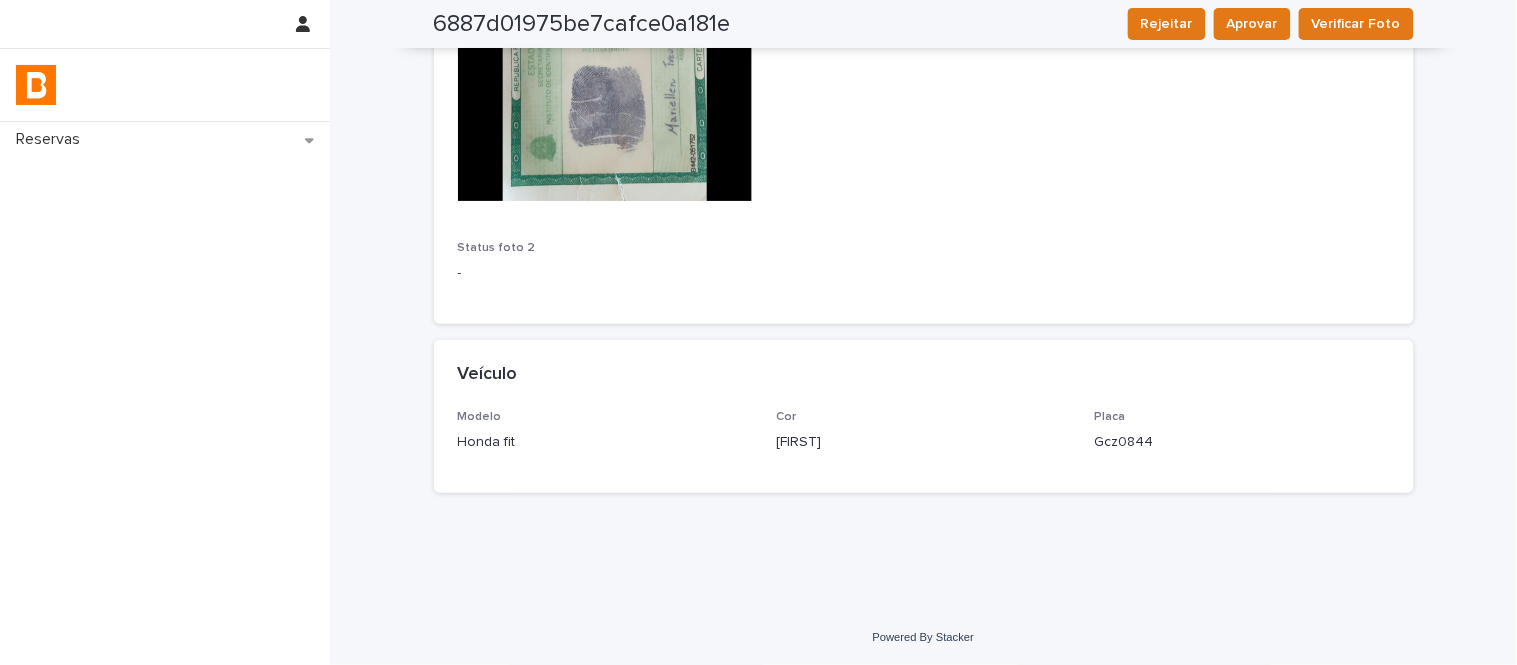 click on "[FIRST]" at bounding box center (923, 442) 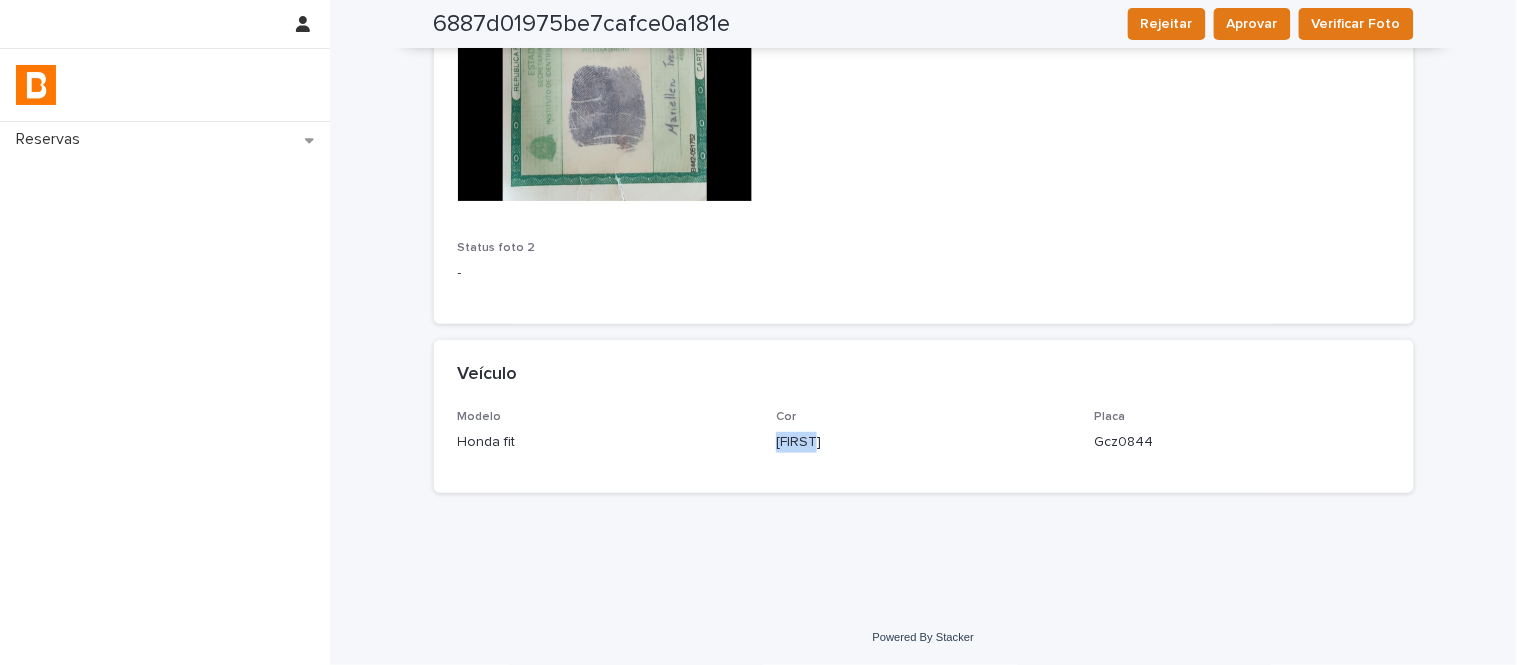 click on "[FIRST]" at bounding box center [923, 442] 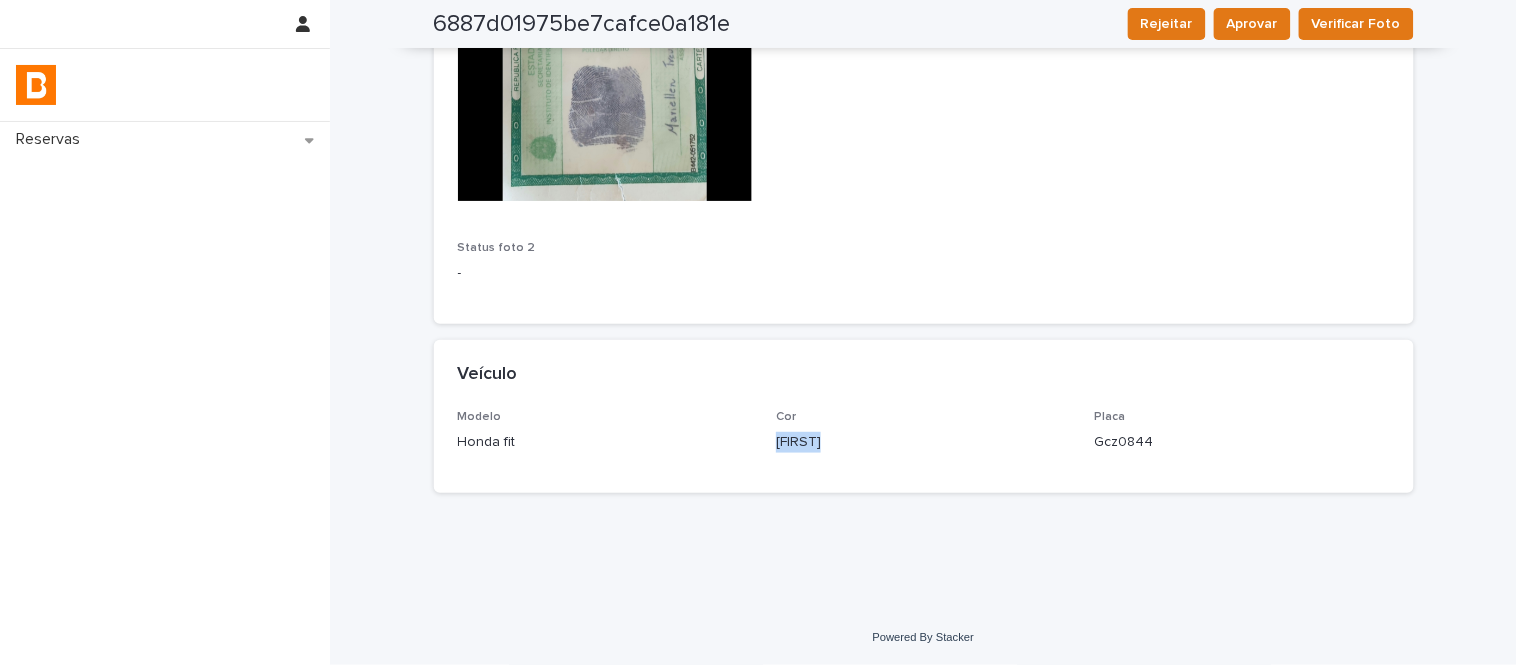 click on "[FIRST]" at bounding box center [923, 442] 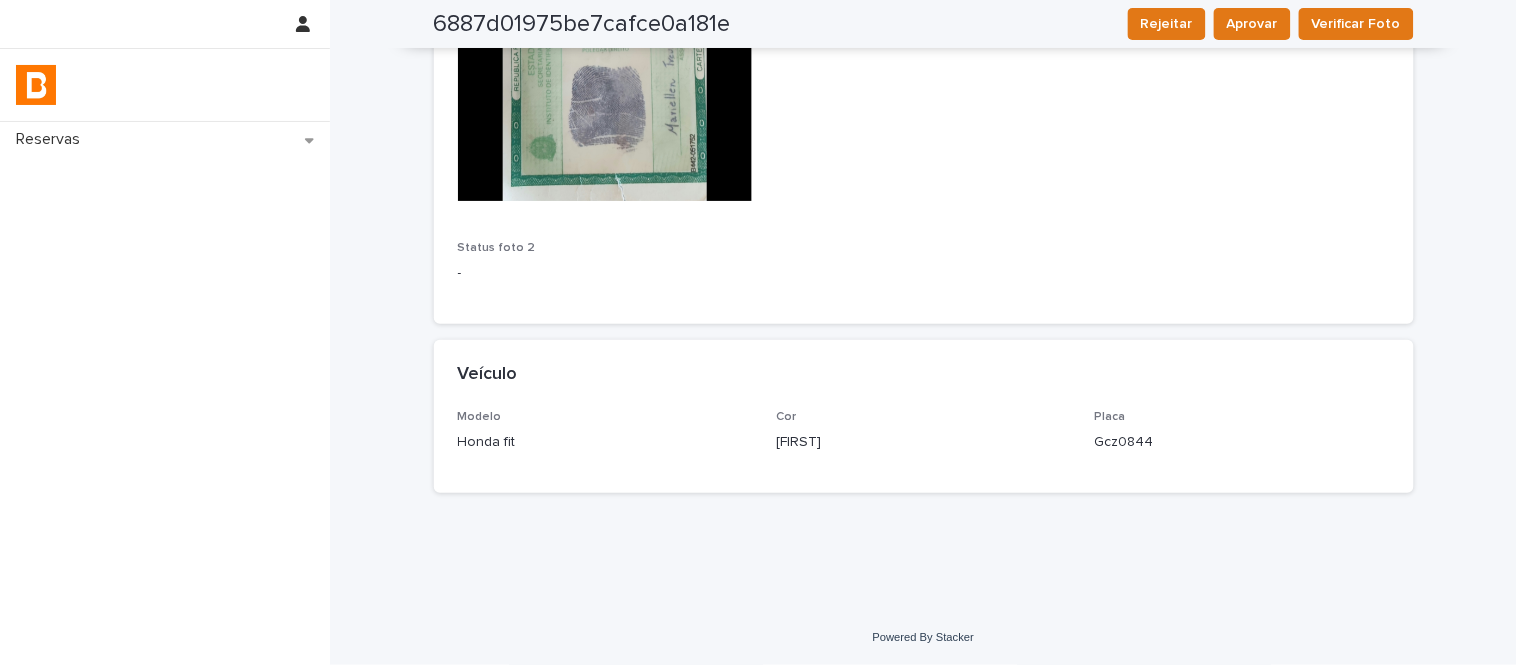 click on "Gcz0844" at bounding box center [1242, 442] 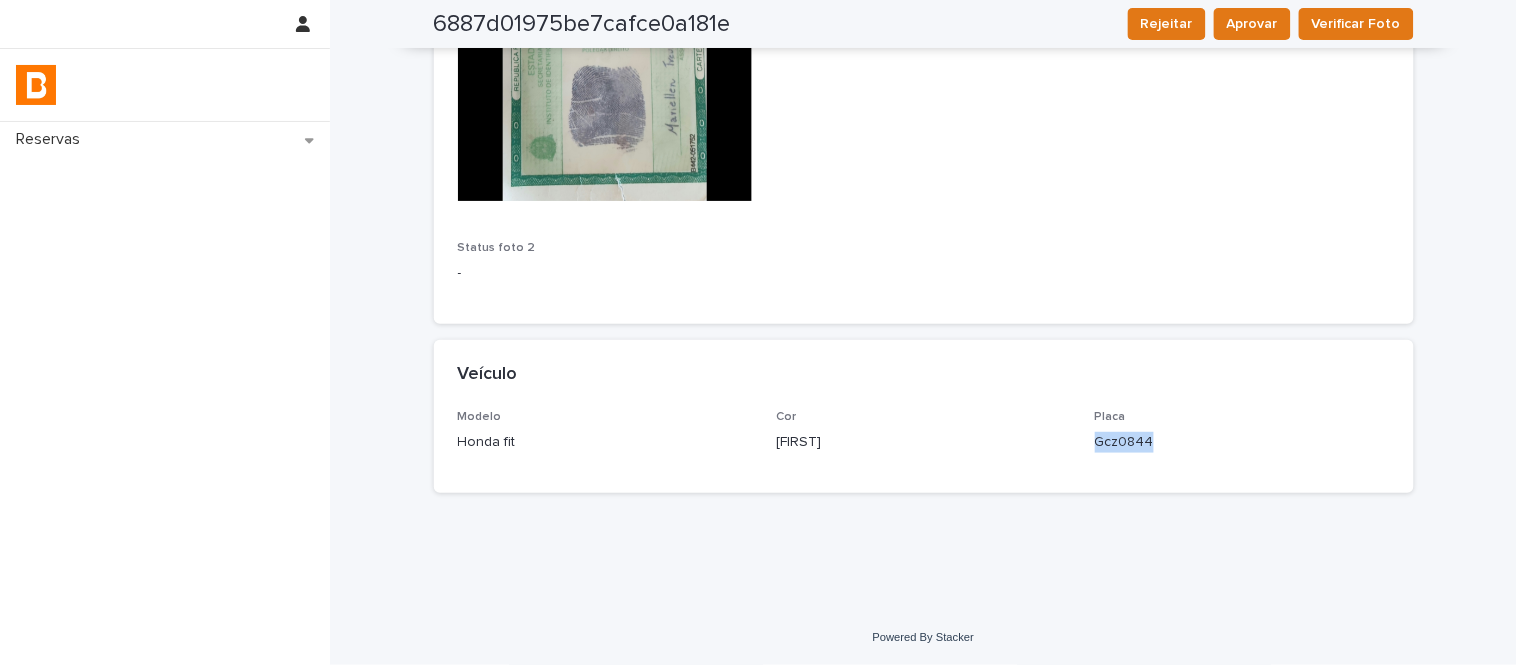 click on "Gcz0844" at bounding box center (1242, 442) 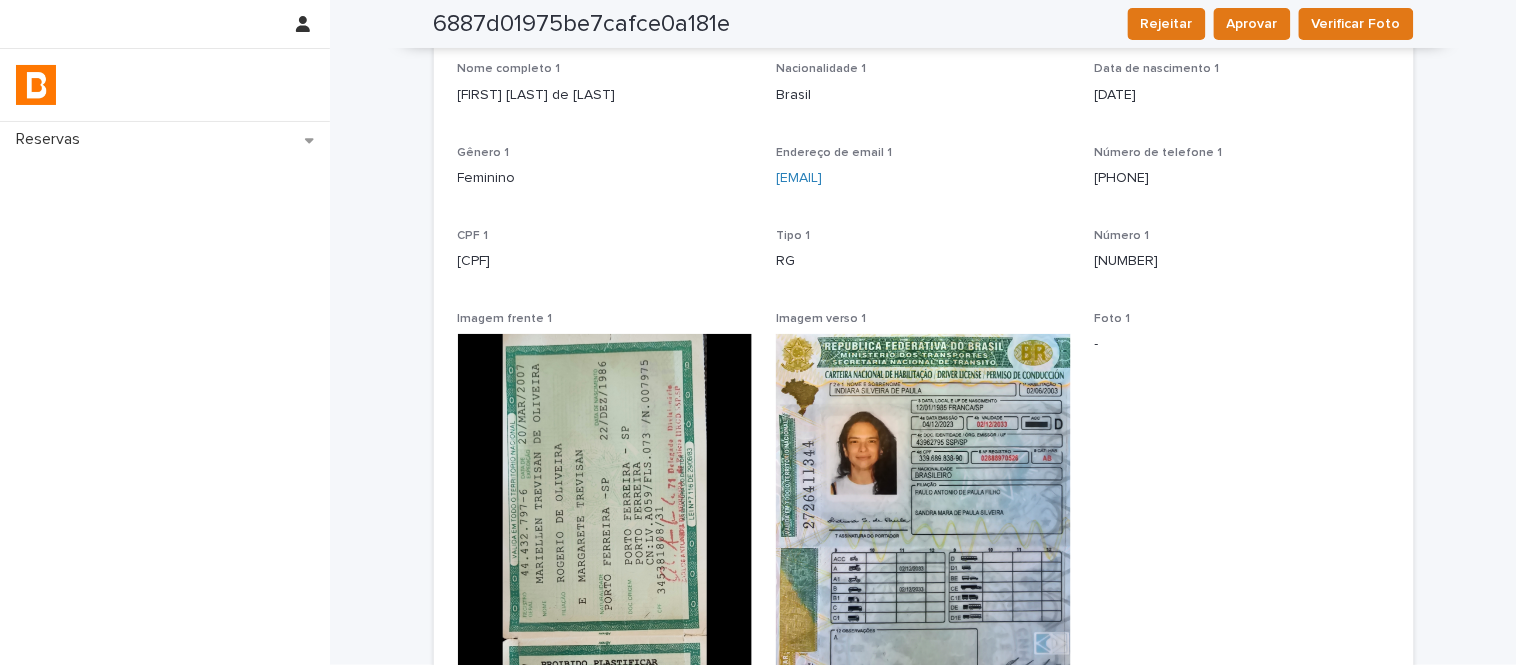 scroll, scrollTop: 0, scrollLeft: 0, axis: both 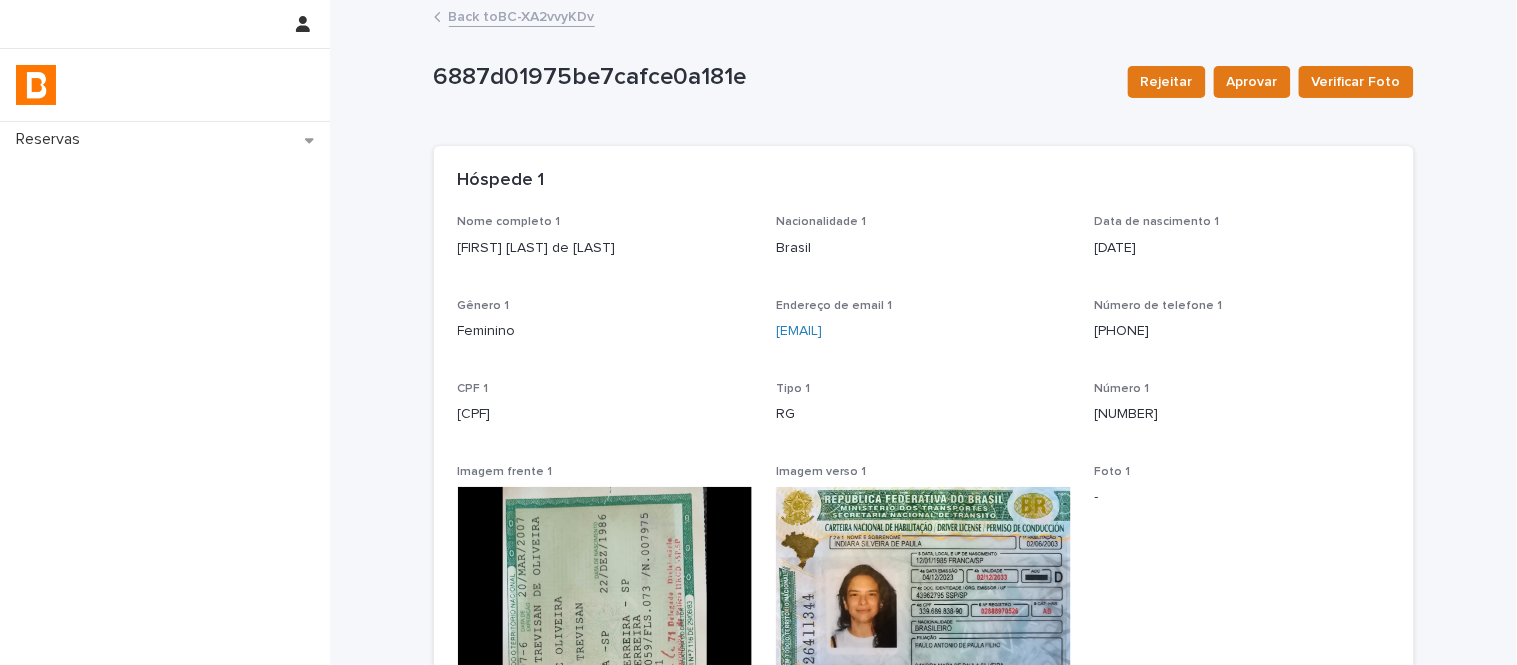 click on "Back to  BC-XA2vvyKDv" at bounding box center (522, 15) 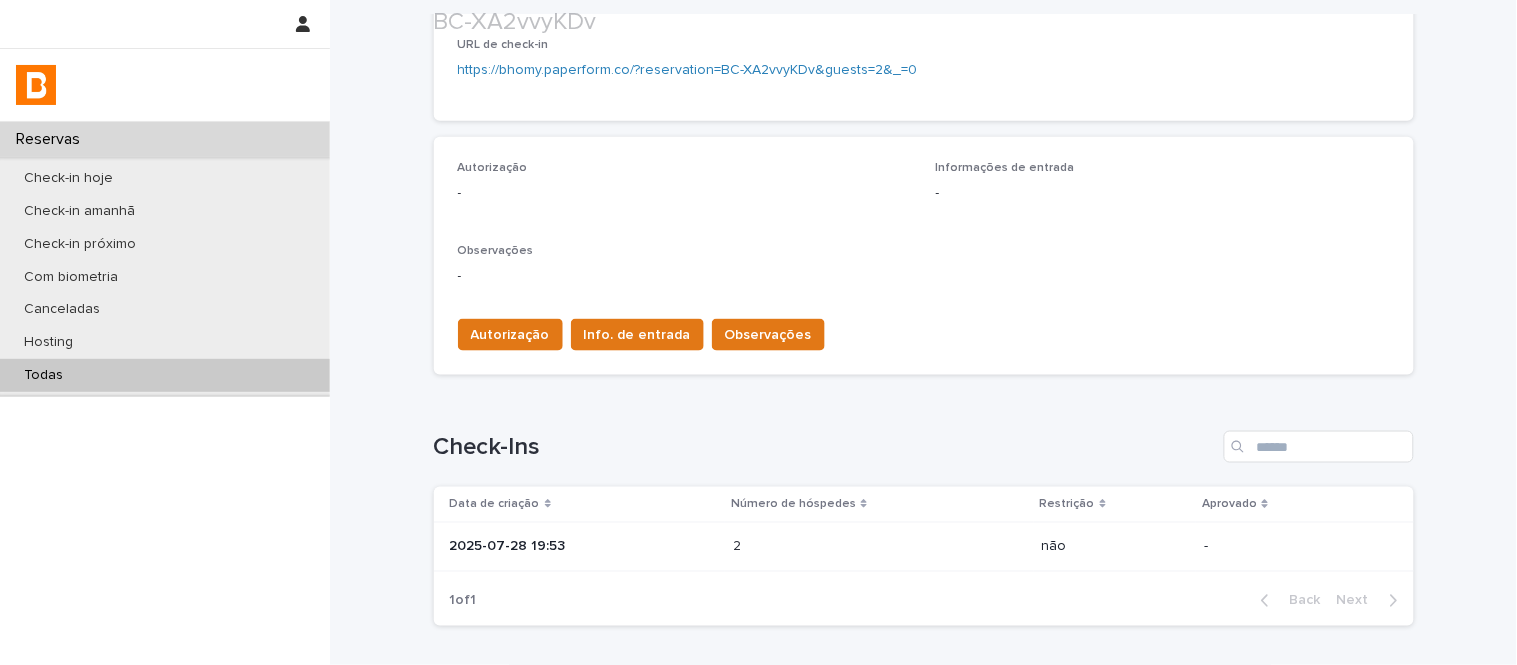 scroll, scrollTop: 542, scrollLeft: 0, axis: vertical 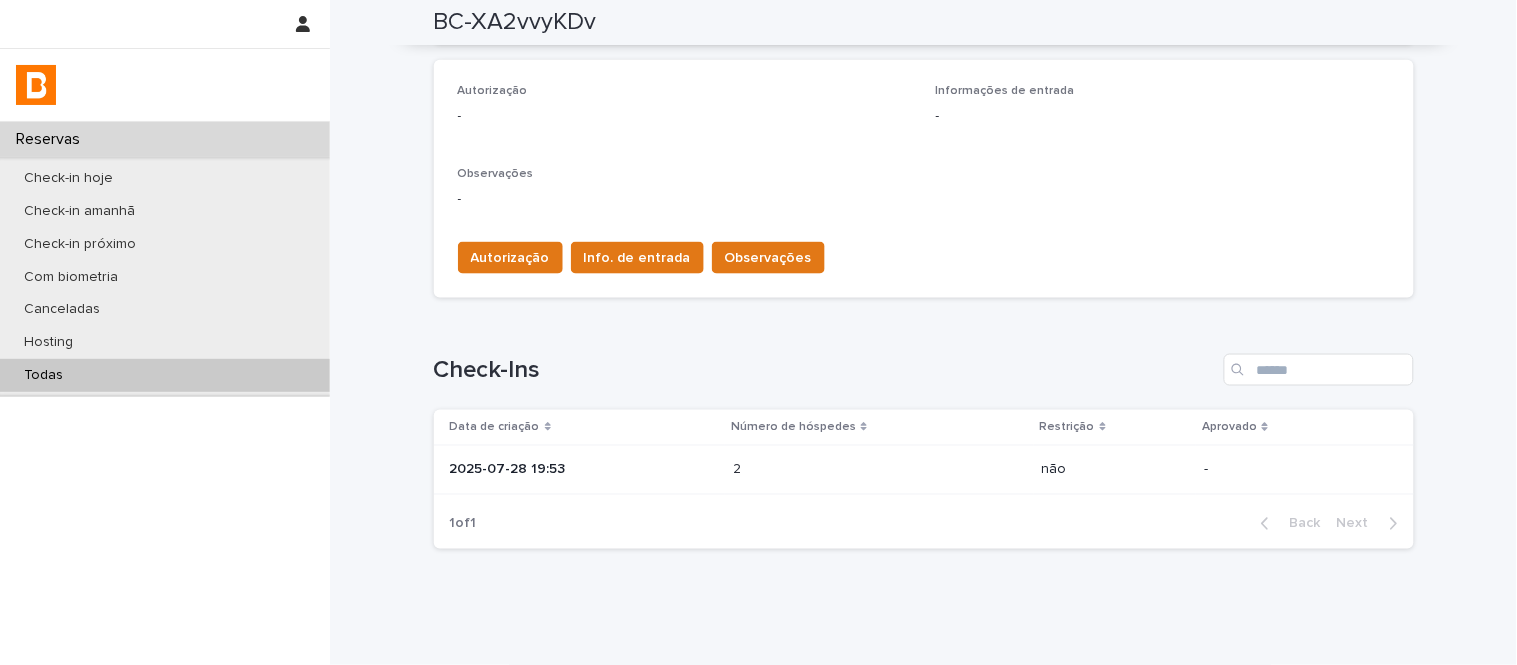 click on "Autorização - Informações de entrada - Observações - Autorização Info. de entrada Observações" at bounding box center (924, 179) 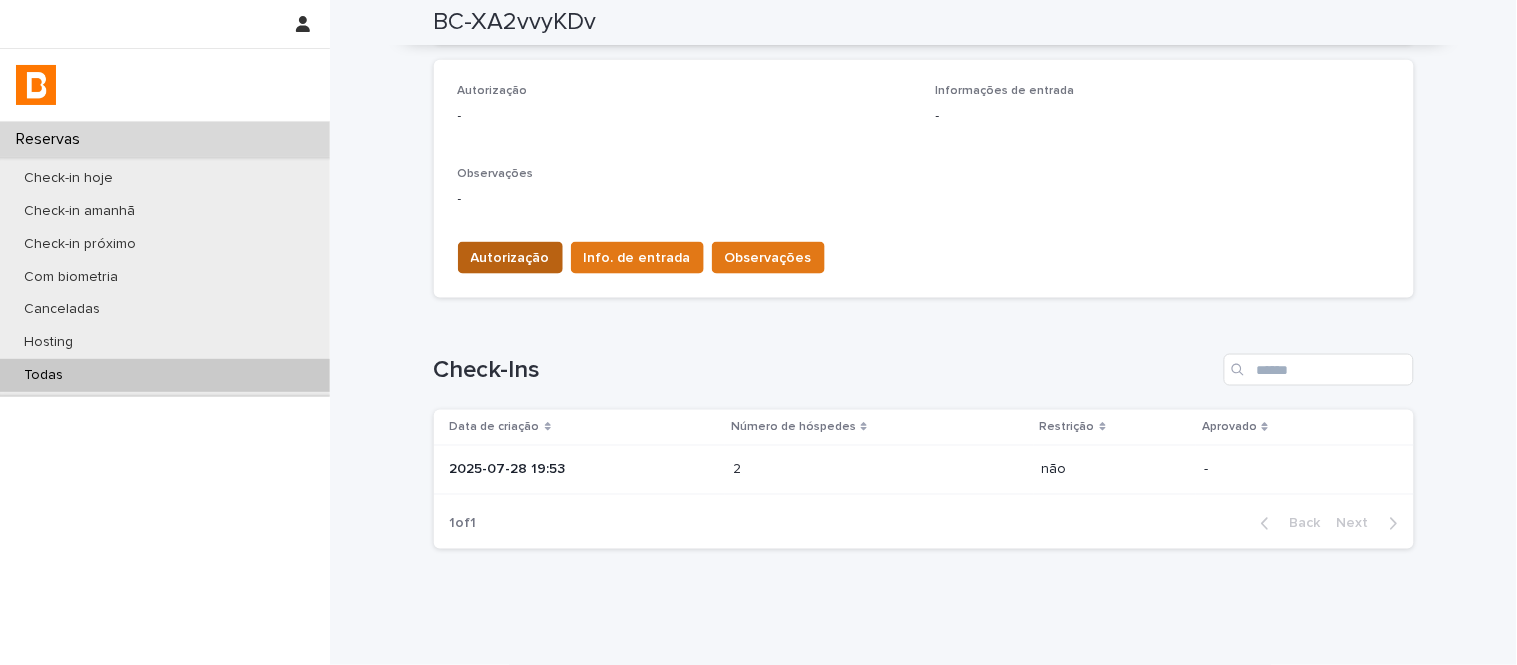click on "Autorização" at bounding box center (510, 258) 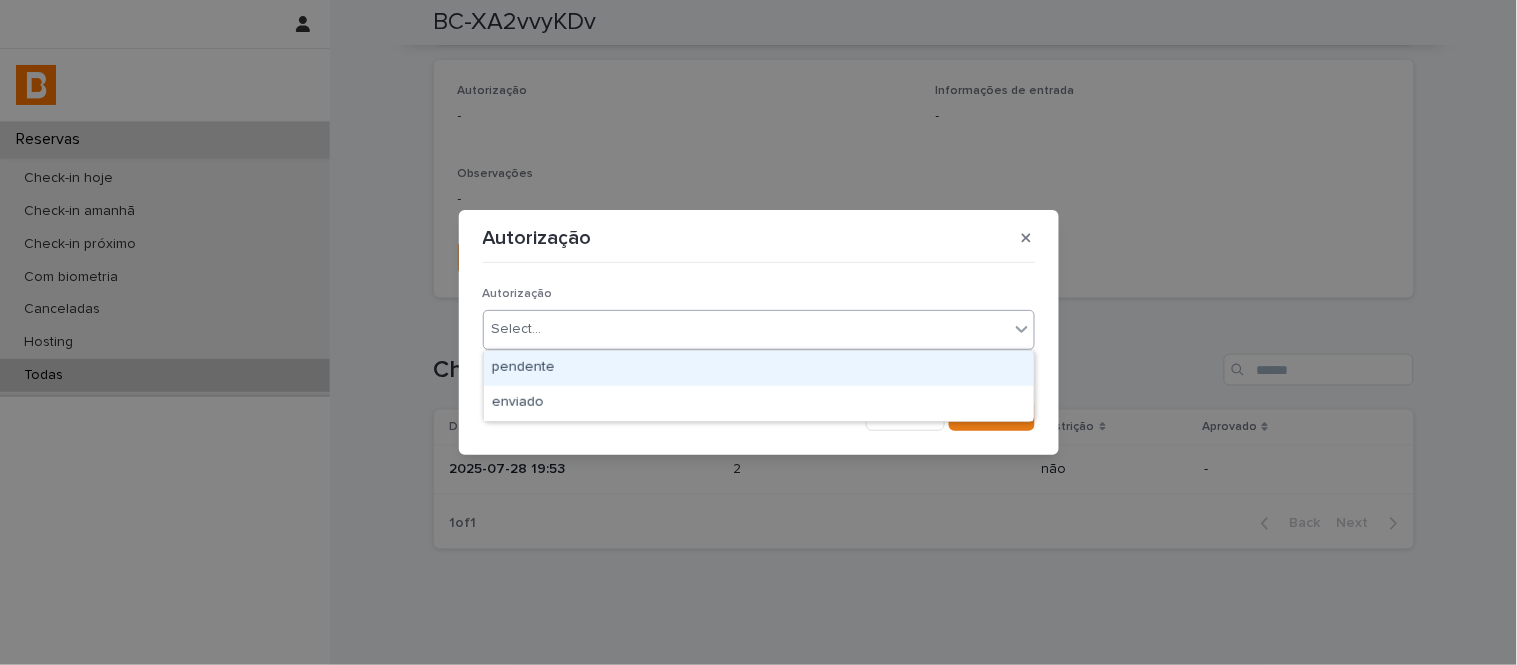 click on "Select..." at bounding box center [746, 329] 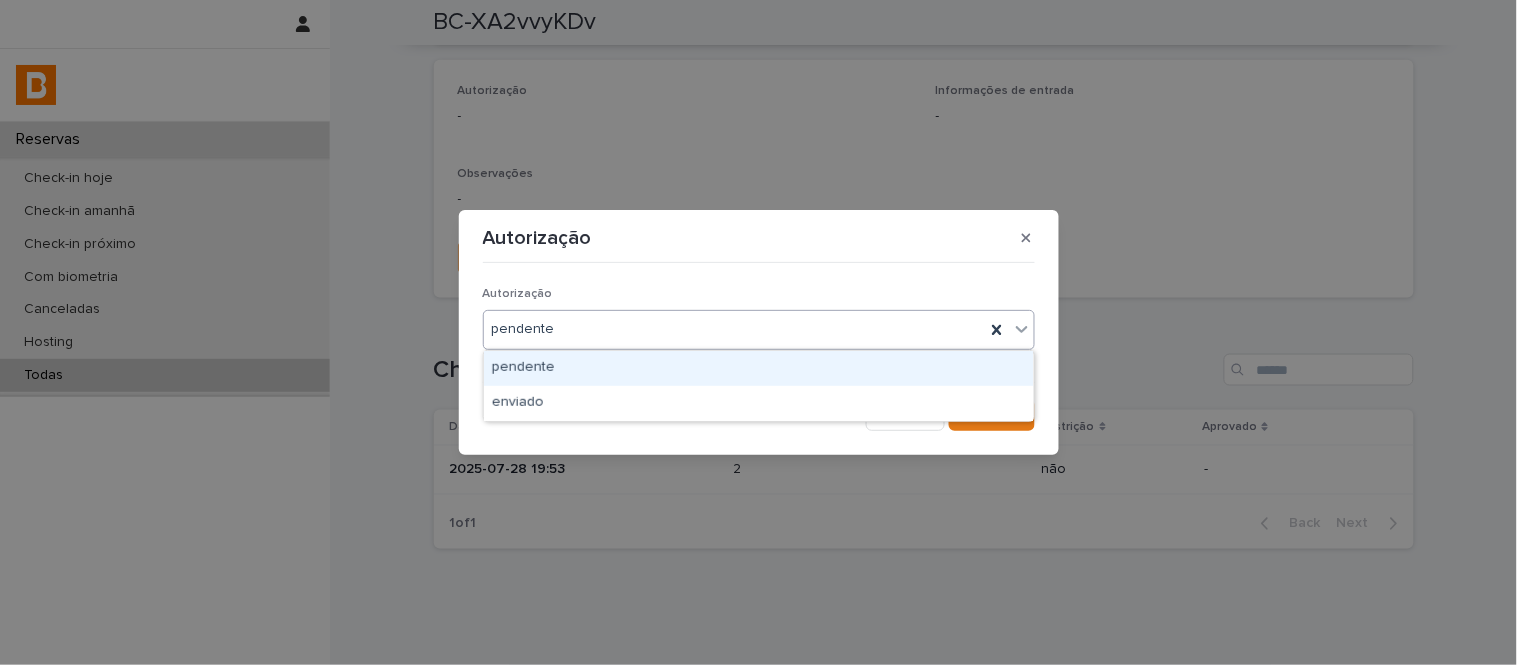 click on "pendente" at bounding box center (734, 329) 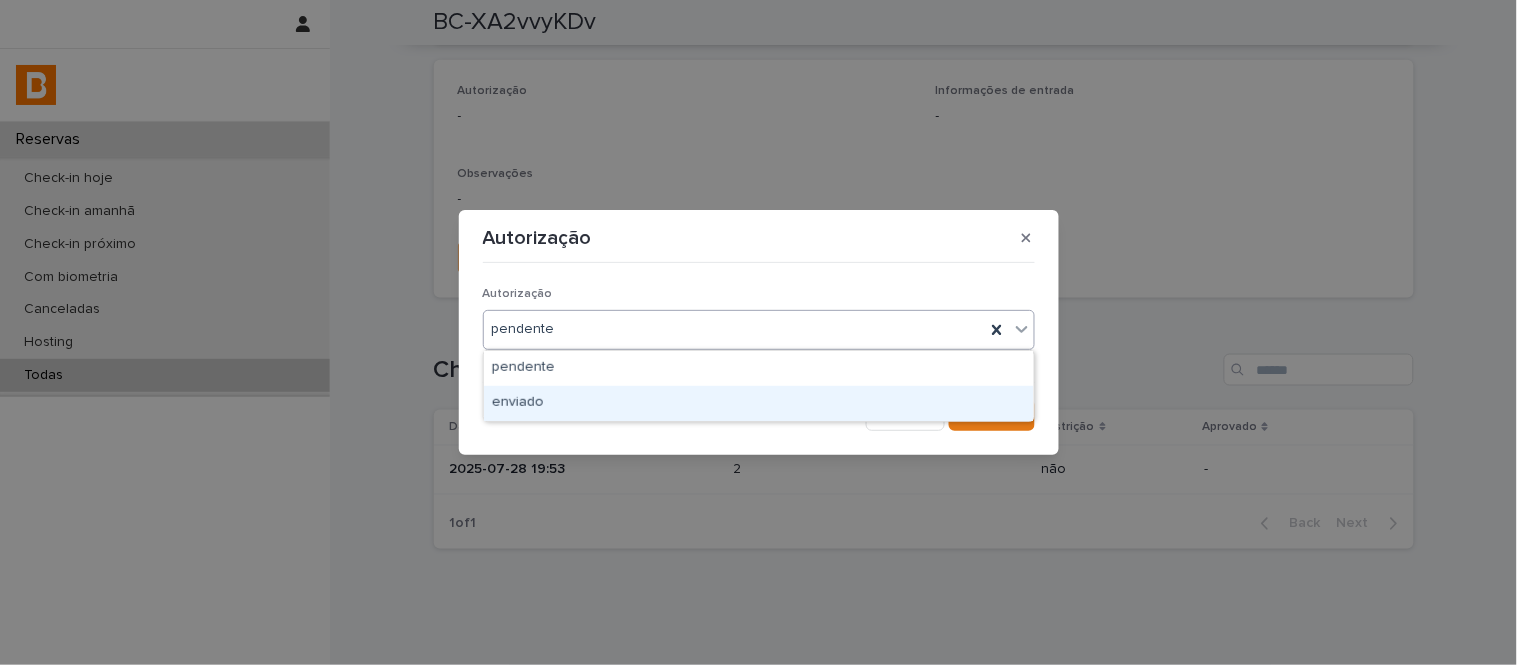 click on "enviado" at bounding box center (759, 403) 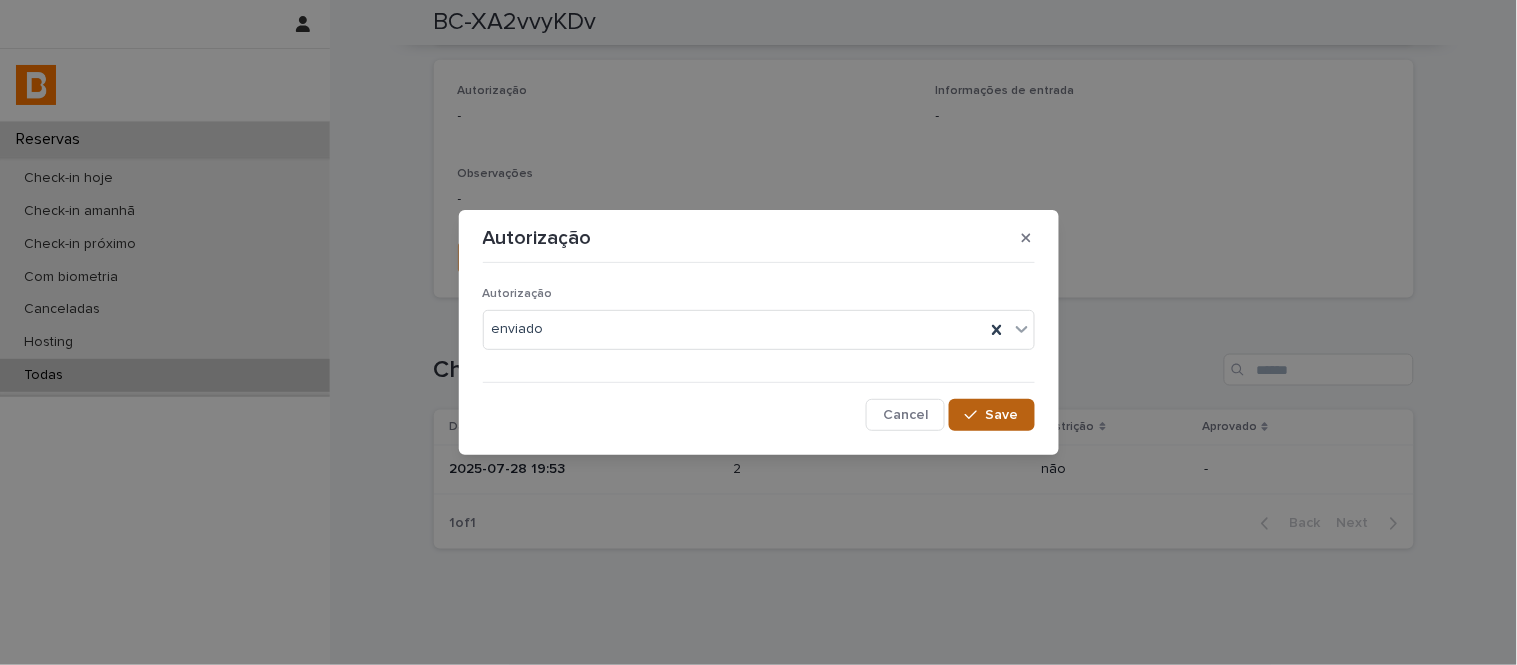 click at bounding box center [975, 415] 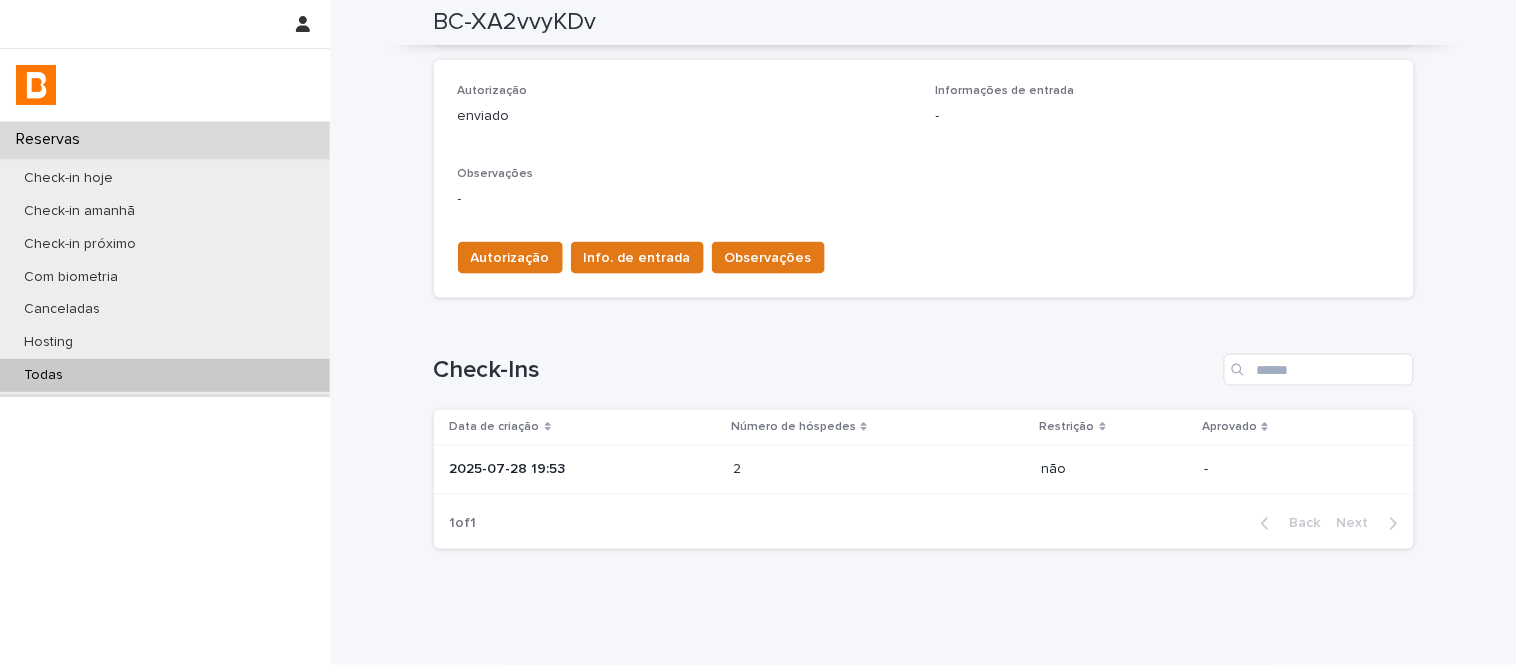 click on "Autorização enviado Informações de entrada - Observações - Autorização Info. de entrada Observações" at bounding box center [924, 179] 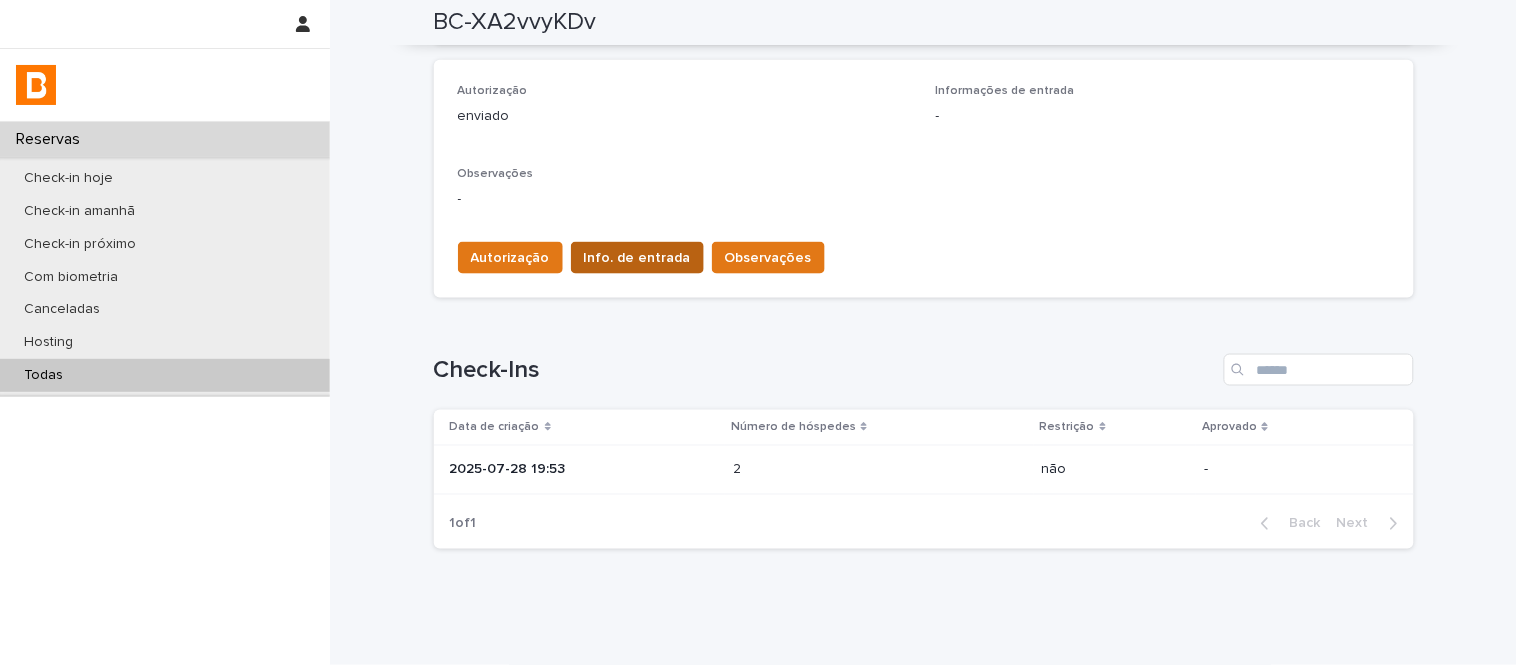 click on "Info. de entrada" at bounding box center [637, 258] 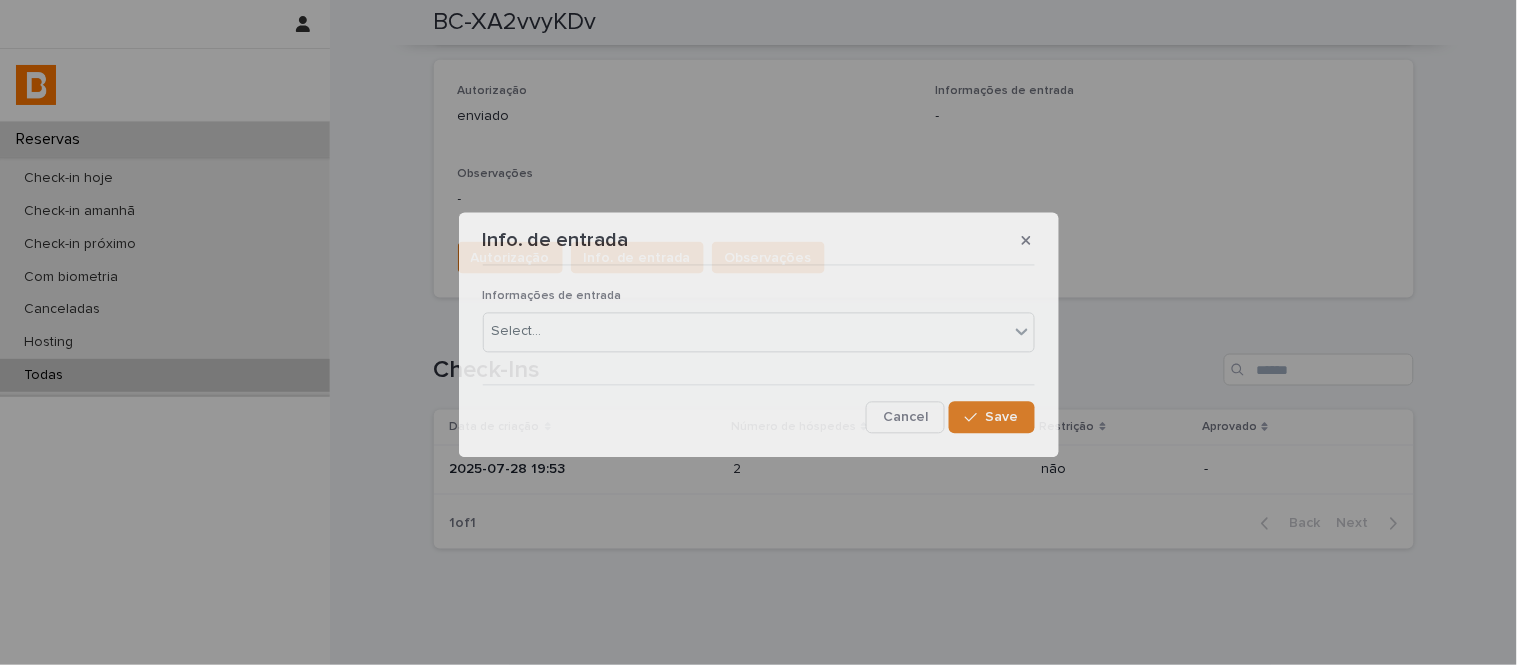 click on "Informações de entrada" at bounding box center [759, 297] 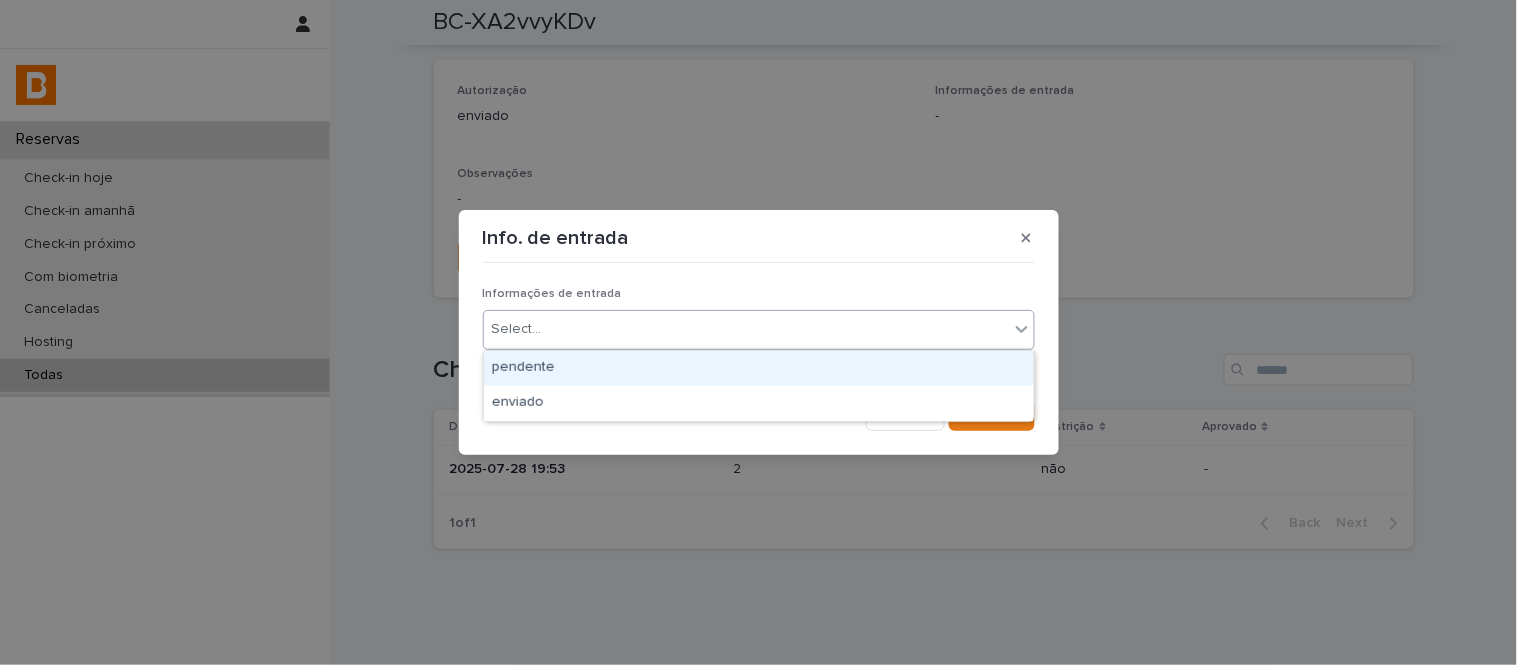click on "Select..." at bounding box center (746, 329) 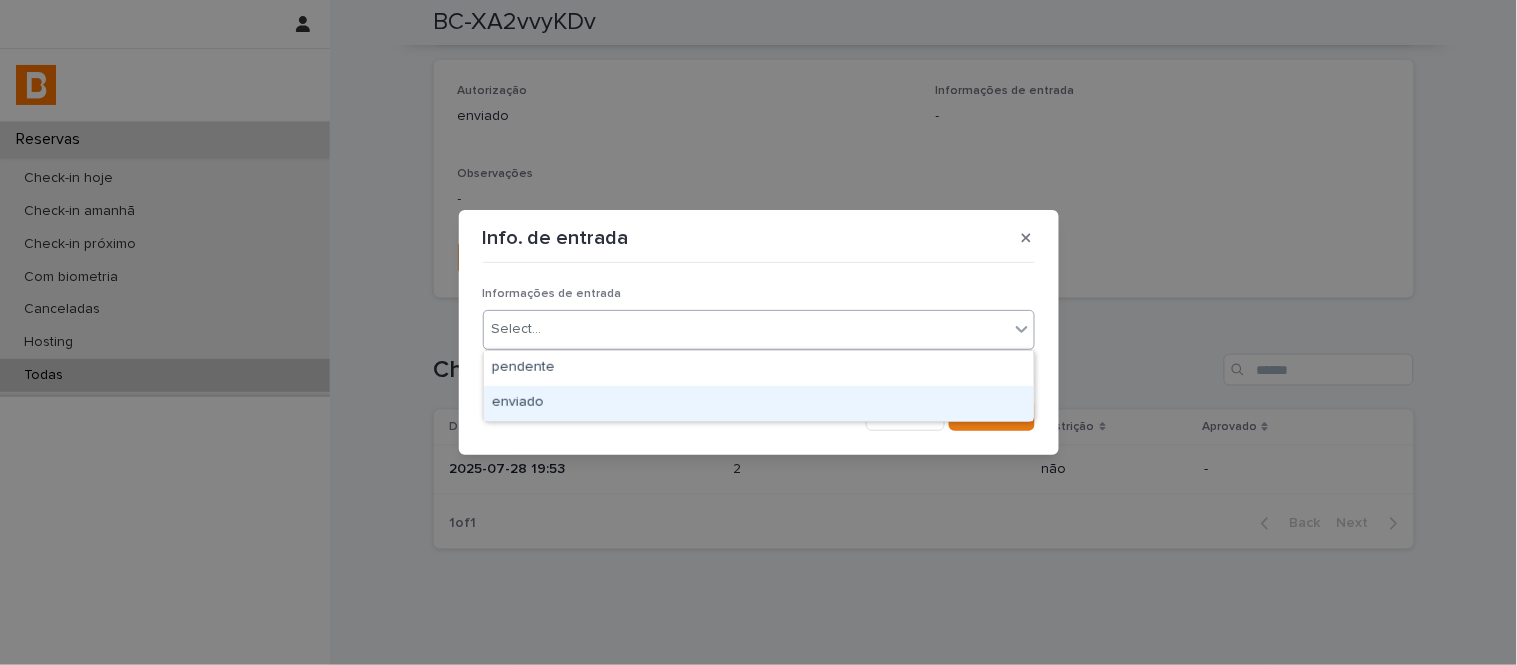 click on "enviado" at bounding box center [759, 403] 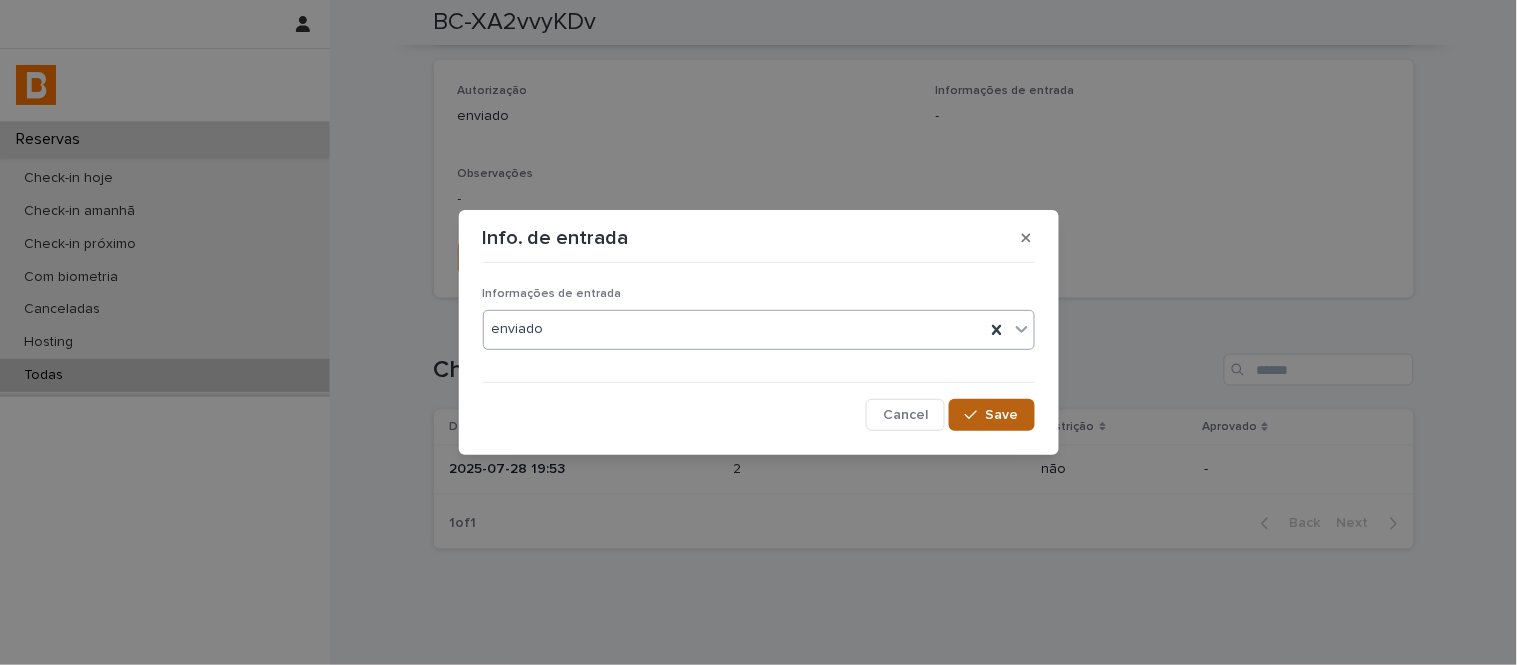 click on "Save" at bounding box center [991, 415] 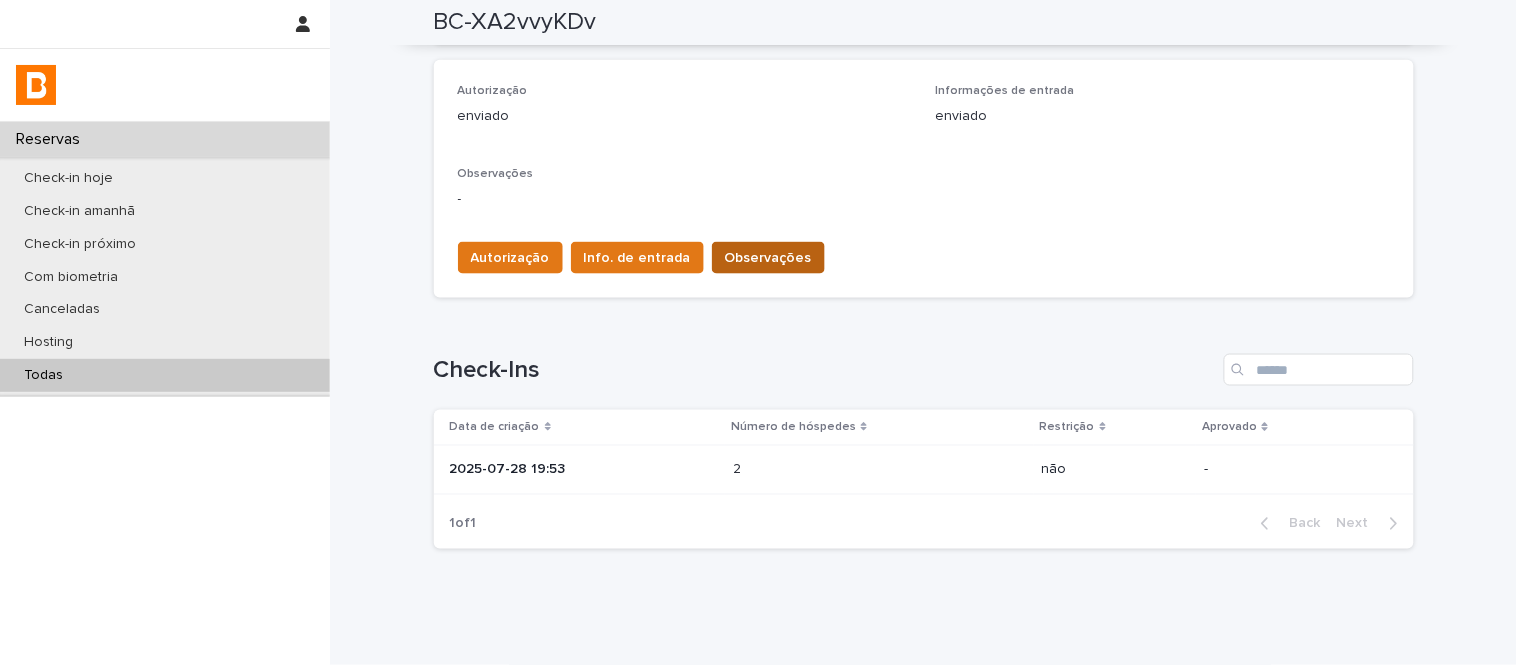 click on "Observações" at bounding box center (768, 258) 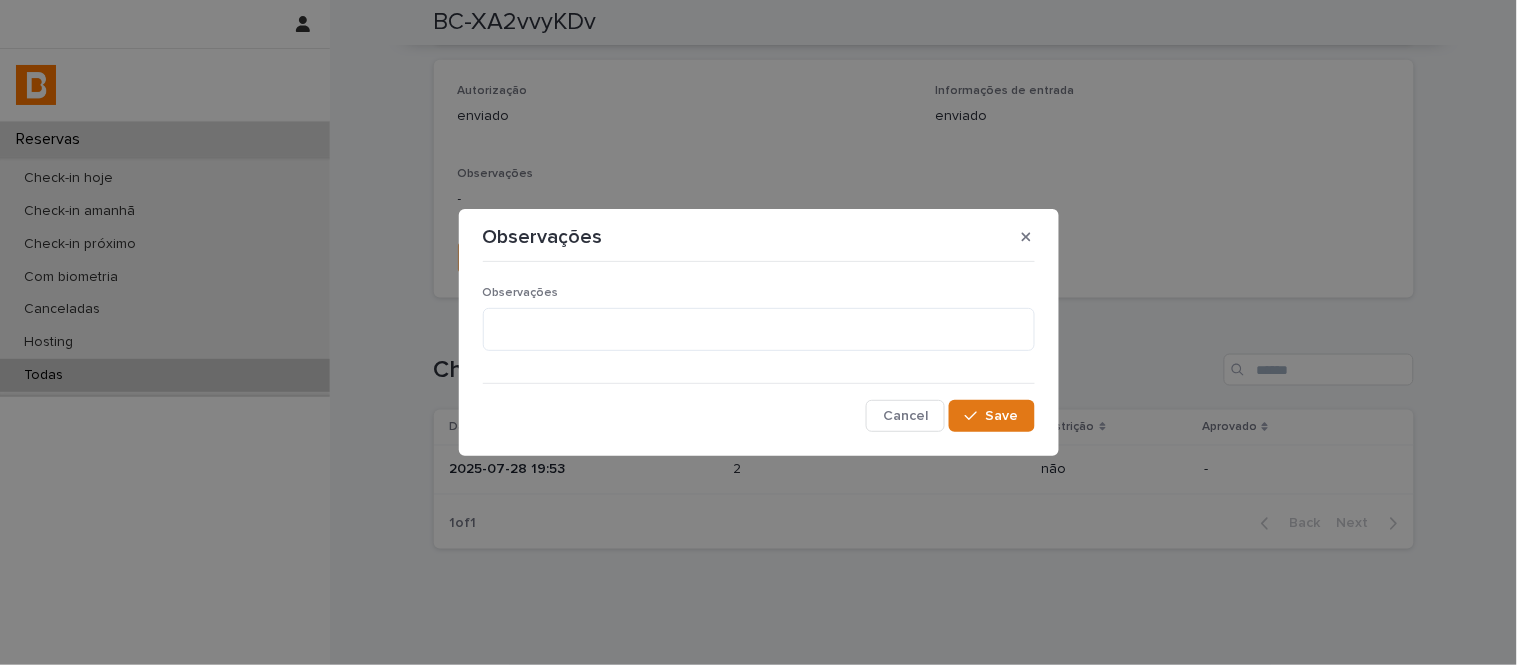 click on "Observações" at bounding box center (759, 293) 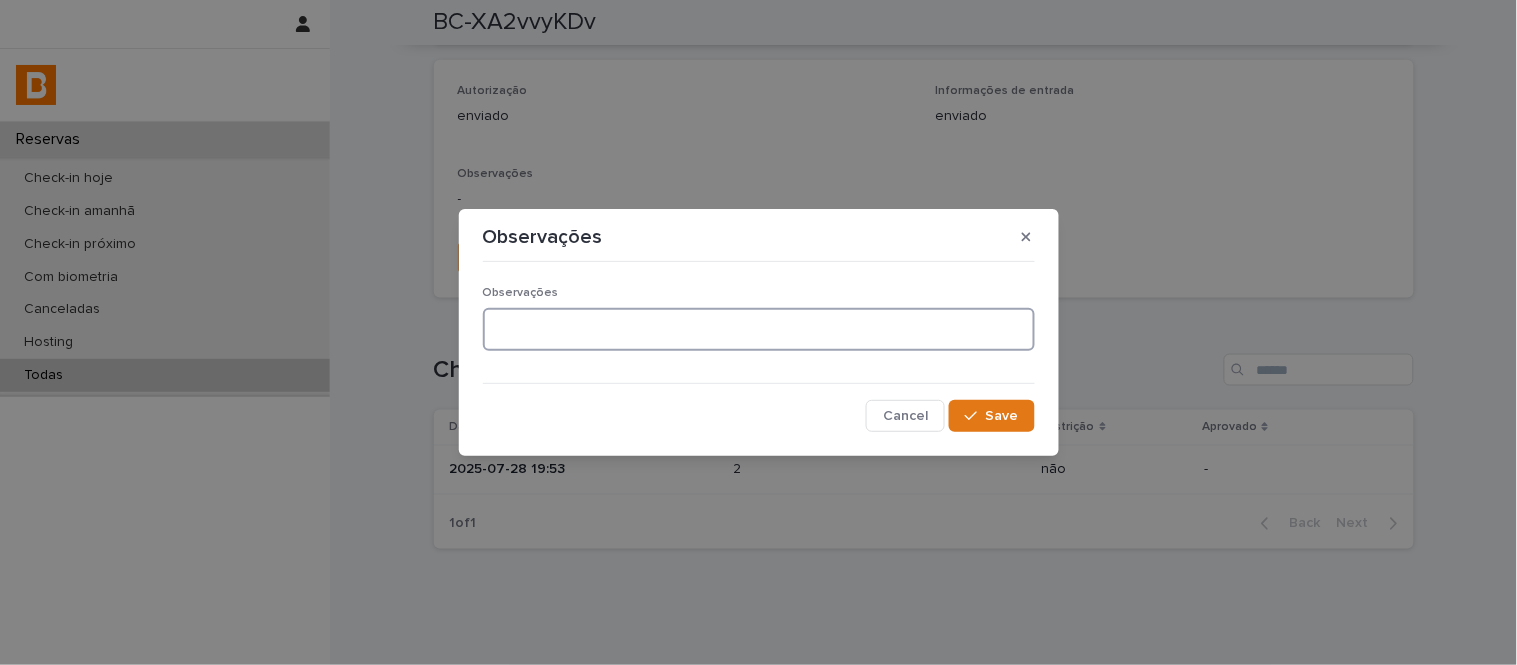 click at bounding box center (759, 329) 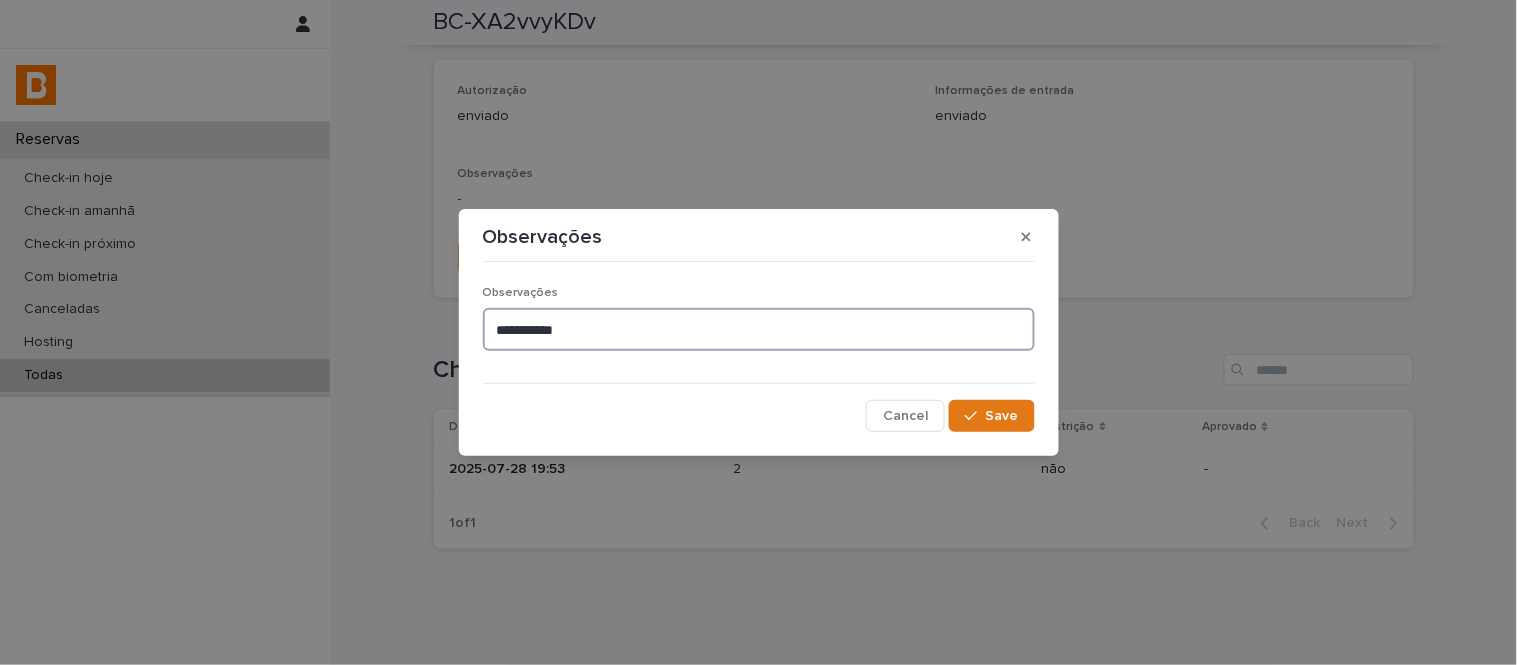 type on "**********" 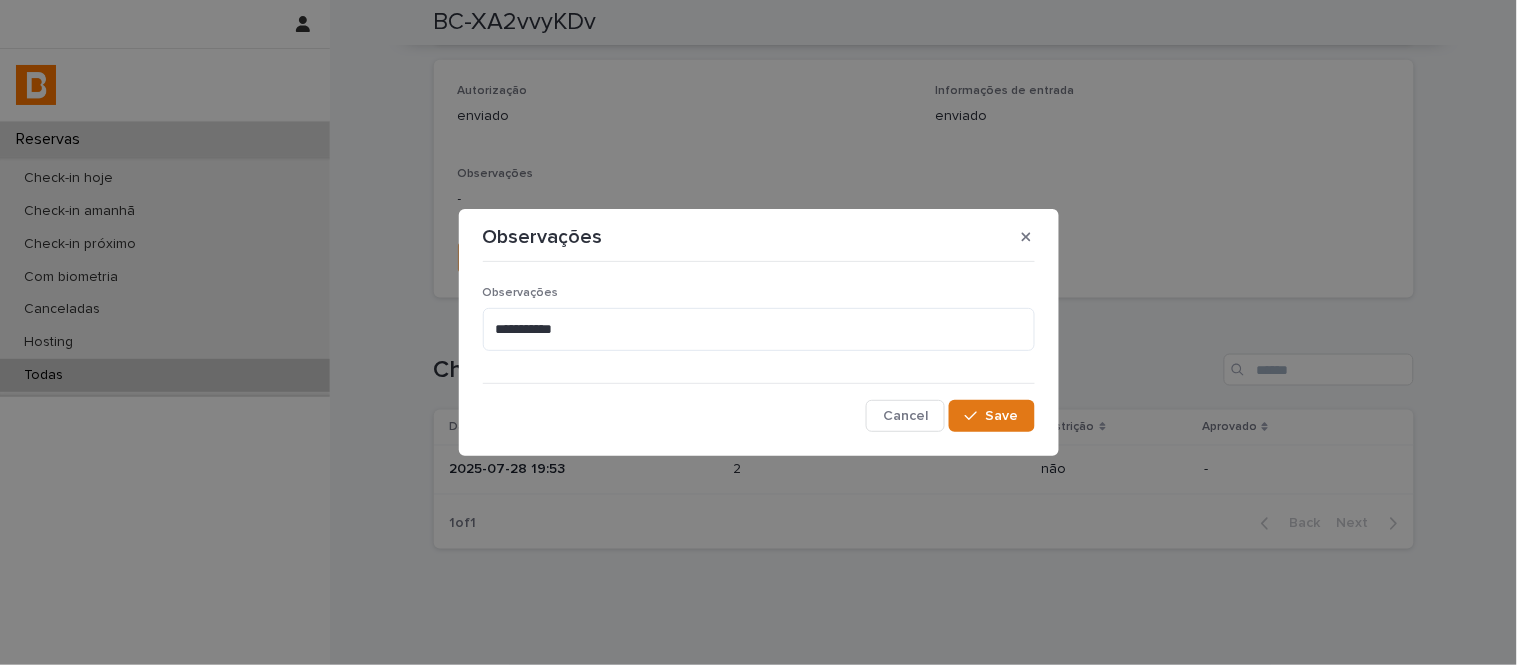 click on "**********" at bounding box center [759, 351] 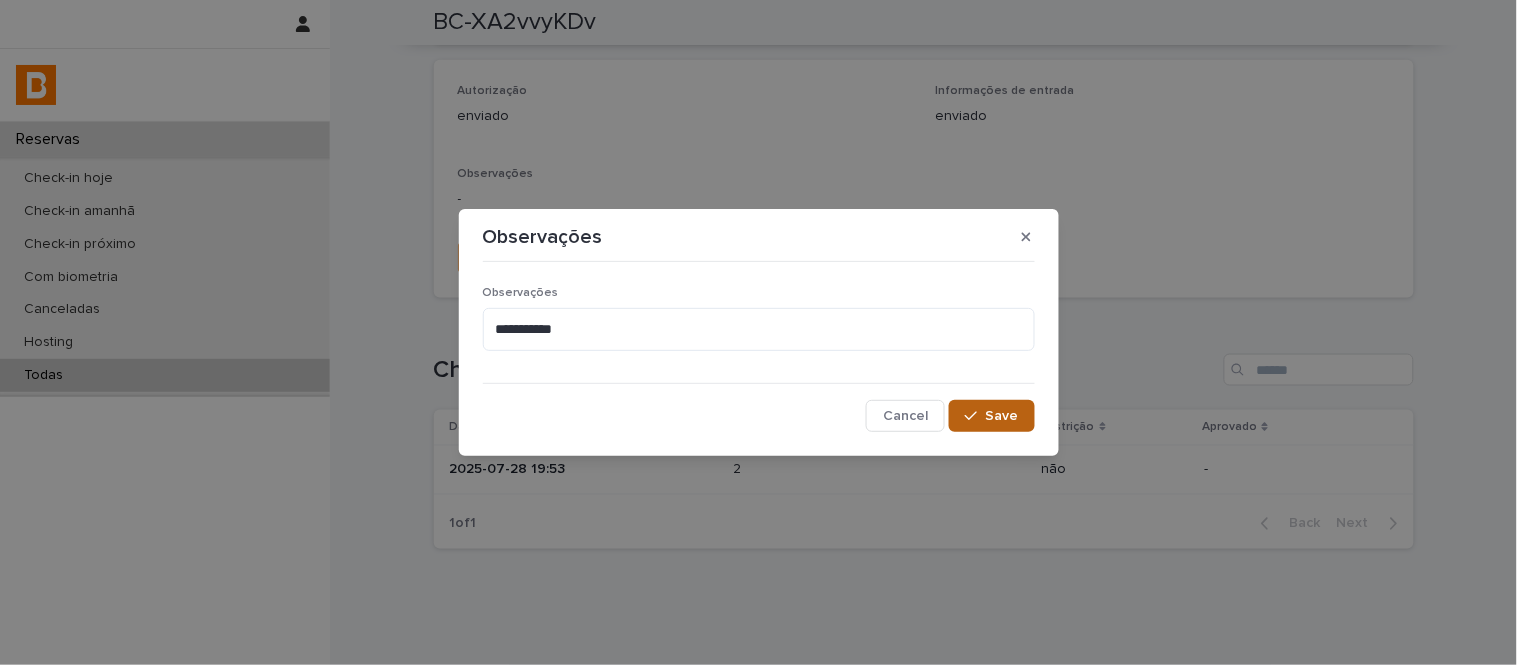 click on "Save" at bounding box center (991, 416) 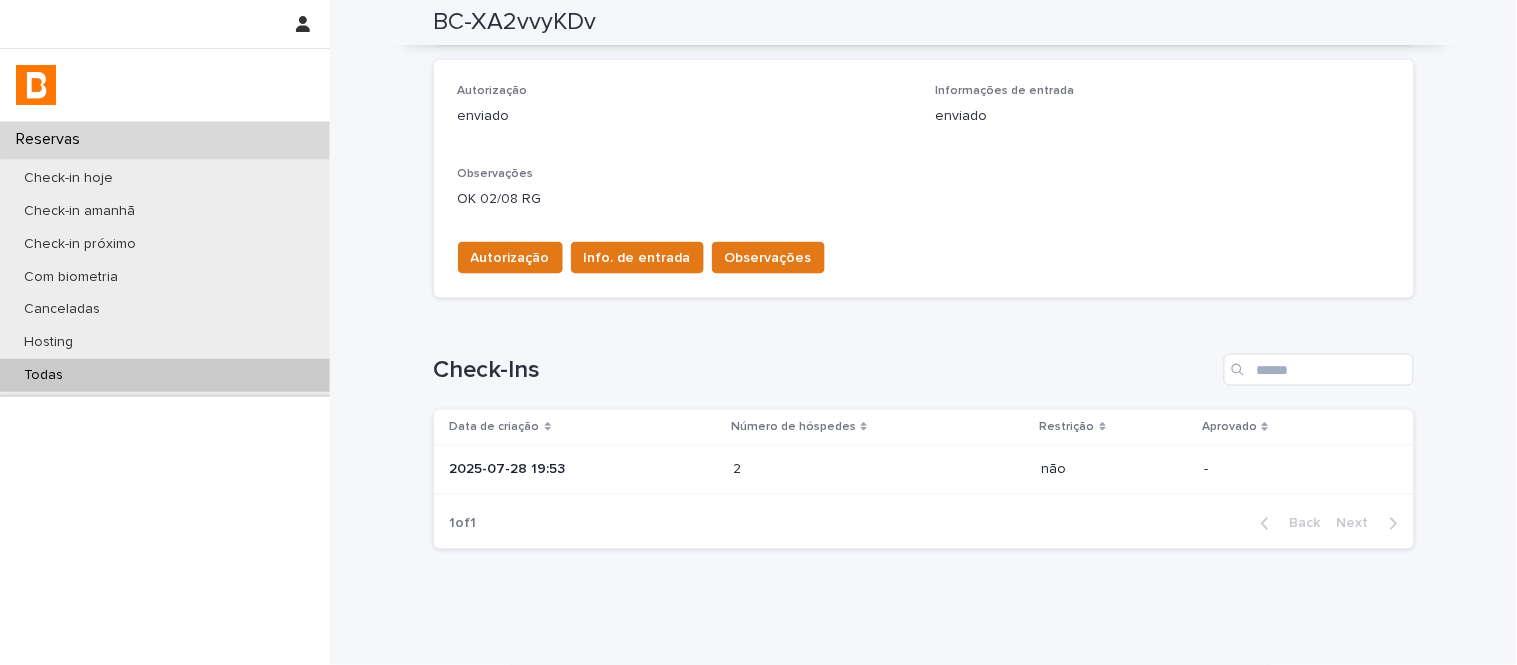 click on "Check-in hoje Check-in amanhã Check-in próximo Com biometria Canceladas Hosting Todas" at bounding box center (165, 277) 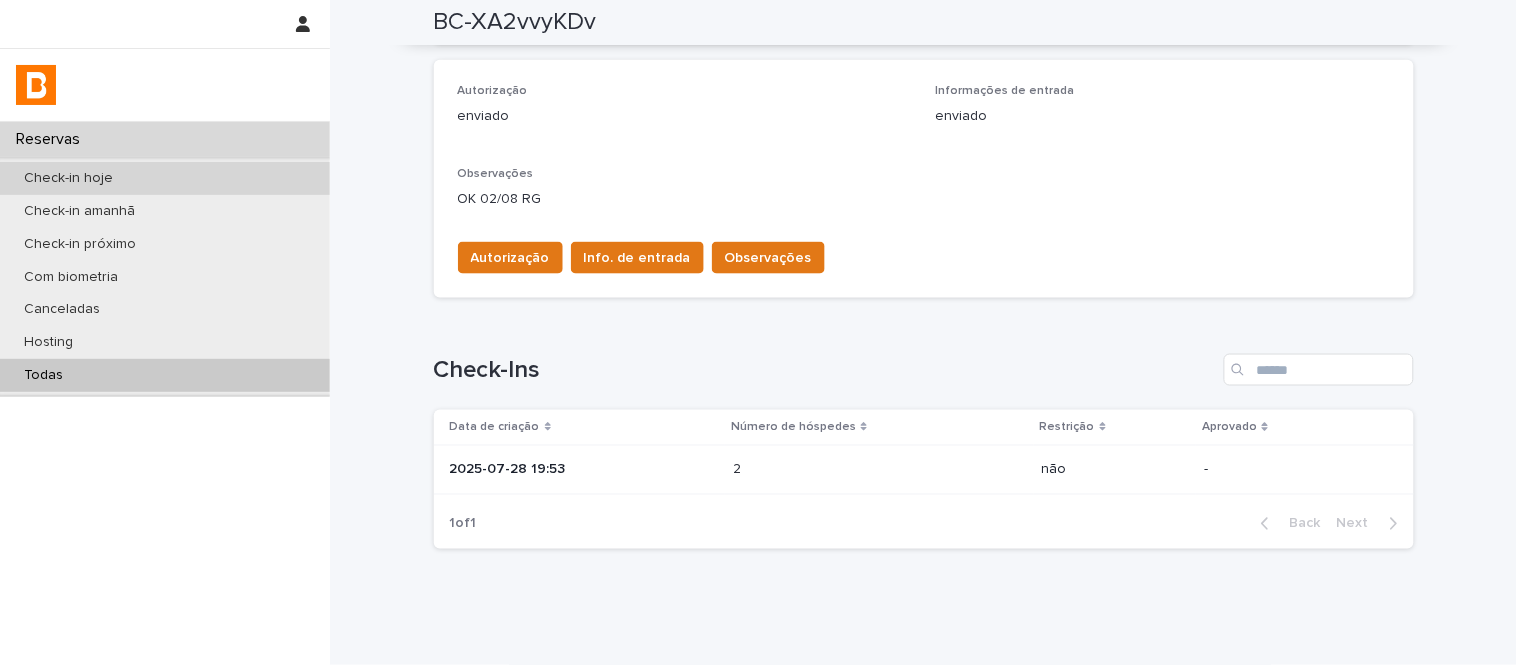 click on "Check-in hoje" at bounding box center (165, 178) 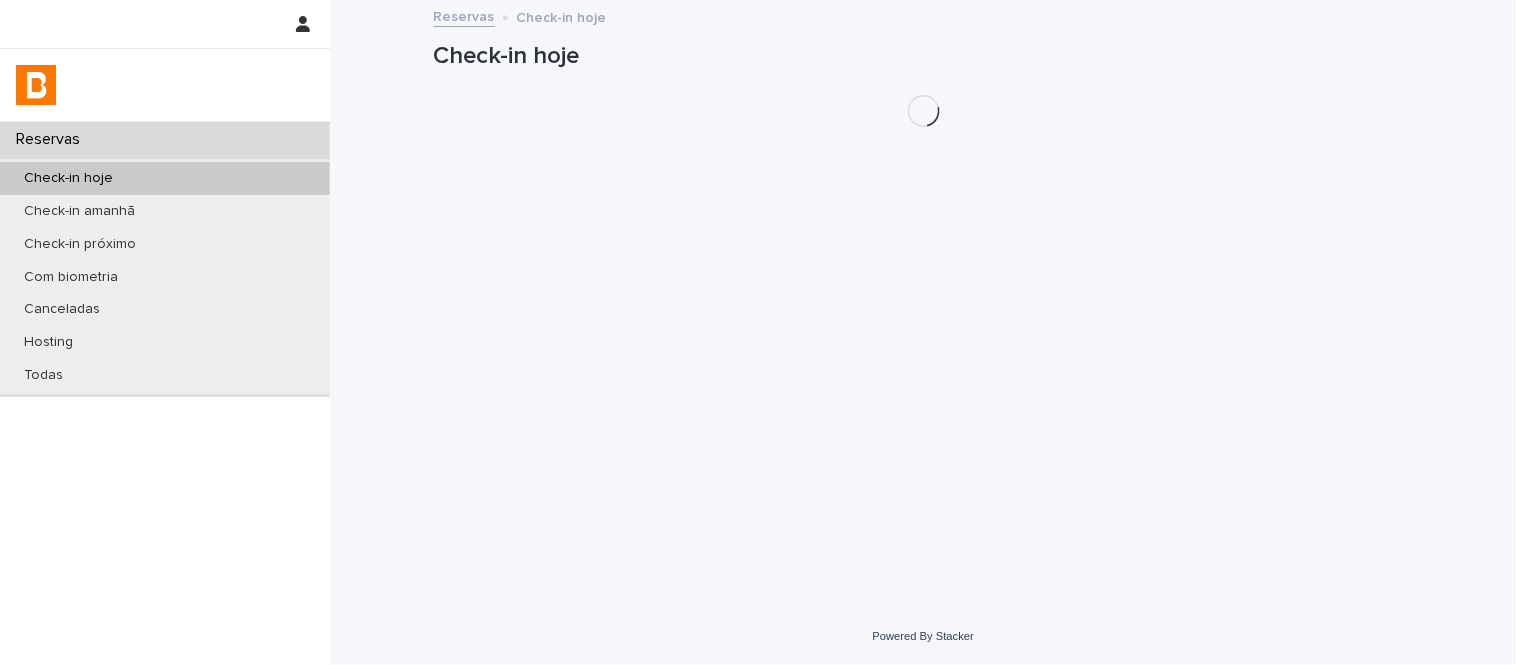 scroll, scrollTop: 0, scrollLeft: 0, axis: both 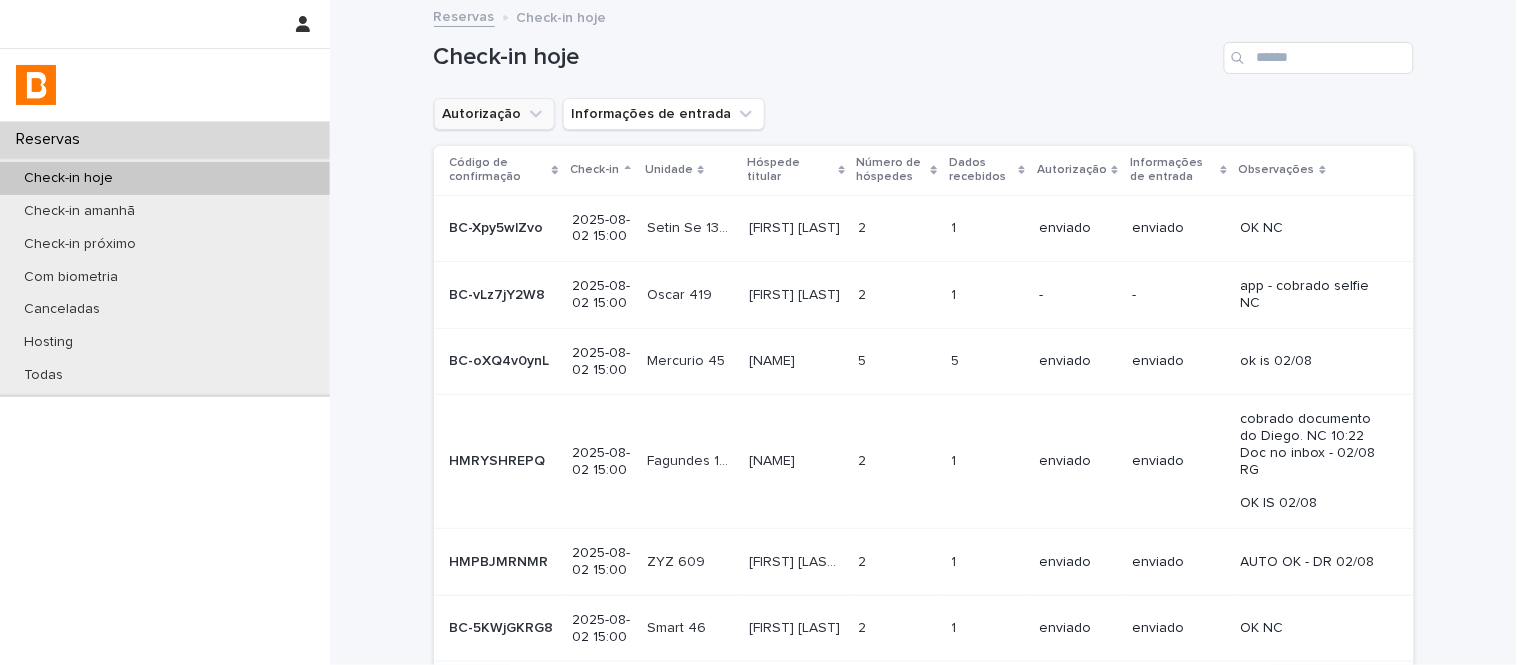 drag, startPoint x: 475, startPoint y: 117, endPoint x: 485, endPoint y: 123, distance: 11.661903 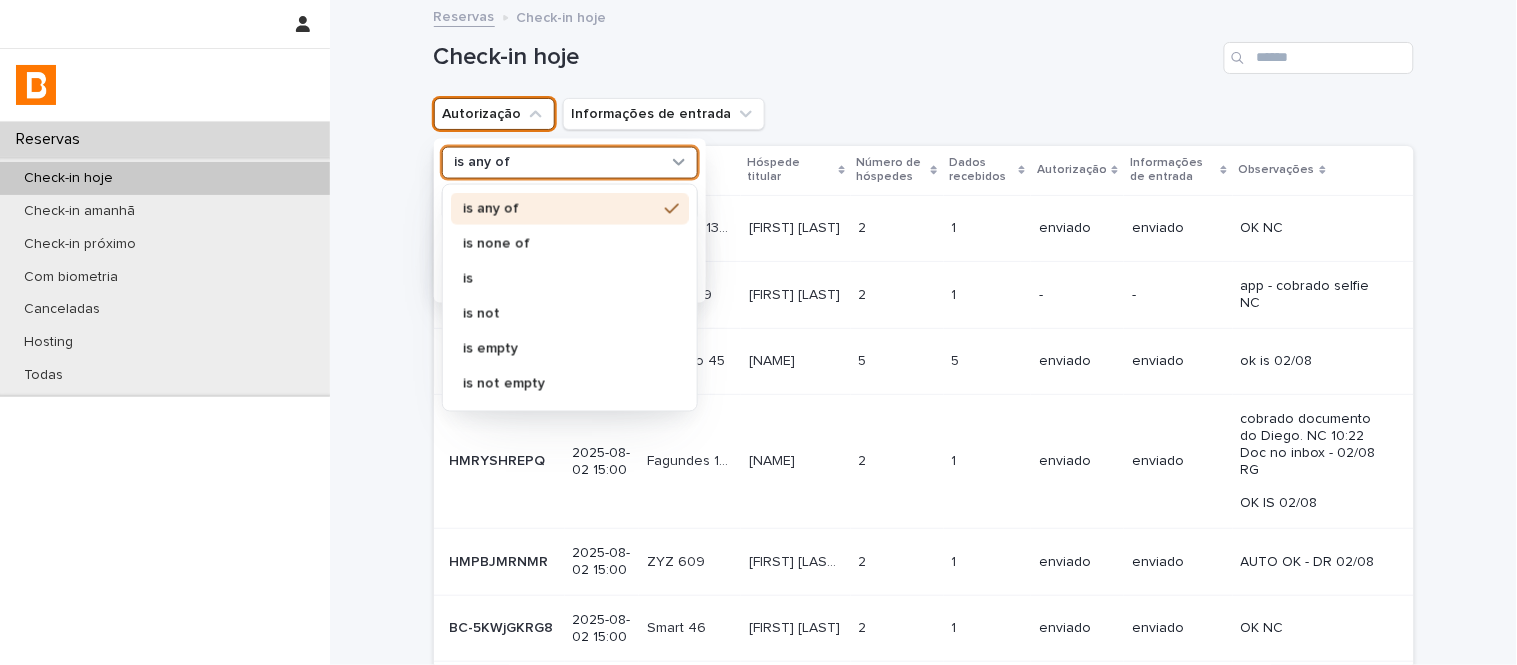 click on "is any of" at bounding box center [557, 162] 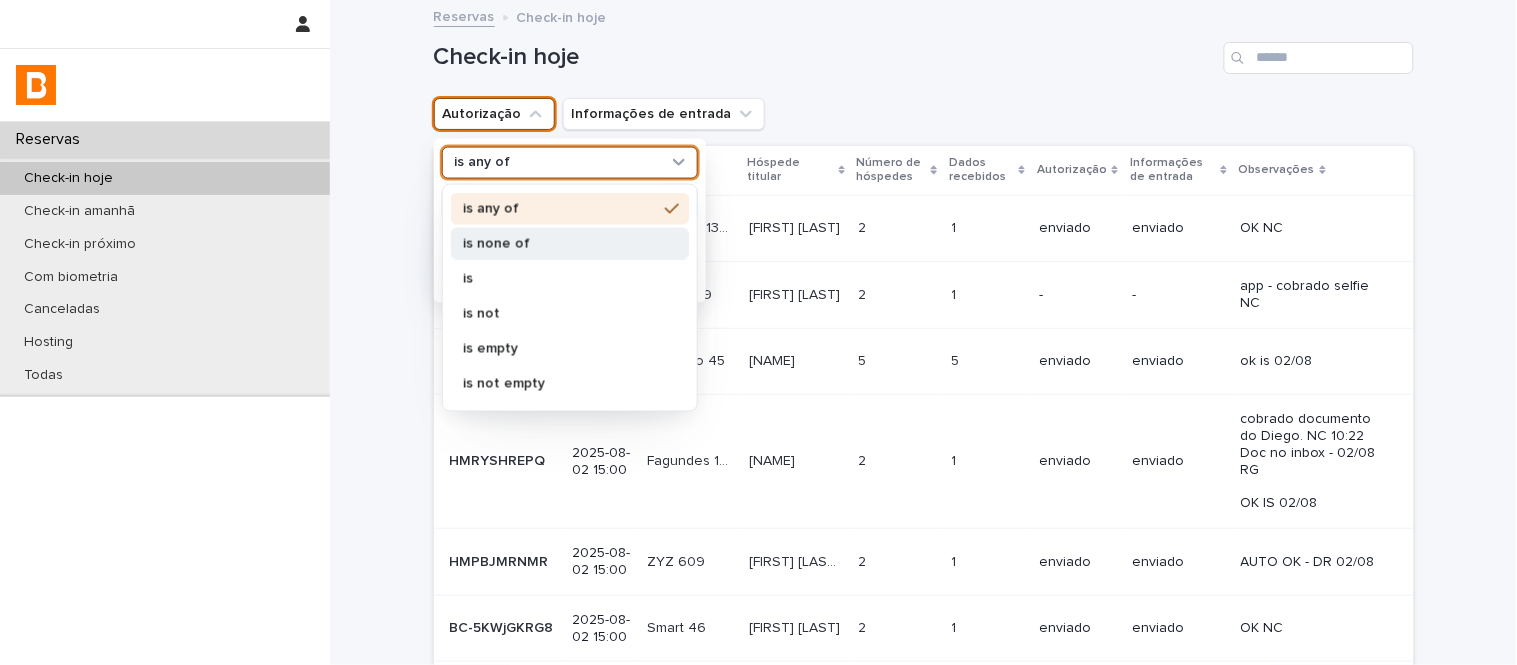 click on "is none of" at bounding box center (560, 243) 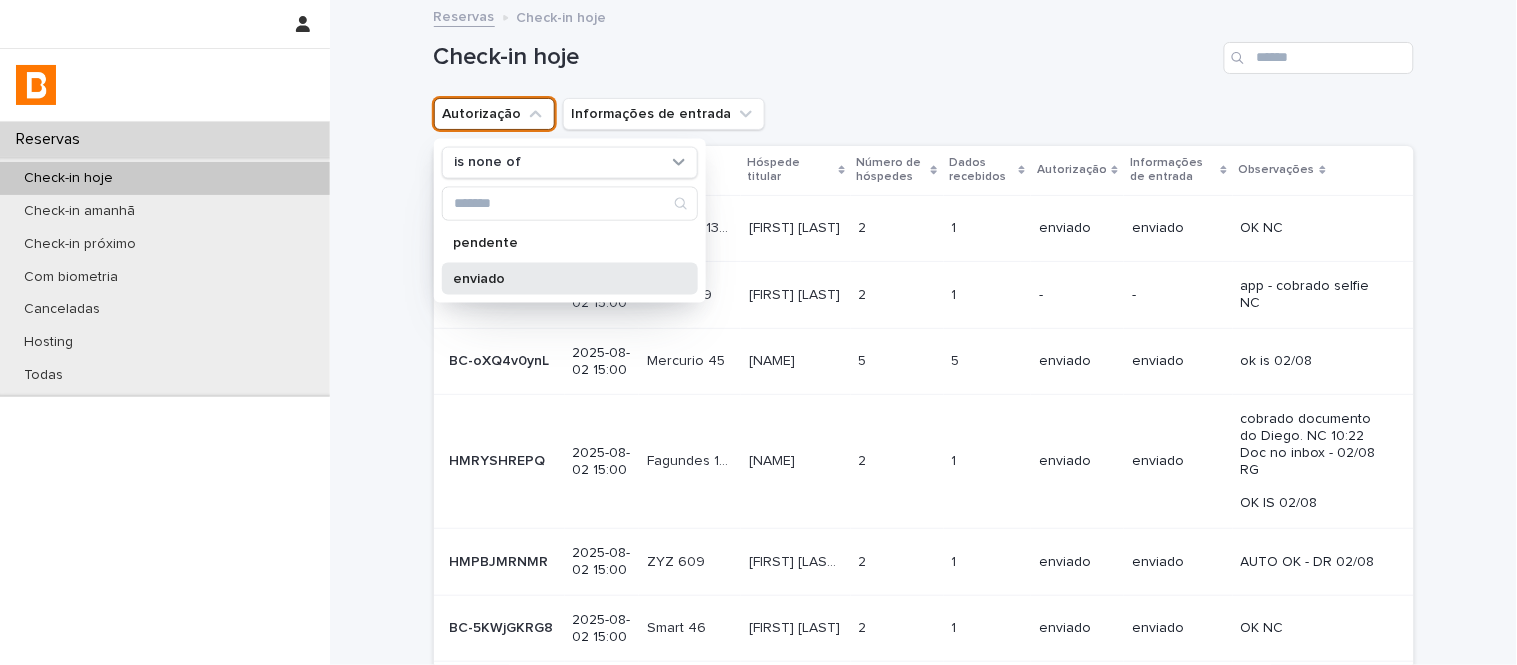 click on "enviado" at bounding box center [560, 278] 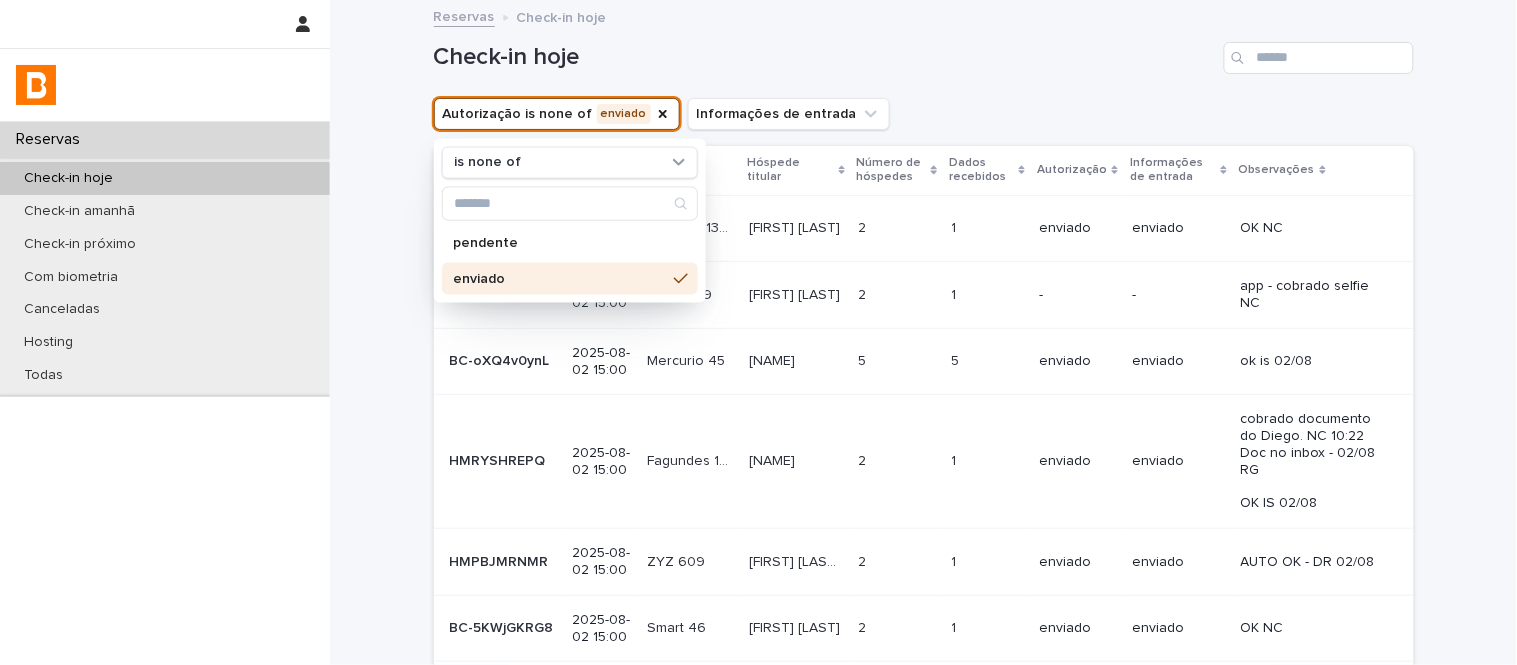 click on "Check-in hoje" at bounding box center (924, 58) 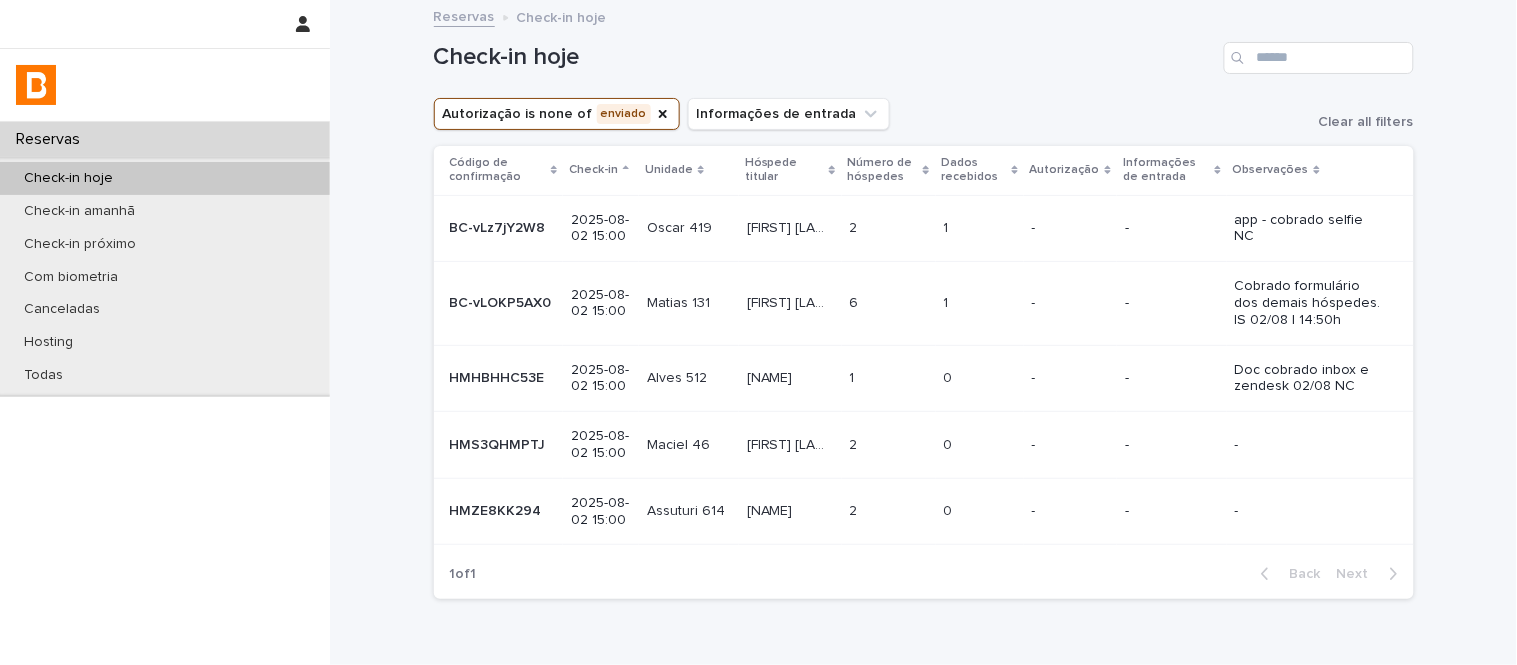 click on "1 1" at bounding box center [980, 228] 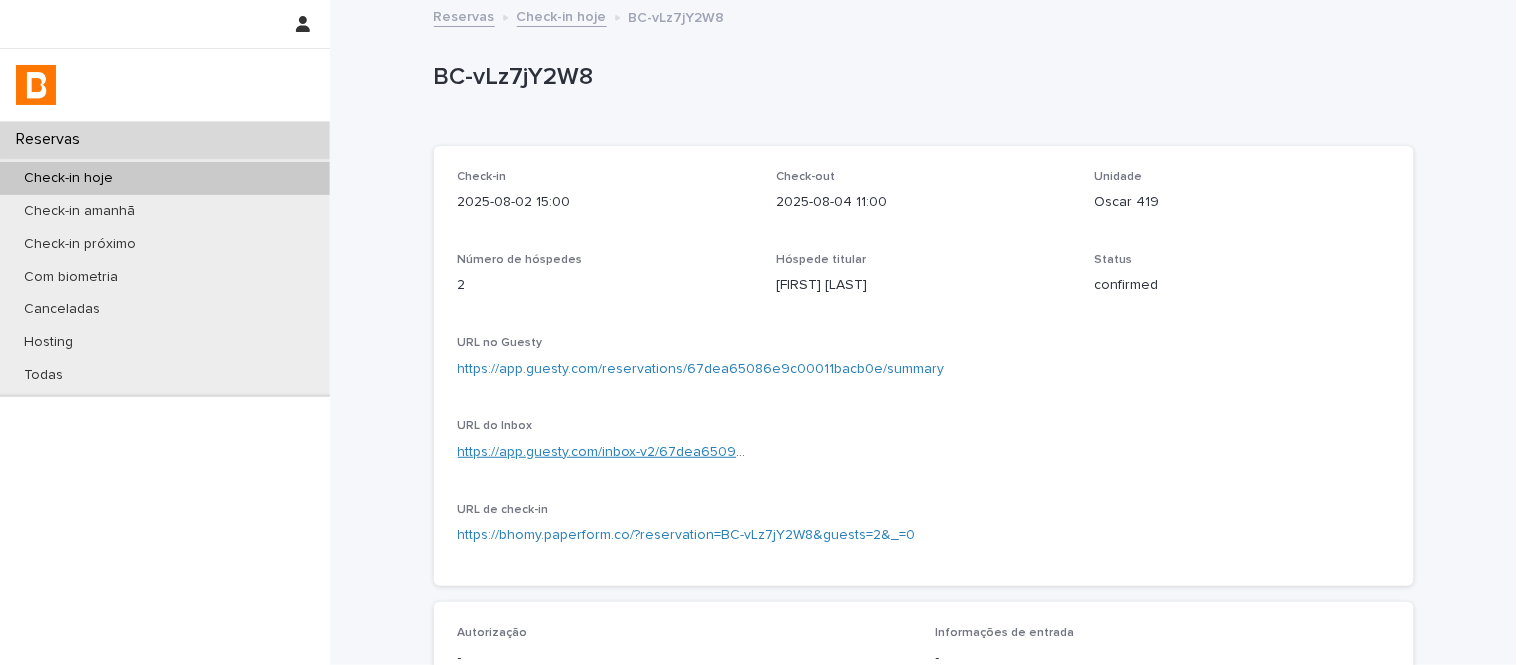 click on "https://app.guesty.com/inbox-v2/67dea6509dab2a00133e45e0?reservationId=67dea65086e9c00011bacb0e" at bounding box center (806, 452) 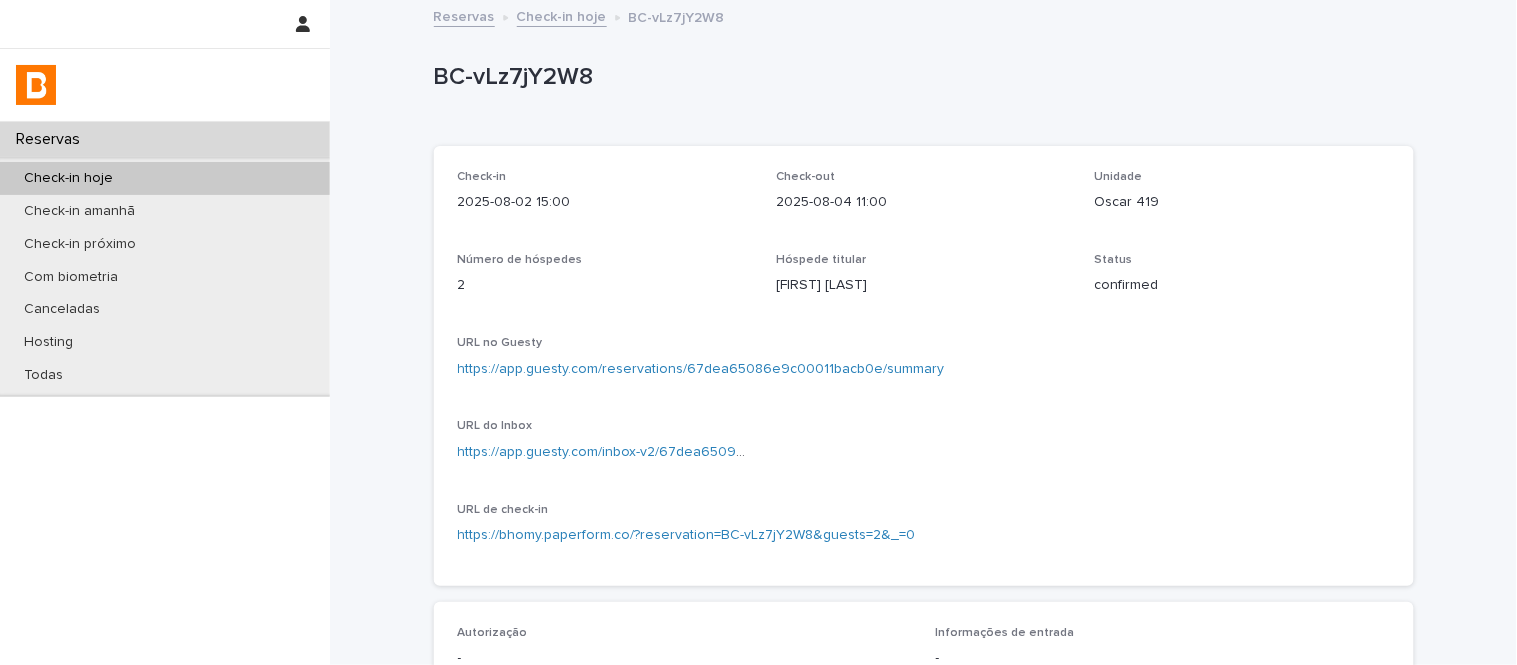 click on "https://app.guesty.com/reservations/67dea65086e9c00011bacb0e/summary" at bounding box center [701, 369] 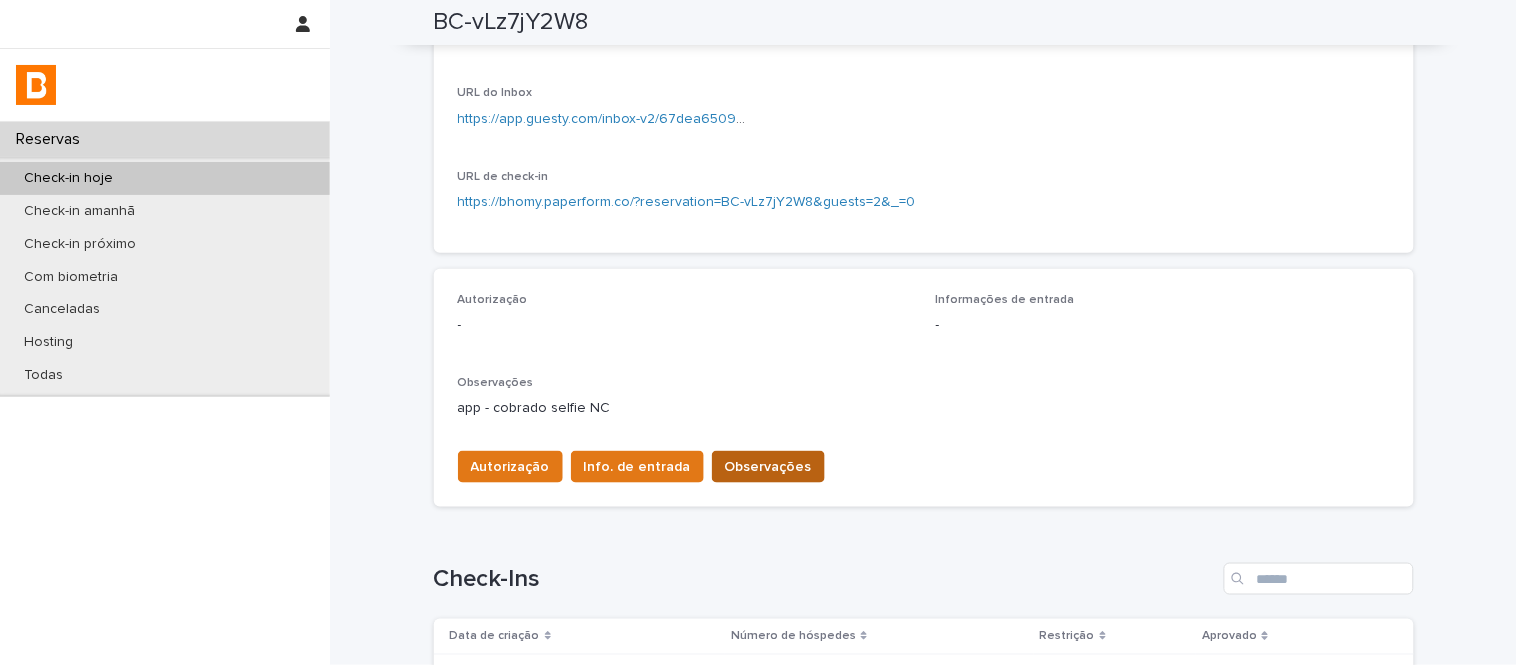 click on "Observações" at bounding box center (768, 467) 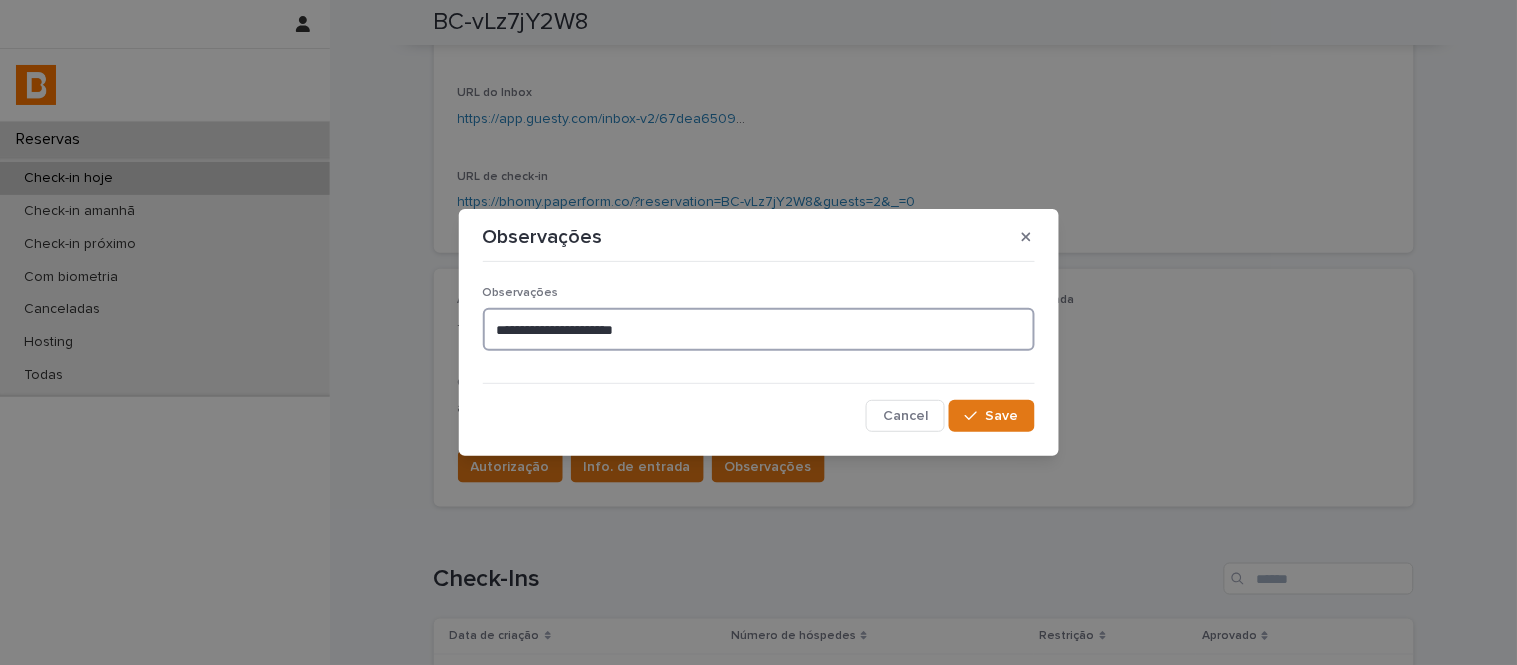 click on "**********" at bounding box center [759, 329] 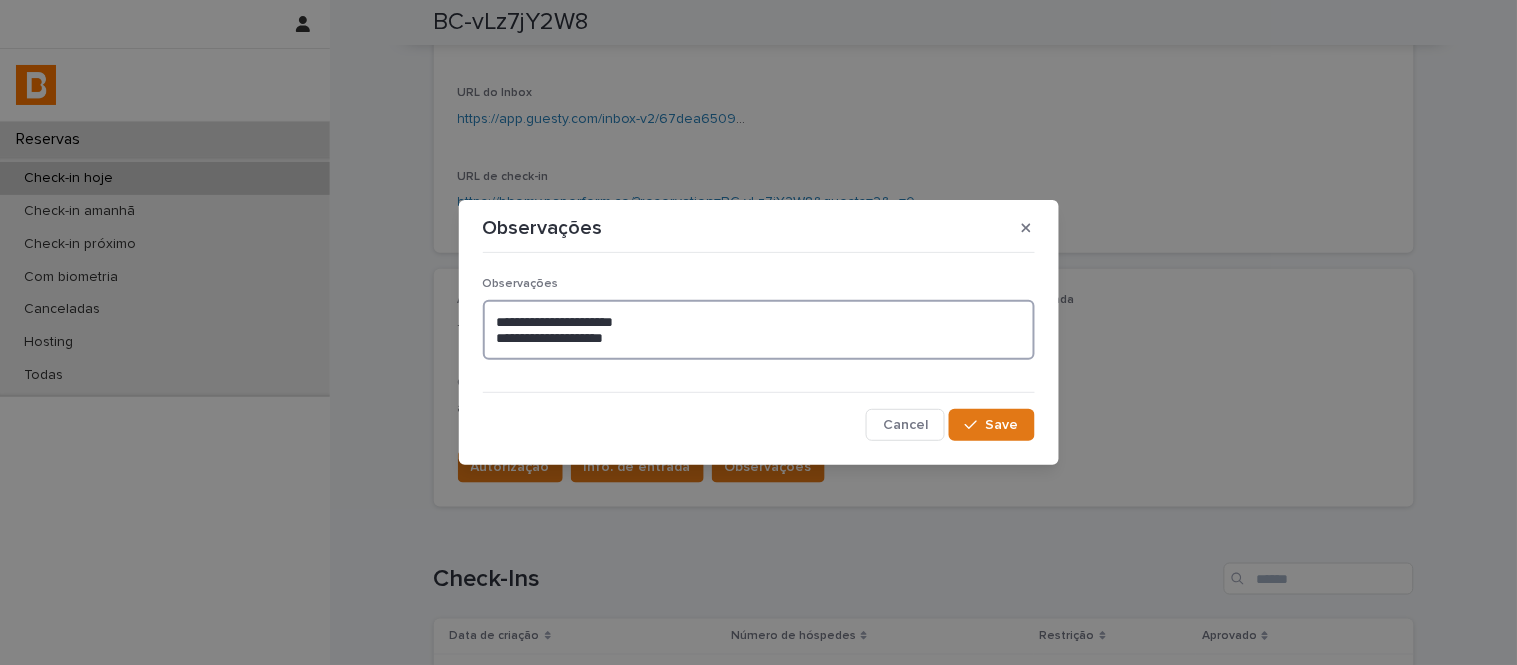 paste on "**********" 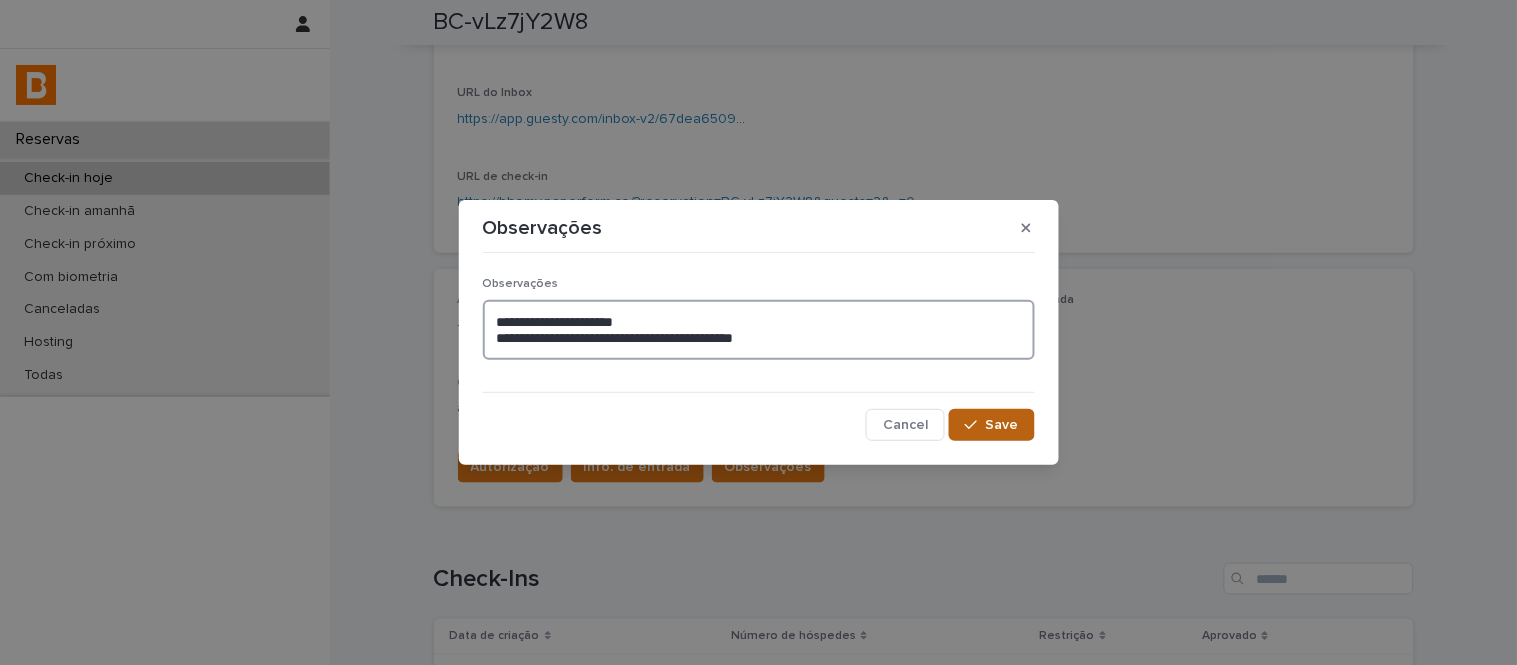 type on "**********" 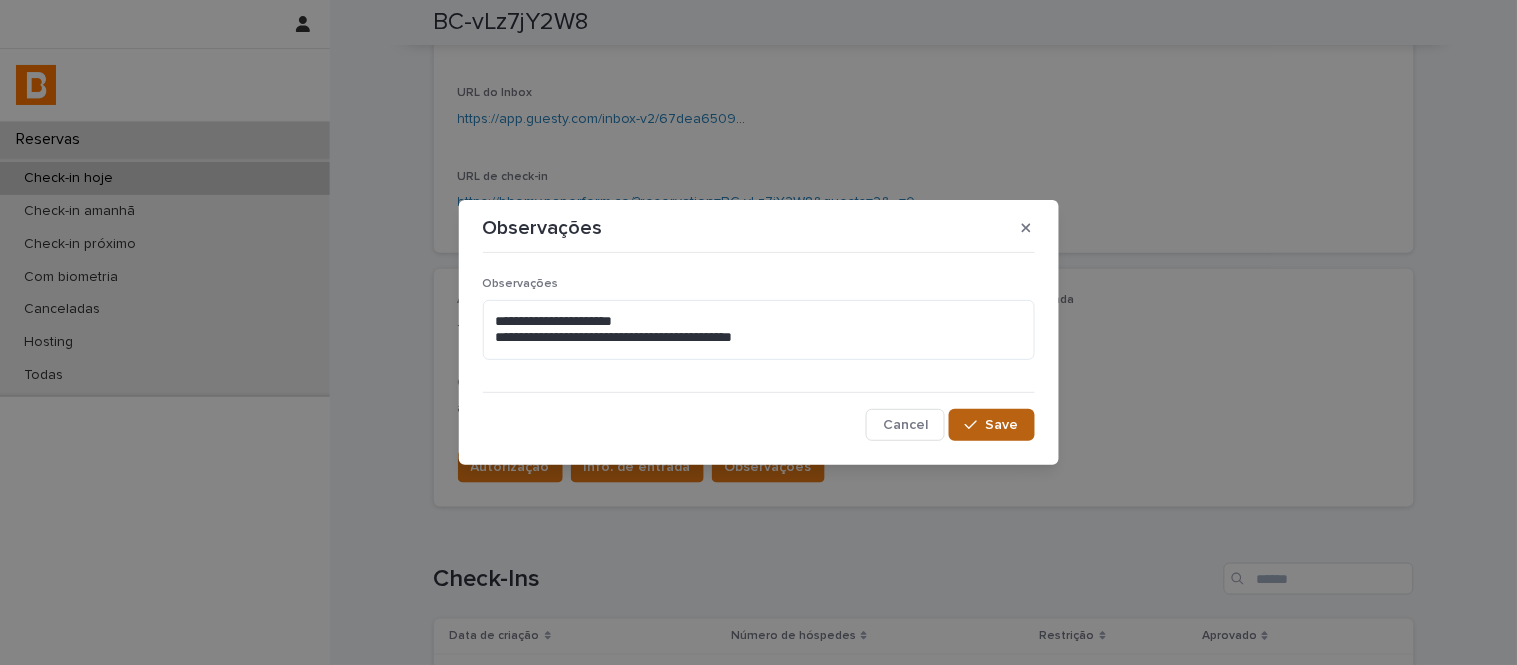 click on "Save" at bounding box center [991, 425] 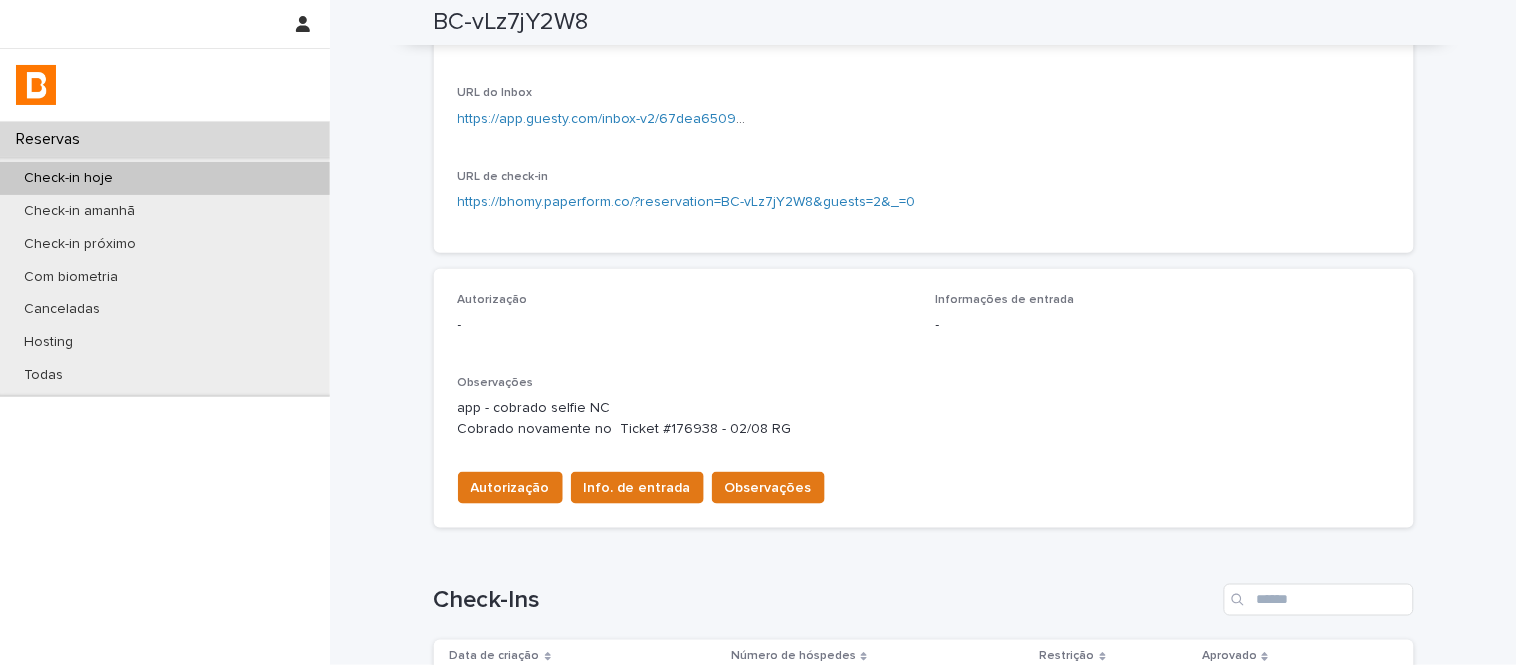 scroll, scrollTop: 344, scrollLeft: 0, axis: vertical 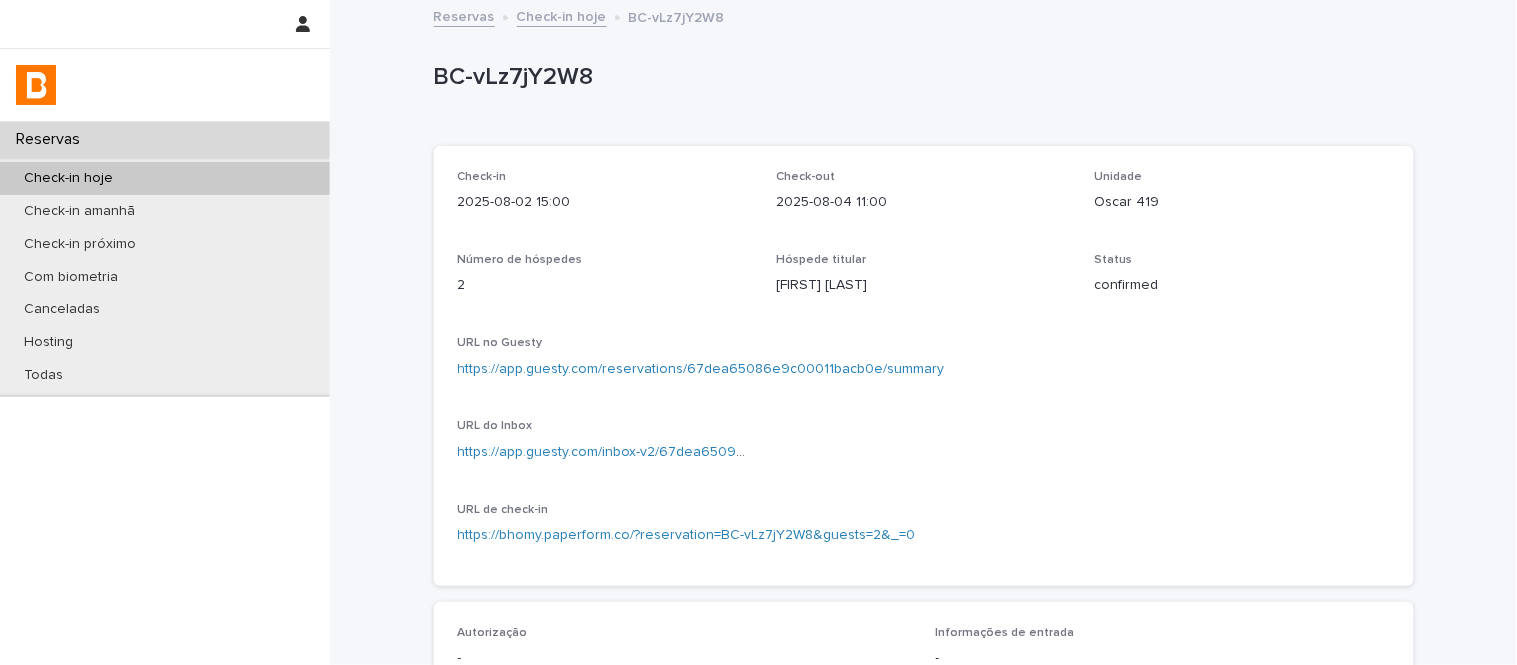 click on "Check-in hoje" at bounding box center [562, 15] 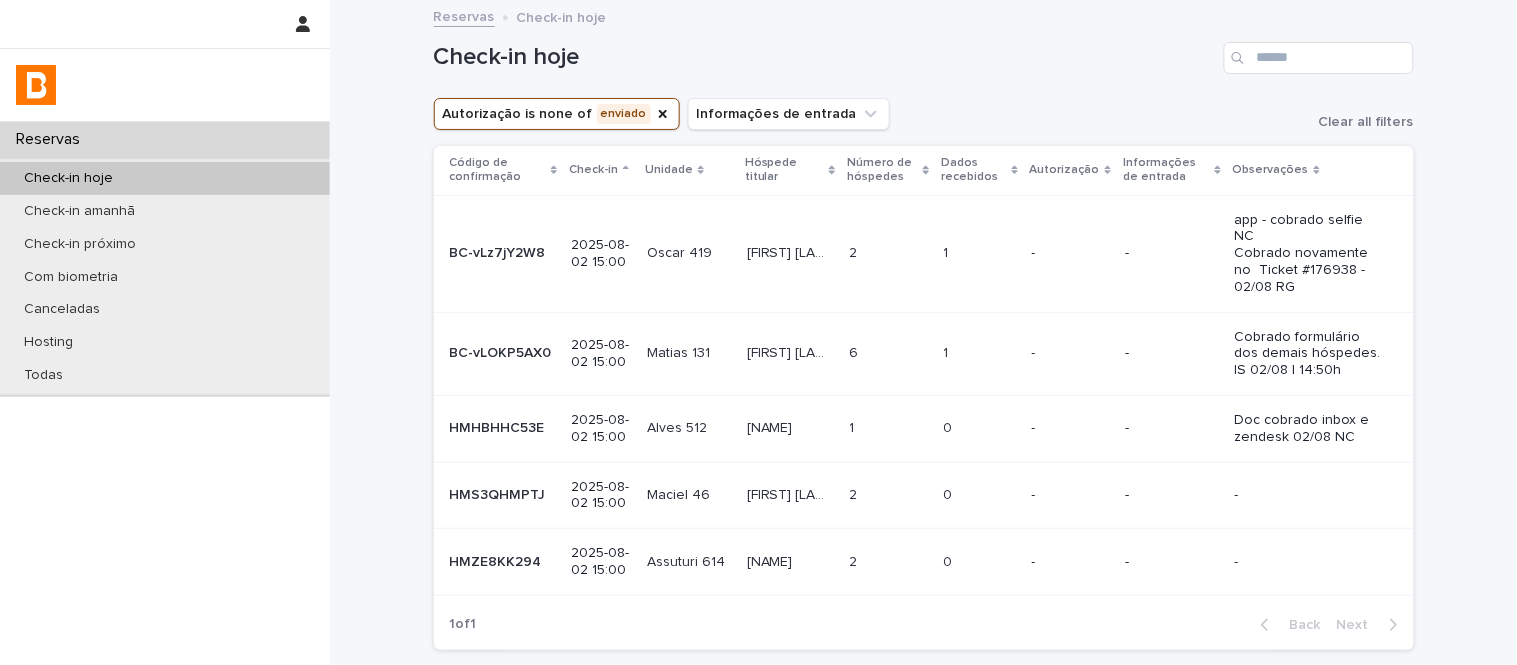 click on "6" at bounding box center (856, 351) 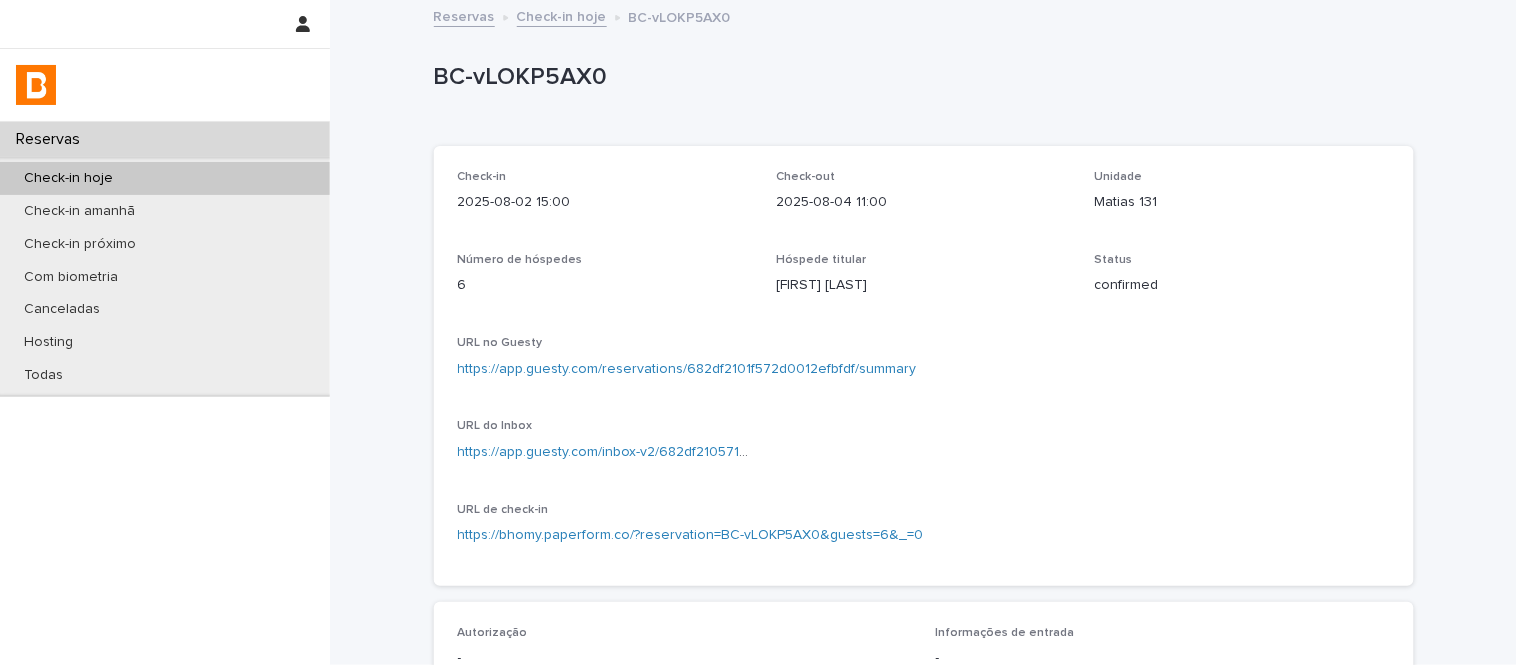 click on "https://app.guesty.com/reservations/682df2101f572d0012efbfdf/summary" at bounding box center (687, 369) 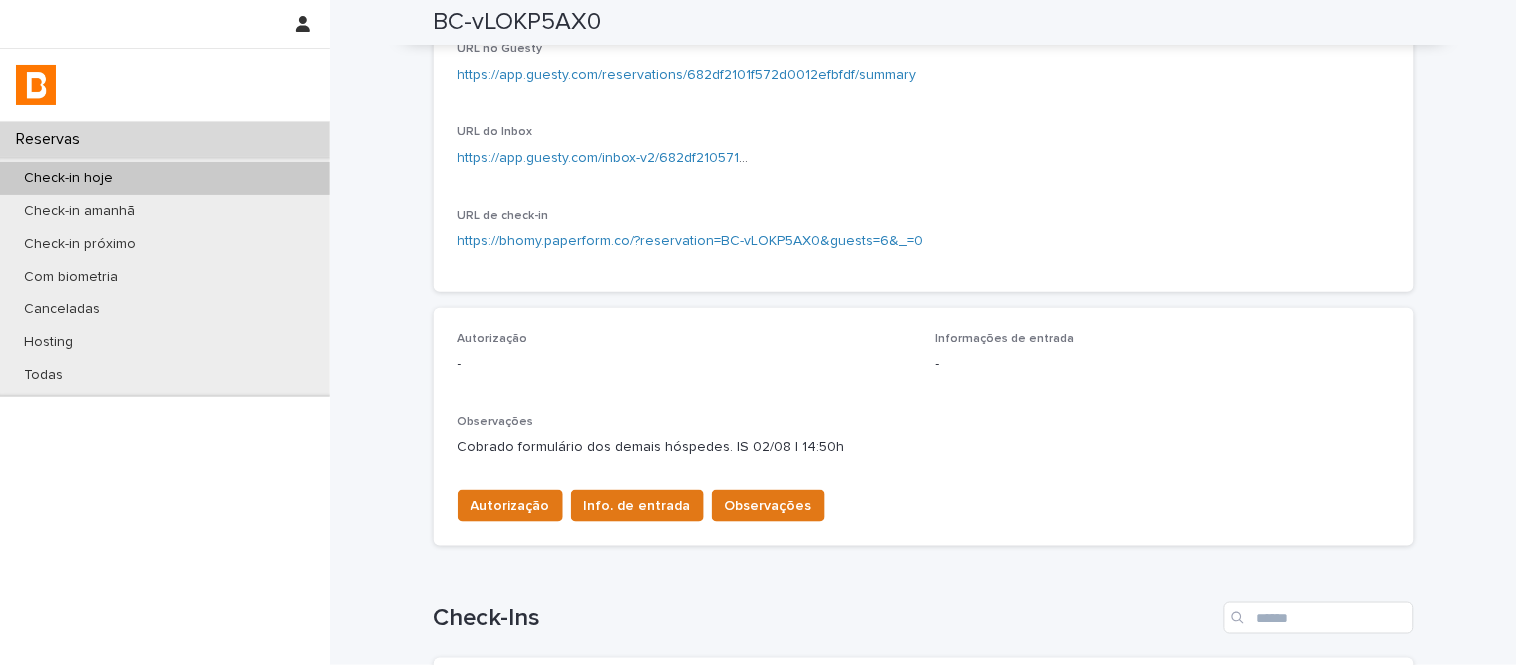 scroll, scrollTop: 333, scrollLeft: 0, axis: vertical 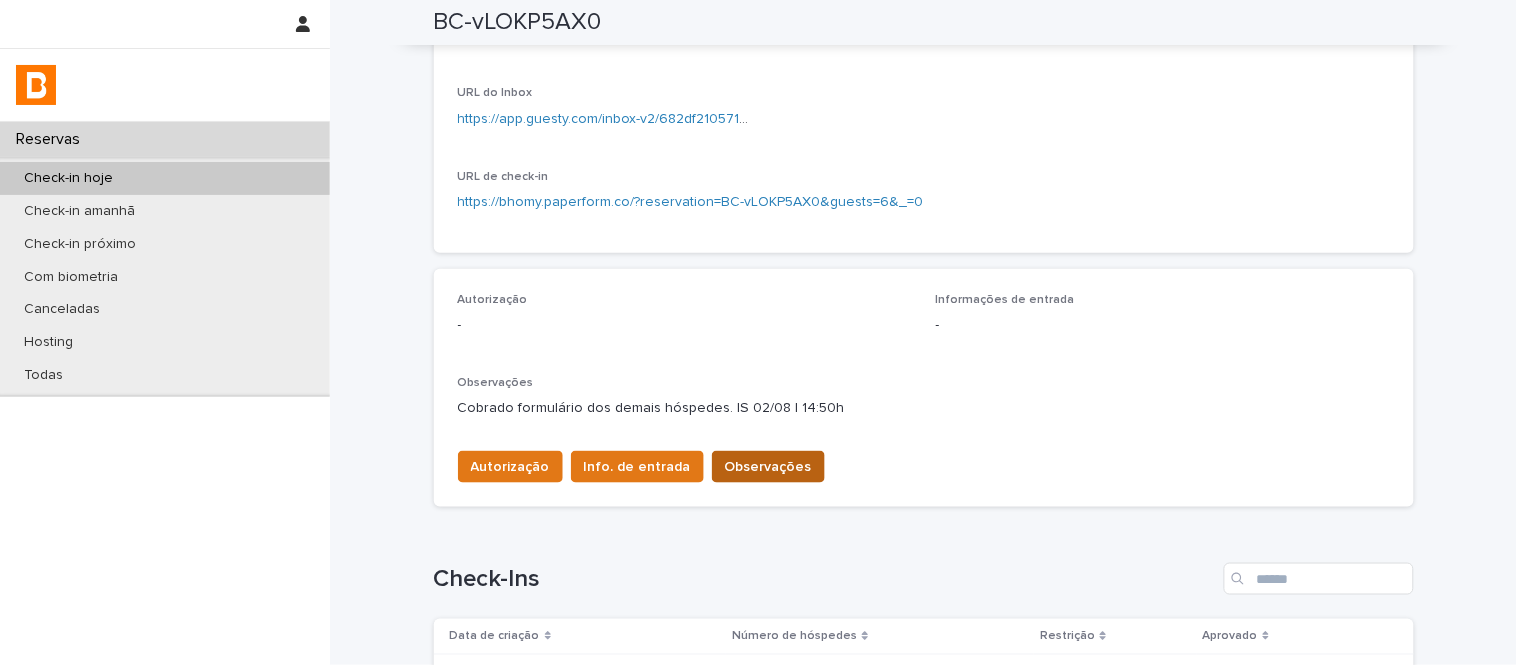 click on "Observações" at bounding box center (768, 467) 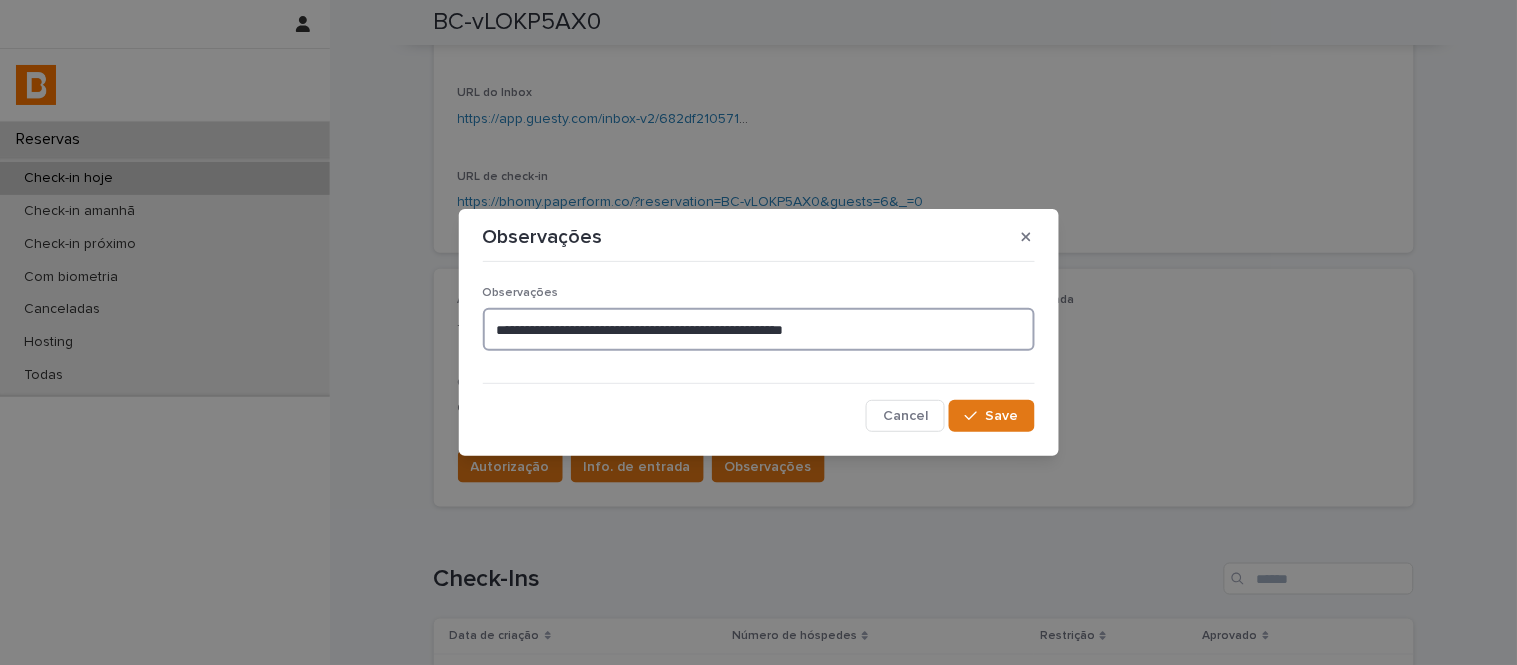 click on "**********" at bounding box center (759, 329) 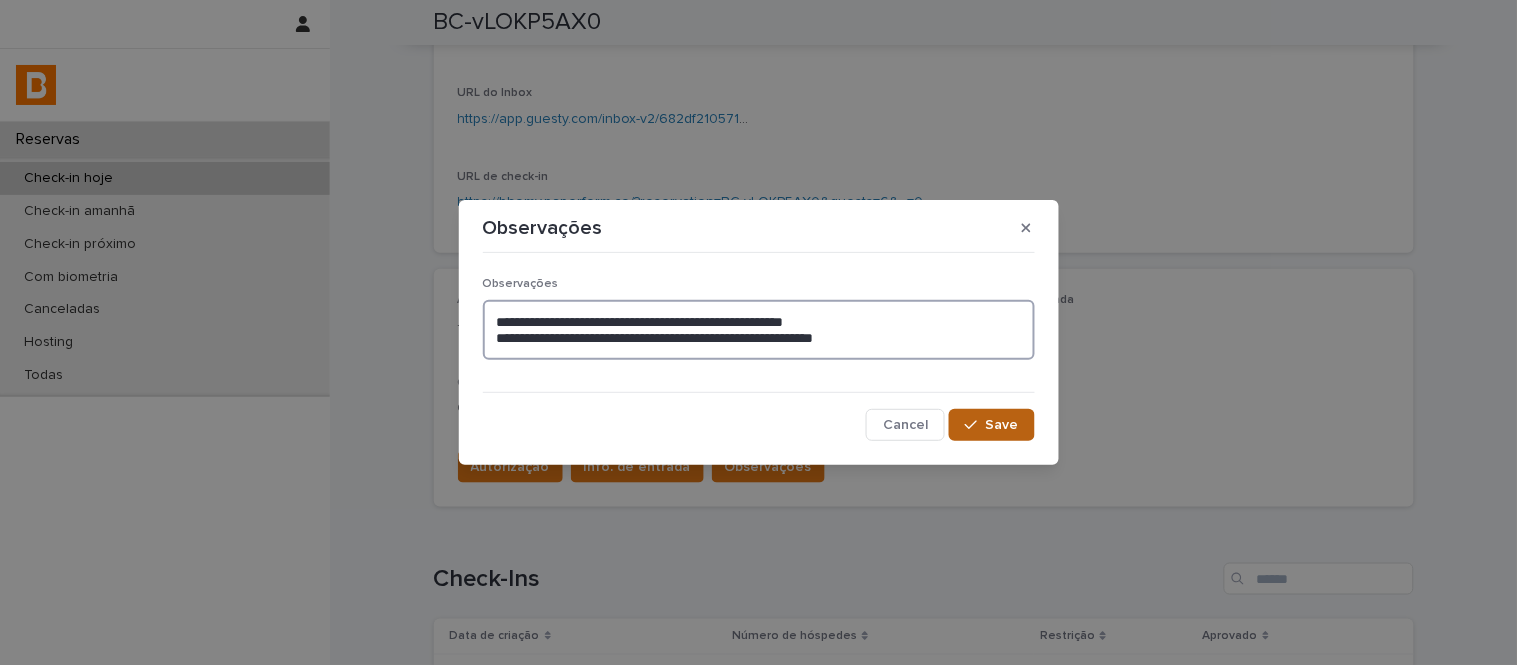 type on "**********" 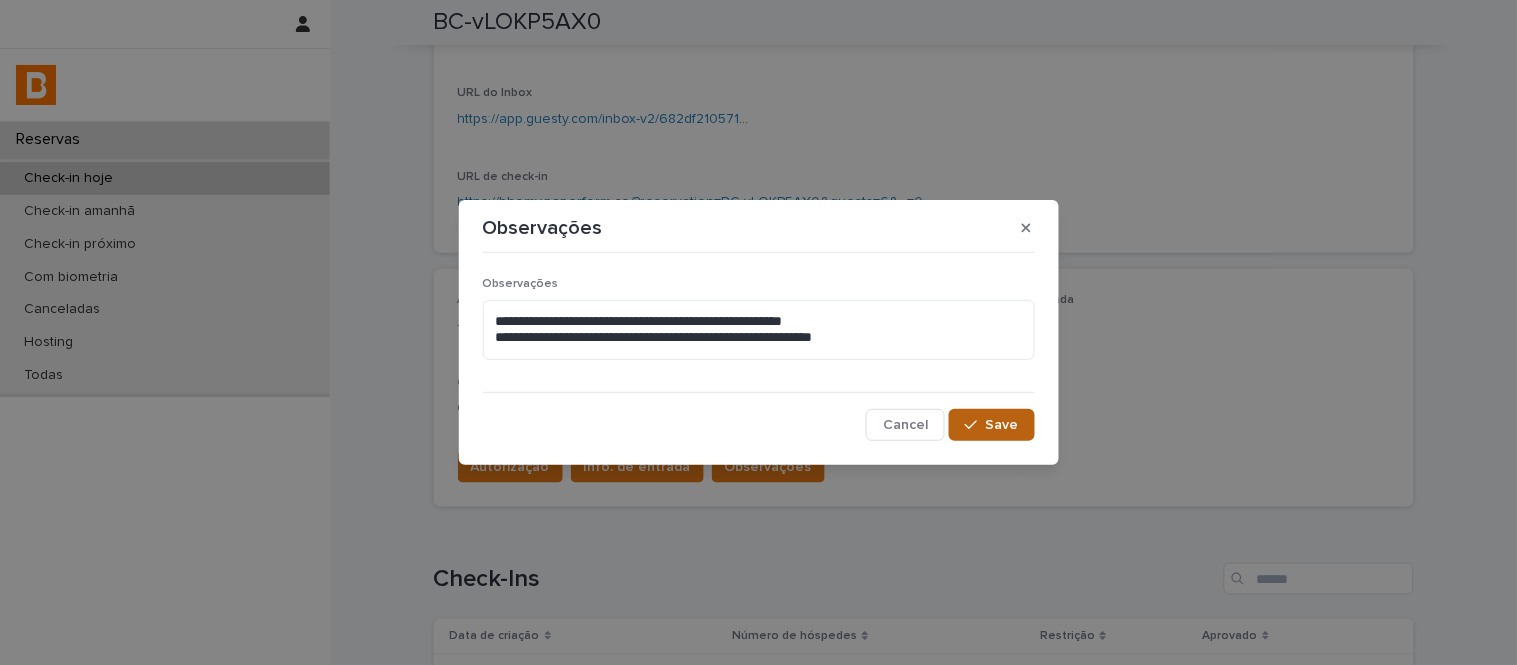 click on "Save" at bounding box center [991, 425] 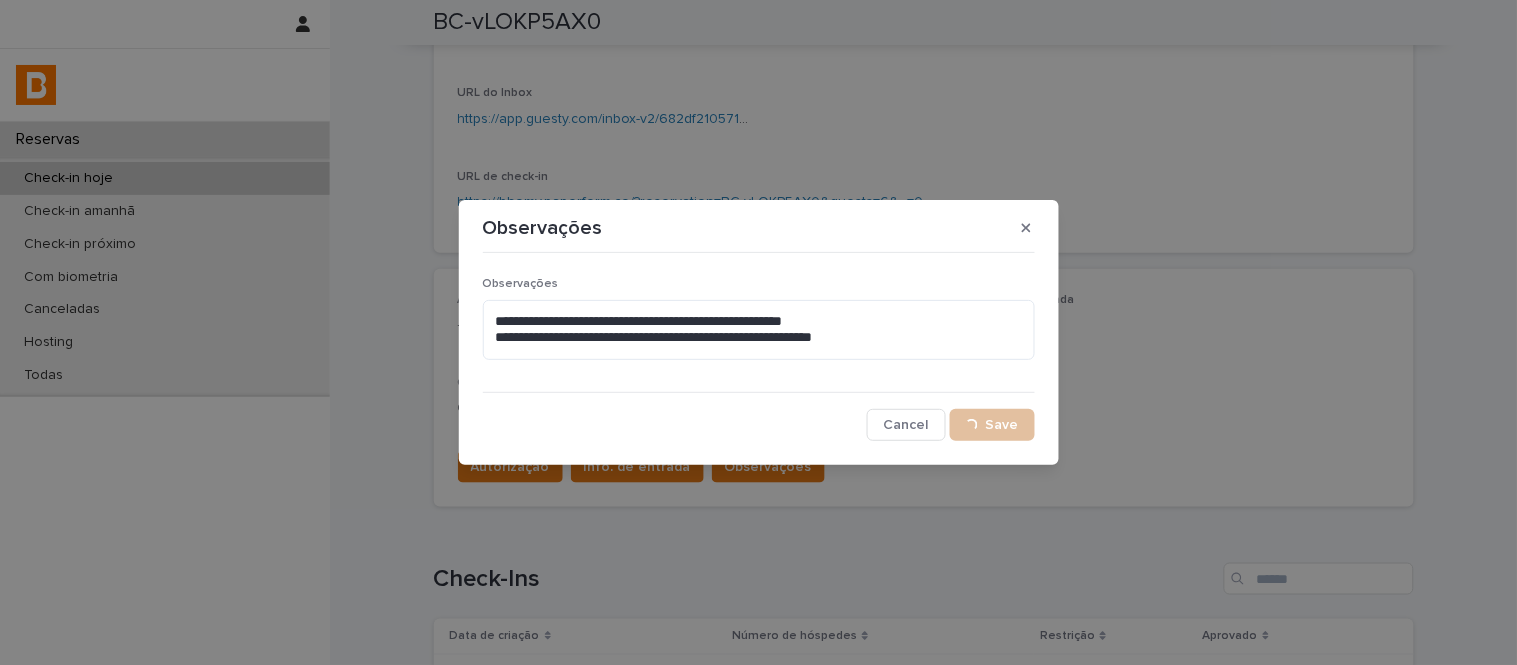scroll, scrollTop: 344, scrollLeft: 0, axis: vertical 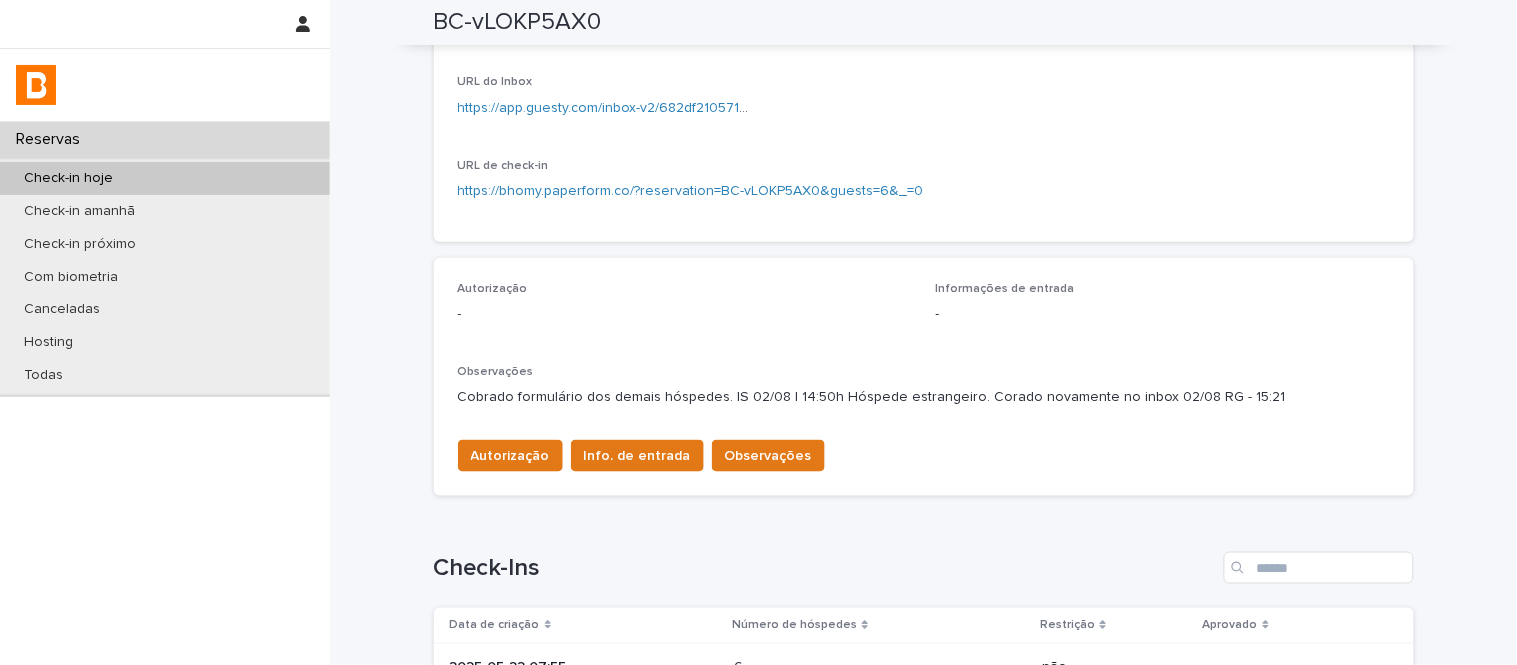 click on "Autorização Info. de entrada Observações" at bounding box center [637, 460] 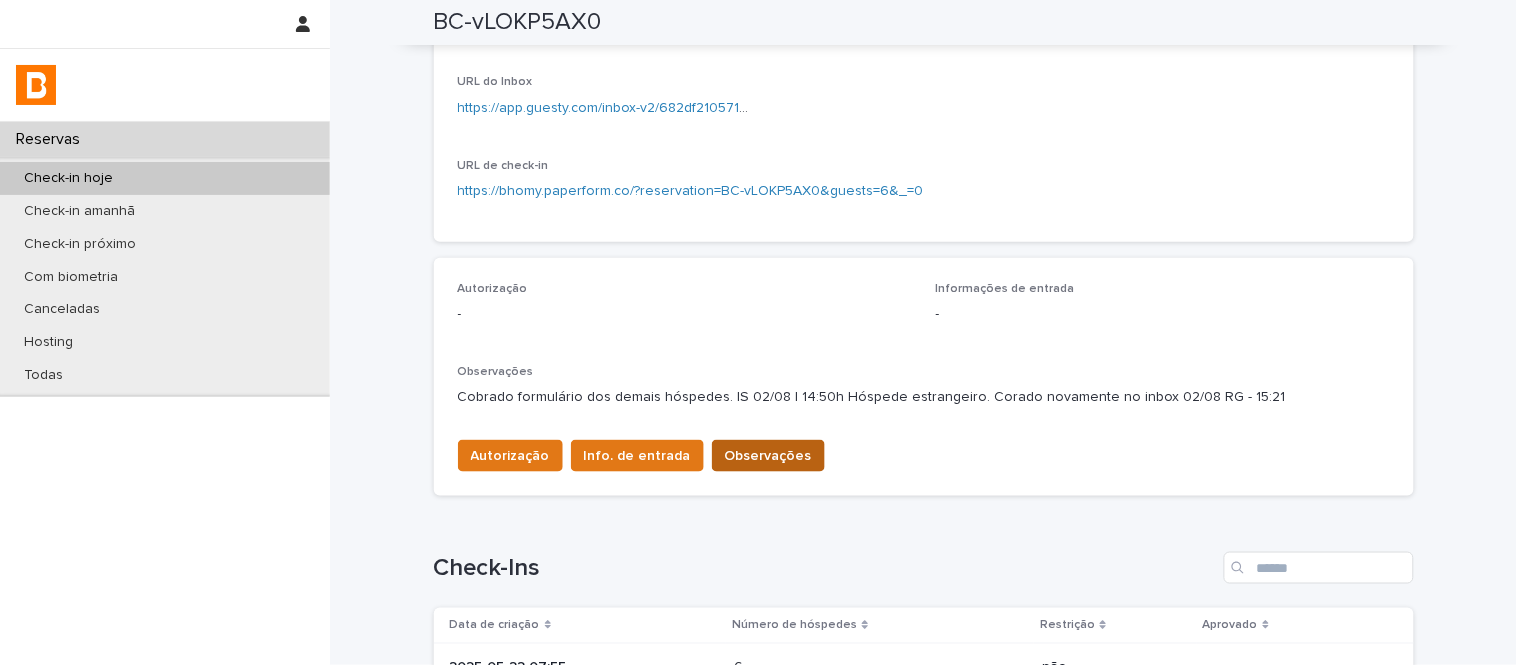 click on "Observações" at bounding box center (768, 456) 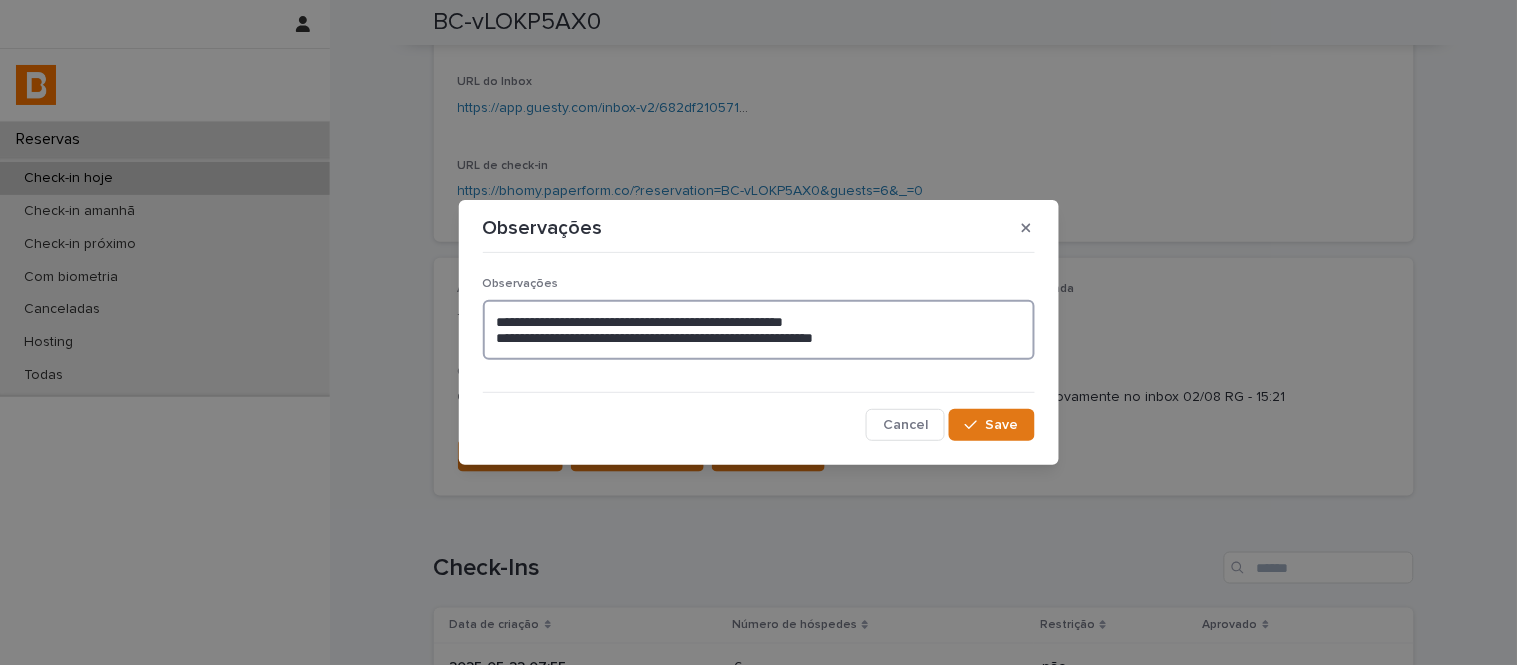 click on "**********" at bounding box center [759, 330] 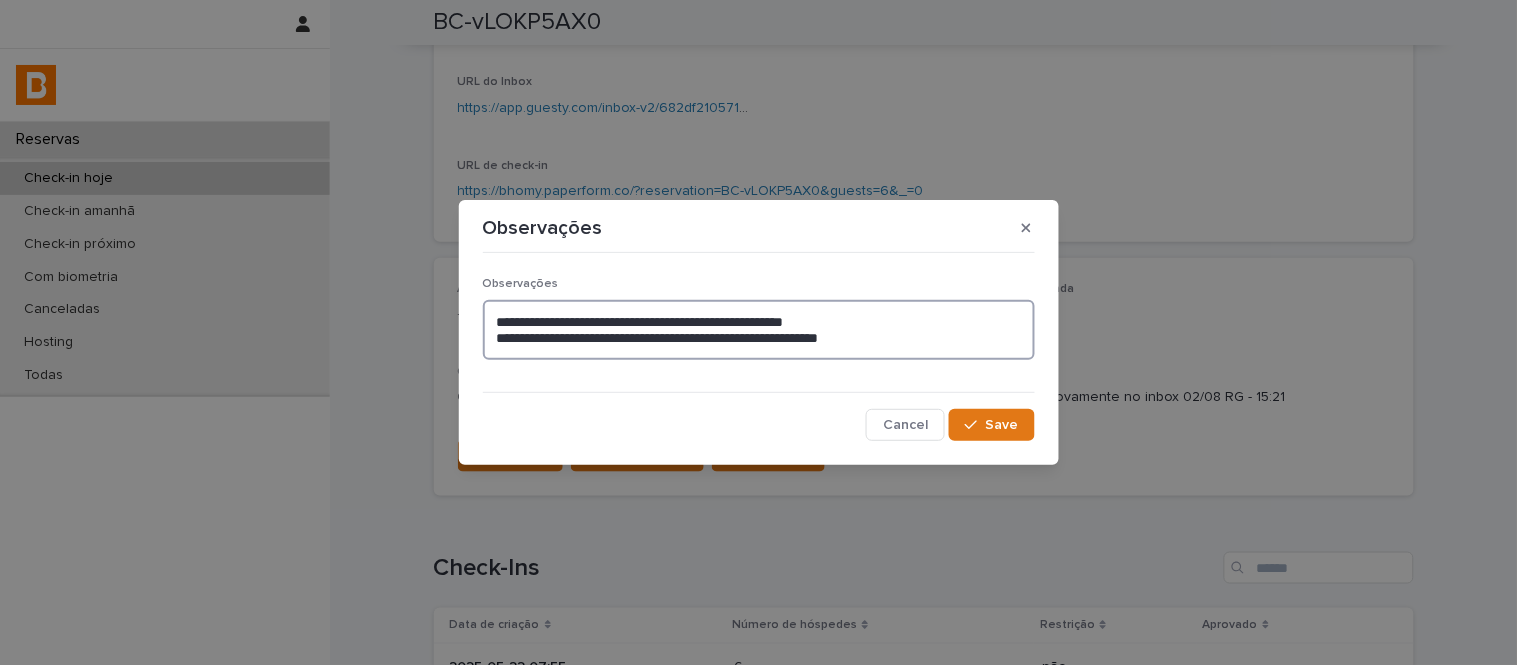 type on "**********" 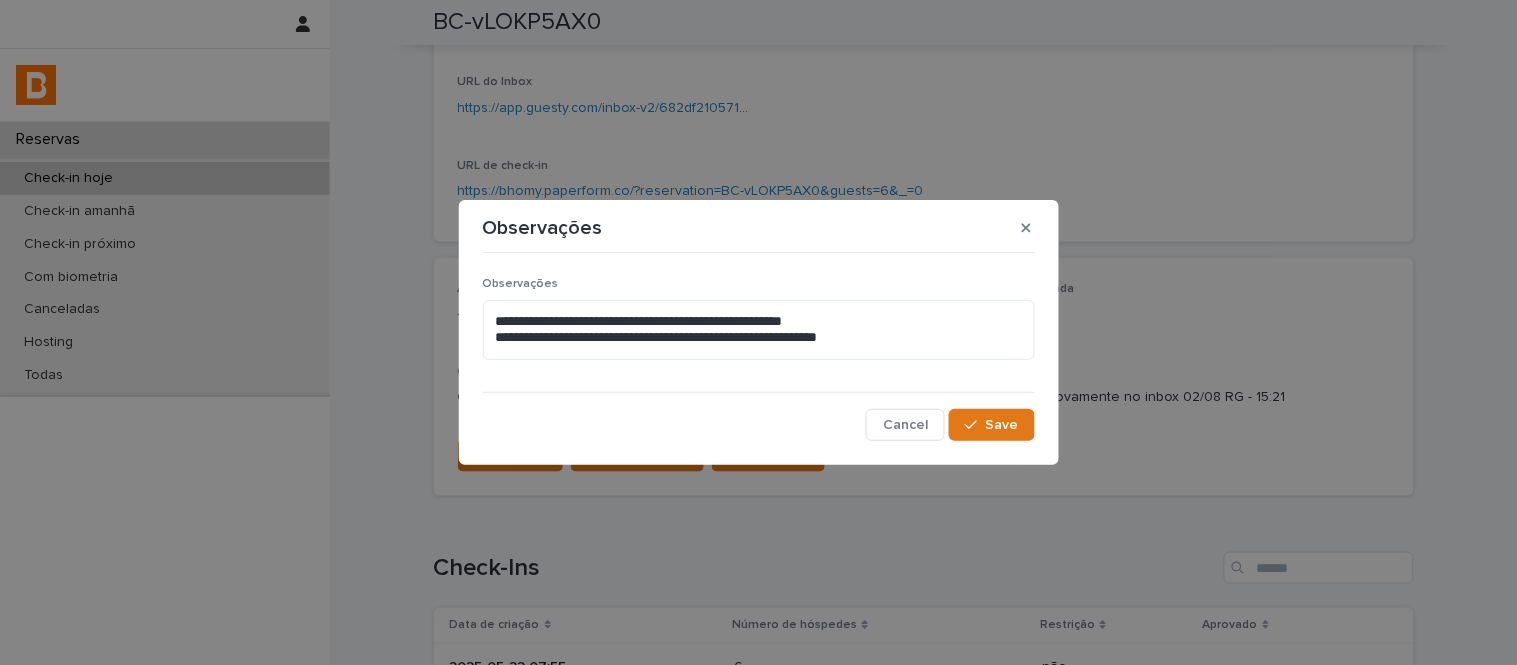 click on "**********" at bounding box center (759, 332) 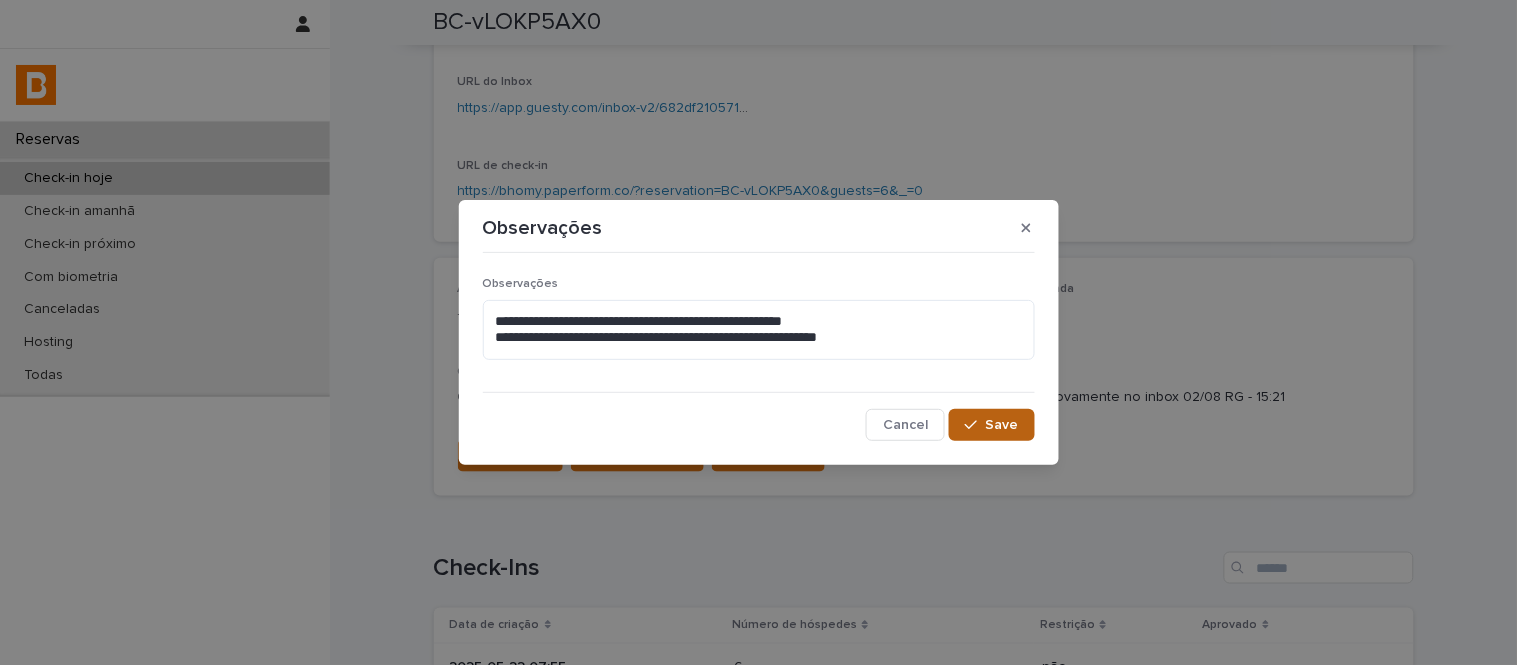 click on "Save" at bounding box center [1002, 425] 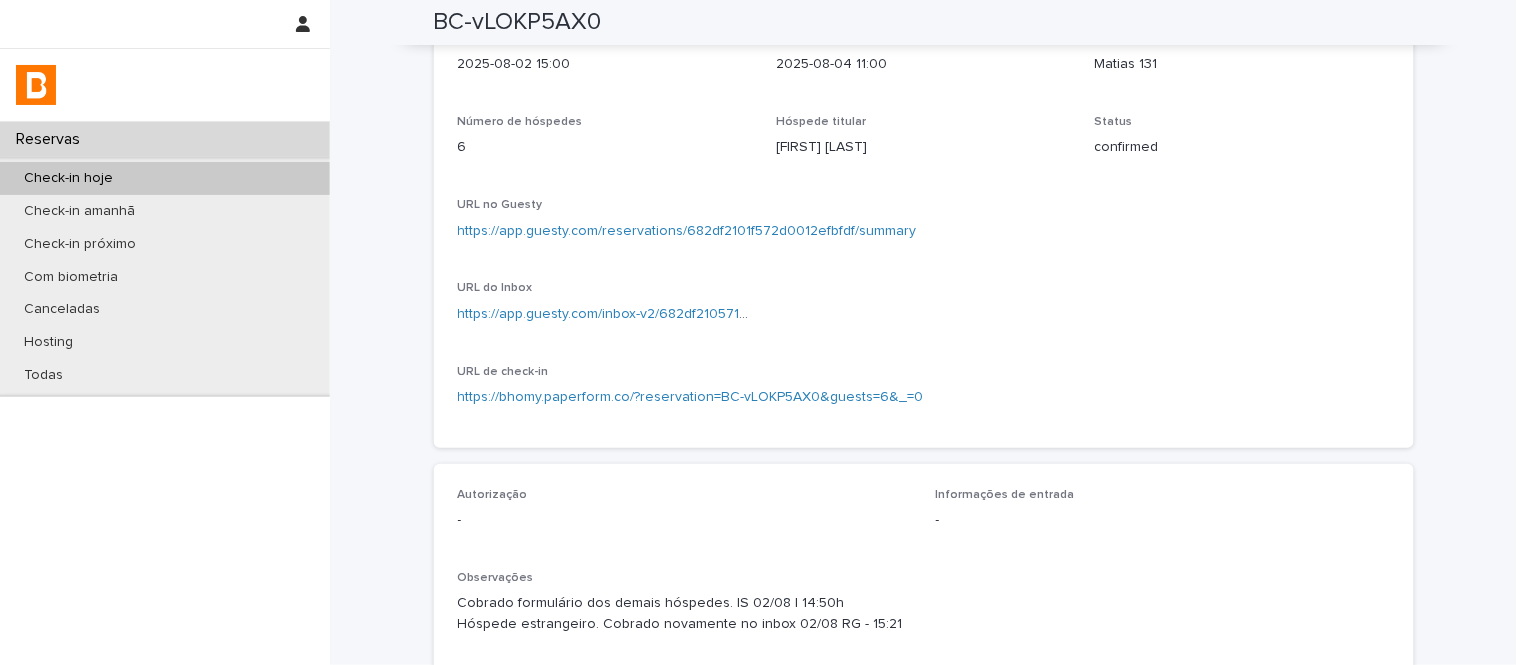 scroll, scrollTop: 11, scrollLeft: 0, axis: vertical 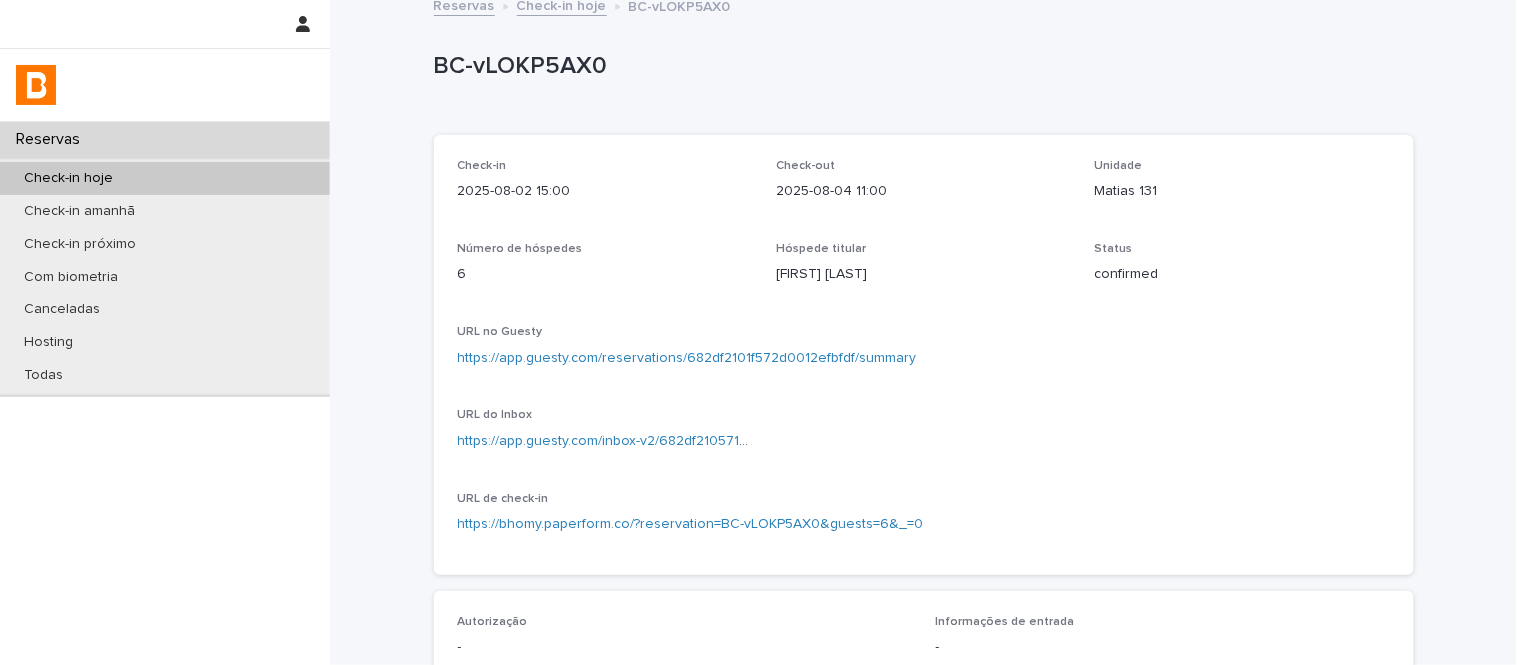 click on "Check-in hoje" at bounding box center [562, 4] 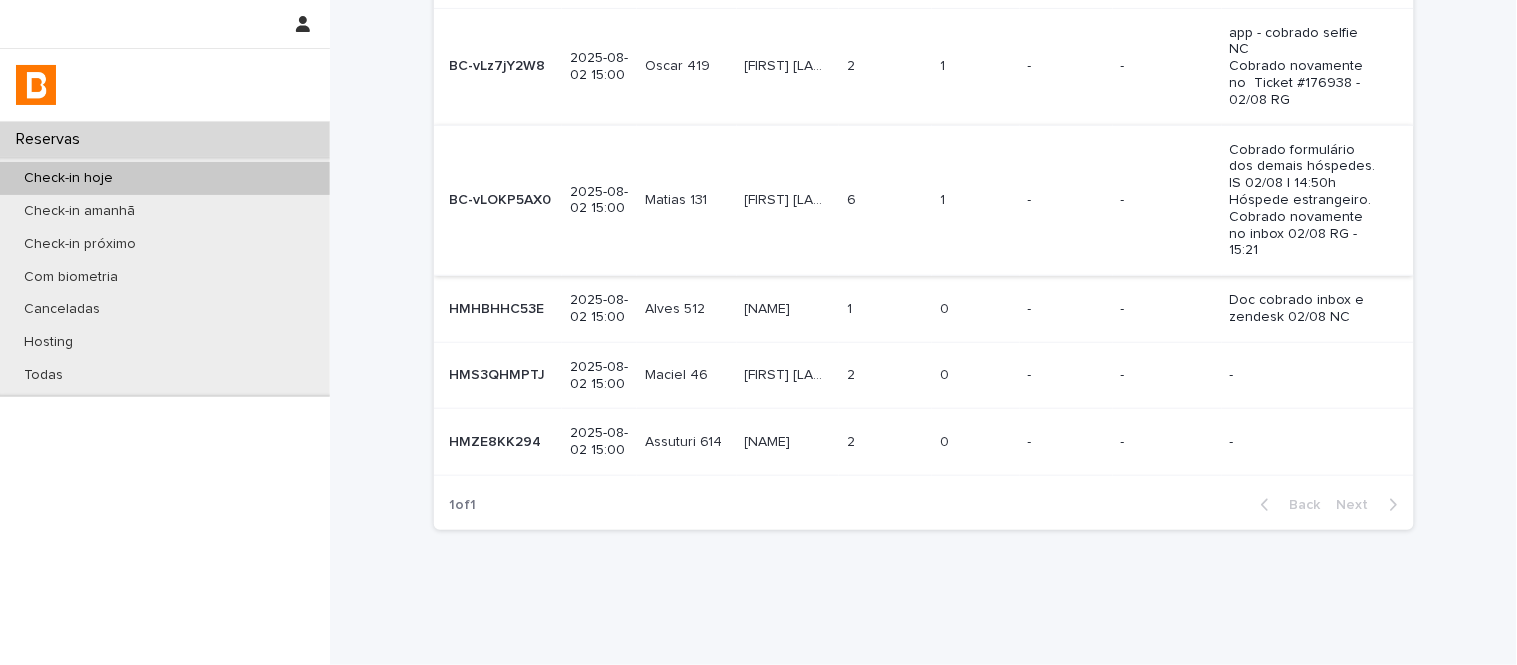 scroll, scrollTop: 191, scrollLeft: 0, axis: vertical 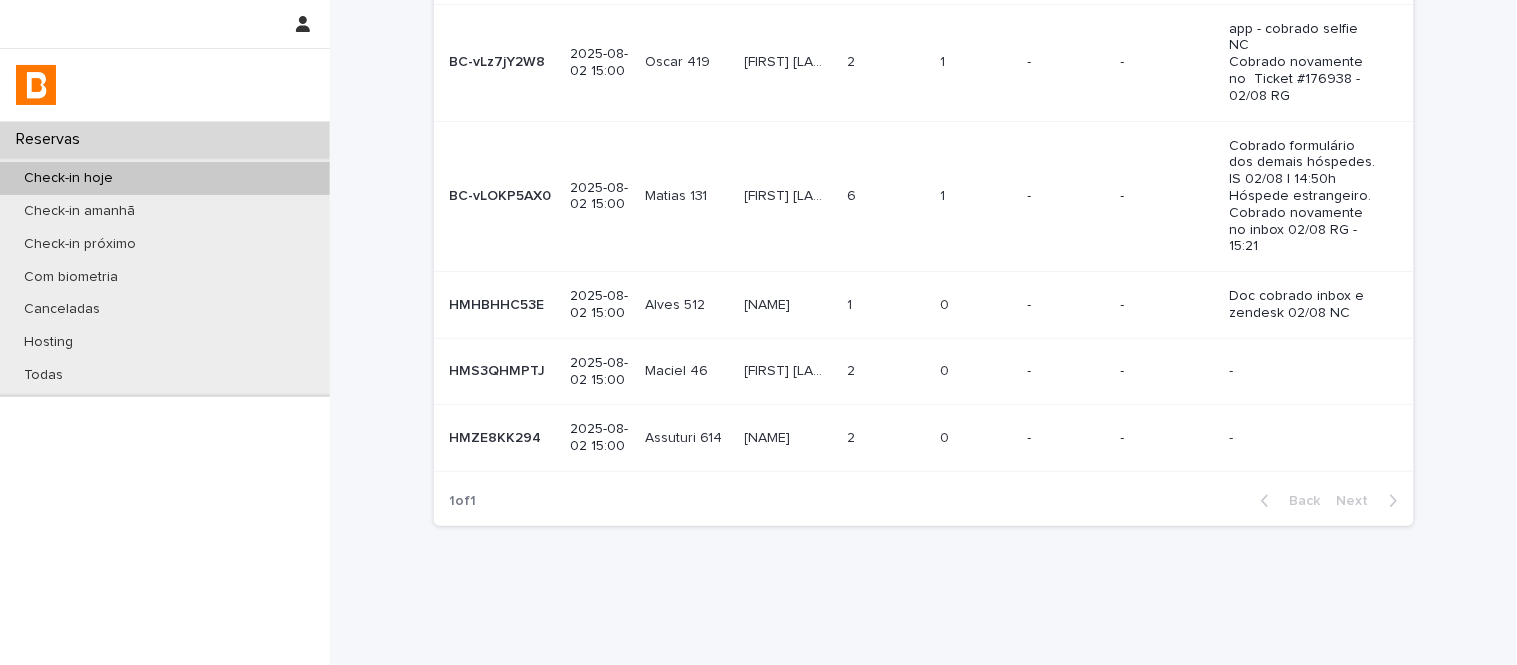 click on "[LAST] 512 [LAST] 512" at bounding box center (687, 305) 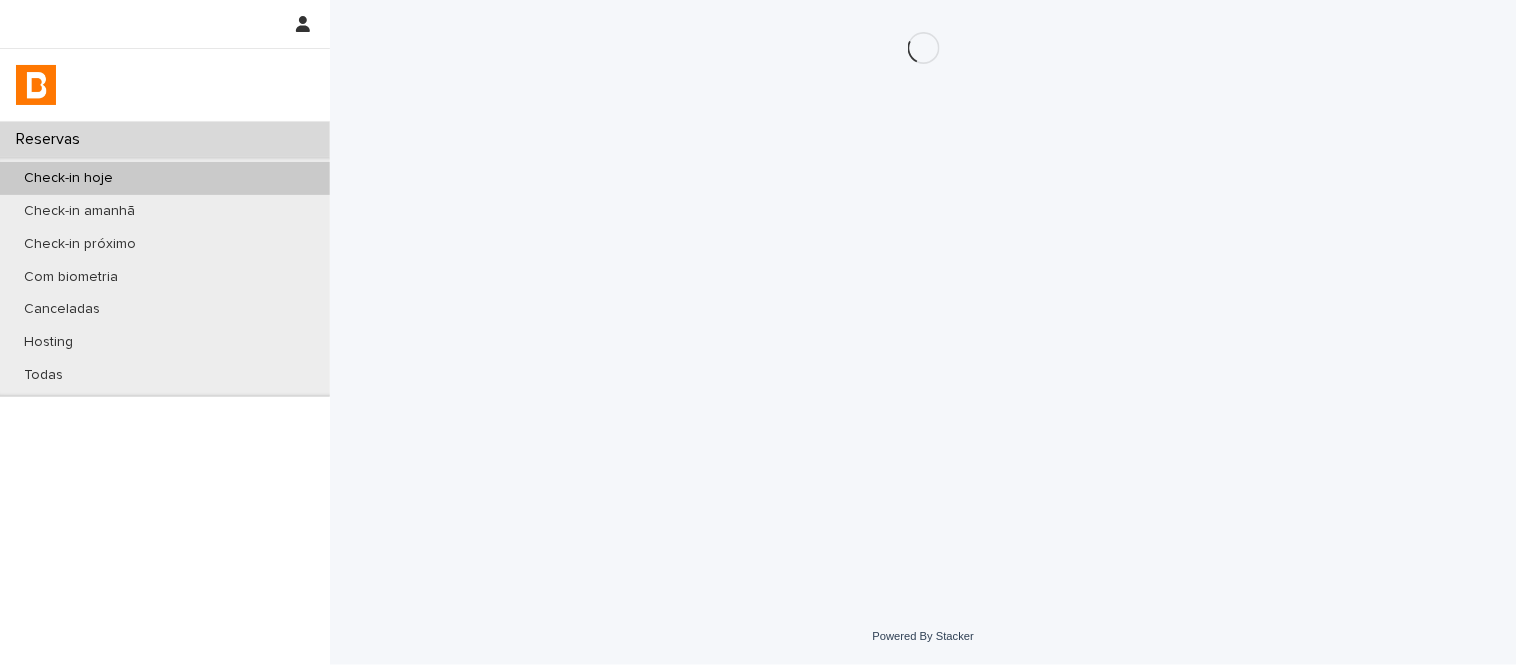 scroll, scrollTop: 0, scrollLeft: 0, axis: both 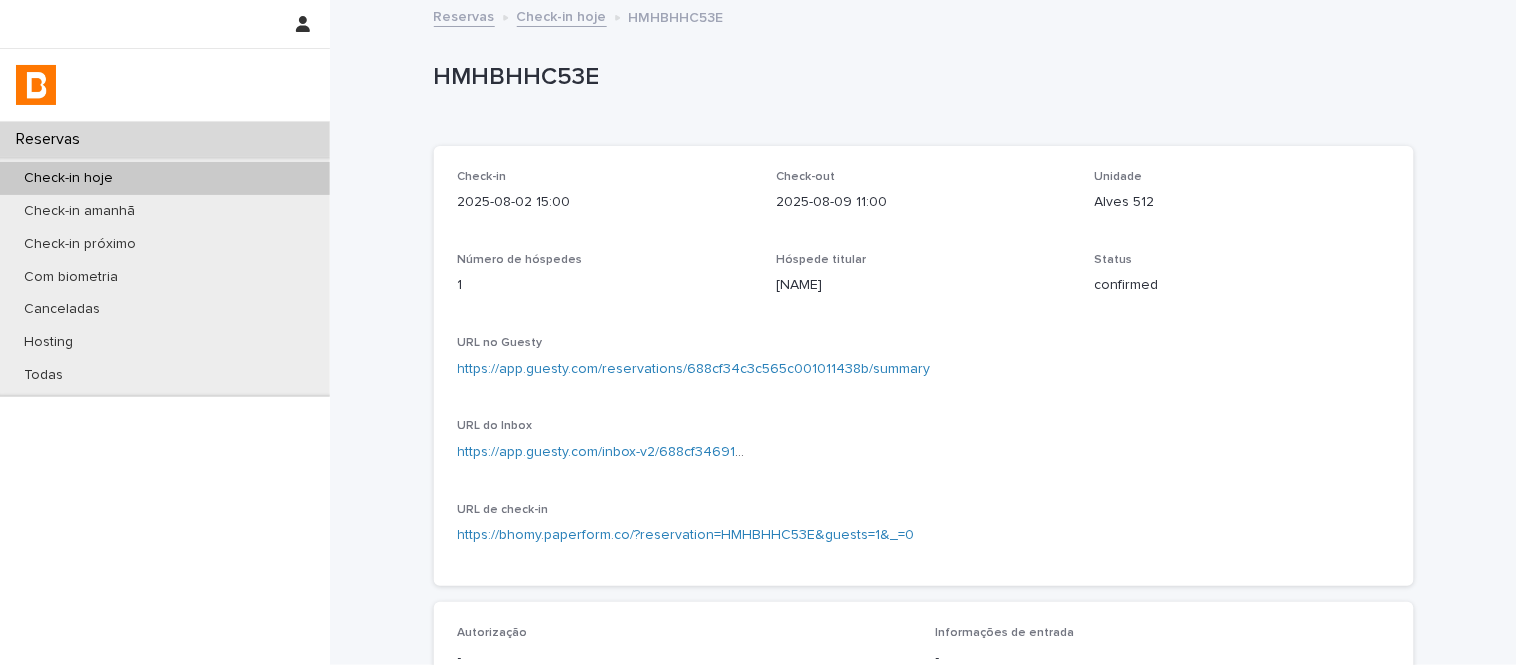 click on "https://app.guesty.com/reservations/688cf34c3c565c001011438b/summary" at bounding box center (694, 369) 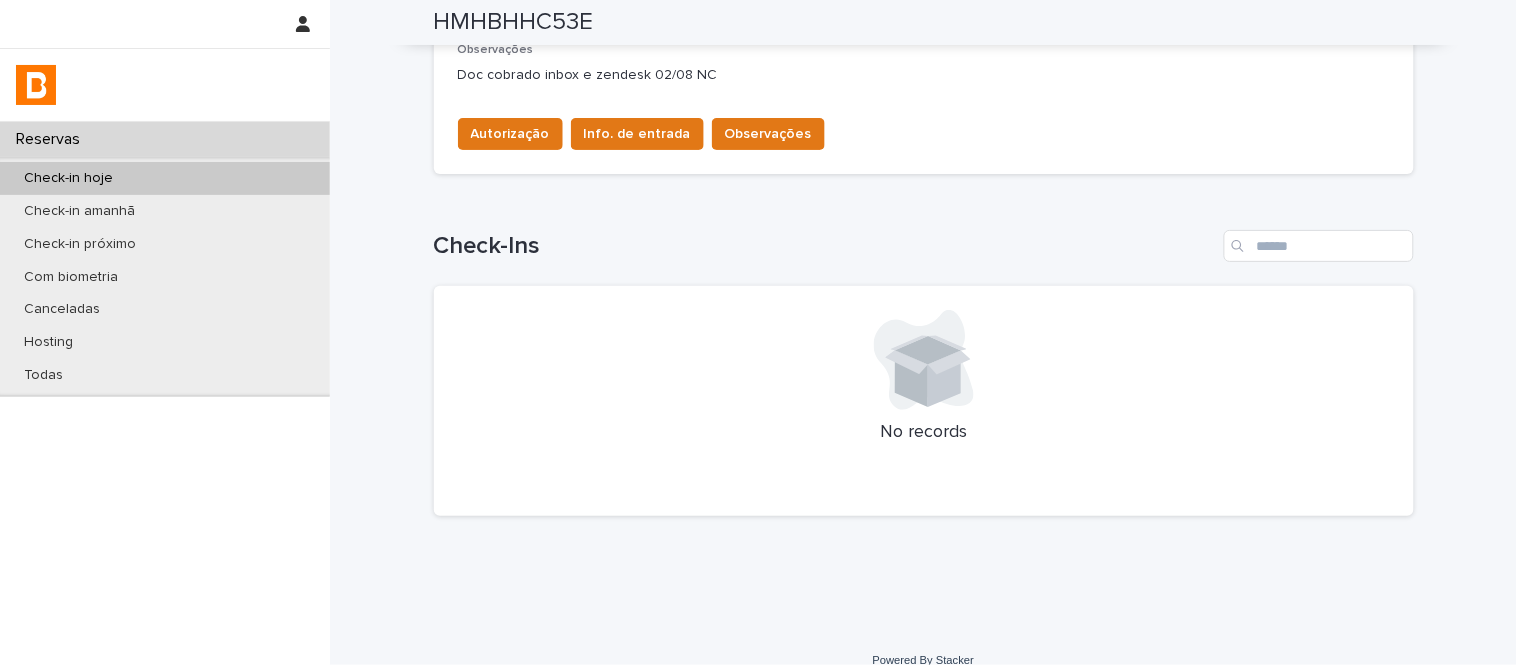 scroll, scrollTop: 0, scrollLeft: 0, axis: both 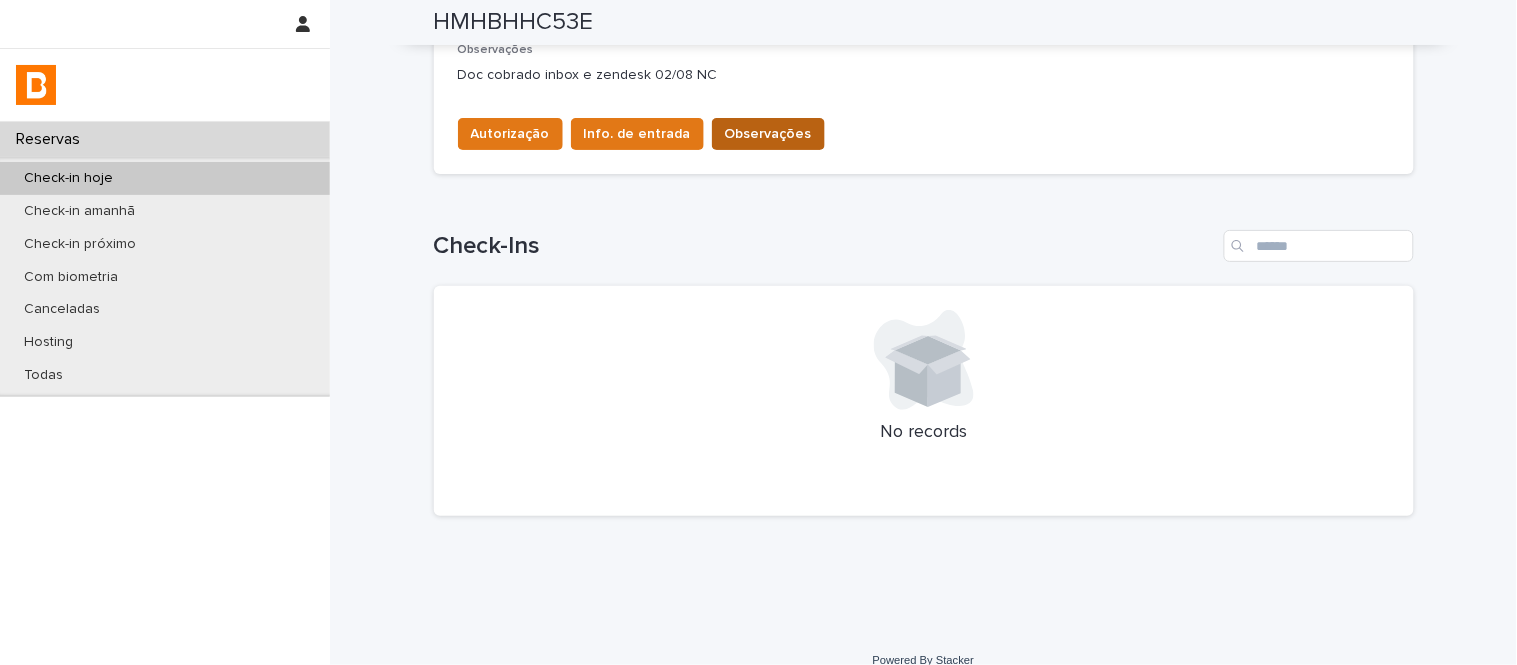 click on "Observações" at bounding box center [768, 134] 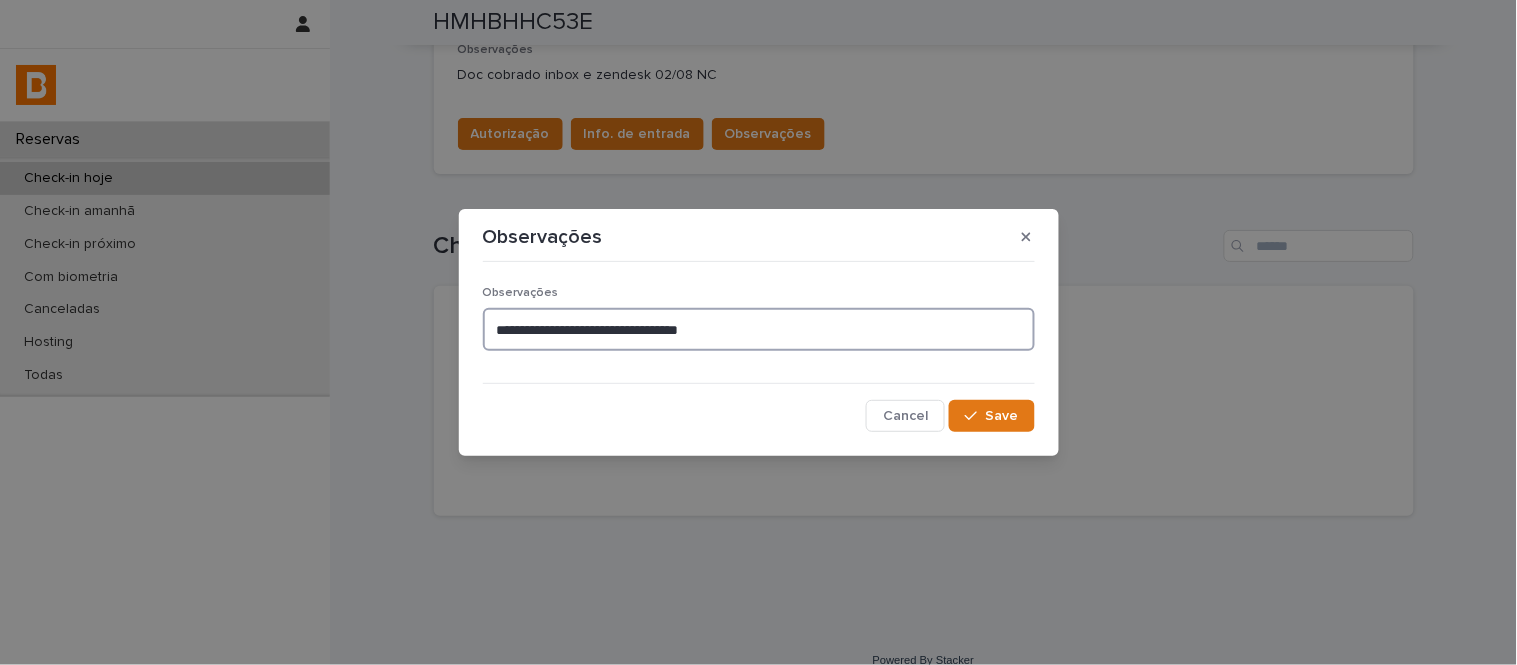click on "**********" at bounding box center (759, 329) 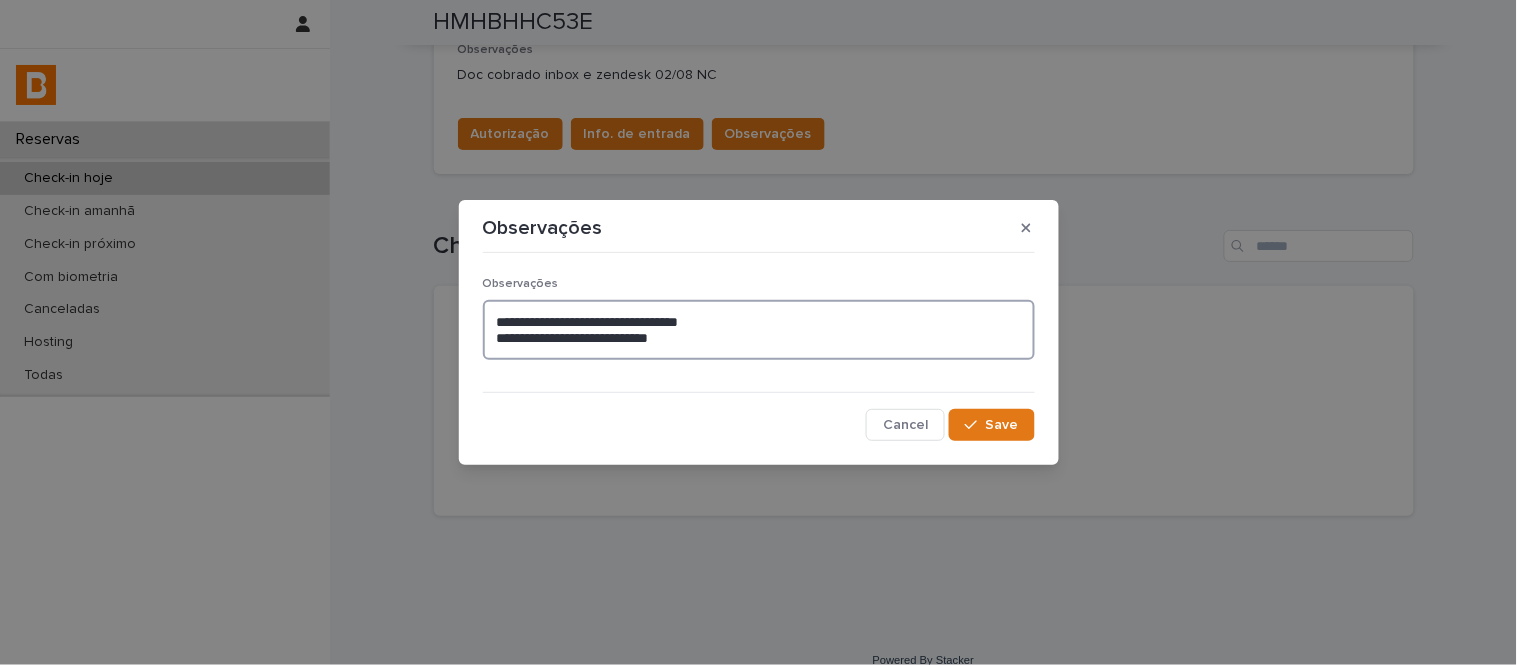 click on "**********" at bounding box center [759, 330] 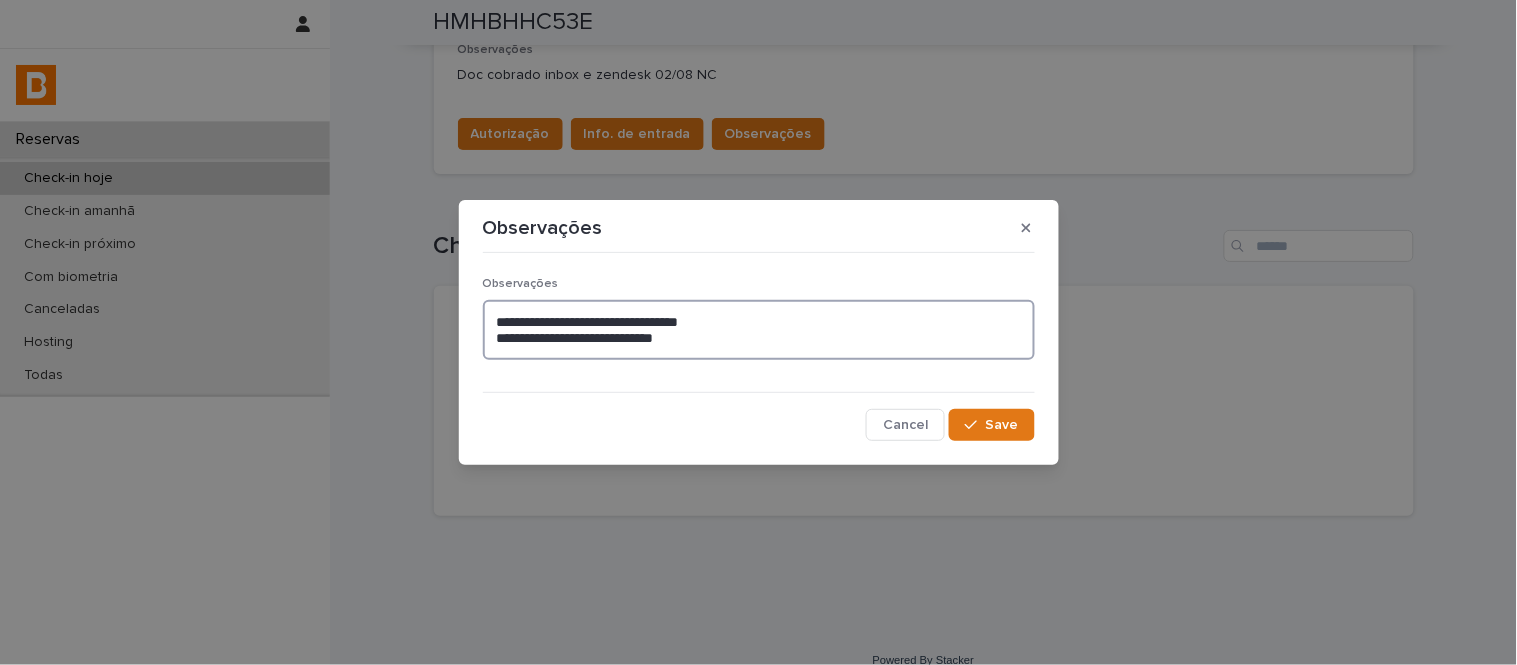 click on "**********" at bounding box center [759, 330] 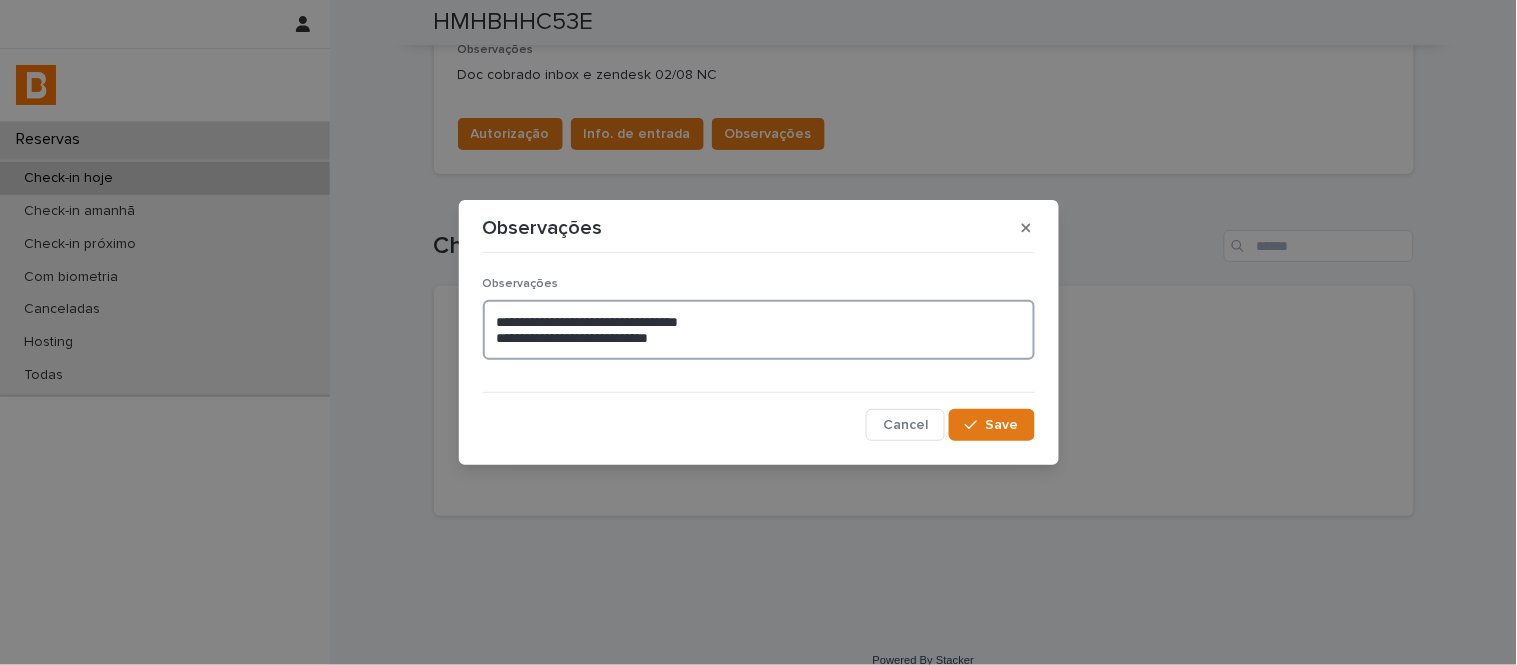 click on "**********" at bounding box center [759, 330] 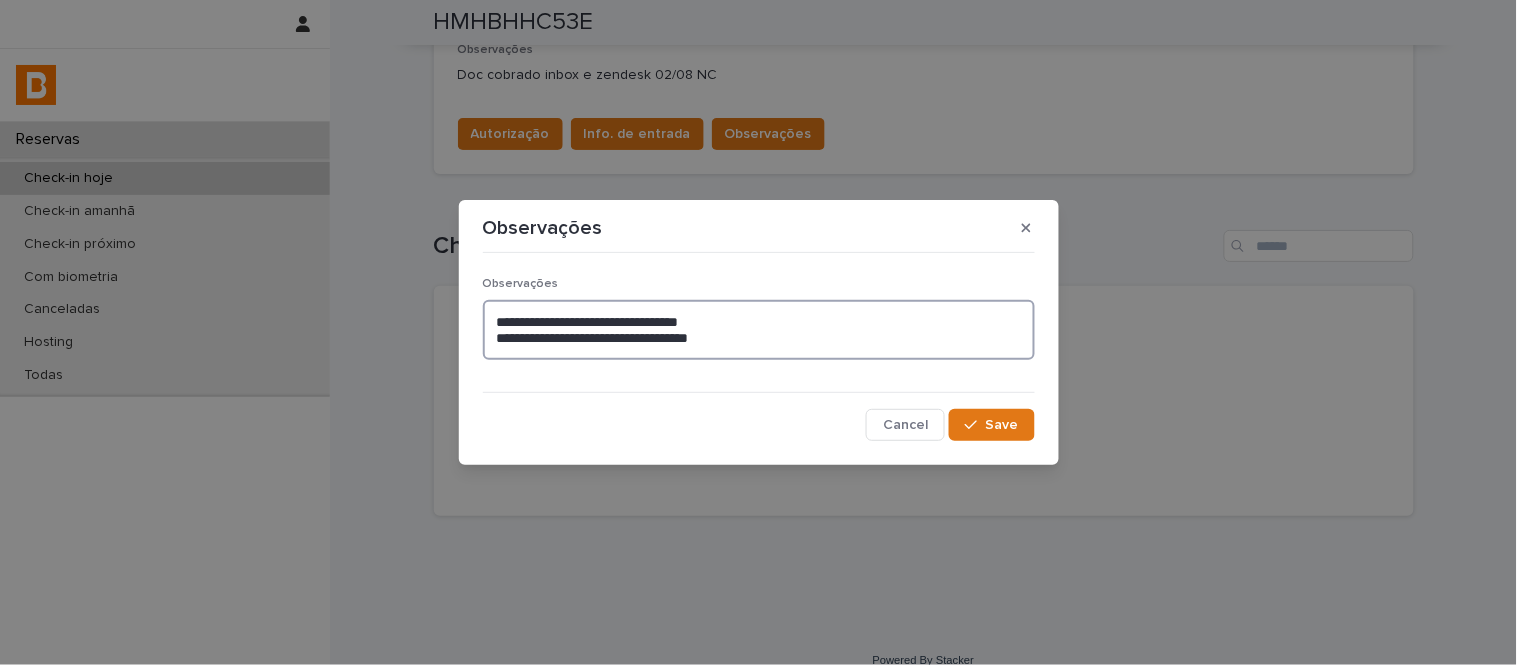 type on "**********" 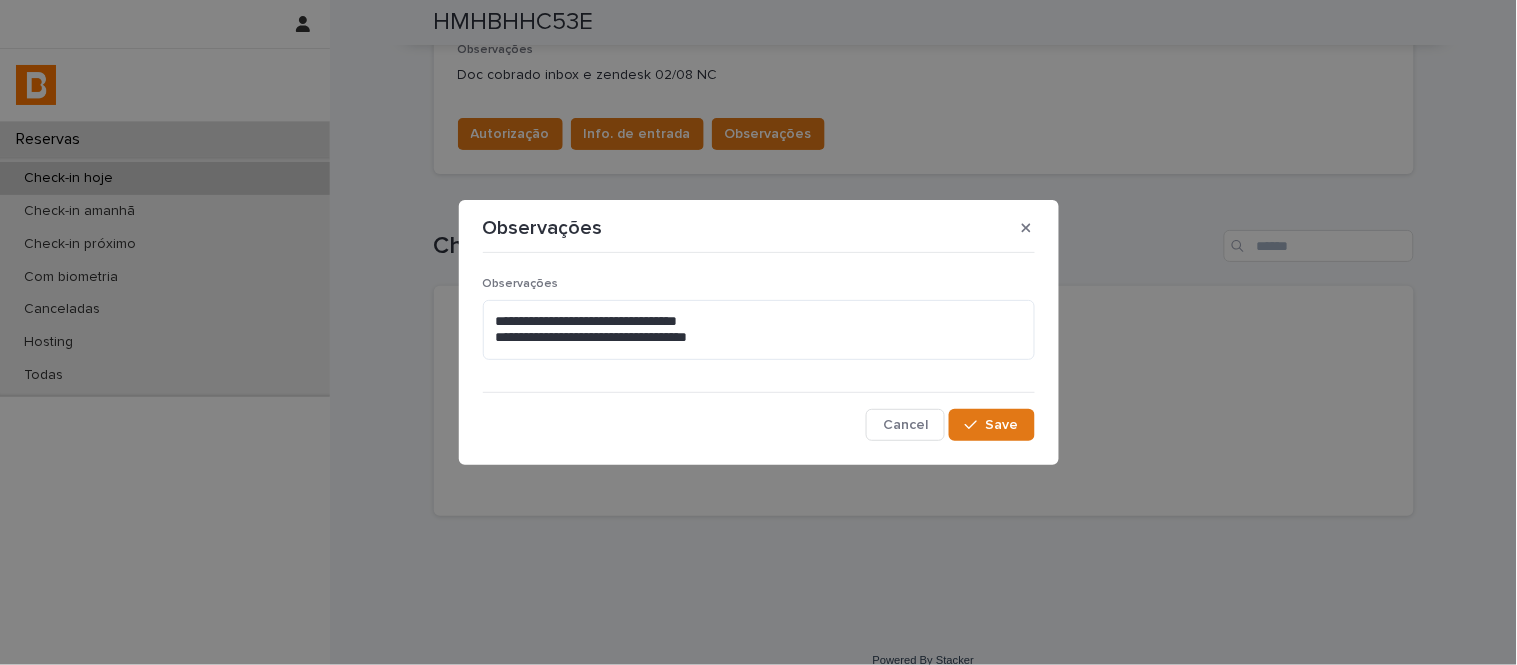 click on "**********" at bounding box center [759, 351] 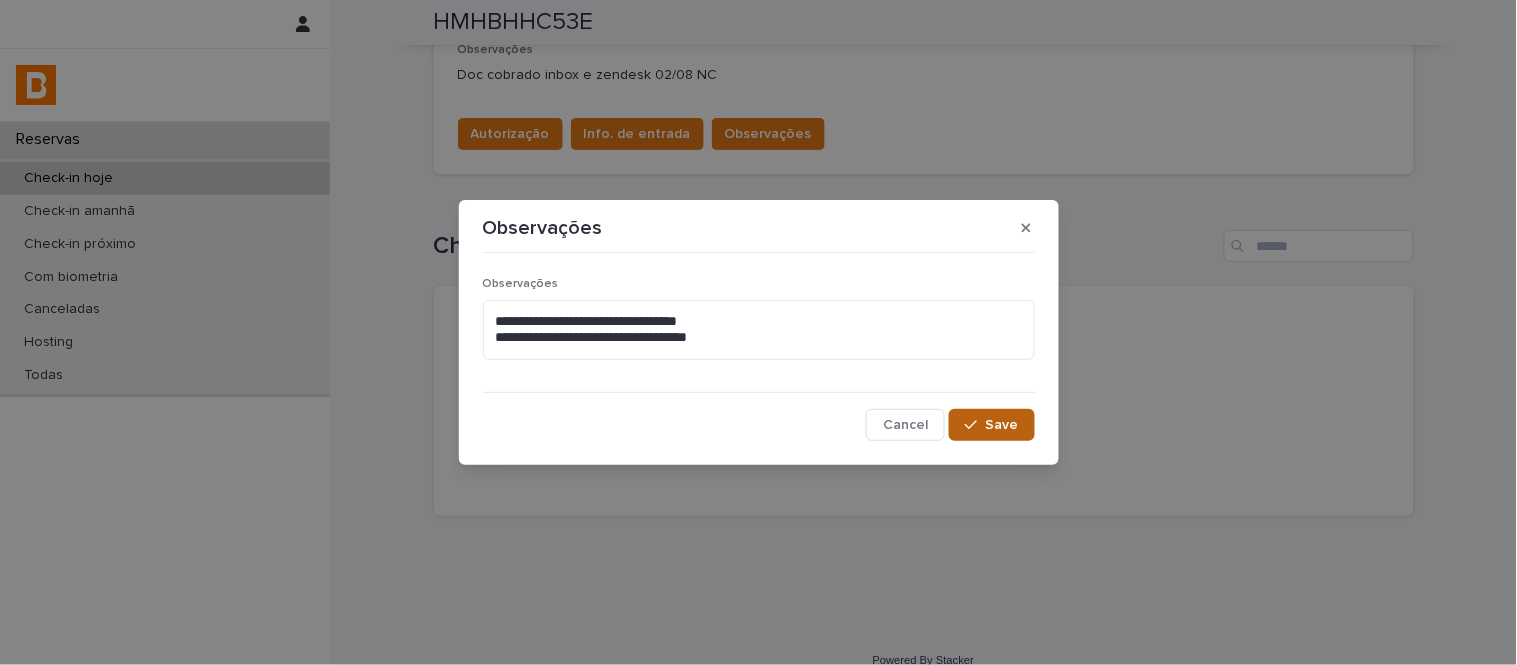 click on "Save" at bounding box center (991, 425) 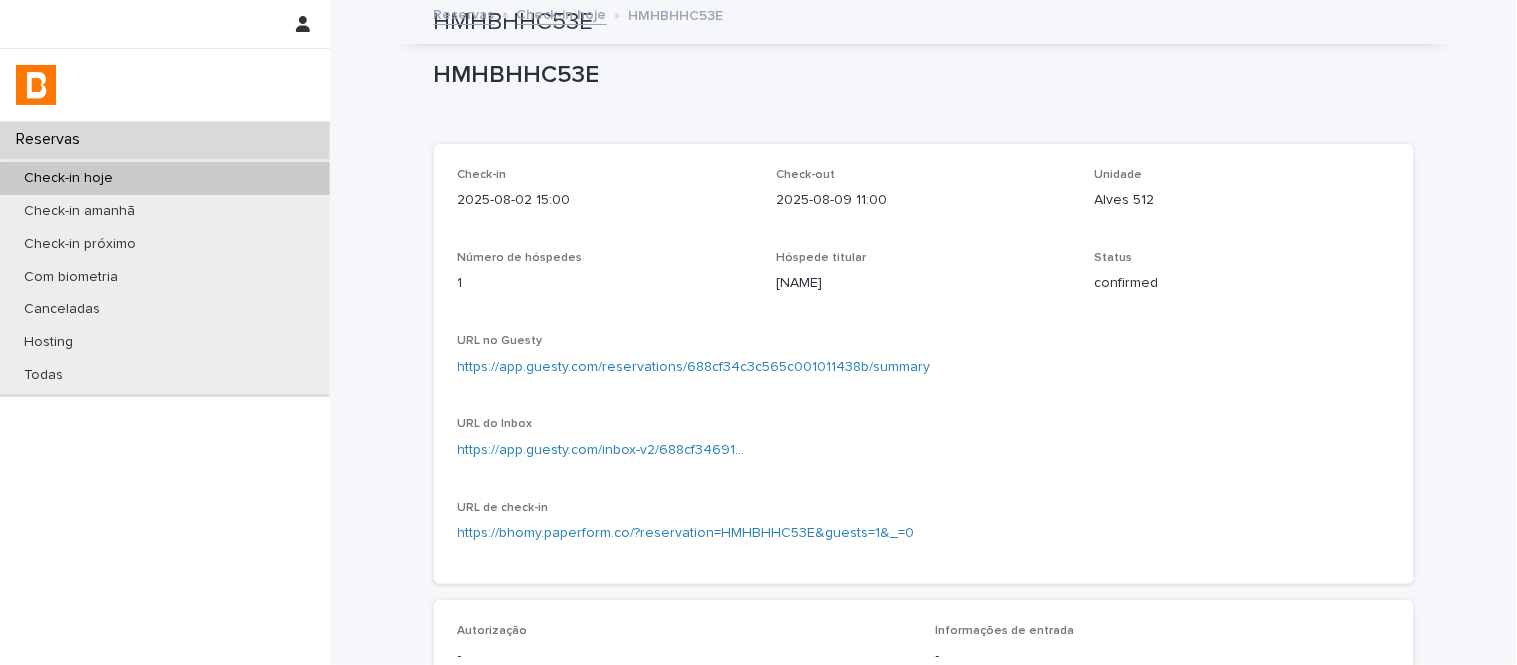 scroll, scrollTop: 0, scrollLeft: 0, axis: both 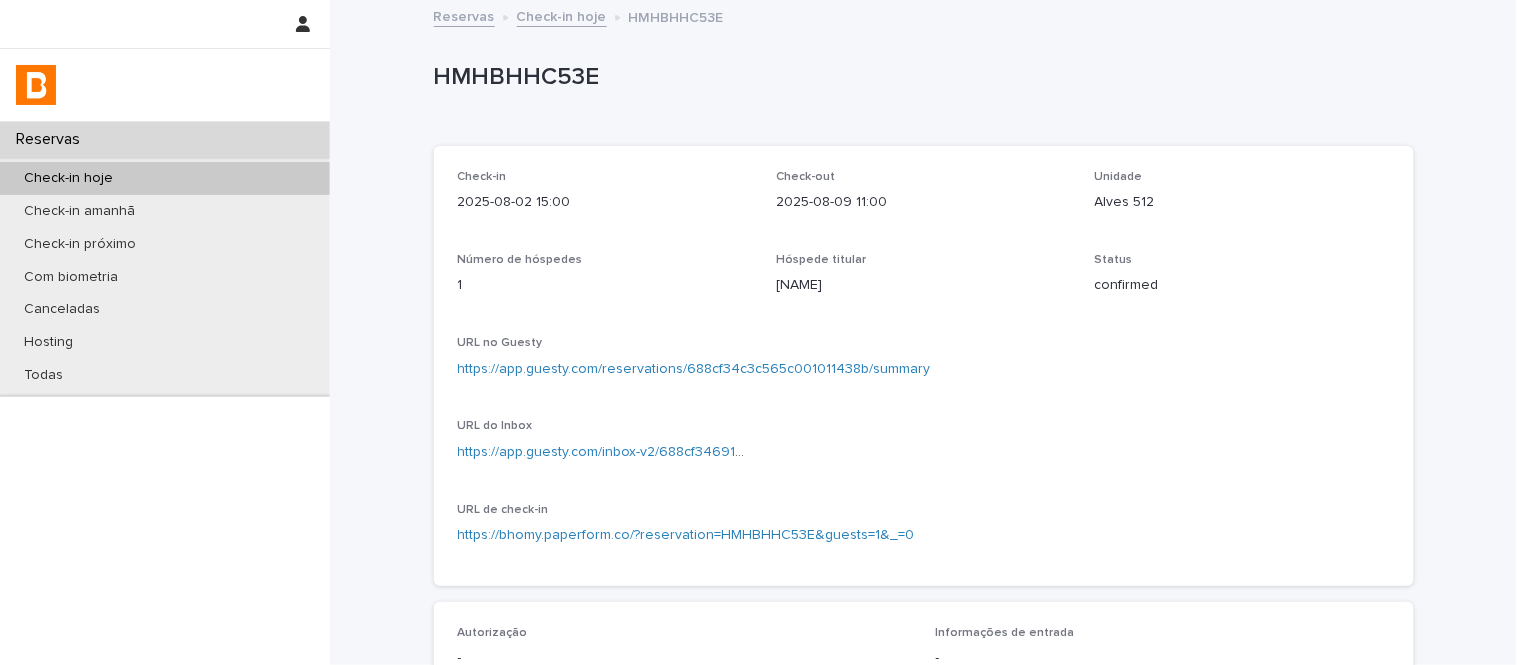 click on "HMHBHHC53E HMHBHHC53E Sorry, there was an error saving your record. Please try again. Please fill out the required fields below. Check-in 2025-08-02 15:00 Check-out 2025-08-09 11:00 Unidade Alves 512 Número de hóspedes 1 Hóspede titular [NAME] Status confirmed URL no Guesty https://app.guesty.com/reservations/688cf34c3c565c001011438b/summary URL do Inbox https://app.guesty.com/inbox-v2/688cf34691effb000ff37a8c?reservationId=688cf34c3c565c001011438b URL de check-in https://bhomy.paperform.co/?reservation=HMHBHHC53E&guests=1&_=0 Autorização - Informações de entrada - Observações Doc cobrado inbox e zendesk 02/08 NC
Ligação sem sucesso - 02/08 RG / 15:26 Autorização Info. de entrada Observações Check-Ins No records" at bounding box center [924, 610] 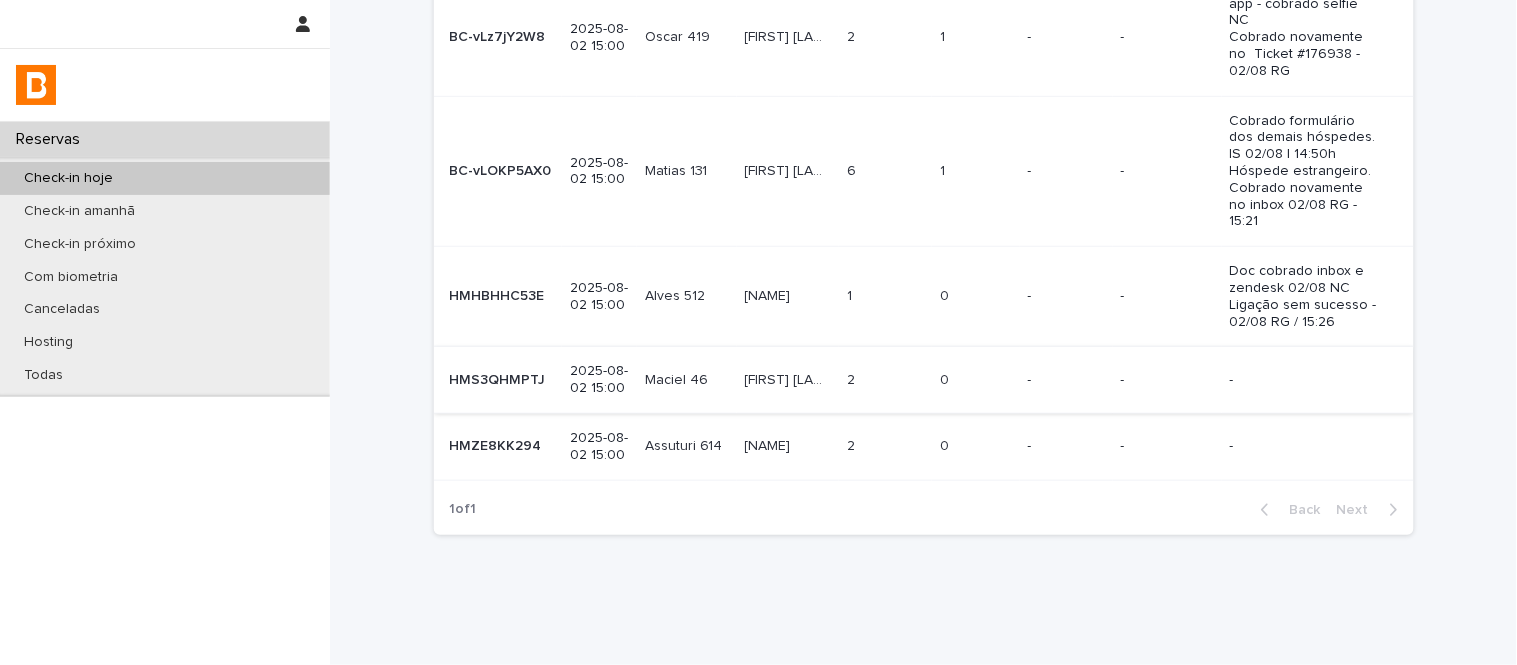 scroll, scrollTop: 222, scrollLeft: 0, axis: vertical 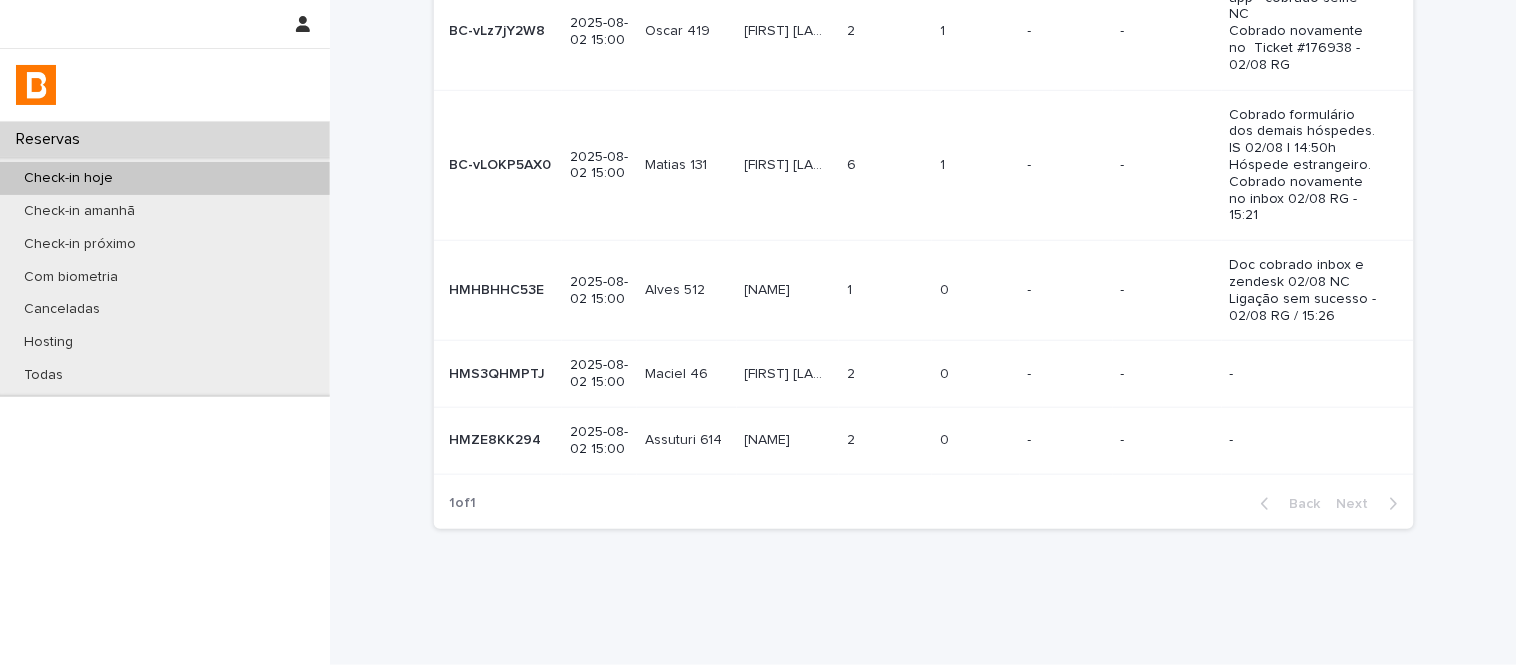 click on "[FIRST] [LAST] [FIRST] [LAST]" at bounding box center (788, 374) 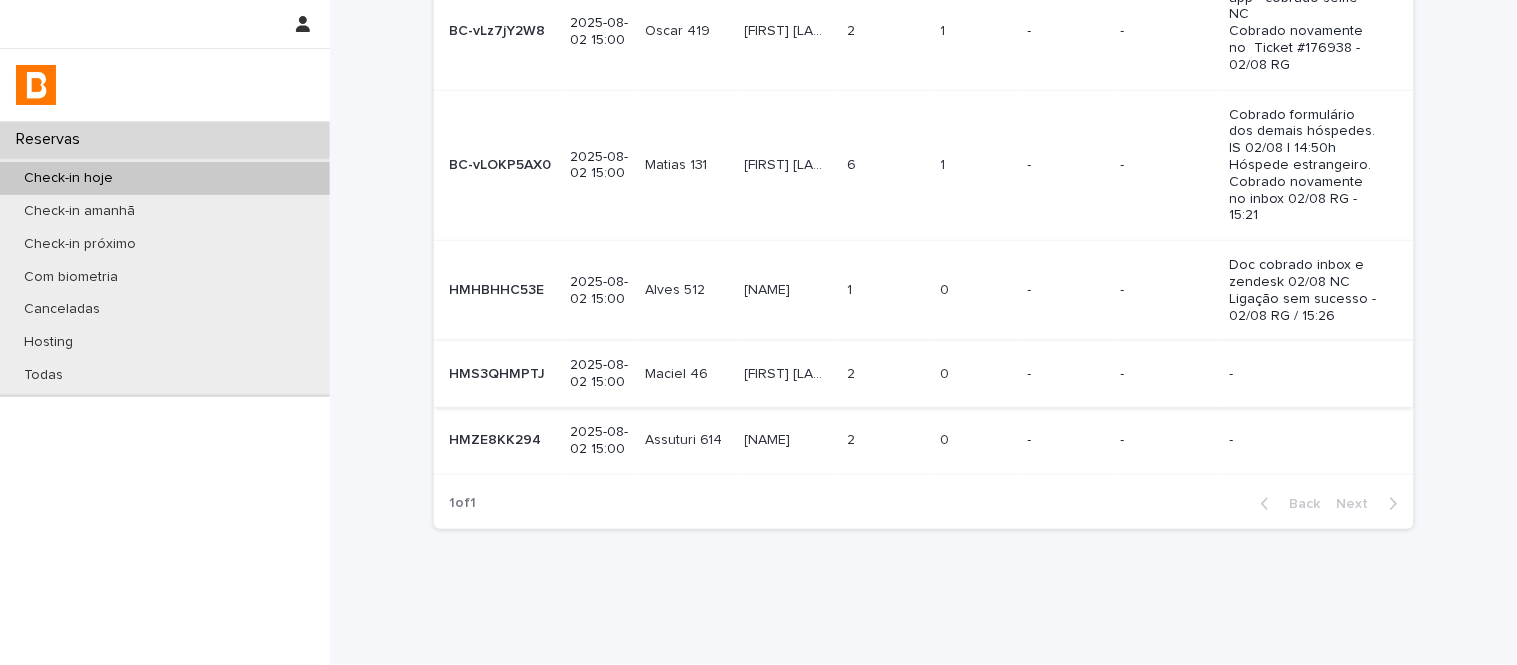 scroll, scrollTop: 0, scrollLeft: 0, axis: both 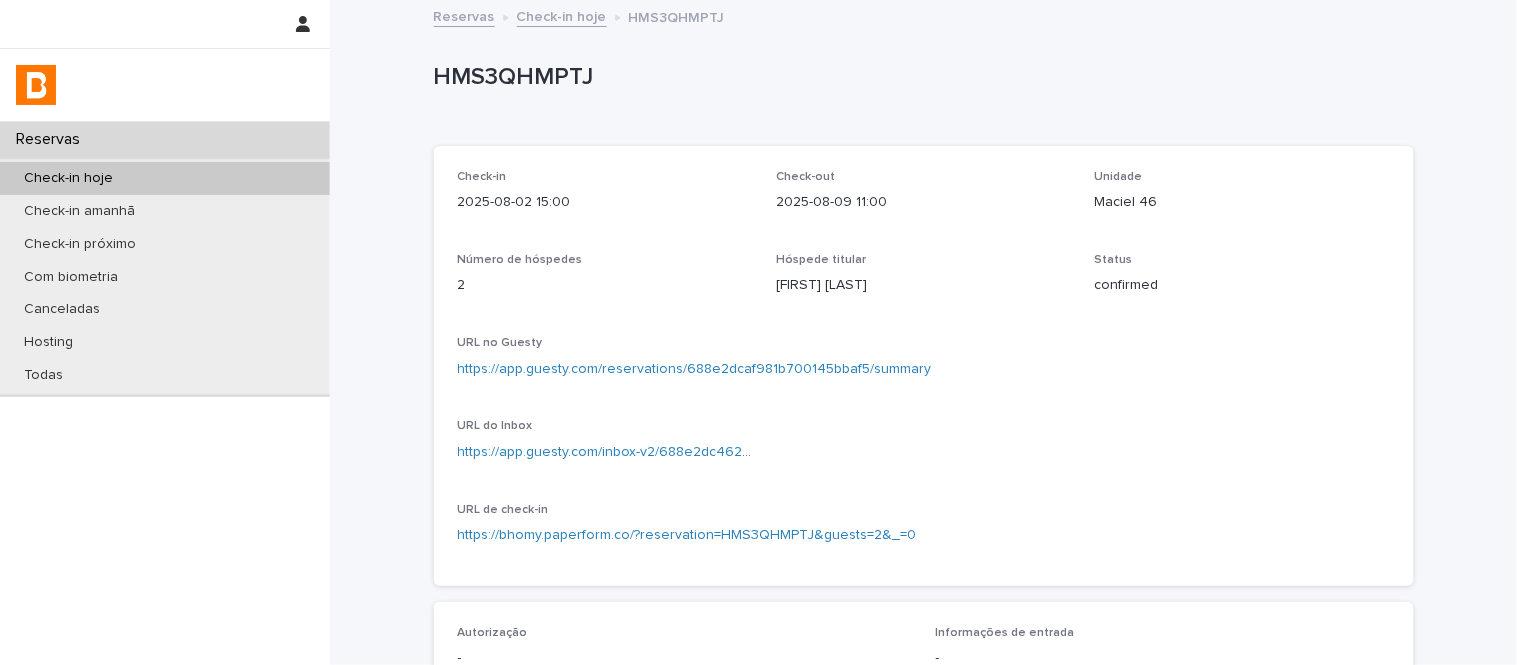 click on "https://app.guesty.com/reservations/688e2dcaf981b700145bbaf5/summary" at bounding box center (695, 369) 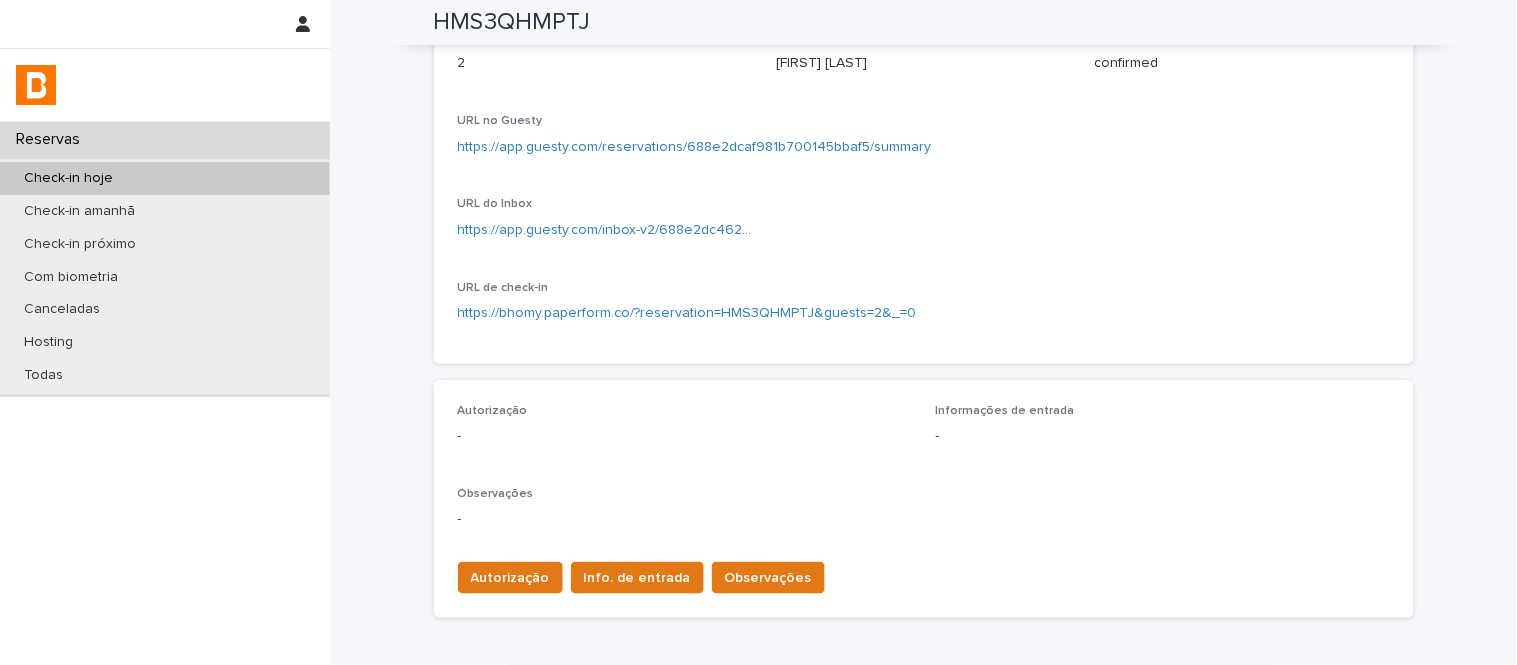 scroll, scrollTop: 444, scrollLeft: 0, axis: vertical 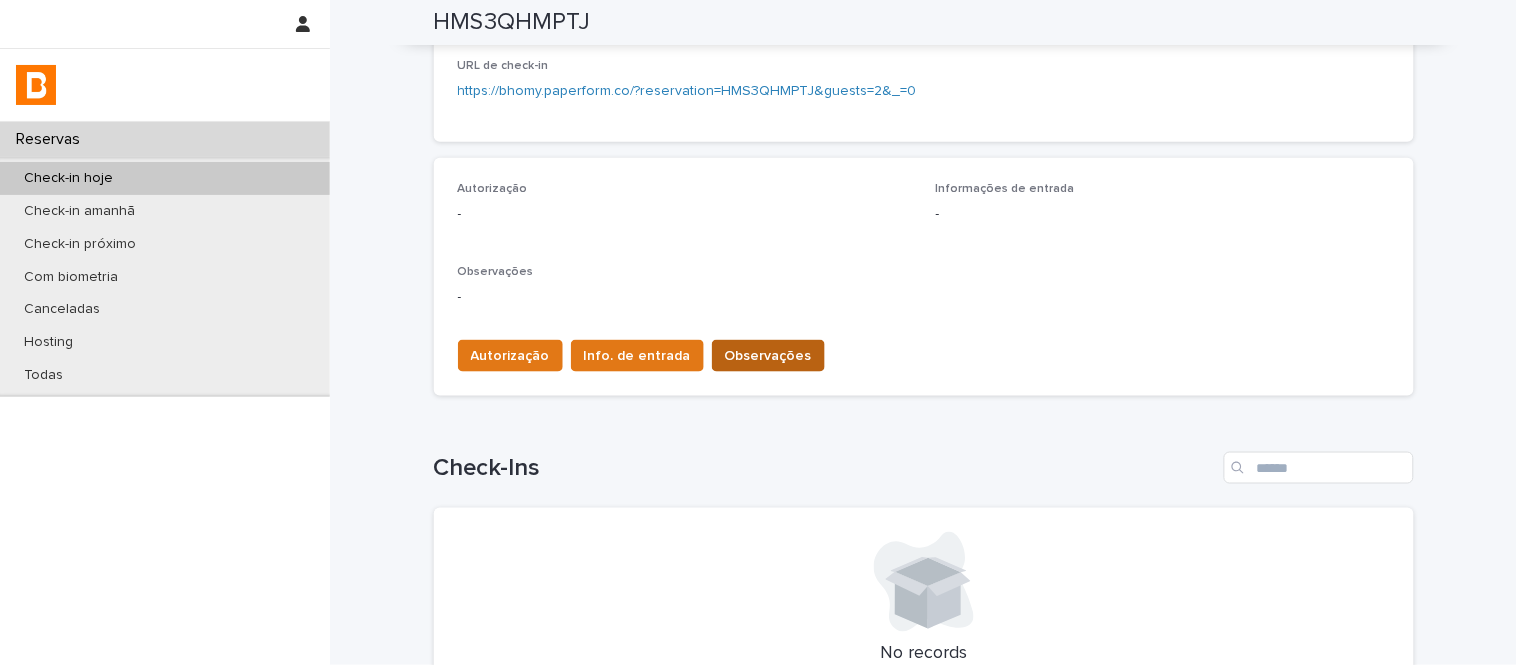 click on "Observações" at bounding box center [768, 356] 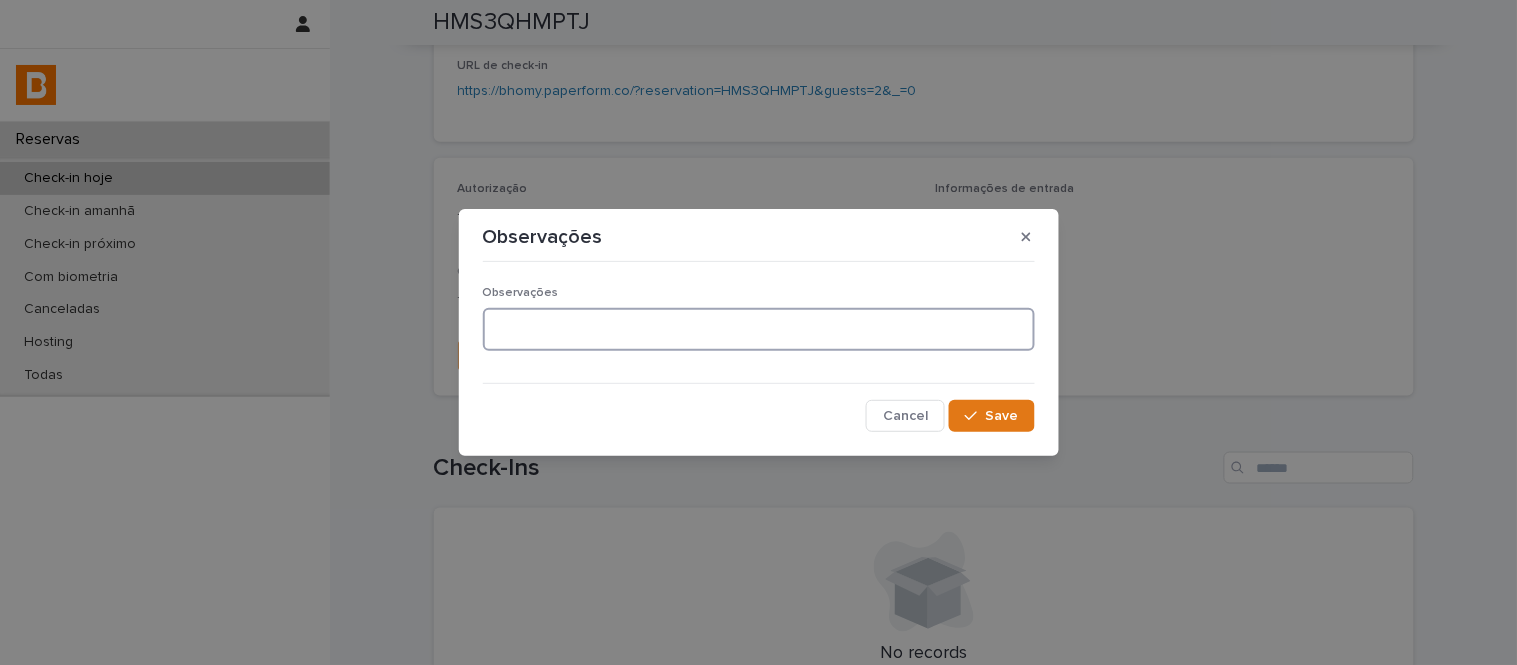 click at bounding box center (759, 329) 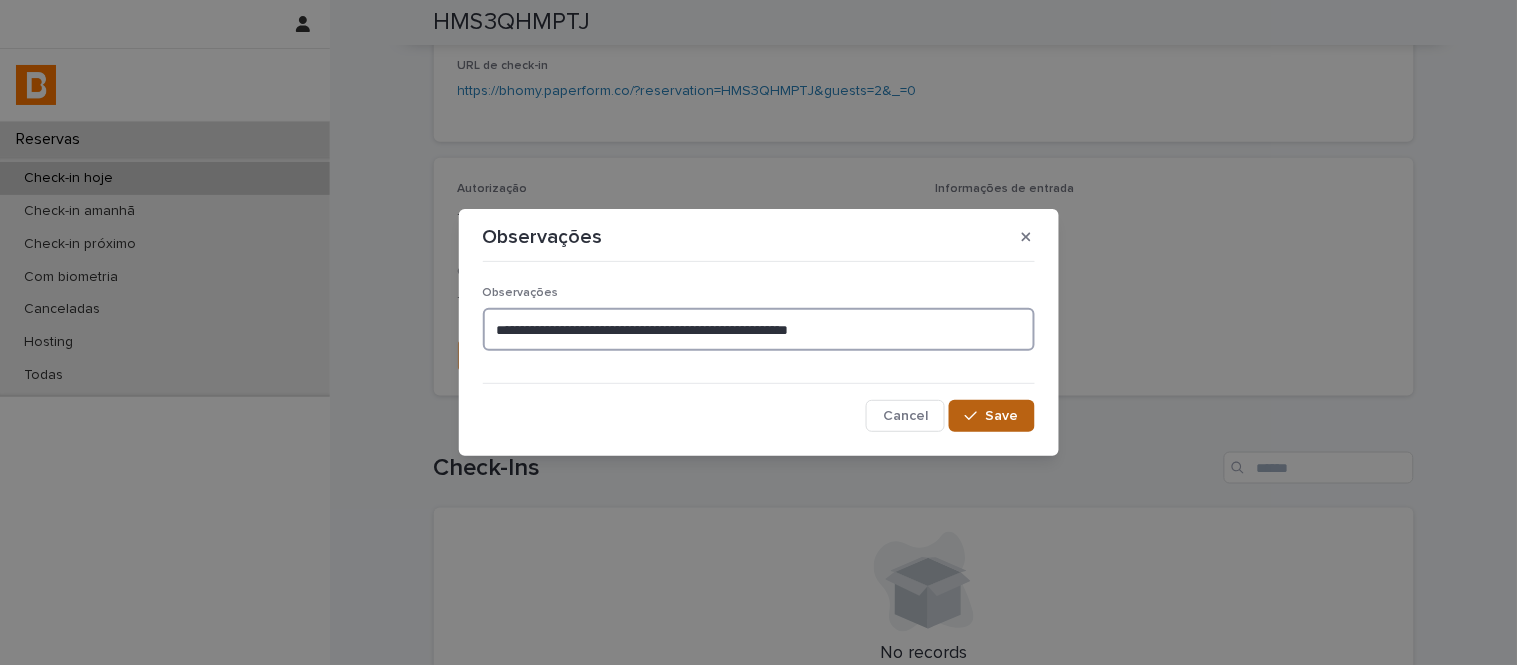 type on "**********" 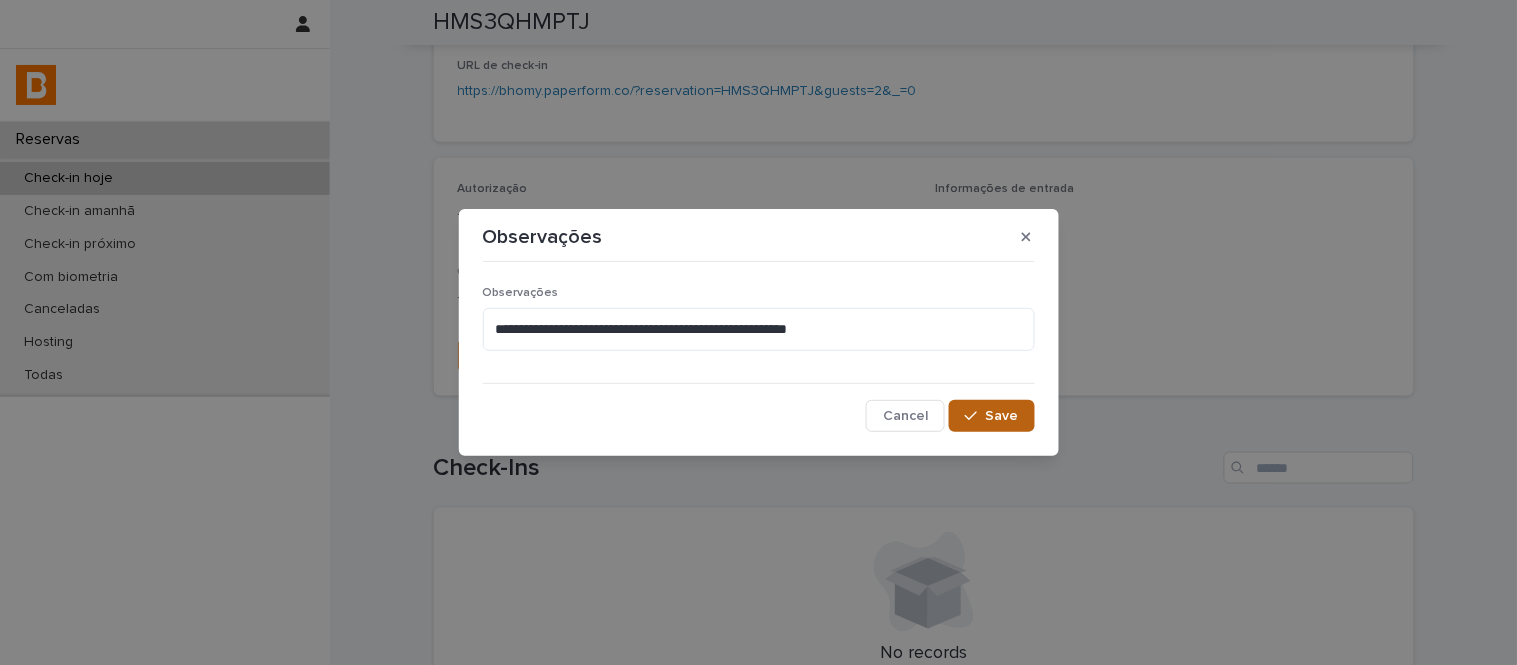 click on "Save" at bounding box center (1002, 416) 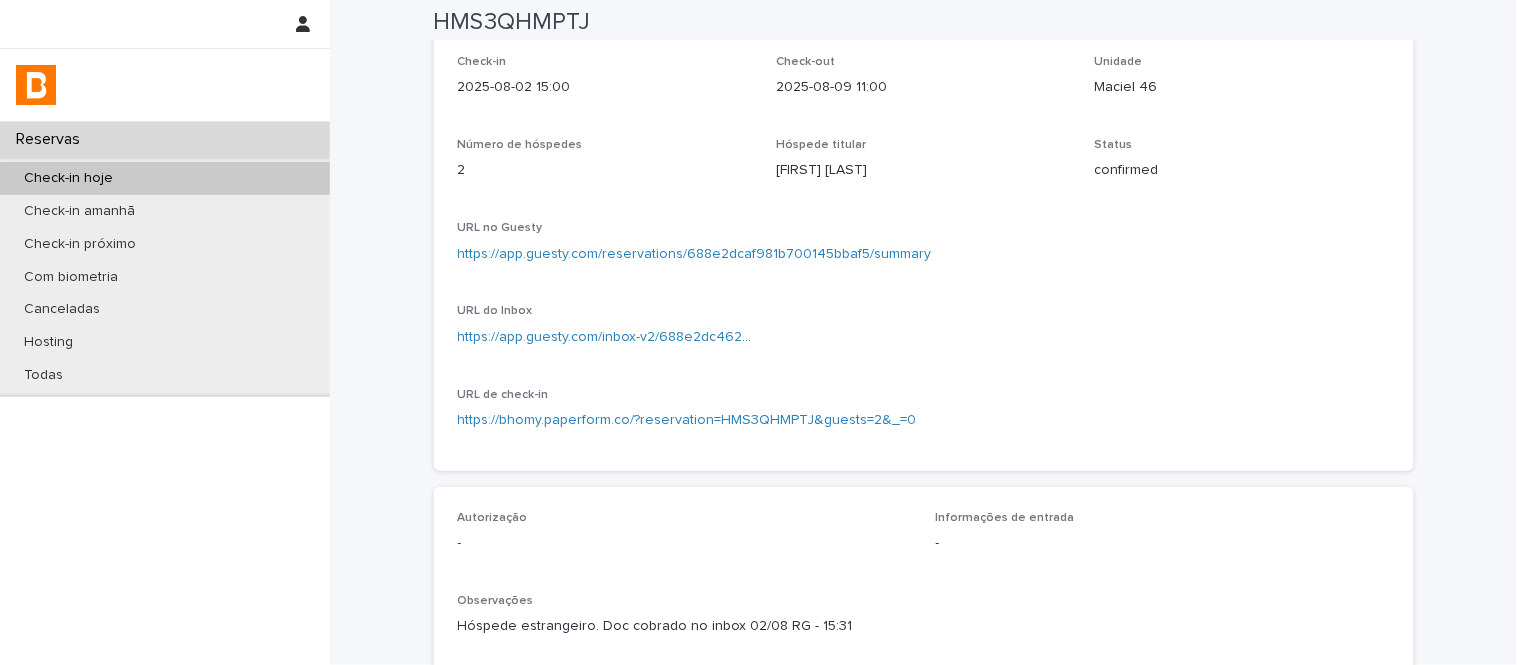 scroll, scrollTop: 0, scrollLeft: 0, axis: both 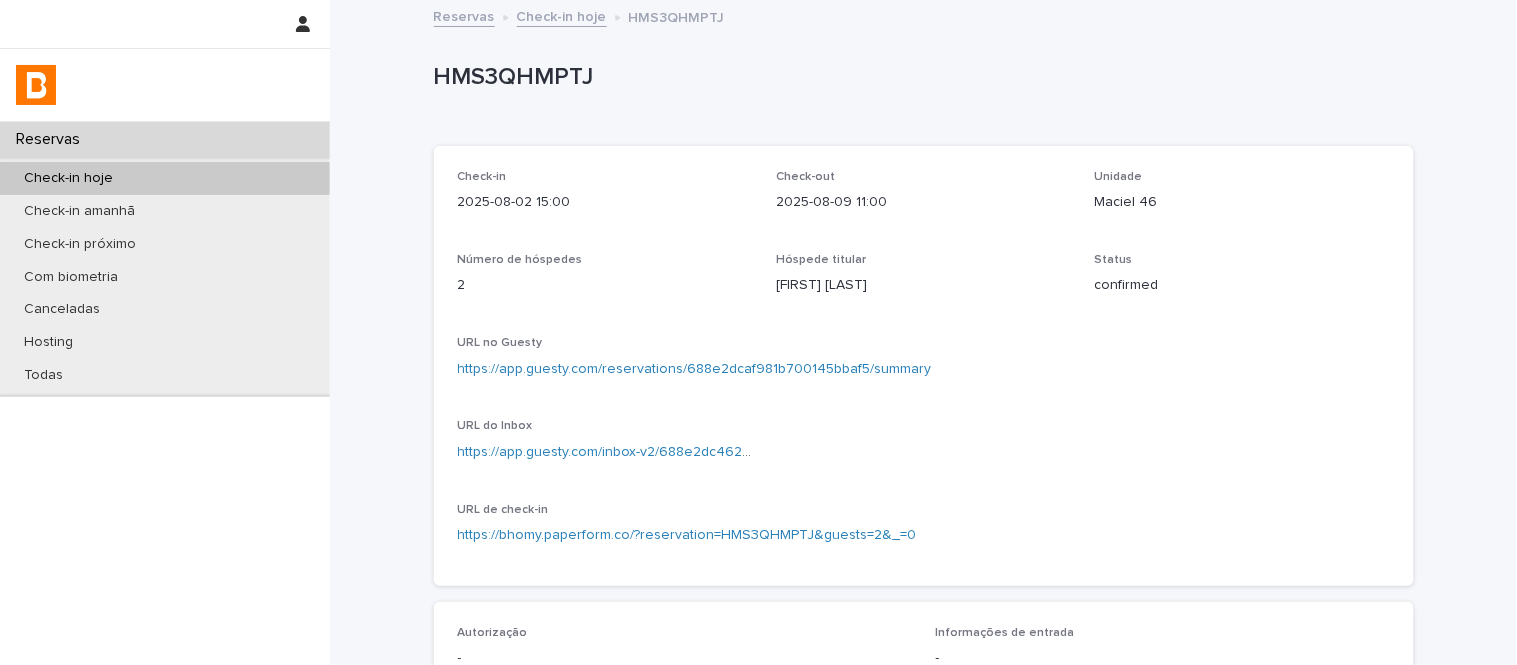 click on "Check-in hoje" at bounding box center (562, 15) 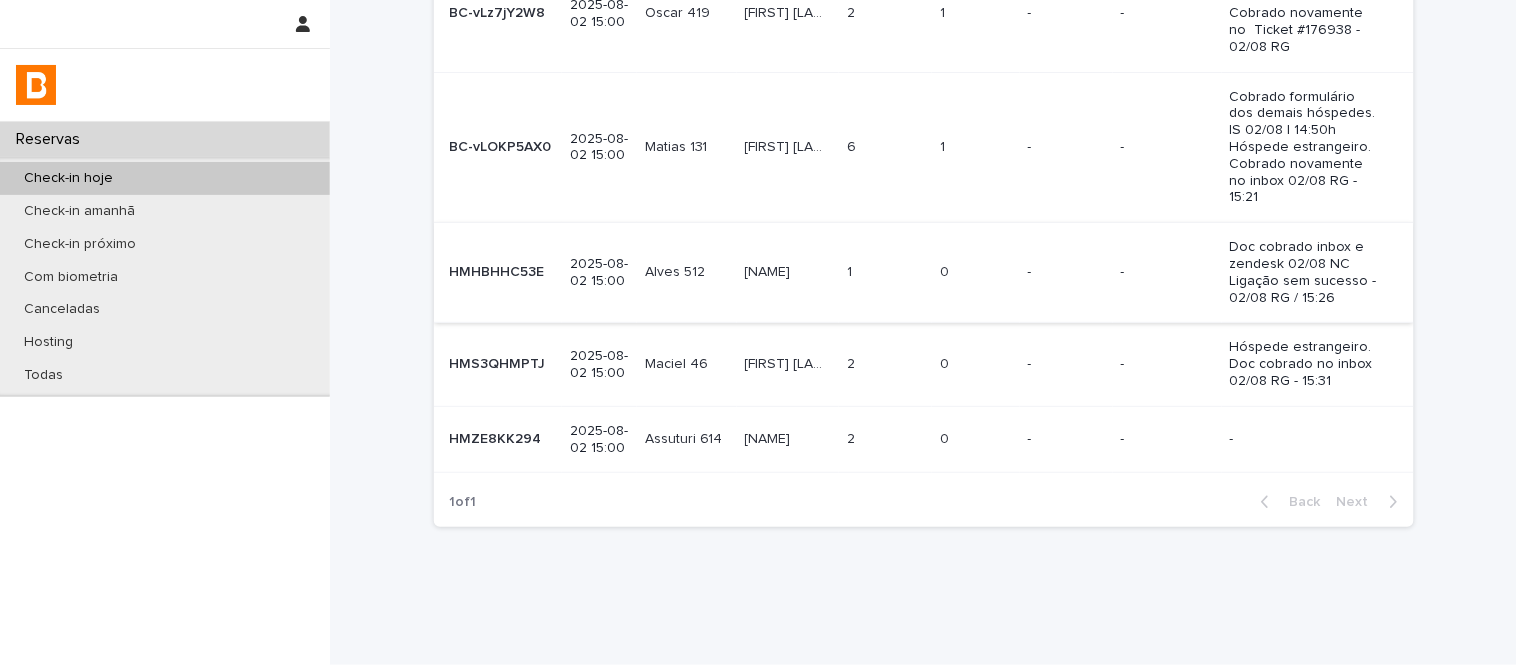 scroll, scrollTop: 241, scrollLeft: 0, axis: vertical 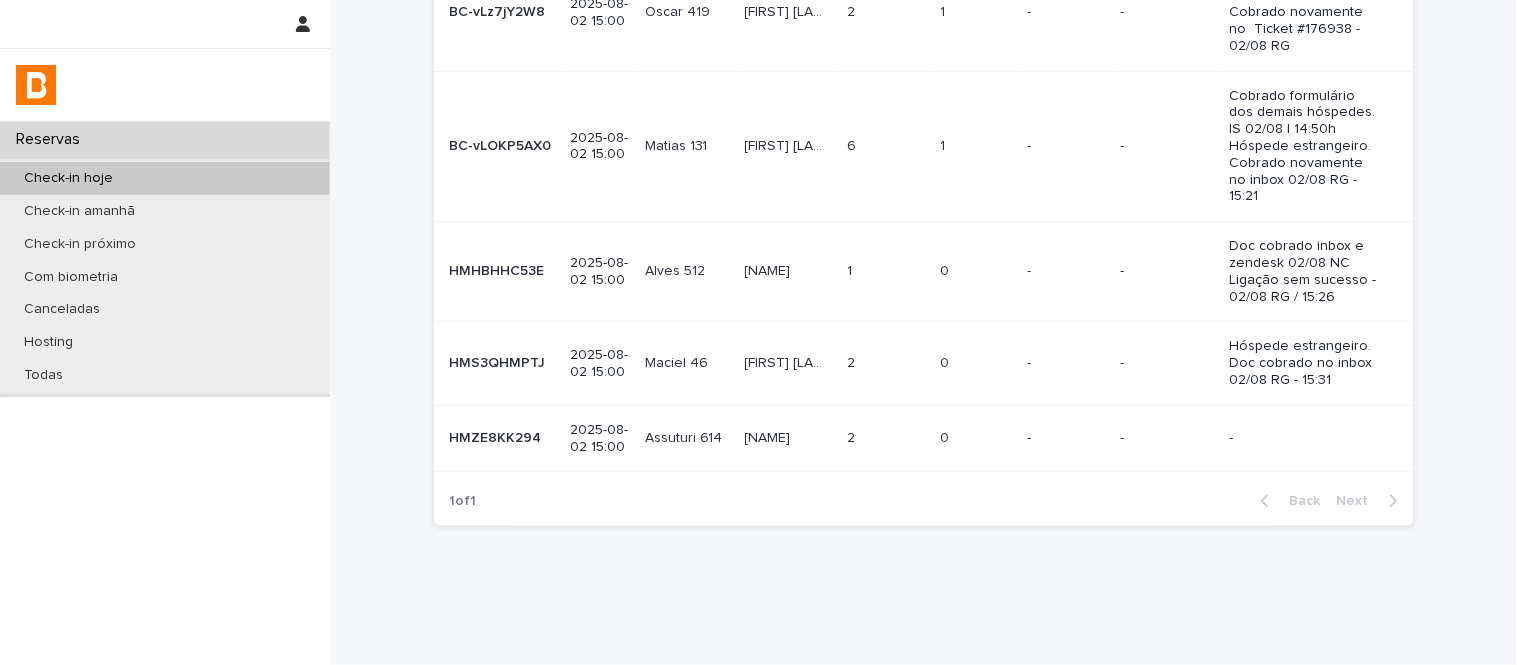 click on "[NAME]" at bounding box center [770, 436] 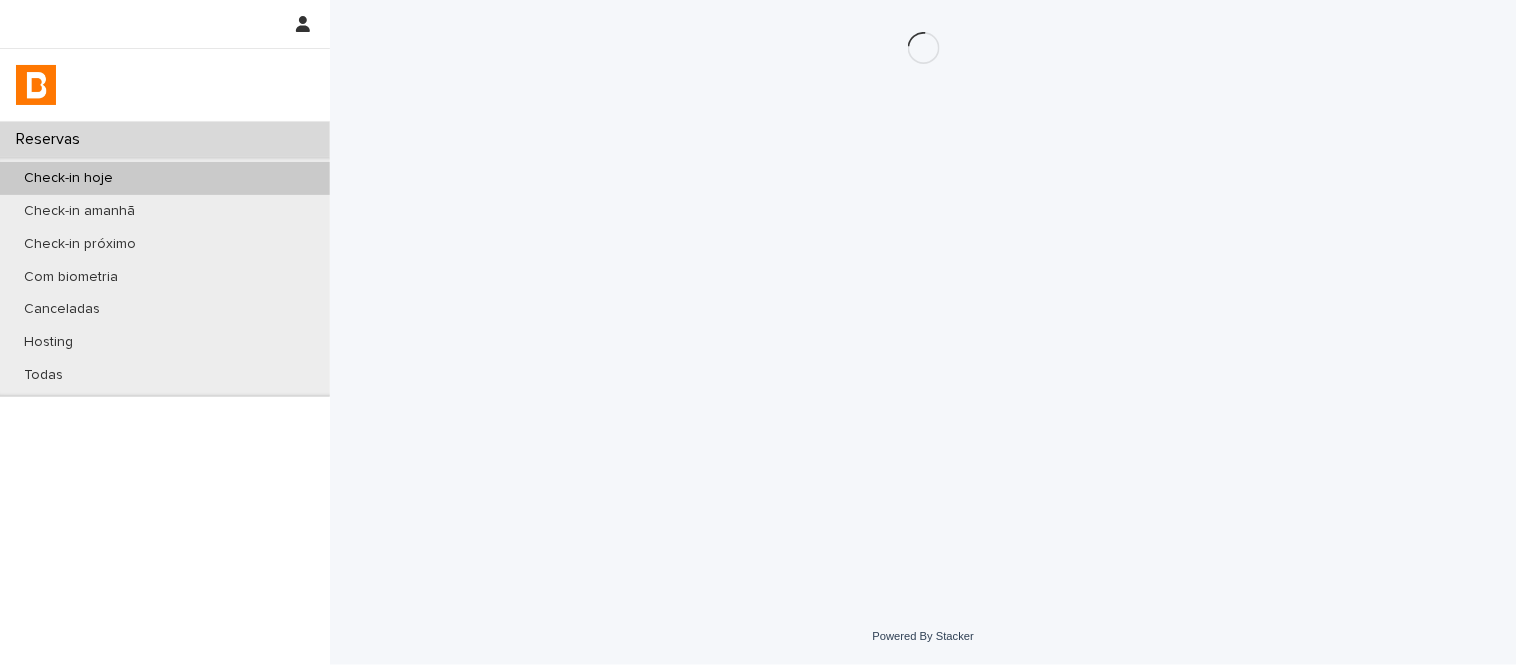scroll, scrollTop: 0, scrollLeft: 0, axis: both 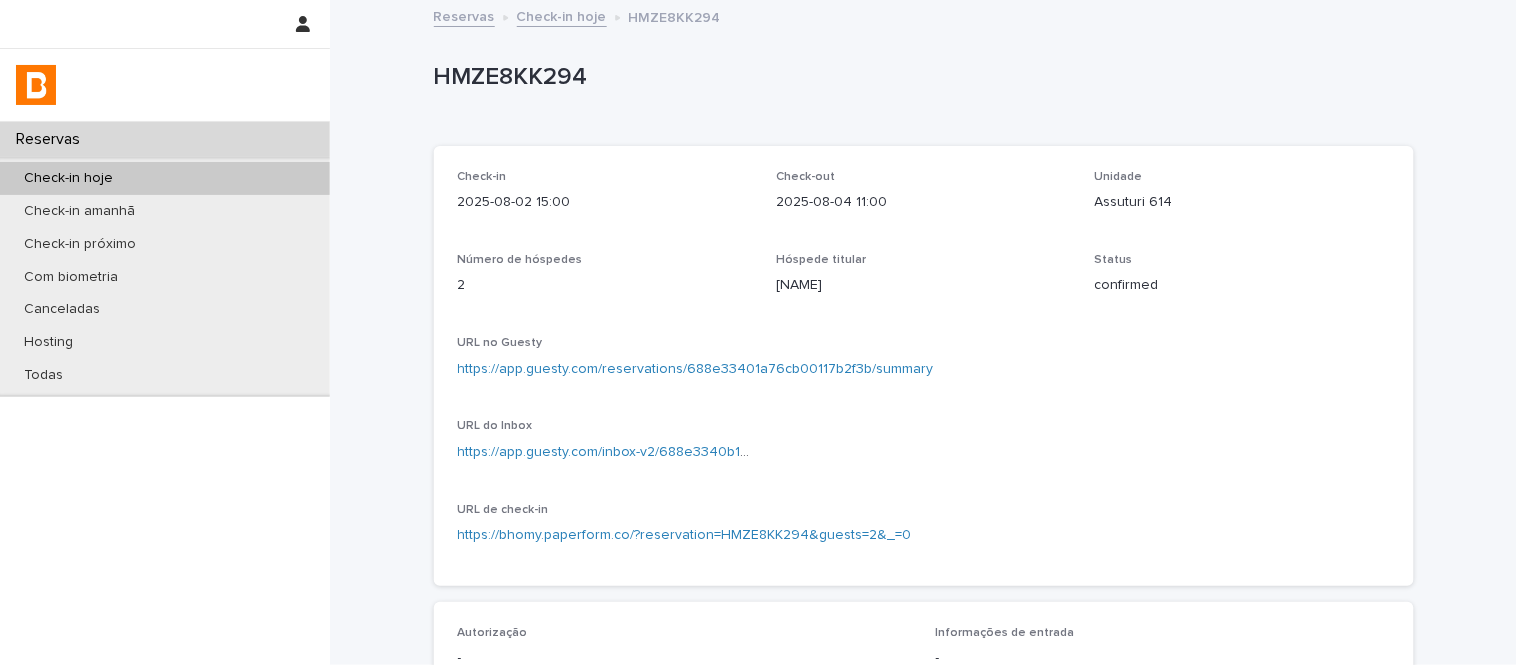 click on "https://app.guesty.com/reservations/688e33401a76cb00117b2f3b/summary" at bounding box center [924, 369] 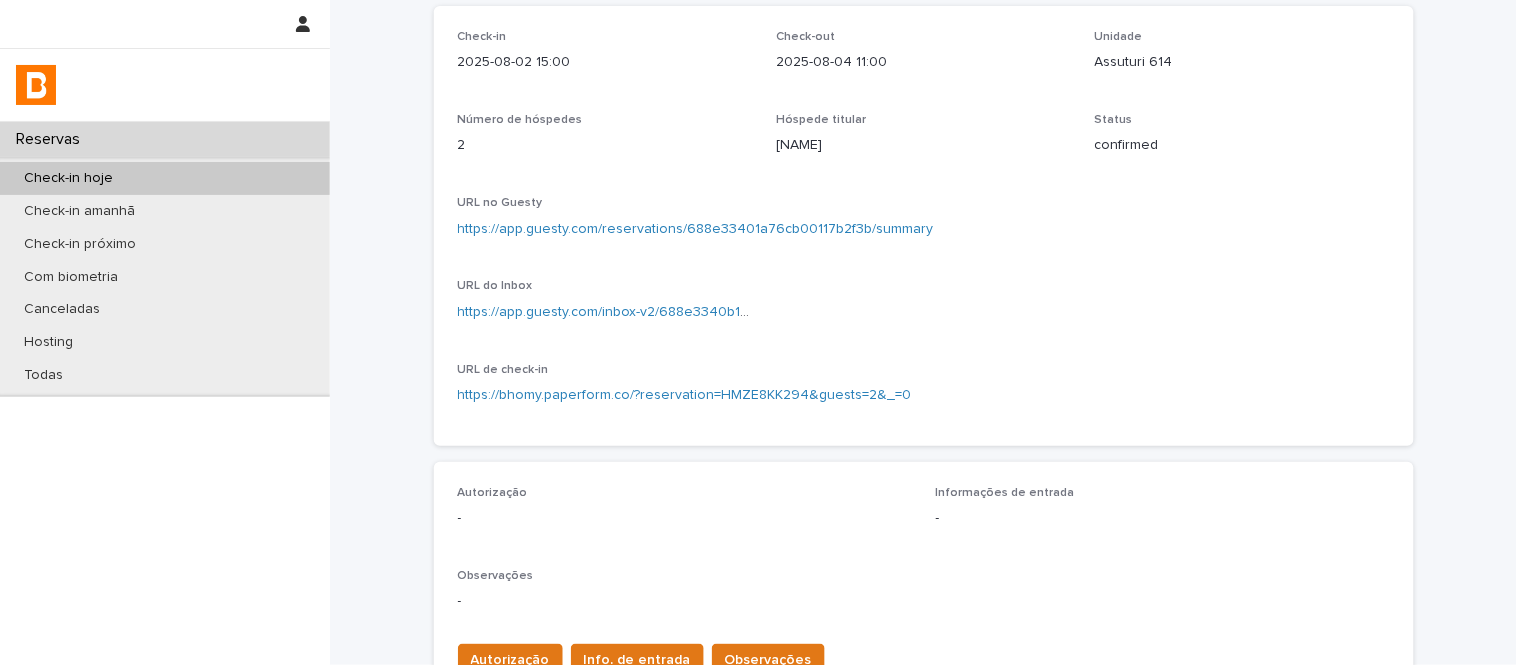 scroll, scrollTop: 333, scrollLeft: 0, axis: vertical 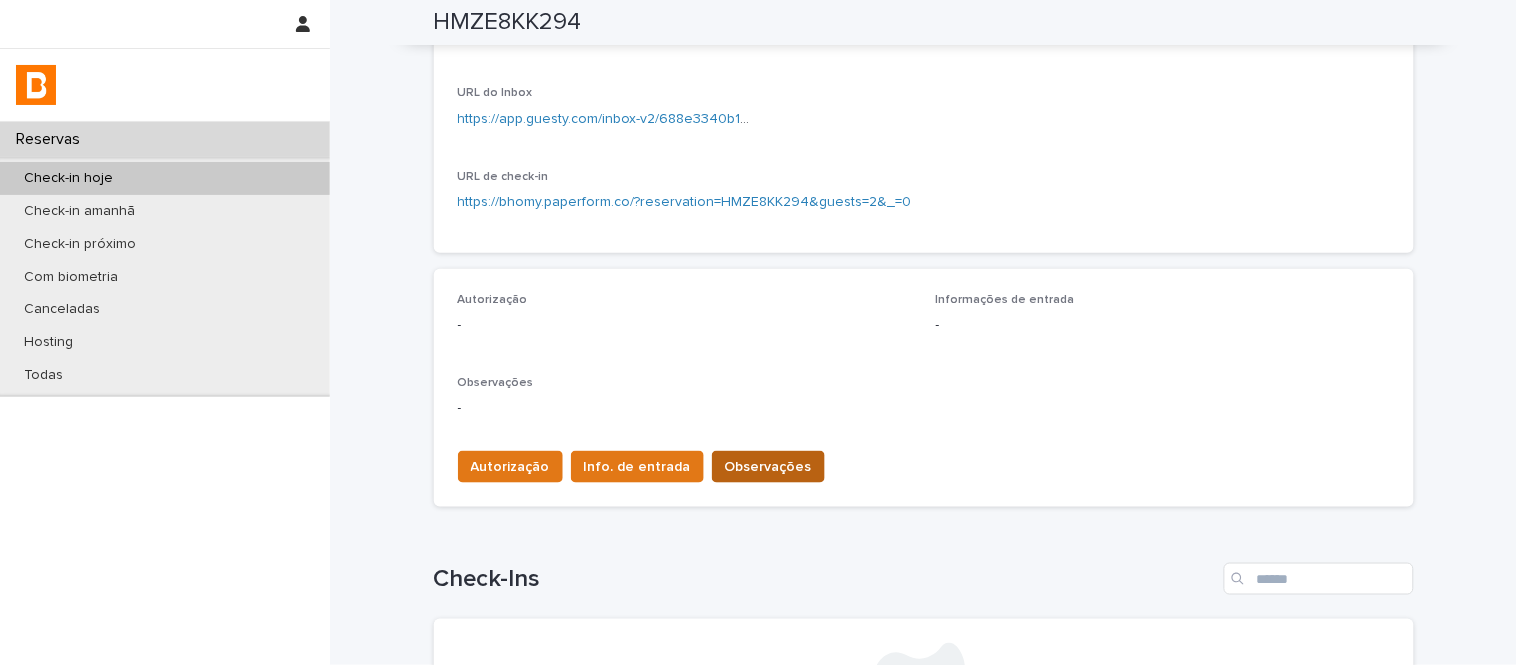 click on "Observações" at bounding box center (768, 467) 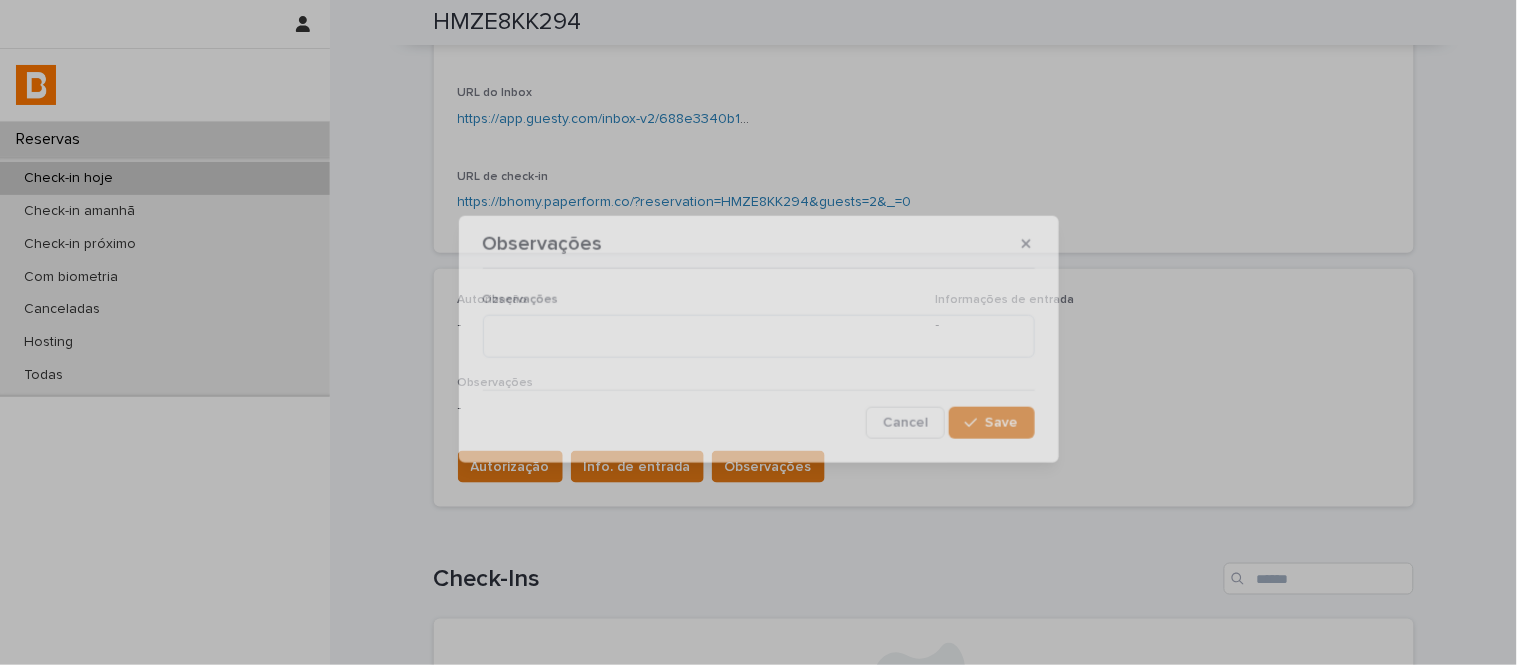 click on "Observações Observações Cancel Save" at bounding box center (758, 332) 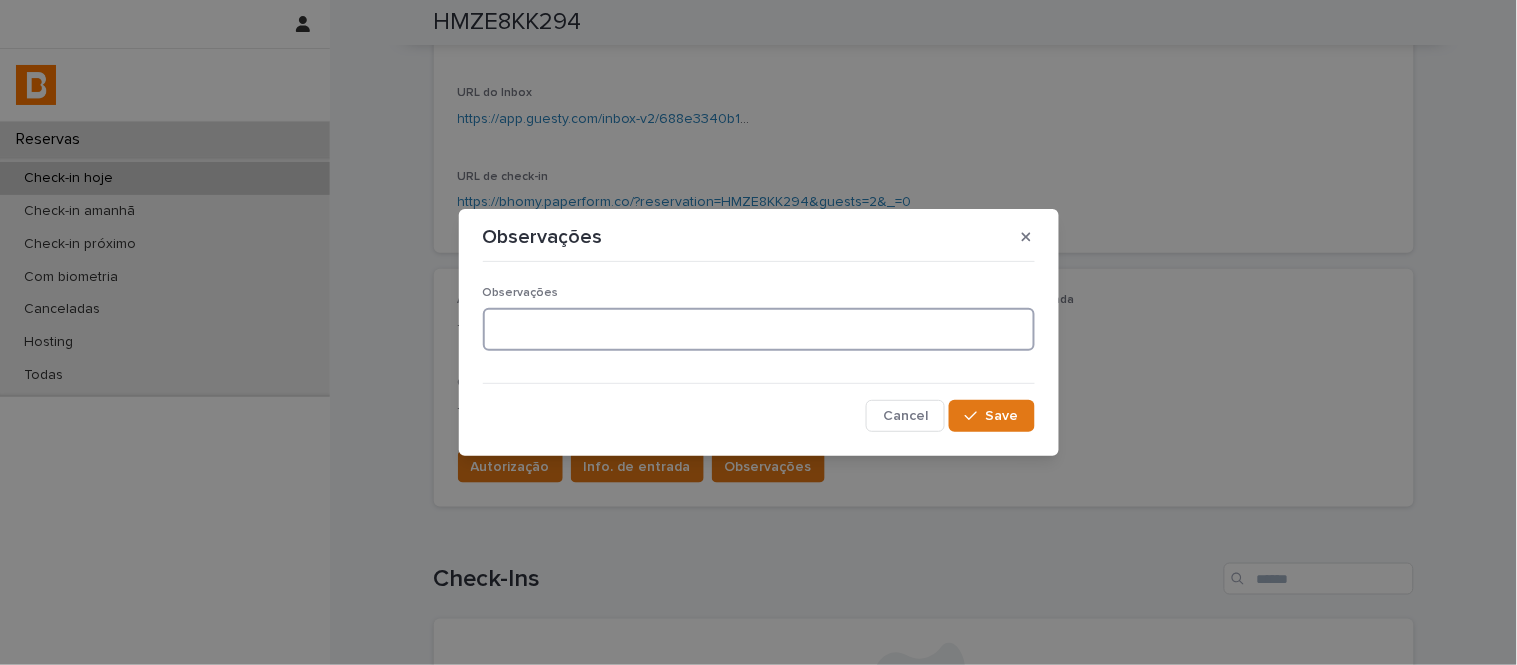 click at bounding box center (759, 329) 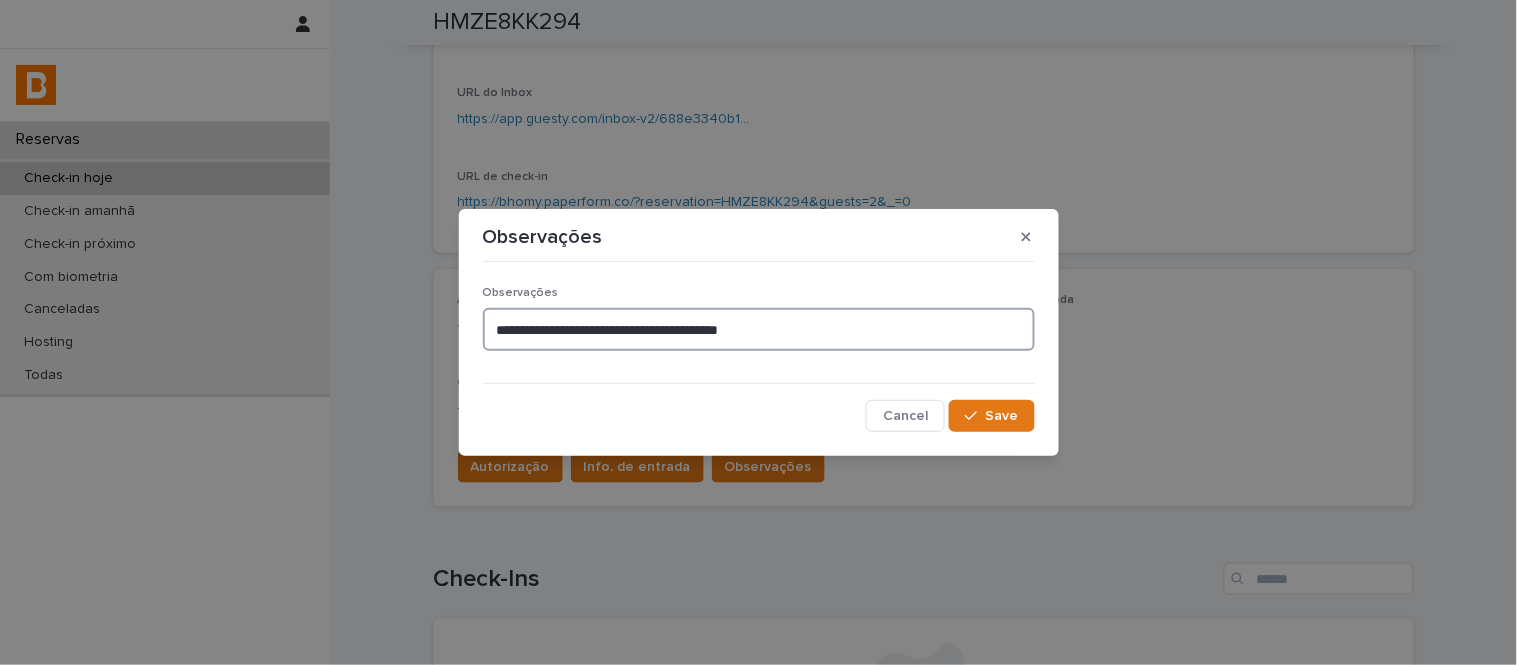 paste on "**********" 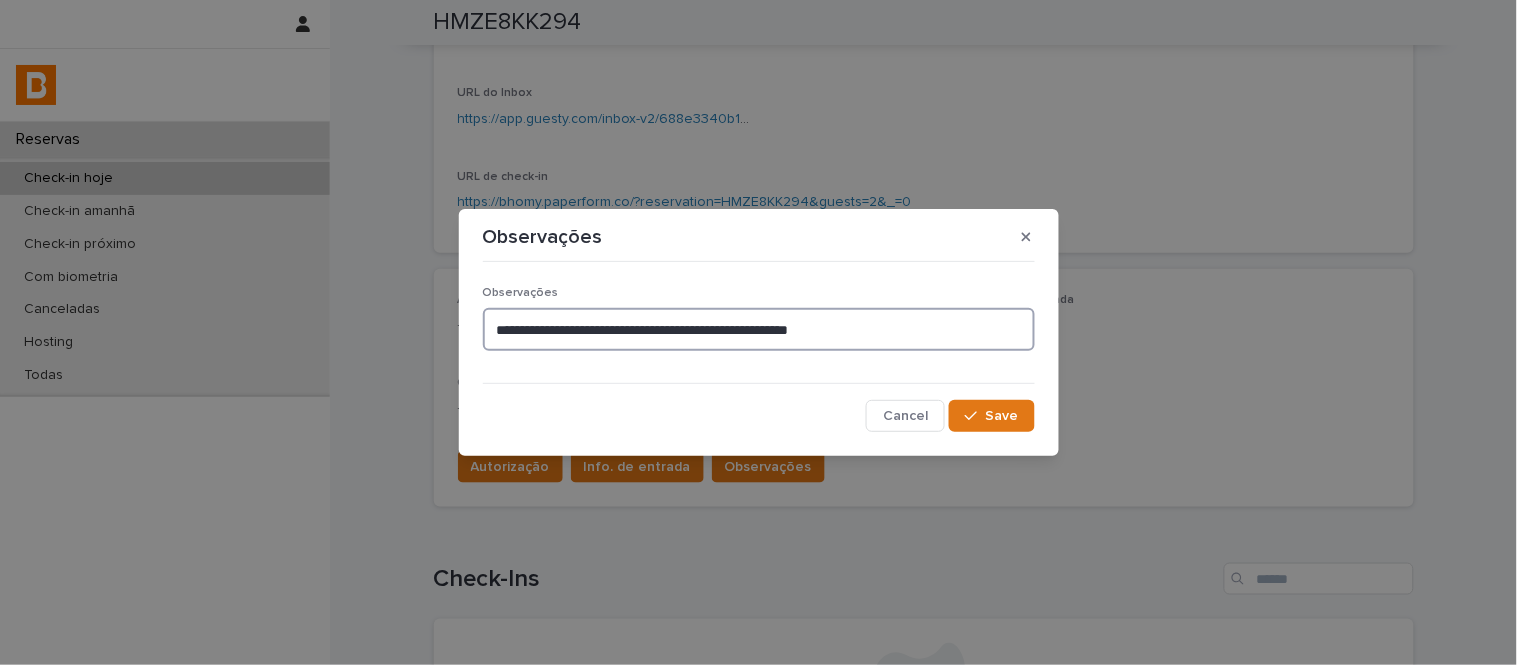 click on "**********" at bounding box center (759, 329) 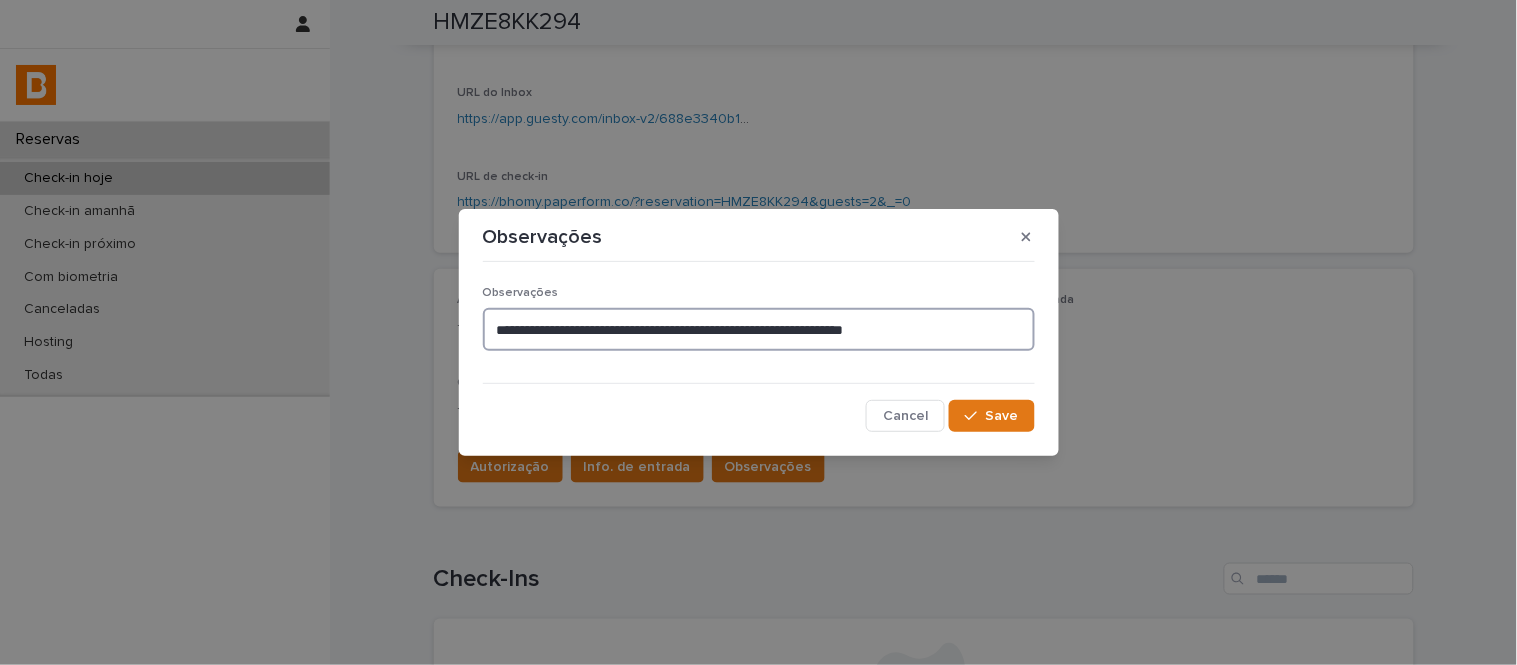 click on "**********" at bounding box center (759, 329) 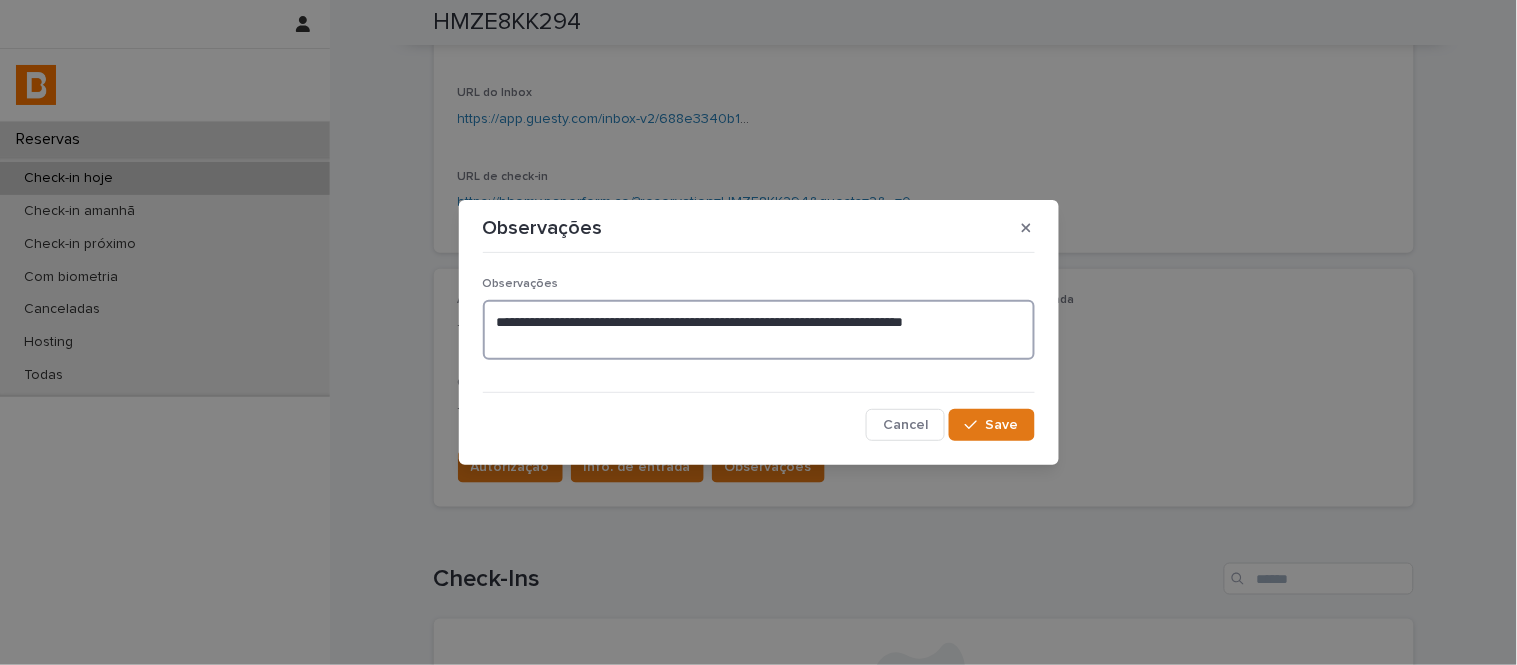 type on "**********" 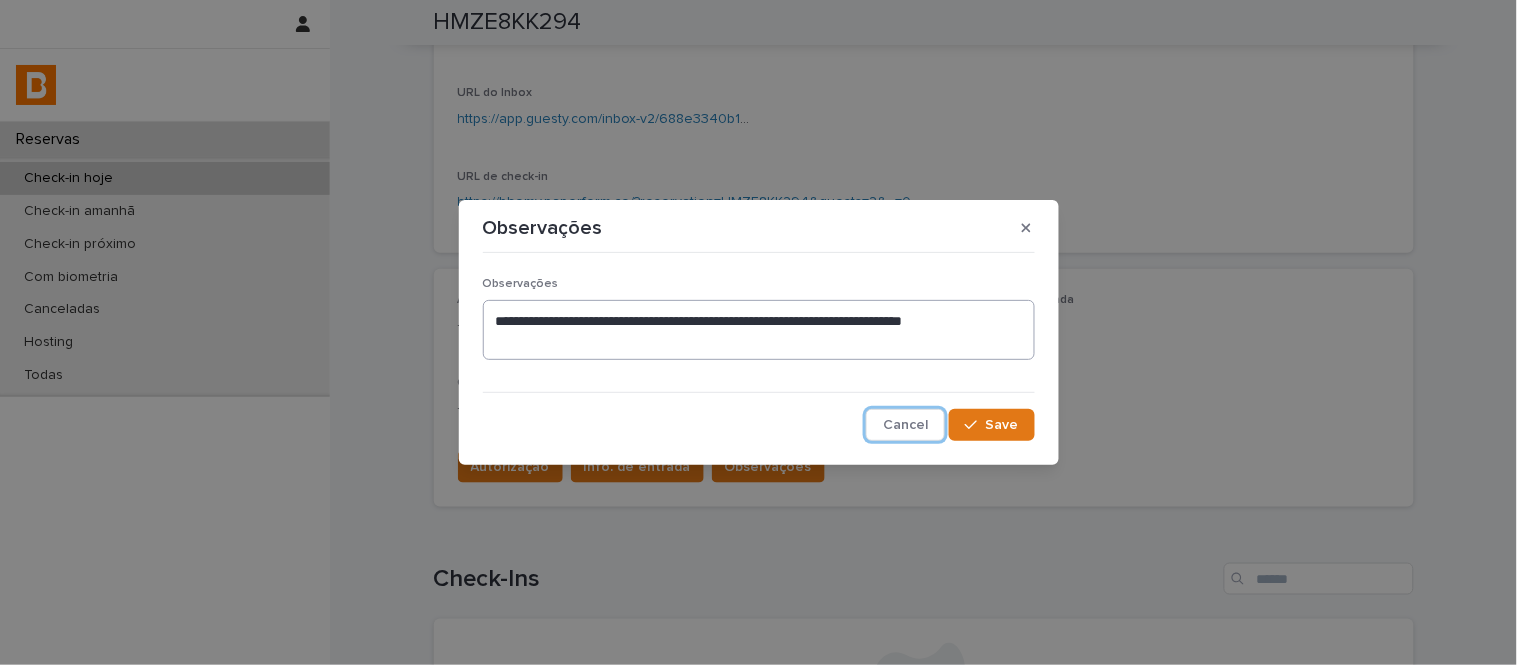 type 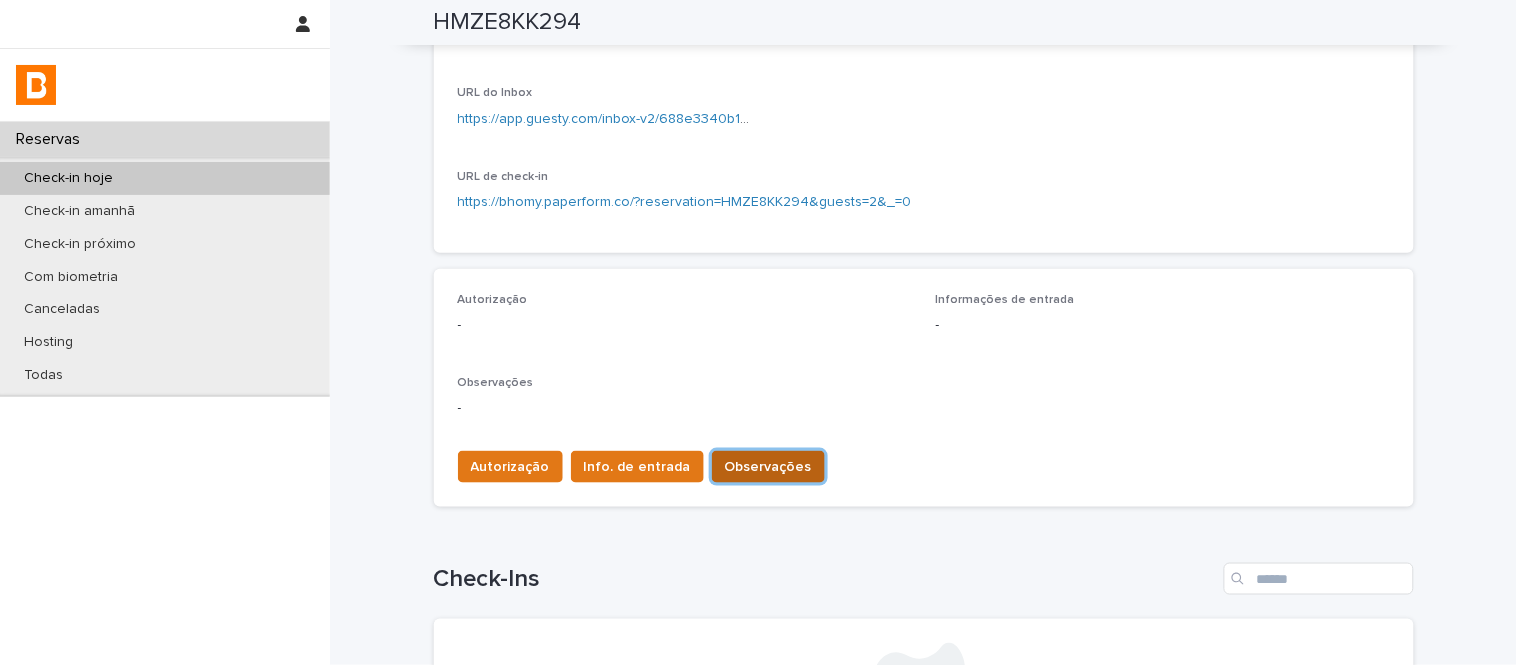 click on "Observações" at bounding box center (768, 467) 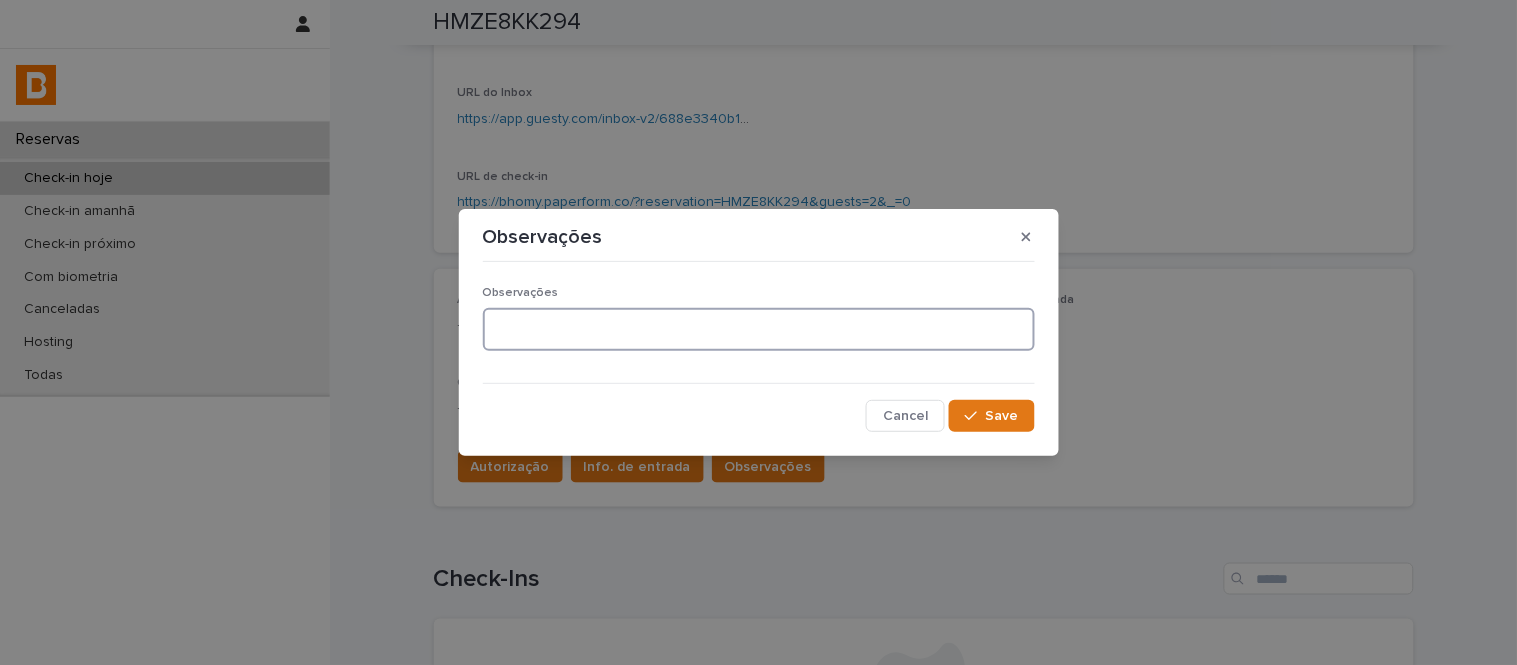 click at bounding box center [759, 329] 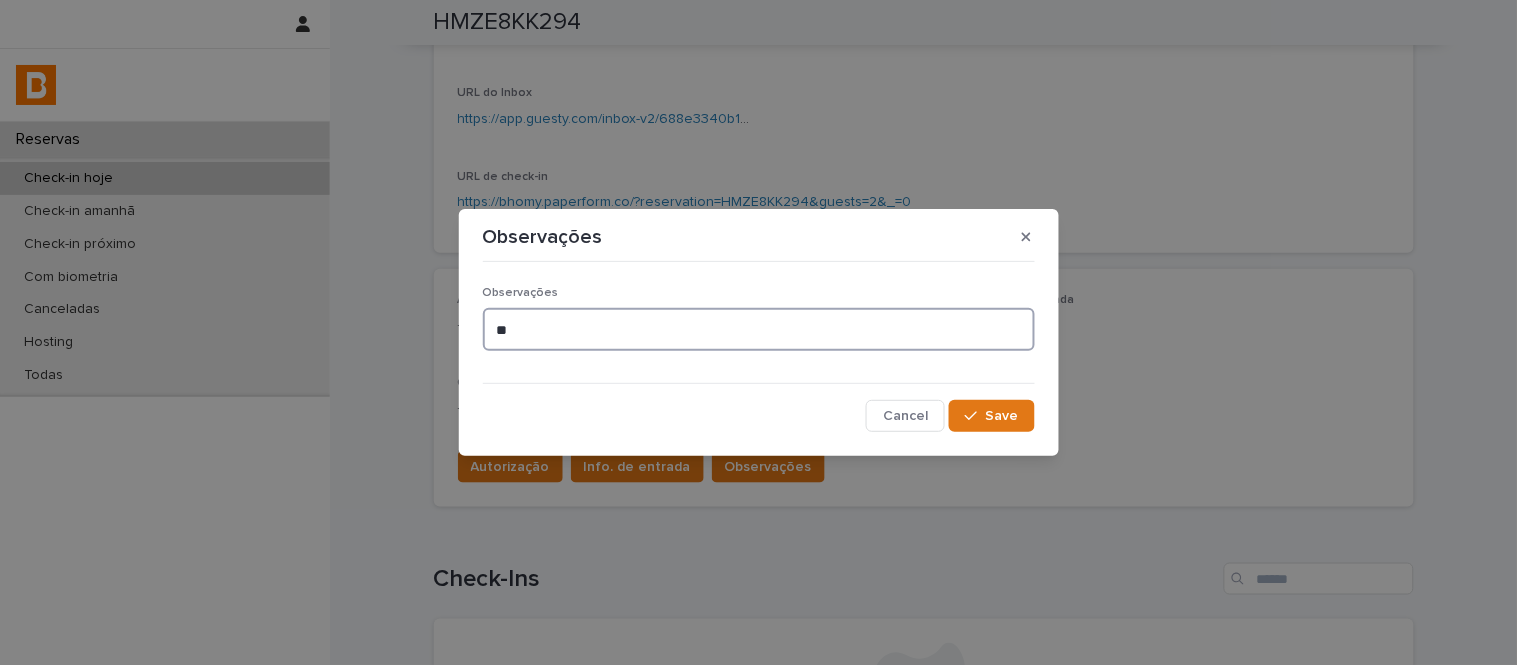 type on "*" 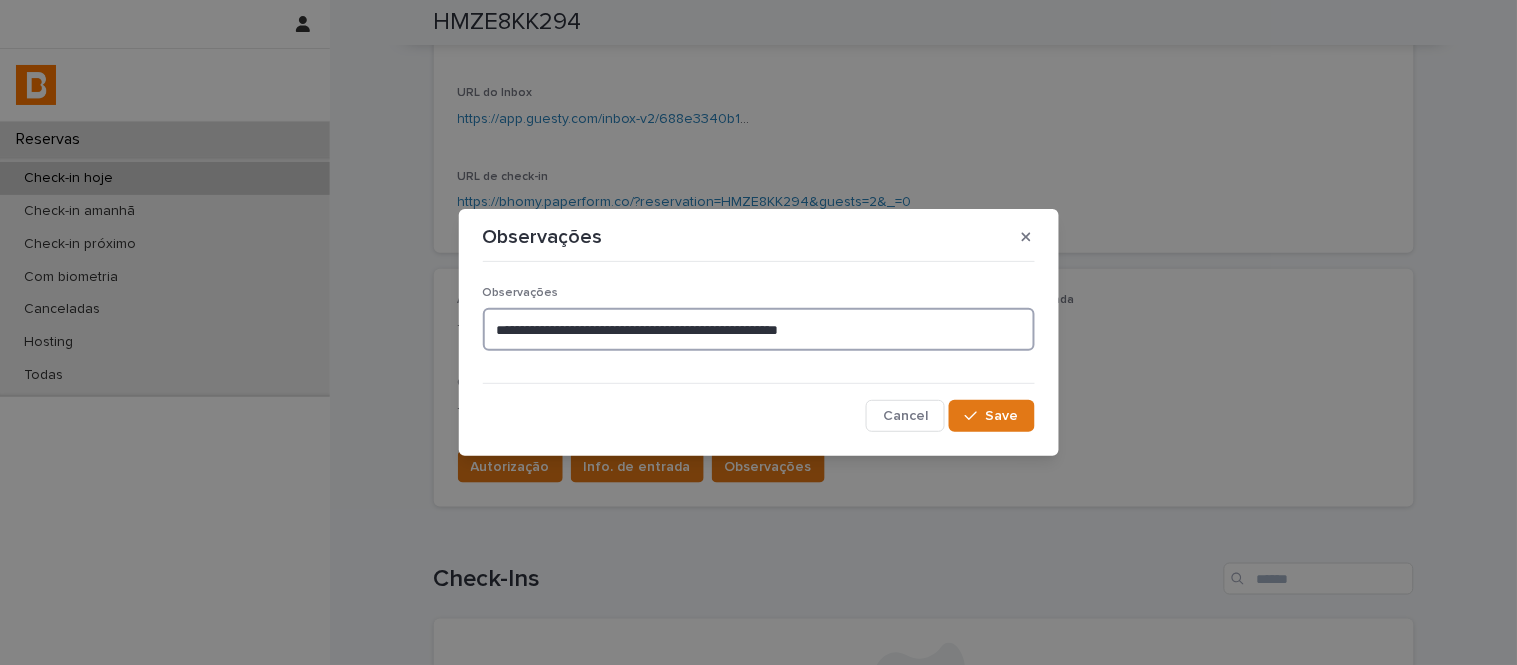 paste on "**********" 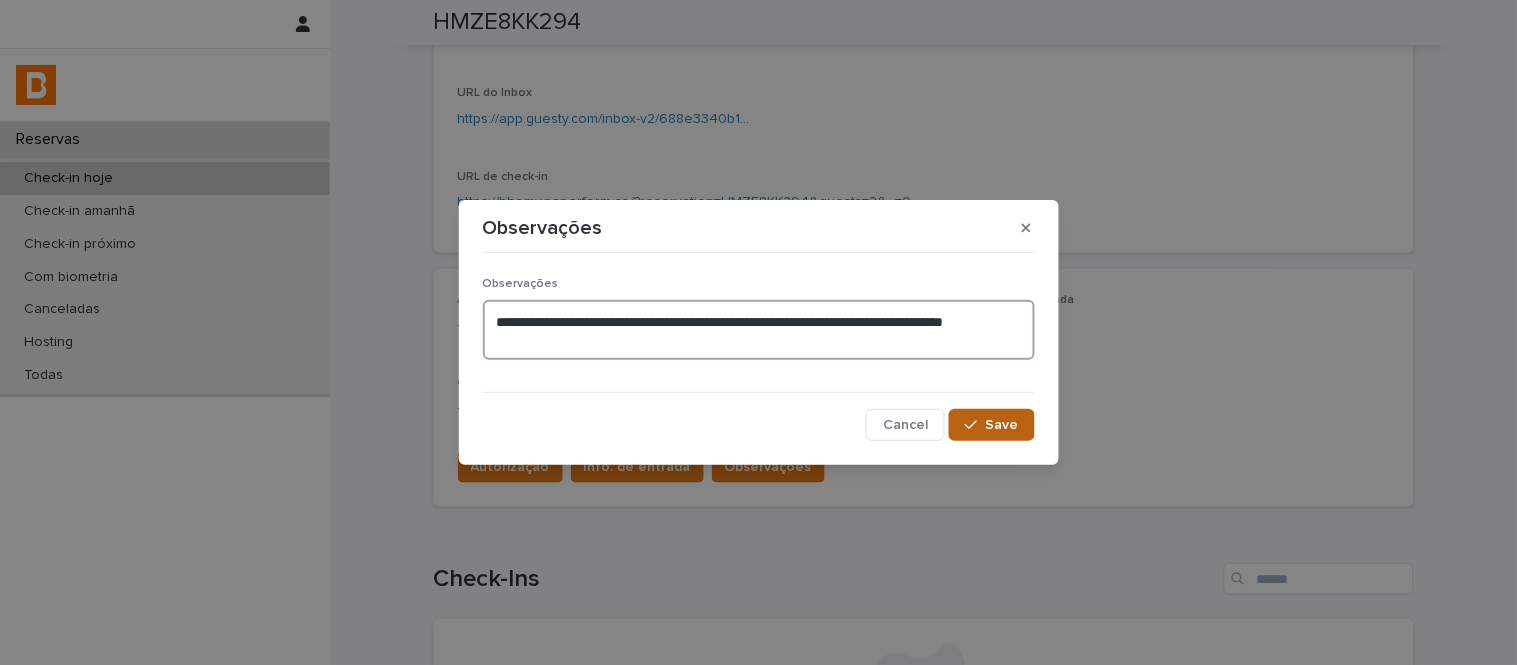 type on "**********" 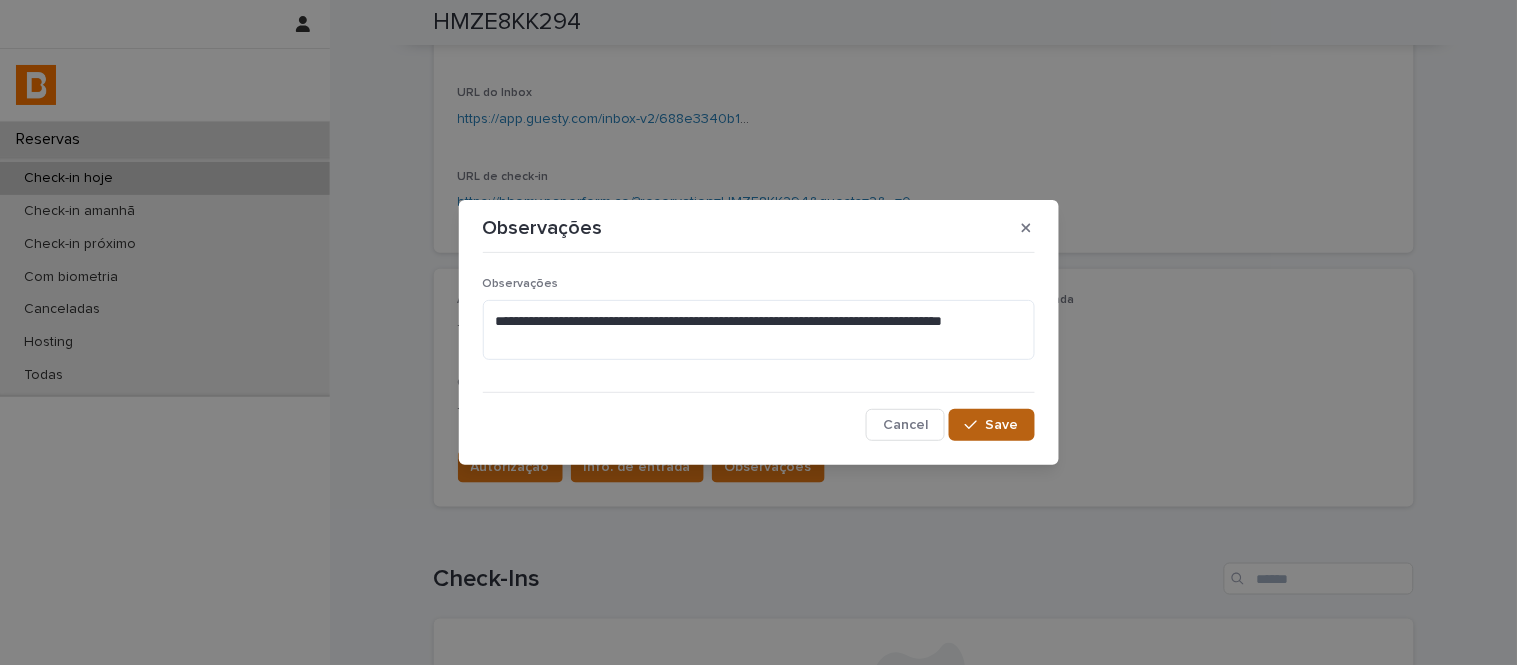 click on "Save" at bounding box center [991, 425] 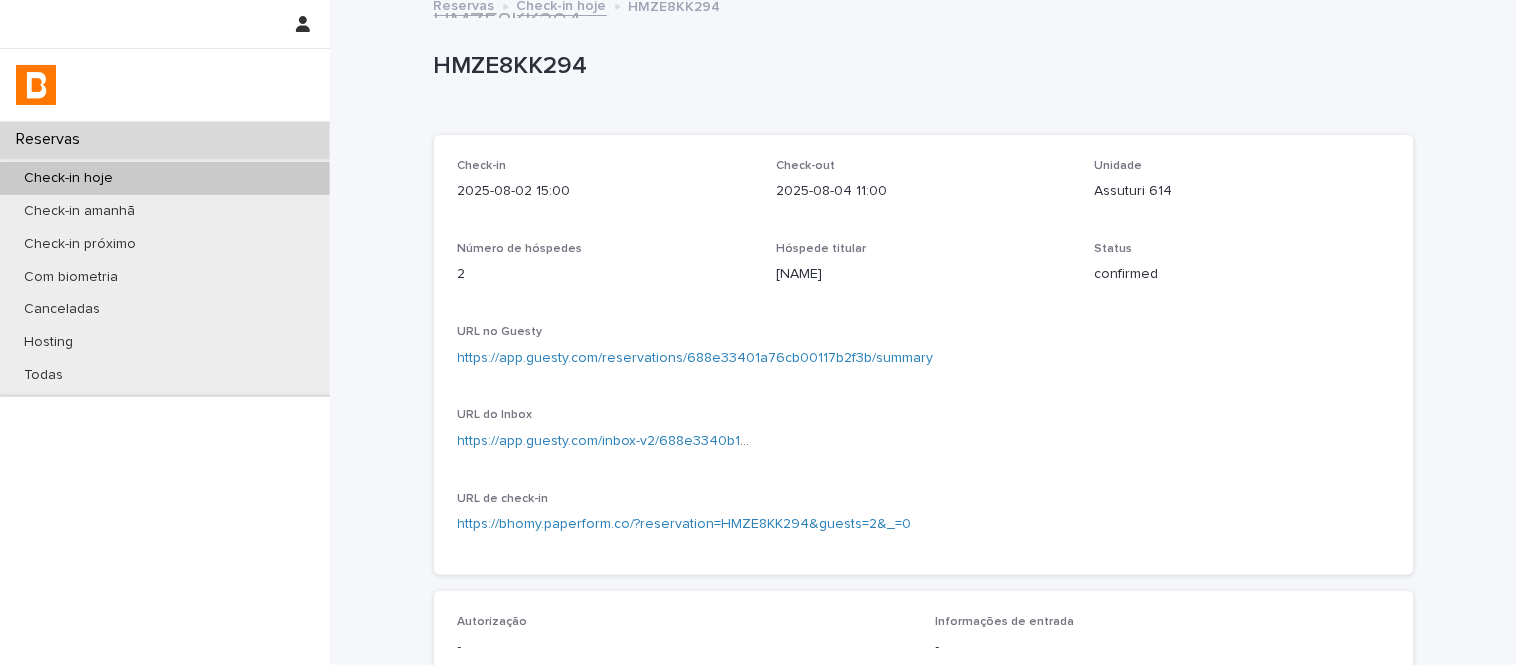 scroll, scrollTop: 0, scrollLeft: 0, axis: both 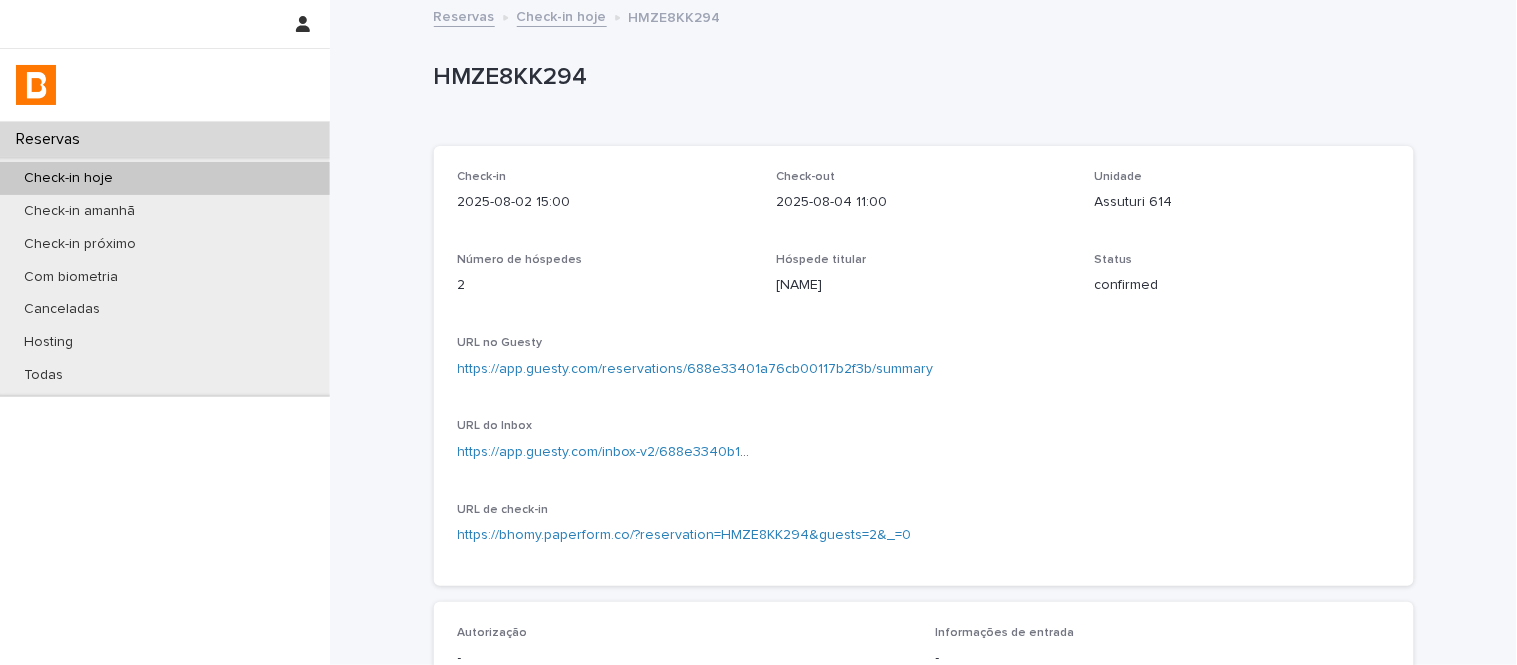 click on "Reservas Check-in hoje HMZE8KK294" at bounding box center (924, 18) 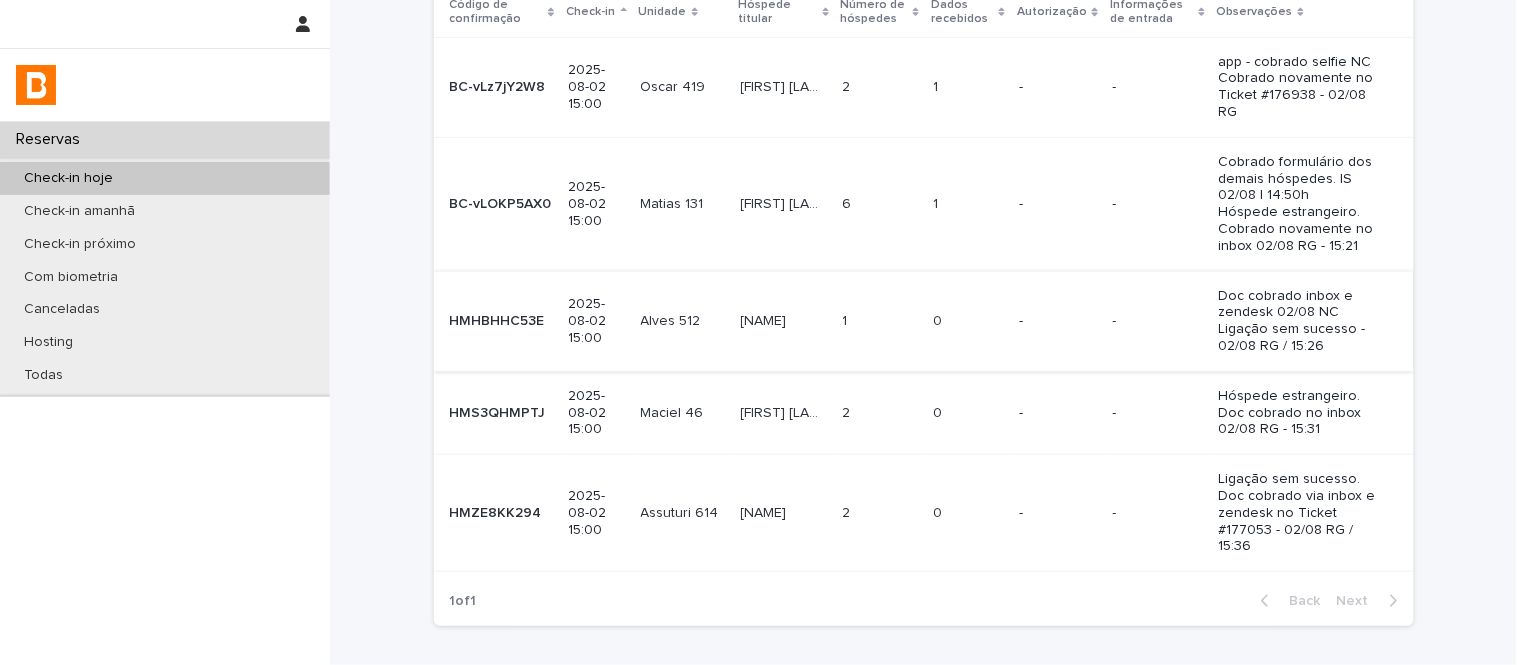 scroll, scrollTop: 257, scrollLeft: 0, axis: vertical 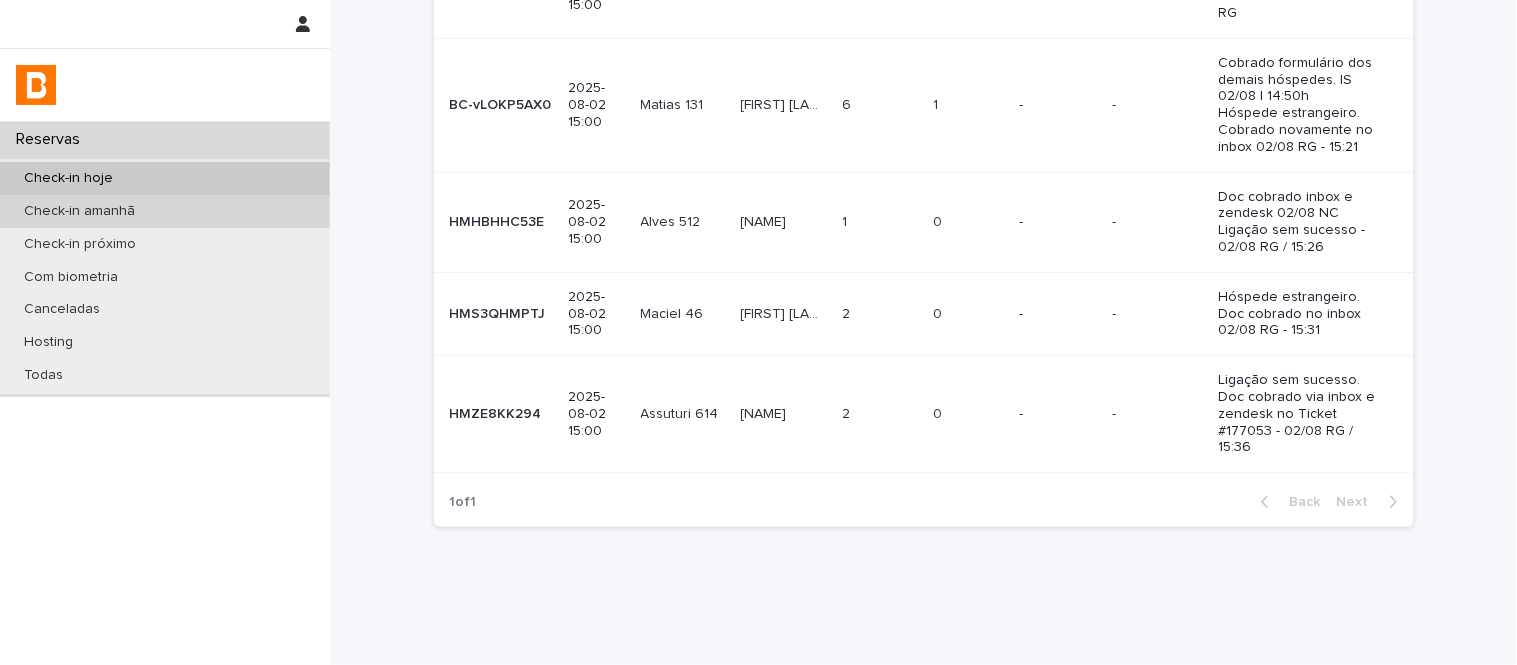 click on "Check-in amanhã" at bounding box center [165, 211] 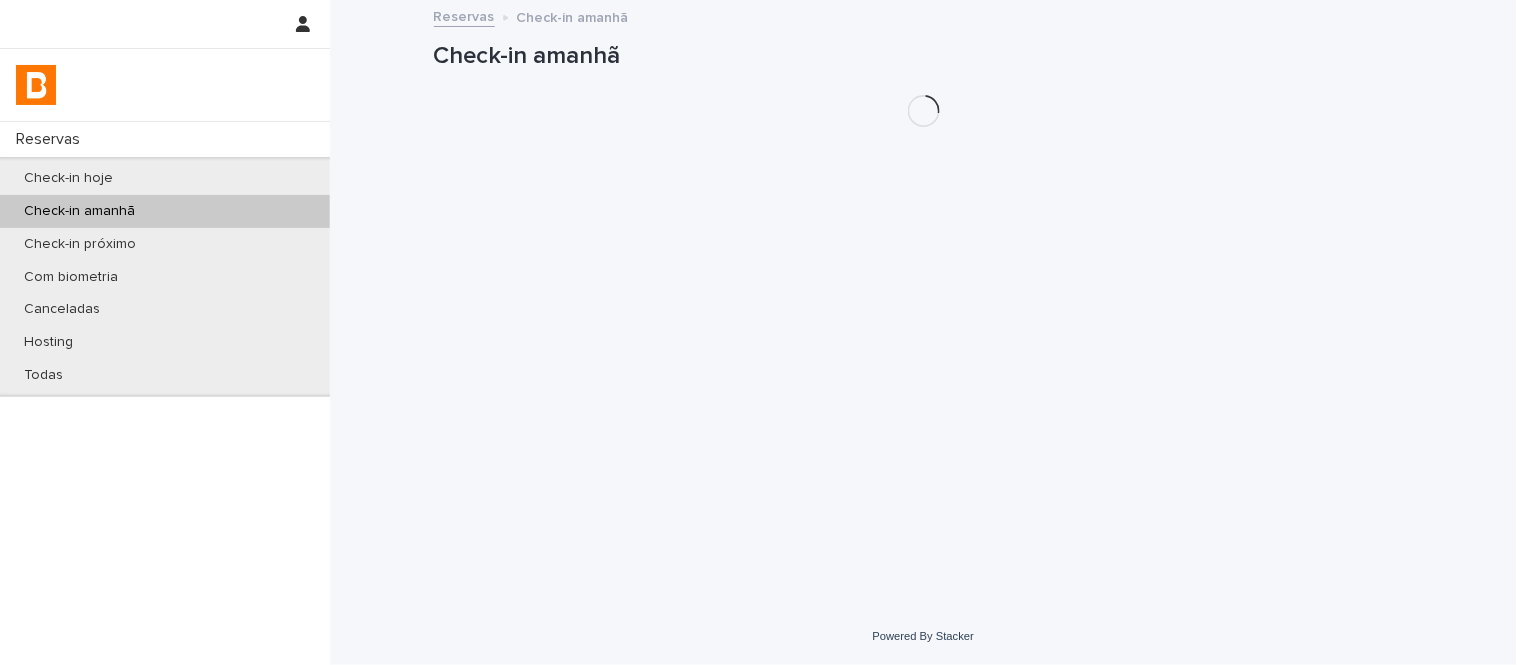 scroll, scrollTop: 0, scrollLeft: 0, axis: both 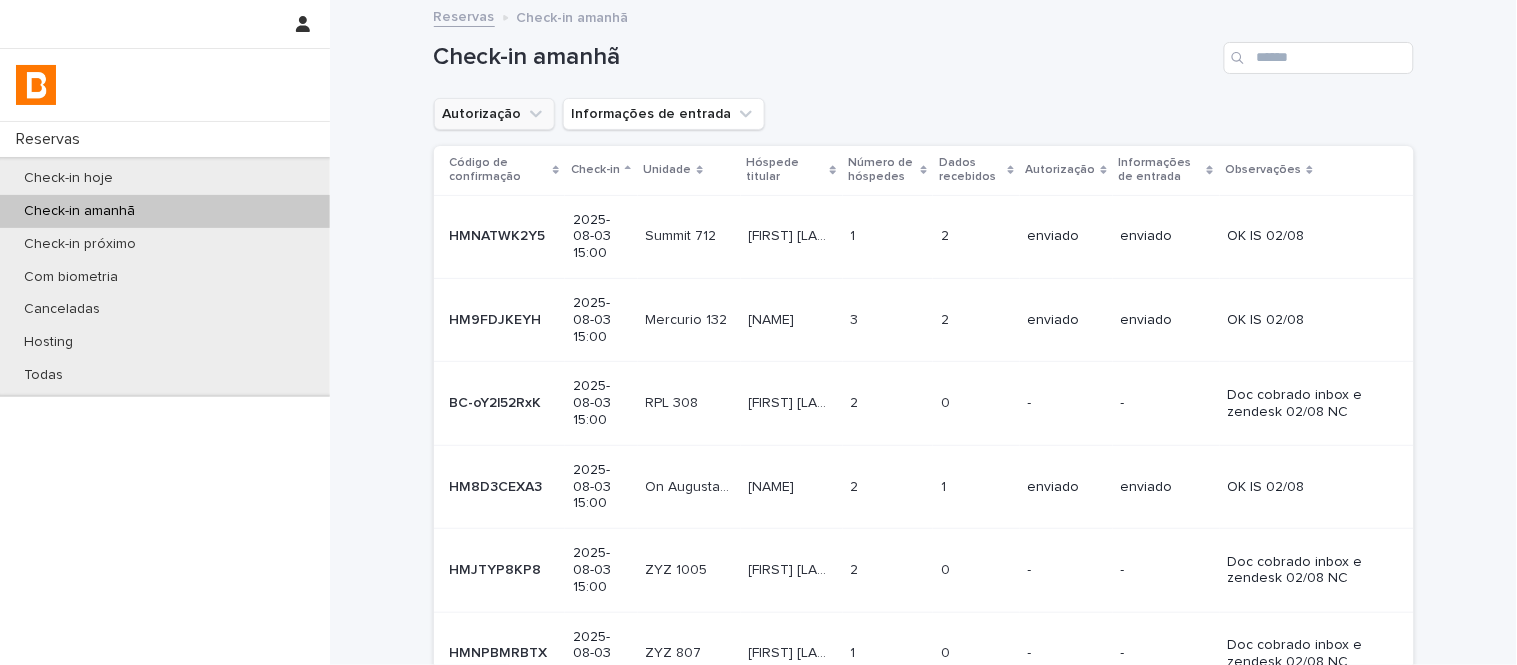 click on "Autorização" at bounding box center (494, 114) 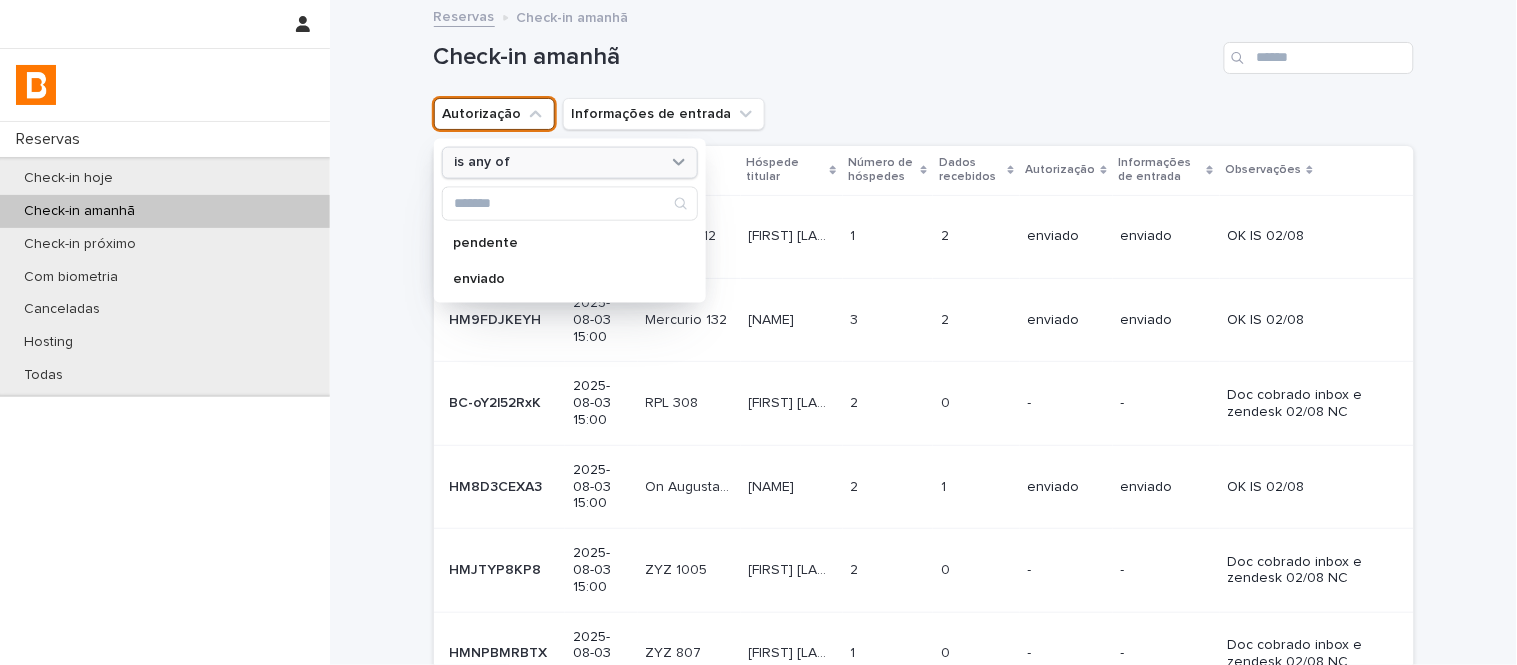 click on "is any of" at bounding box center [557, 162] 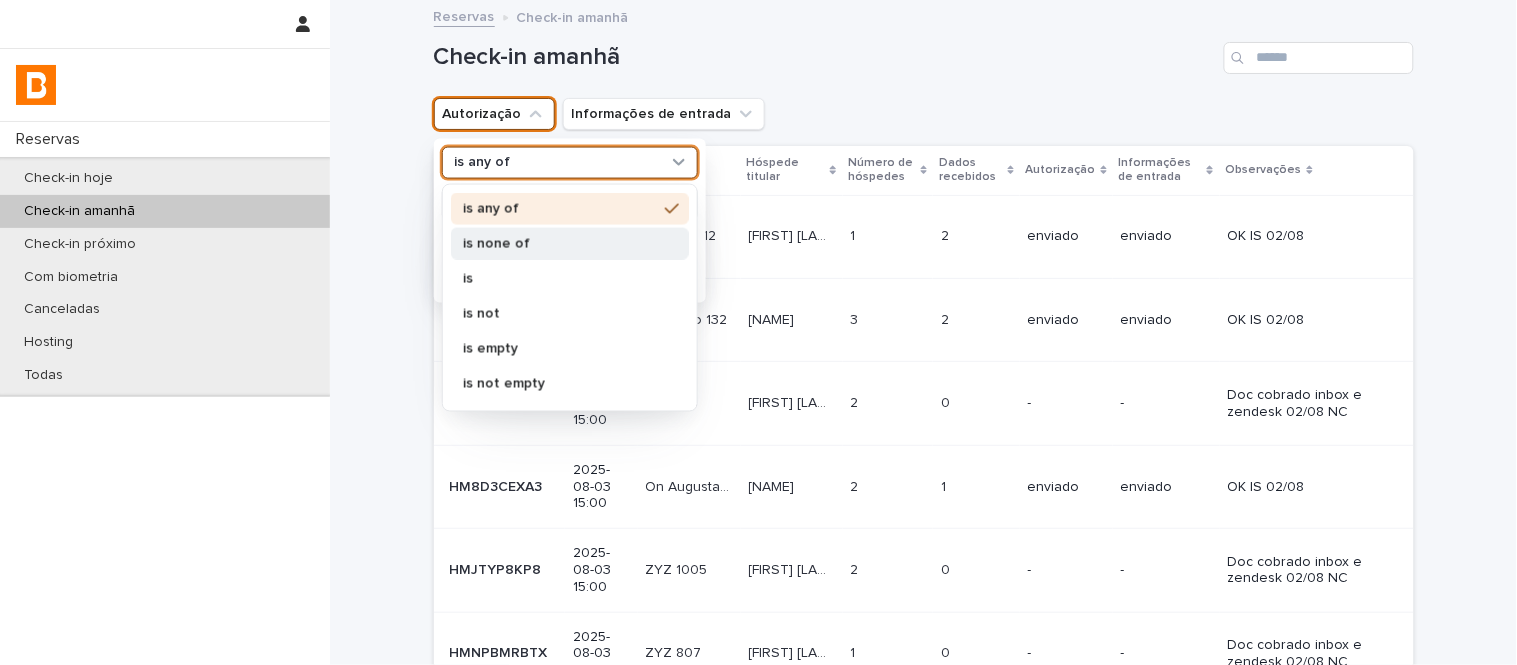 click on "is none of" at bounding box center (560, 243) 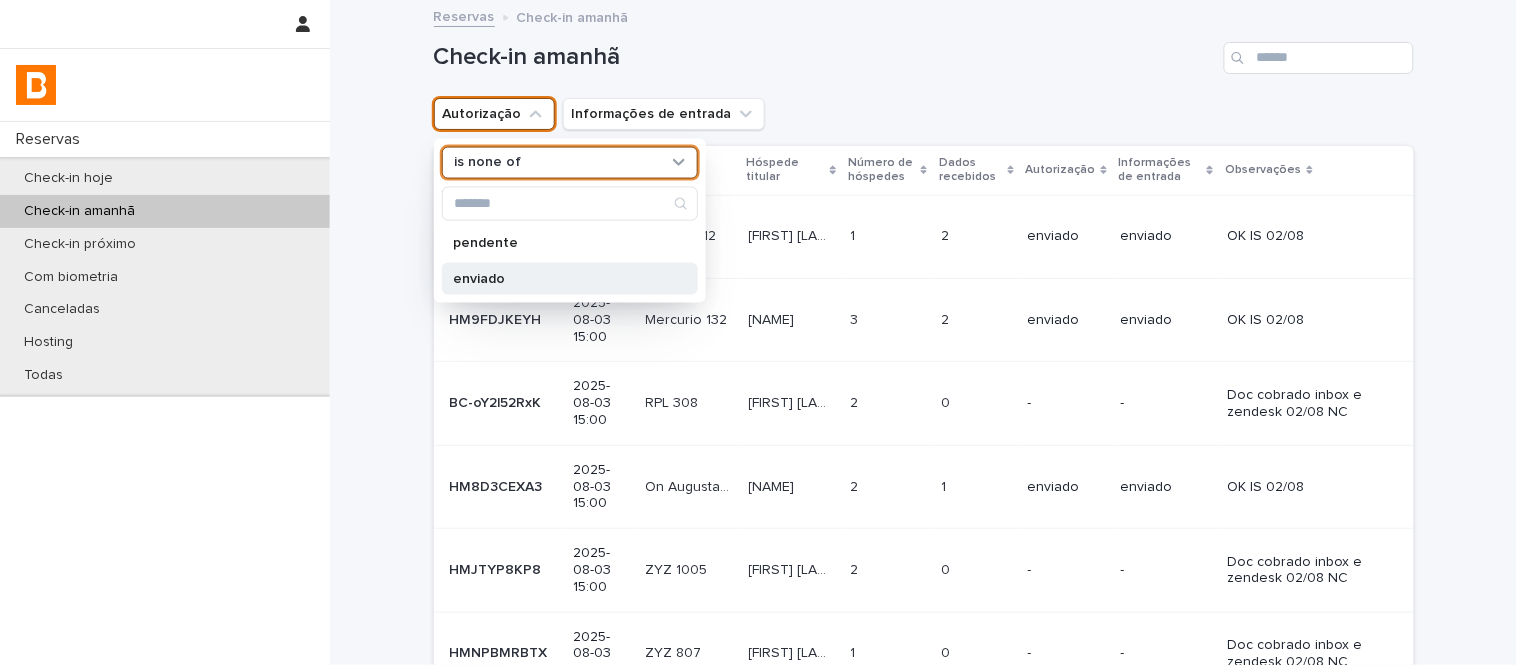 click on "enviado" at bounding box center [560, 278] 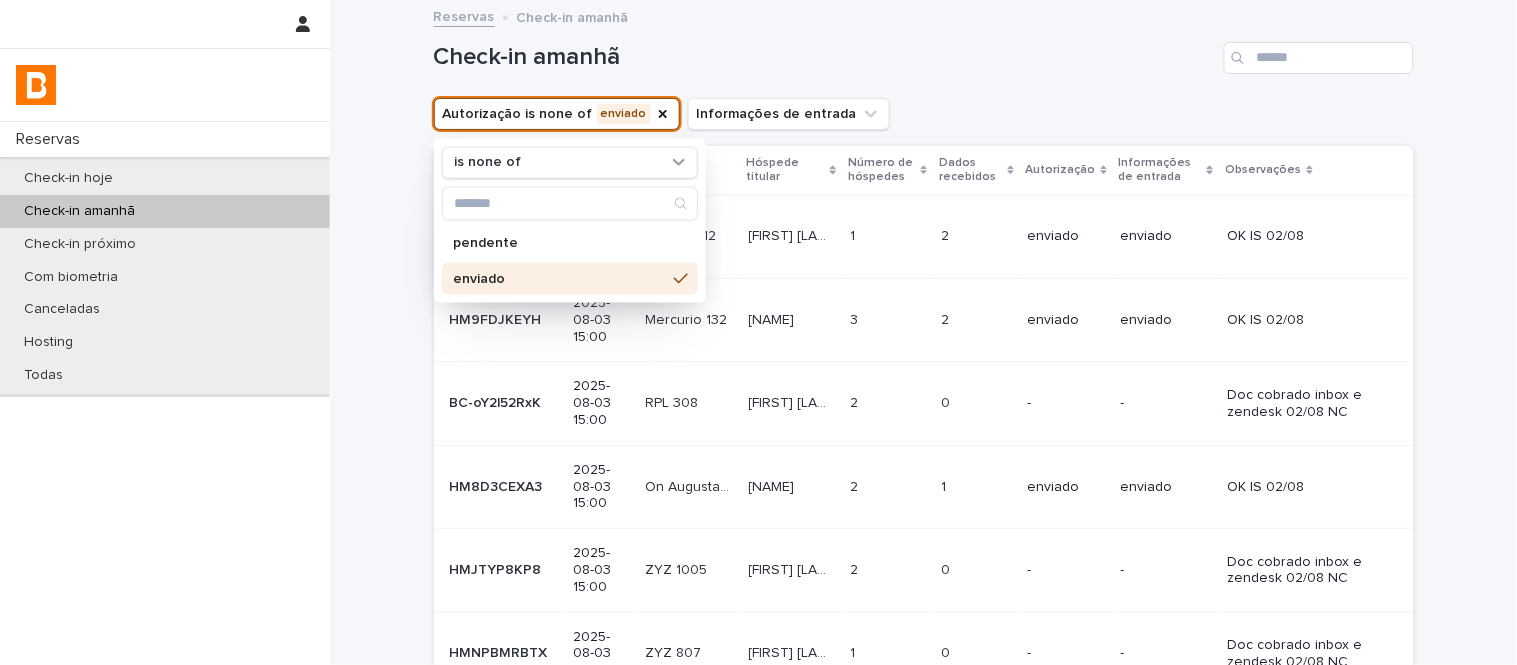 click on "Autorização is none of enviado is none of pendente enviado Informações de entrada" at bounding box center (924, 114) 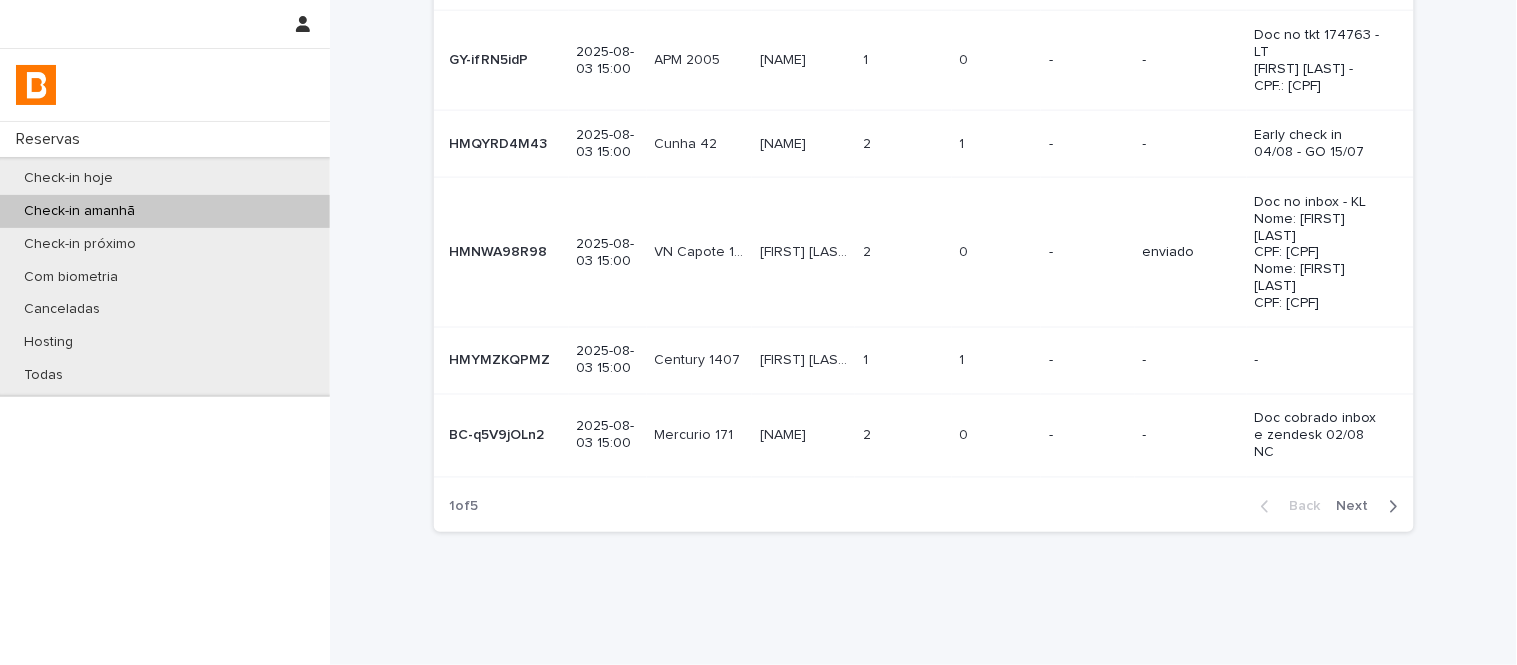 scroll, scrollTop: 708, scrollLeft: 0, axis: vertical 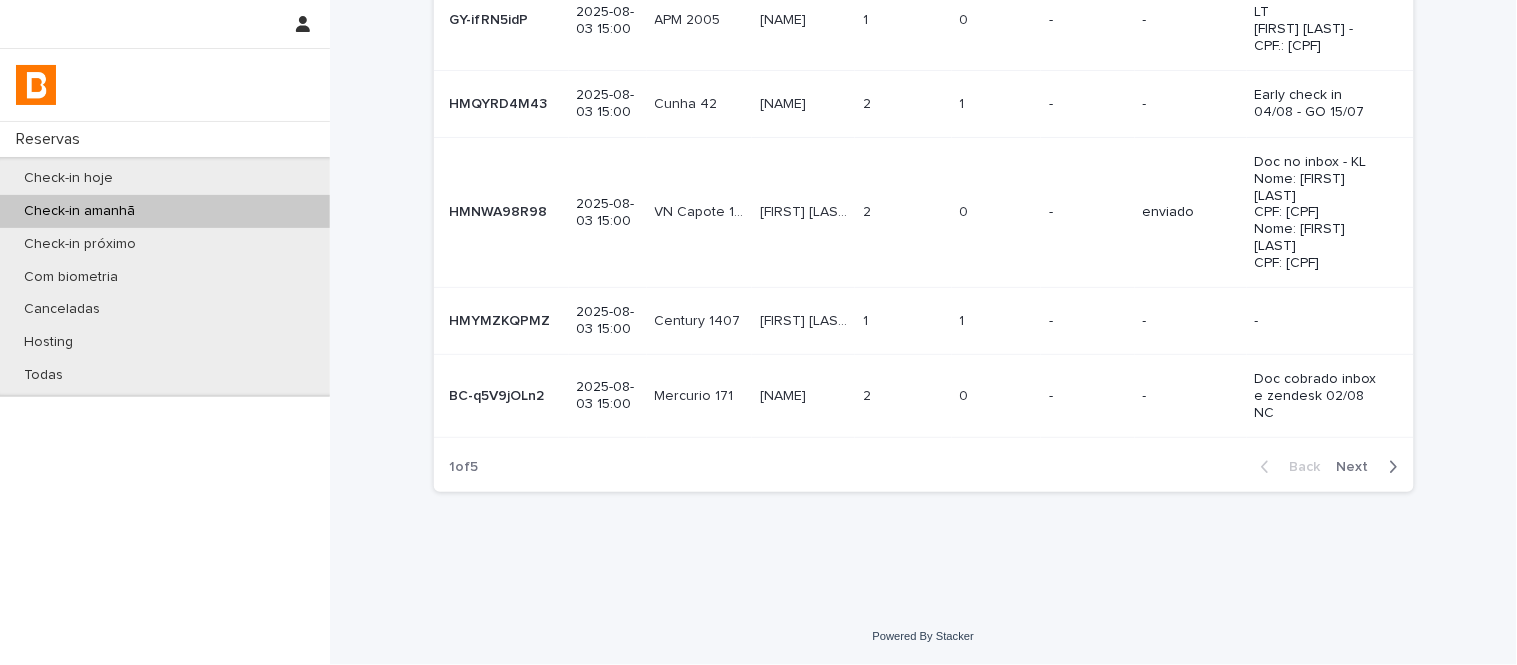 click on "Next" at bounding box center [1359, 467] 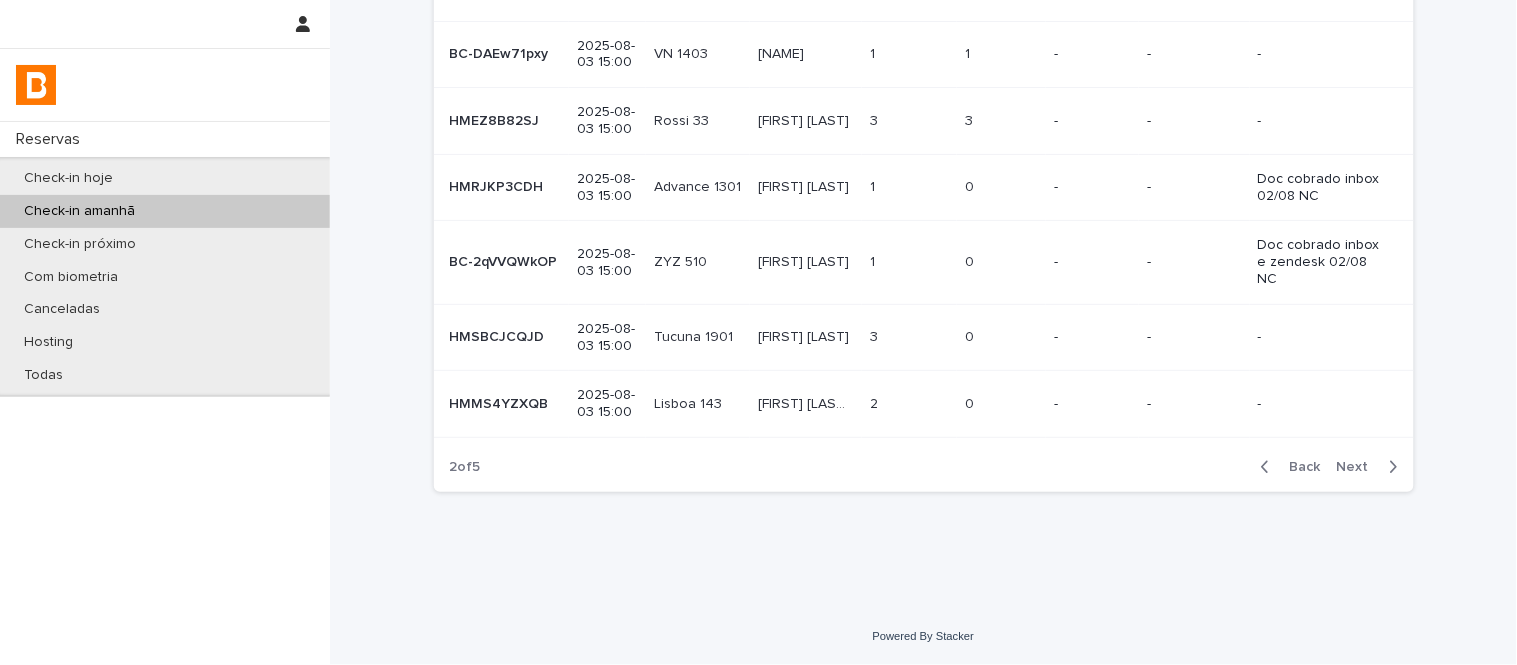 scroll, scrollTop: 423, scrollLeft: 0, axis: vertical 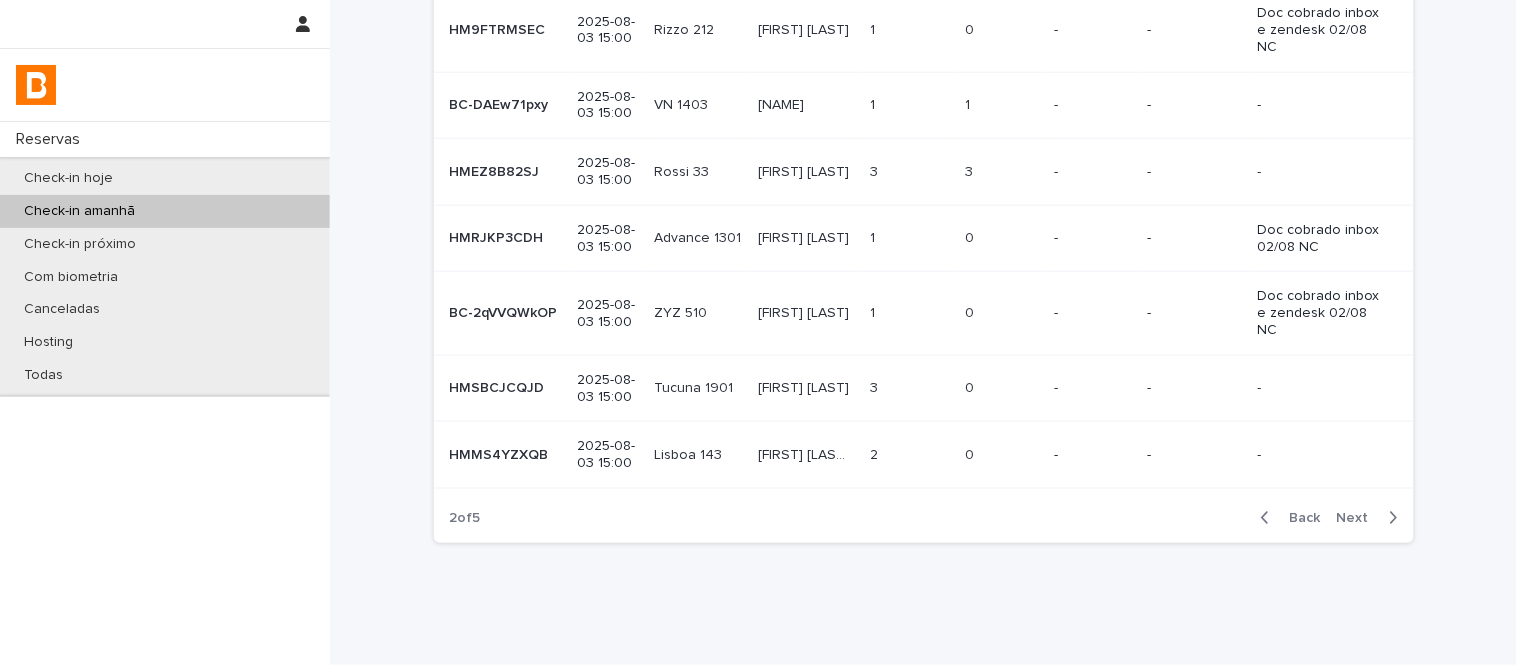 click on "Back" at bounding box center (1299, 518) 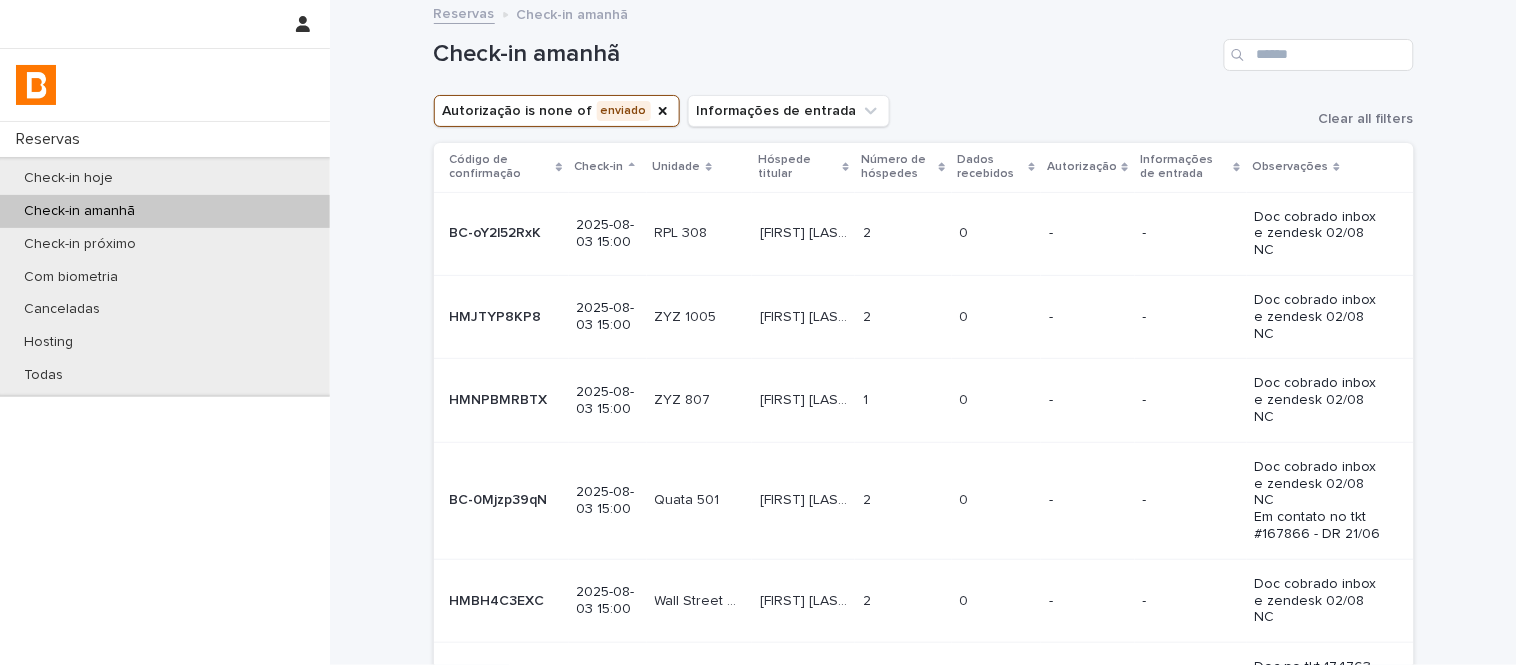 scroll, scrollTop: 0, scrollLeft: 0, axis: both 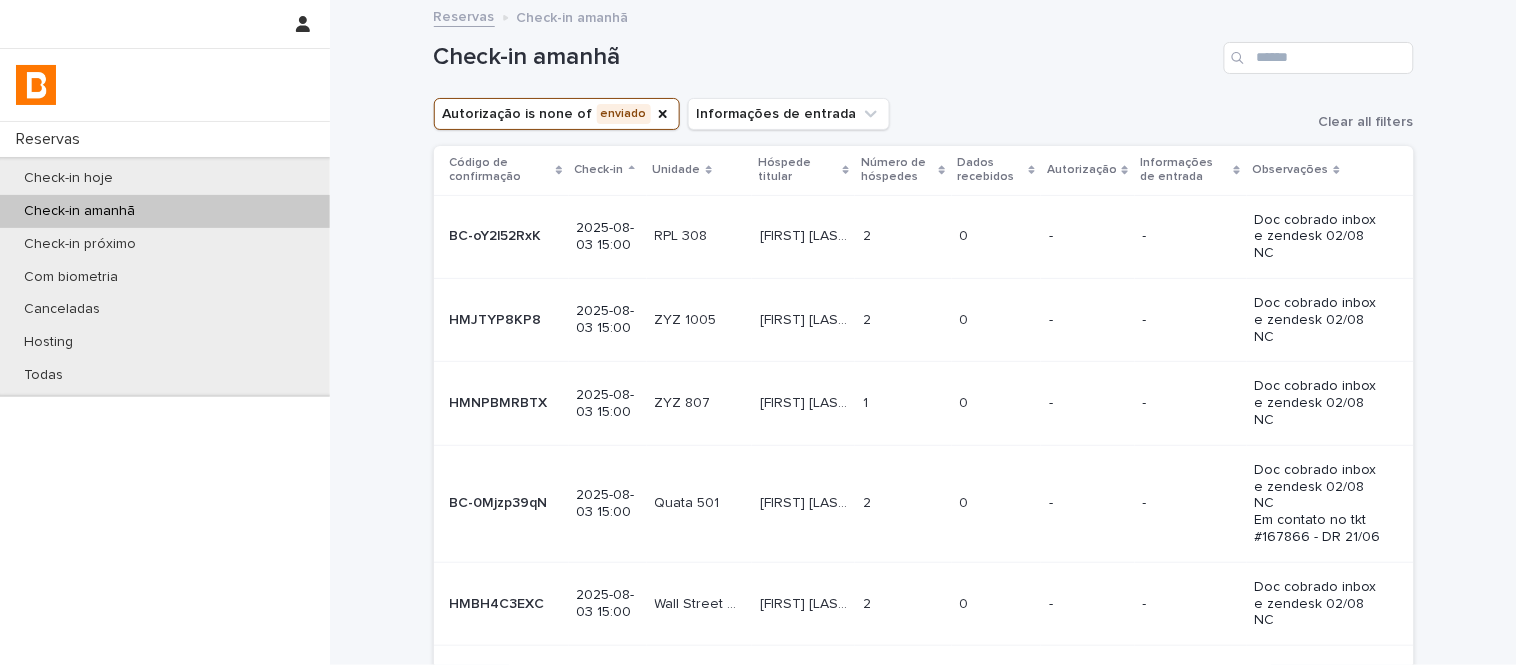 click on "Dados recebidos" at bounding box center (991, 170) 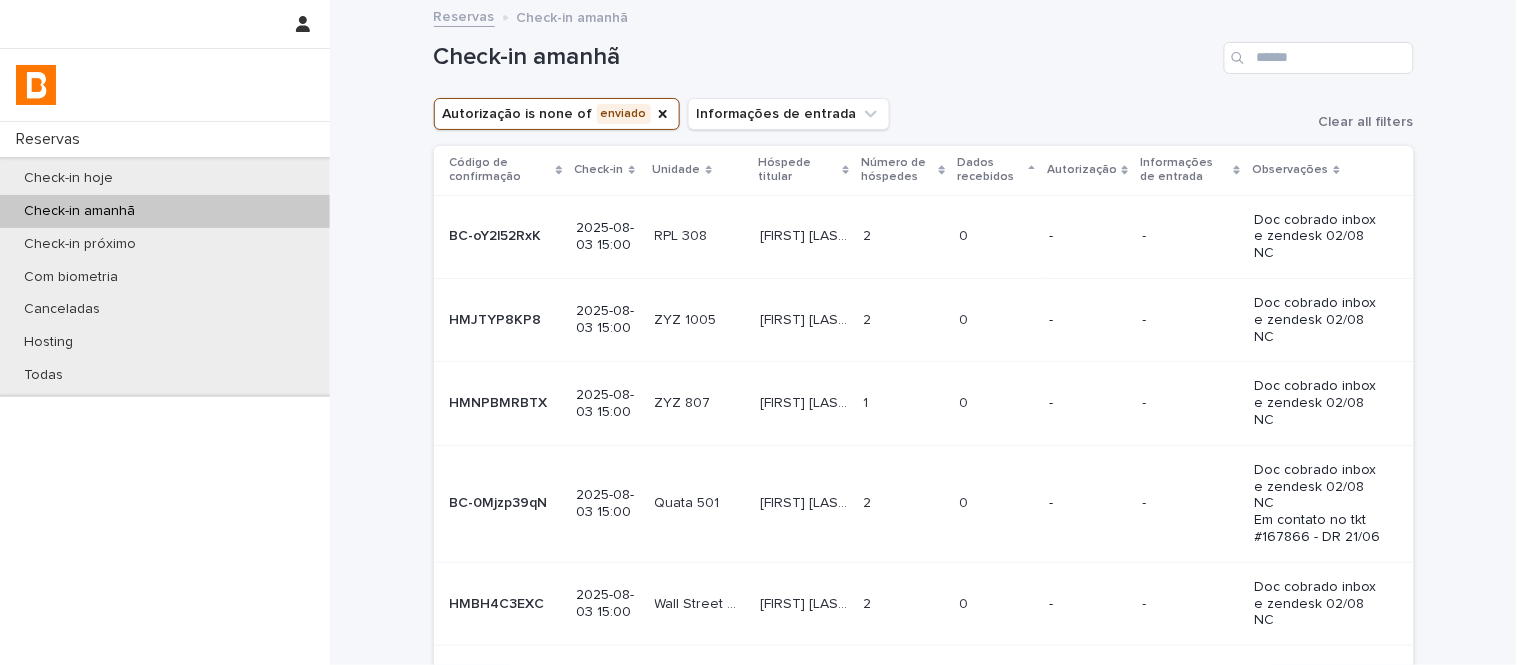 scroll, scrollTop: 708, scrollLeft: 0, axis: vertical 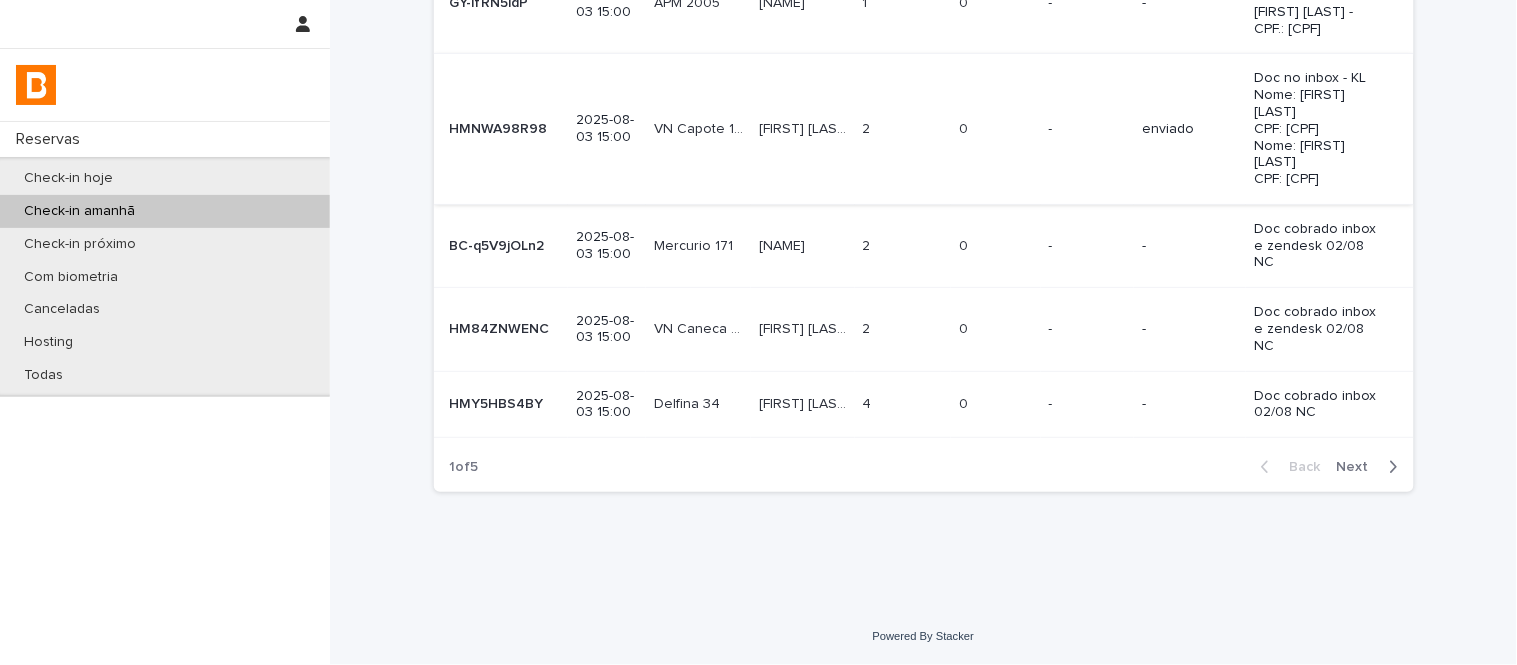 click on "Next" at bounding box center (1359, 467) 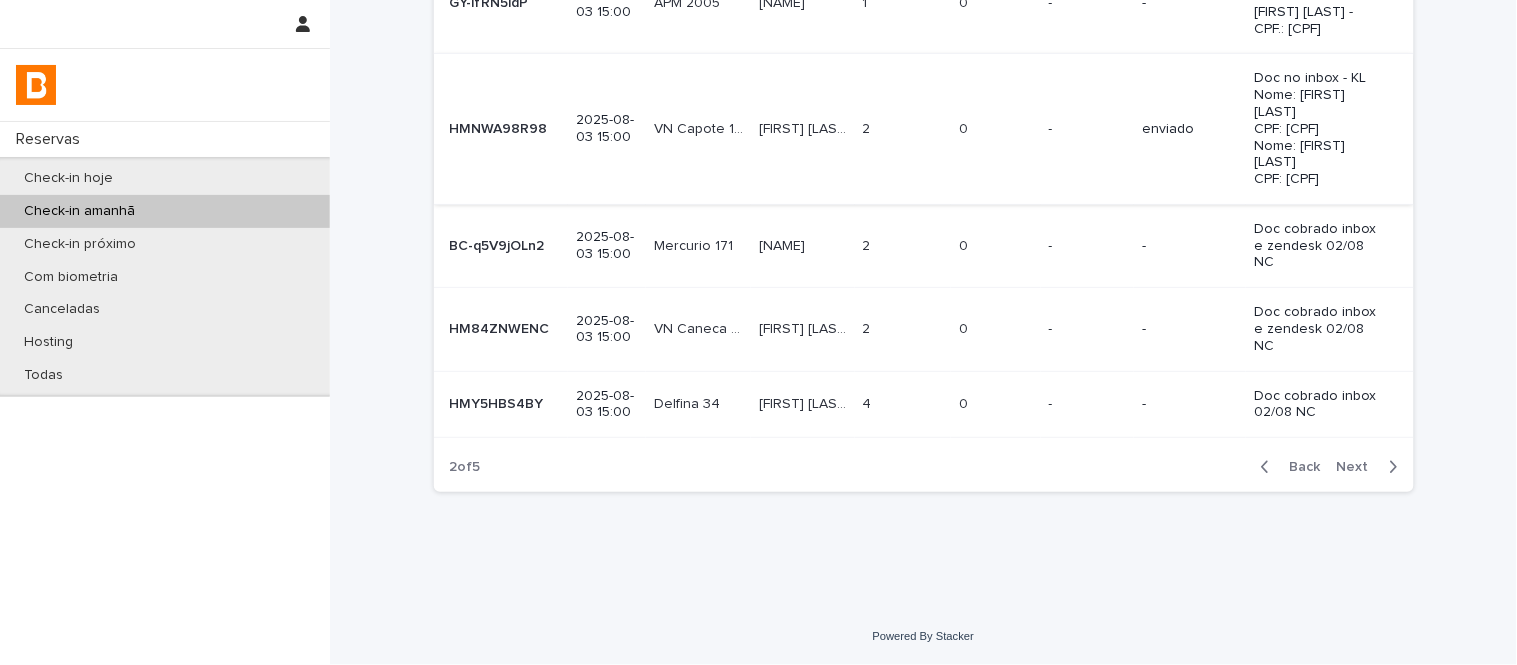 click on "Next" at bounding box center [1359, 467] 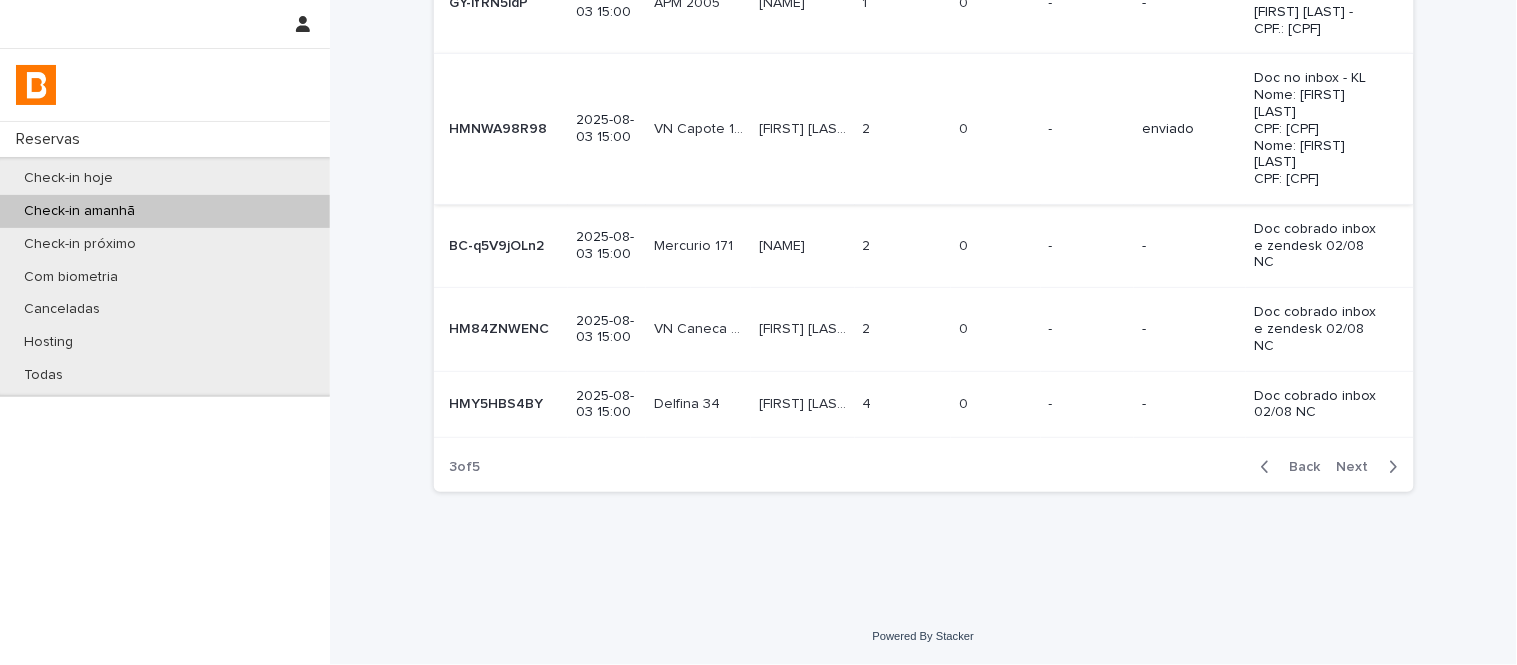 click on "Next" at bounding box center [1359, 467] 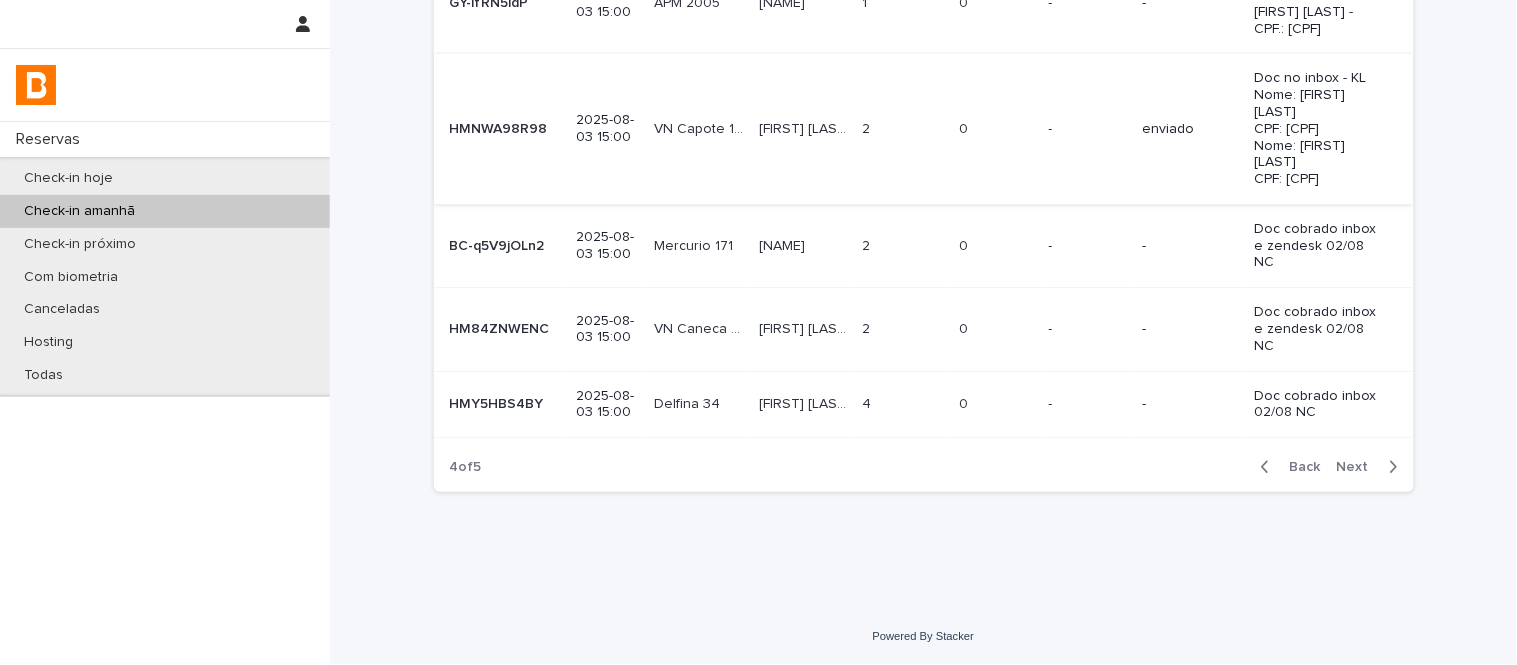click on "Next" at bounding box center [1359, 467] 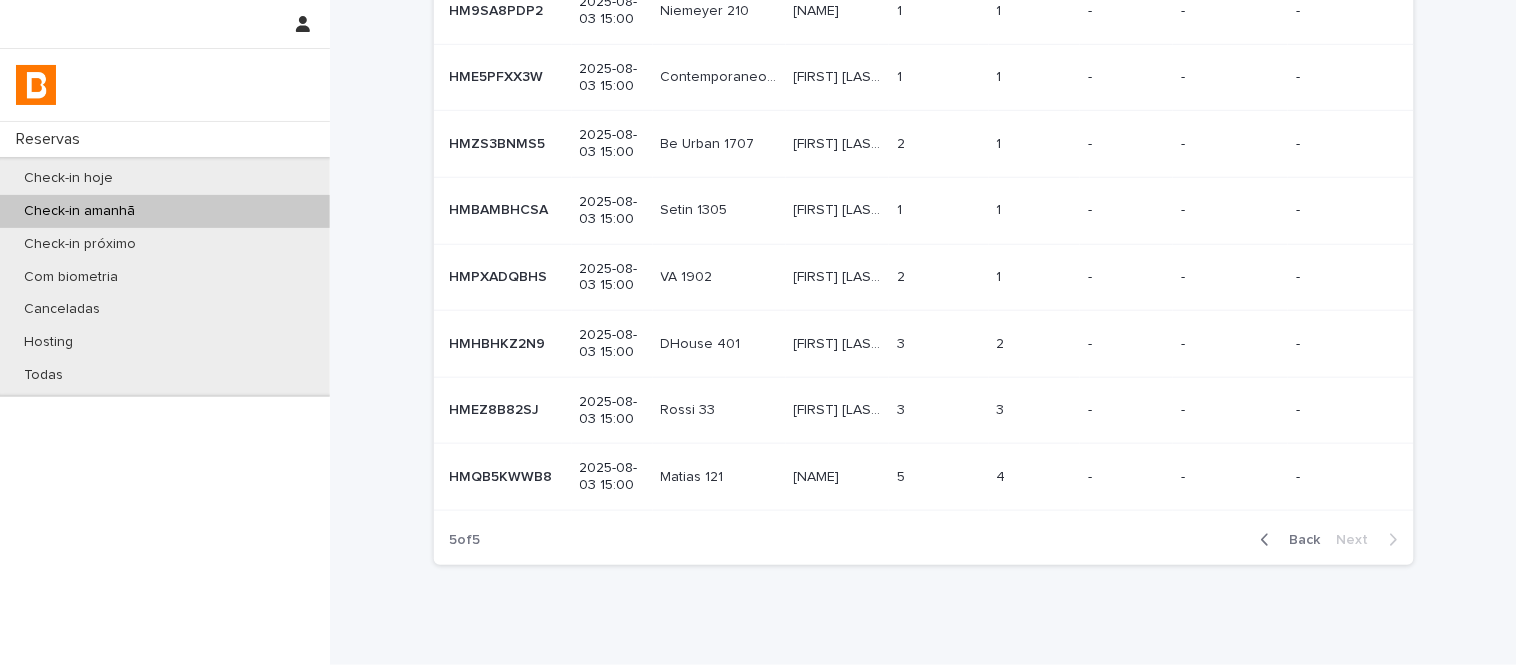 scroll, scrollTop: 245, scrollLeft: 0, axis: vertical 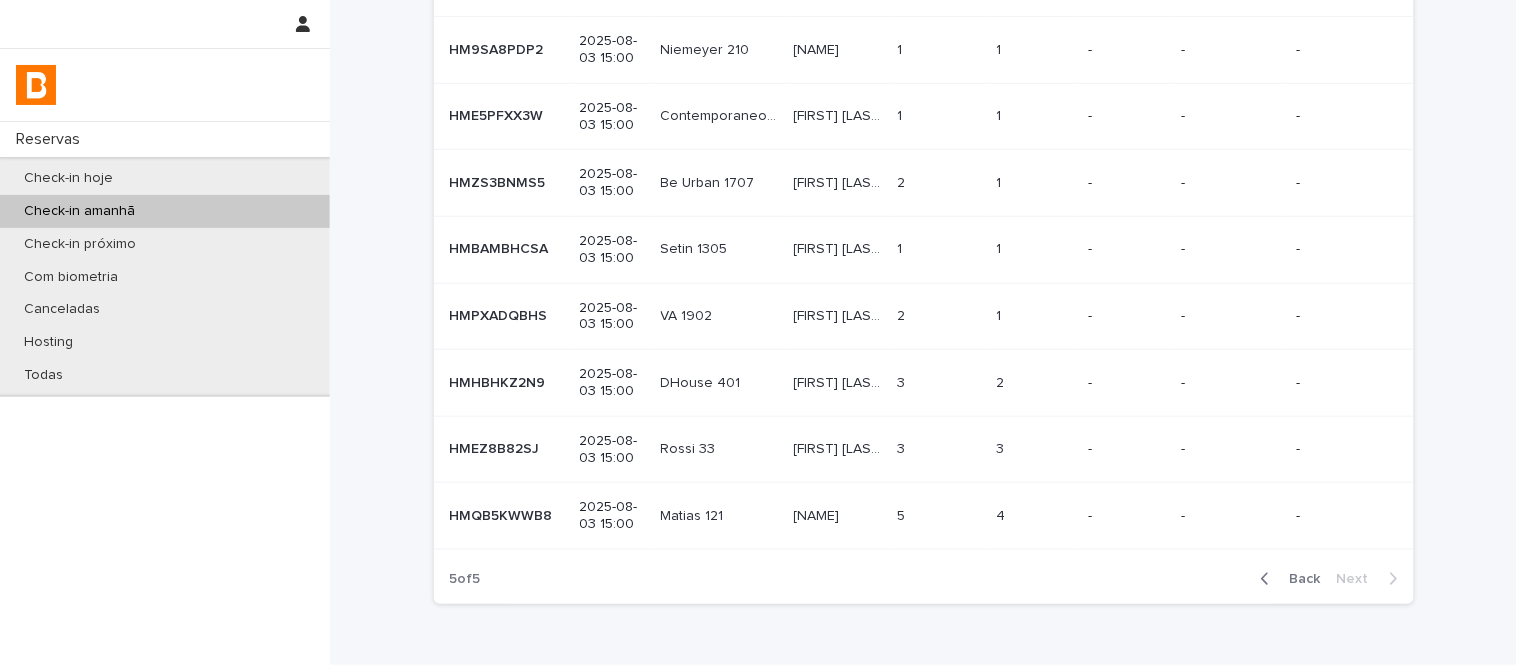 click on "[FIRST] [LAST] [FIRST] [LAST]" at bounding box center (838, 116) 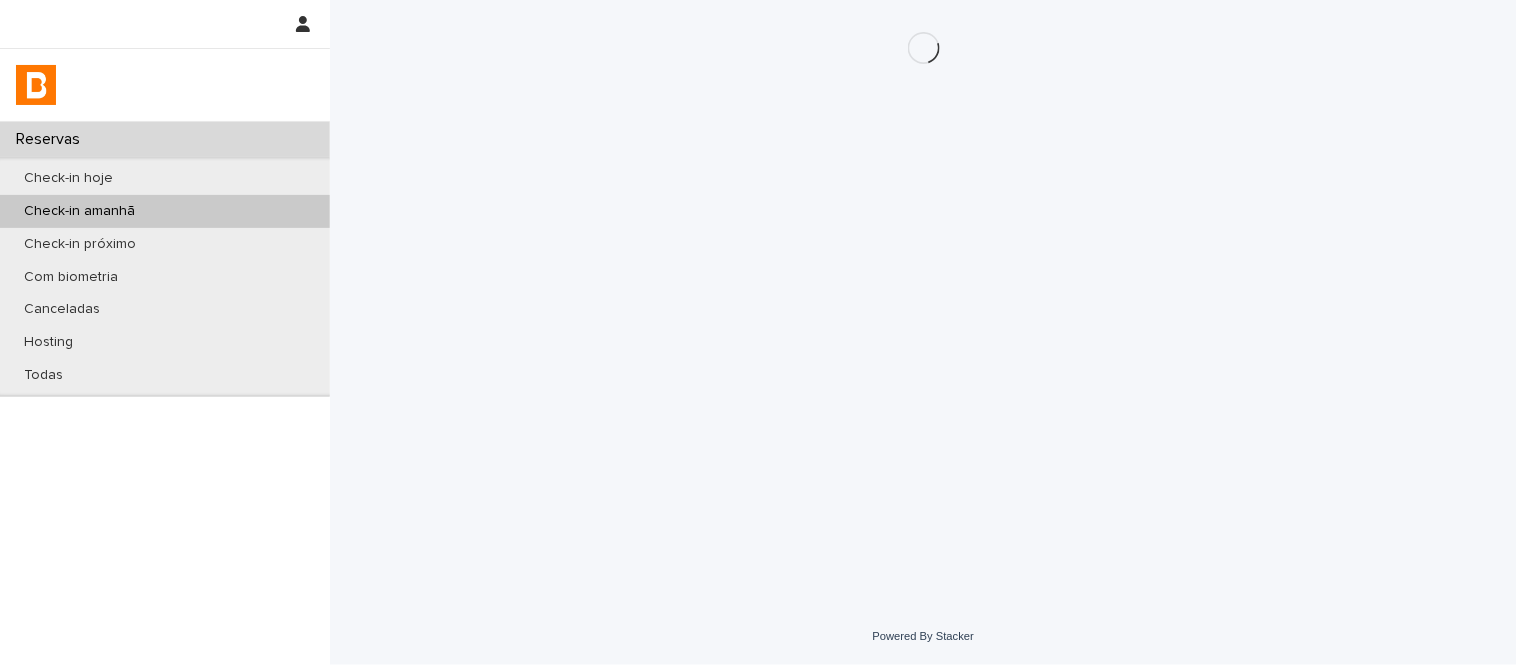 scroll, scrollTop: 0, scrollLeft: 0, axis: both 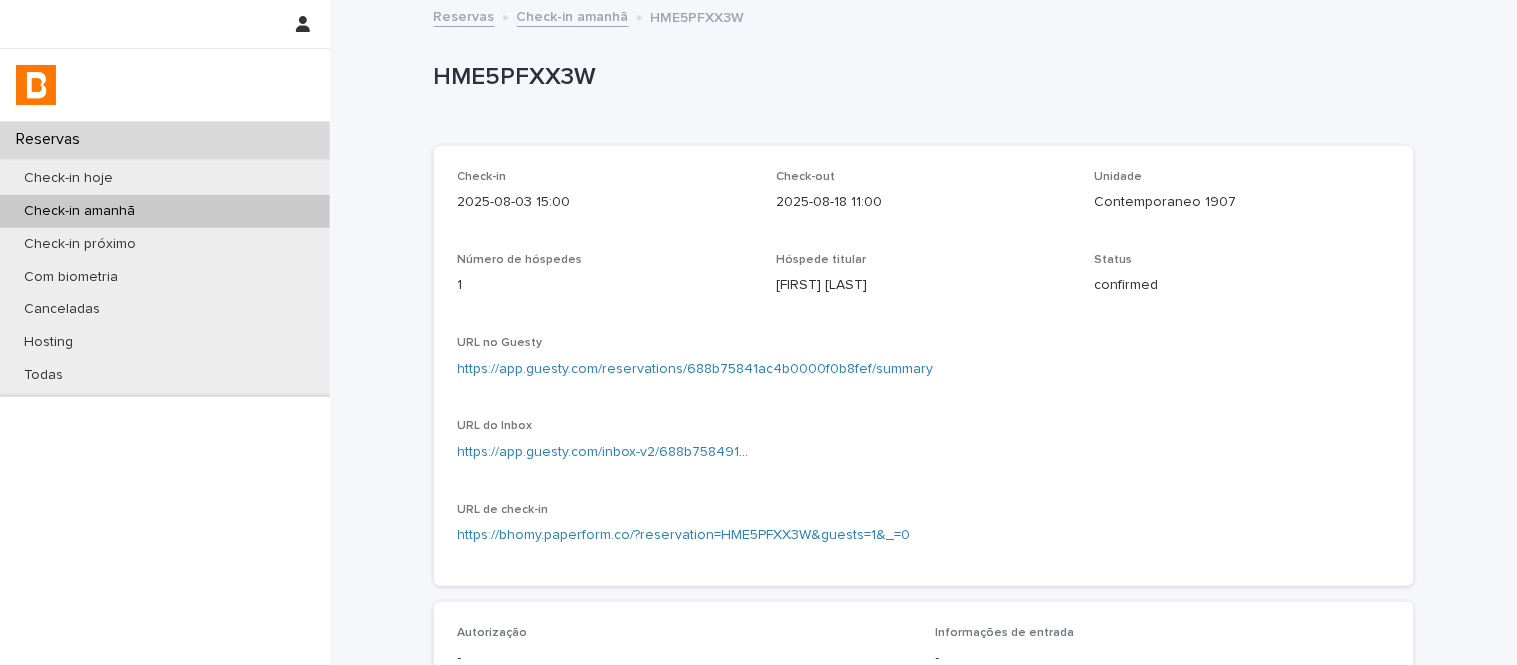 drag, startPoint x: 1174, startPoint y: 177, endPoint x: 1181, endPoint y: 218, distance: 41.59327 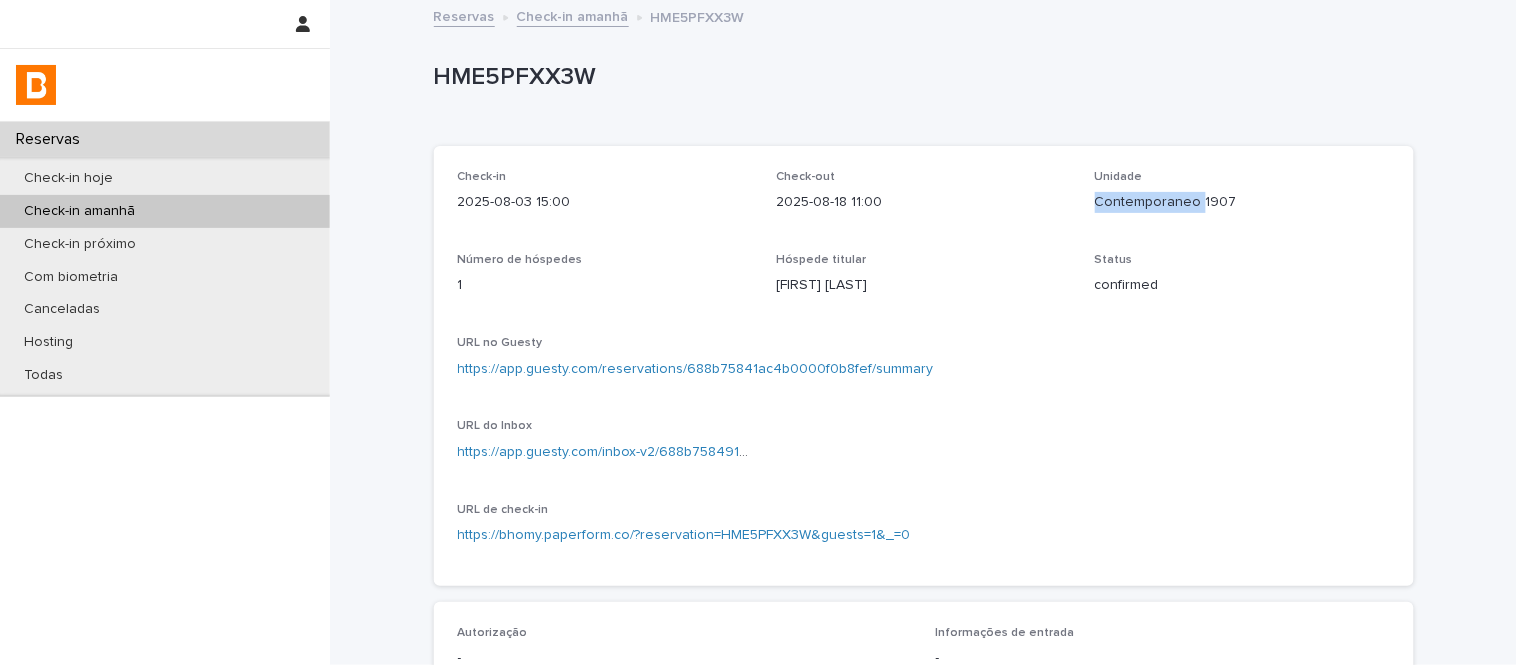 click on "Unidade Contemporaneo 1907" at bounding box center (1242, 199) 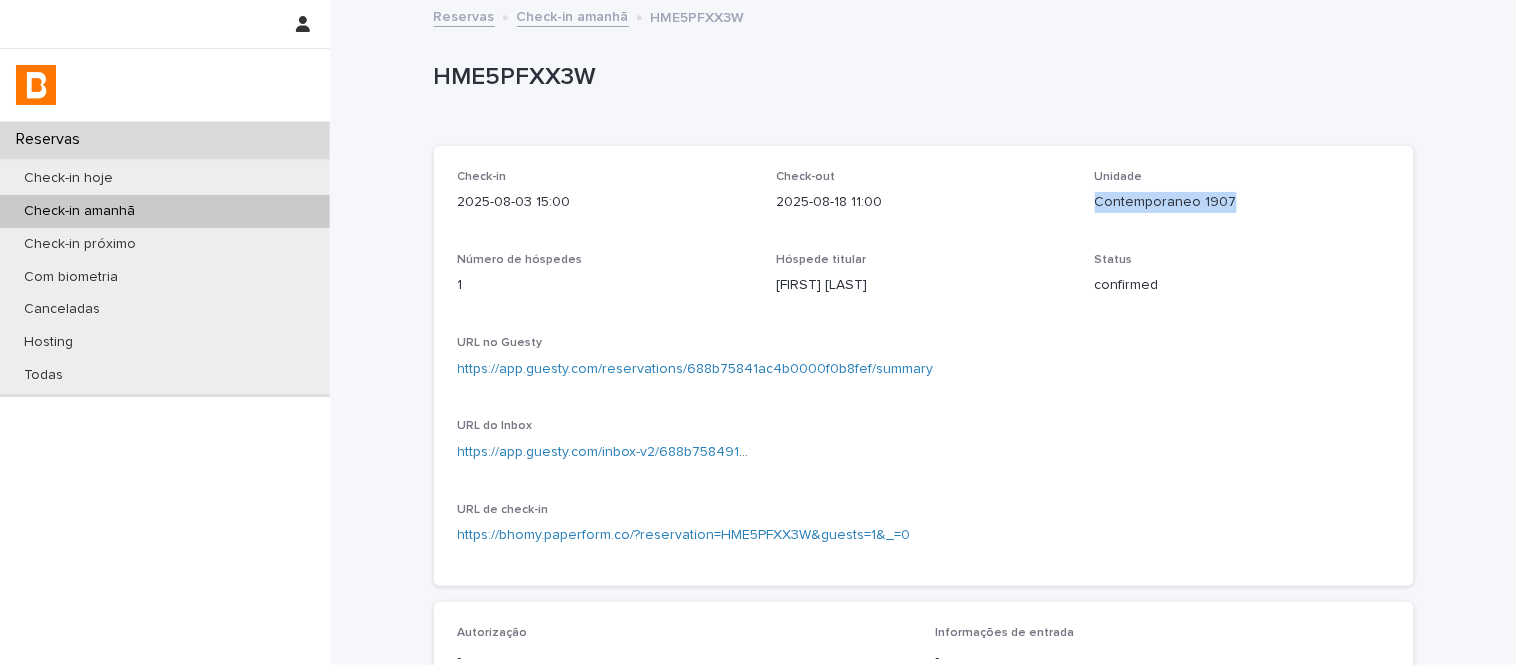 click on "Unidade Contemporaneo 1907" at bounding box center (1242, 199) 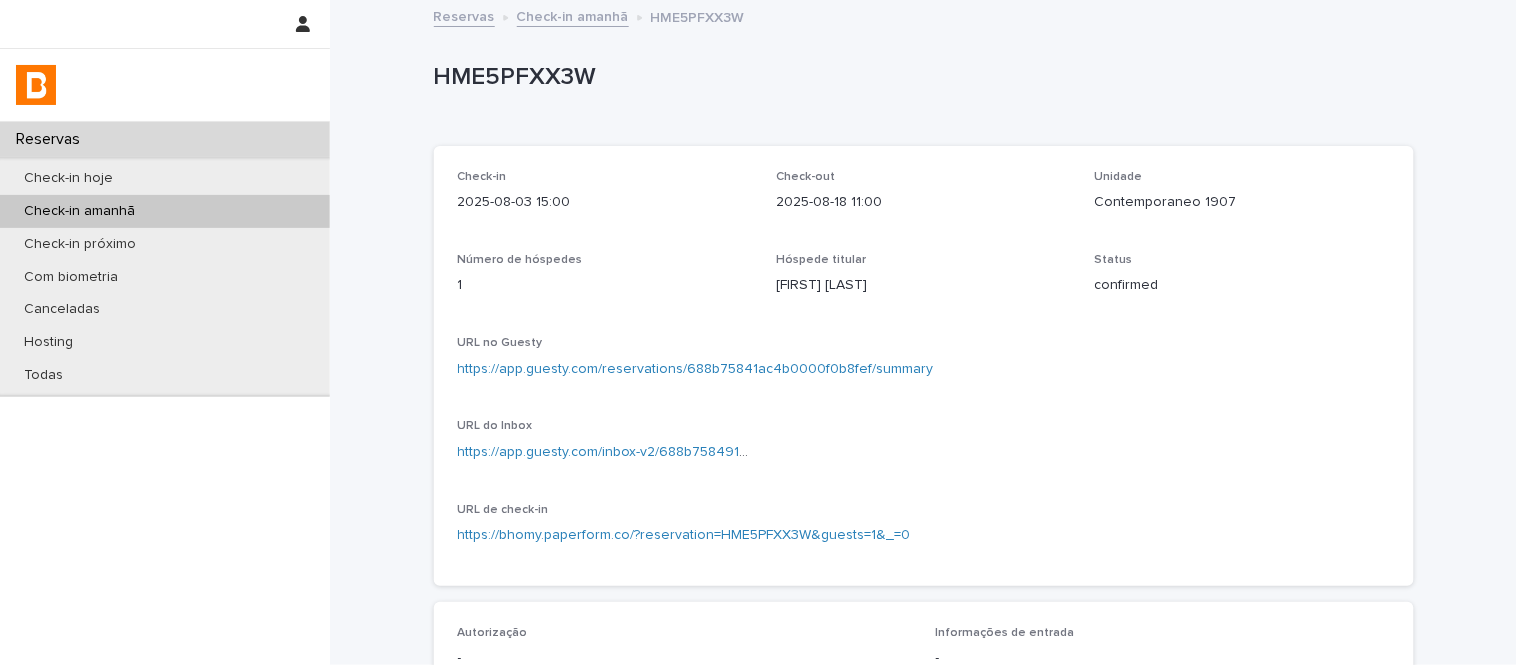 click on "https://app.guesty.com/inbox-v2/688b758491effb000fae8783?reservationId=688b75841ac4b0000f0b8fef" at bounding box center [605, 452] 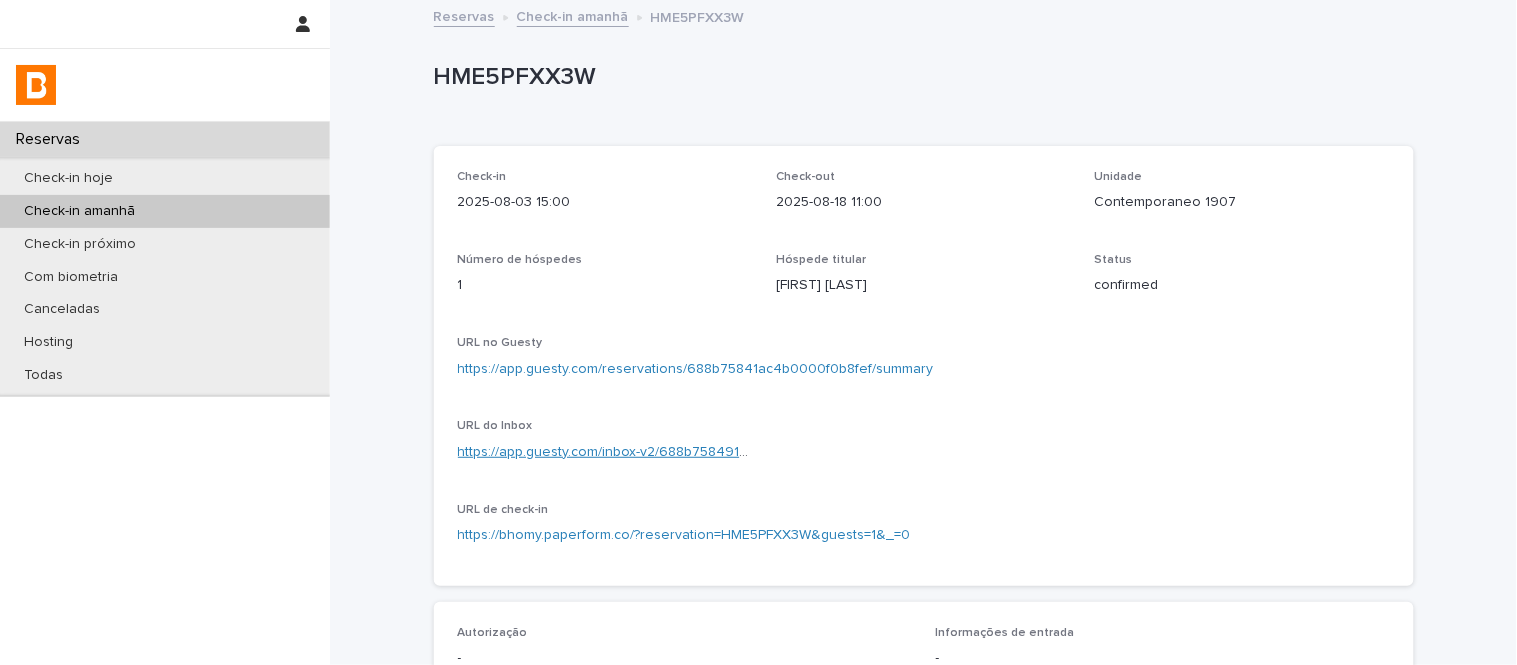 click on "https://app.guesty.com/inbox-v2/688b758491effb000fae8783?reservationId=688b75841ac4b0000f0b8fef" at bounding box center (793, 452) 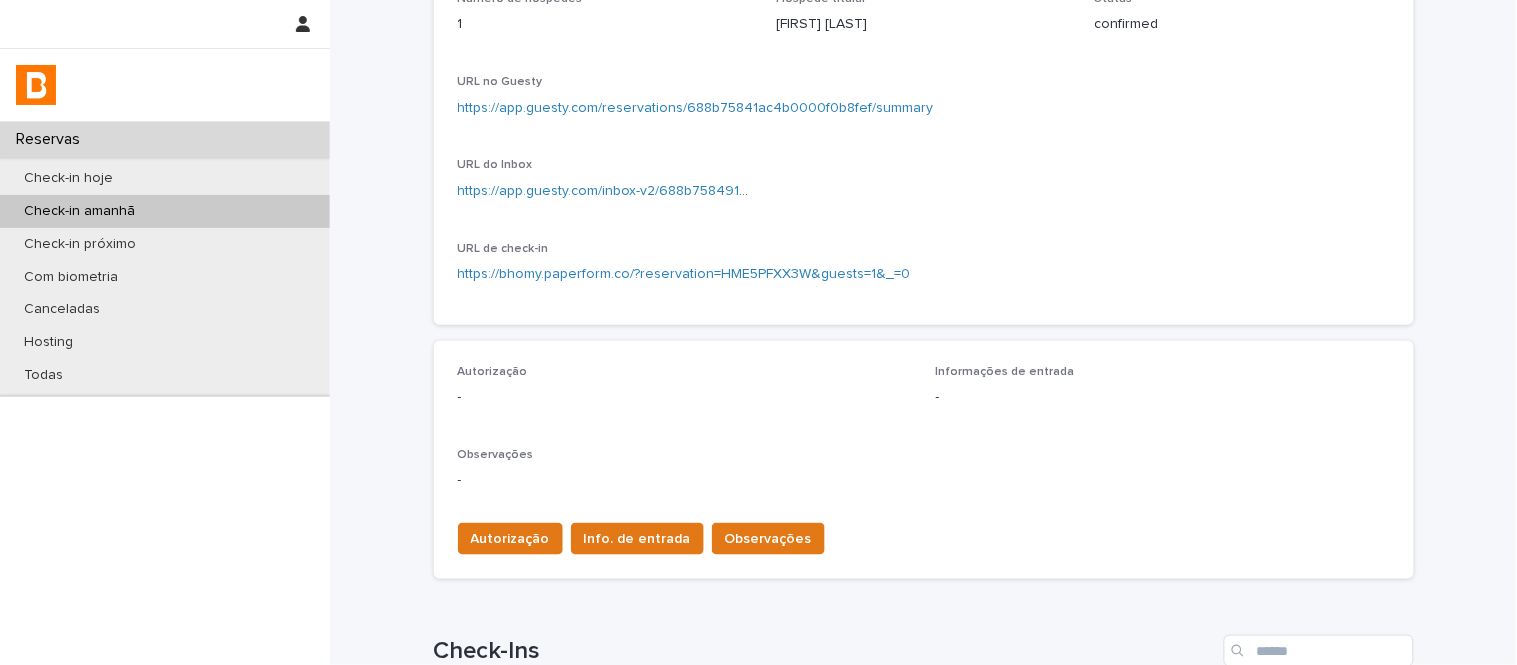 scroll, scrollTop: 555, scrollLeft: 0, axis: vertical 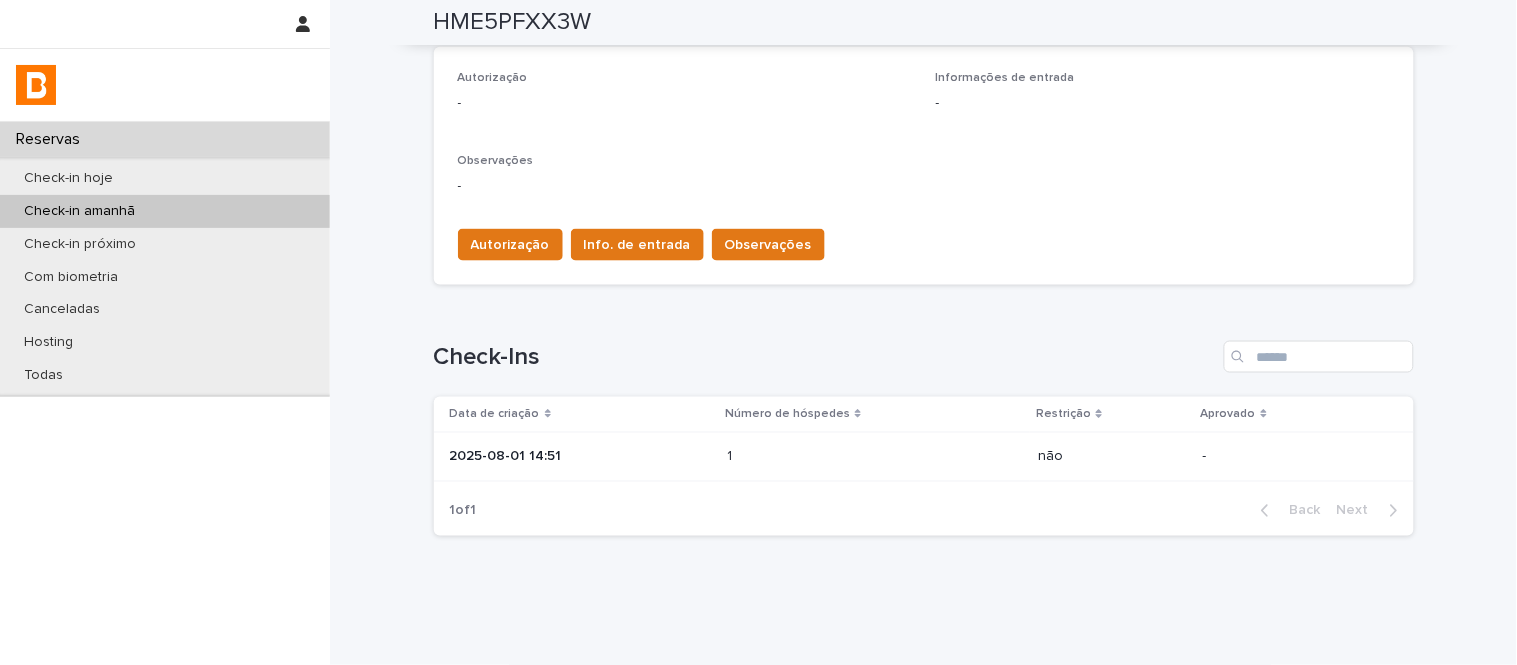 click on "1 1" at bounding box center [874, 457] 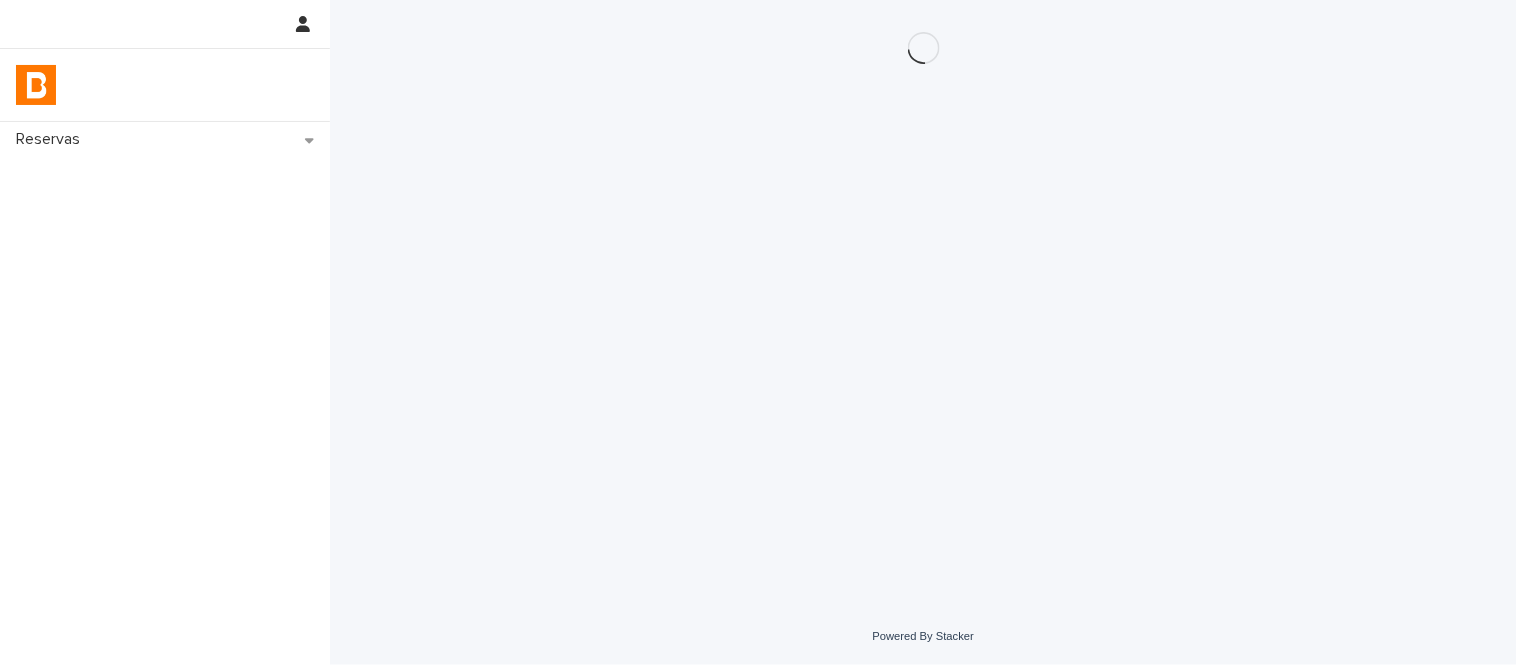 scroll, scrollTop: 0, scrollLeft: 0, axis: both 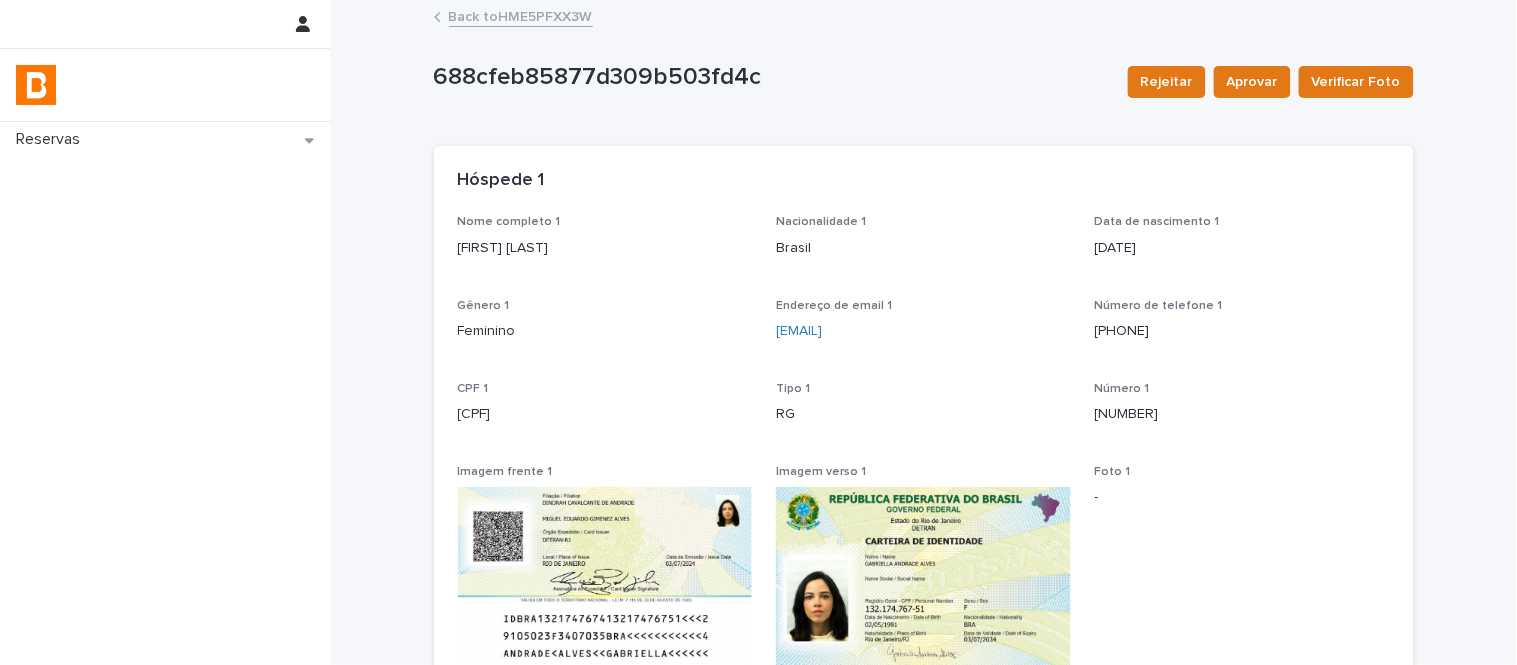 click on "[FIRST] [LAST]" at bounding box center [605, 248] 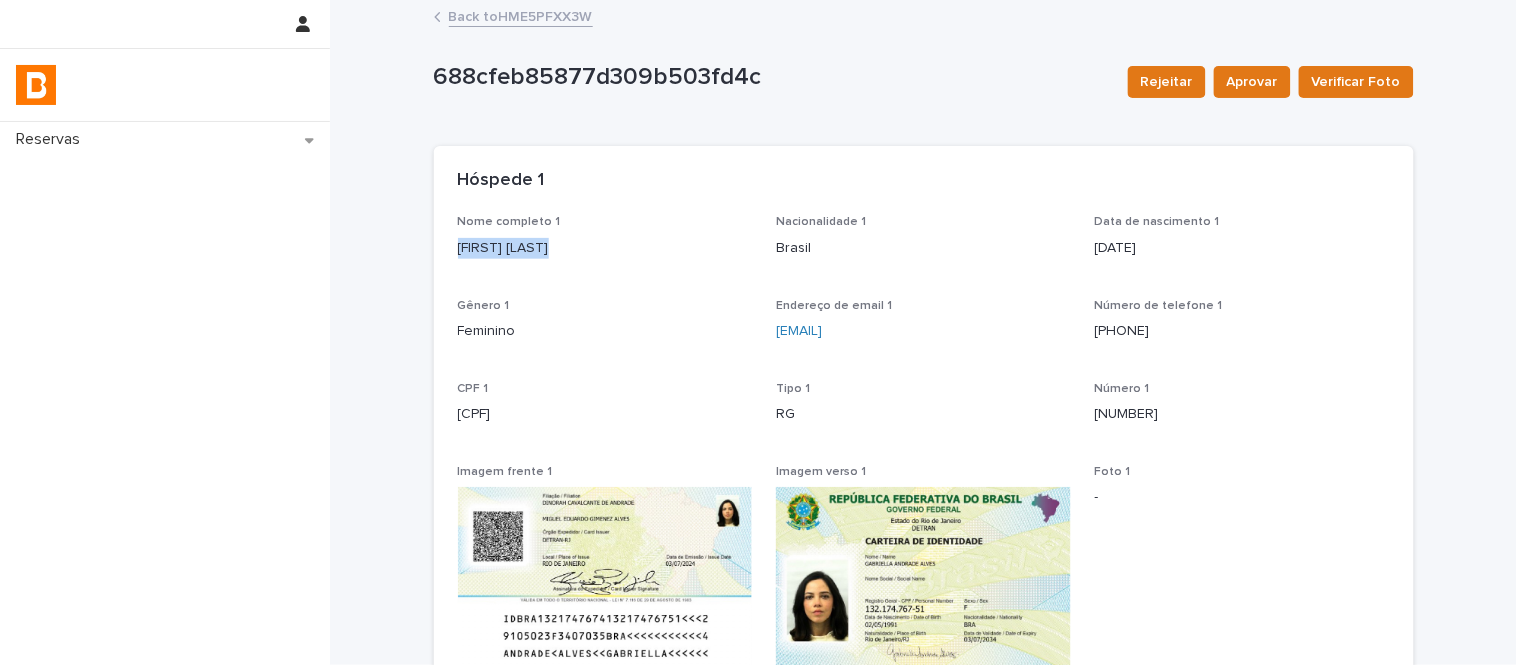 click on "[FIRST] [LAST]" at bounding box center (605, 248) 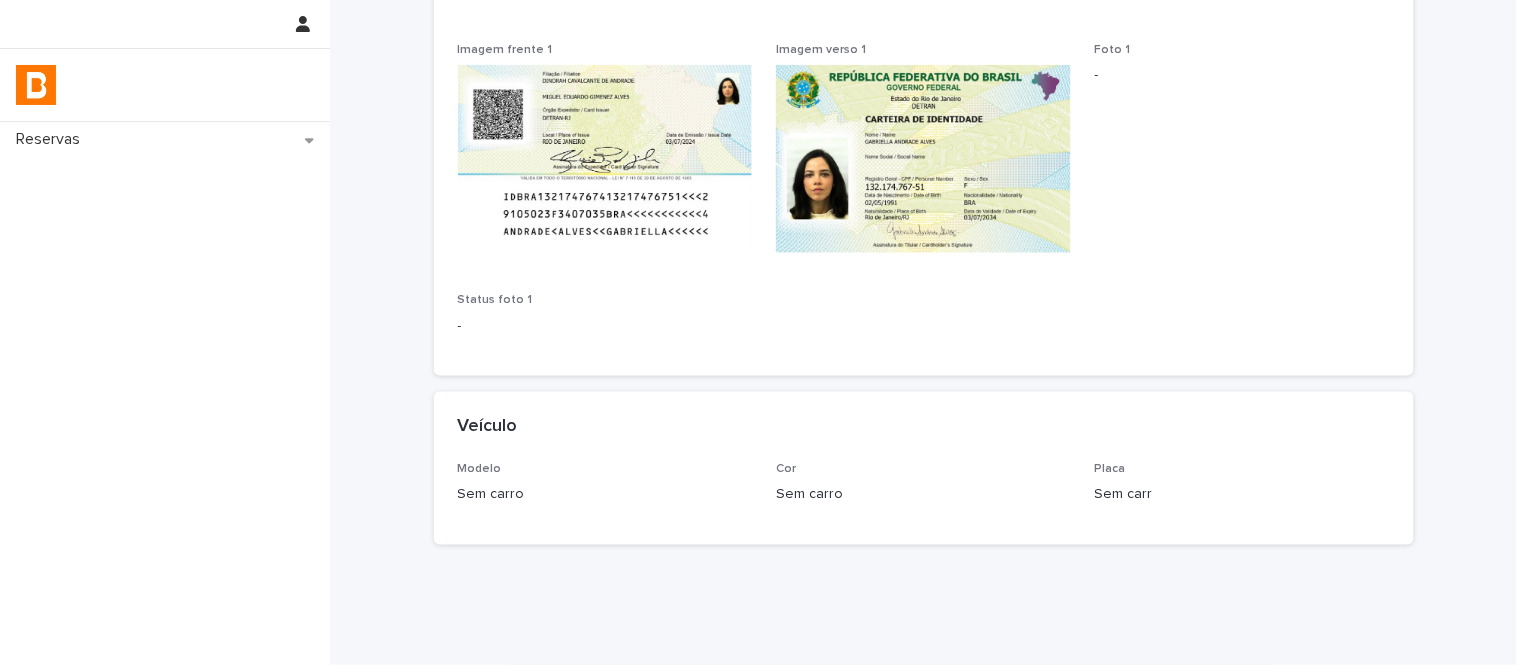 scroll, scrollTop: 444, scrollLeft: 0, axis: vertical 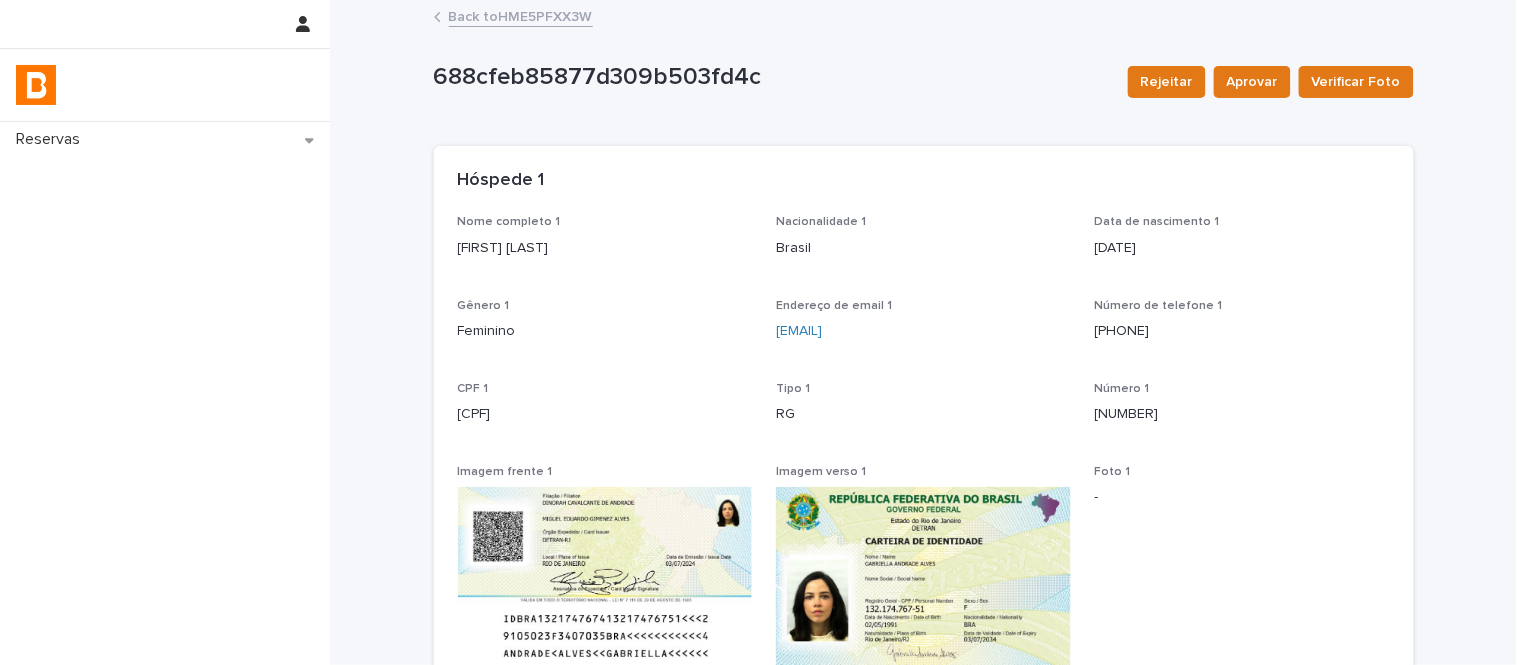 click on "[CPF]" at bounding box center [605, 414] 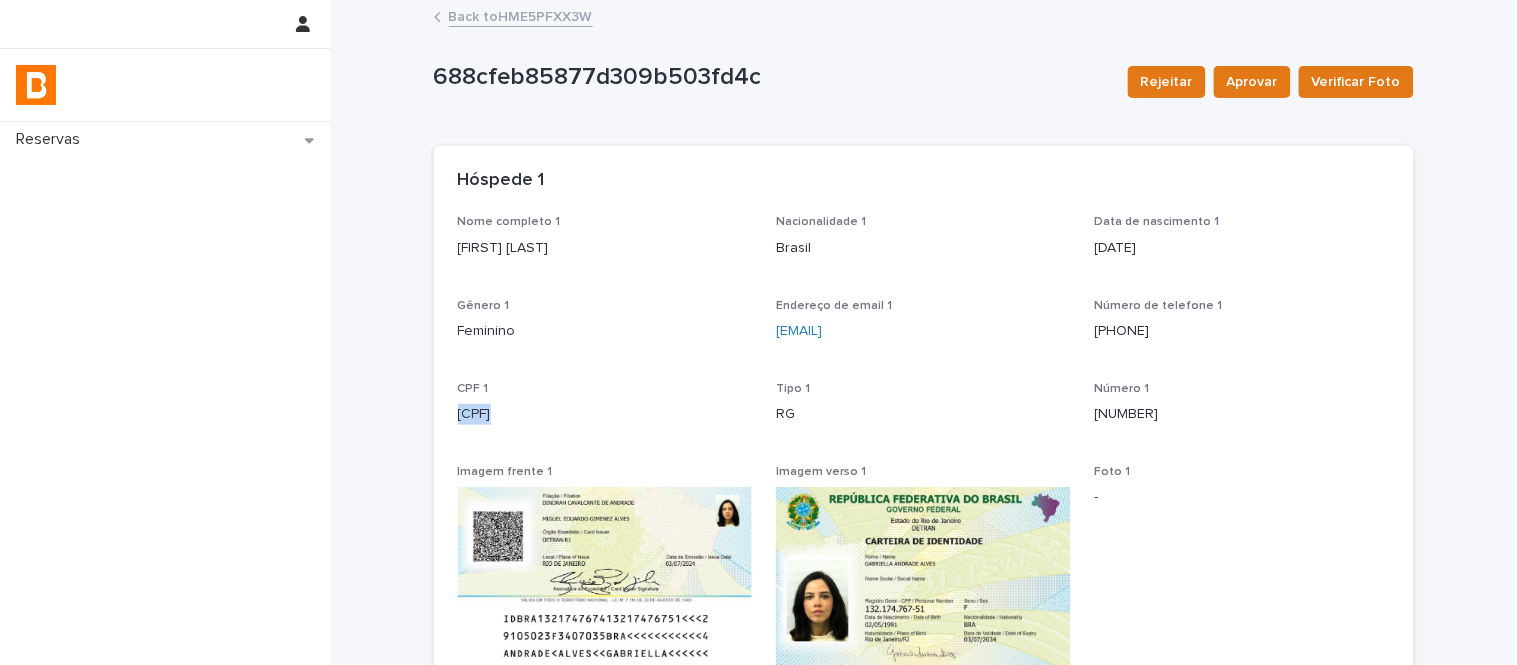 click on "[CPF]" at bounding box center (605, 414) 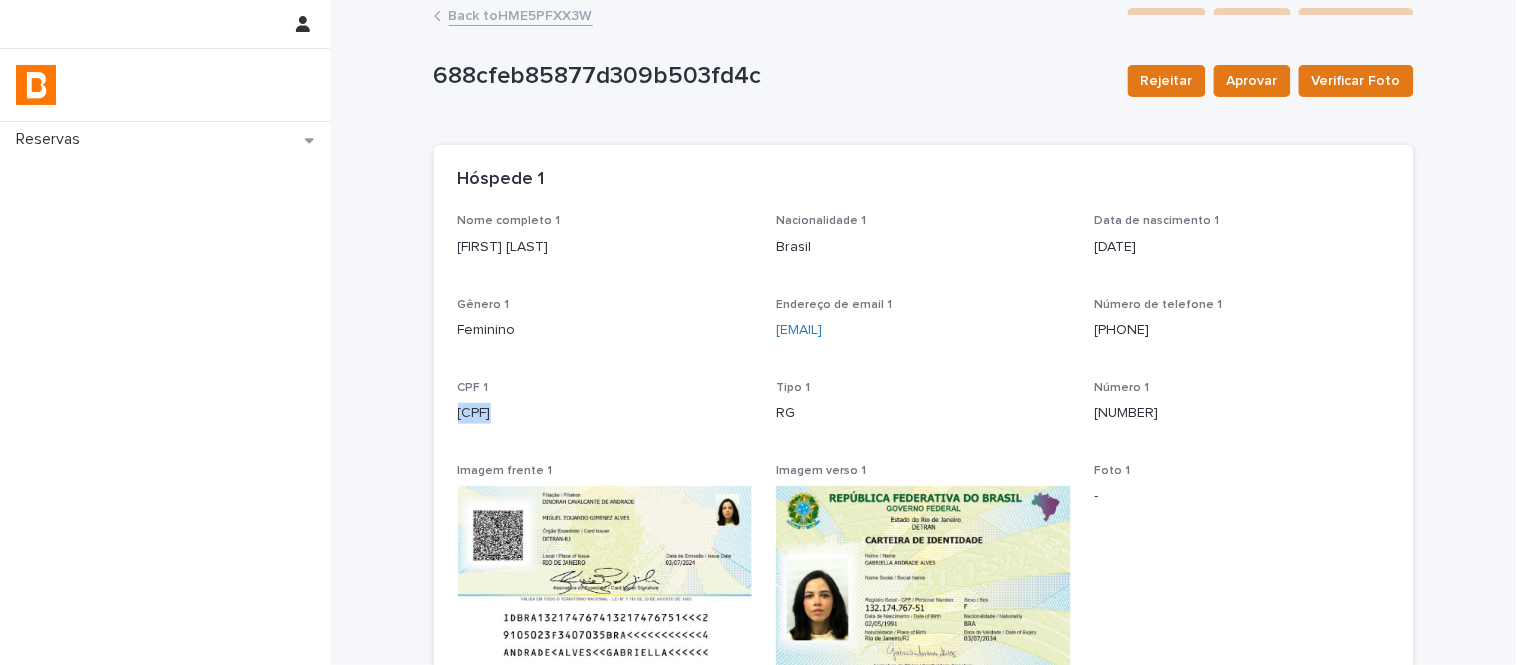 scroll, scrollTop: 0, scrollLeft: 0, axis: both 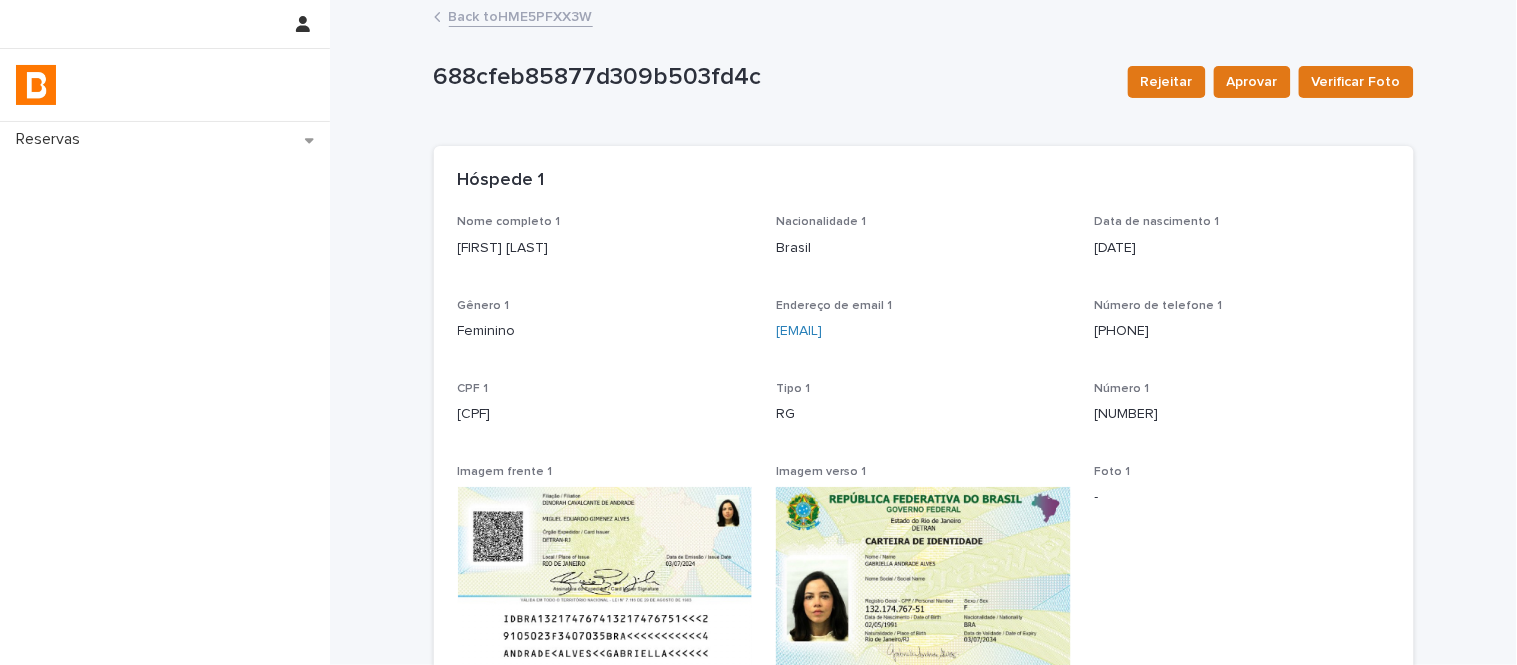 click on "[FIRST] [LAST] Nacionalidade Brasil Data de nascimento 1991-05-02 Gênero Feminino Endereço de email [EMAIL] Número de telefone [PHONE] CPF [CPF] Tipo RG Número 234726057 Imagem frente Imagem verso Foto Status foto" at bounding box center (924, 492) 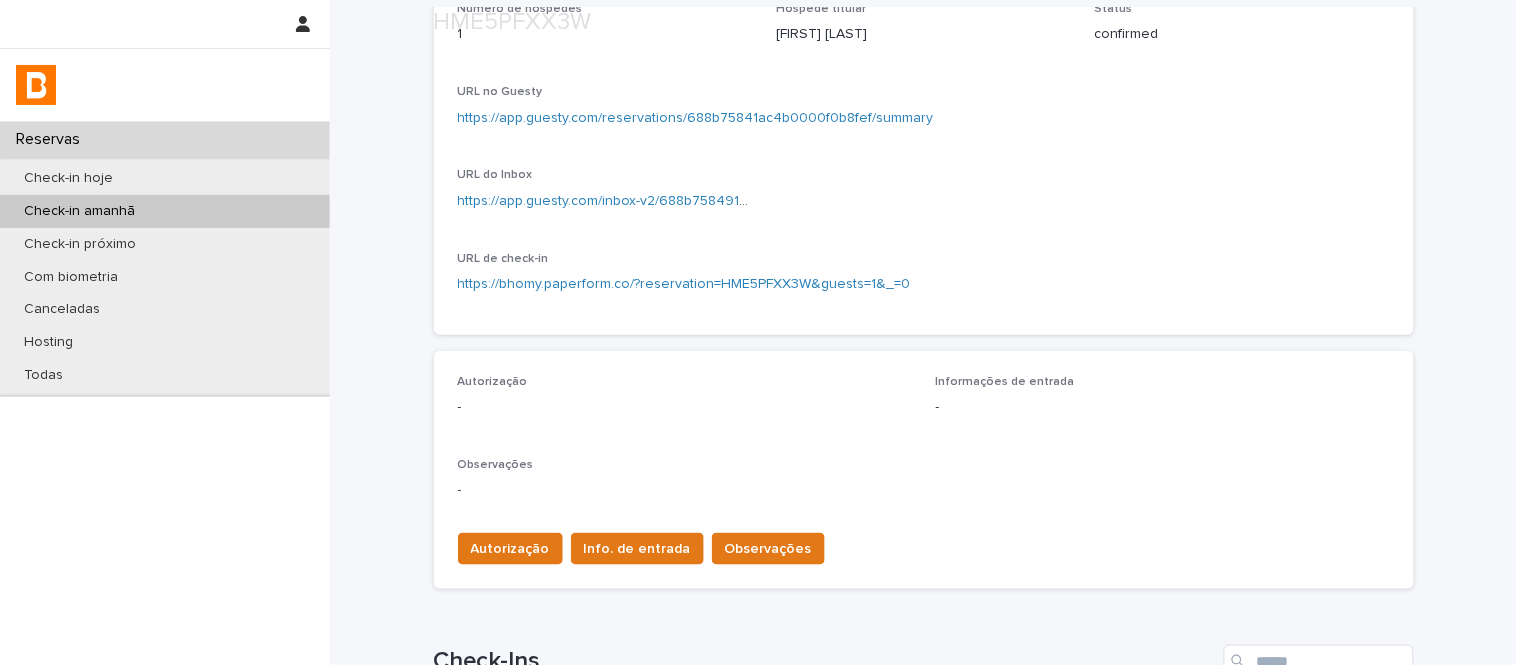 scroll, scrollTop: 444, scrollLeft: 0, axis: vertical 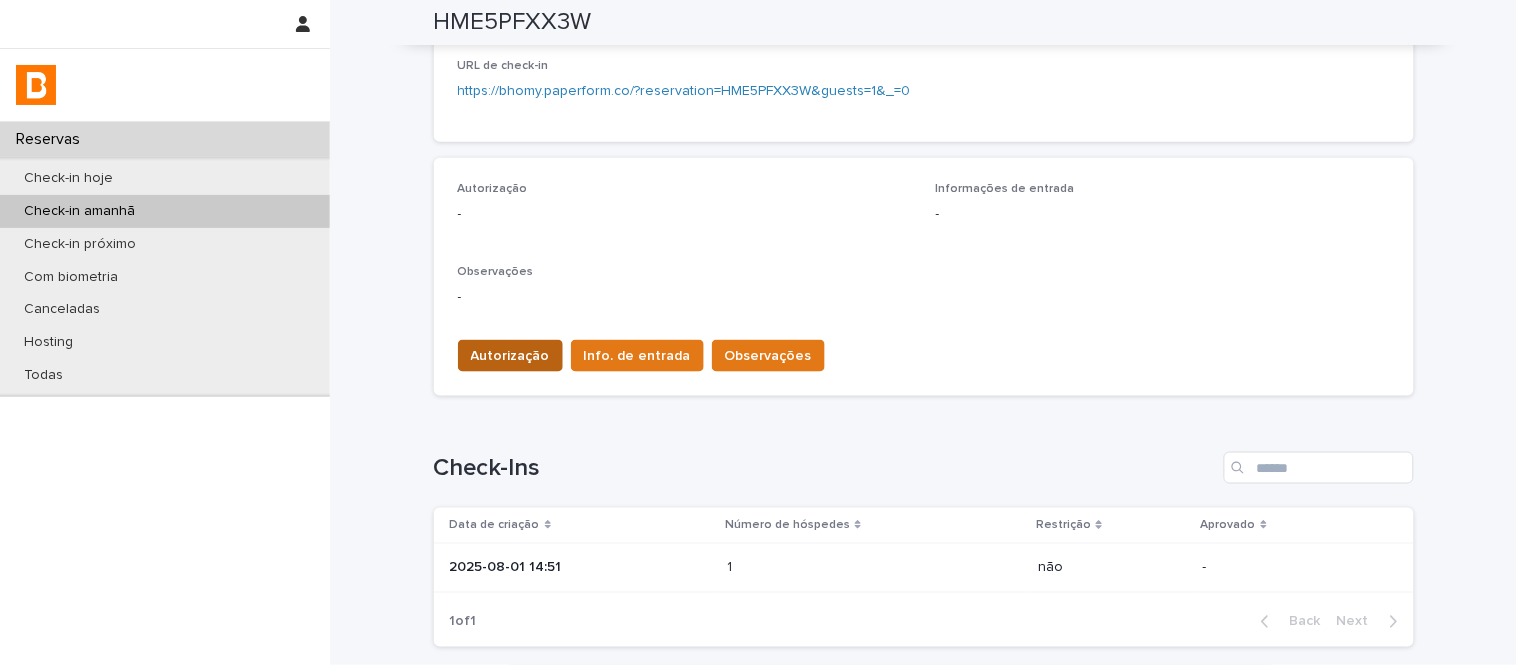 click on "Autorização" at bounding box center [510, 356] 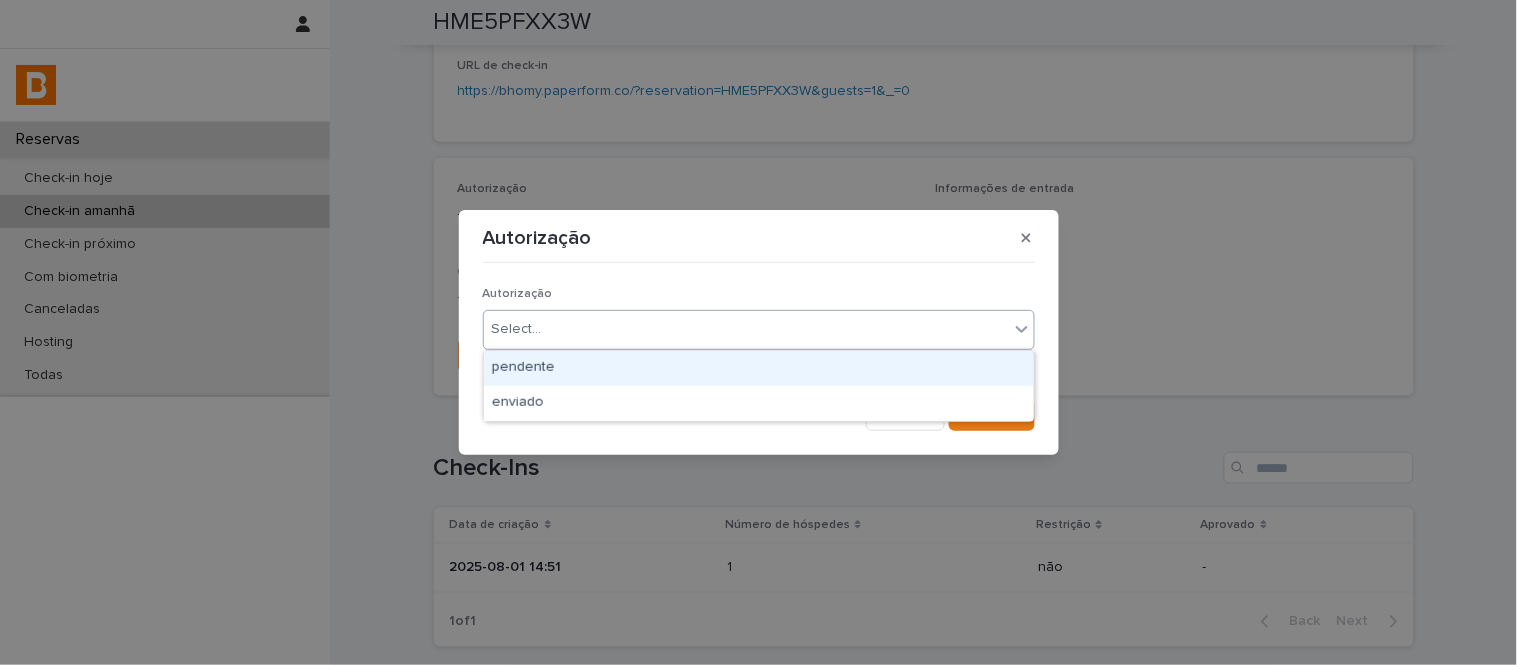 click on "Select..." at bounding box center (746, 329) 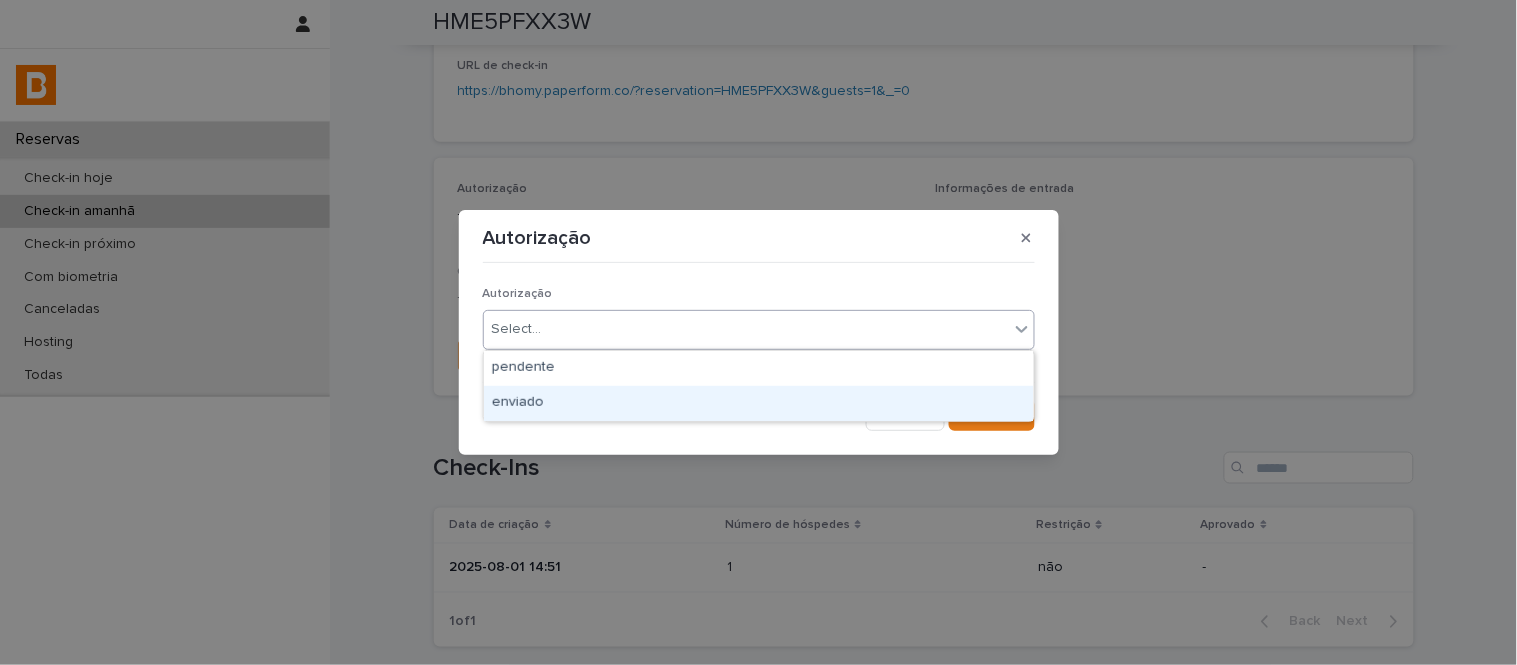 click on "enviado" at bounding box center [759, 403] 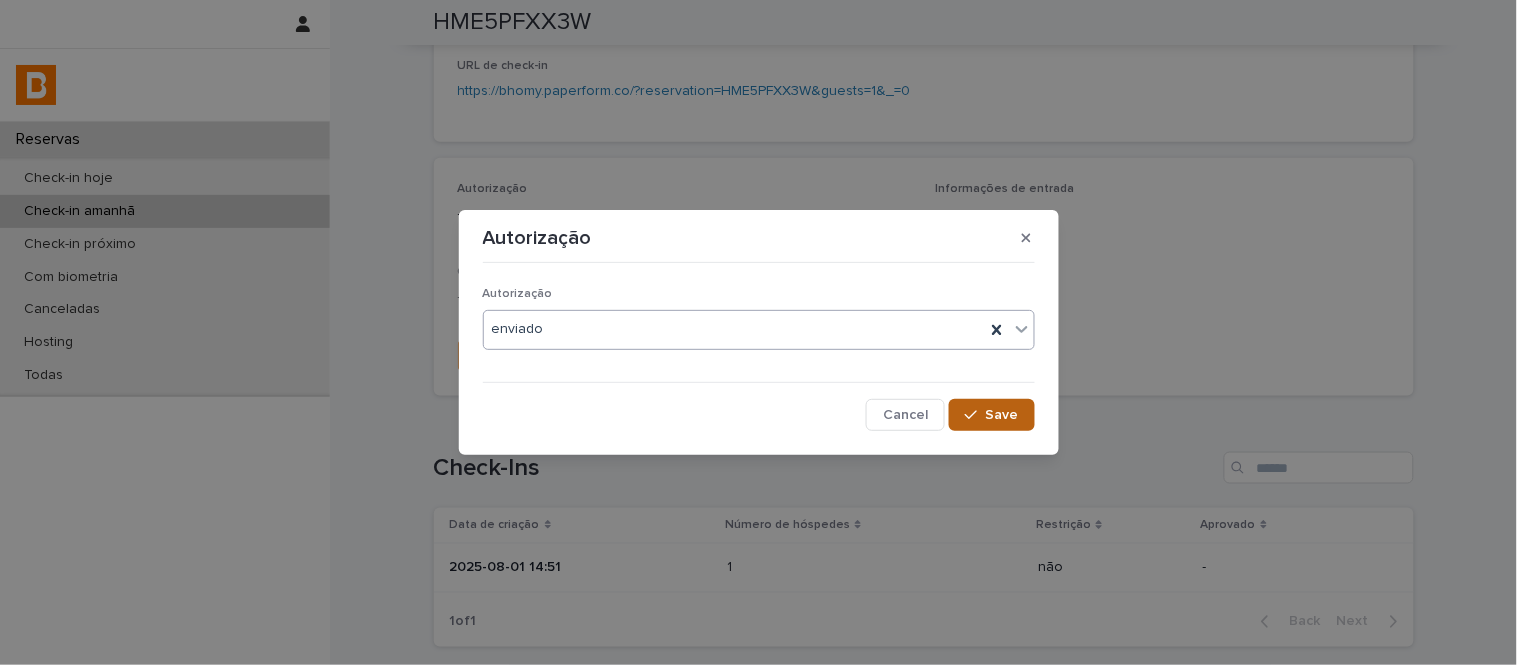 click on "Save" at bounding box center [1002, 415] 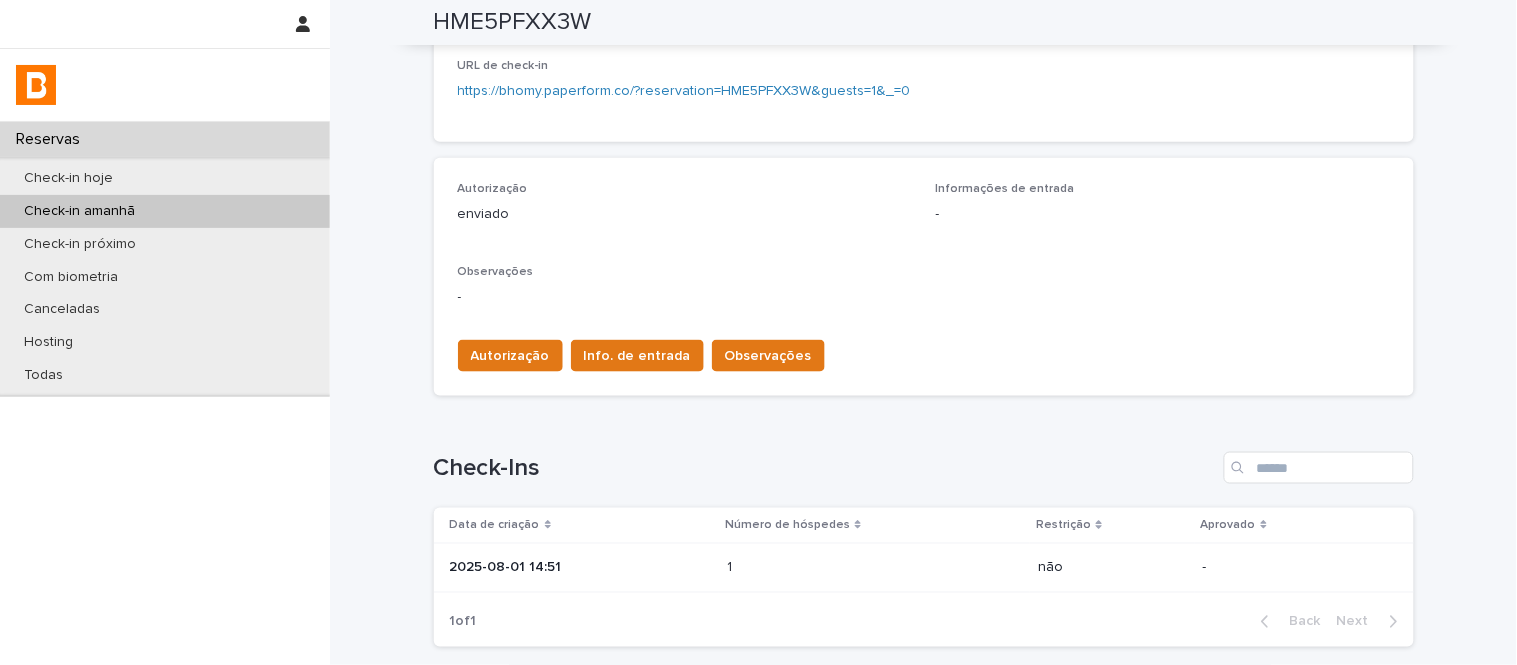 click on "Info. de entrada" at bounding box center (637, 356) 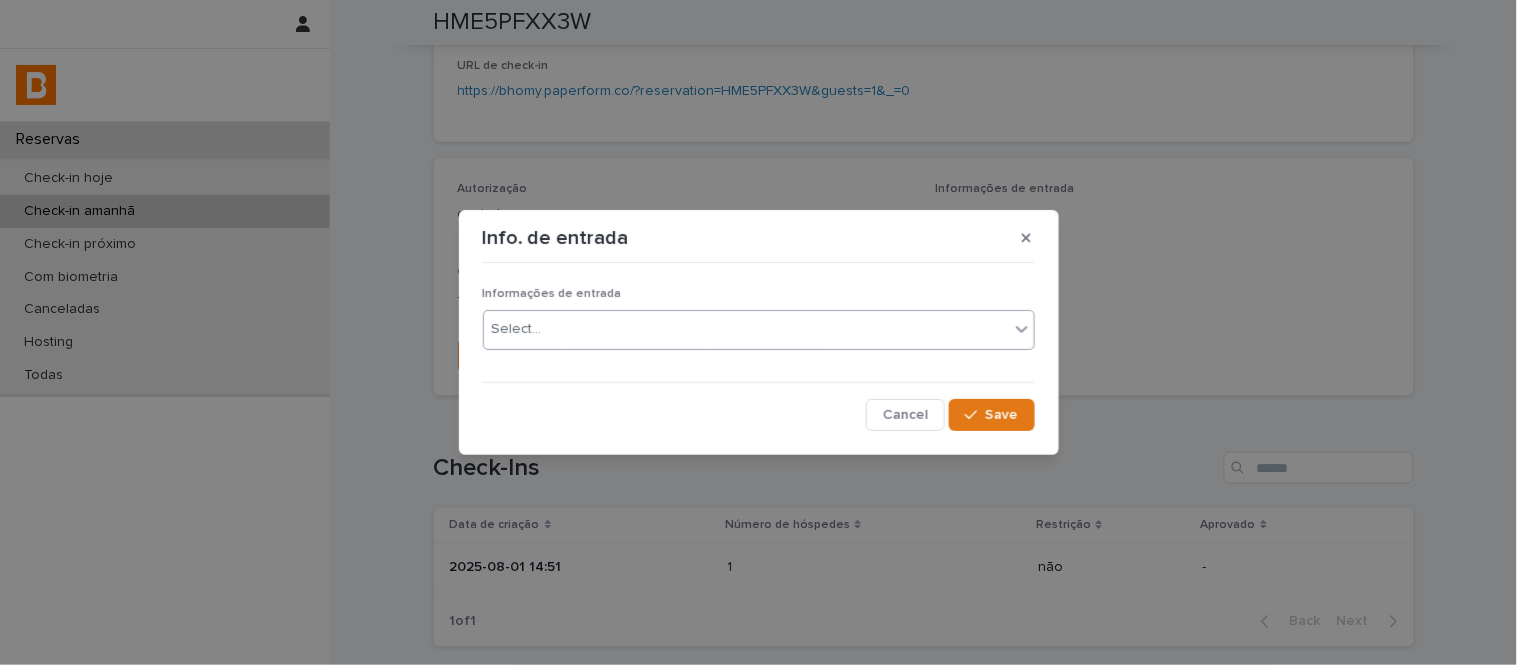 click on "Select..." at bounding box center (746, 329) 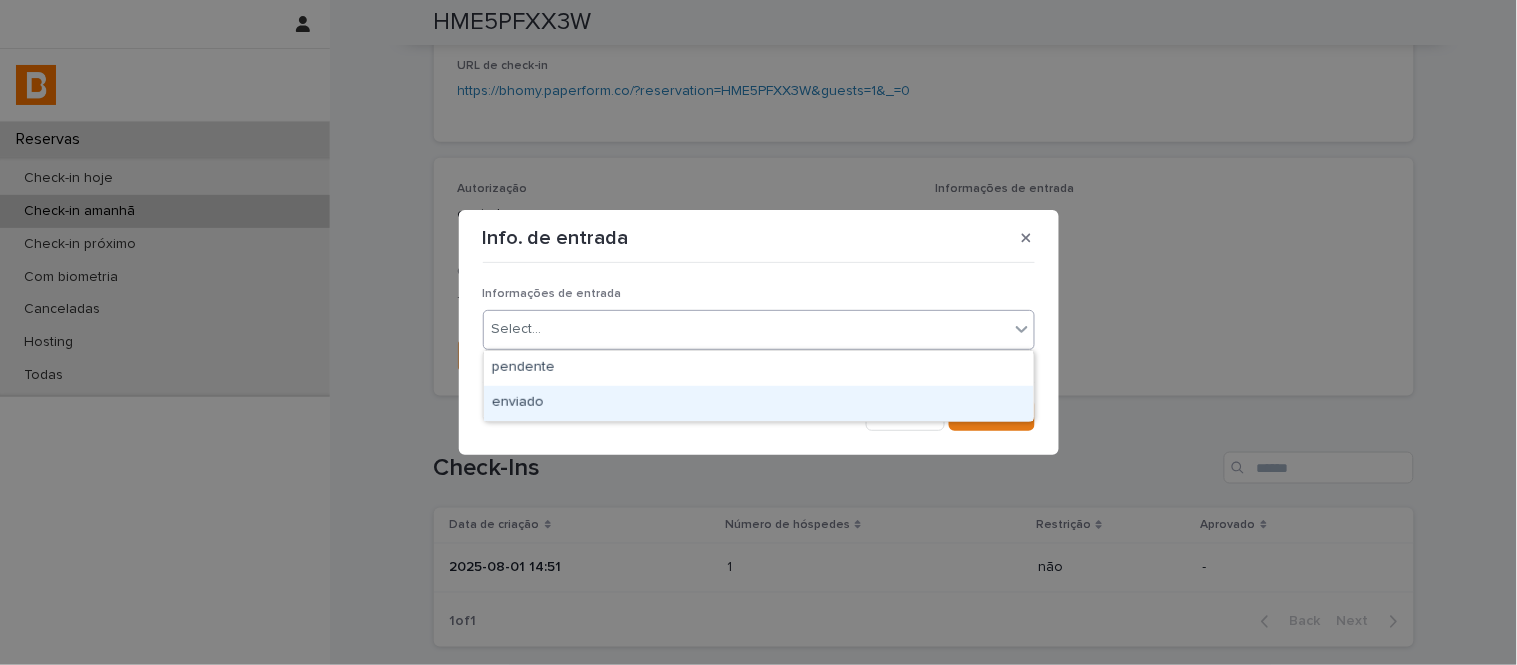 click on "Cancel Save" at bounding box center [759, 415] 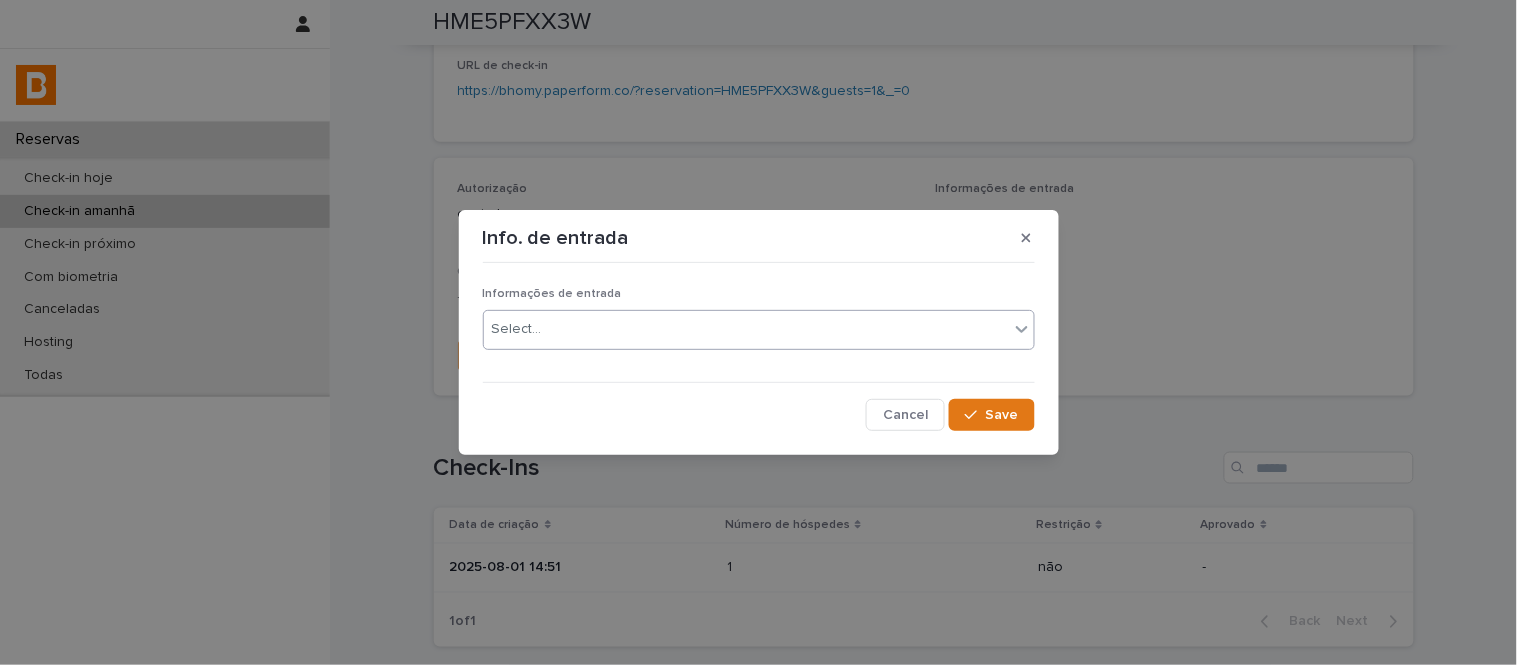 drag, startPoint x: 663, startPoint y: 325, endPoint x: 668, endPoint y: 344, distance: 19.646883 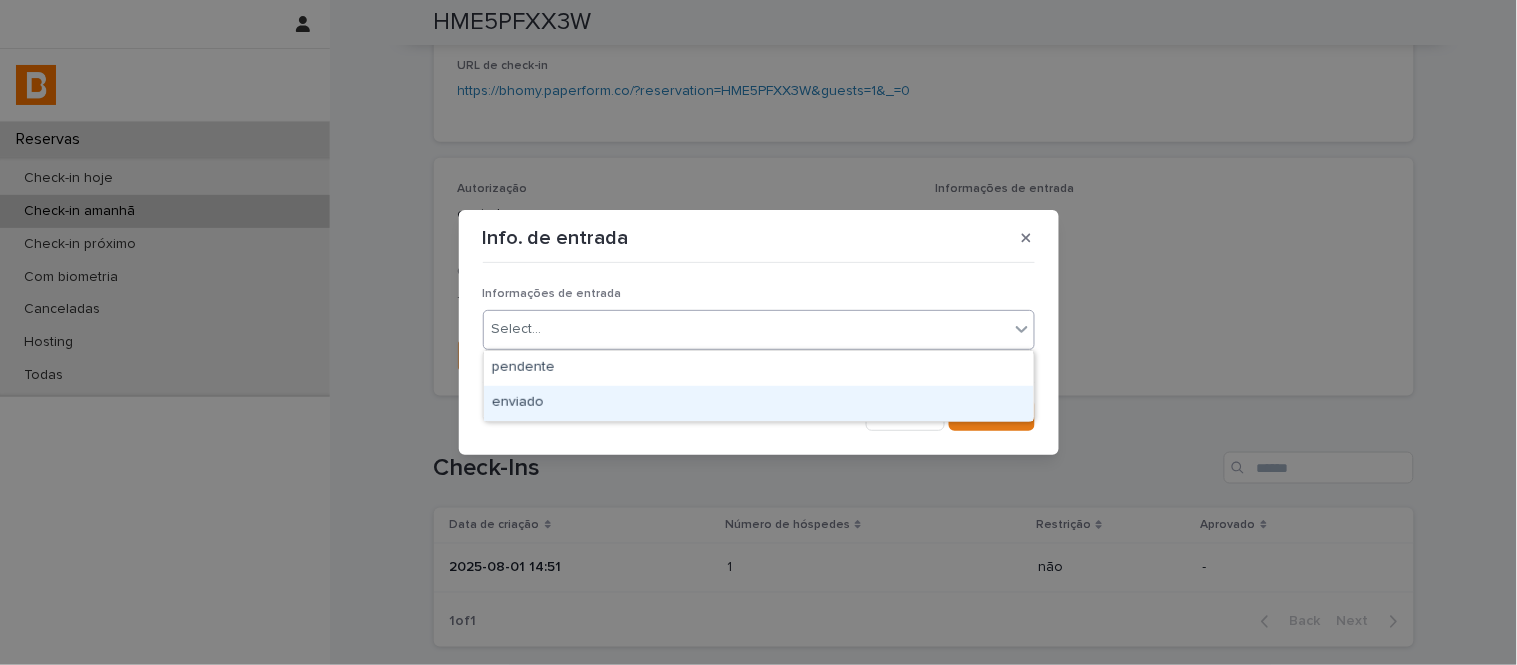 click on "enviado" at bounding box center [759, 403] 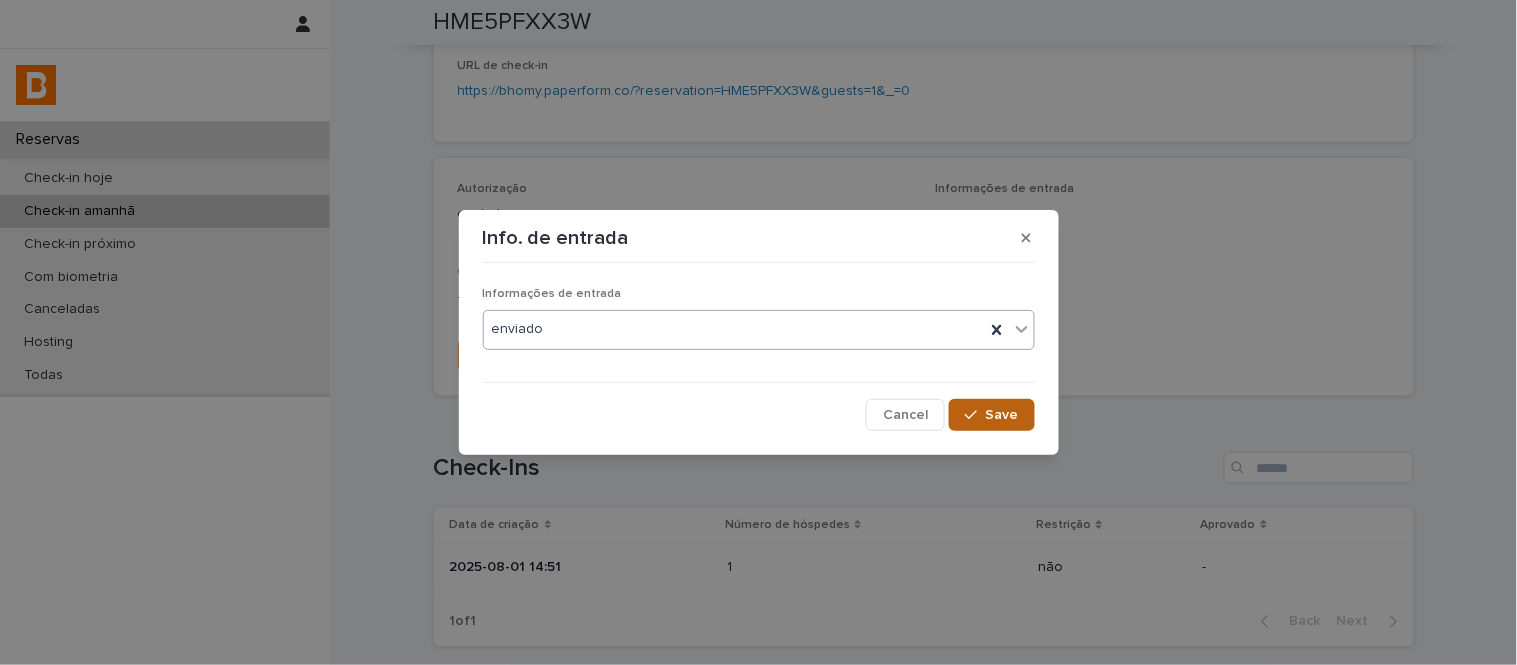 click on "Save" at bounding box center (1002, 415) 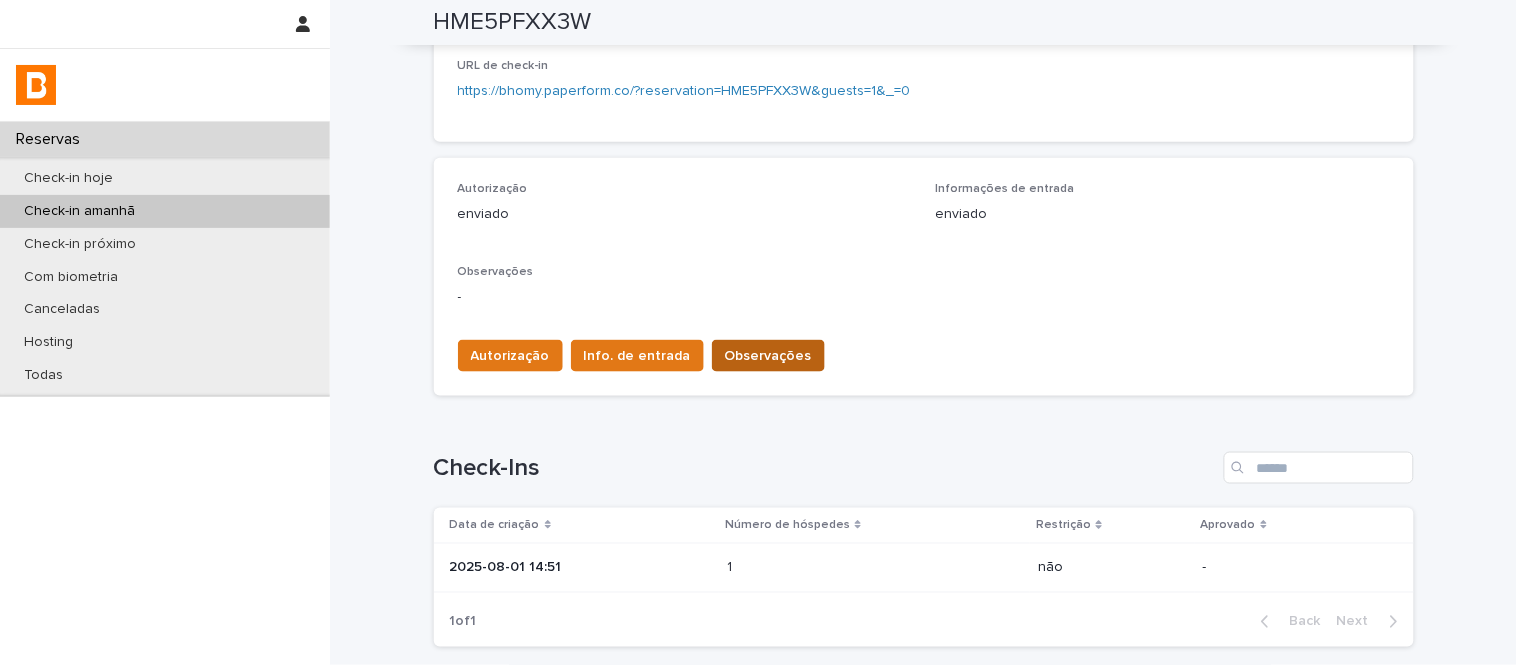click on "Observações" at bounding box center (768, 356) 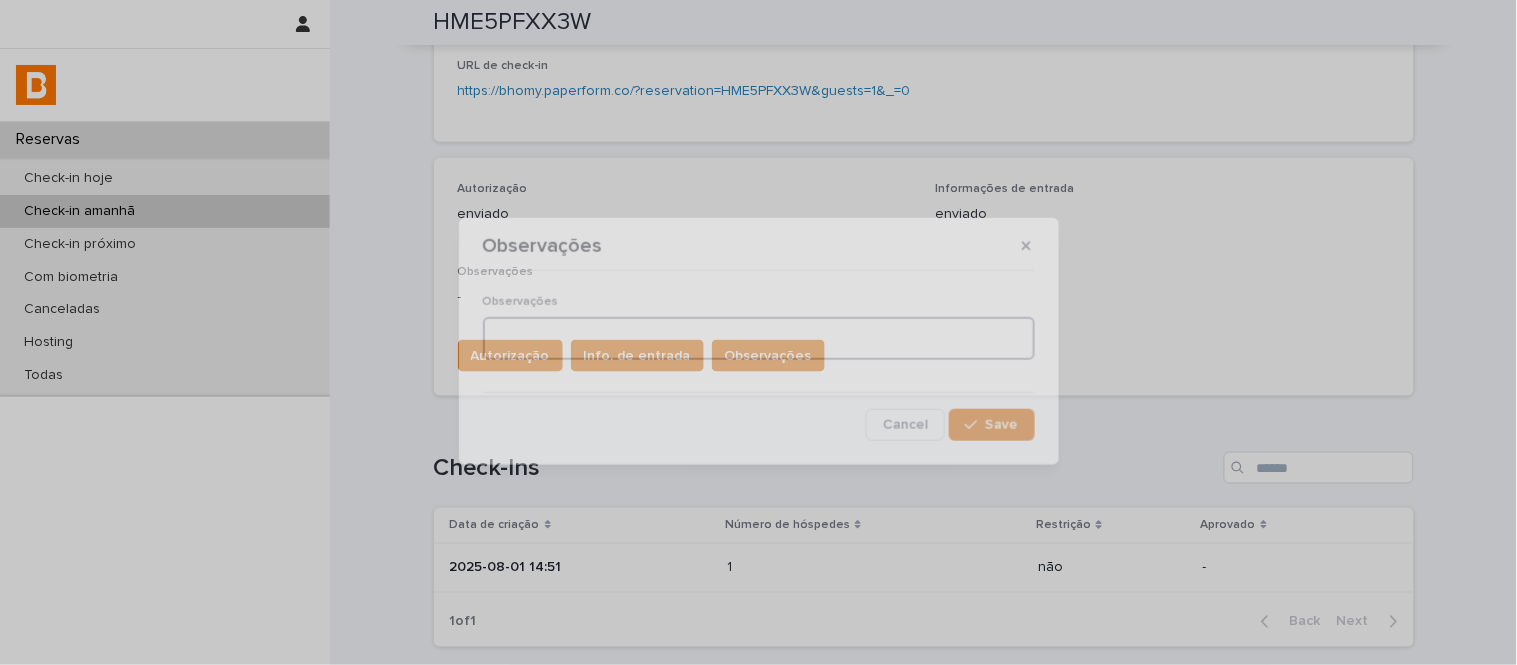 click at bounding box center (759, 338) 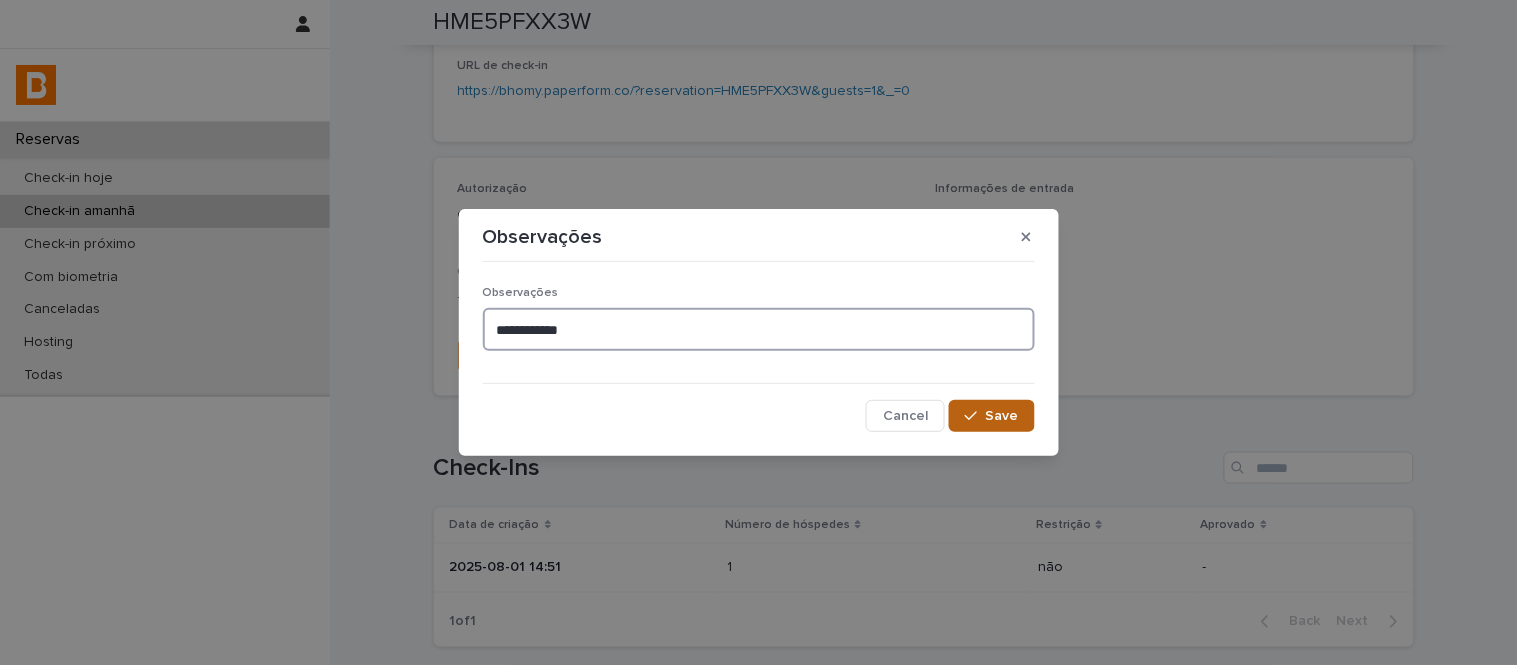 type on "**********" 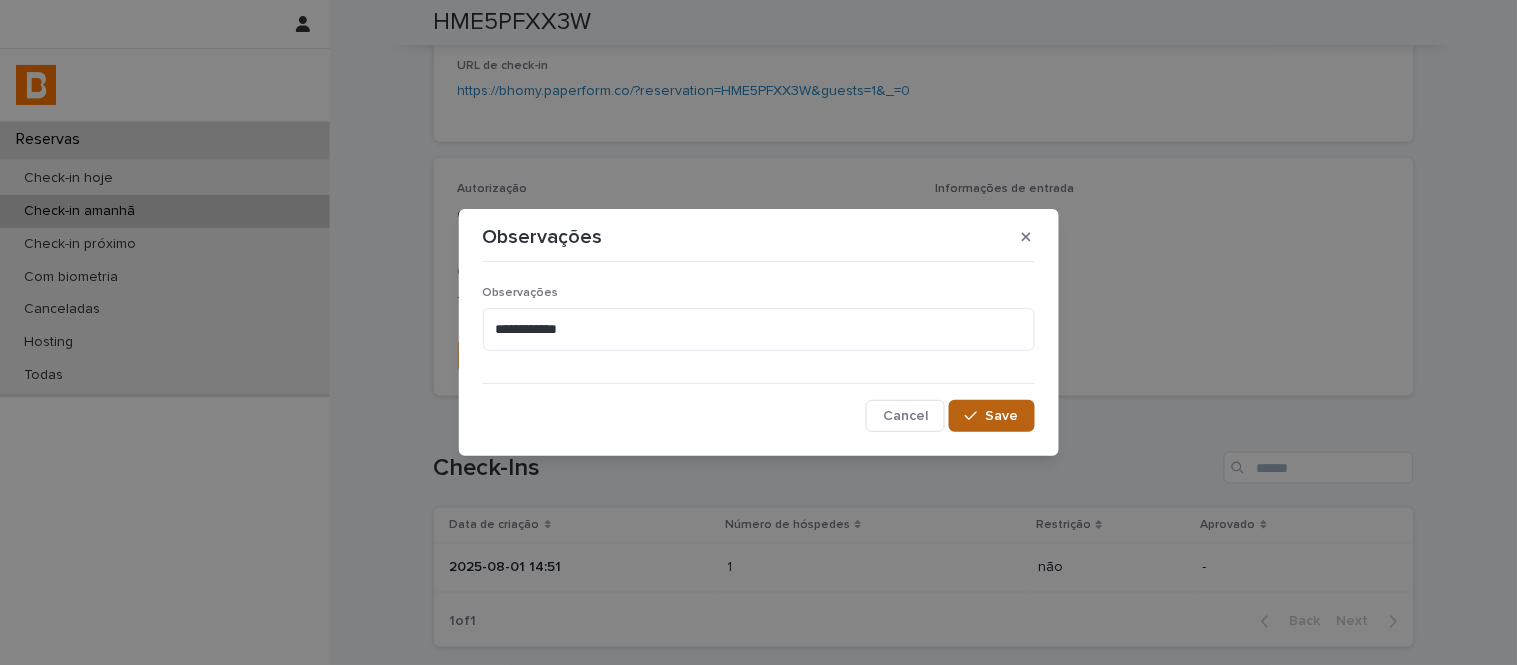 click on "Save" at bounding box center [1002, 416] 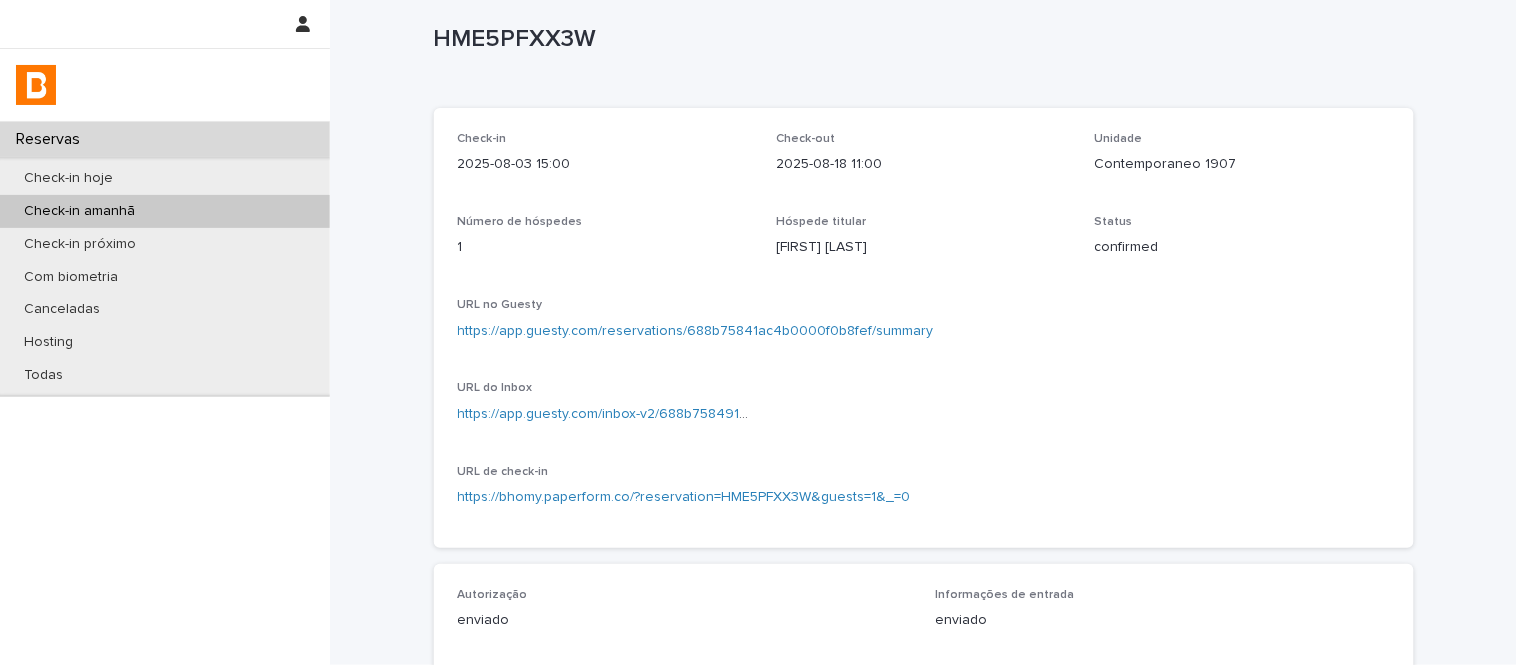 scroll, scrollTop: 0, scrollLeft: 0, axis: both 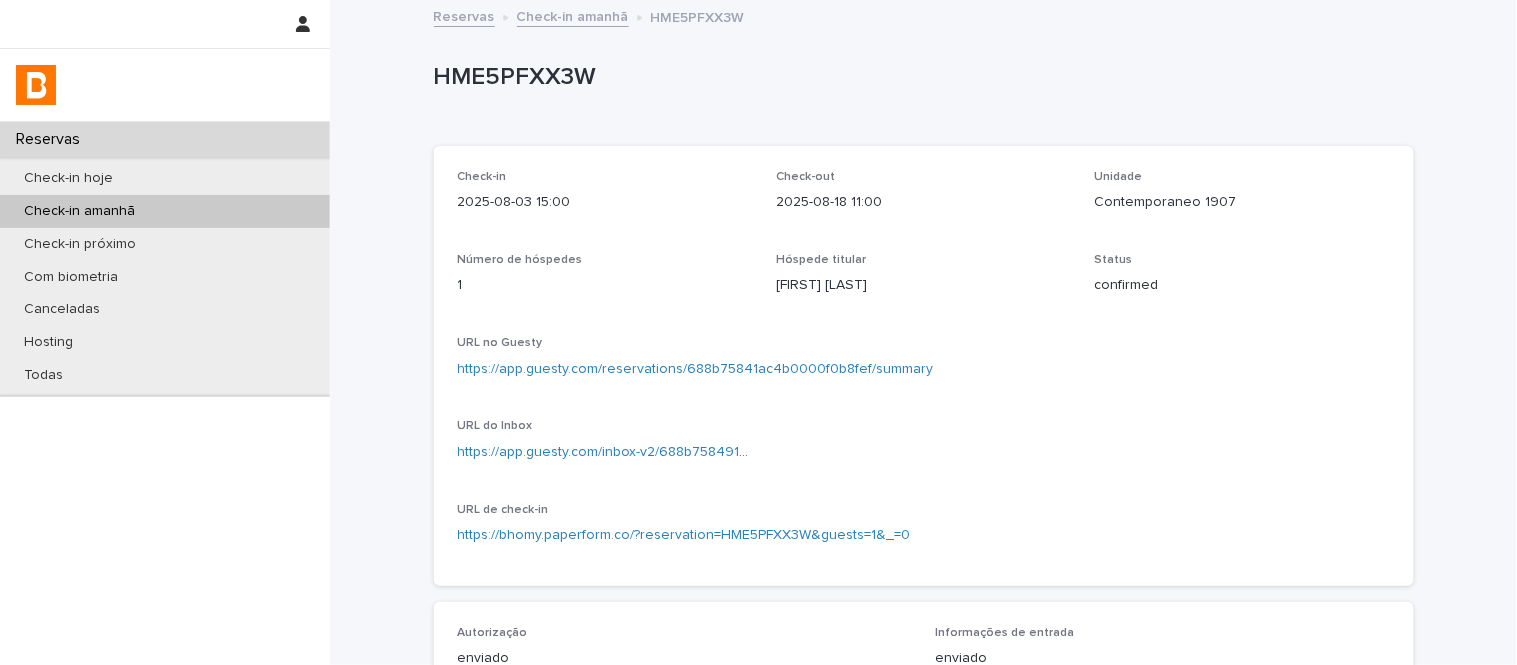 click on "Check-in amanhã" at bounding box center [573, 15] 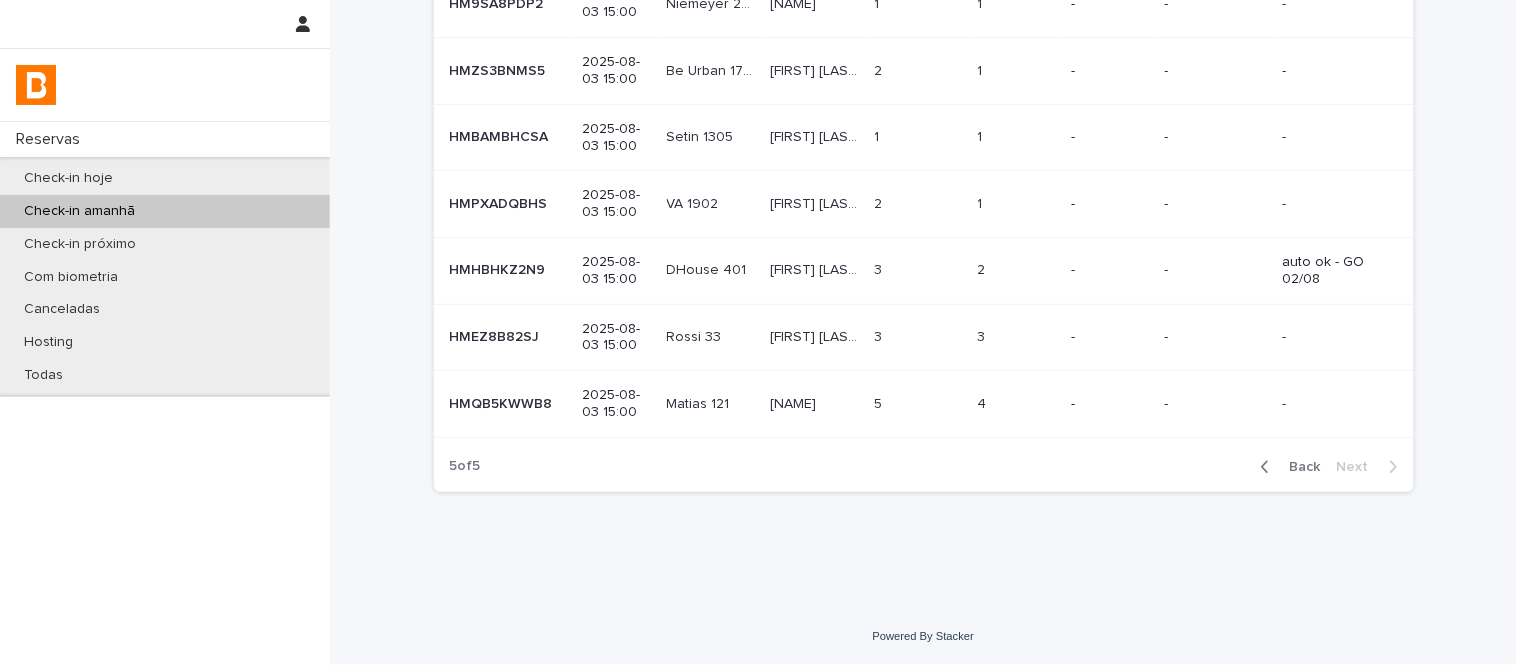 scroll, scrollTop: 223, scrollLeft: 0, axis: vertical 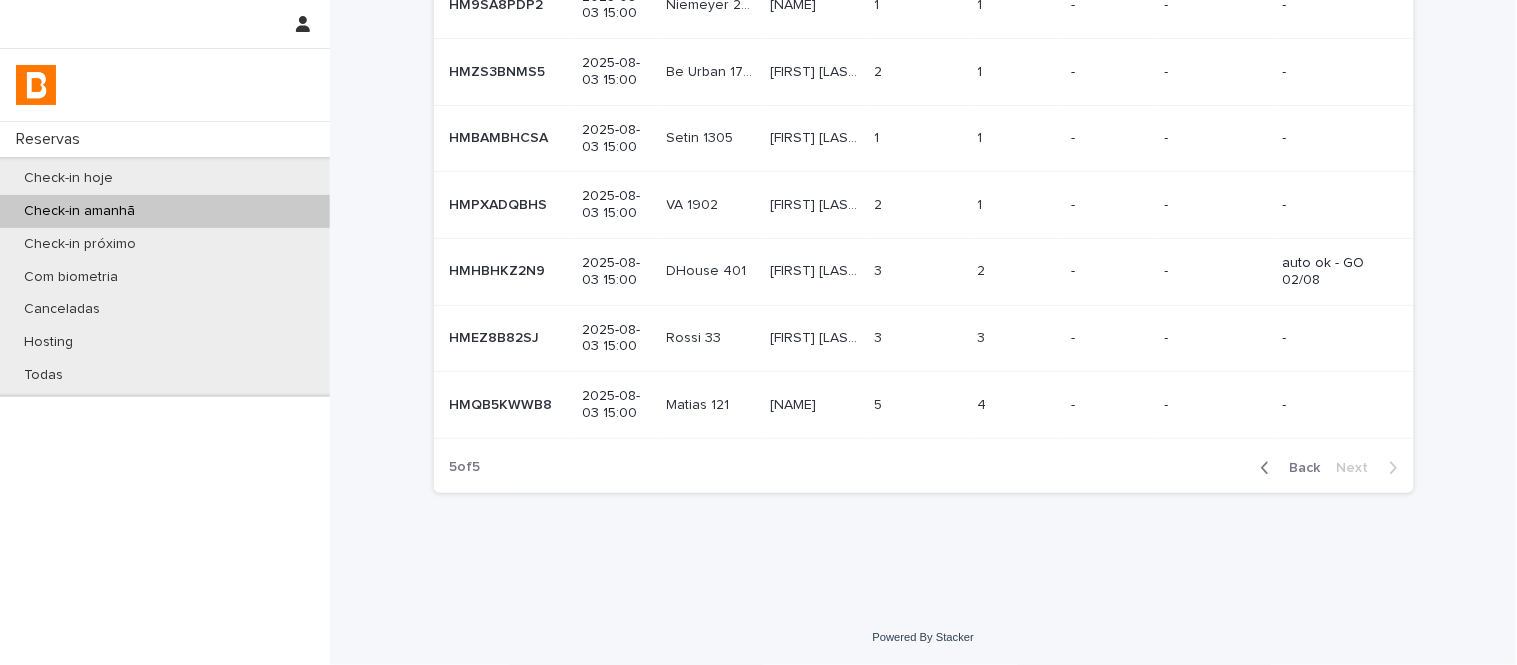 click on "Back" at bounding box center [1299, 468] 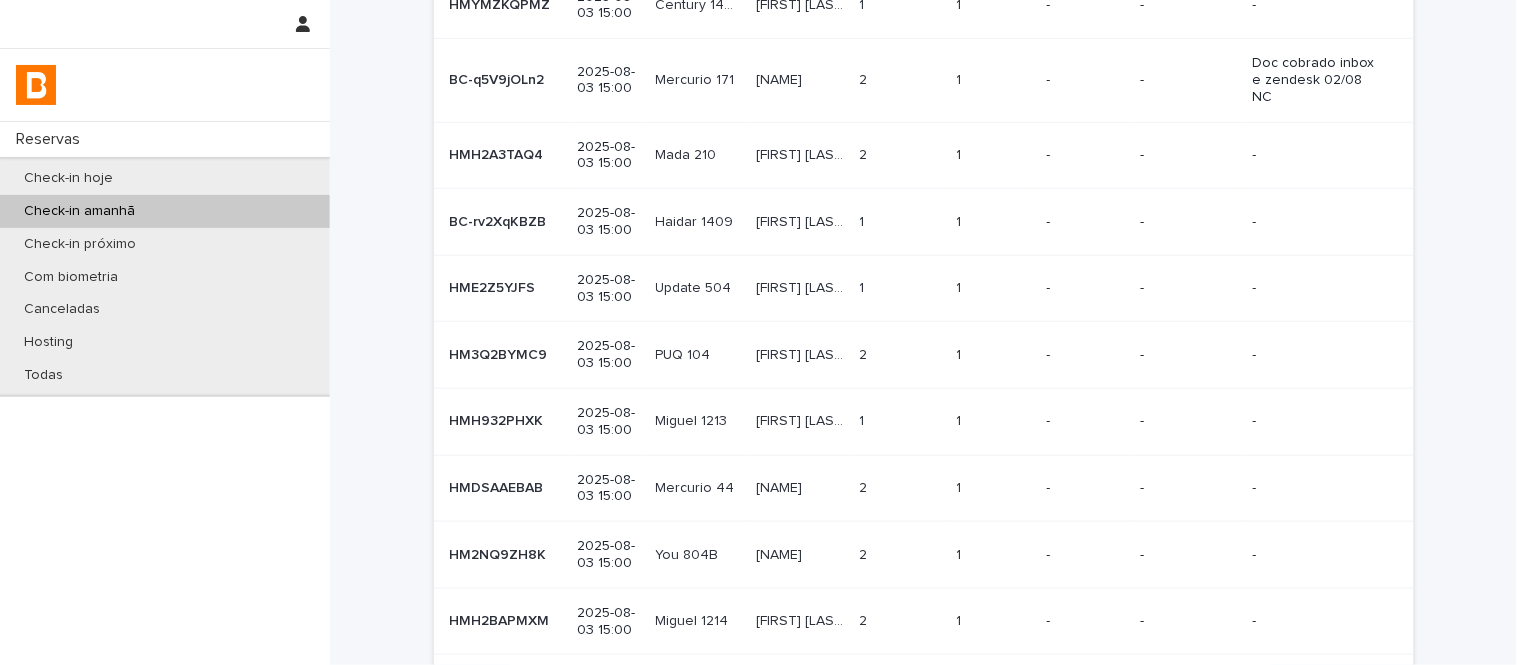 scroll, scrollTop: 331, scrollLeft: 0, axis: vertical 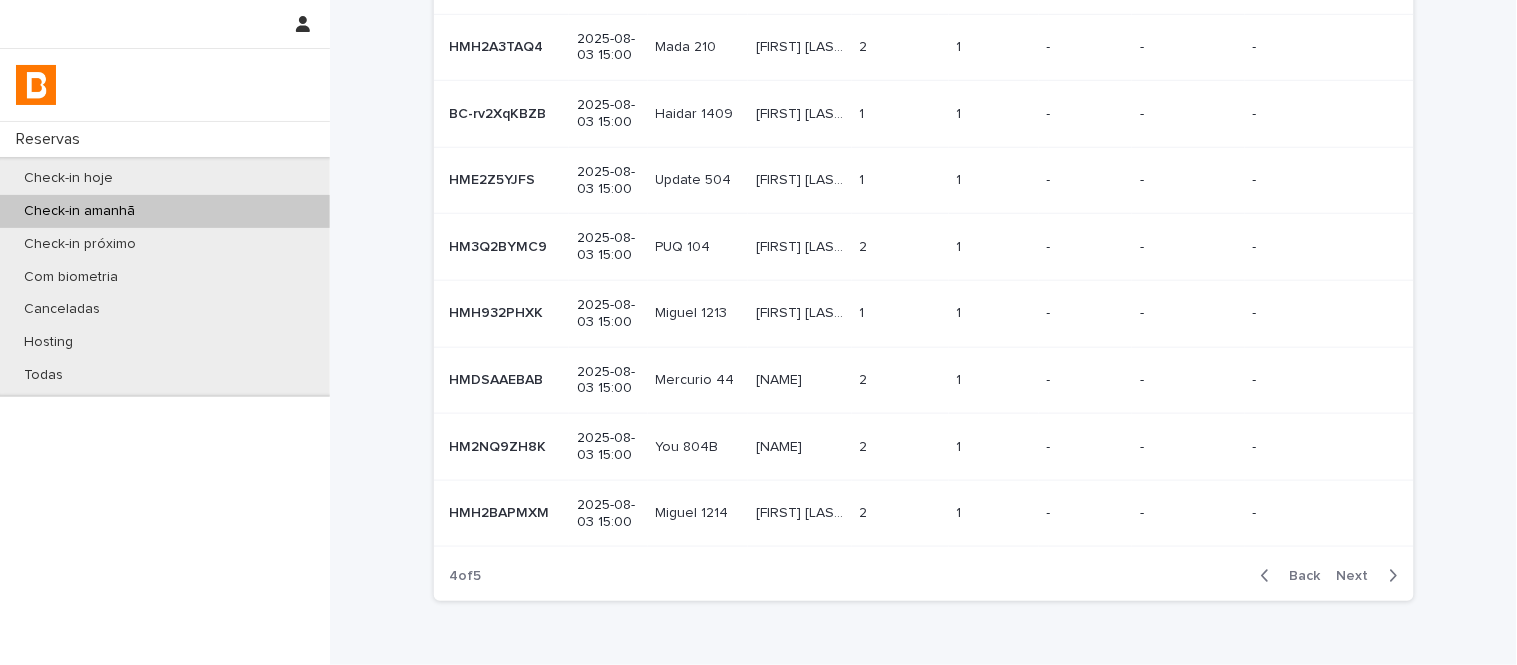 click at bounding box center (1269, 576) 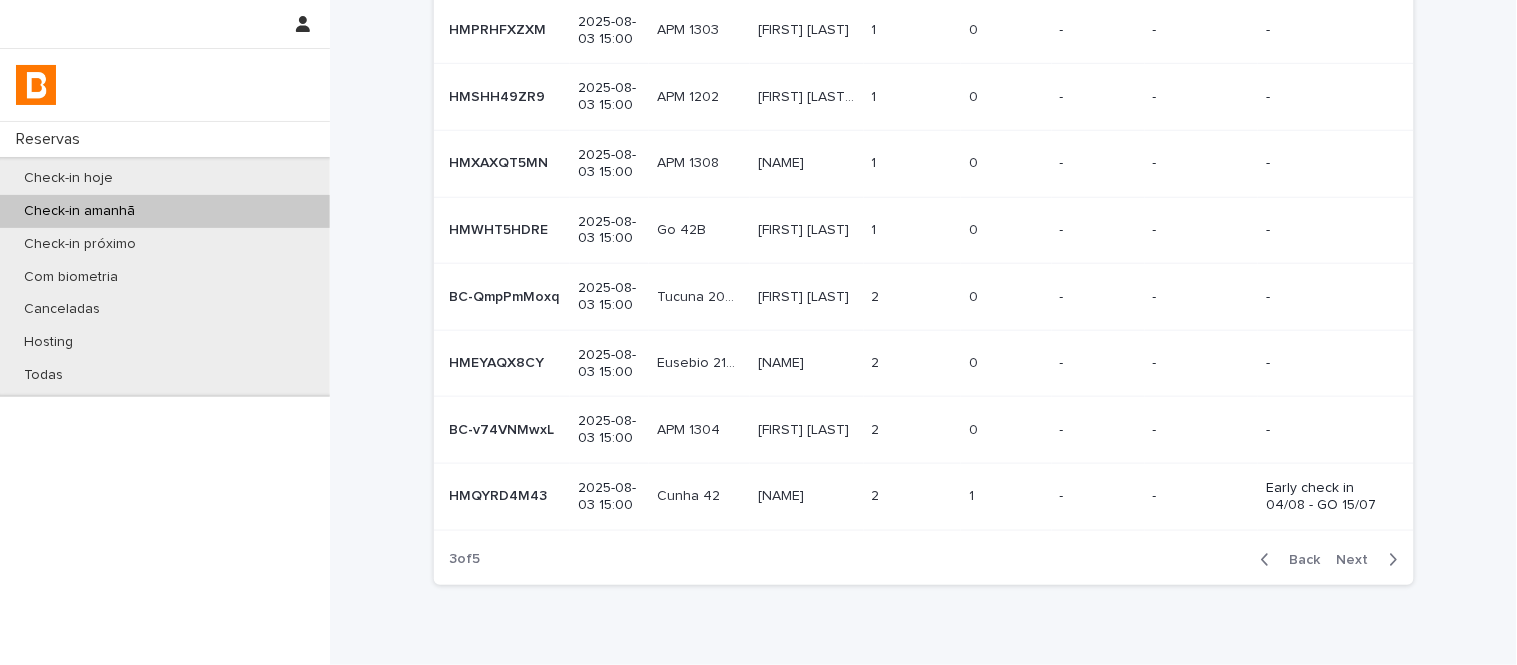 scroll, scrollTop: 323, scrollLeft: 0, axis: vertical 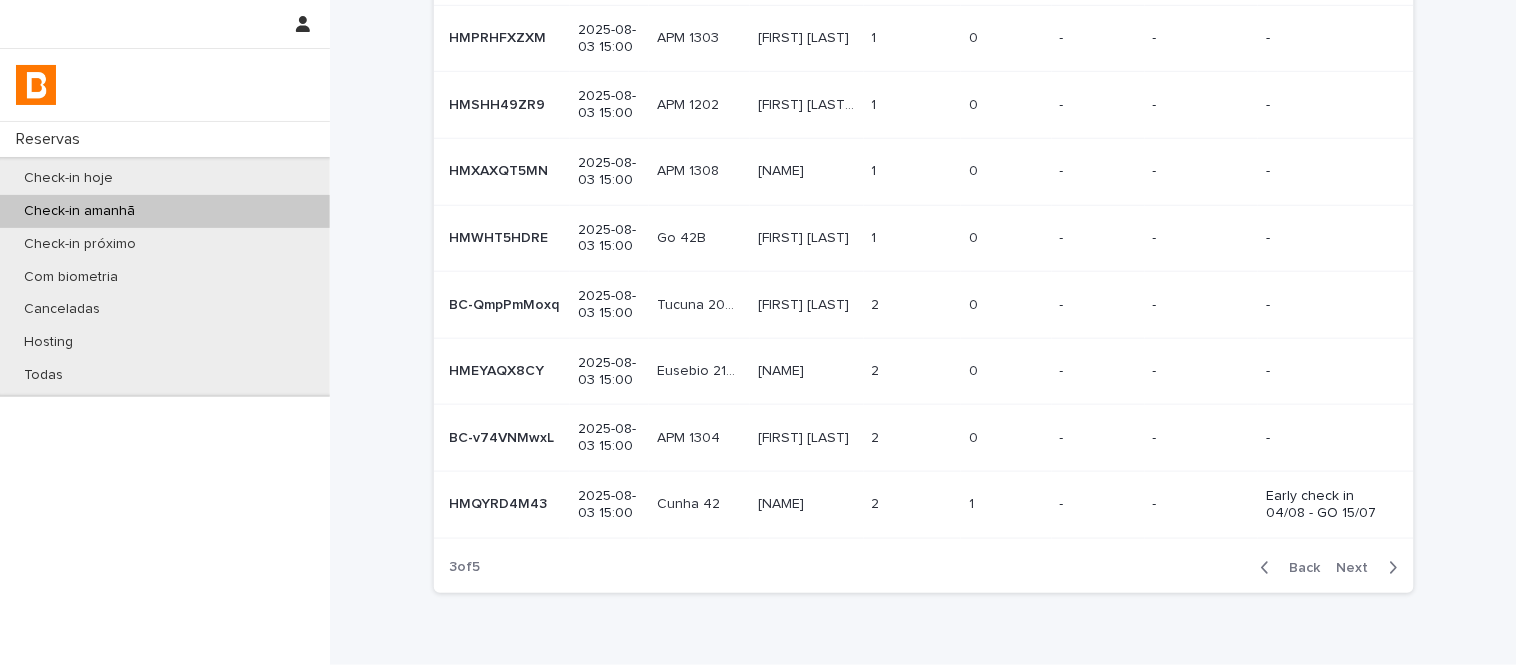 click on "Back" at bounding box center (1299, 568) 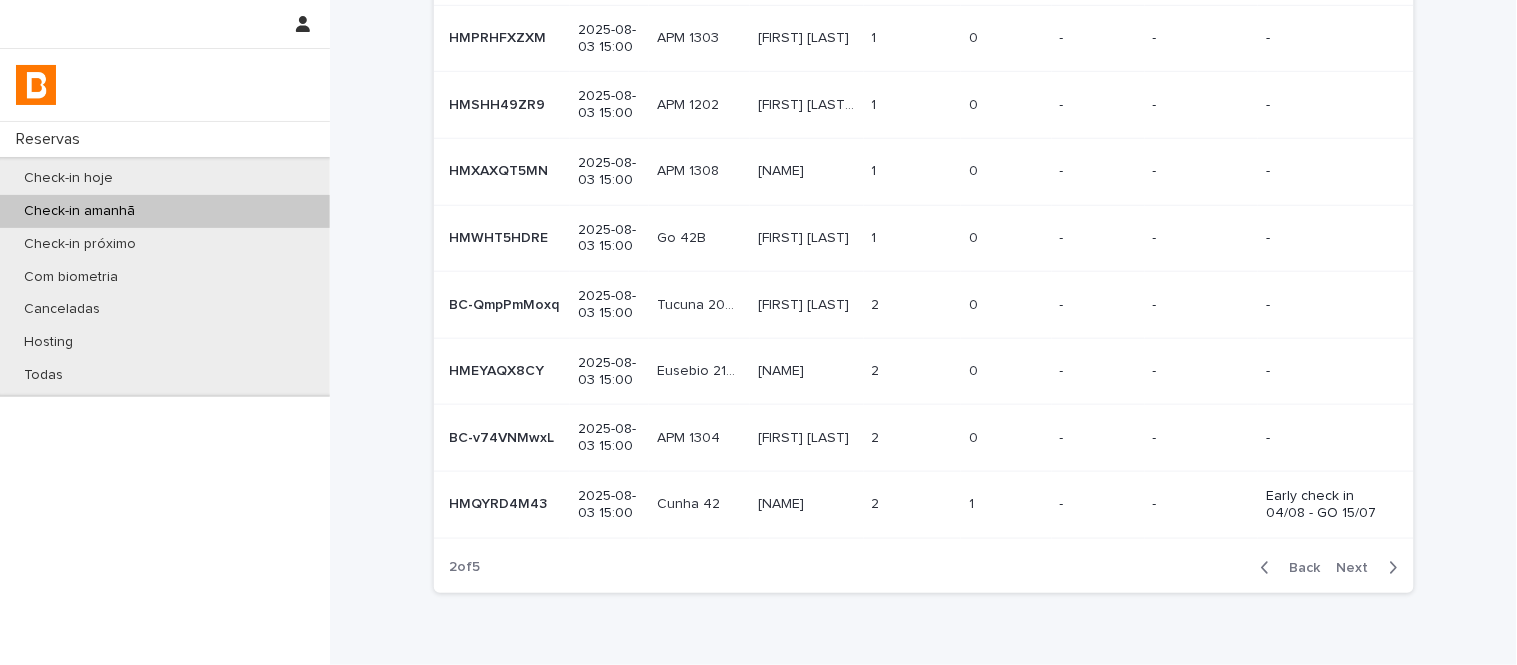 click on "Back" at bounding box center [1299, 568] 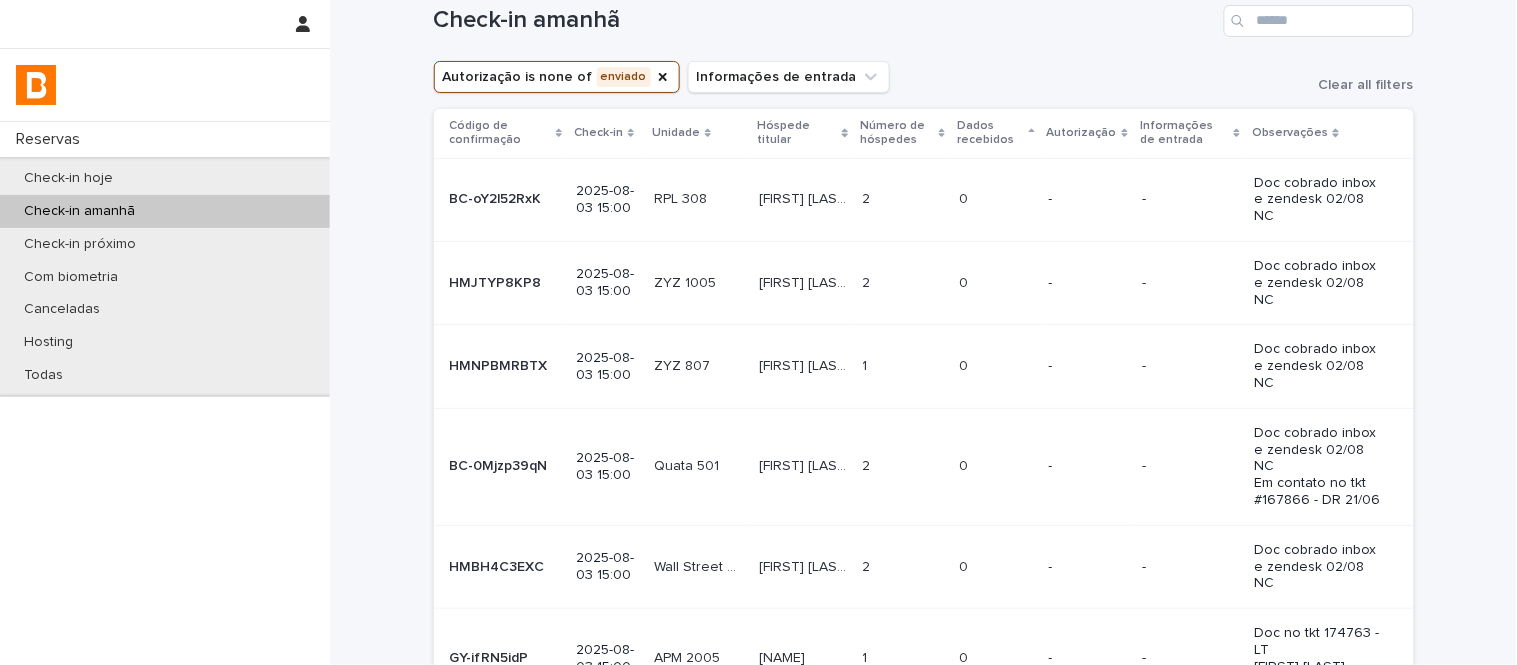 scroll, scrollTop: 0, scrollLeft: 0, axis: both 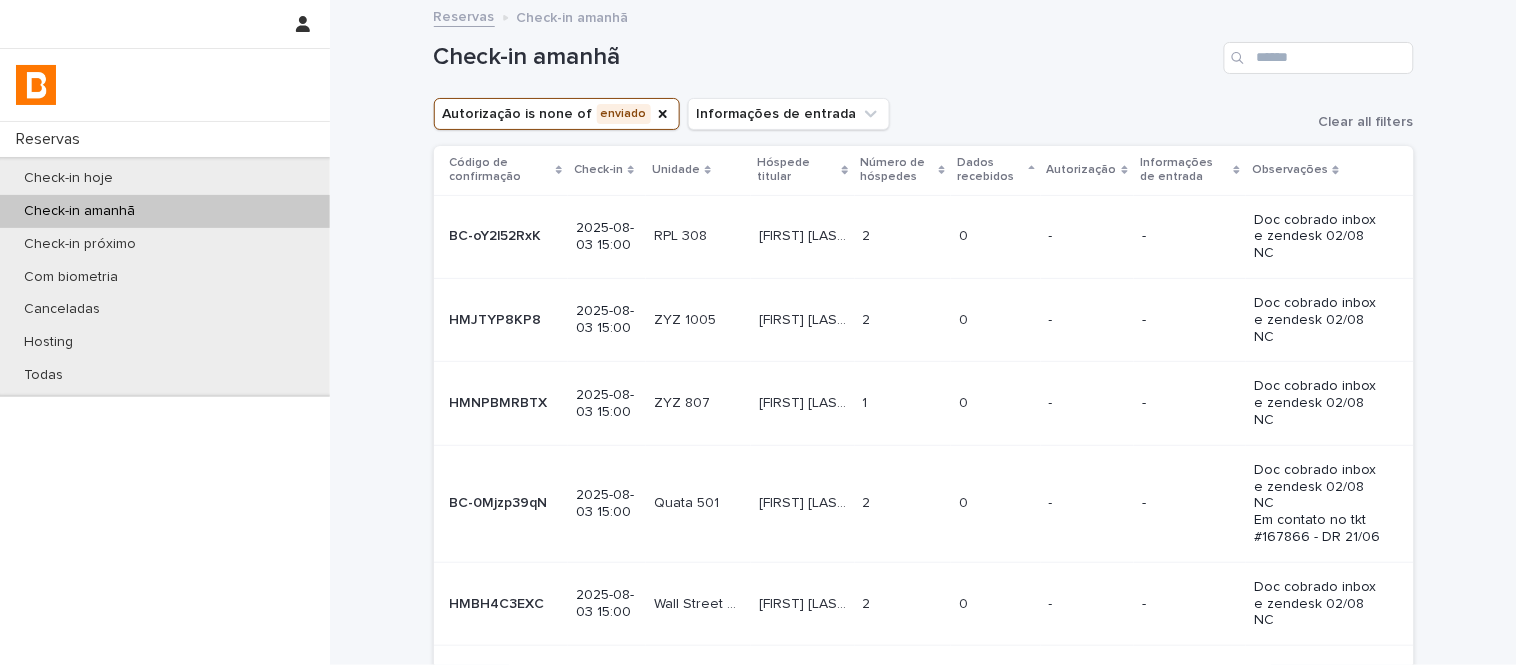 click on "Número de hóspedes" at bounding box center (903, 170) 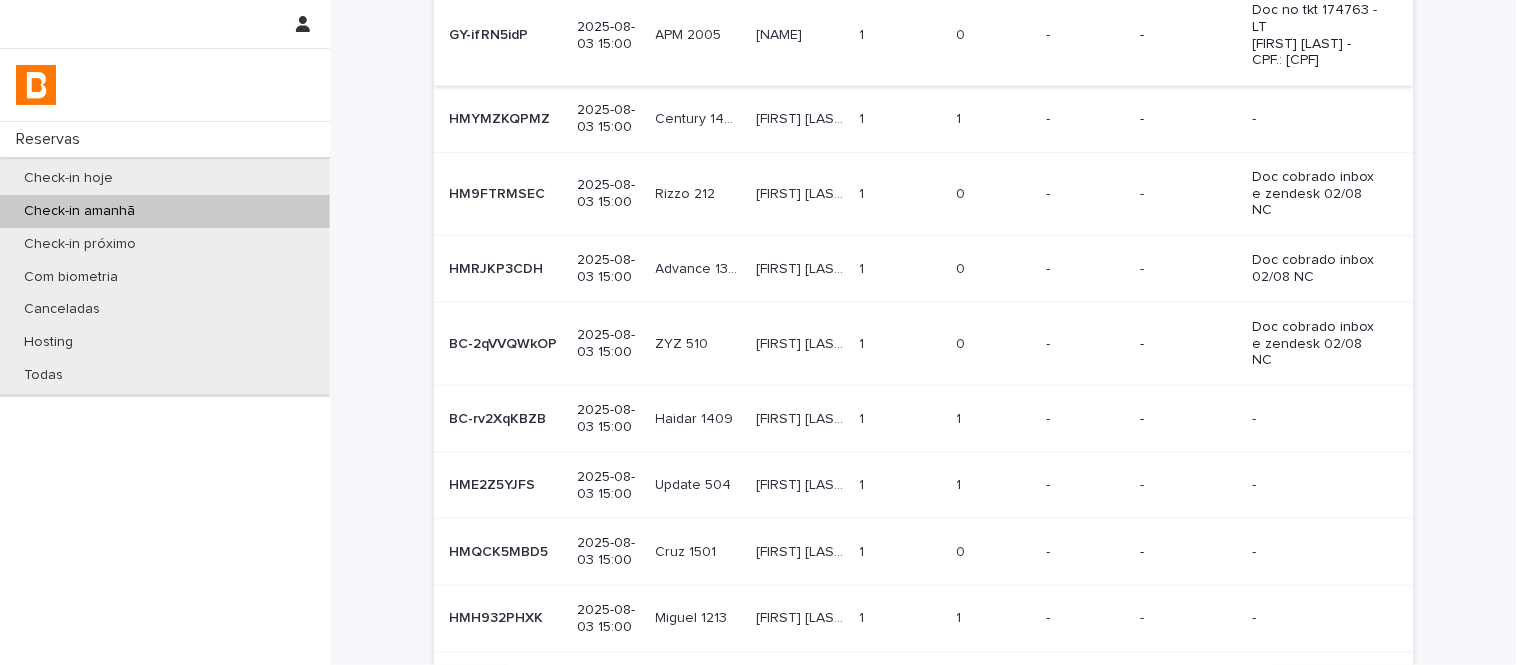 scroll, scrollTop: 333, scrollLeft: 0, axis: vertical 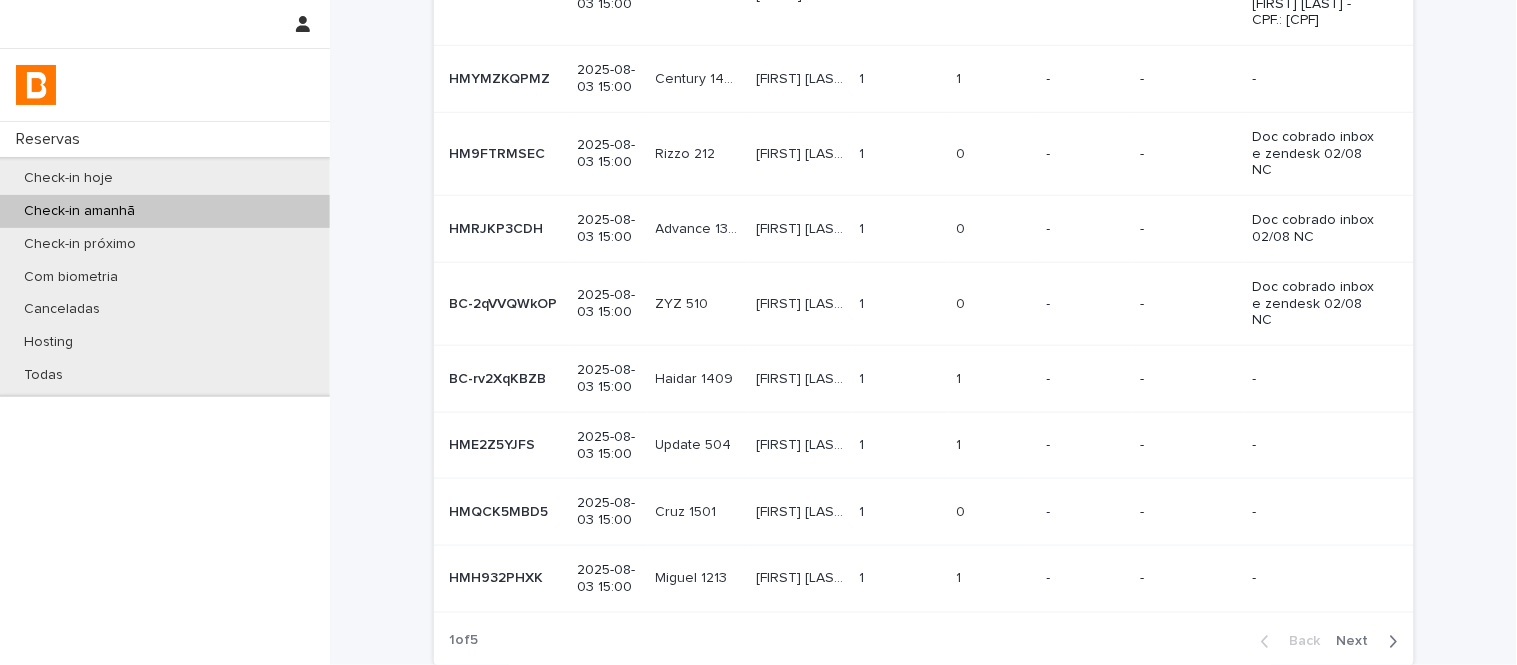 click on "1" at bounding box center [961, 377] 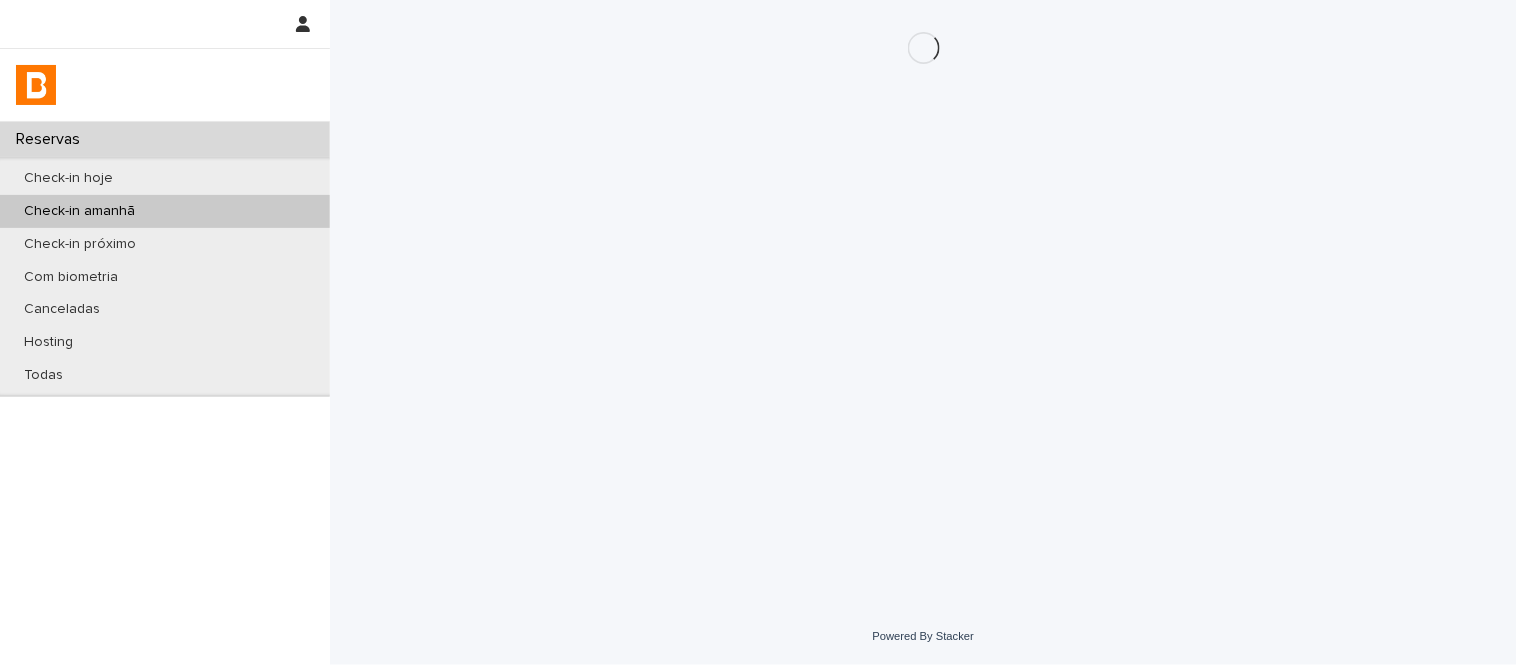 scroll, scrollTop: 0, scrollLeft: 0, axis: both 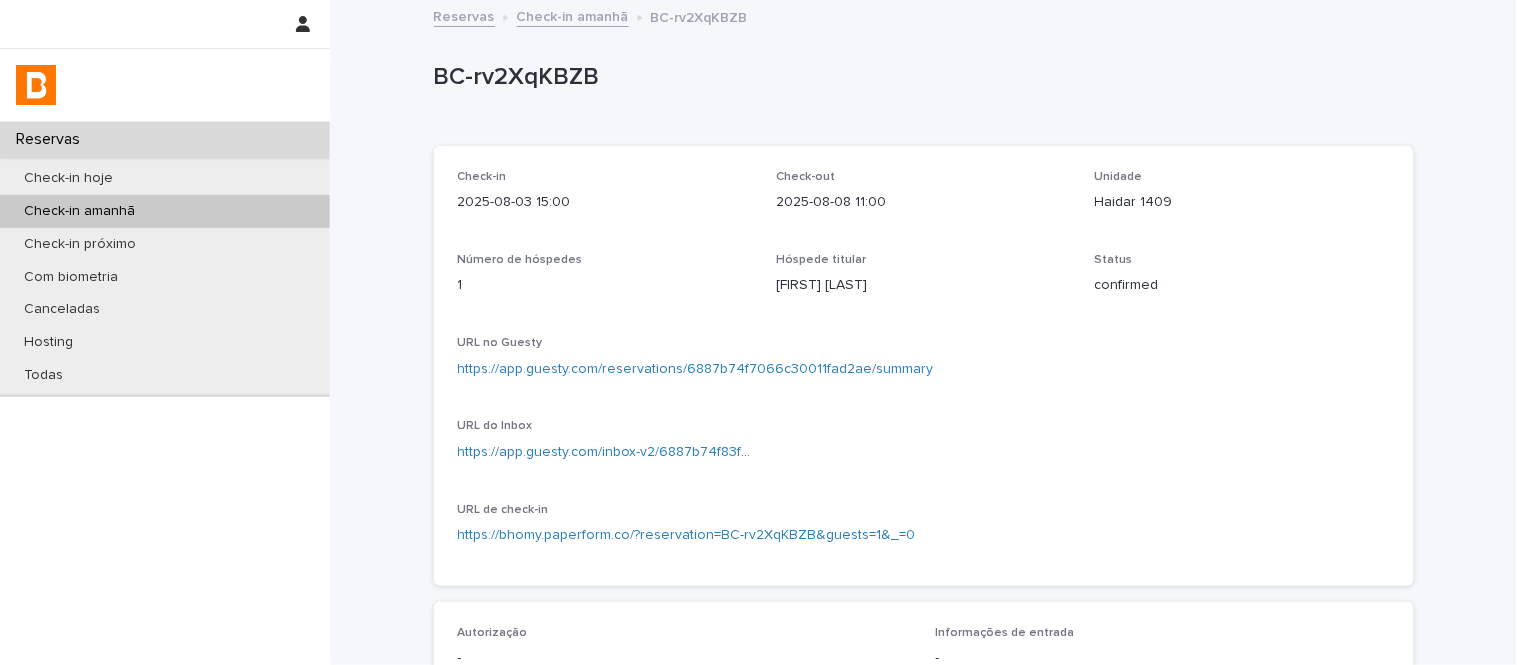 click on "Haidar 1409" at bounding box center (1242, 202) 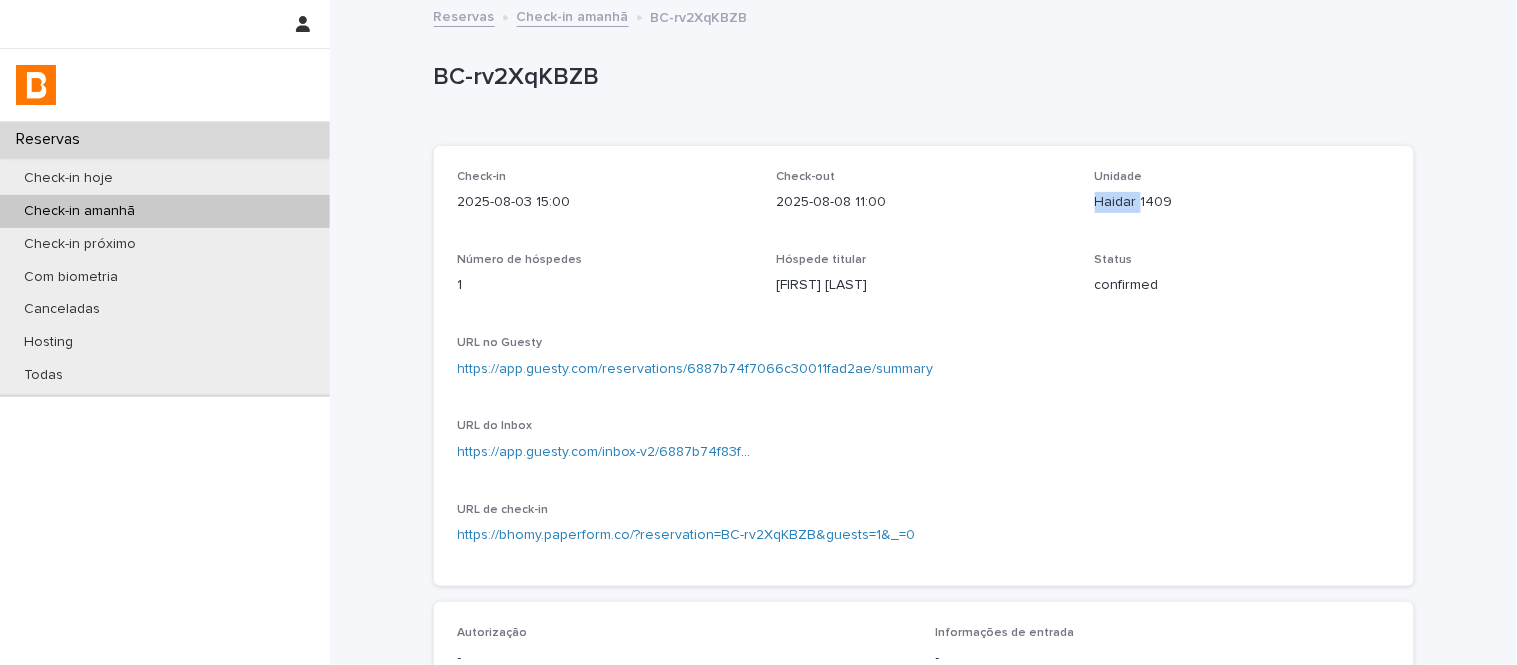 click on "Haidar 1409" at bounding box center (1242, 202) 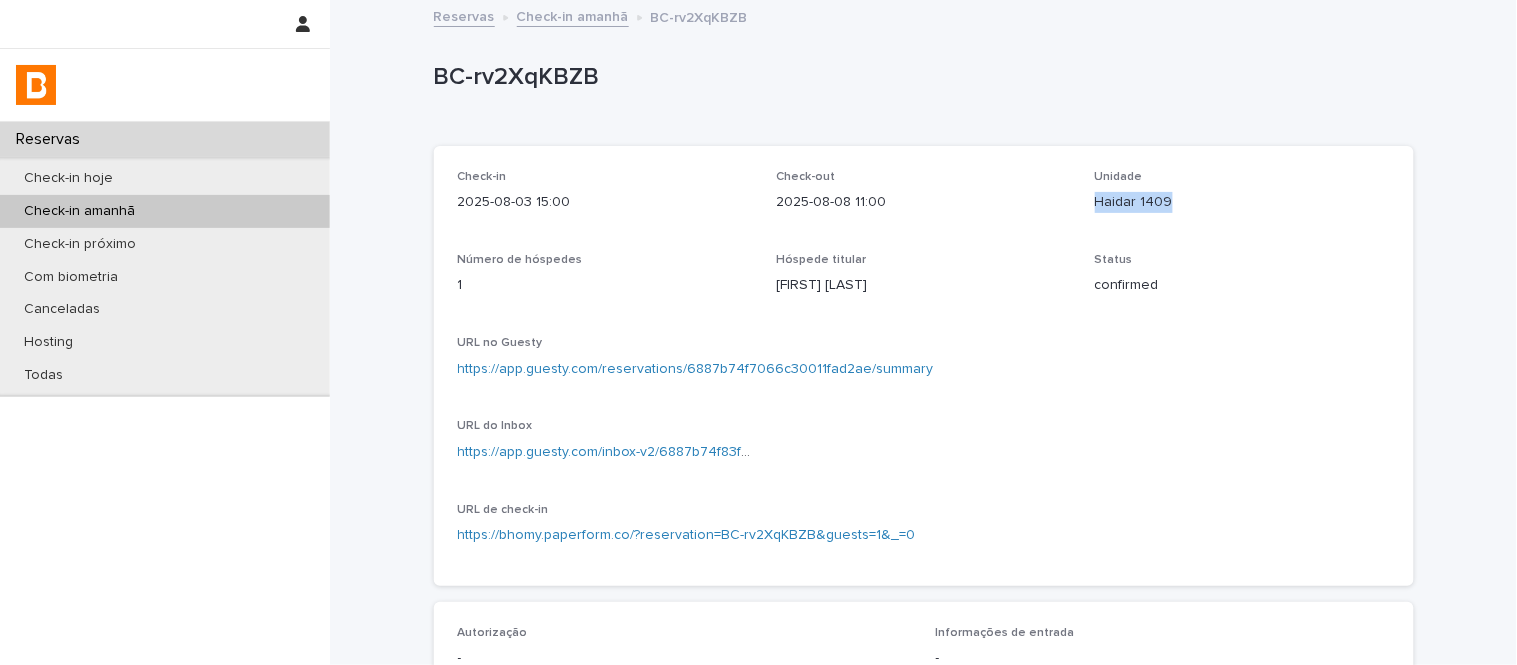 click on "Haidar 1409" at bounding box center [1242, 202] 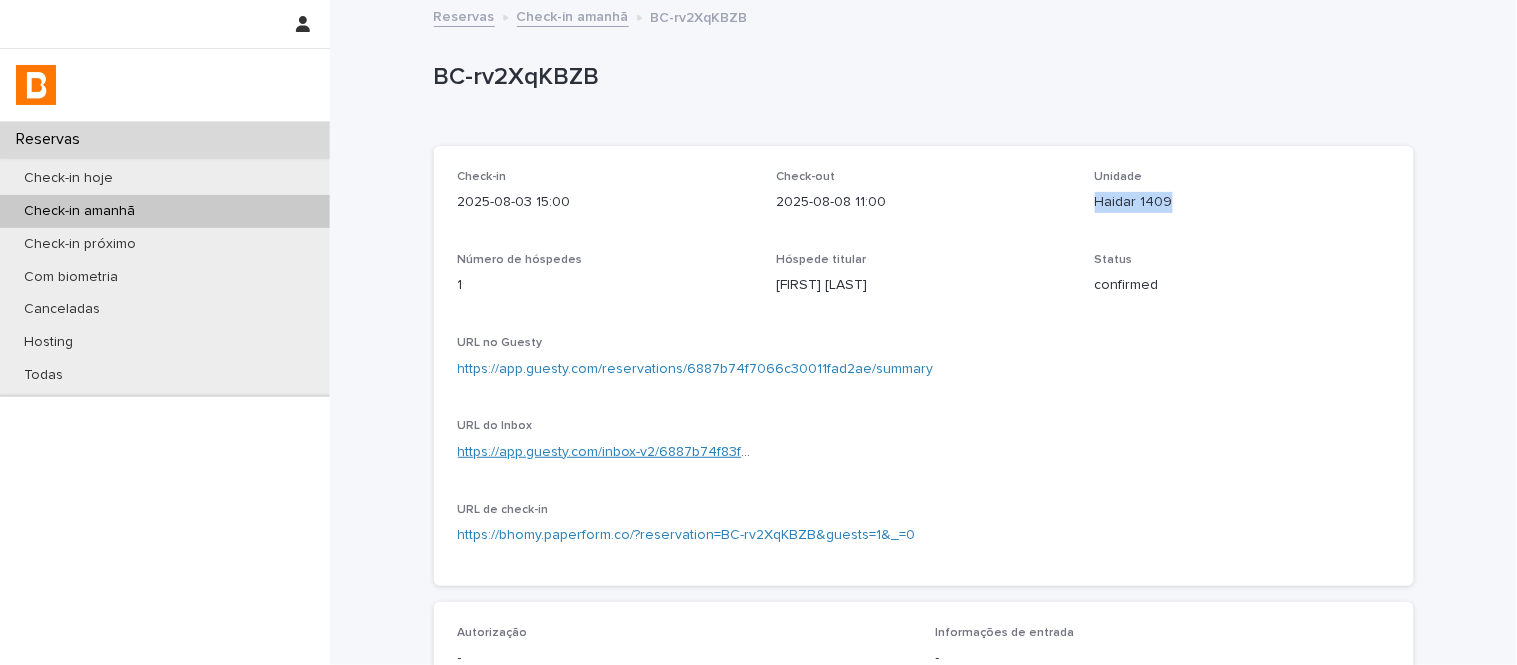 click on "https://app.guesty.com/inbox-v2/6887b74f83fdb30012bc6141?reservationId=6887b74f7066c30011fad2ae" at bounding box center [790, 452] 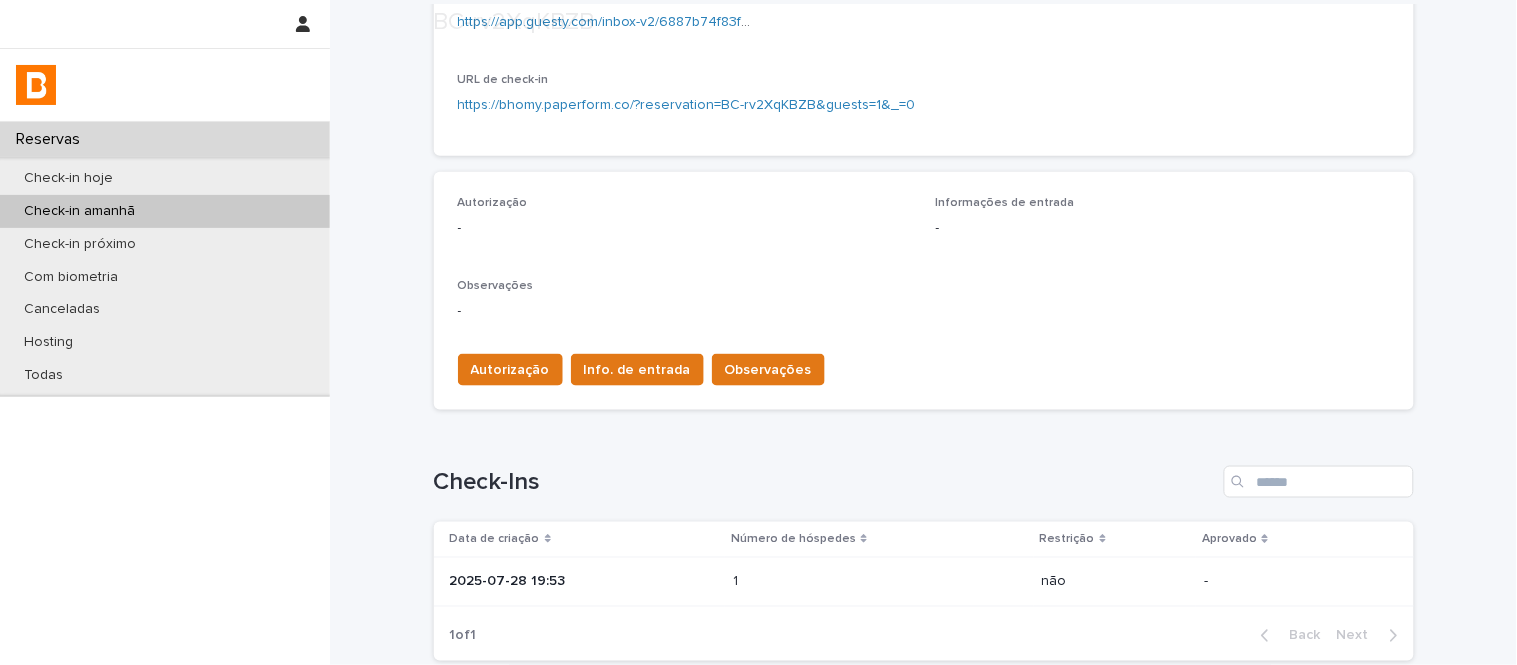scroll, scrollTop: 598, scrollLeft: 0, axis: vertical 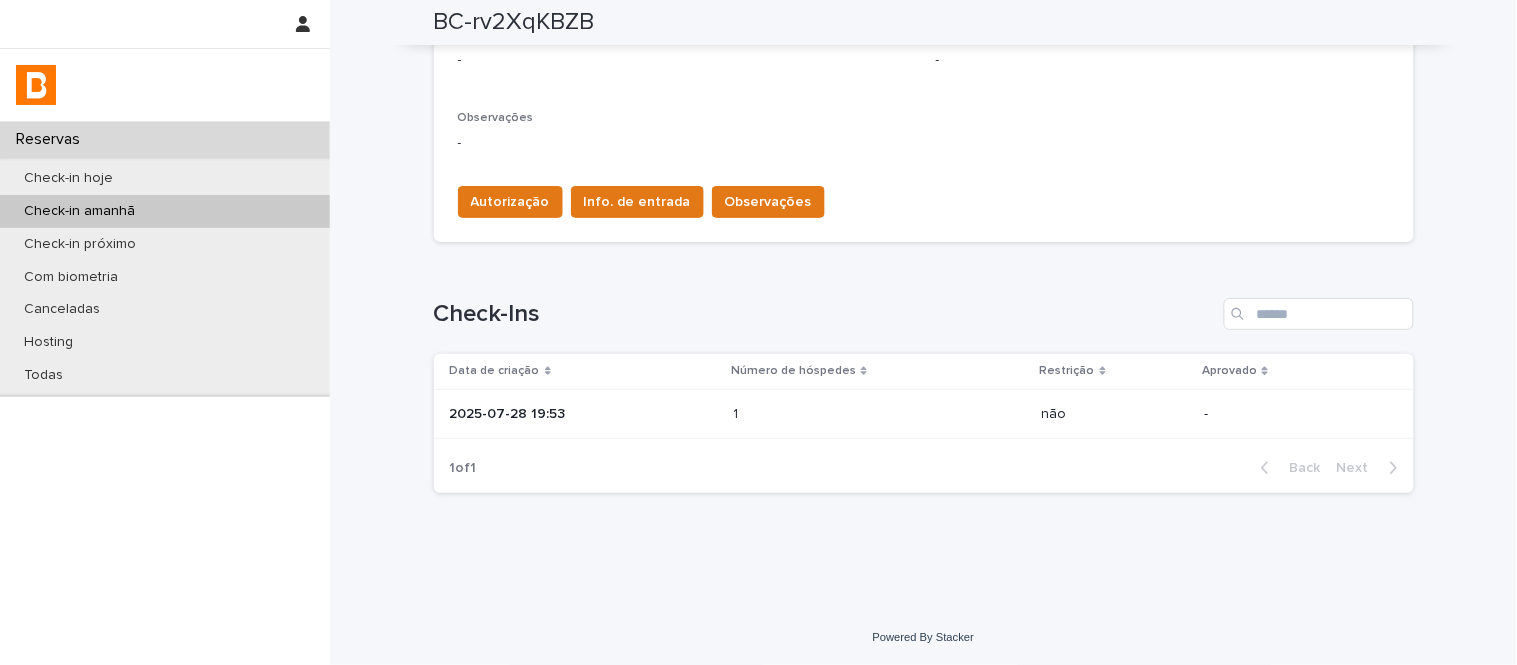 click on "2025-07-28 19:53" at bounding box center (583, 414) 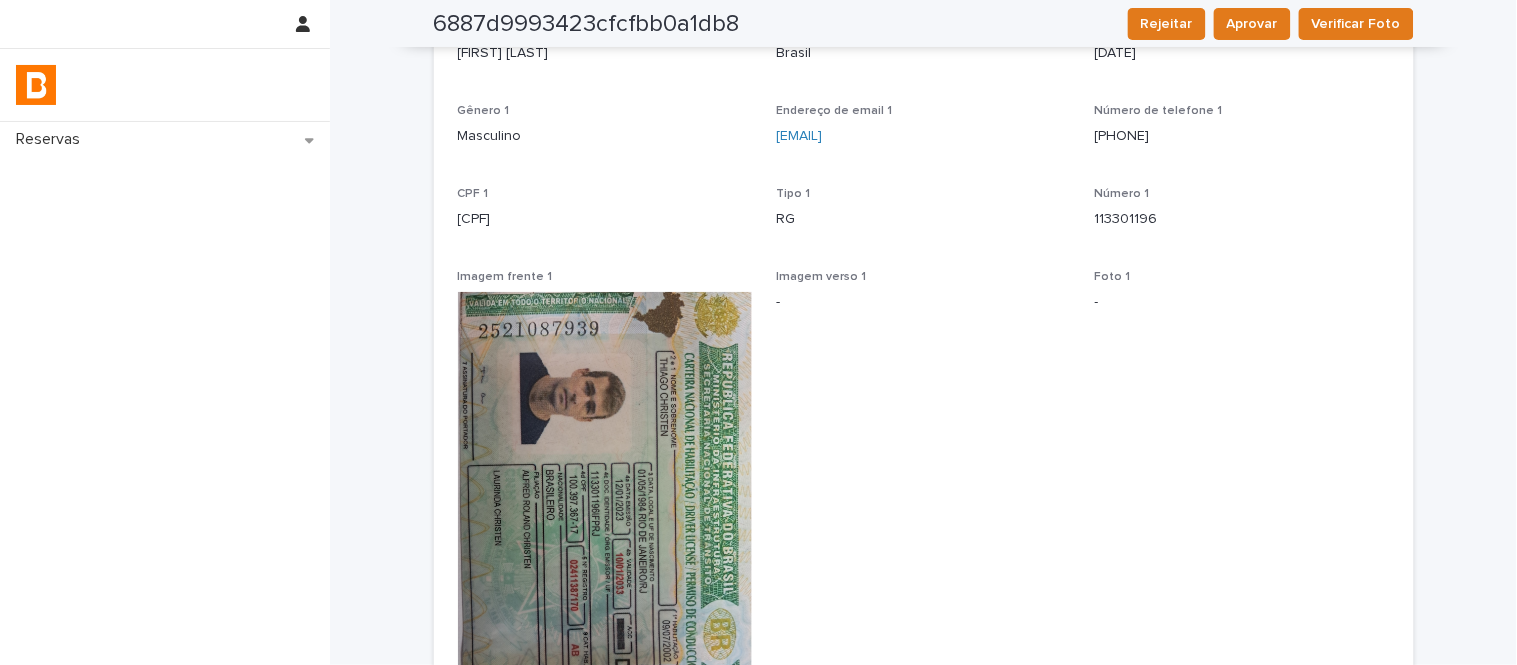 scroll, scrollTop: 0, scrollLeft: 0, axis: both 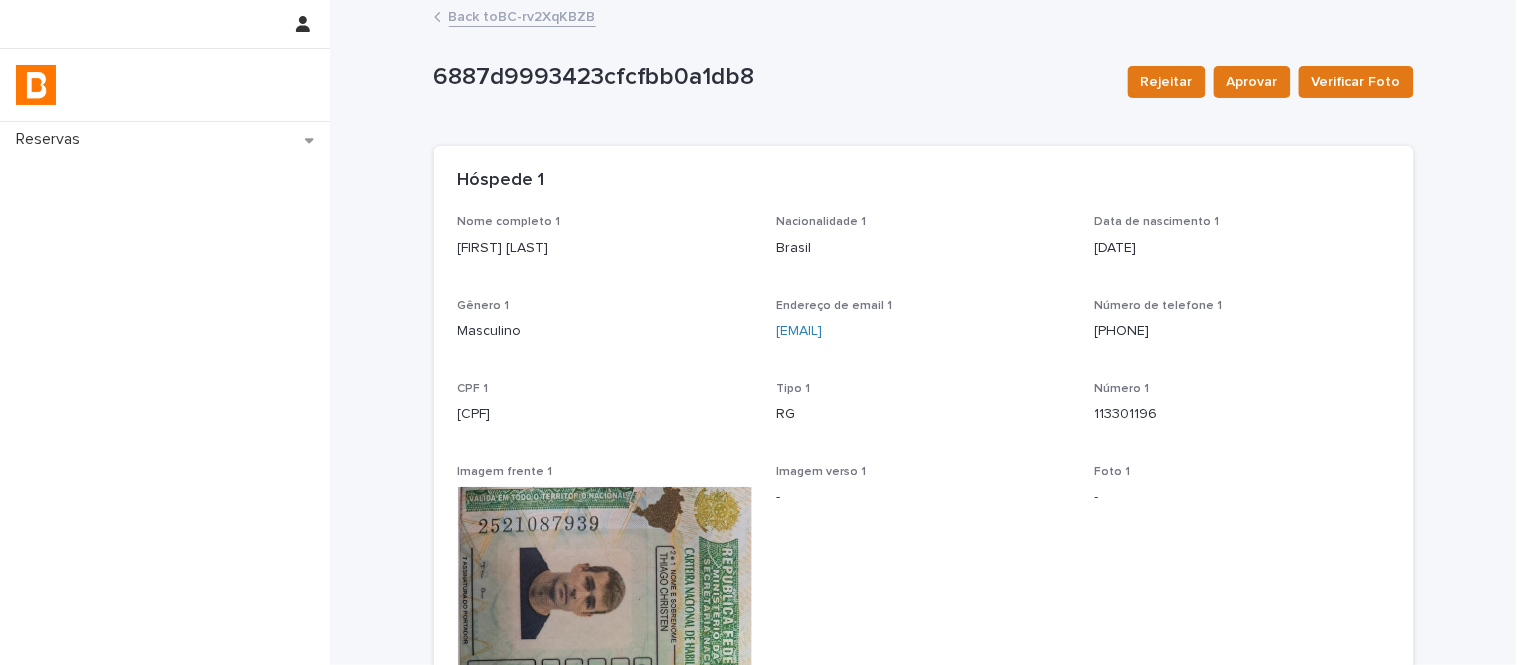 click on "[FIRST] [LAST]" at bounding box center (605, 248) 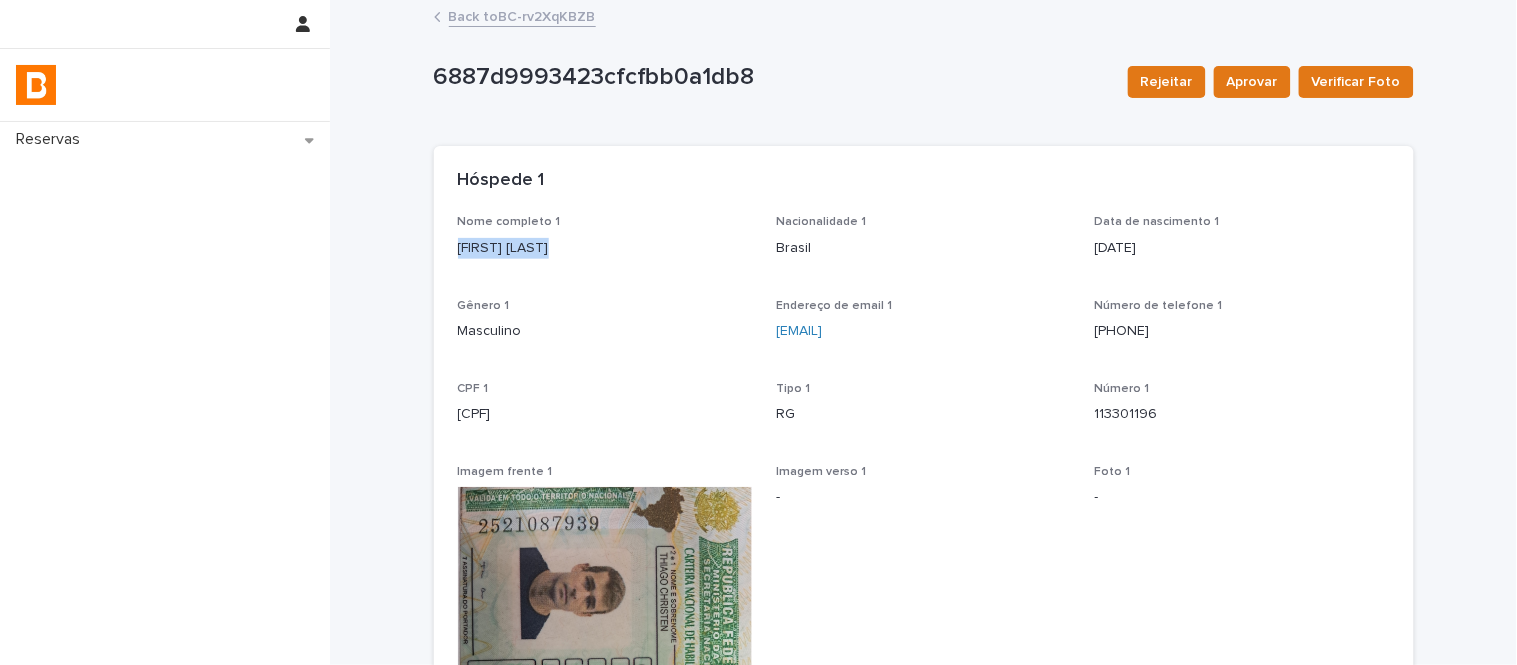 click on "[FIRST] [LAST]" at bounding box center [605, 248] 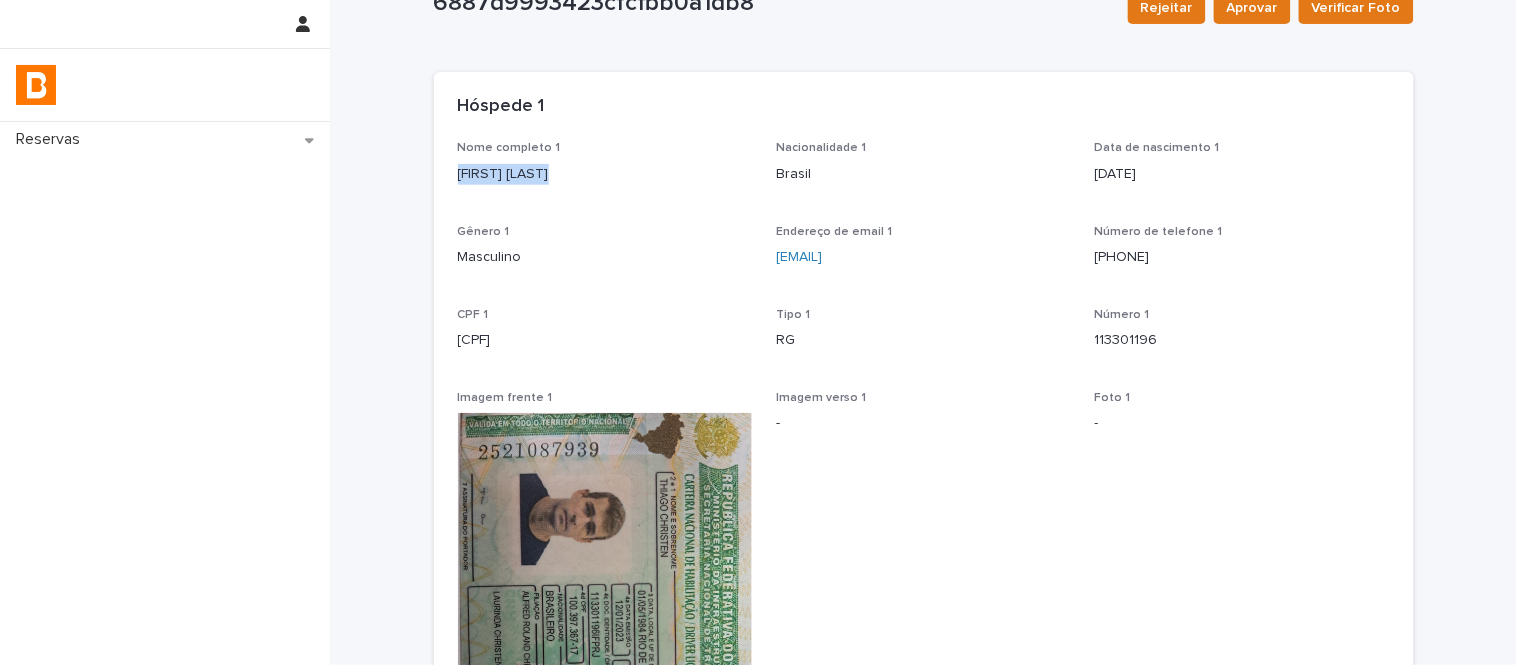 scroll, scrollTop: 111, scrollLeft: 0, axis: vertical 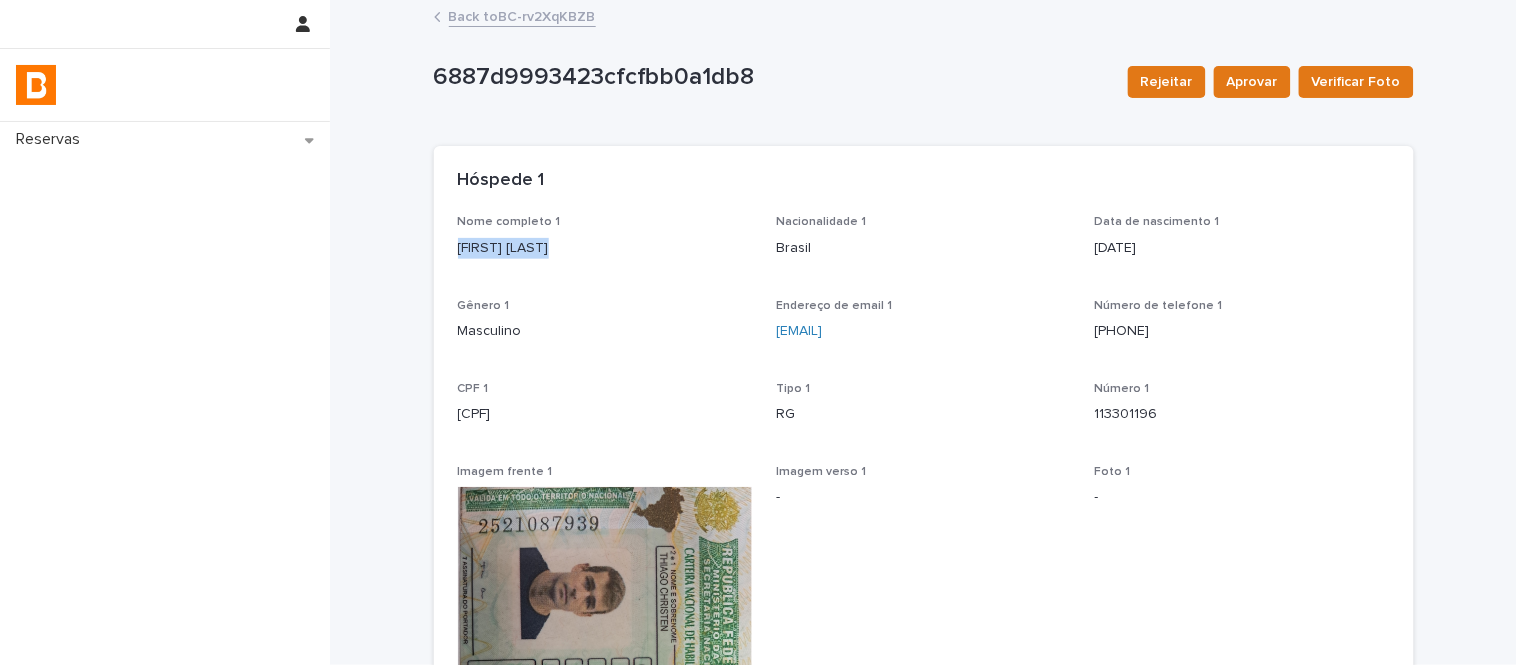click on "Back to  BC-rv2XqKBZB" at bounding box center (522, 15) 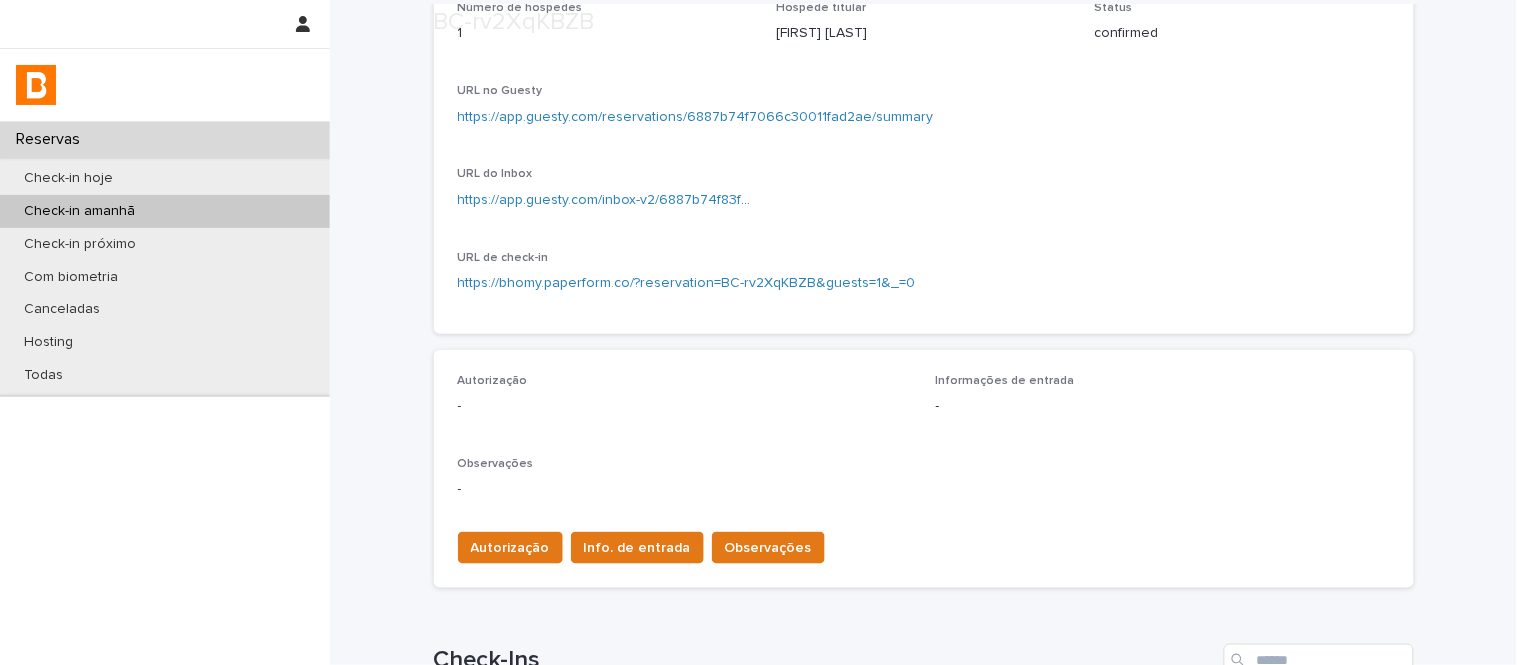 scroll, scrollTop: 555, scrollLeft: 0, axis: vertical 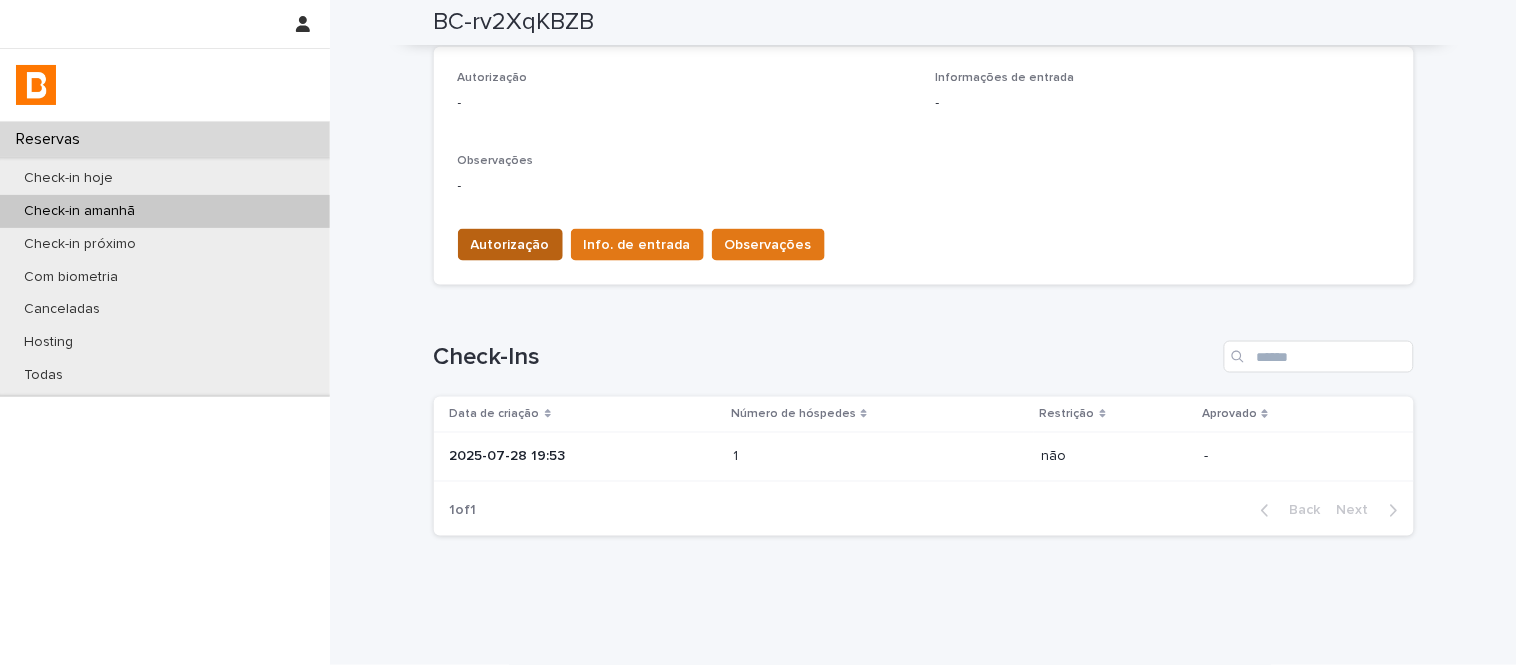 click on "Autorização" at bounding box center (510, 245) 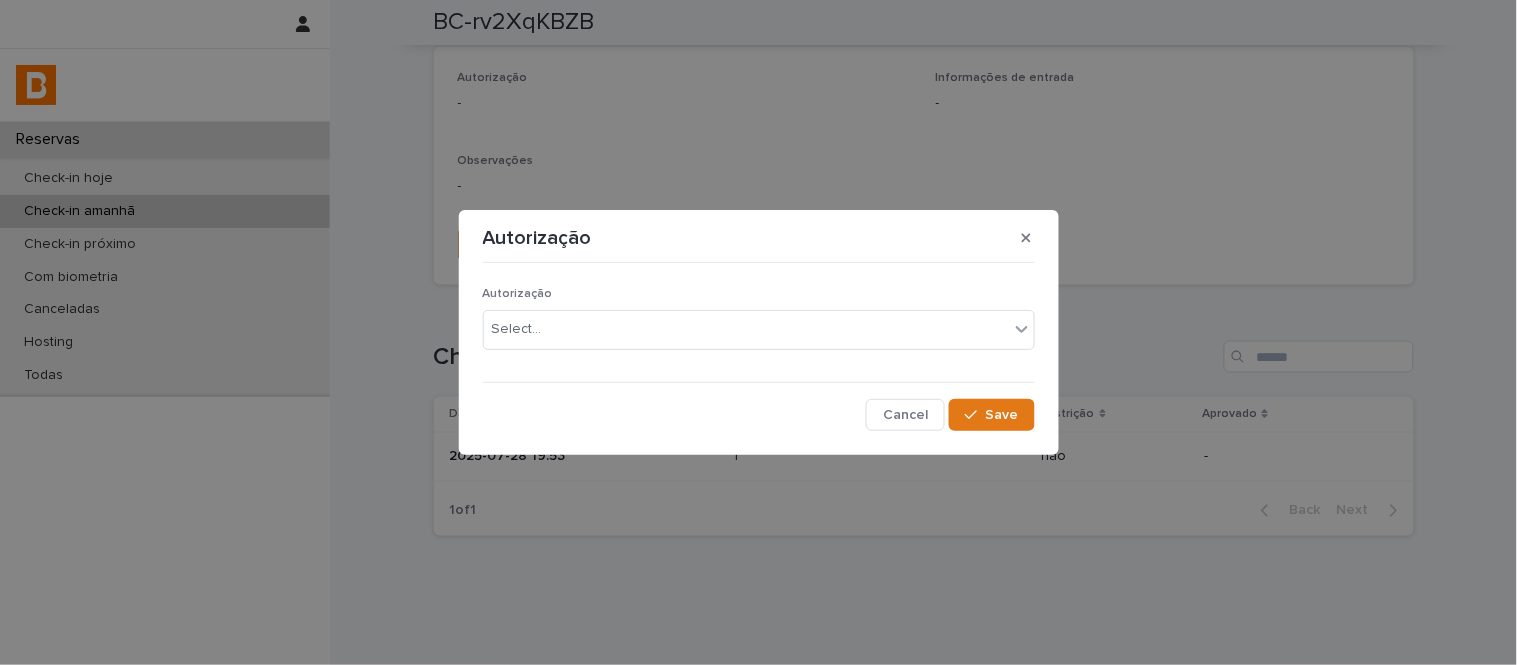 click on "Autorização Select..." at bounding box center [759, 326] 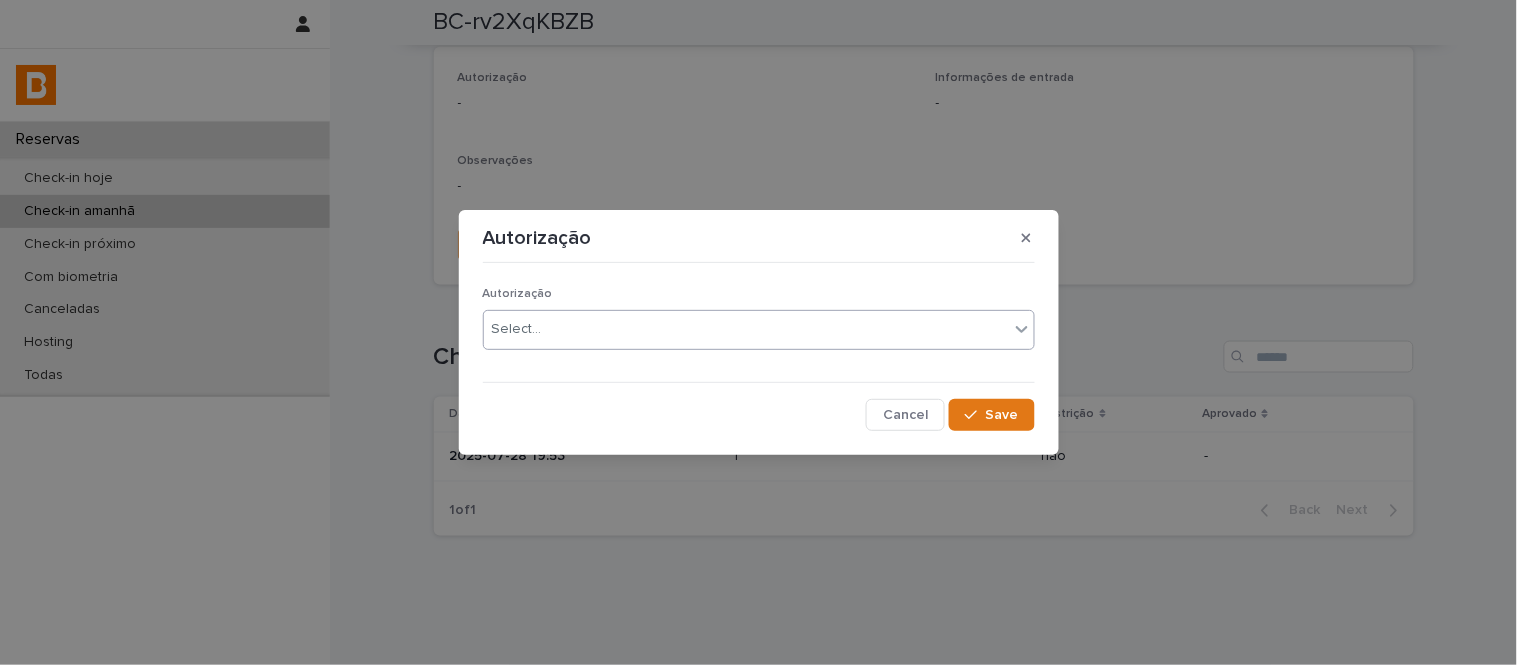 click on "Select..." at bounding box center (746, 329) 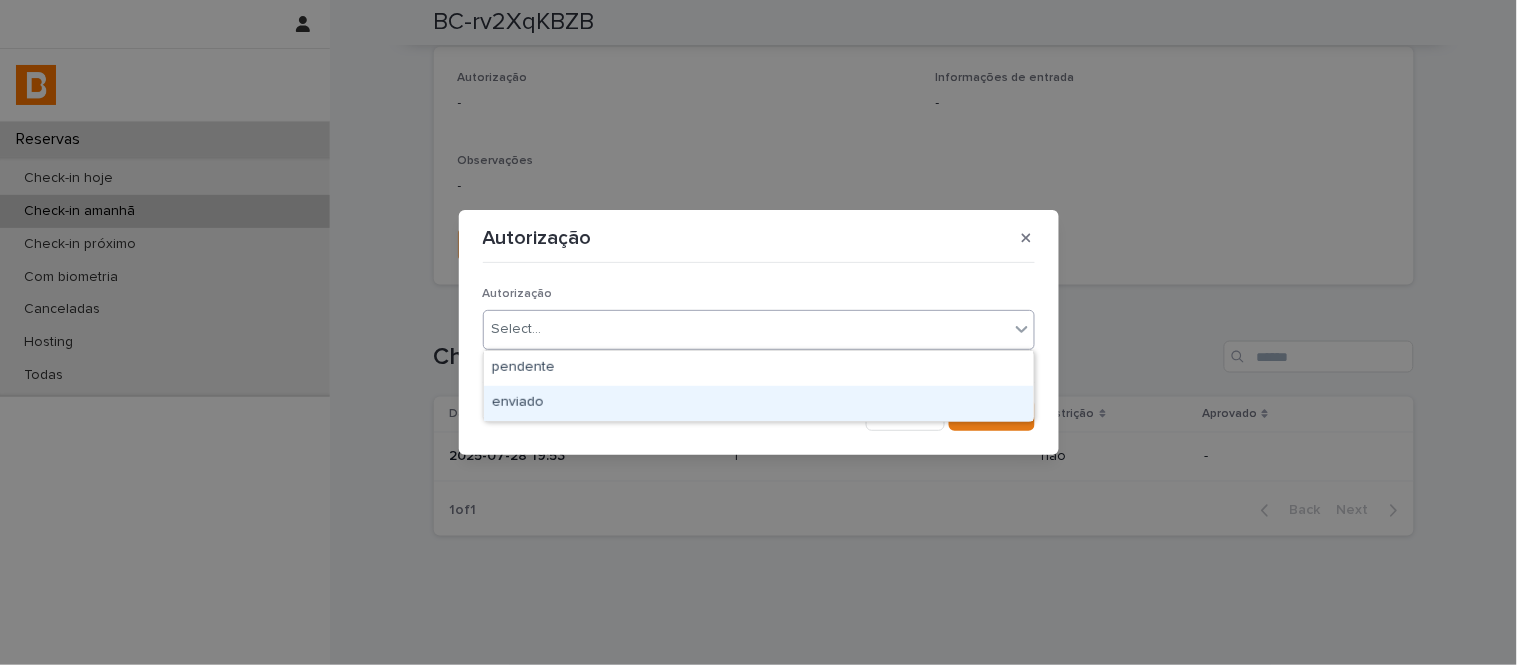 click on "enviado" at bounding box center (759, 403) 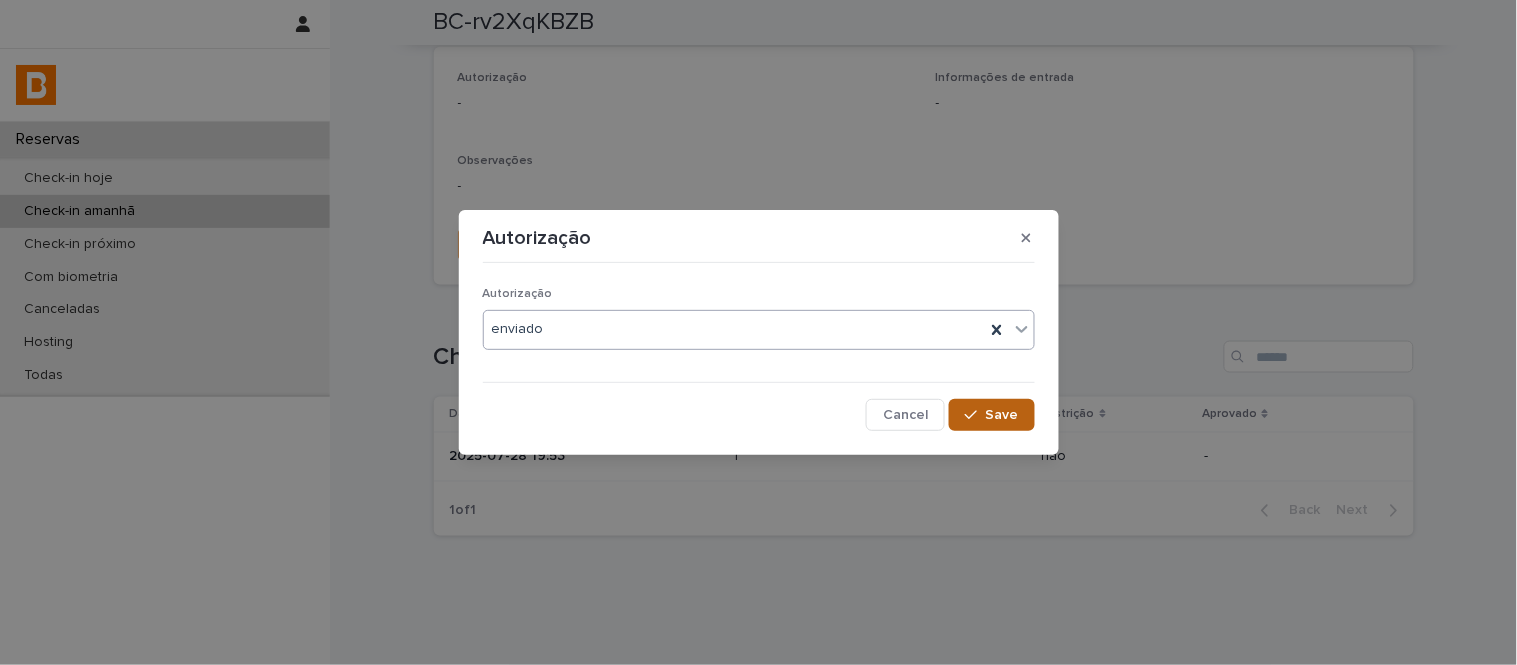 click on "Save" at bounding box center (991, 415) 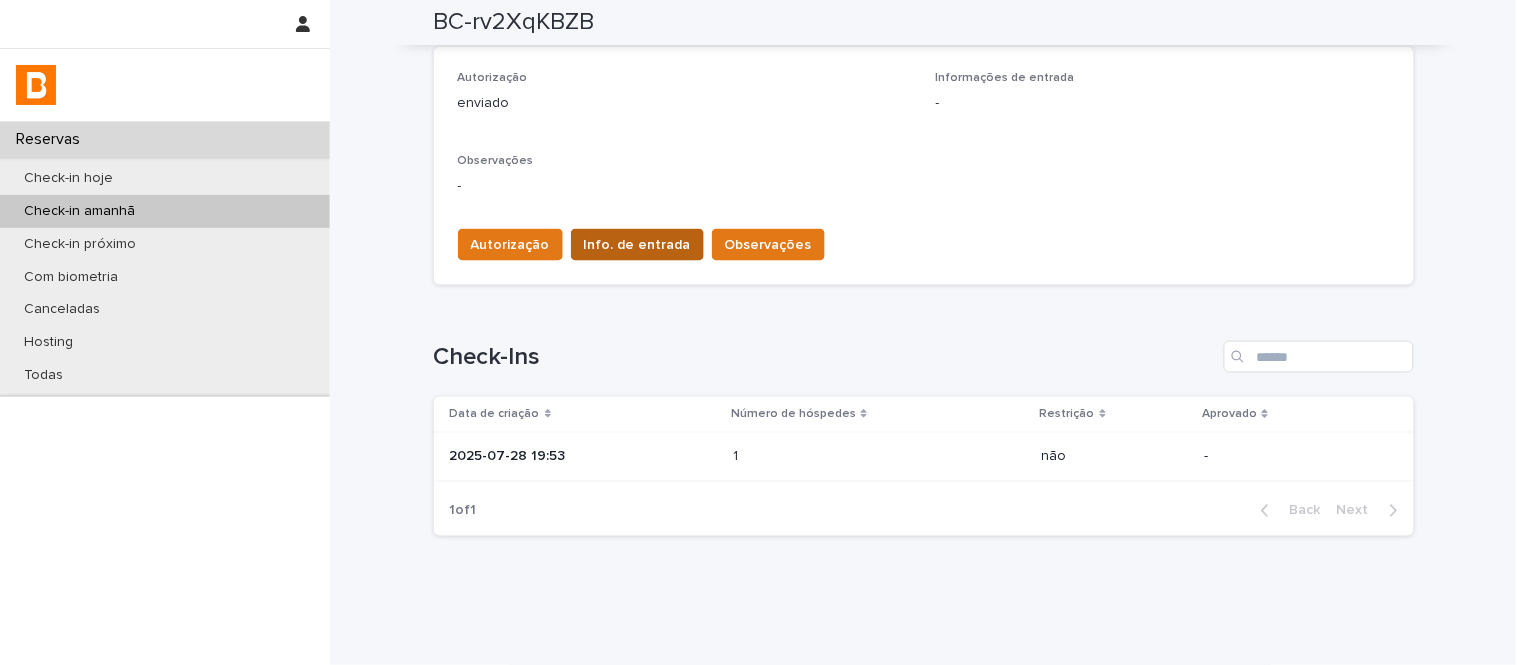 click on "Info. de entrada" at bounding box center (637, 245) 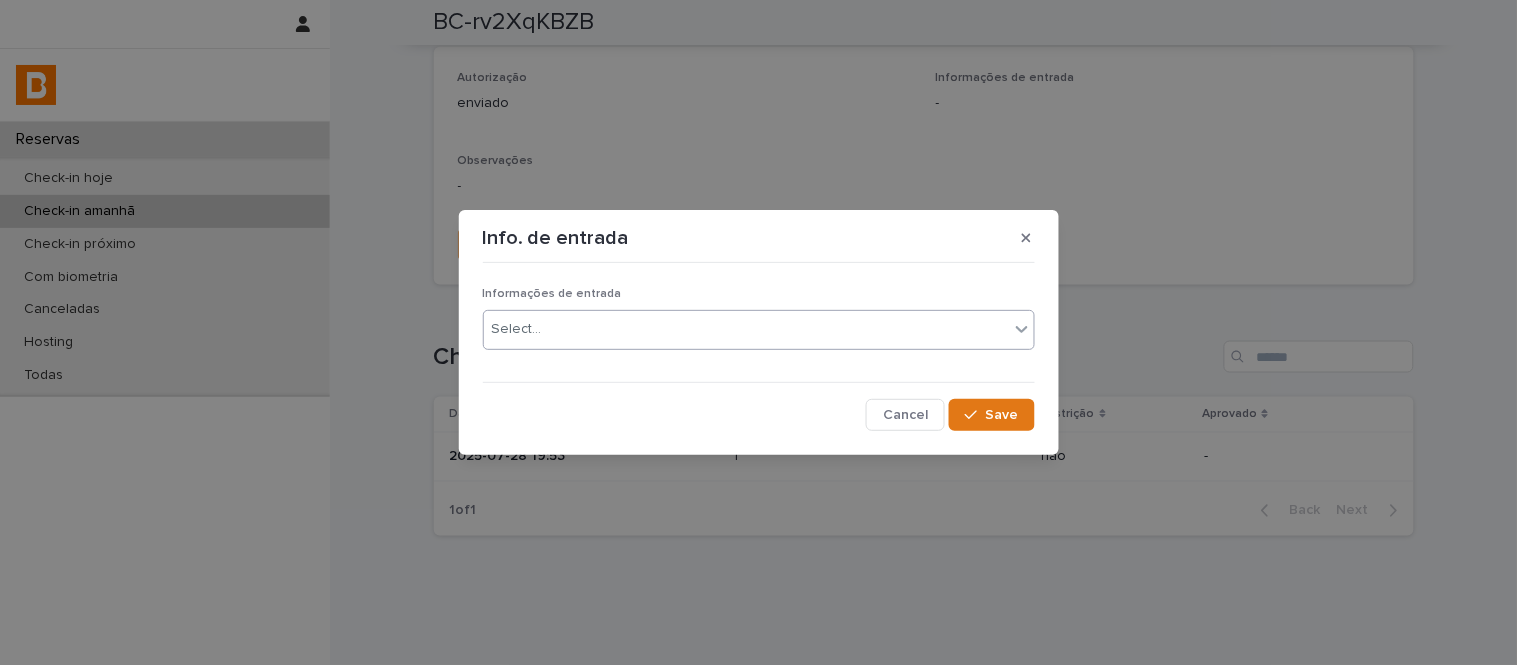 click on "Select..." at bounding box center [759, 330] 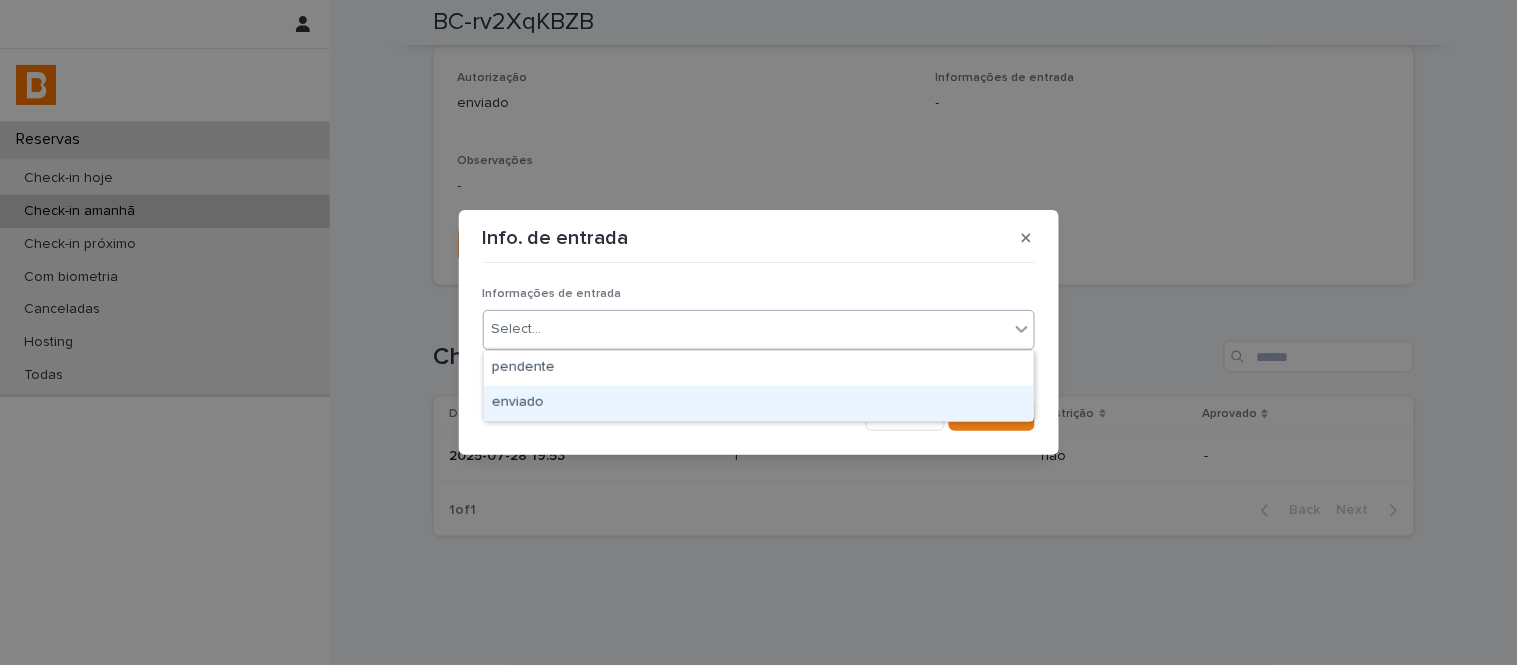 click on "enviado" at bounding box center [759, 403] 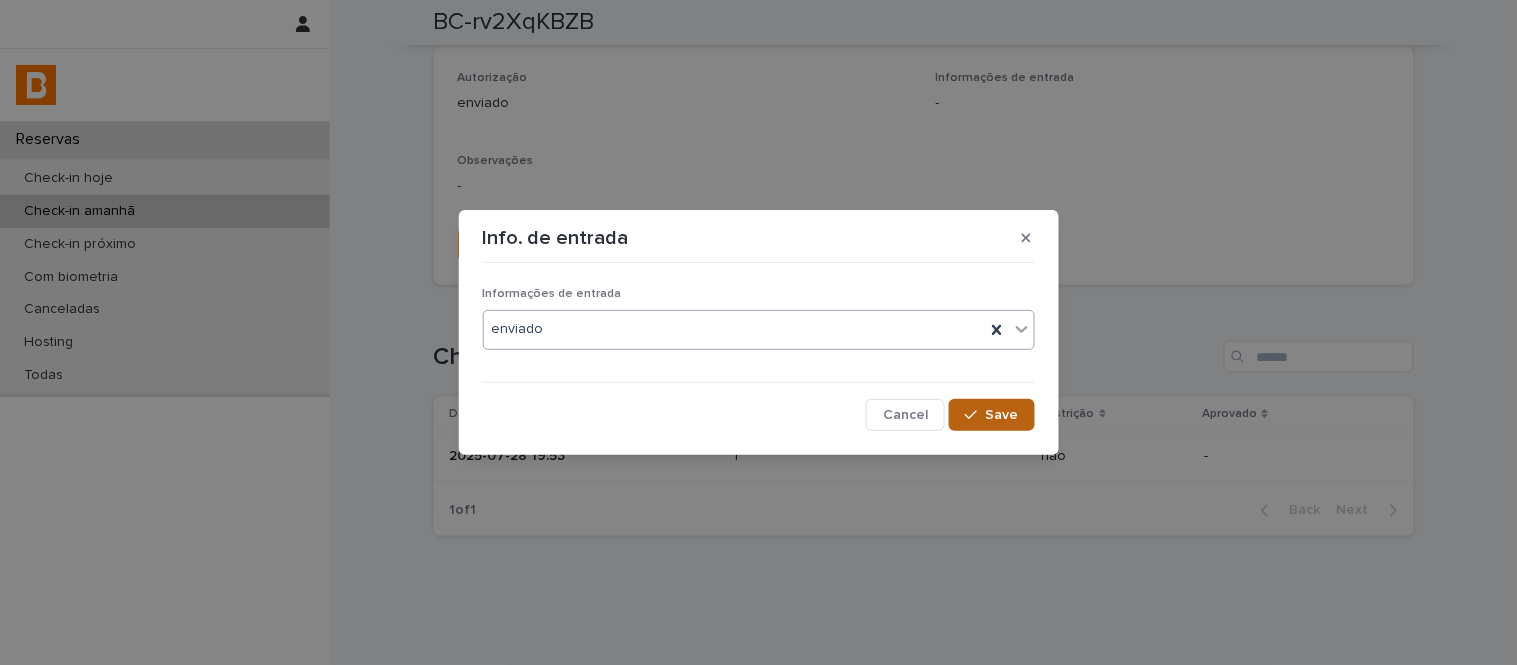 click on "Save" at bounding box center (1002, 415) 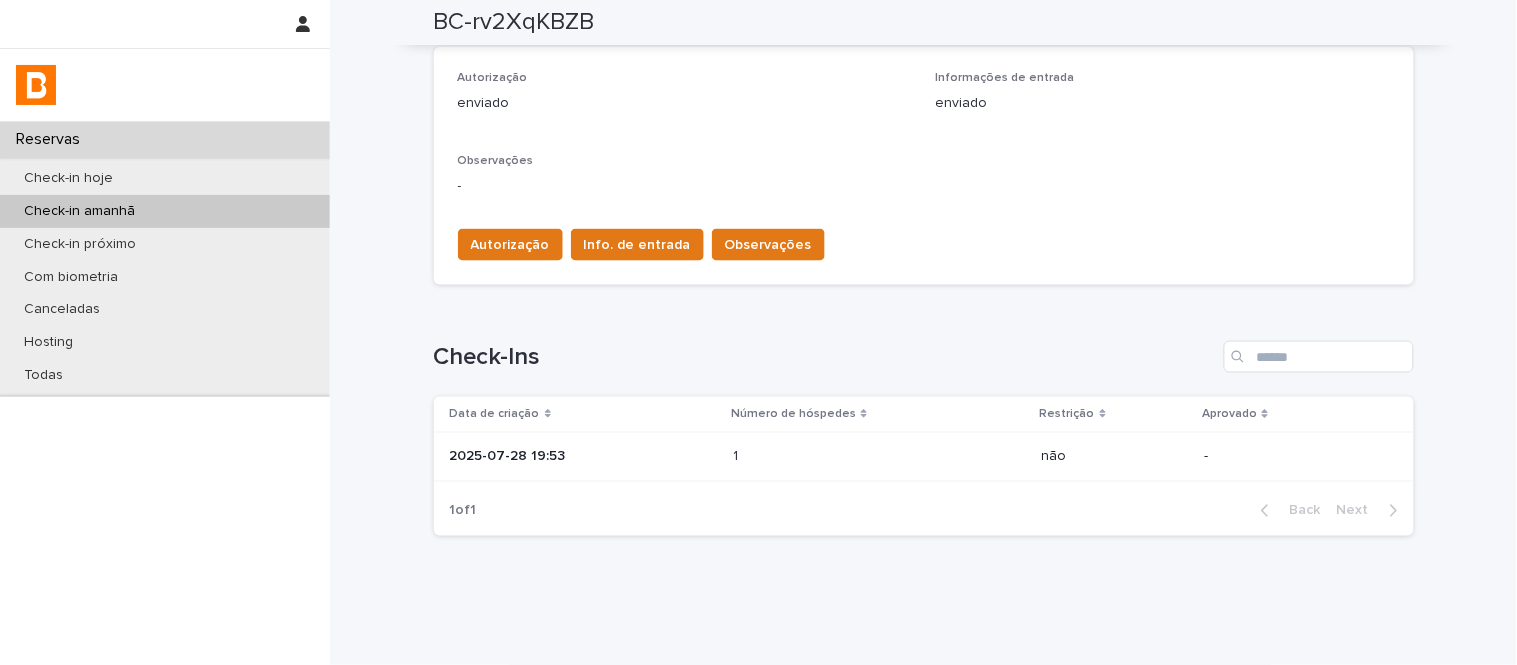 click on "Autorização Info. de entrada Observações" at bounding box center [924, 241] 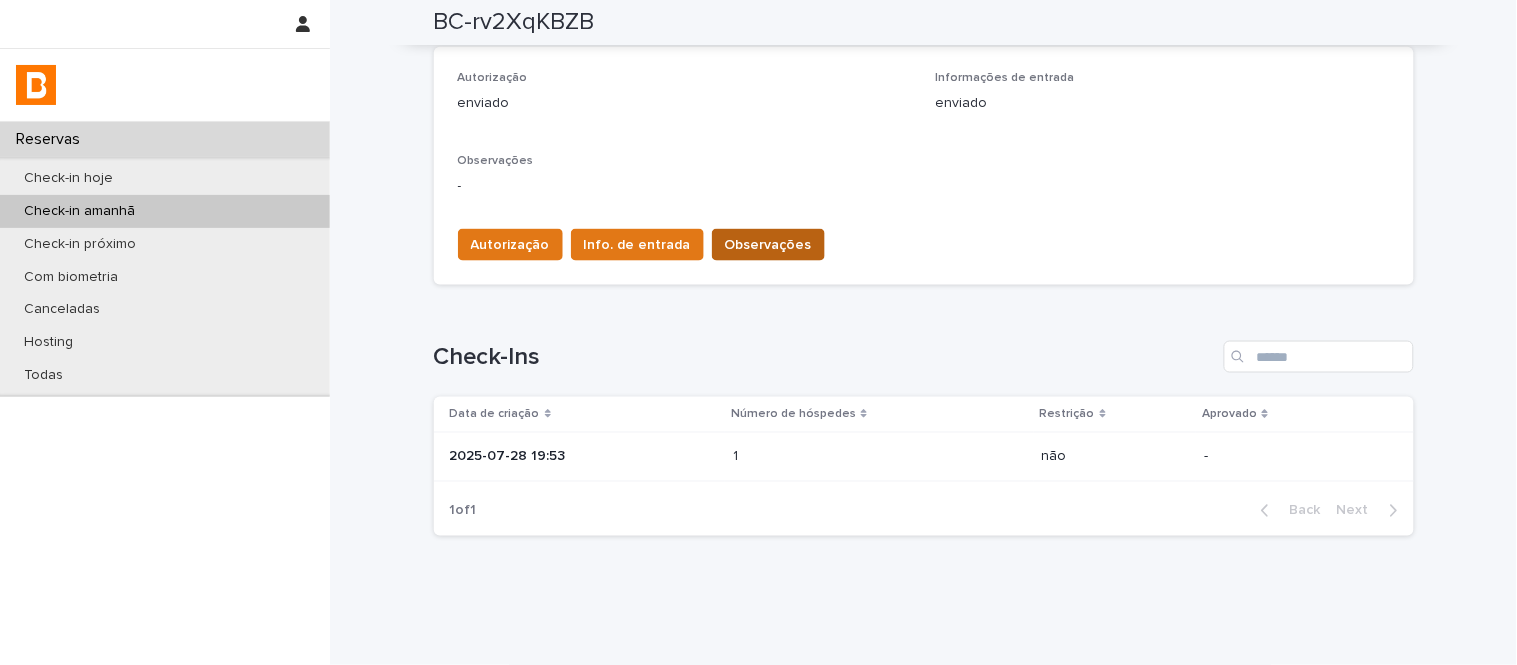 click on "Observações" at bounding box center (768, 245) 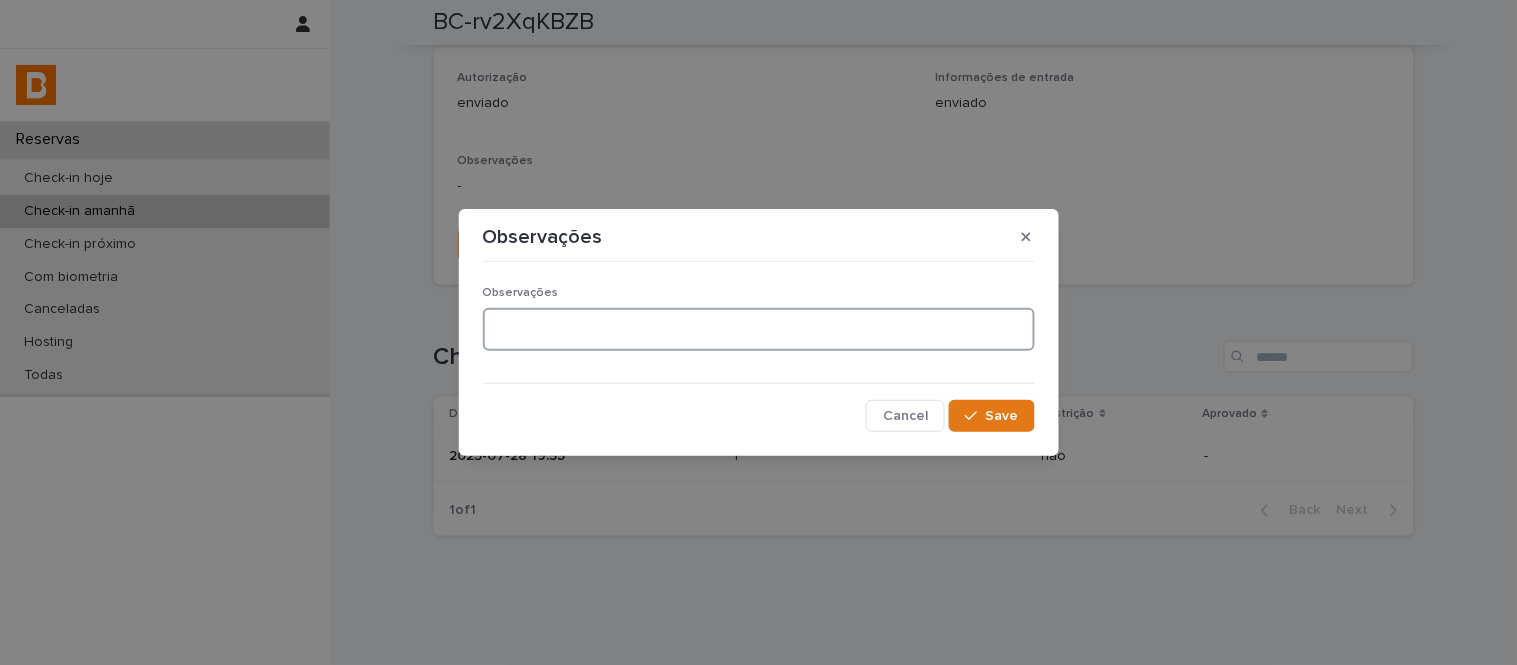 click at bounding box center [759, 329] 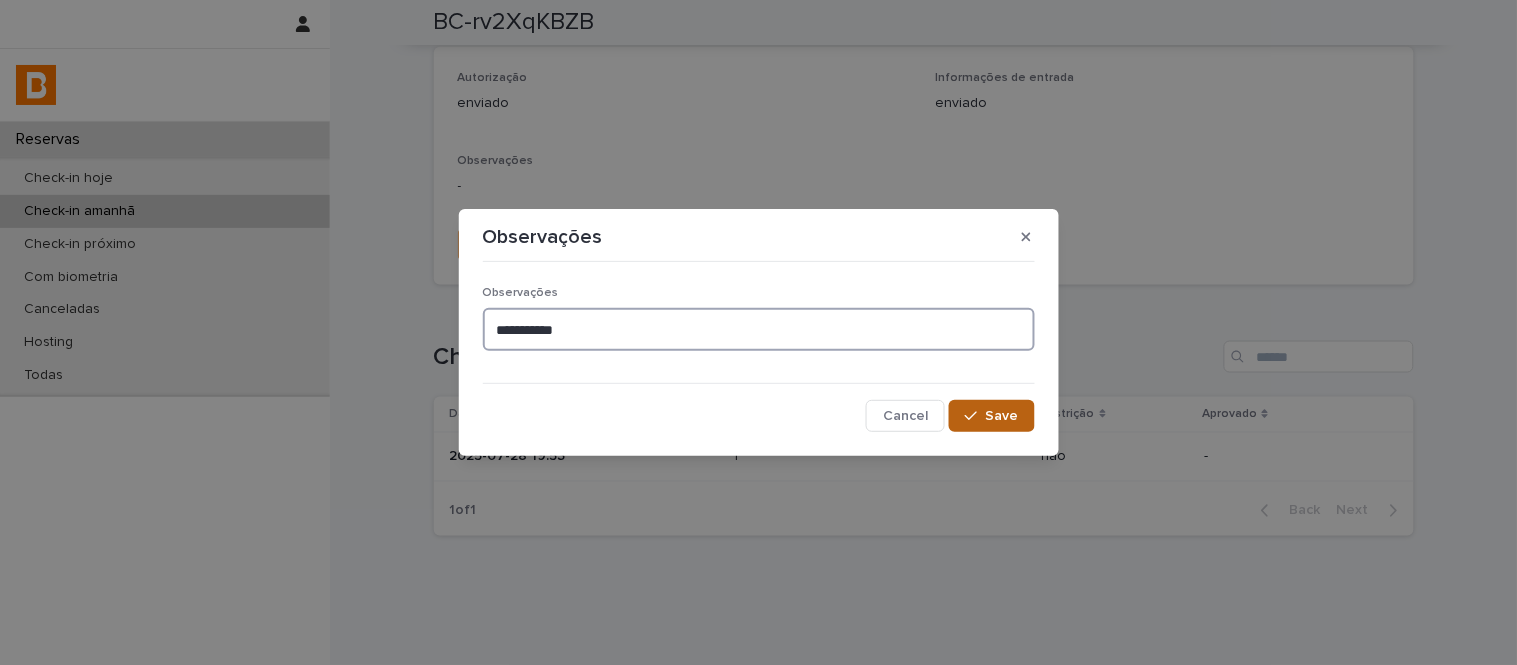 type on "**********" 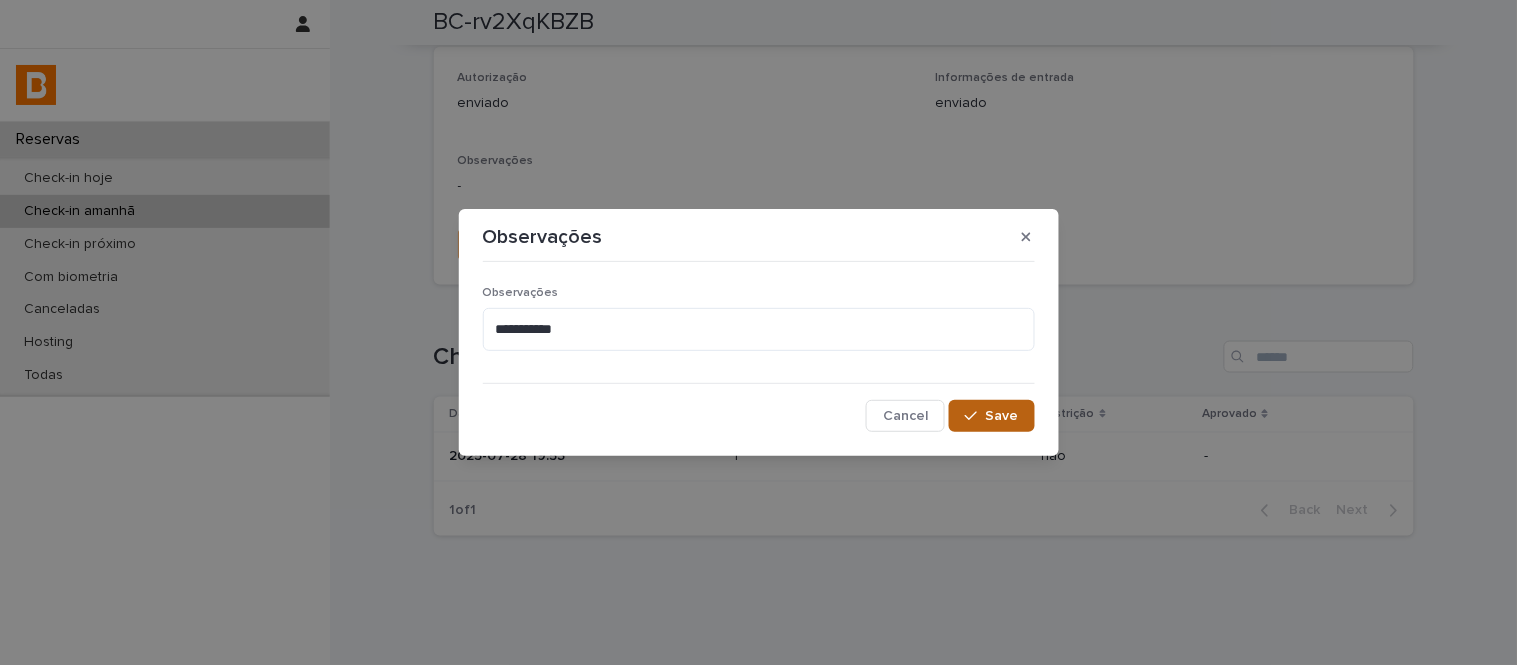 click on "Save" at bounding box center (991, 416) 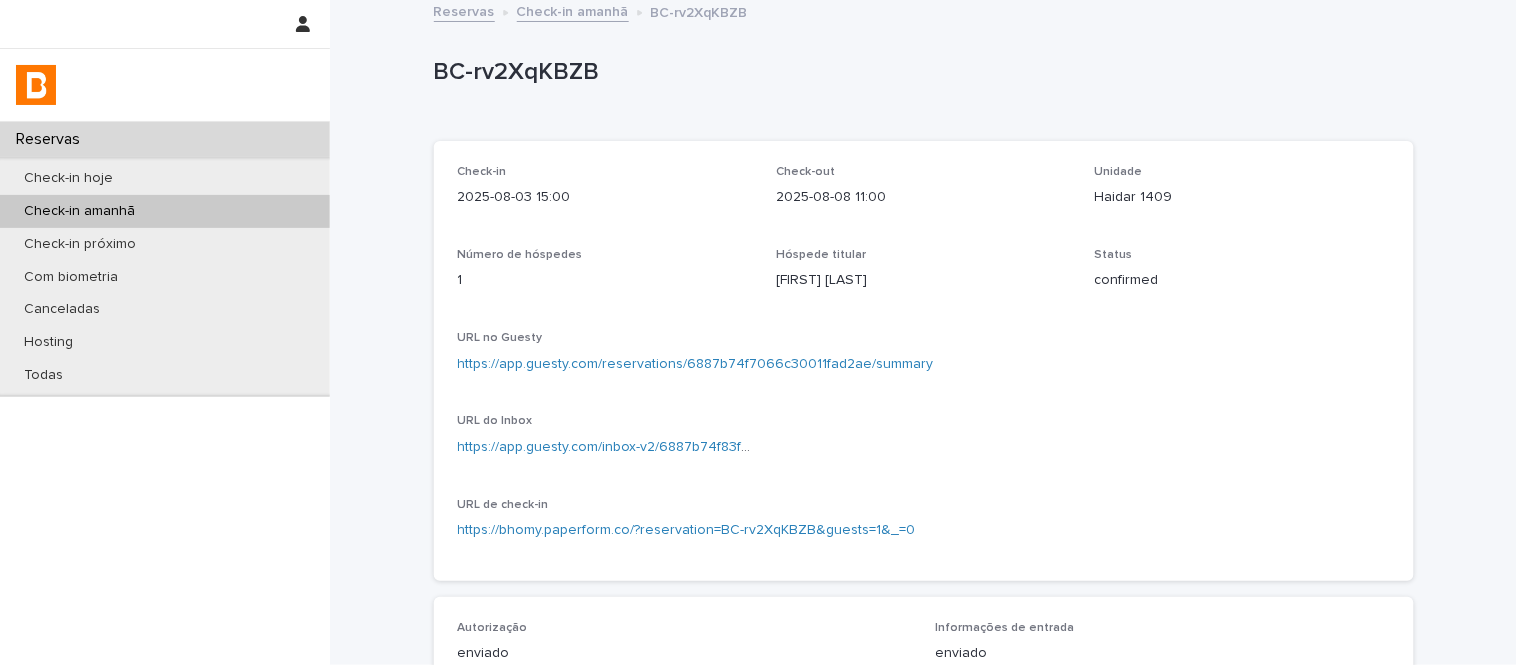 scroll, scrollTop: 0, scrollLeft: 0, axis: both 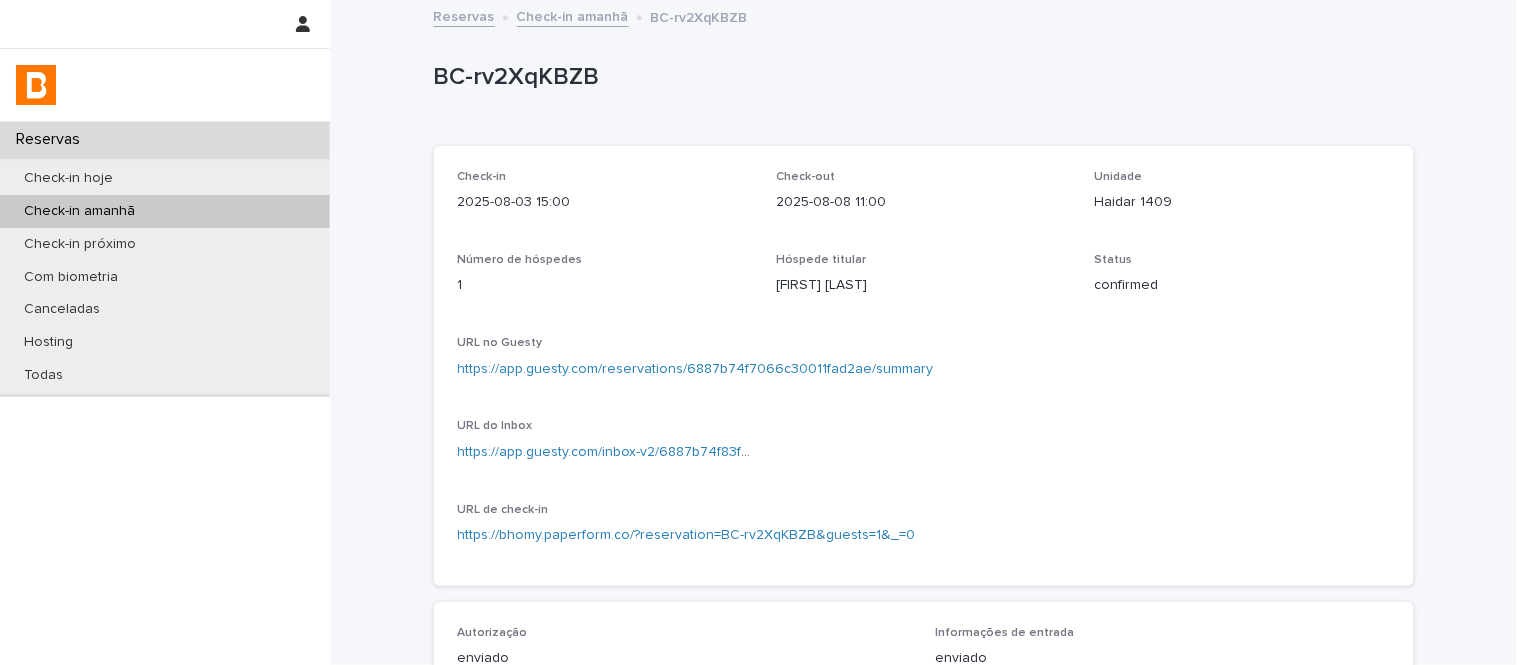 click on "Check-in amanhã" at bounding box center [573, 15] 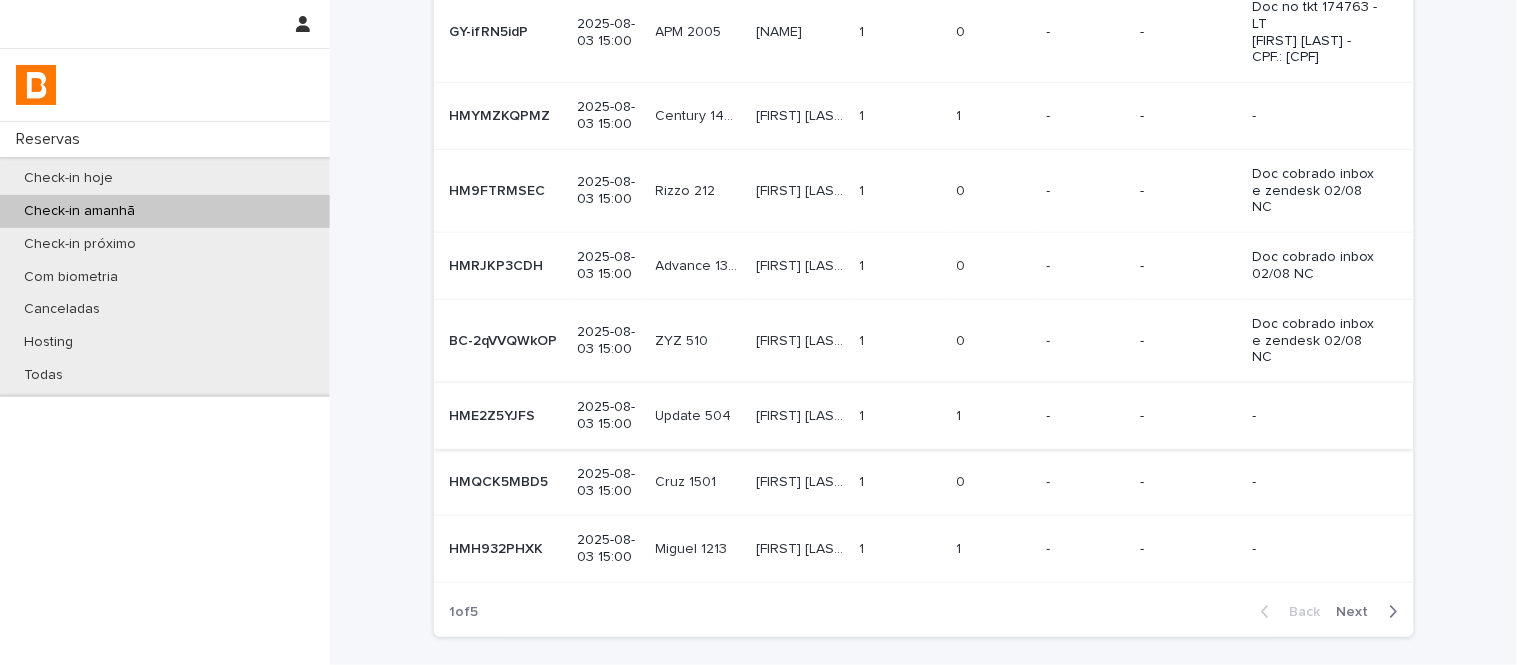 scroll, scrollTop: 333, scrollLeft: 0, axis: vertical 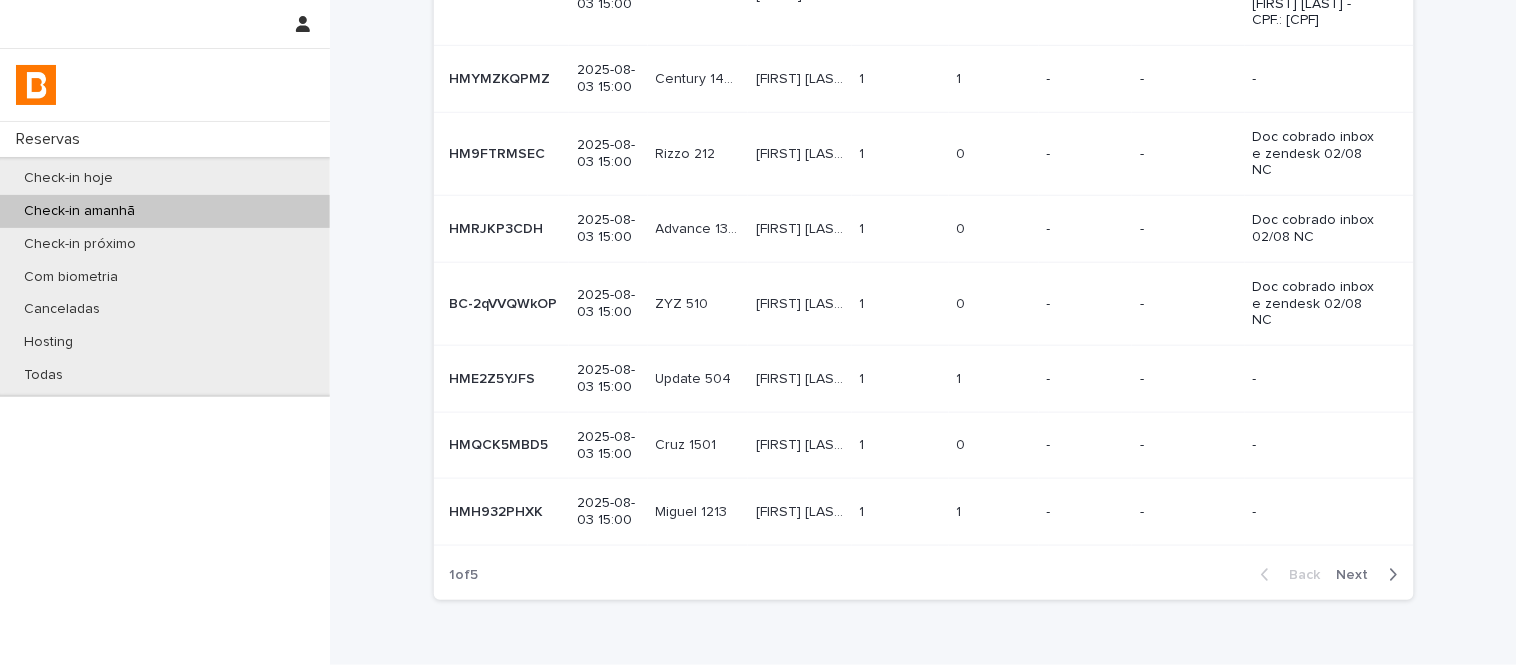 click on "Next" at bounding box center [1371, 575] 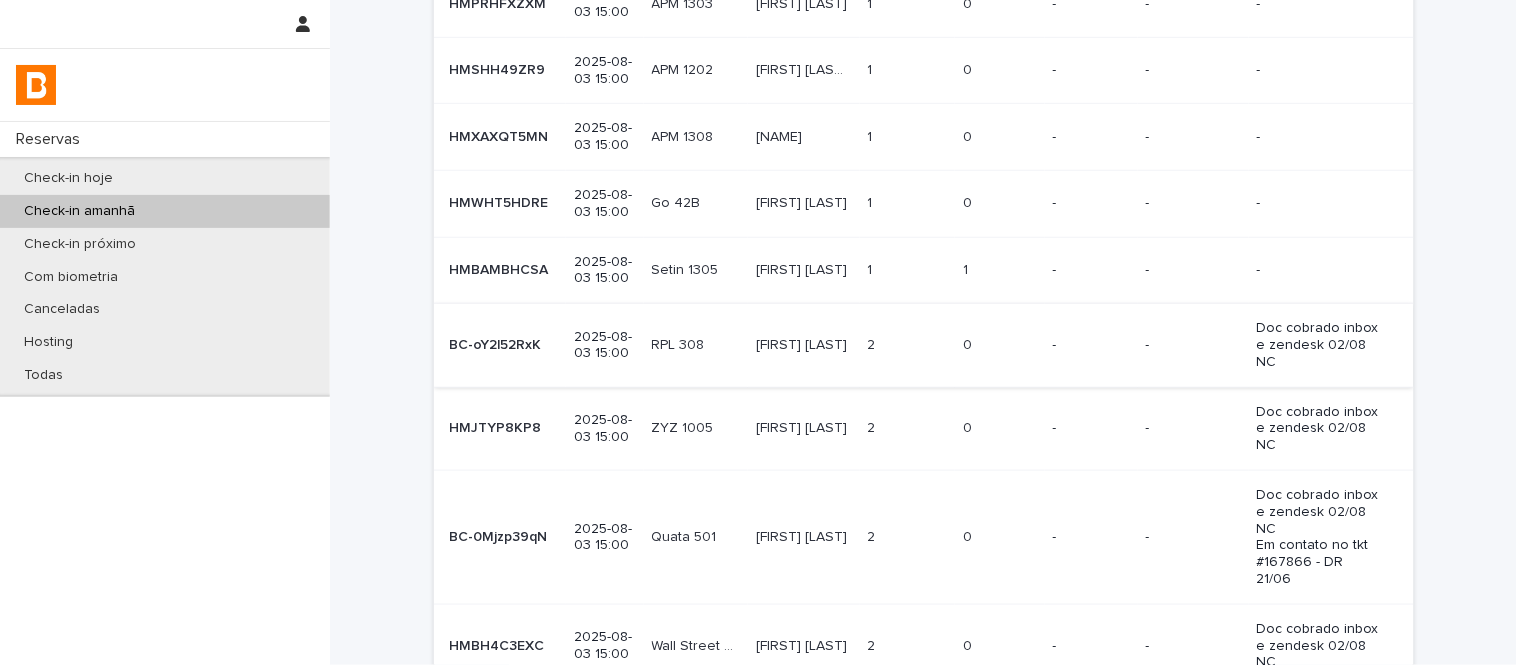 scroll, scrollTop: 74, scrollLeft: 0, axis: vertical 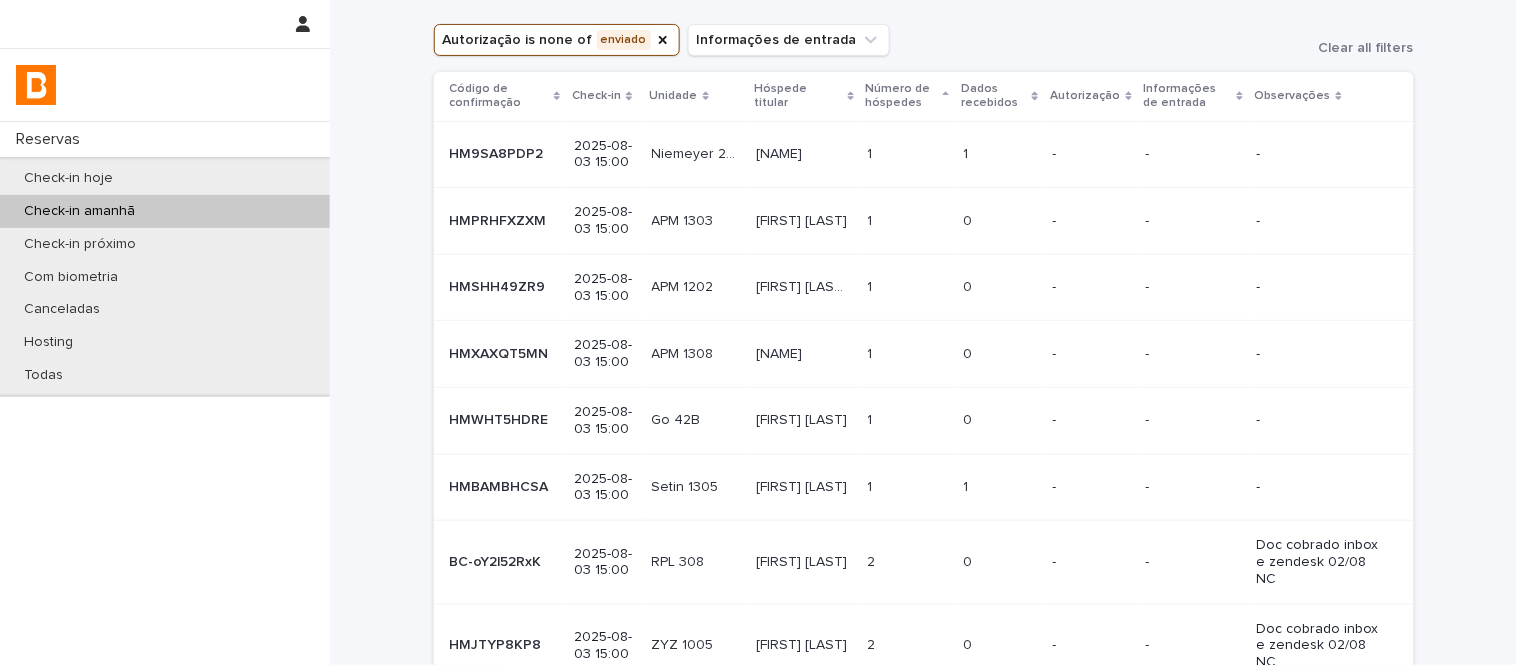 click on "[FIRST] [LAST]" at bounding box center [803, 485] 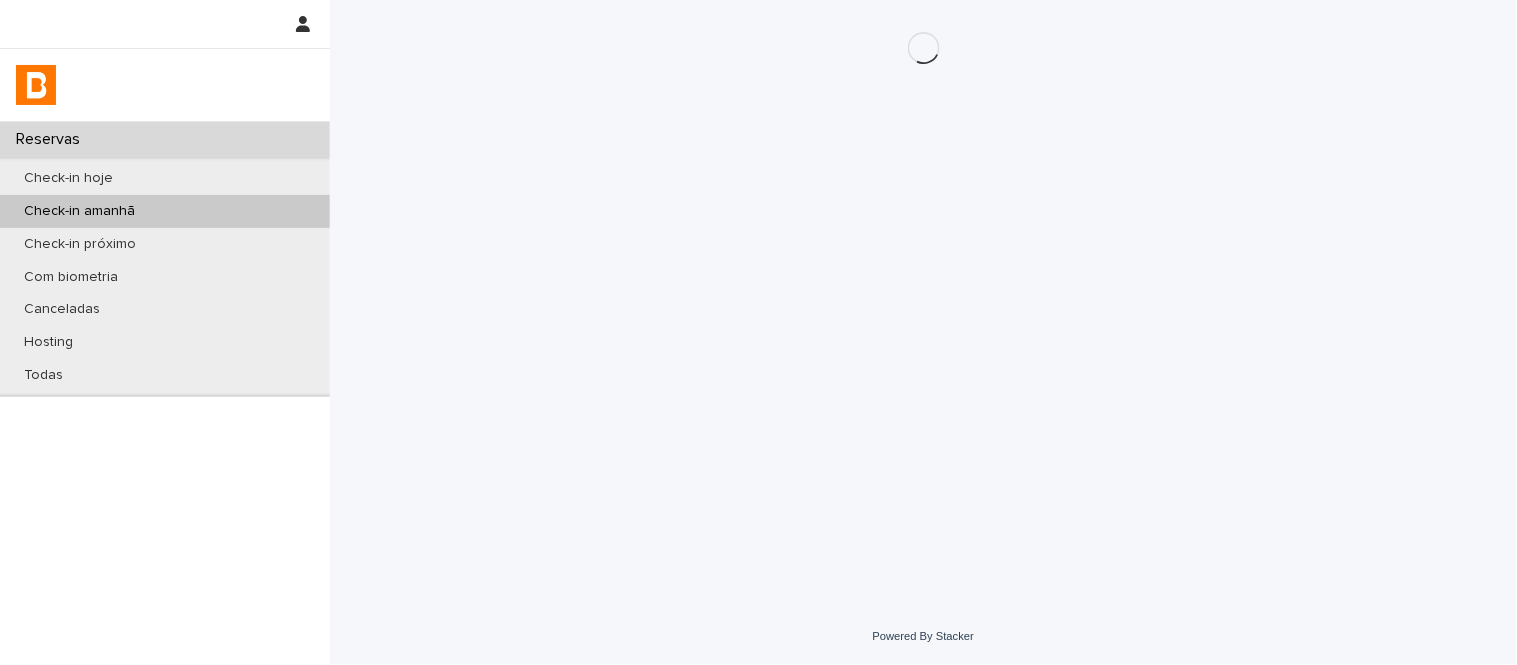 scroll, scrollTop: 0, scrollLeft: 0, axis: both 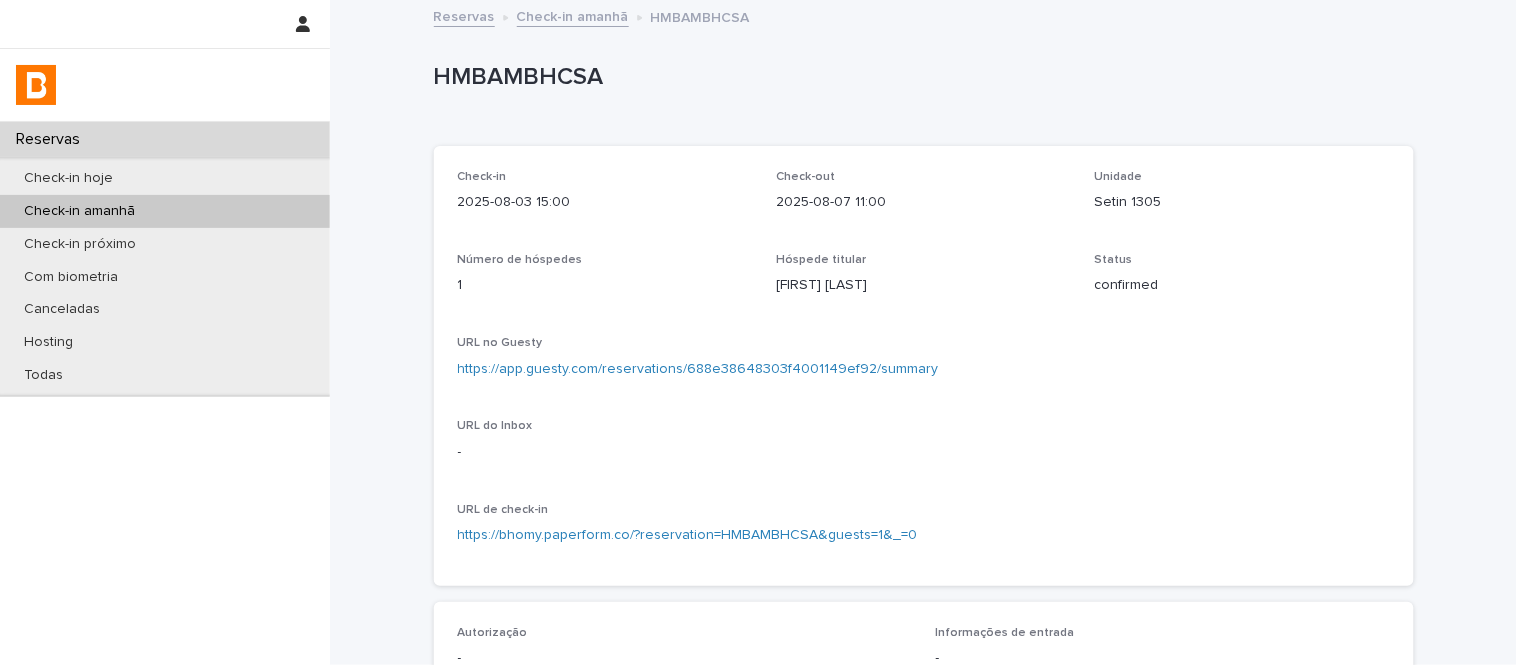click on "Setin 1305" at bounding box center [1242, 202] 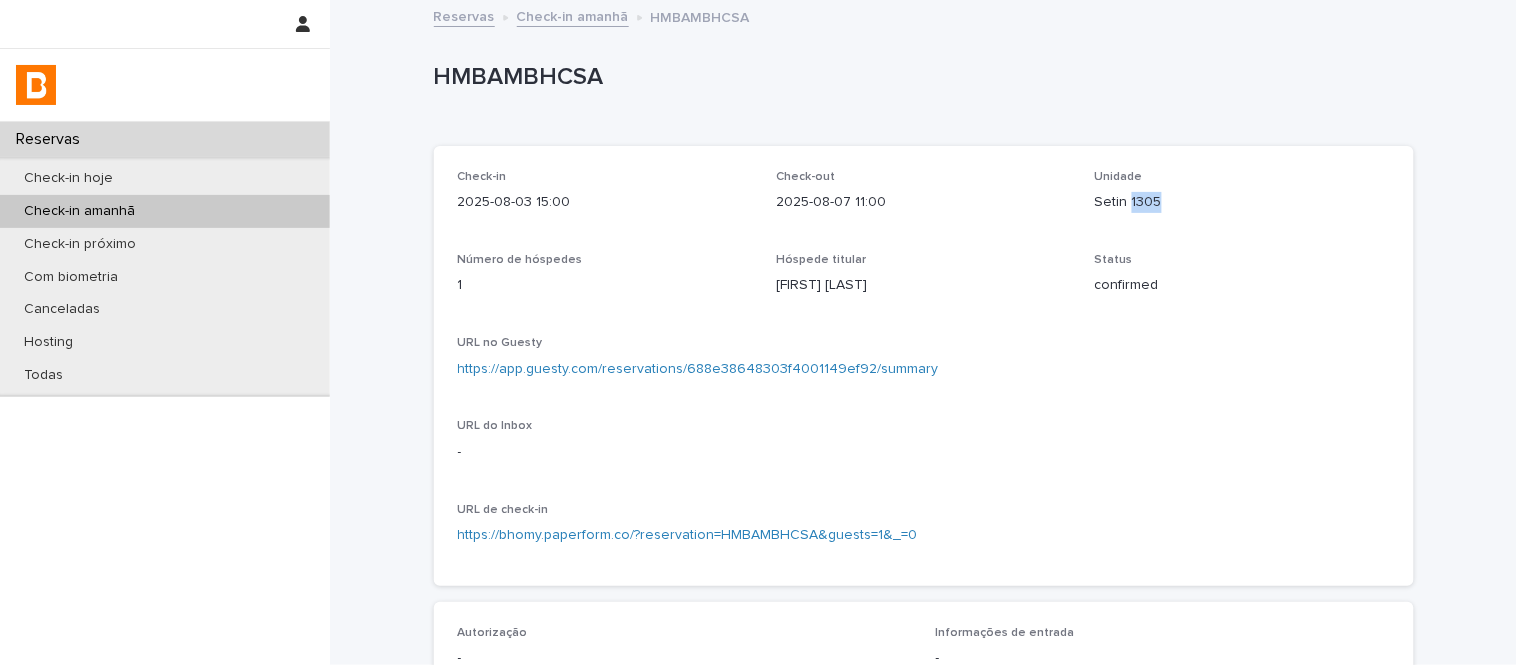 click on "Setin 1305" at bounding box center [1242, 202] 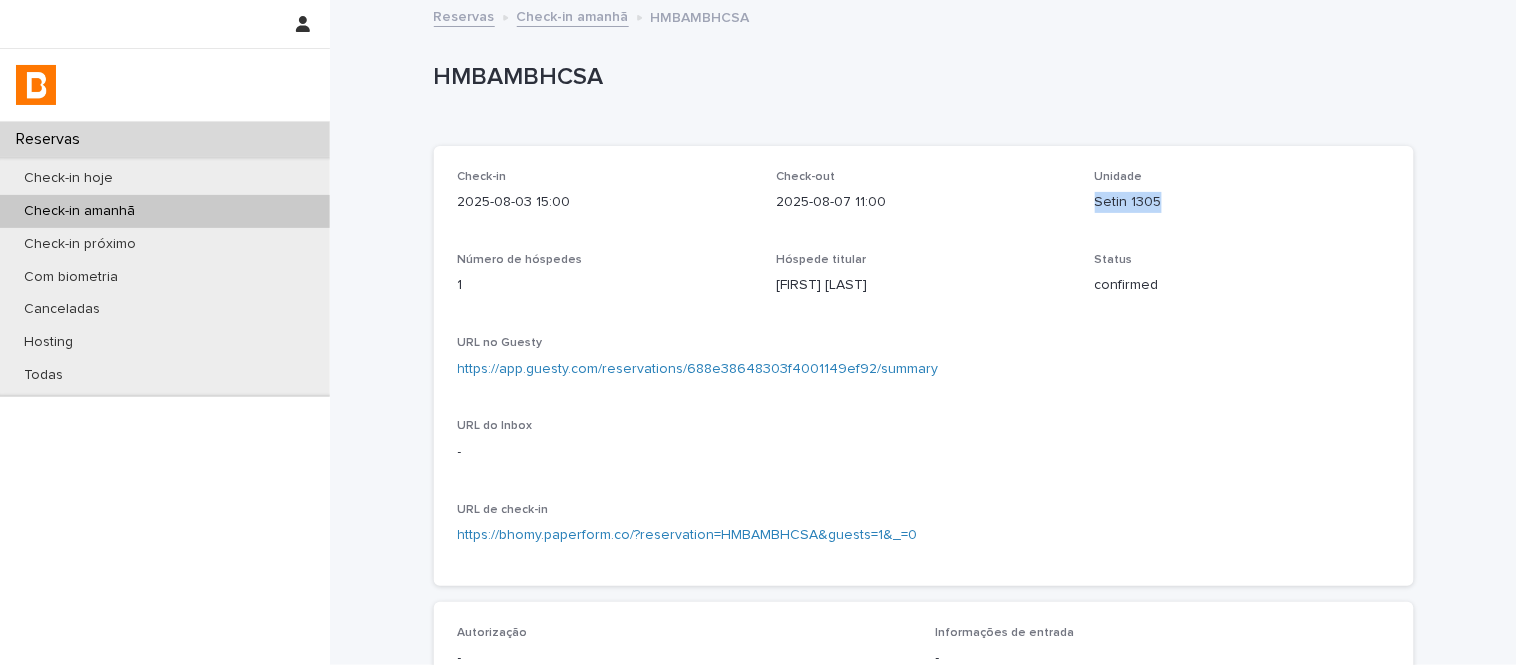 click on "Setin 1305" at bounding box center [1242, 202] 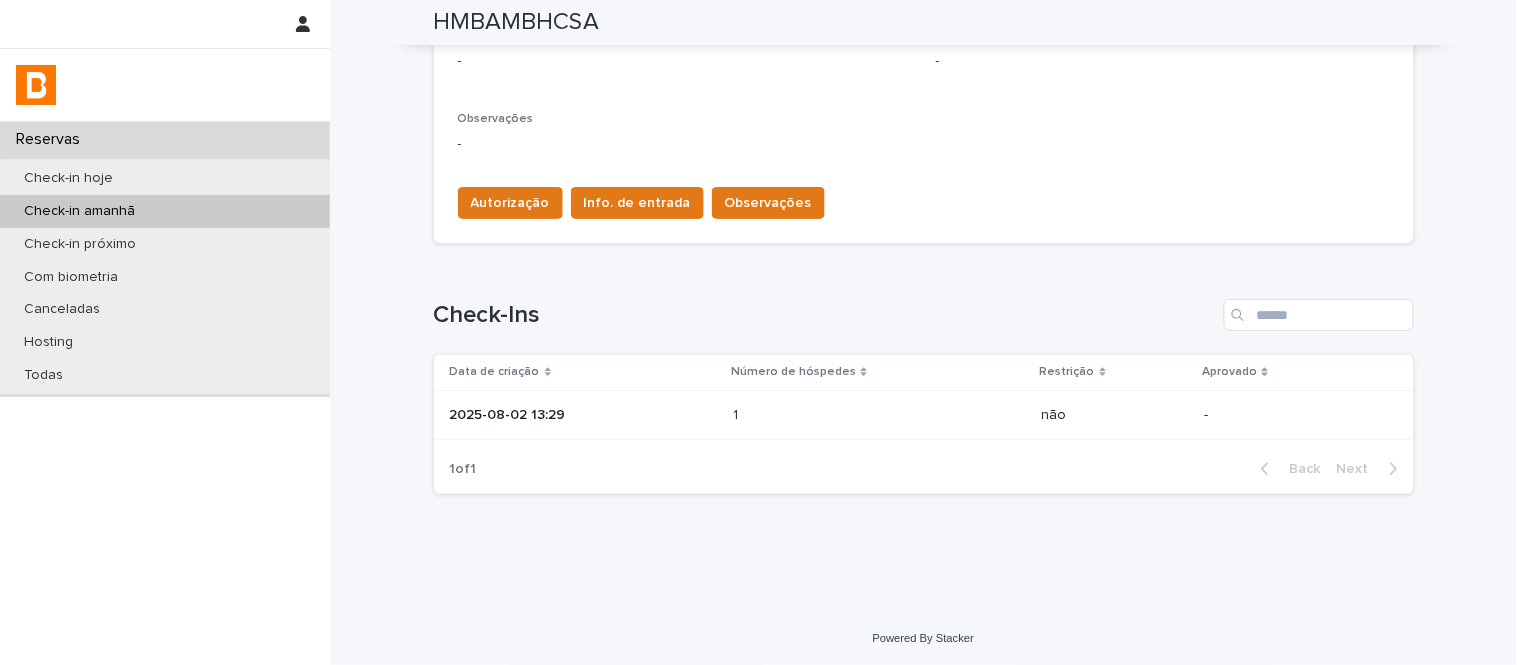scroll, scrollTop: 598, scrollLeft: 0, axis: vertical 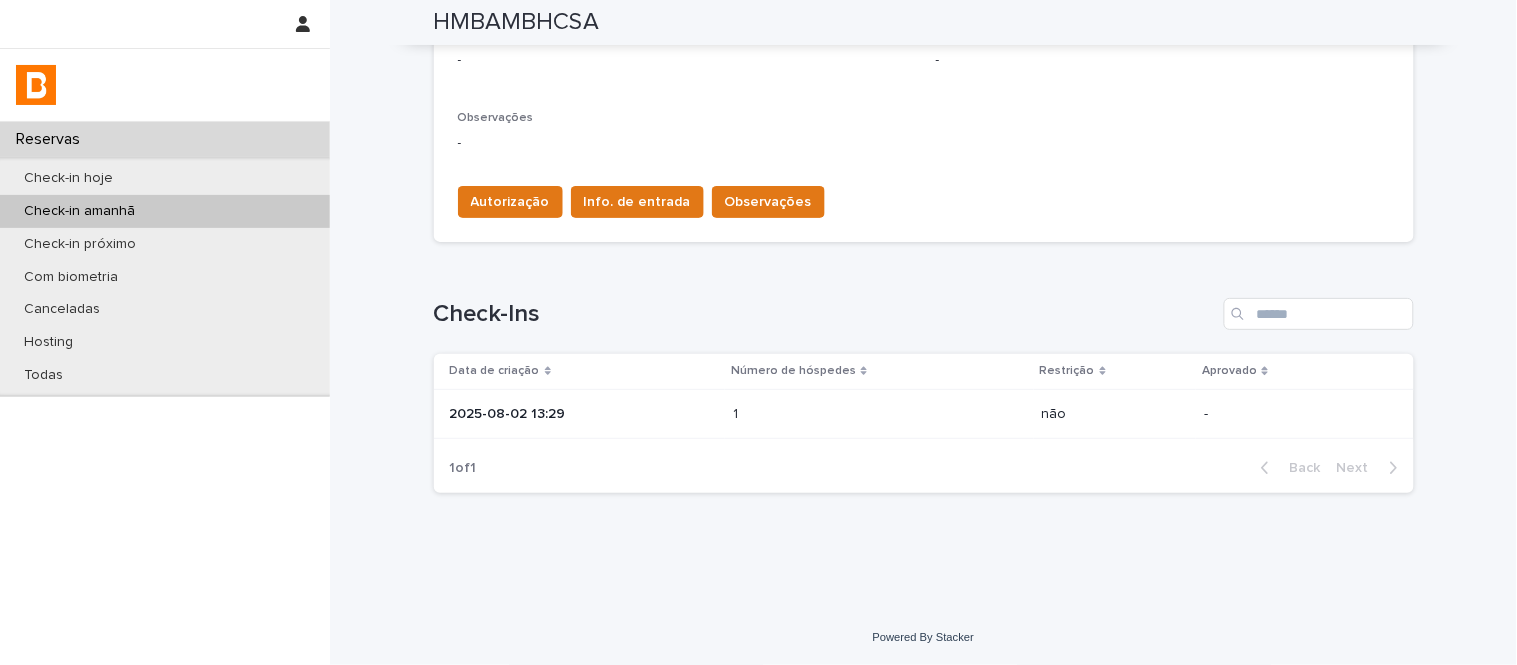 click on "2025-08-02 13:29" at bounding box center (583, 414) 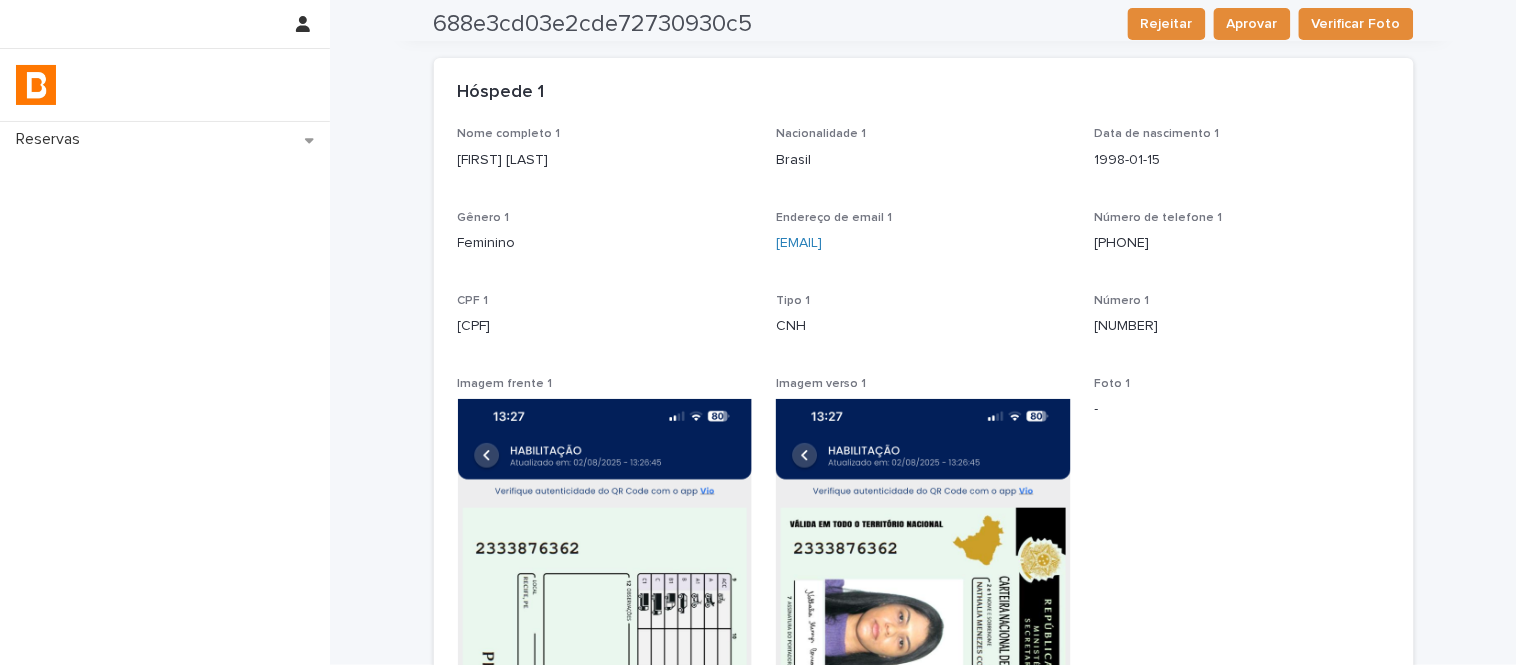 scroll, scrollTop: 0, scrollLeft: 0, axis: both 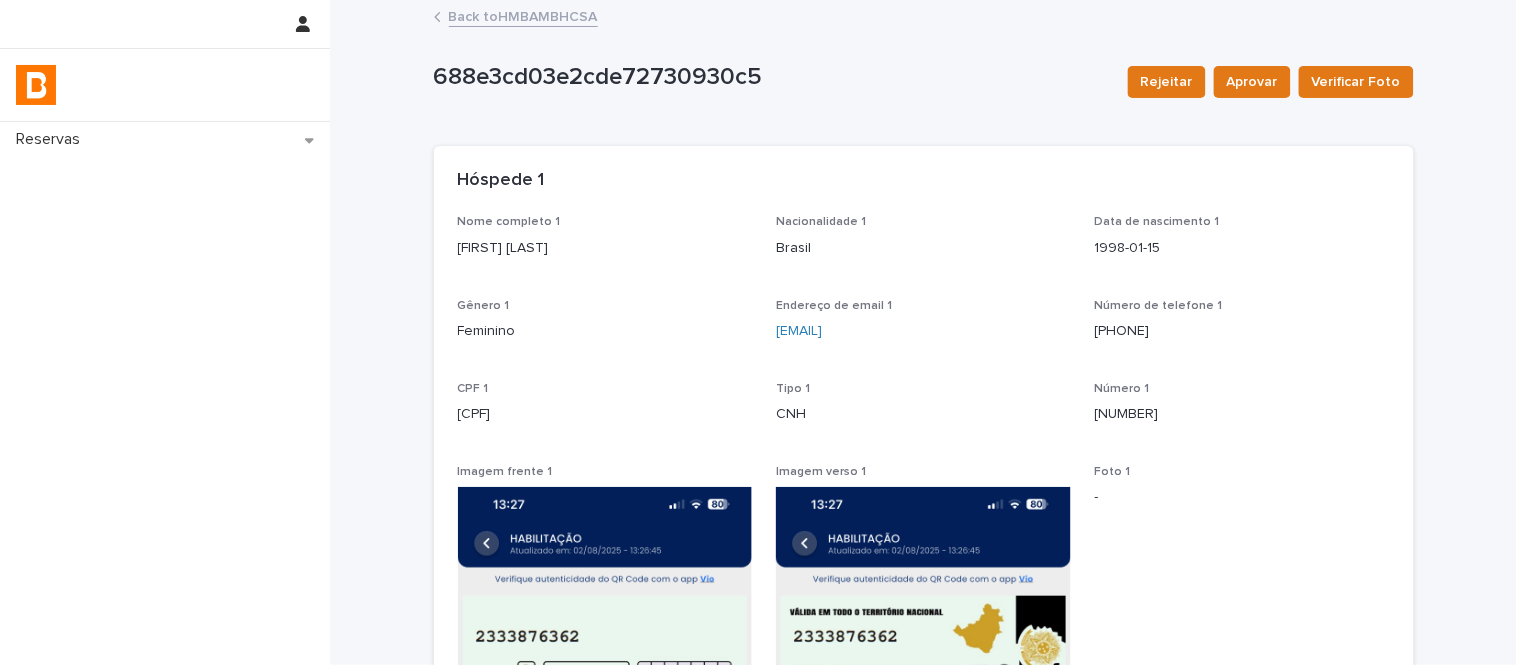 click on "Back to  HMBAMBHCSA" at bounding box center (523, 15) 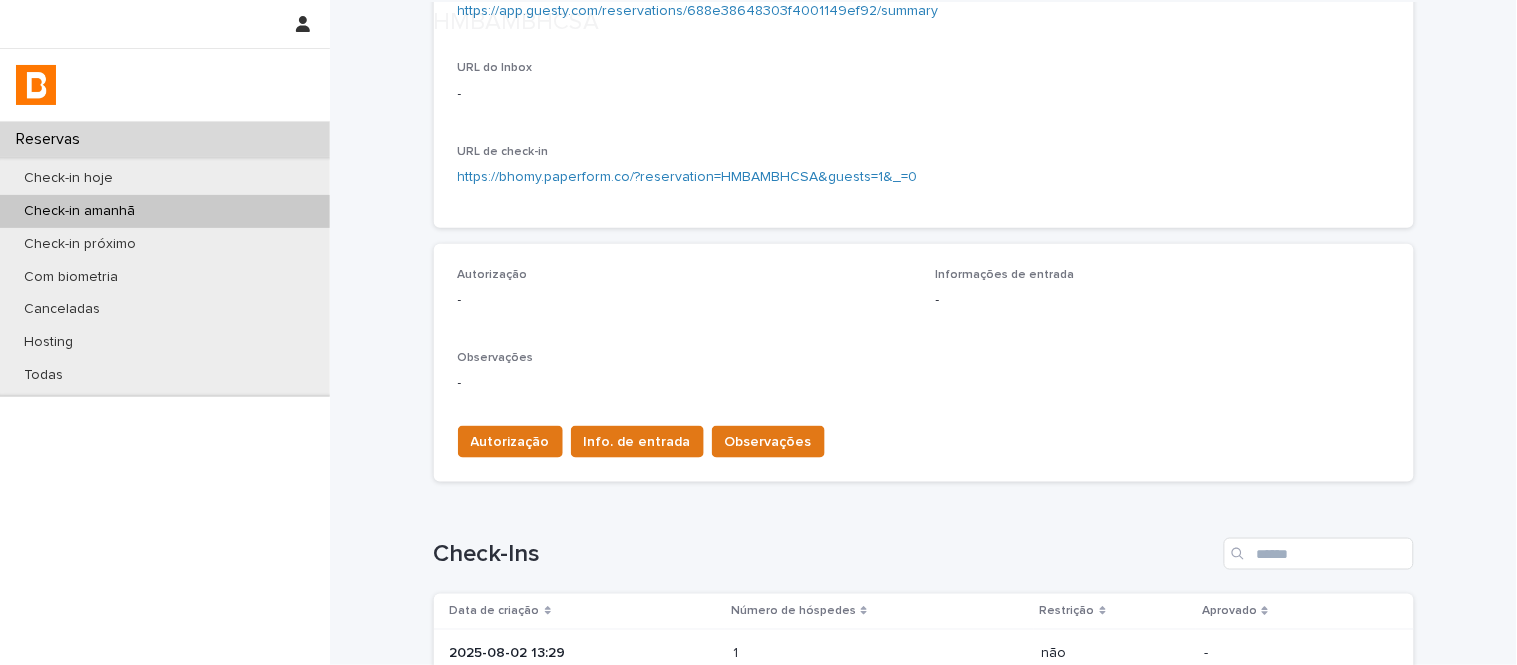 scroll, scrollTop: 555, scrollLeft: 0, axis: vertical 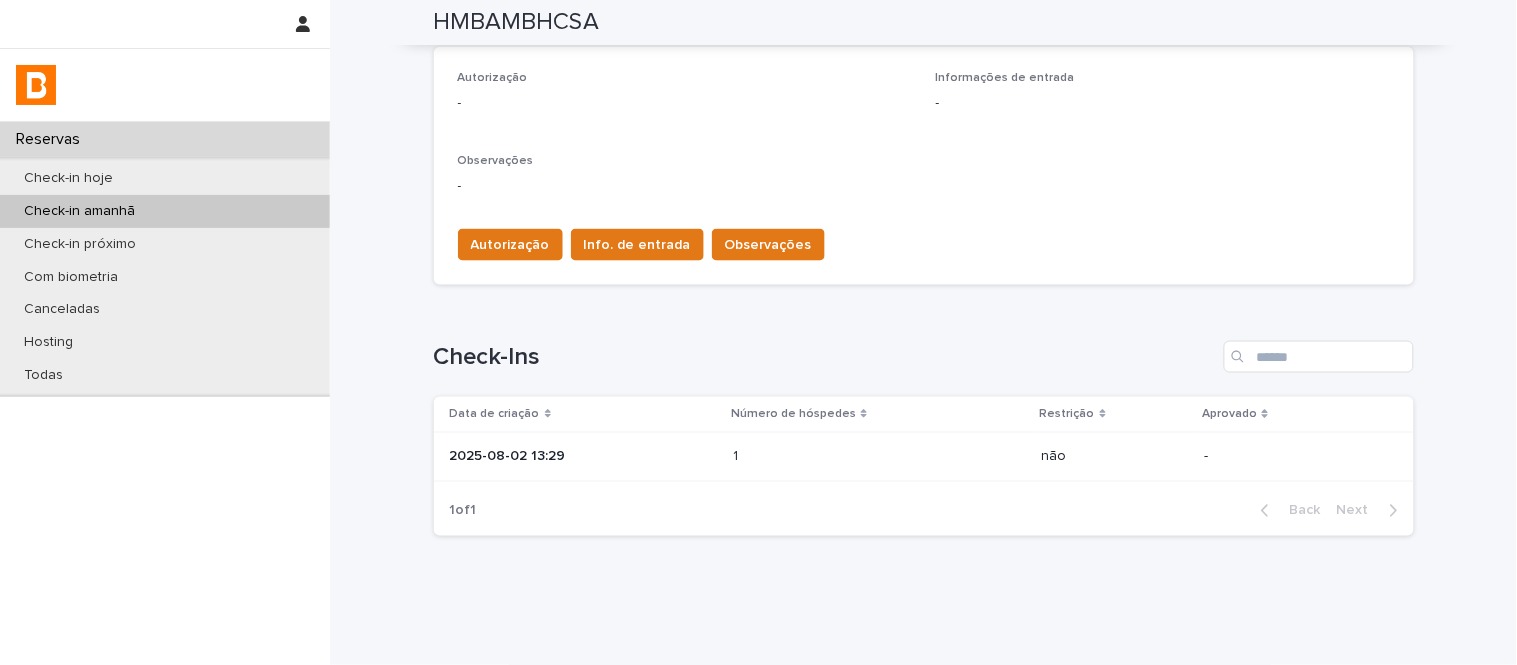 click on "Autorização Info. de entrada Observações" at bounding box center (924, 241) 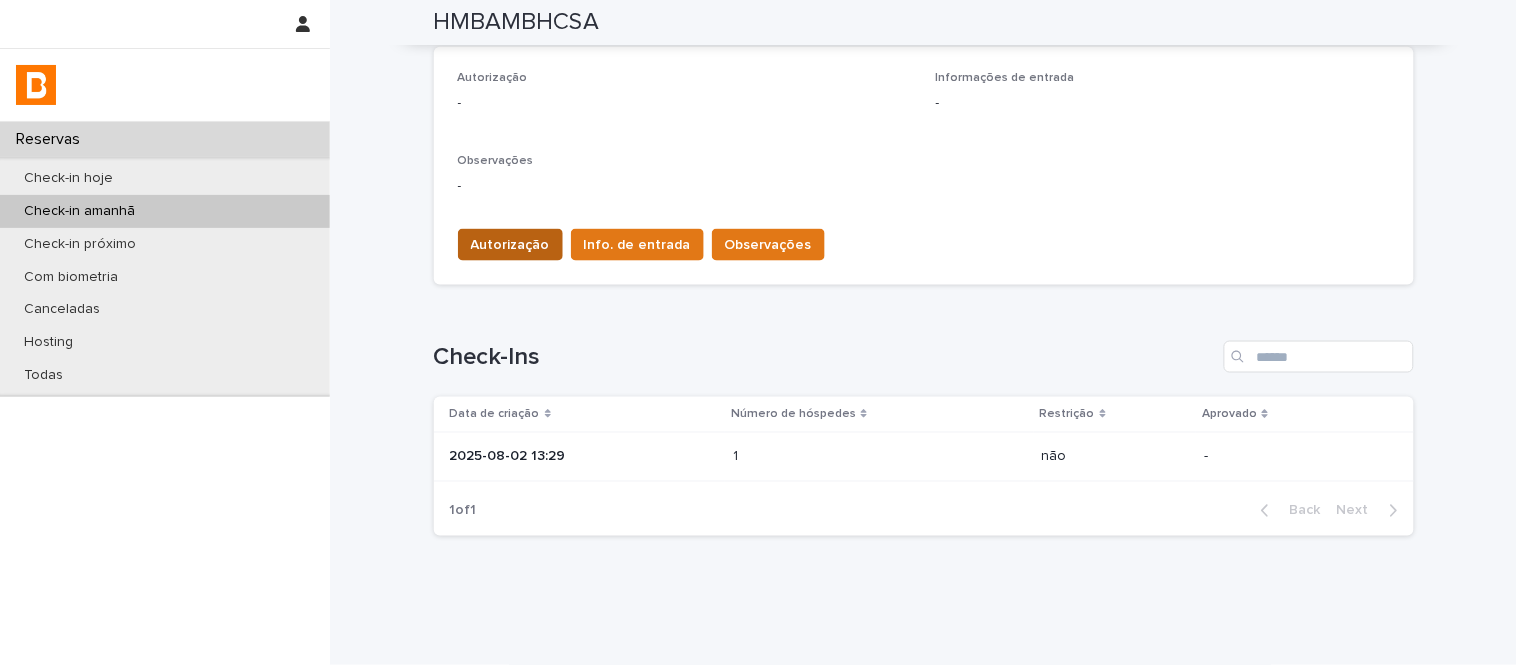 click on "Autorização" at bounding box center [510, 245] 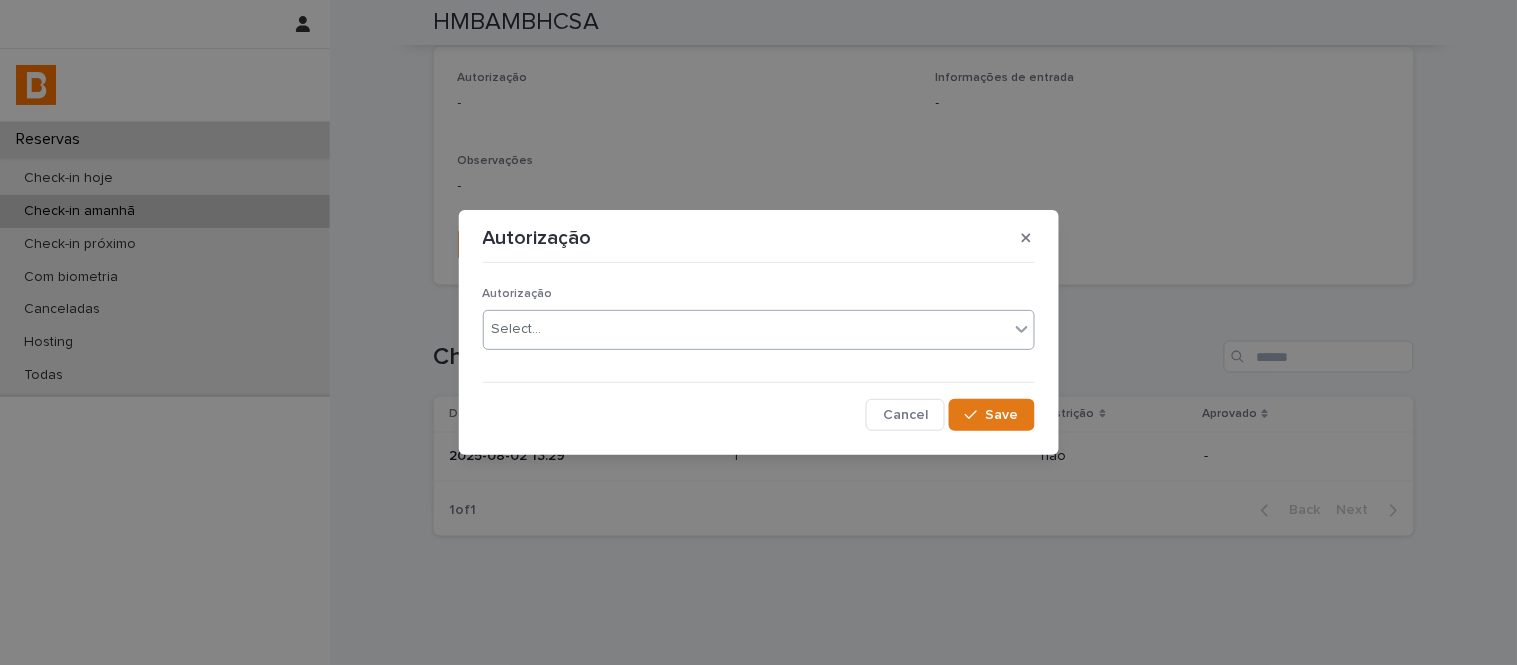 click on "Select..." at bounding box center (746, 329) 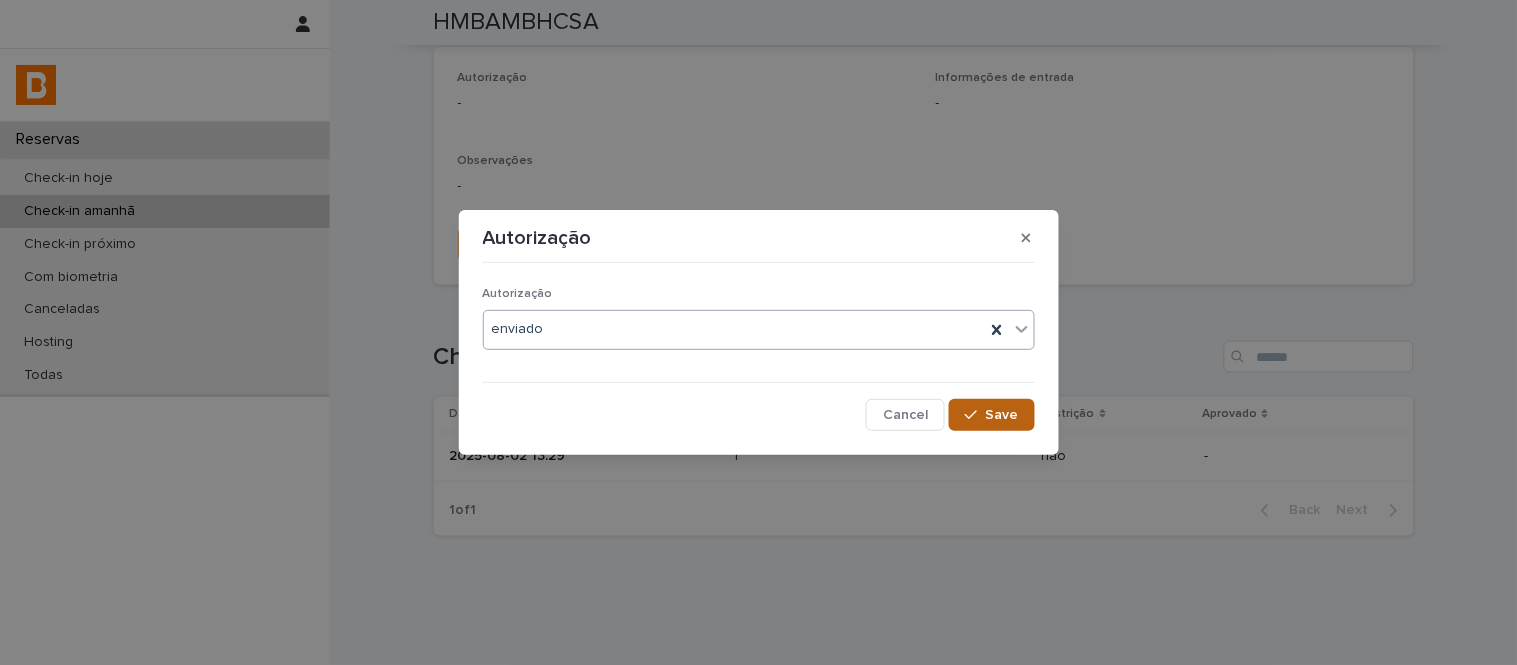 click on "Save" at bounding box center (1002, 415) 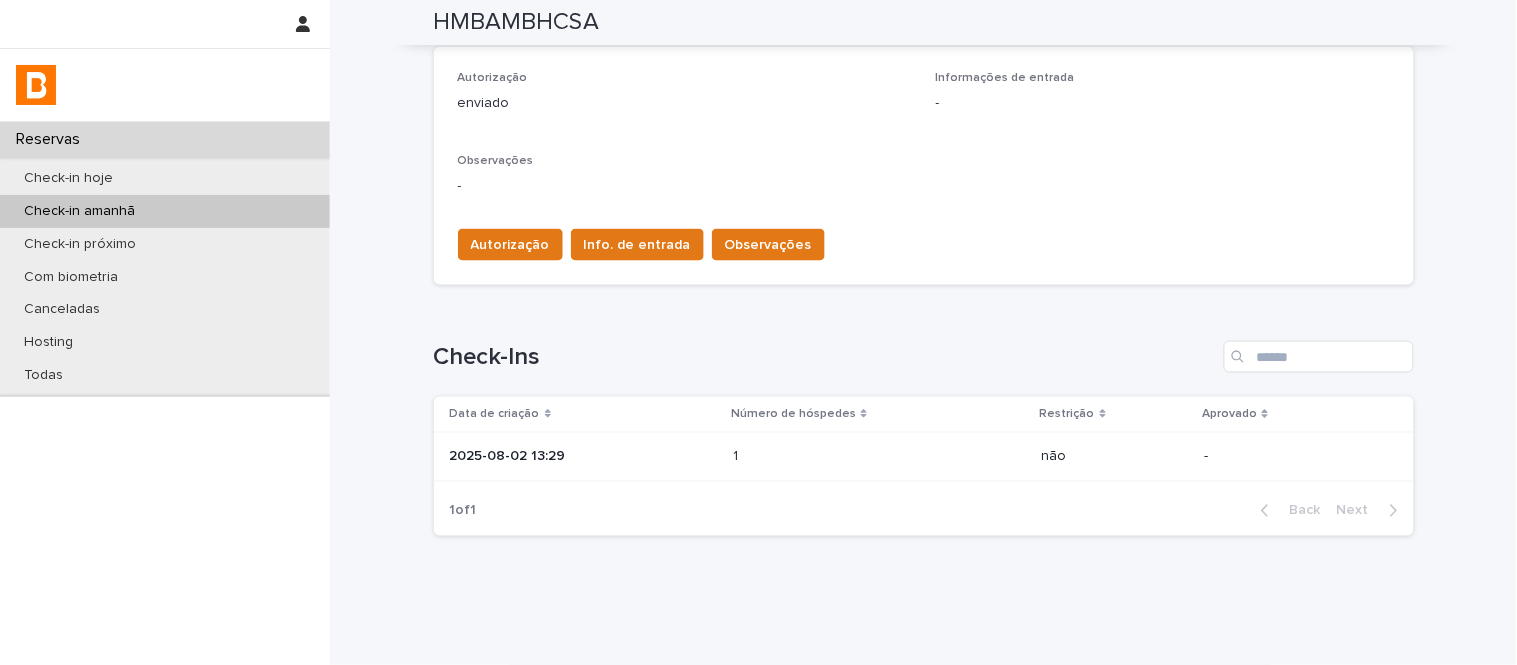 click on "Autorização Info. de entrada Observações" at bounding box center [637, 249] 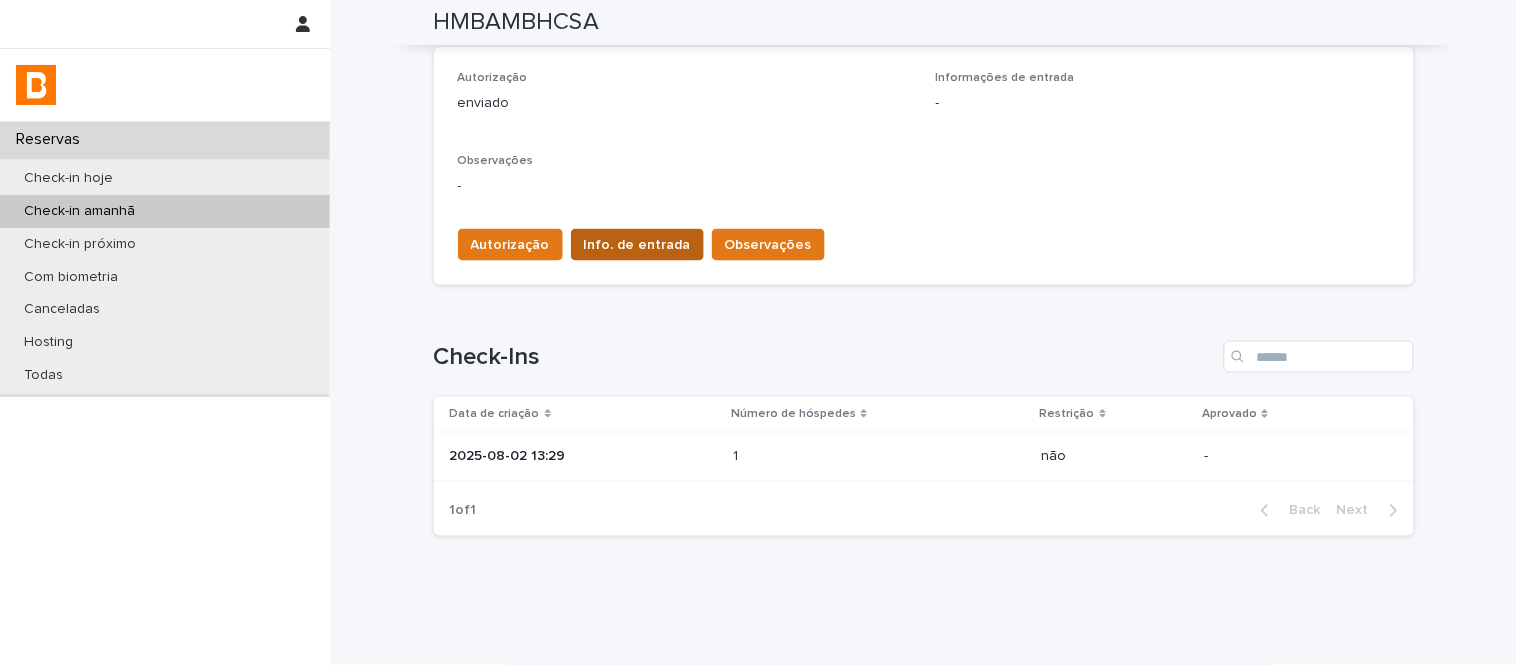 click on "Info. de entrada" at bounding box center [637, 245] 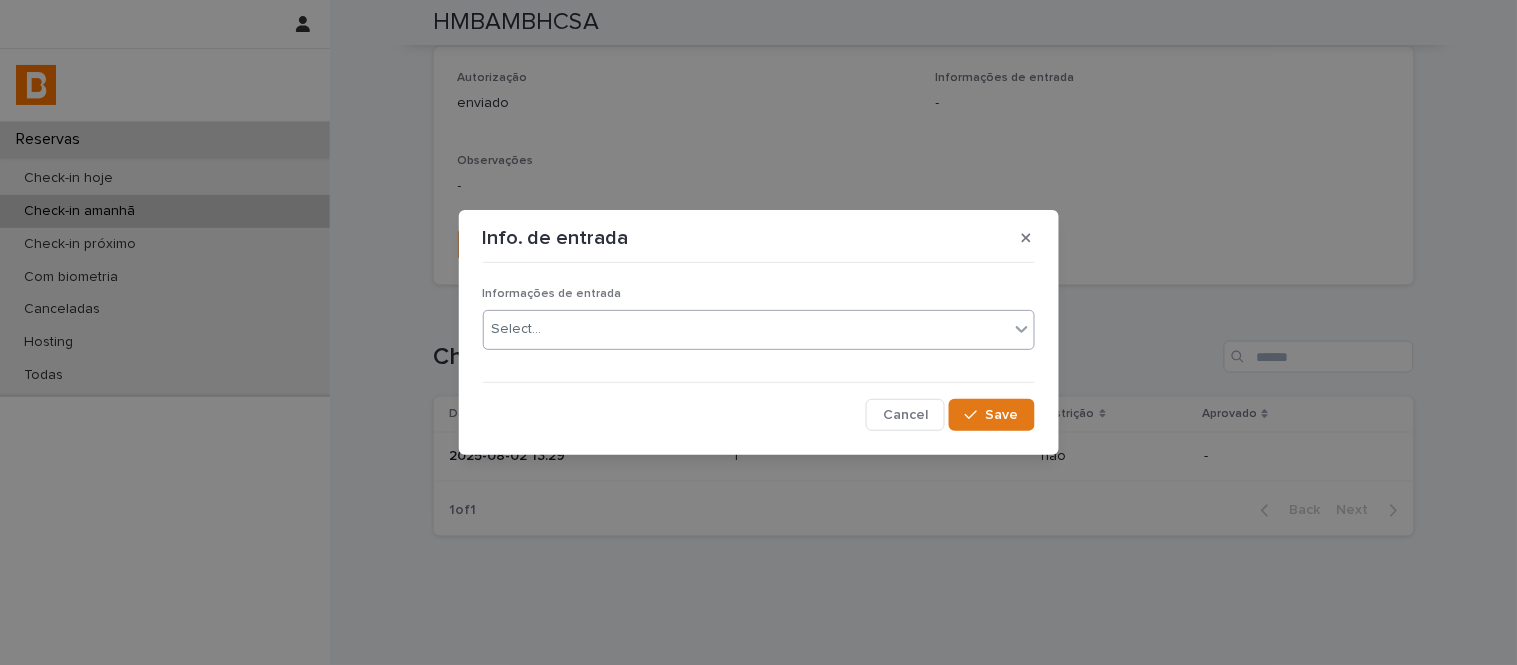 click on "Select..." at bounding box center [746, 329] 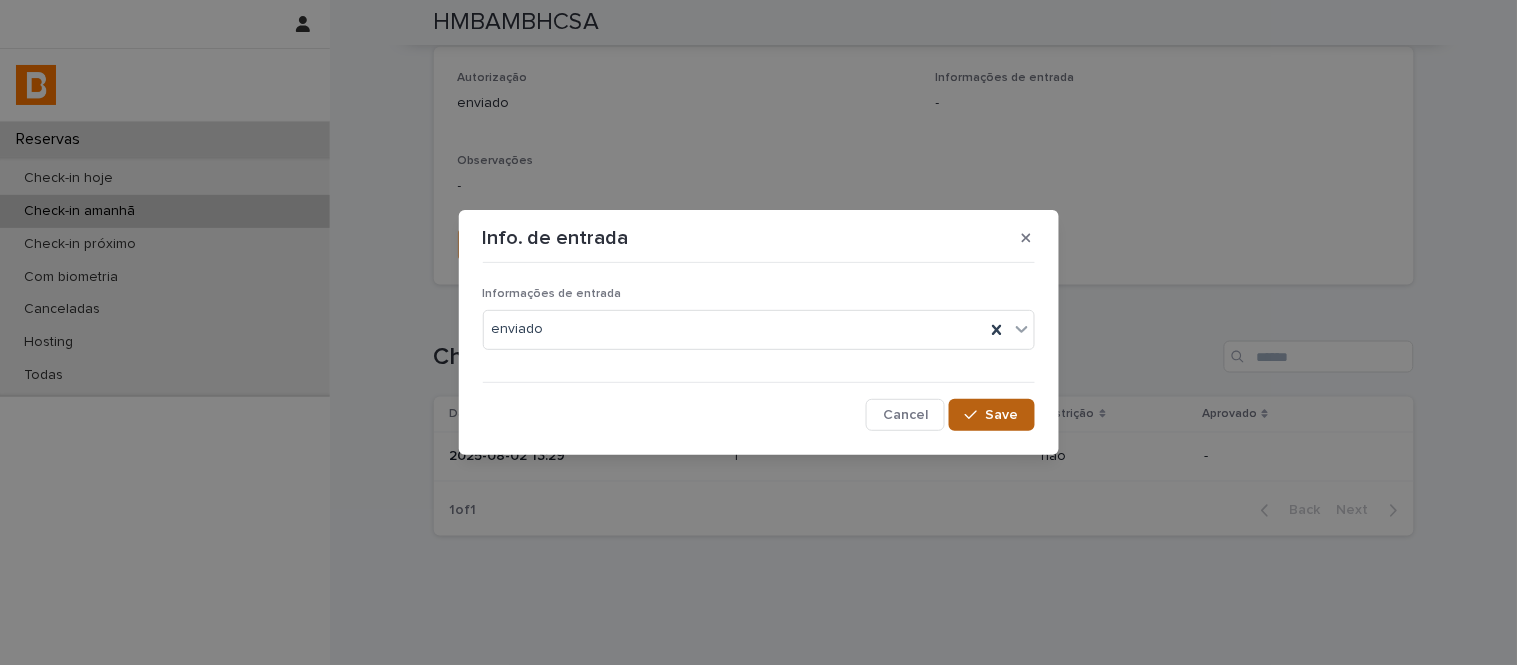 click on "Save" at bounding box center (991, 415) 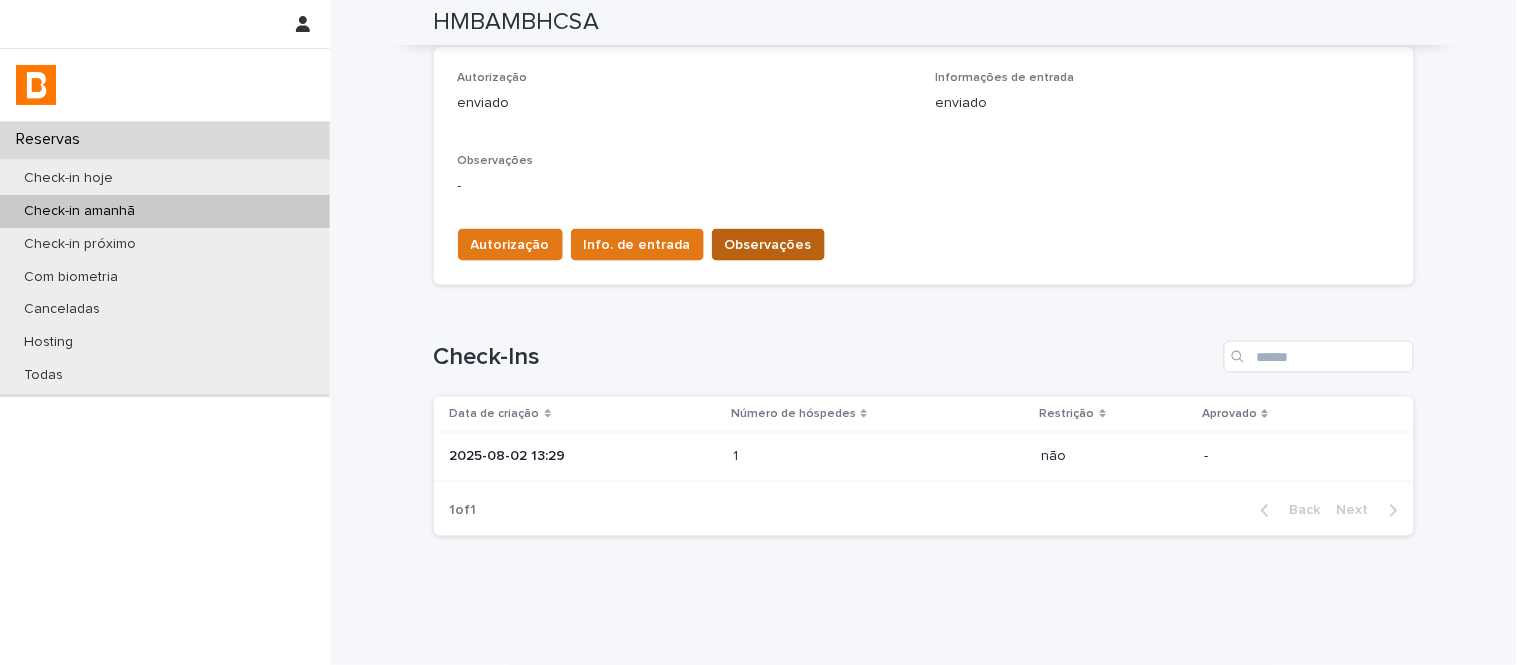 click on "Observações" at bounding box center [768, 245] 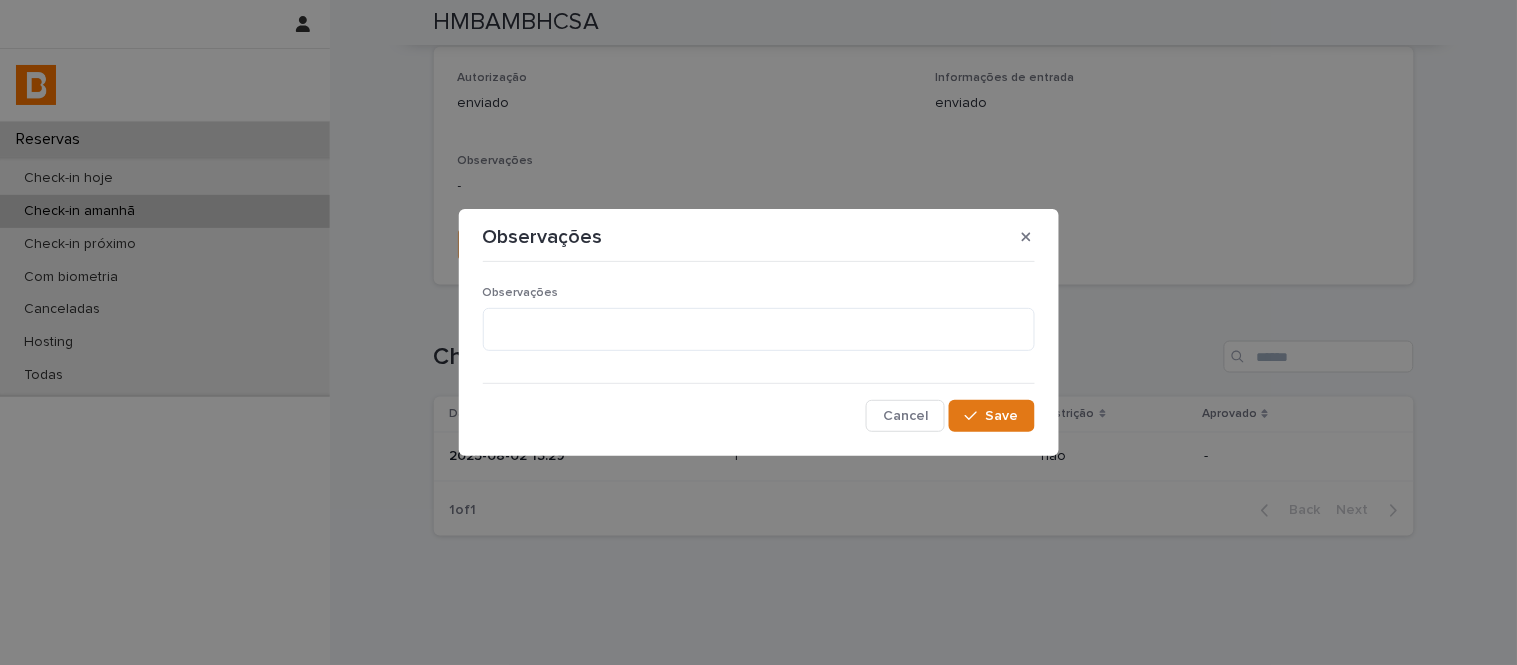 click on "Observações" at bounding box center [759, 293] 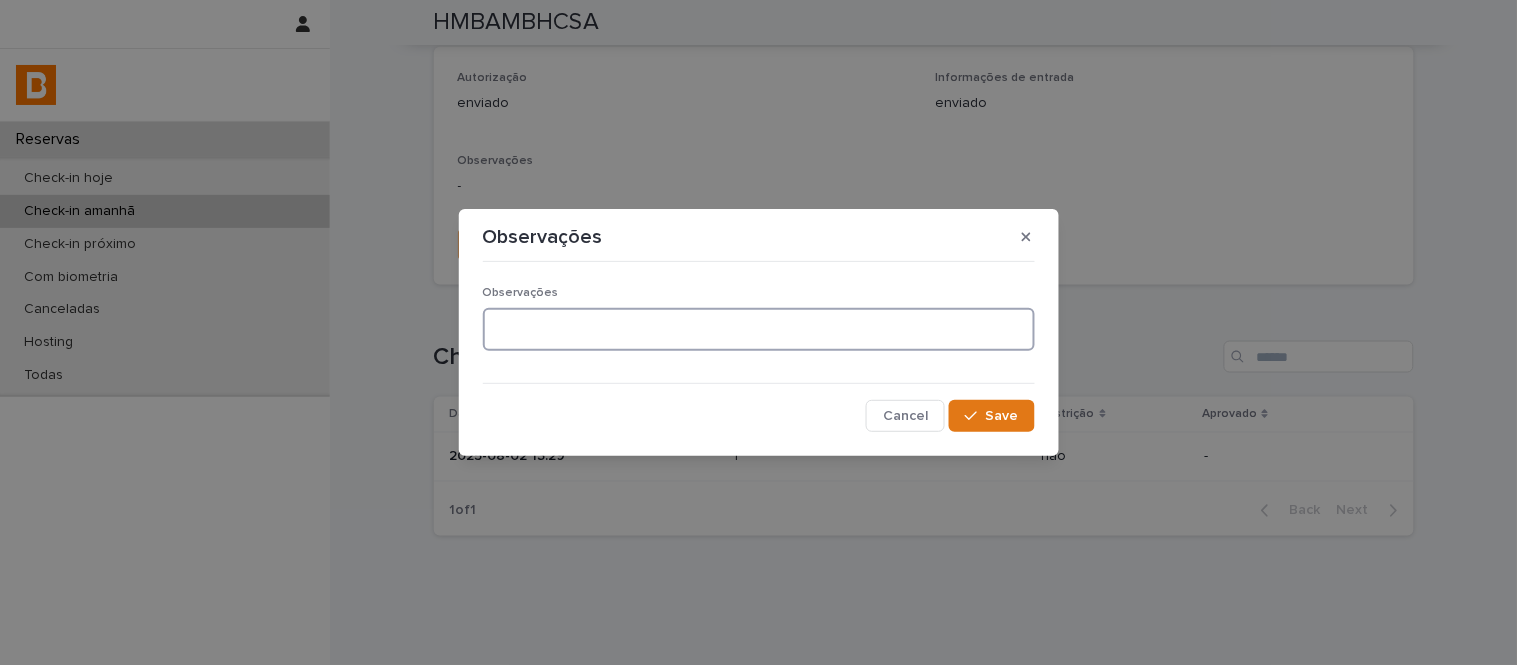drag, startPoint x: 692, startPoint y: 332, endPoint x: 695, endPoint y: 347, distance: 15.297058 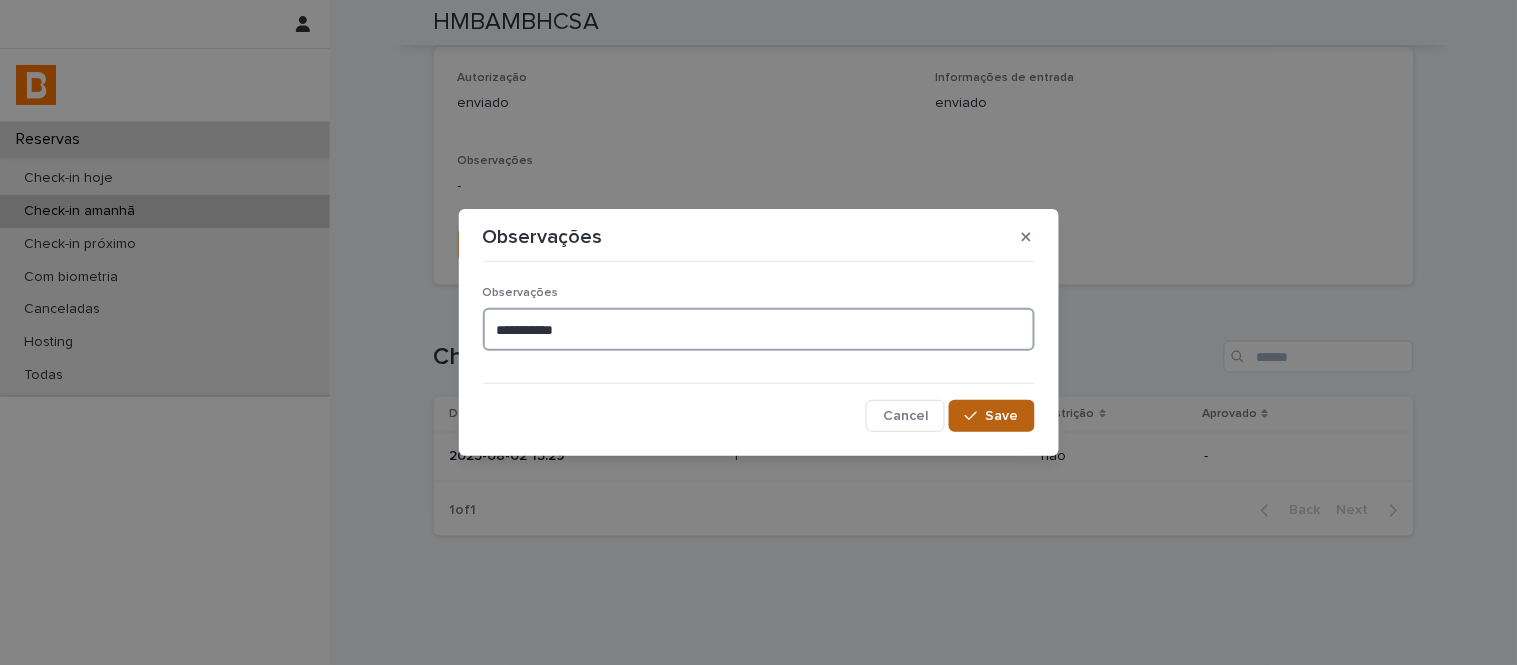 type on "**********" 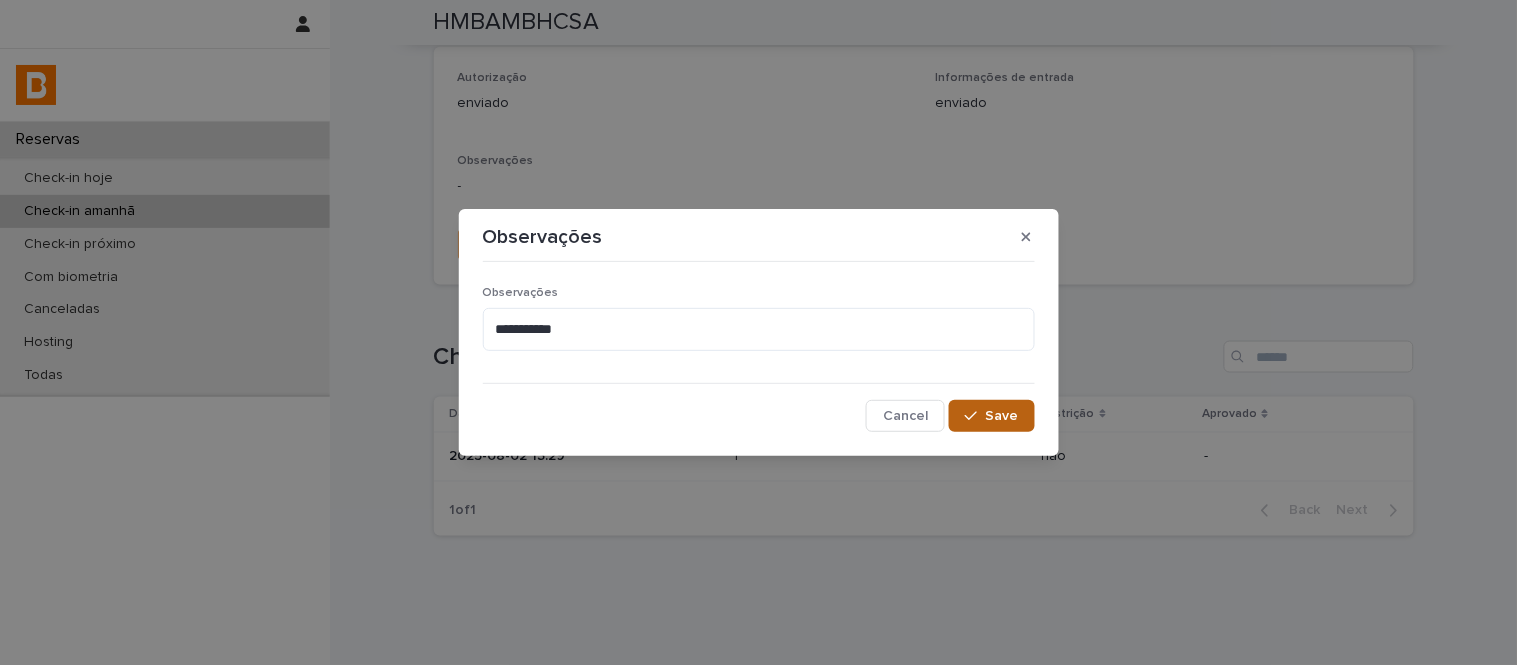 click 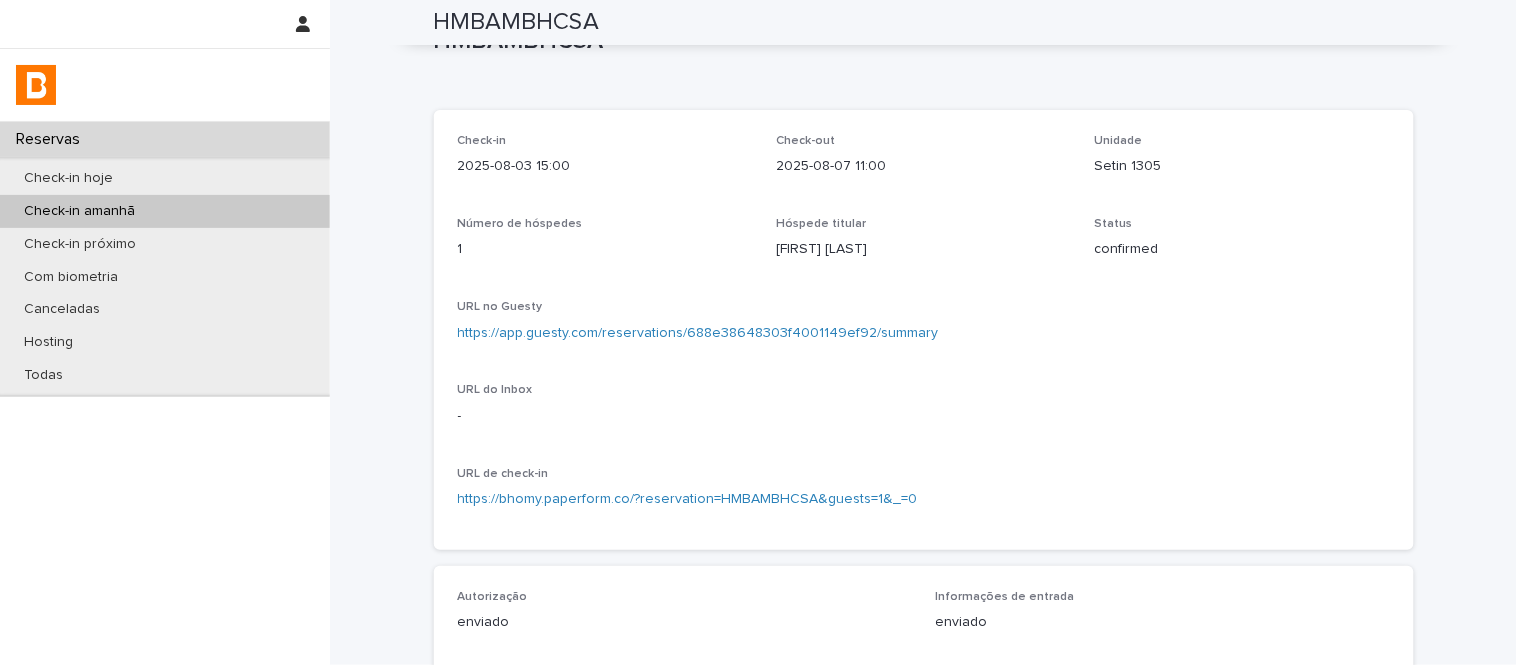 scroll, scrollTop: 0, scrollLeft: 0, axis: both 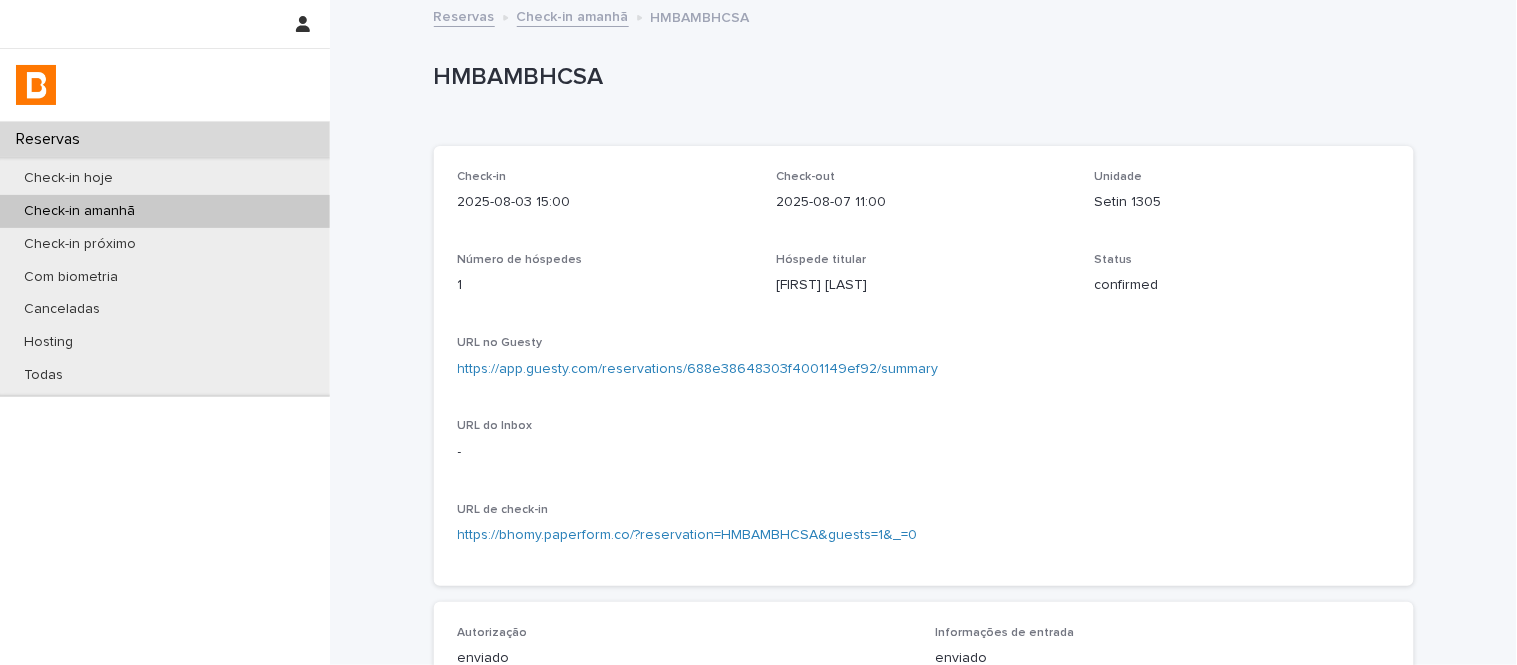 click on "Check-in amanhã" at bounding box center [573, 15] 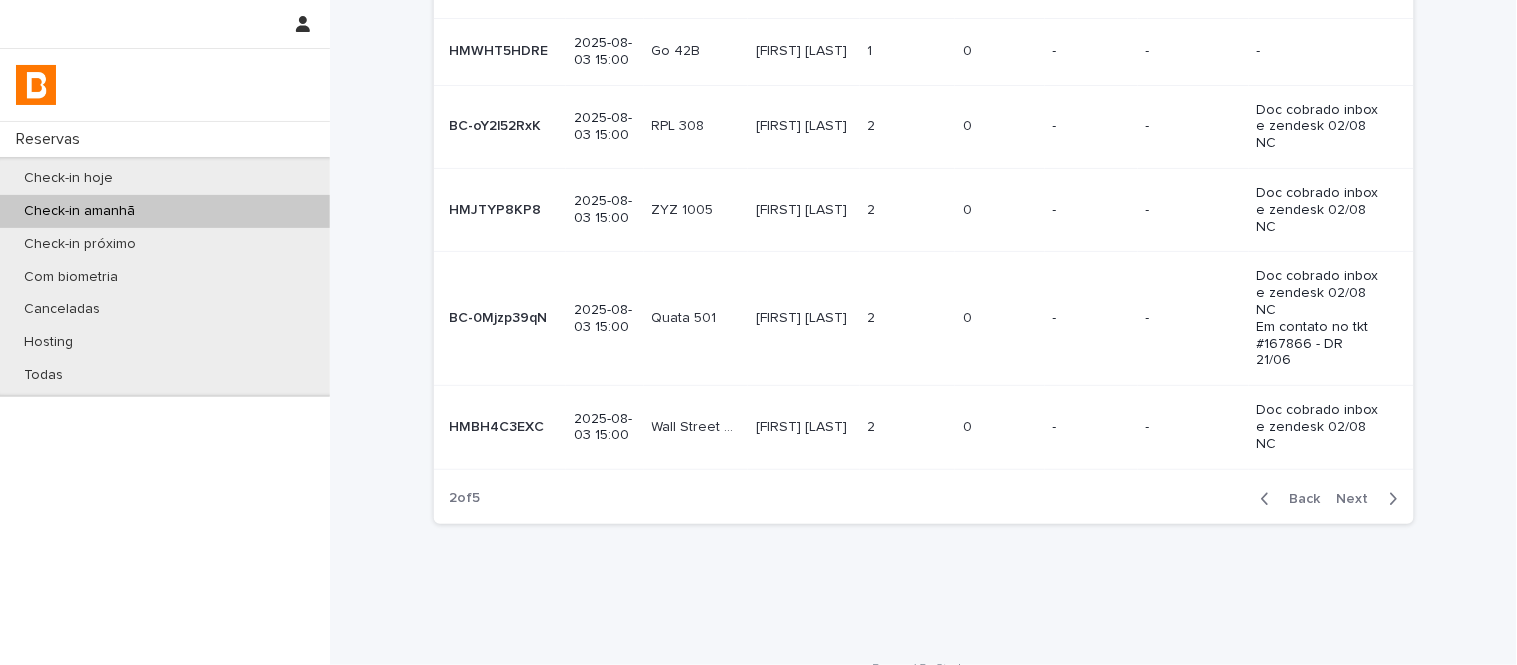 scroll, scrollTop: 444, scrollLeft: 0, axis: vertical 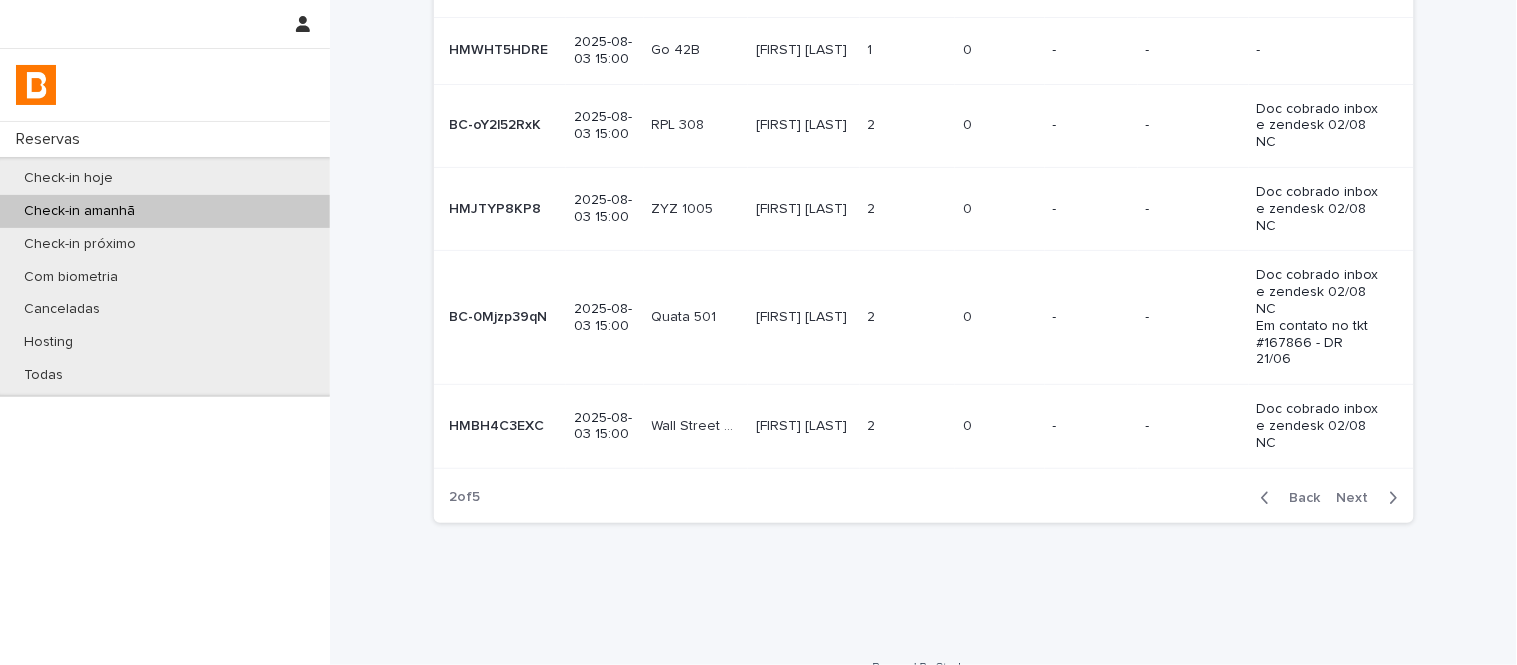 click on "Back" at bounding box center [1287, 498] 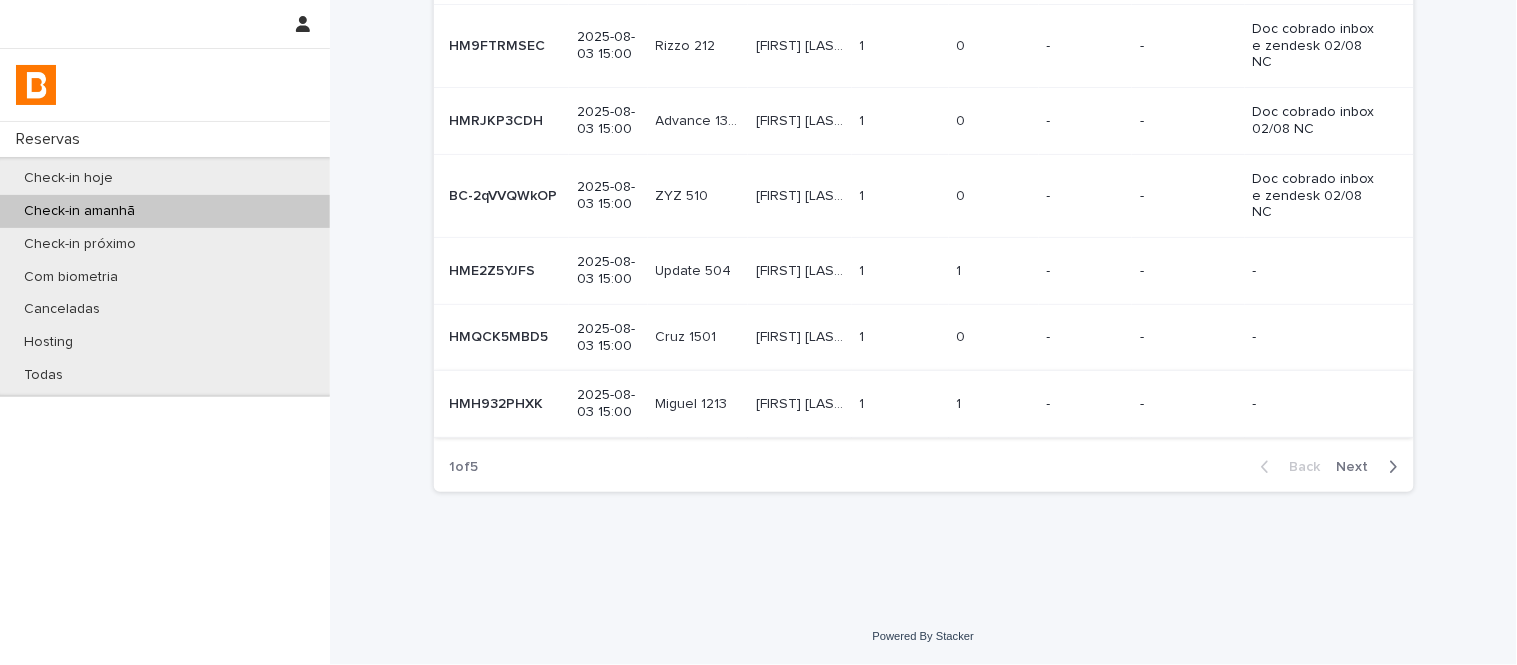 scroll, scrollTop: 390, scrollLeft: 0, axis: vertical 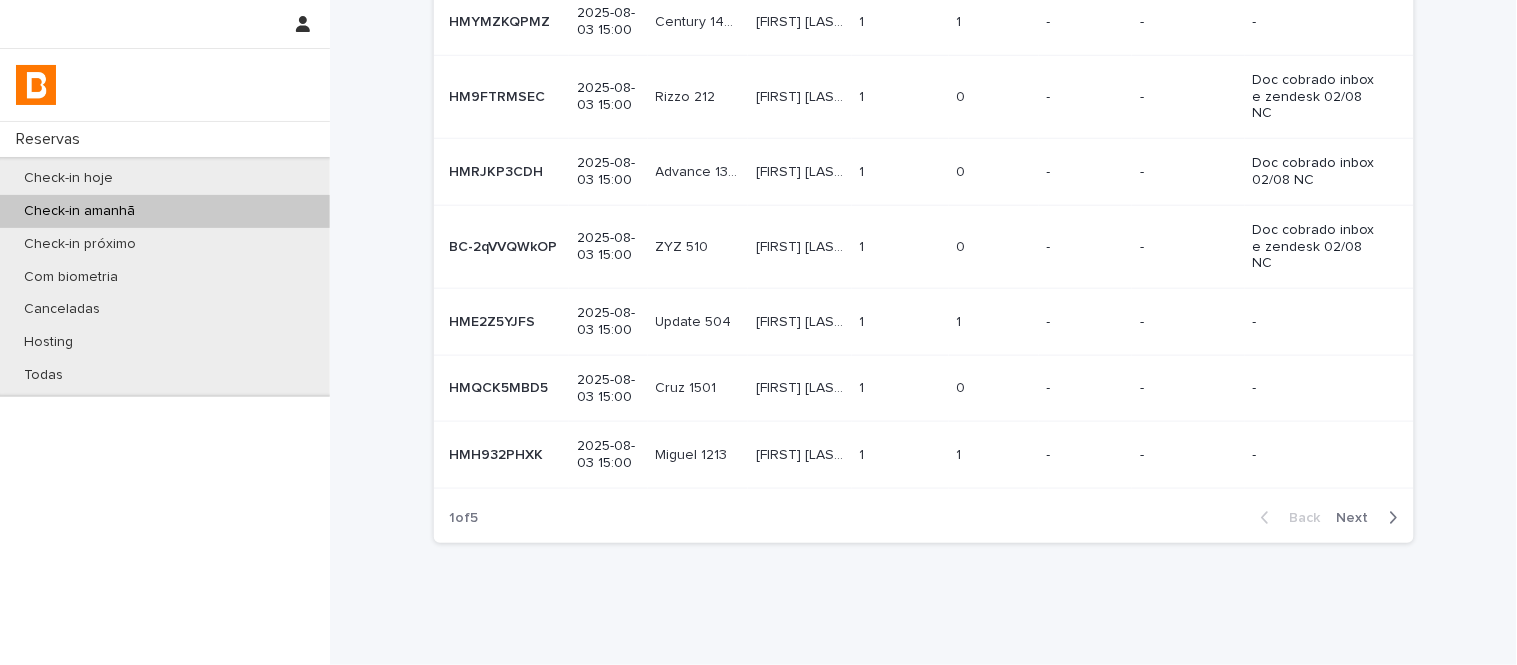 click on "Next" at bounding box center (1359, 518) 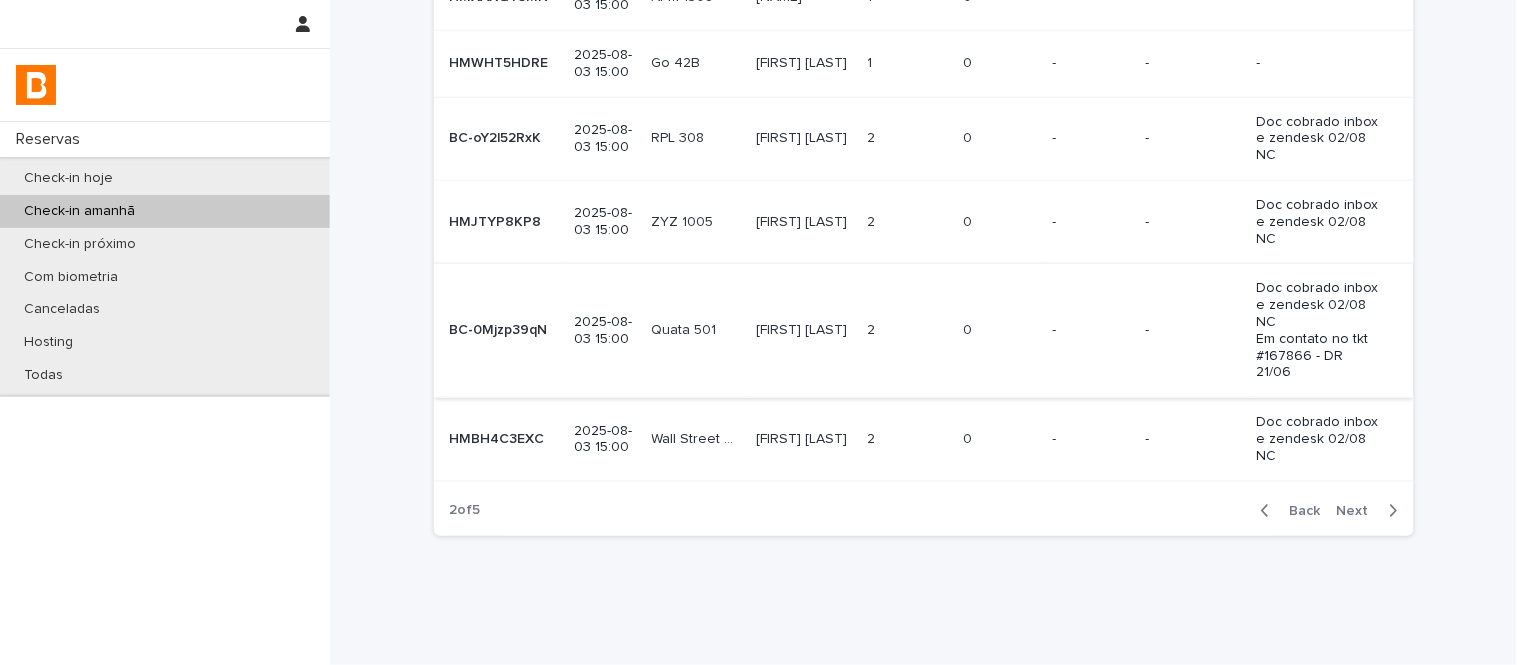scroll, scrollTop: 320, scrollLeft: 0, axis: vertical 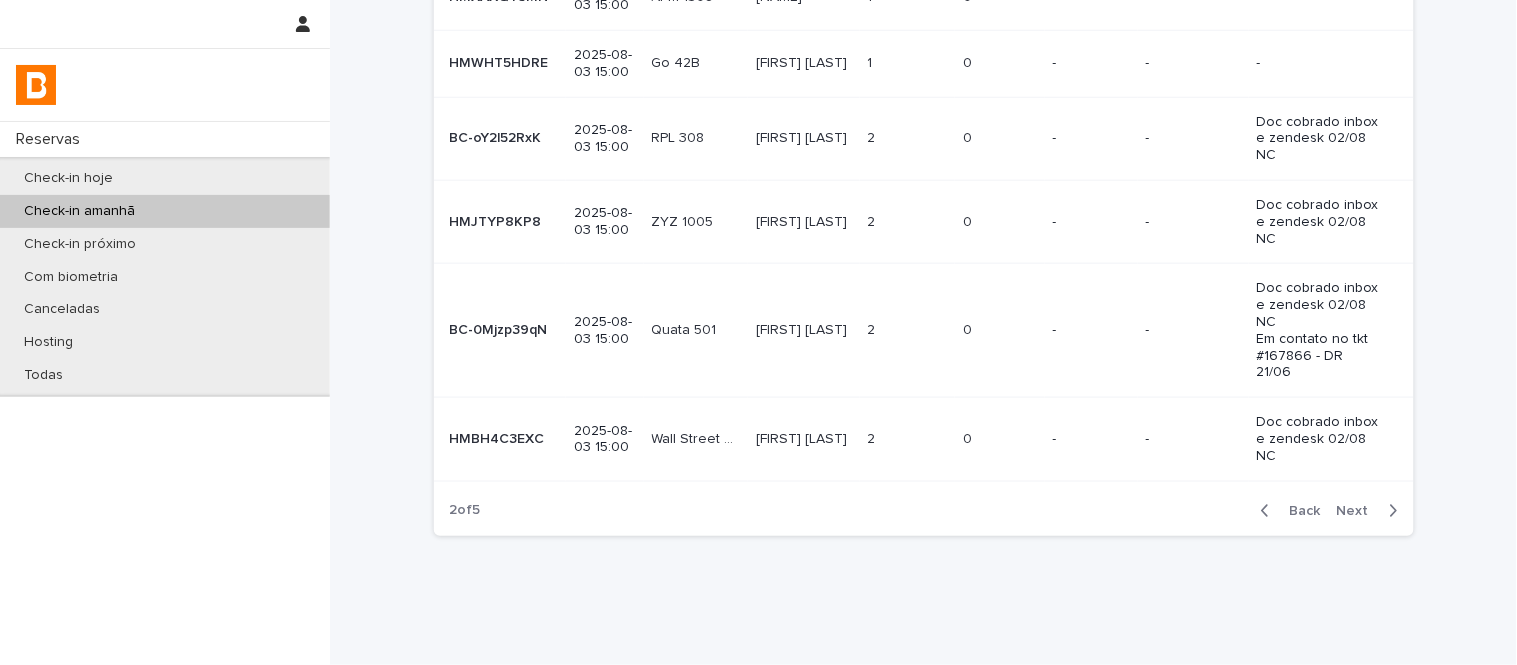 click on "Back" at bounding box center [1299, 511] 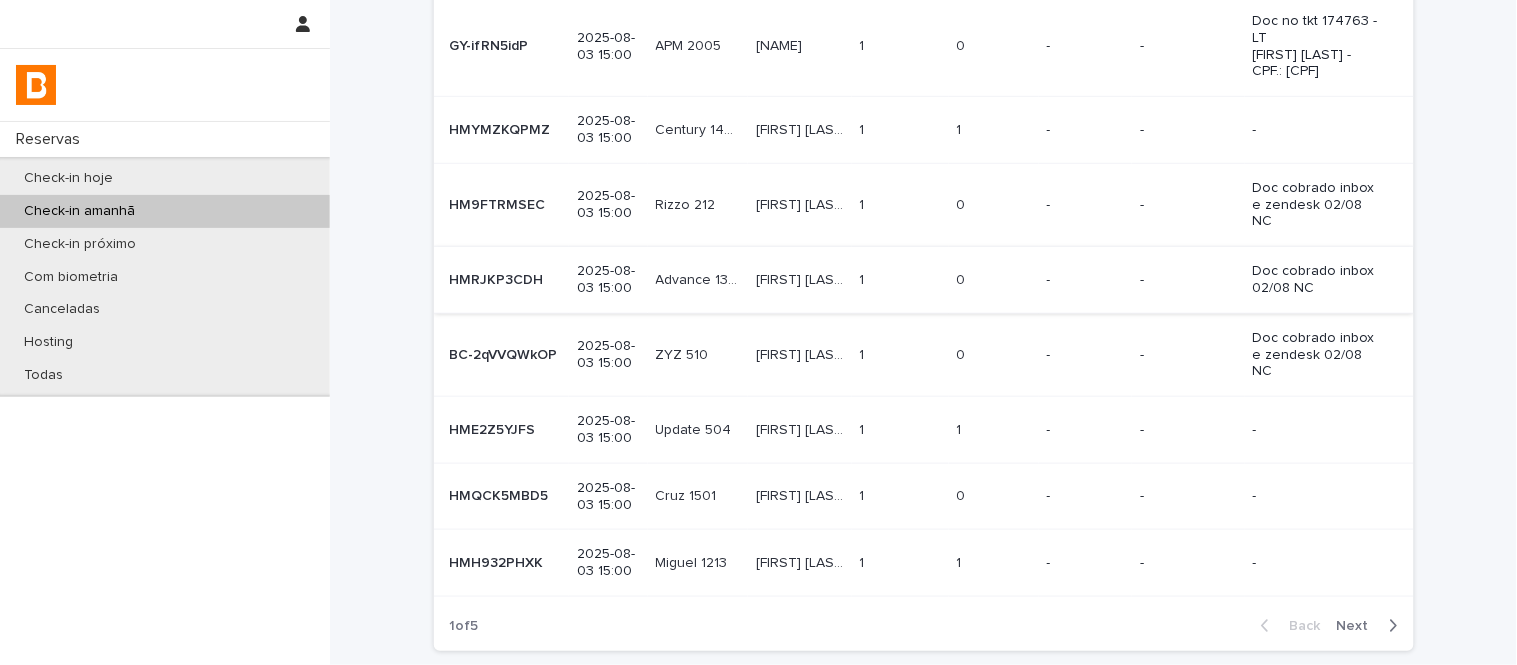 scroll, scrollTop: 390, scrollLeft: 0, axis: vertical 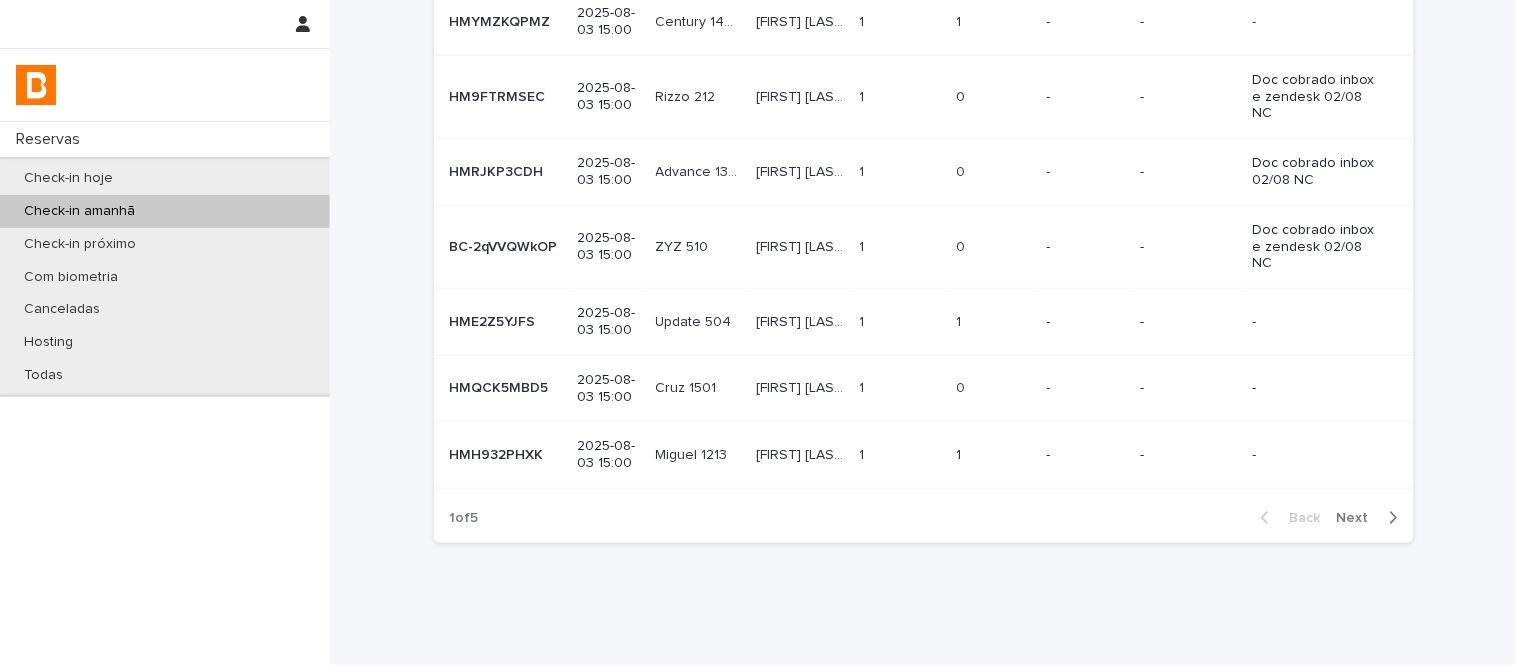 click on "1" at bounding box center [961, 453] 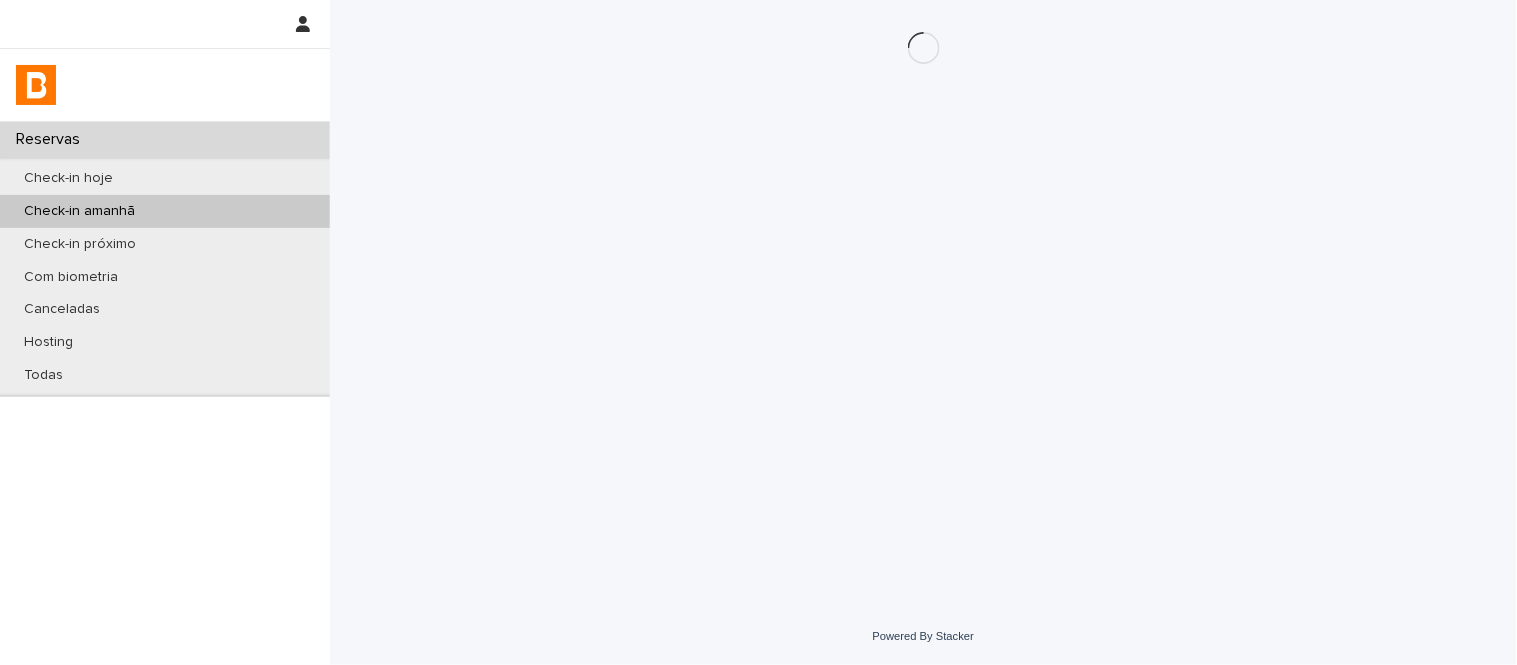 scroll, scrollTop: 0, scrollLeft: 0, axis: both 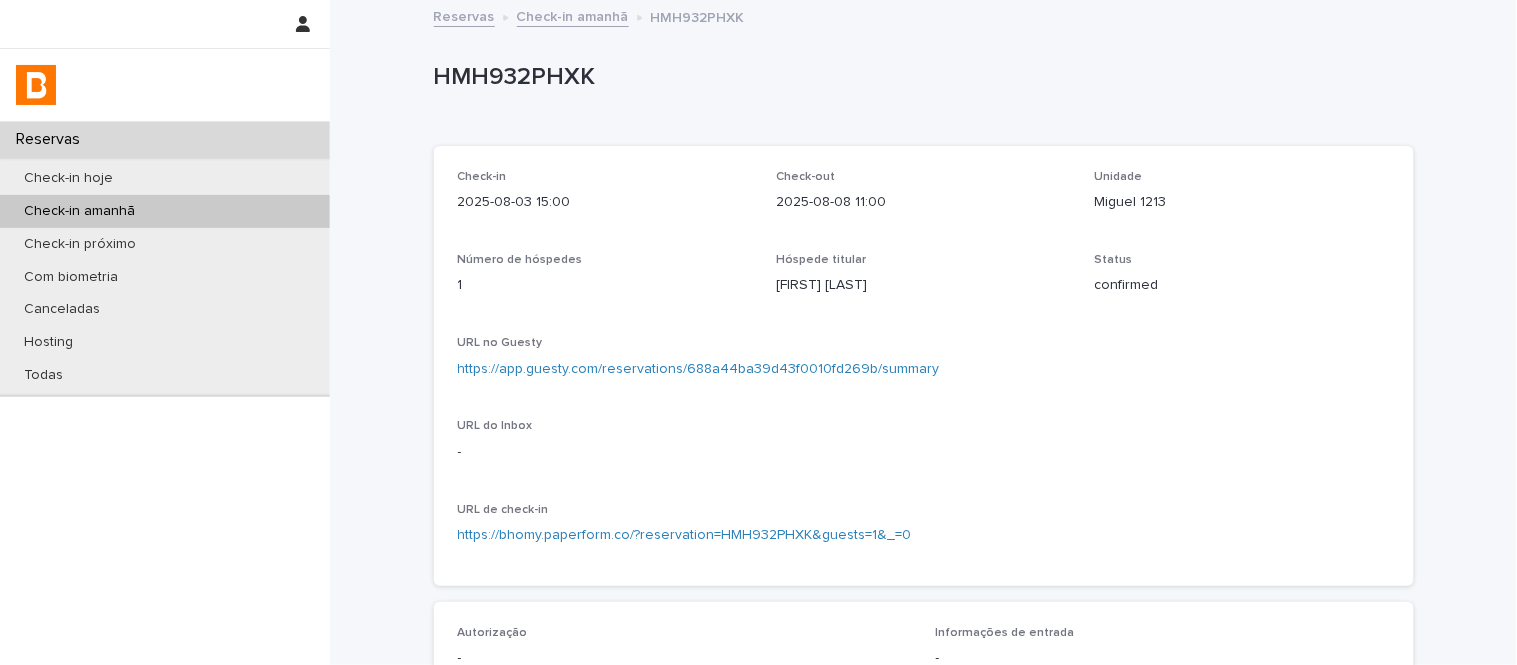 click on "Miguel 1213" at bounding box center [1242, 202] 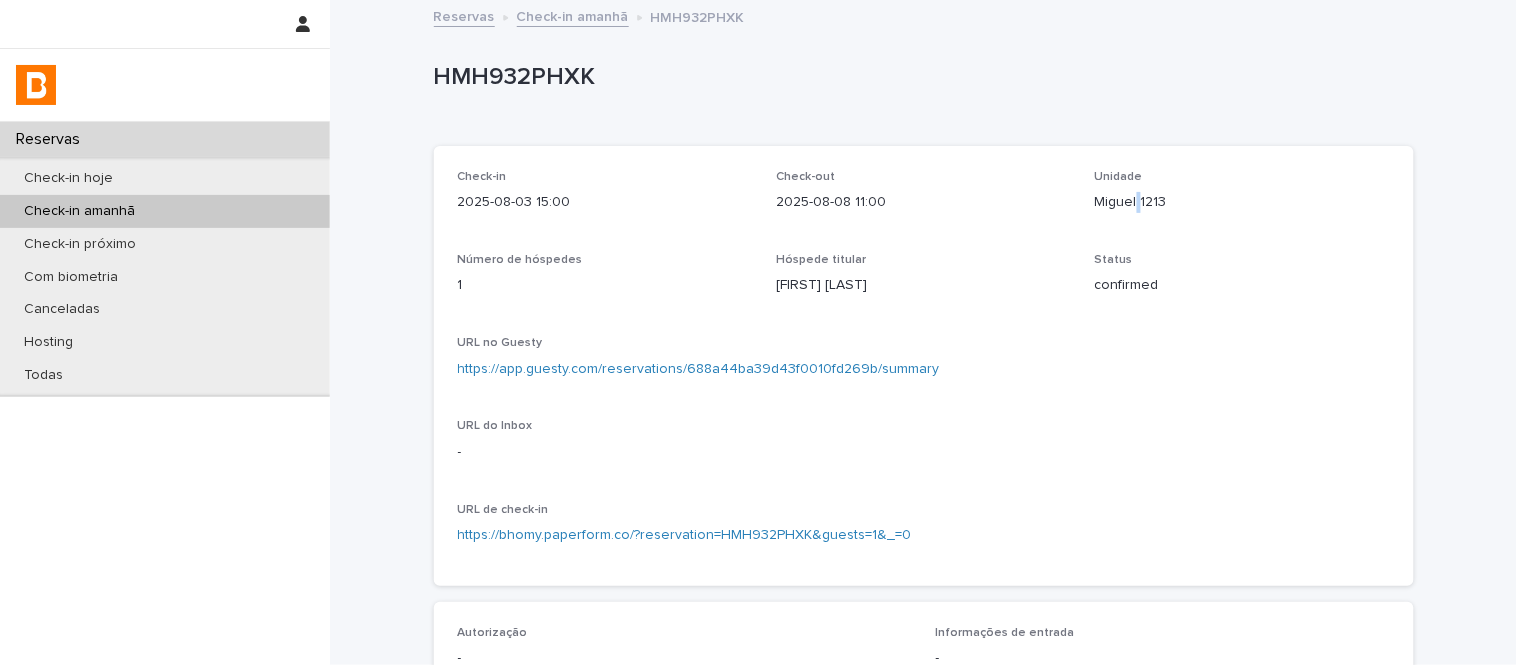click on "Miguel 1213" at bounding box center (1242, 202) 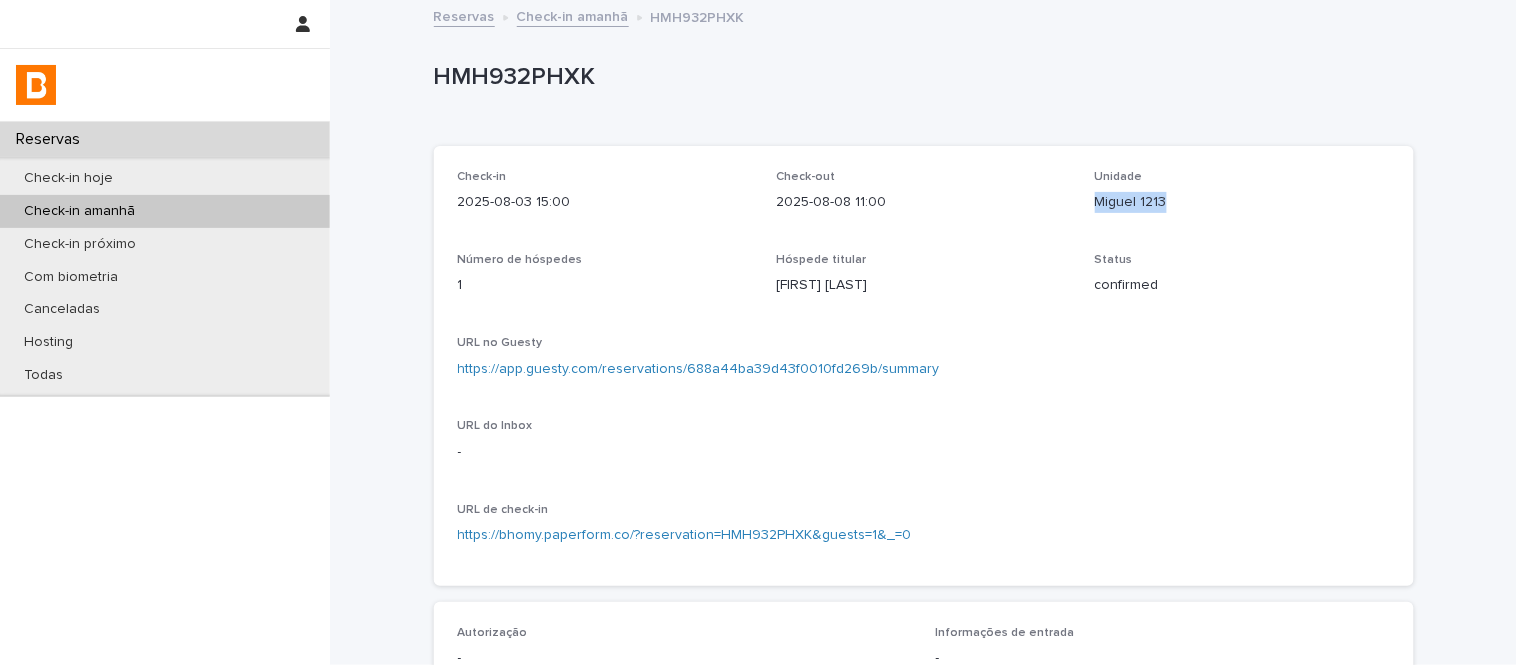 click on "Miguel 1213" at bounding box center [1242, 202] 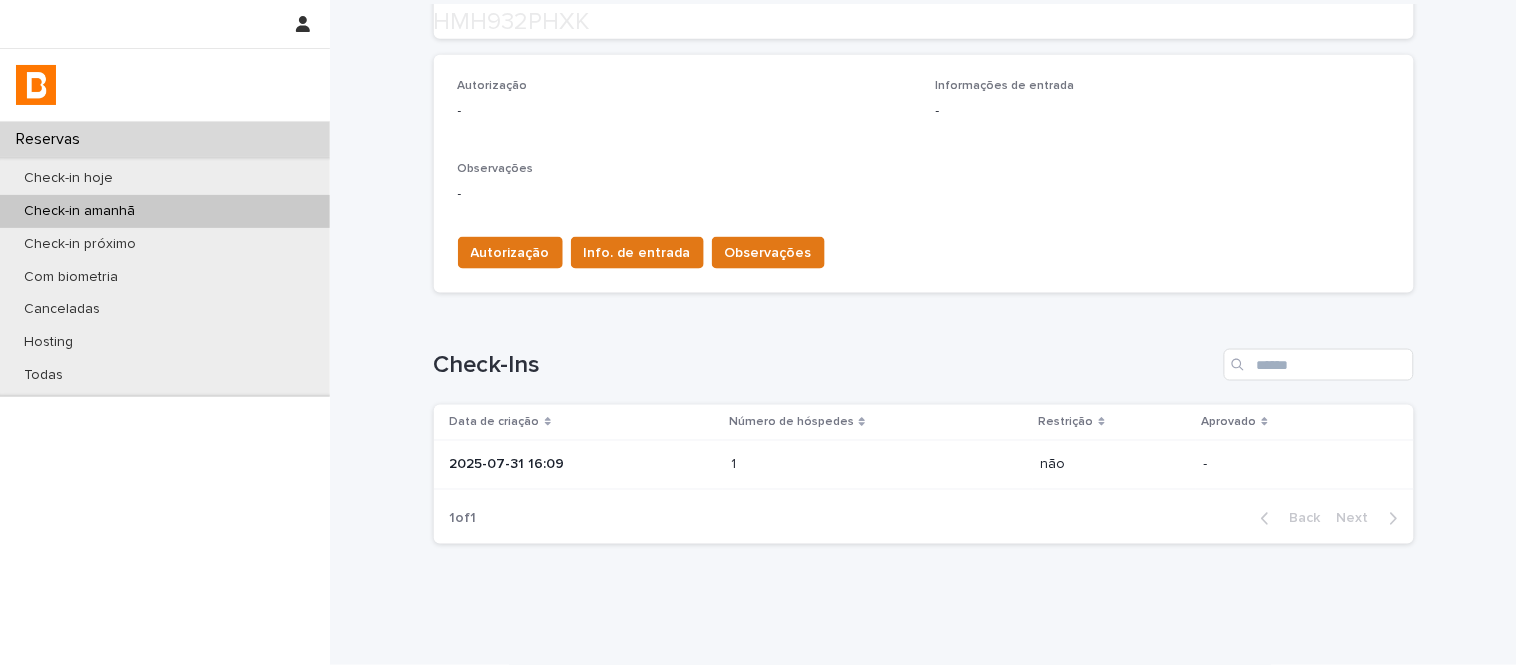 scroll, scrollTop: 598, scrollLeft: 0, axis: vertical 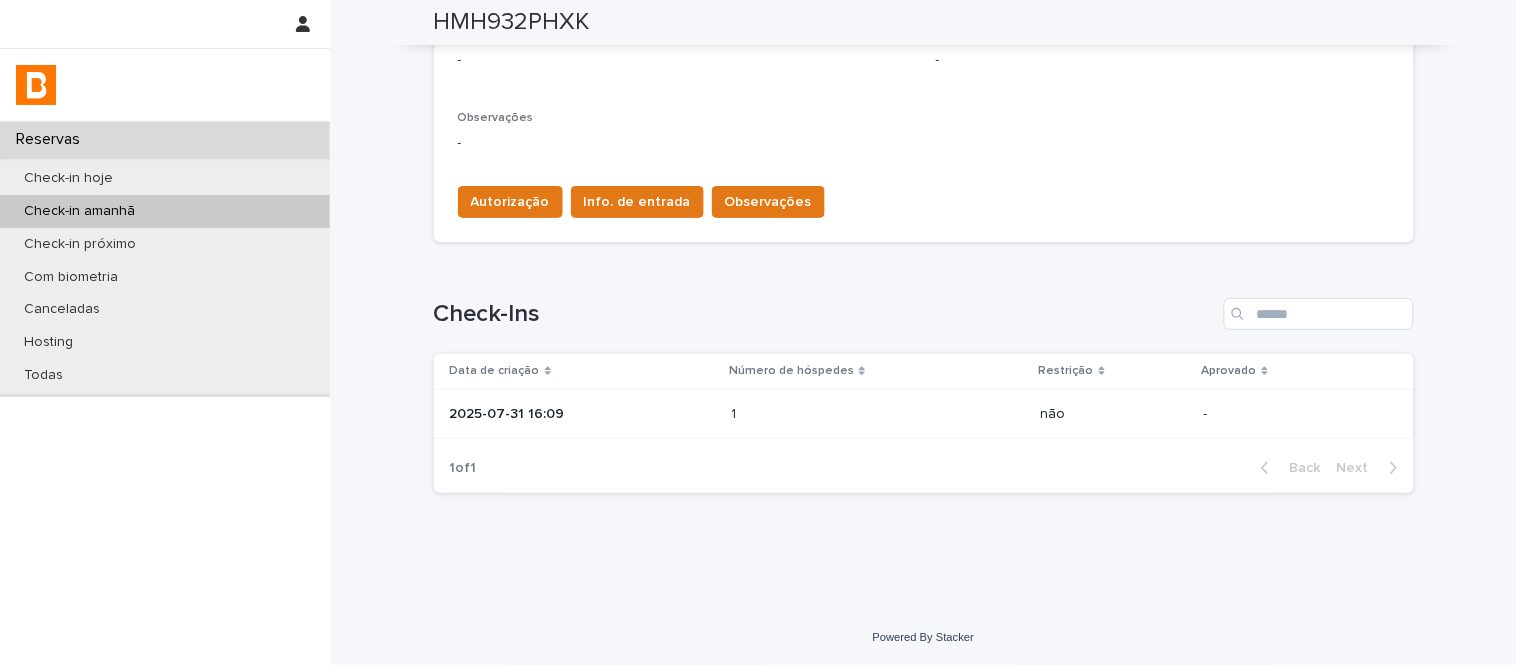 click on "2025-07-31 16:09" at bounding box center [583, 414] 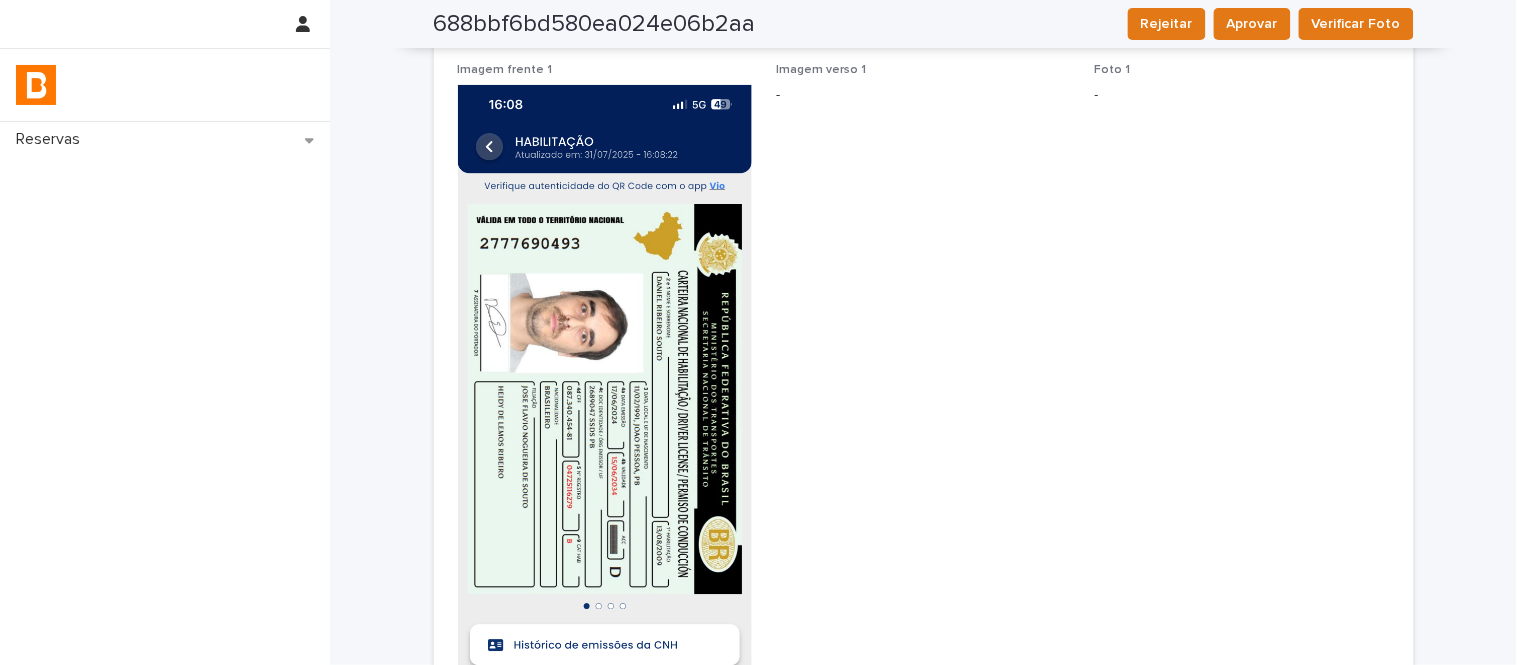 scroll, scrollTop: 0, scrollLeft: 0, axis: both 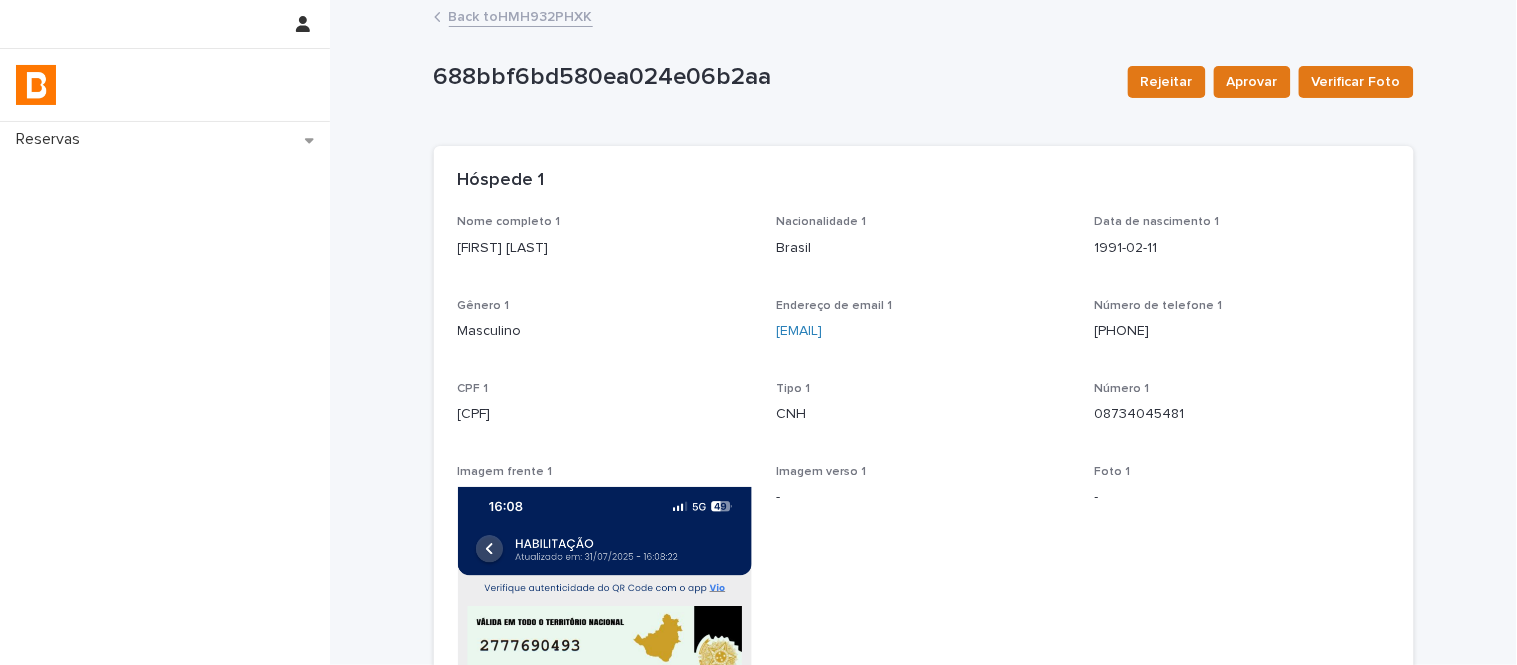 click on "[FIRST] [LAST]" at bounding box center [605, 248] 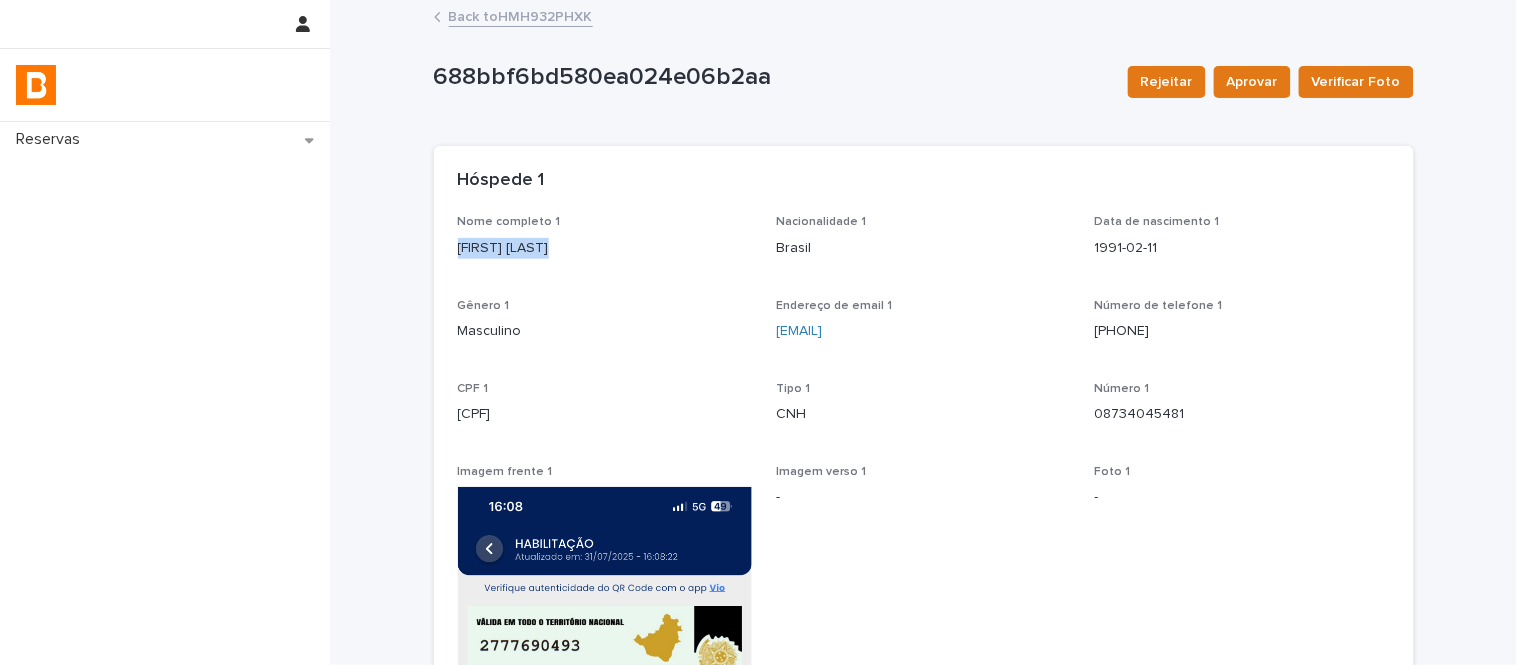 click on "[FIRST] [LAST]" at bounding box center [605, 248] 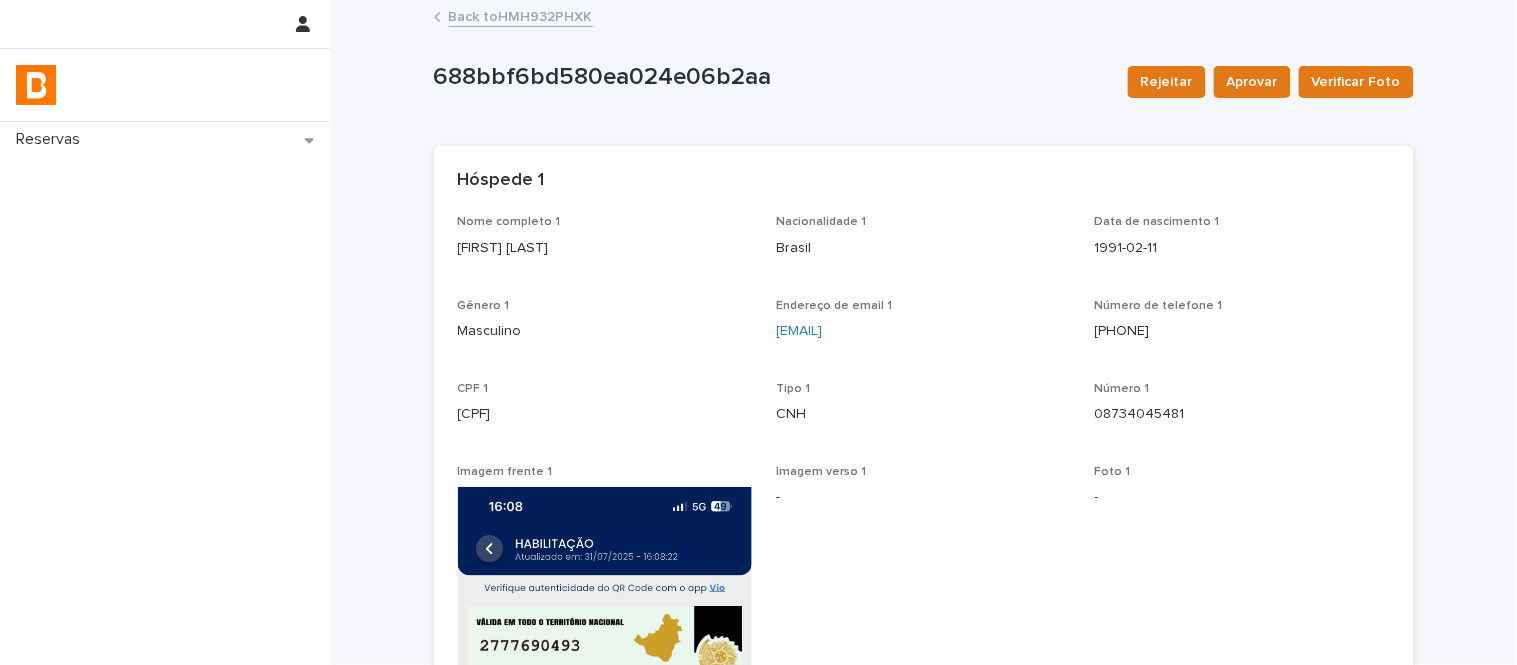 click on "[CPF]" at bounding box center (605, 414) 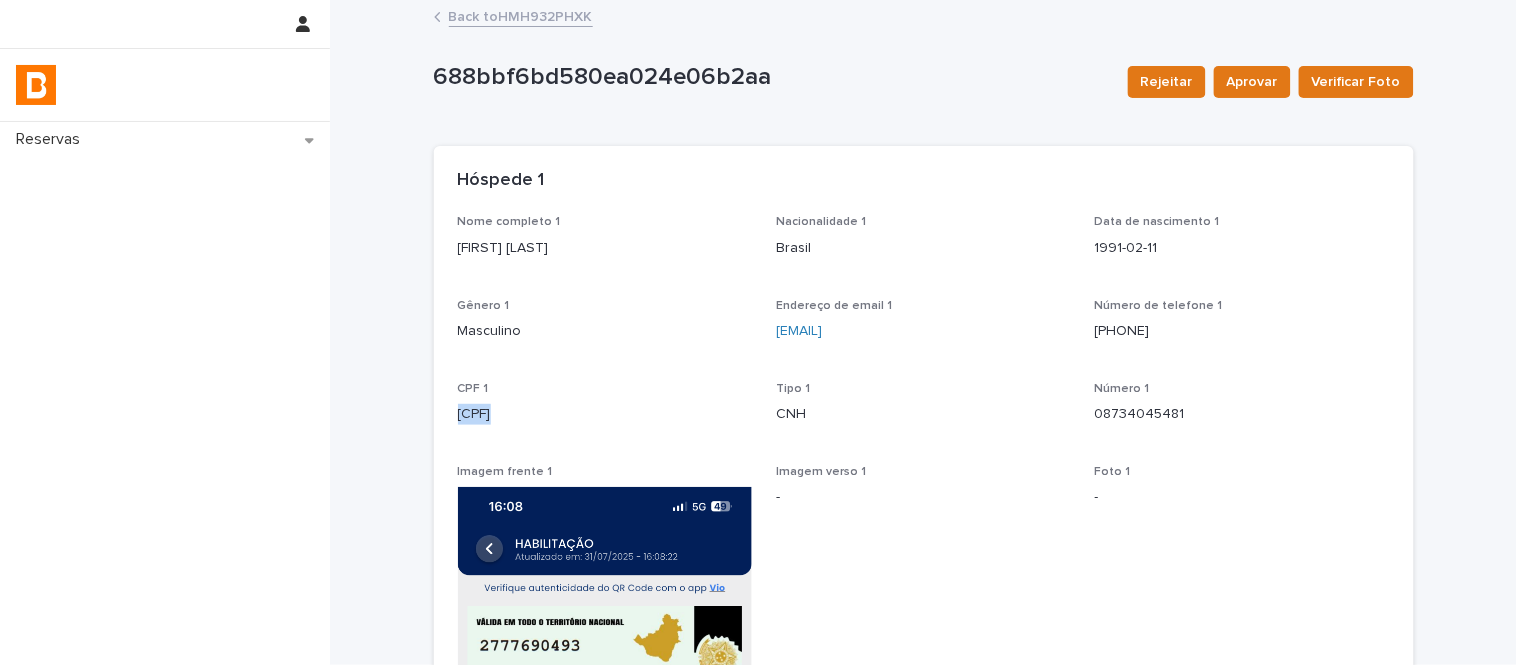 click on "[CPF]" at bounding box center [605, 414] 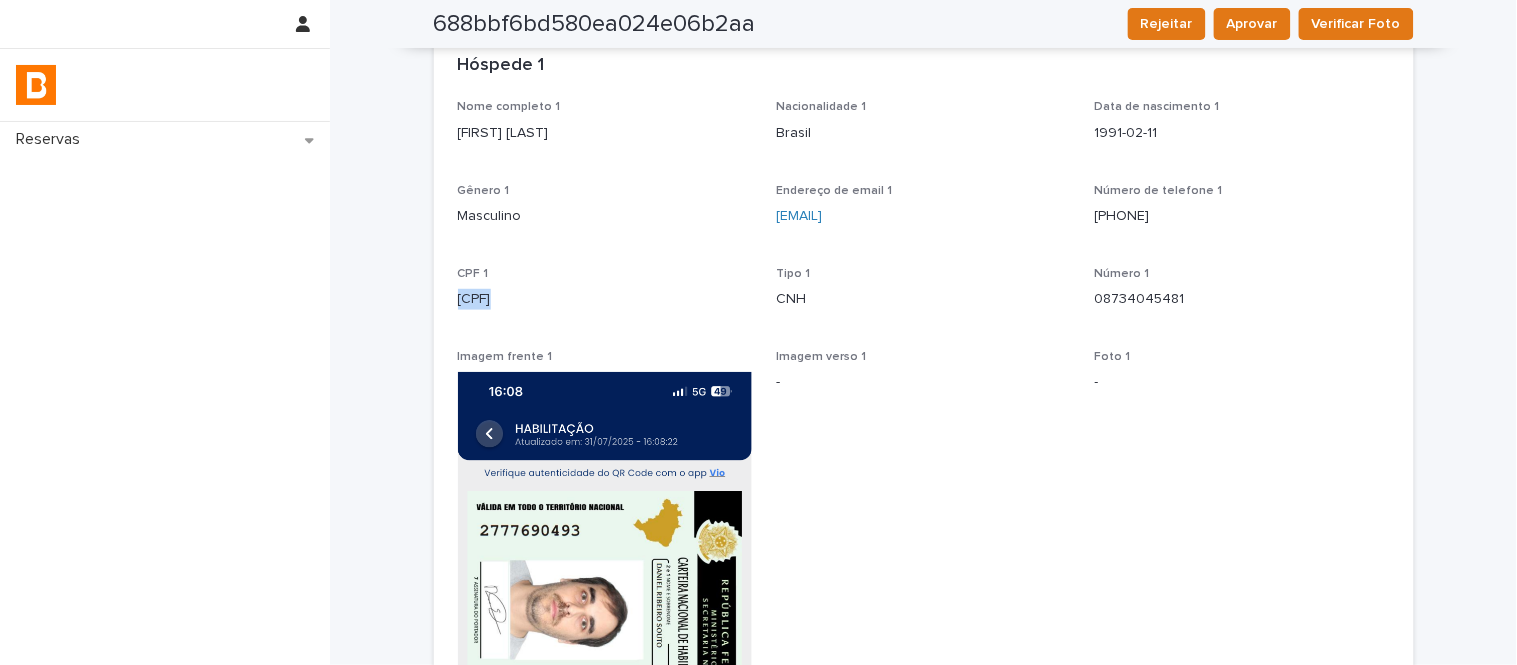 scroll, scrollTop: 0, scrollLeft: 0, axis: both 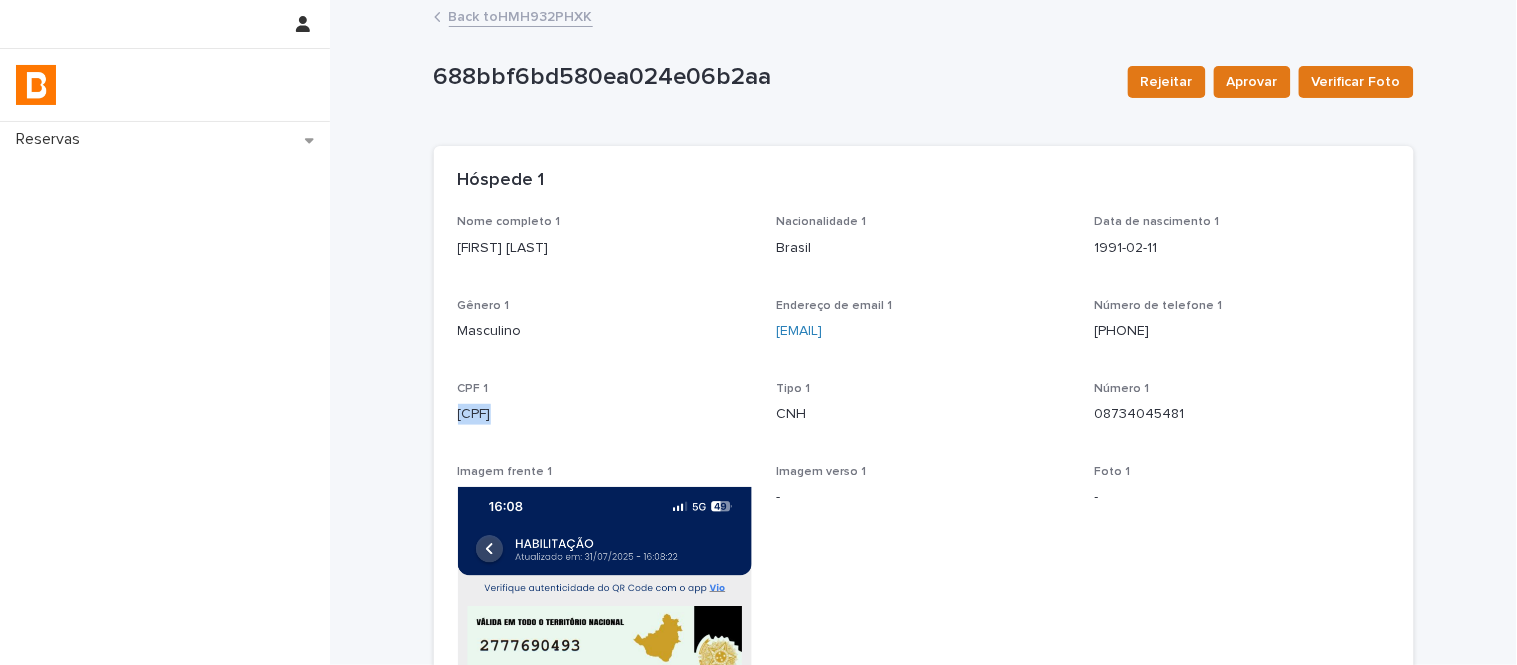 click on "Back to  HMH932PHXK" at bounding box center (521, 15) 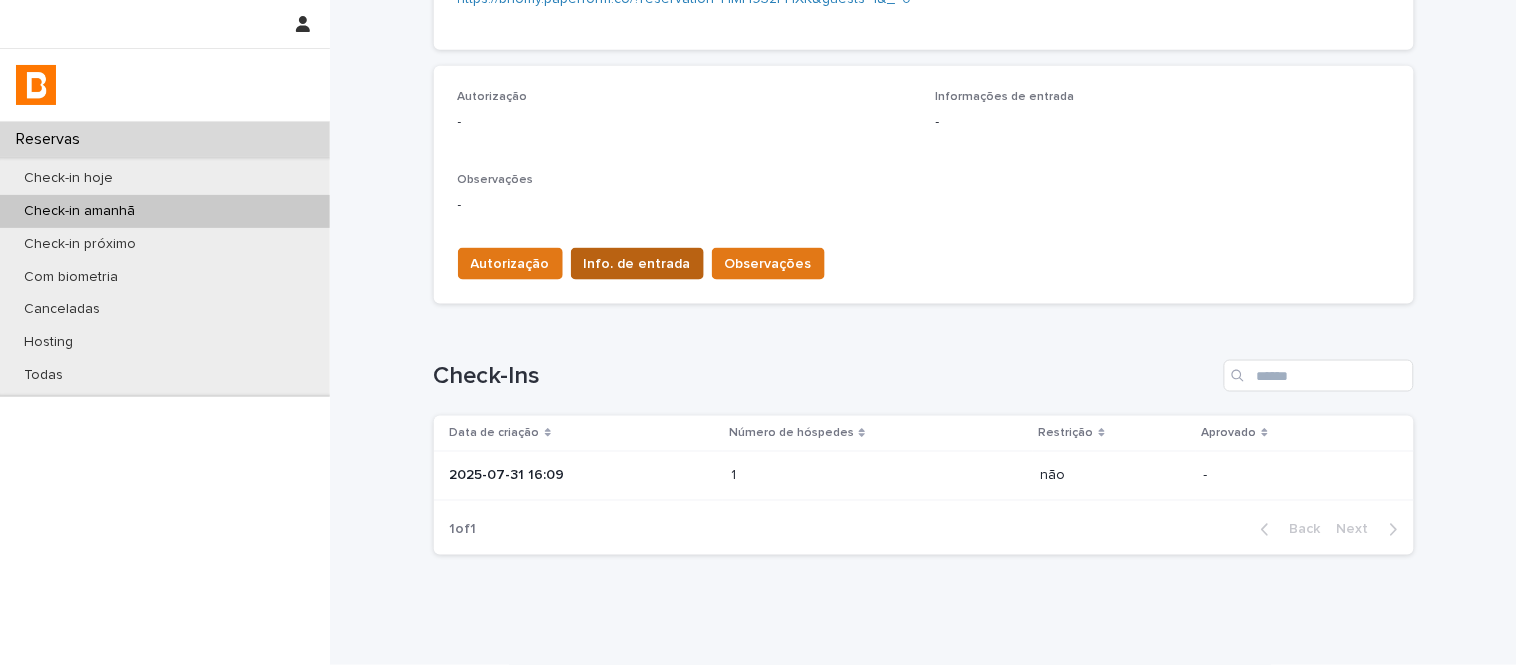 scroll, scrollTop: 555, scrollLeft: 0, axis: vertical 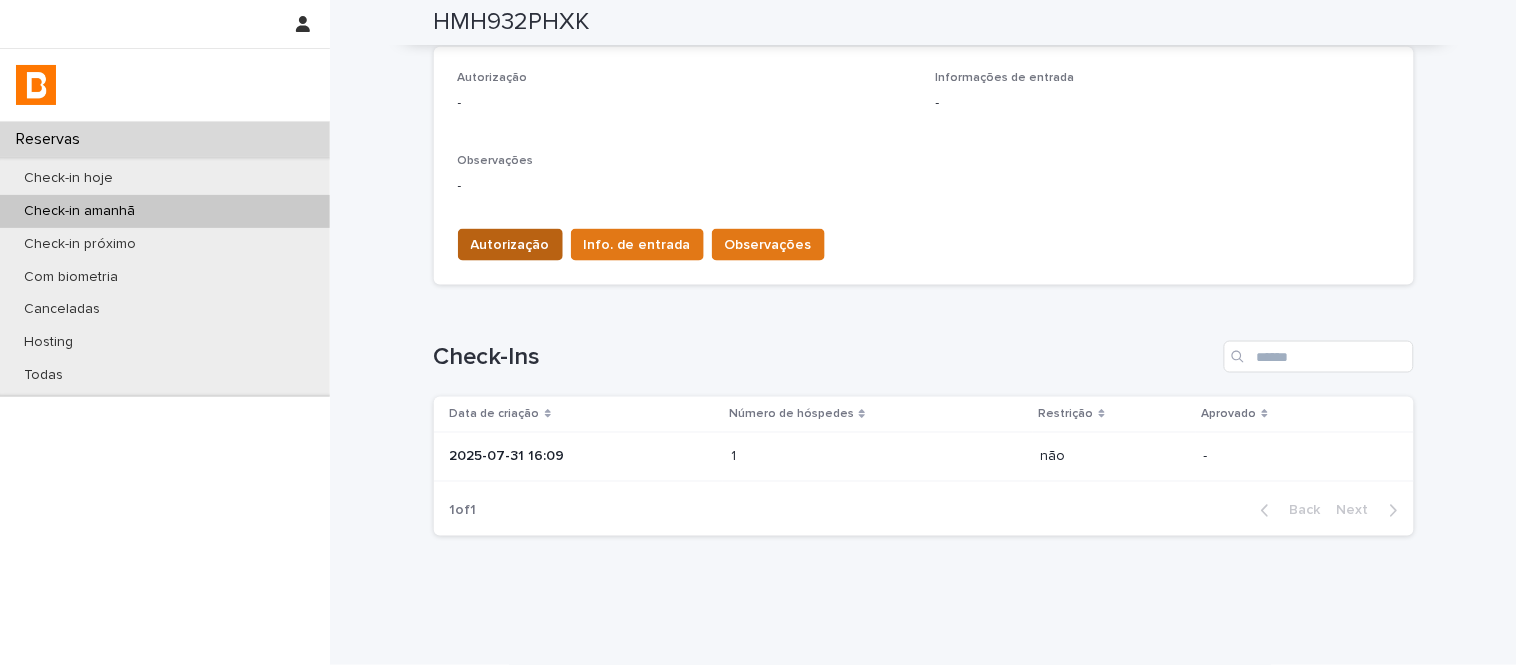 click on "Autorização" at bounding box center (510, 245) 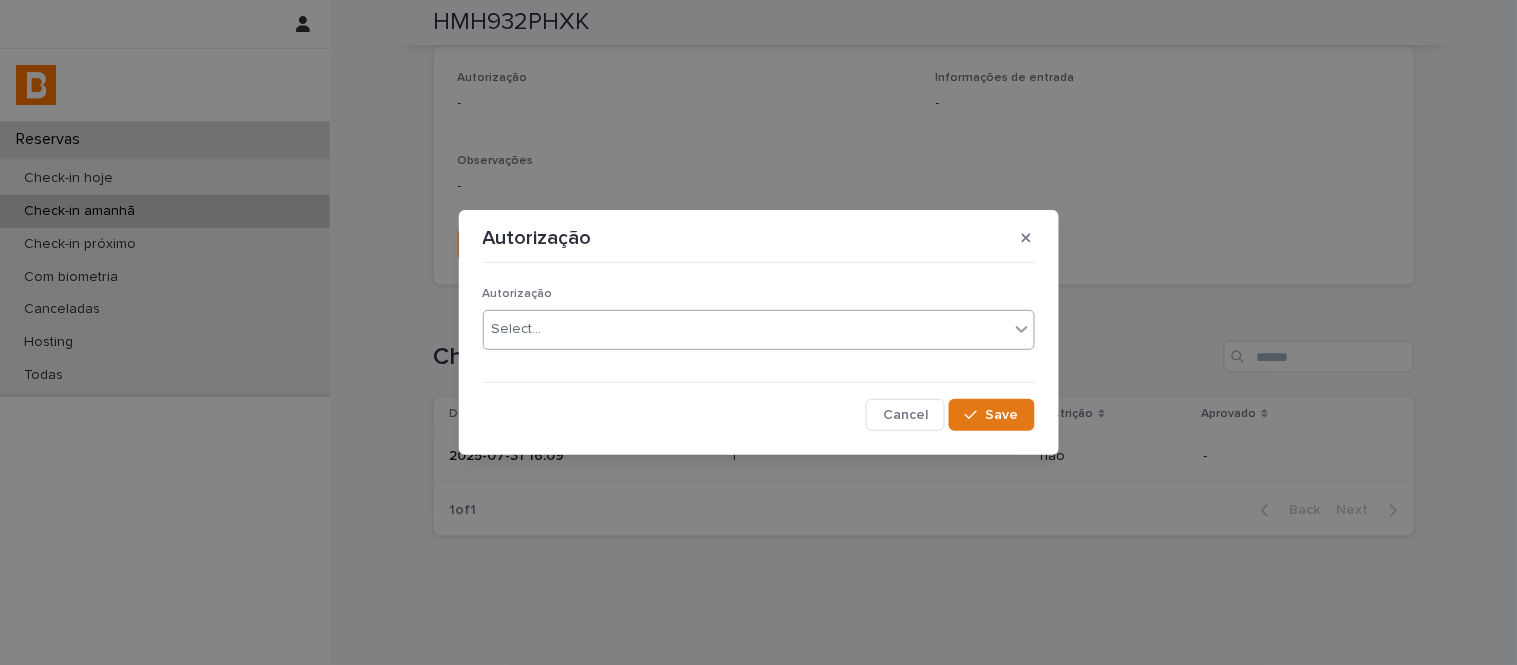 click on "Select..." at bounding box center [746, 329] 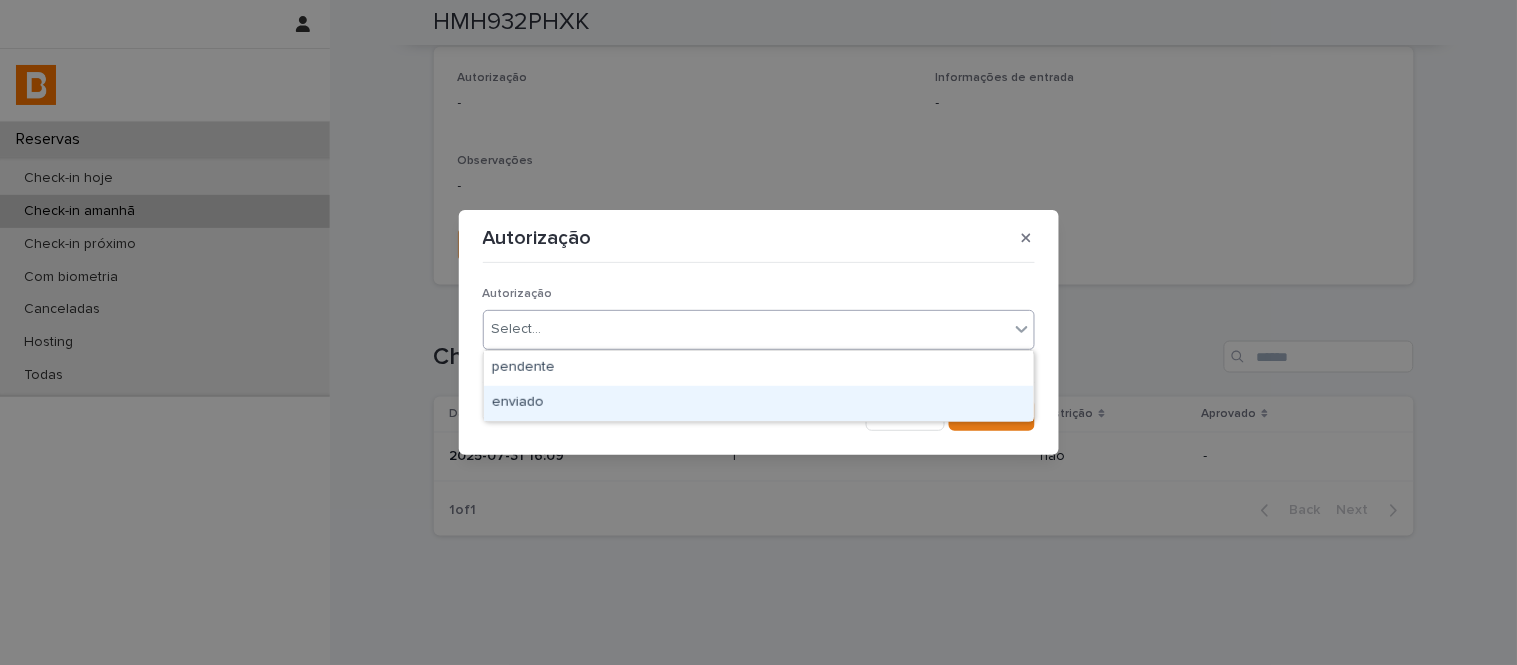 click on "enviado" at bounding box center (759, 403) 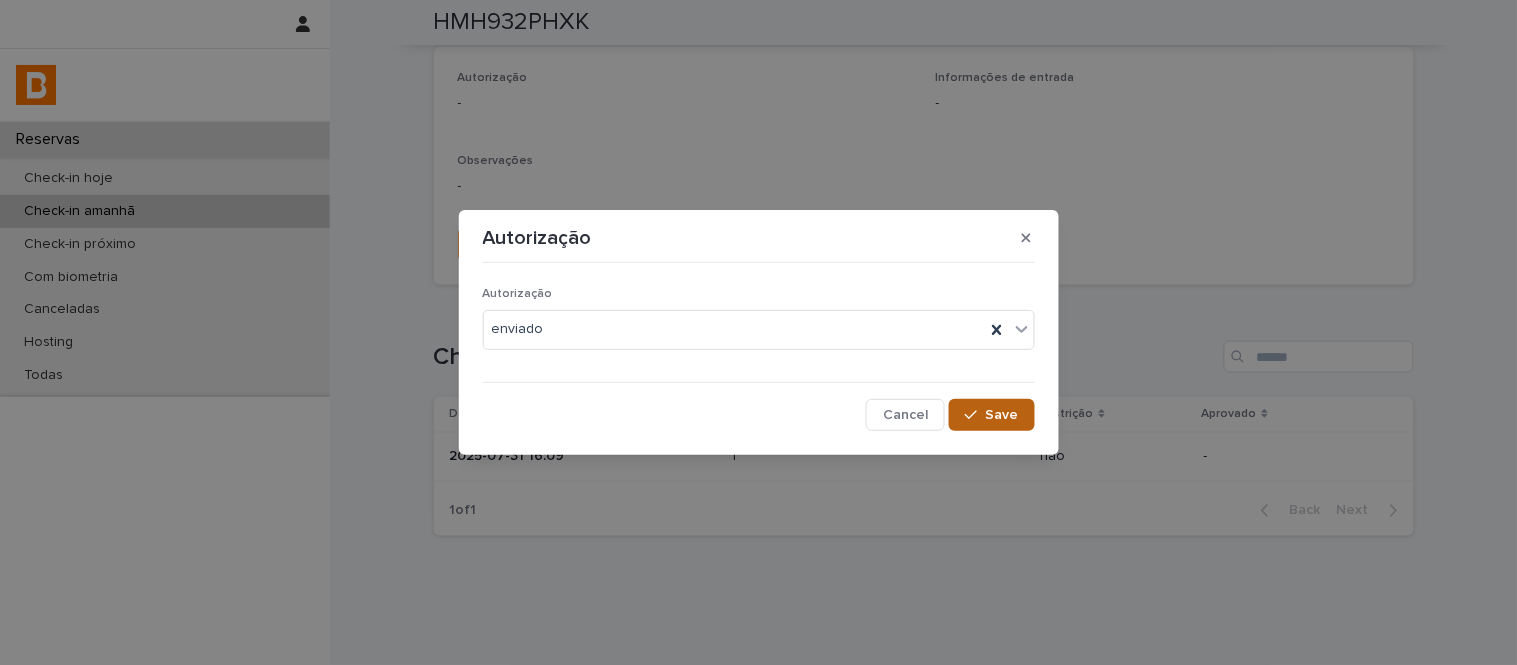 click on "Save" at bounding box center (991, 415) 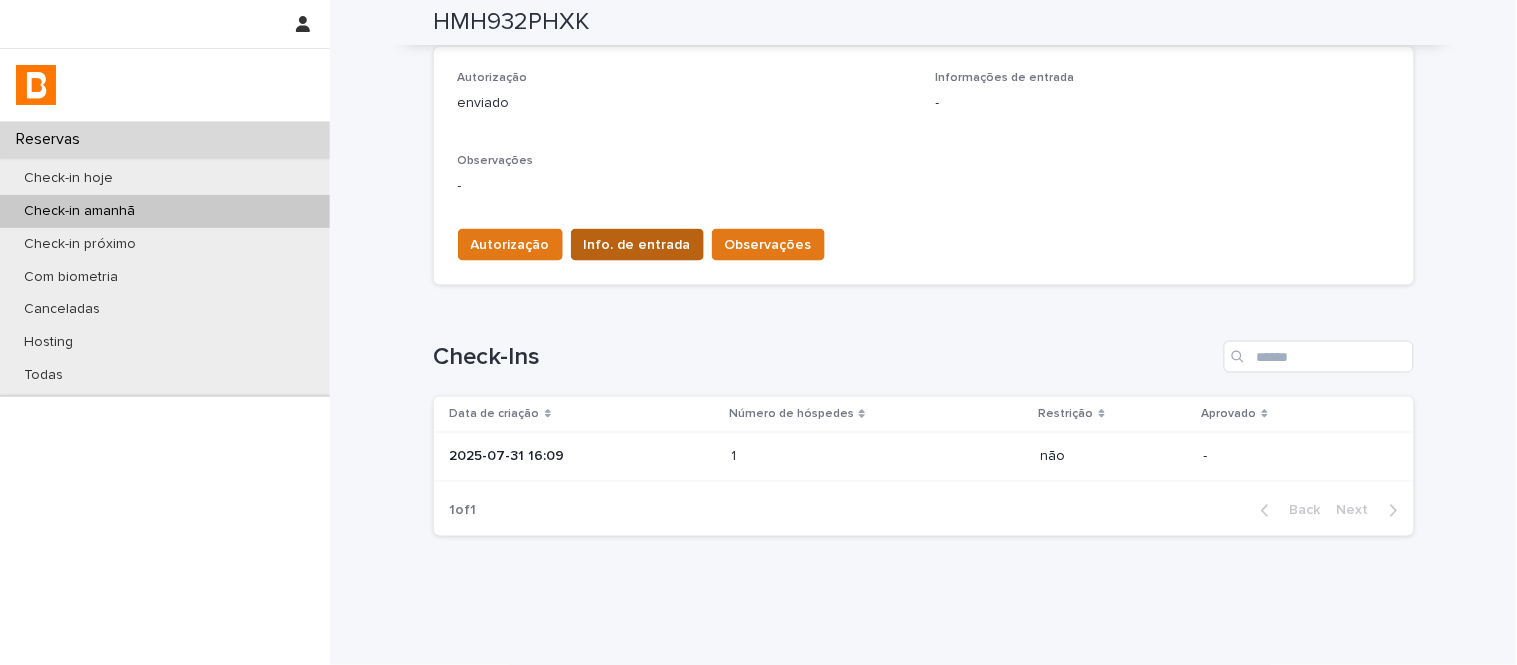 click on "Info. de entrada" at bounding box center (637, 245) 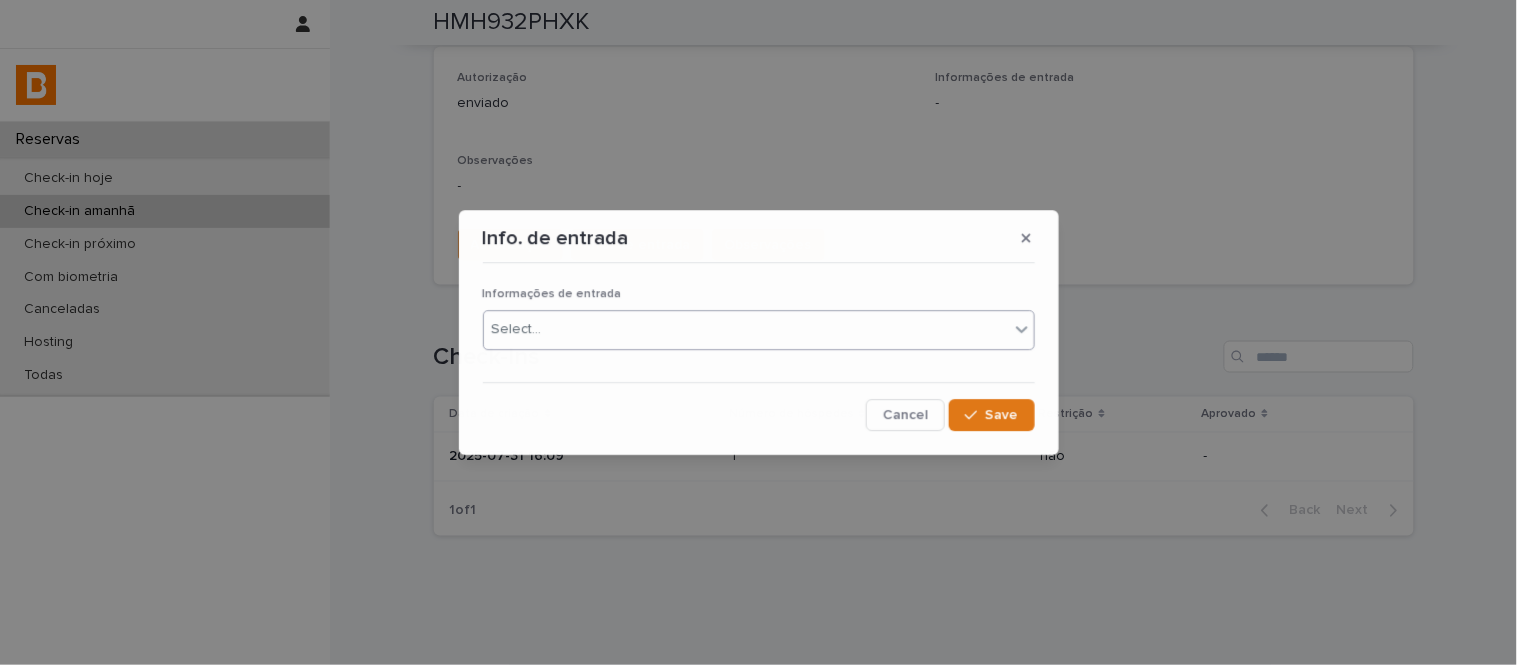 click on "Select..." at bounding box center [746, 330] 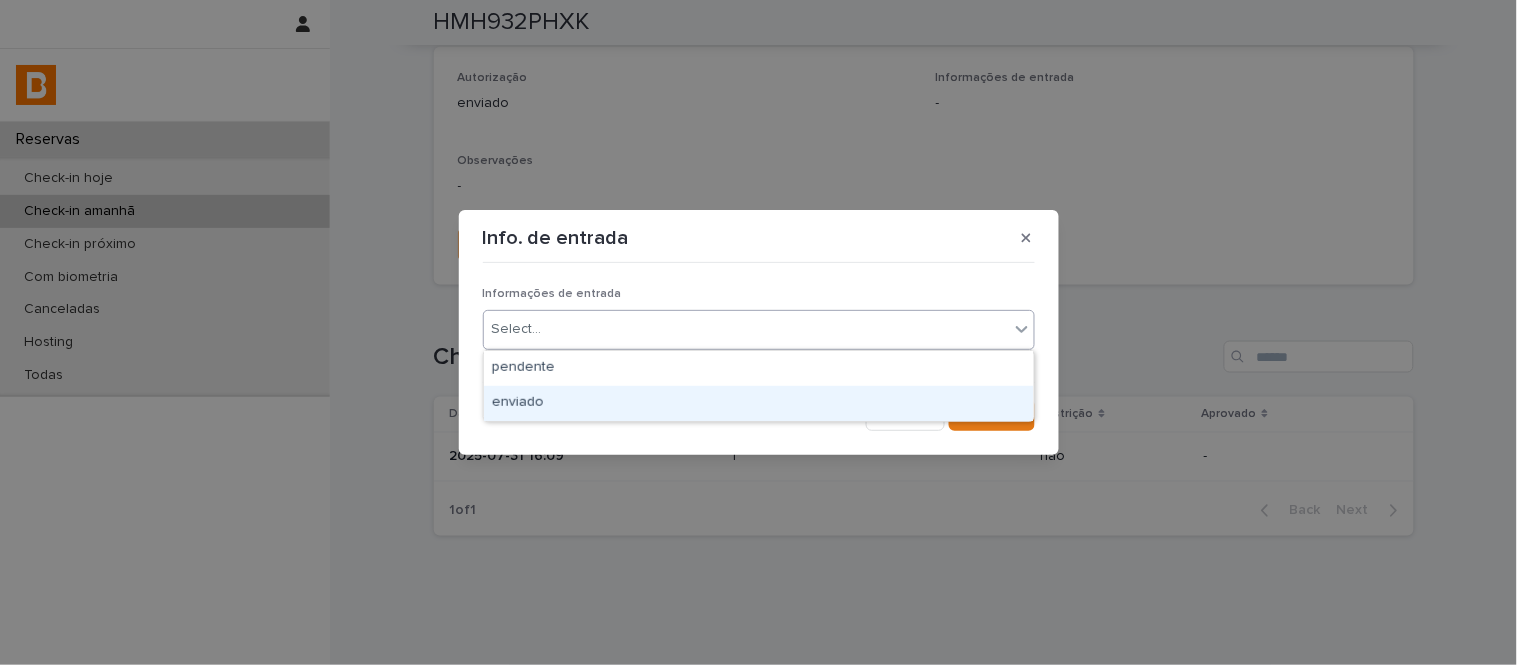 click on "enviado" at bounding box center [759, 403] 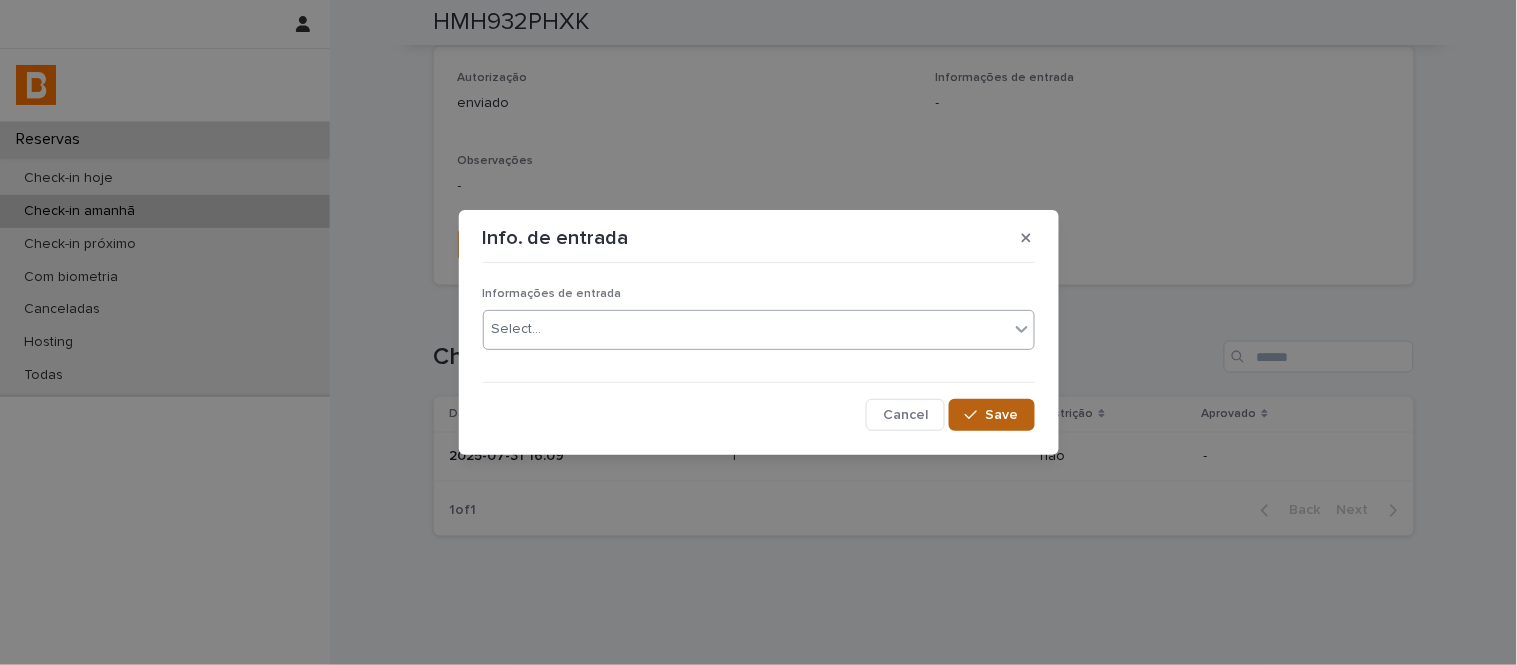 click on "Save" at bounding box center [991, 415] 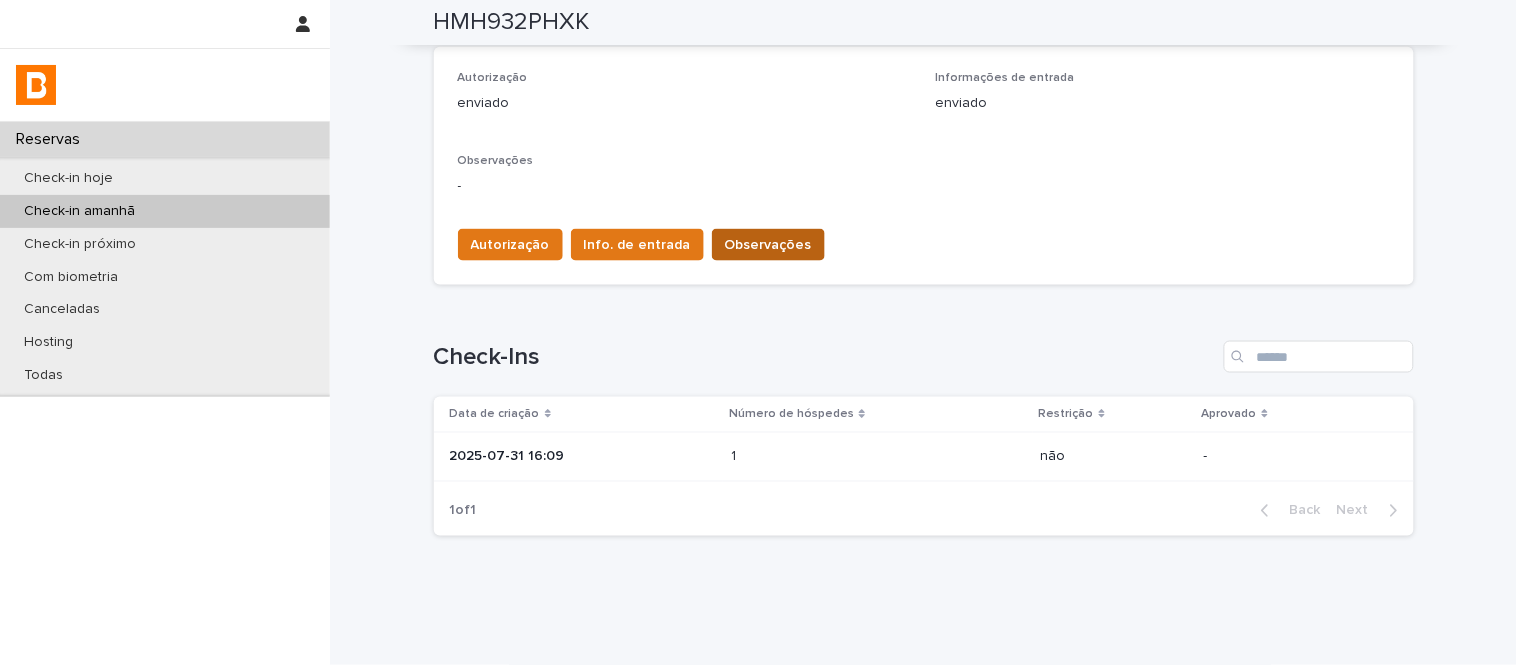click on "Observações" at bounding box center (768, 245) 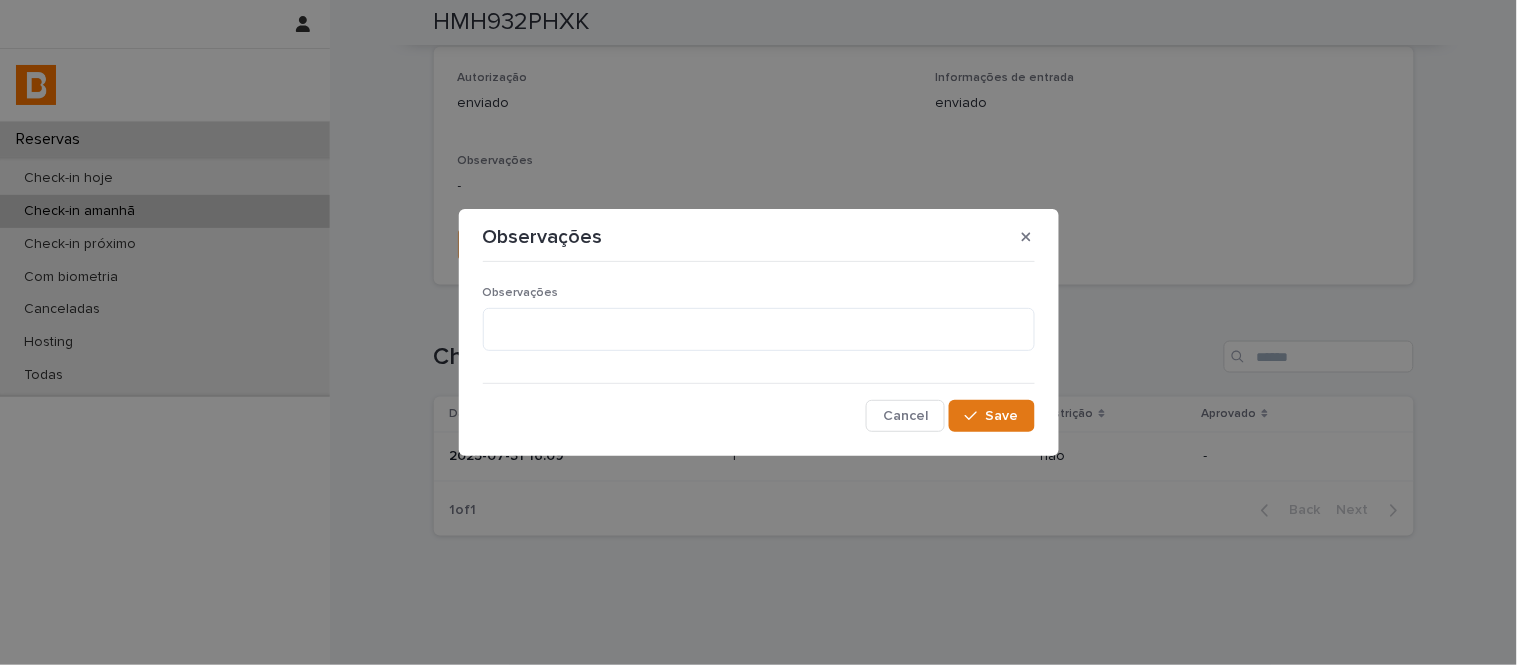 click on "Observações" at bounding box center (759, 293) 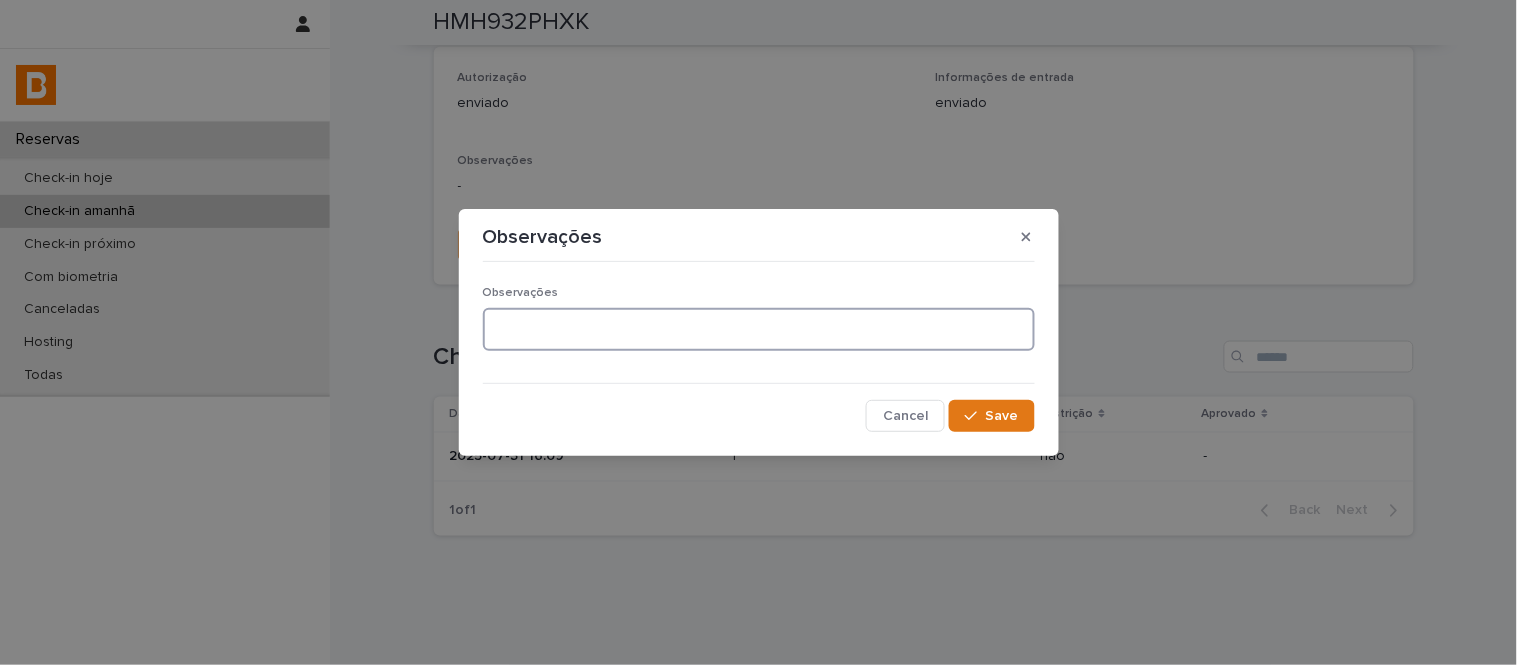 click at bounding box center (759, 329) 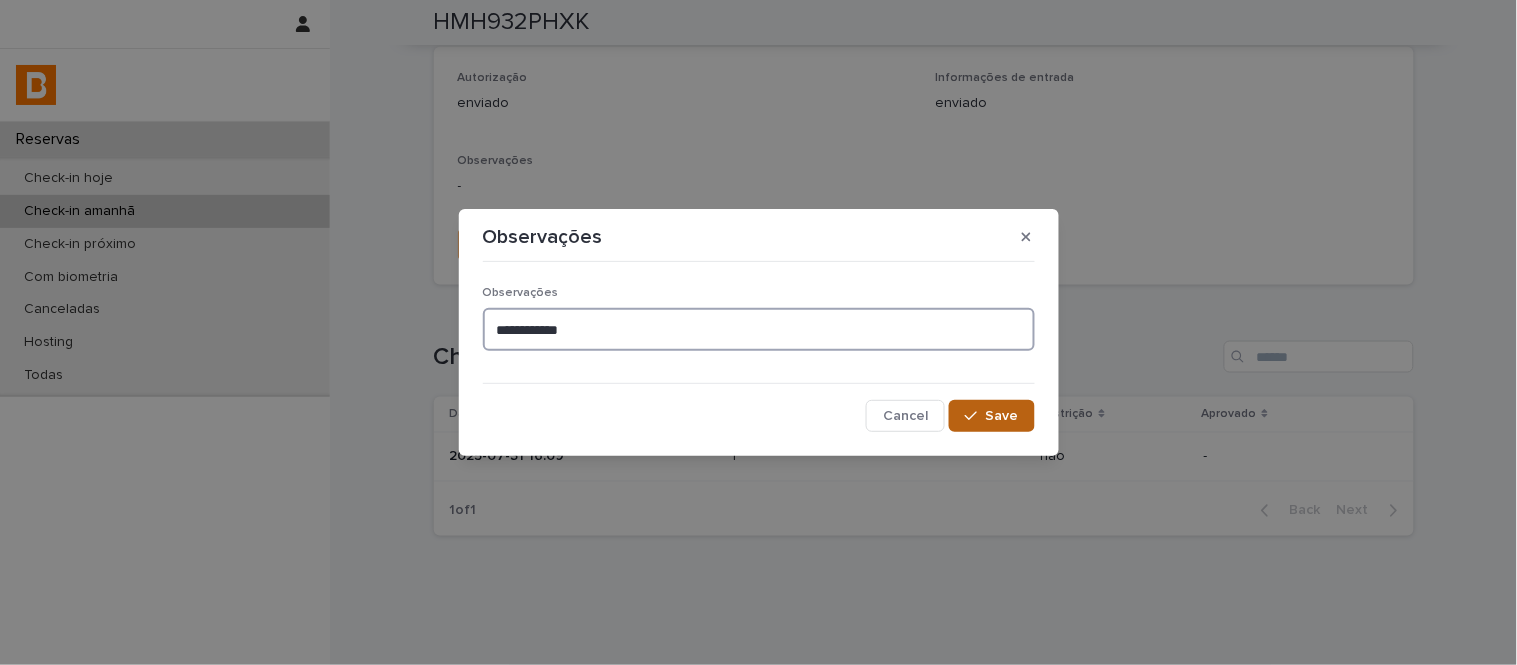 type on "**********" 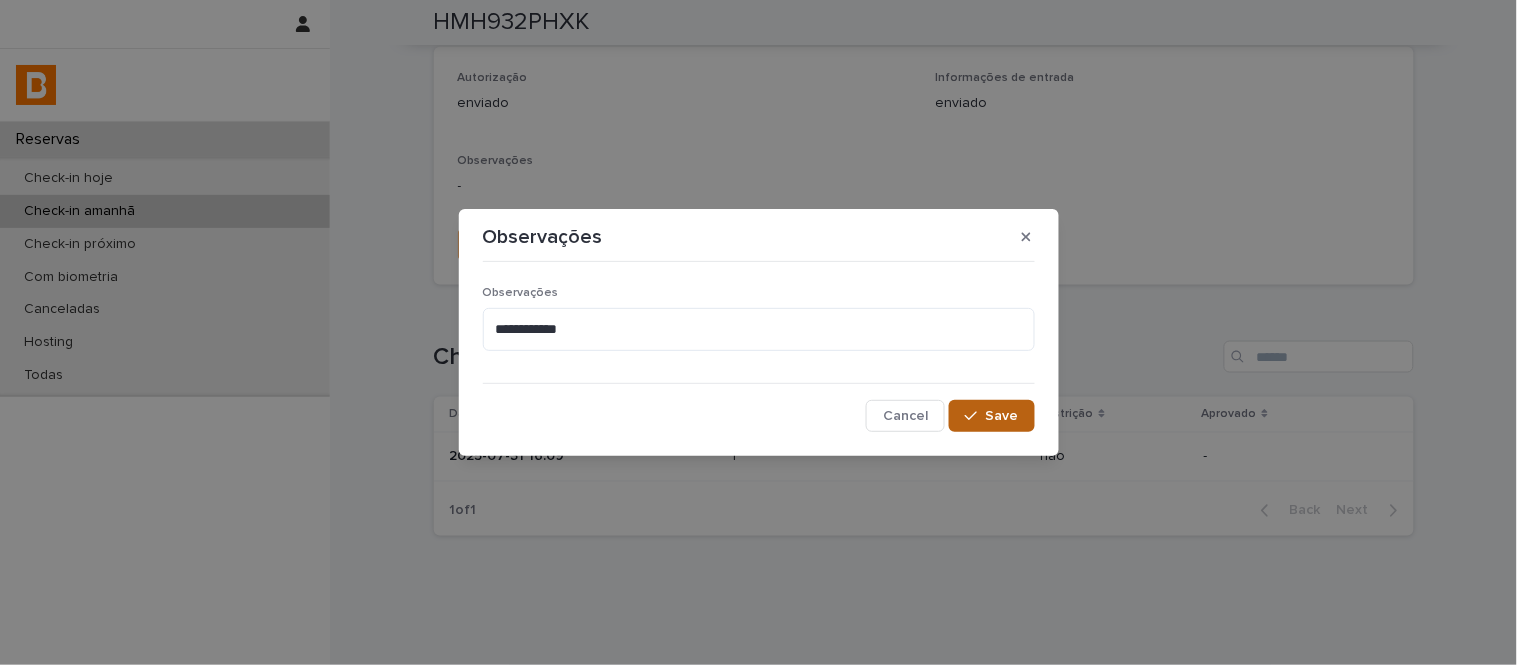 click on "Save" at bounding box center (1002, 416) 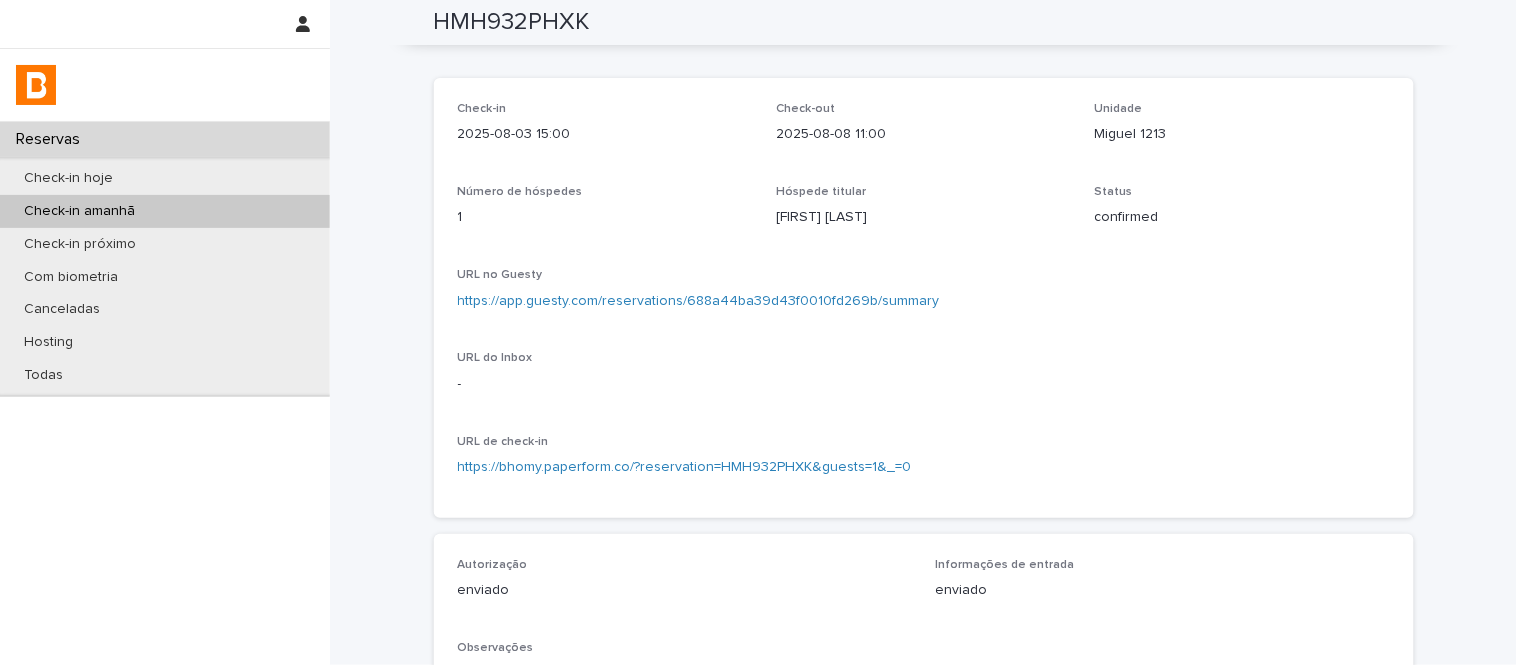 scroll, scrollTop: 0, scrollLeft: 0, axis: both 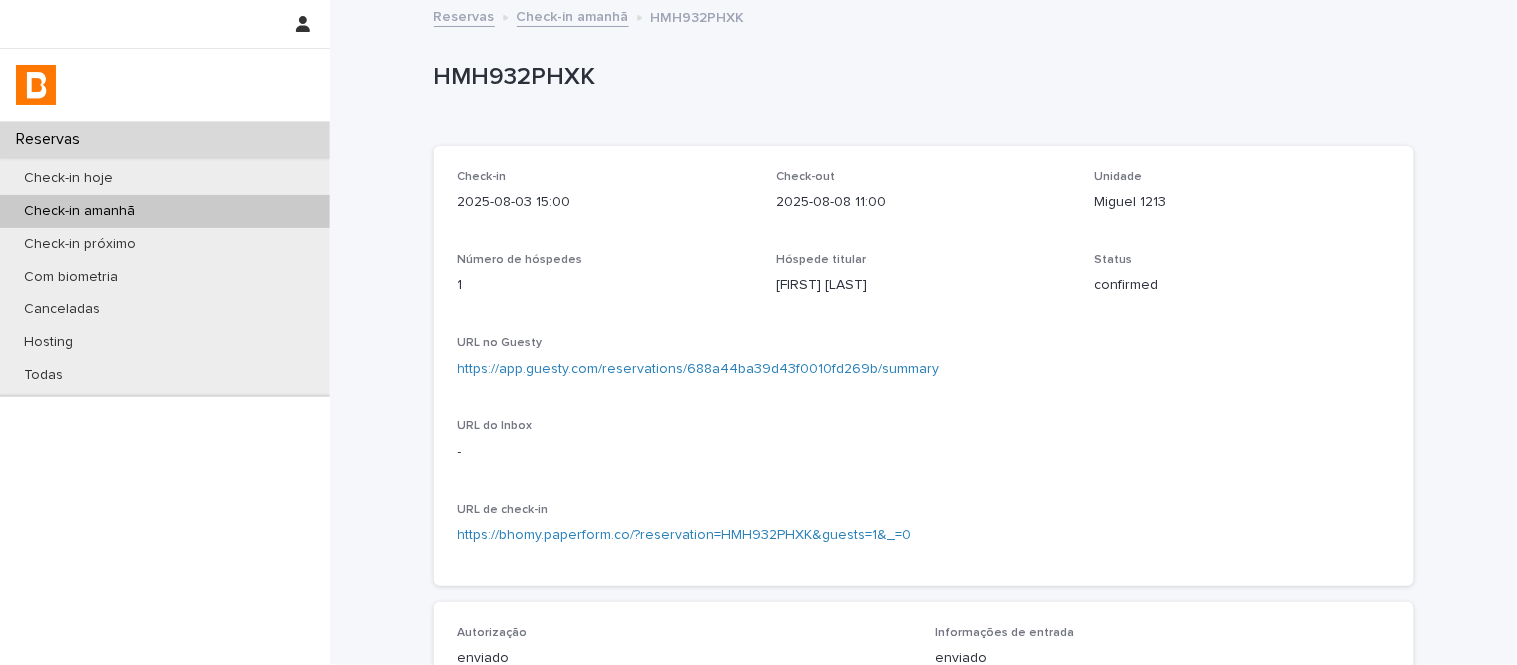 click on "Check-in amanhã" at bounding box center [573, 15] 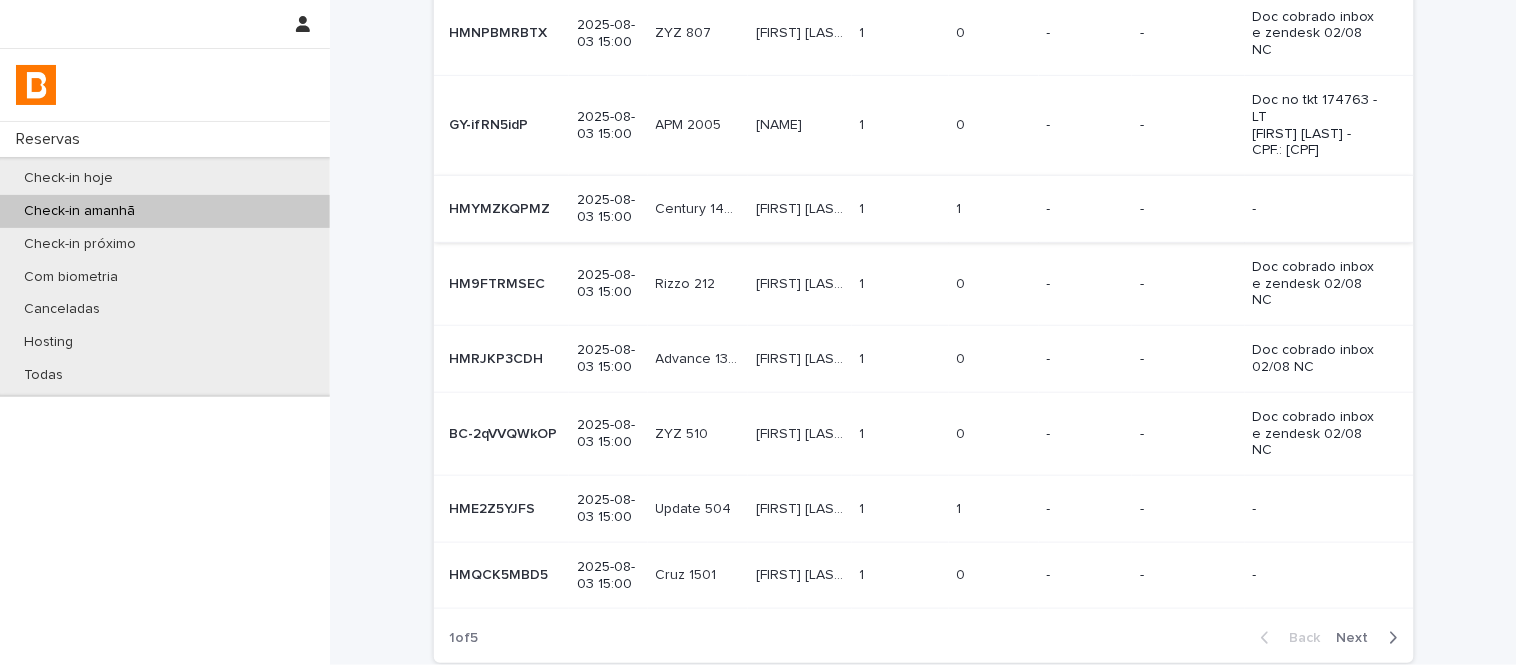 scroll, scrollTop: 323, scrollLeft: 0, axis: vertical 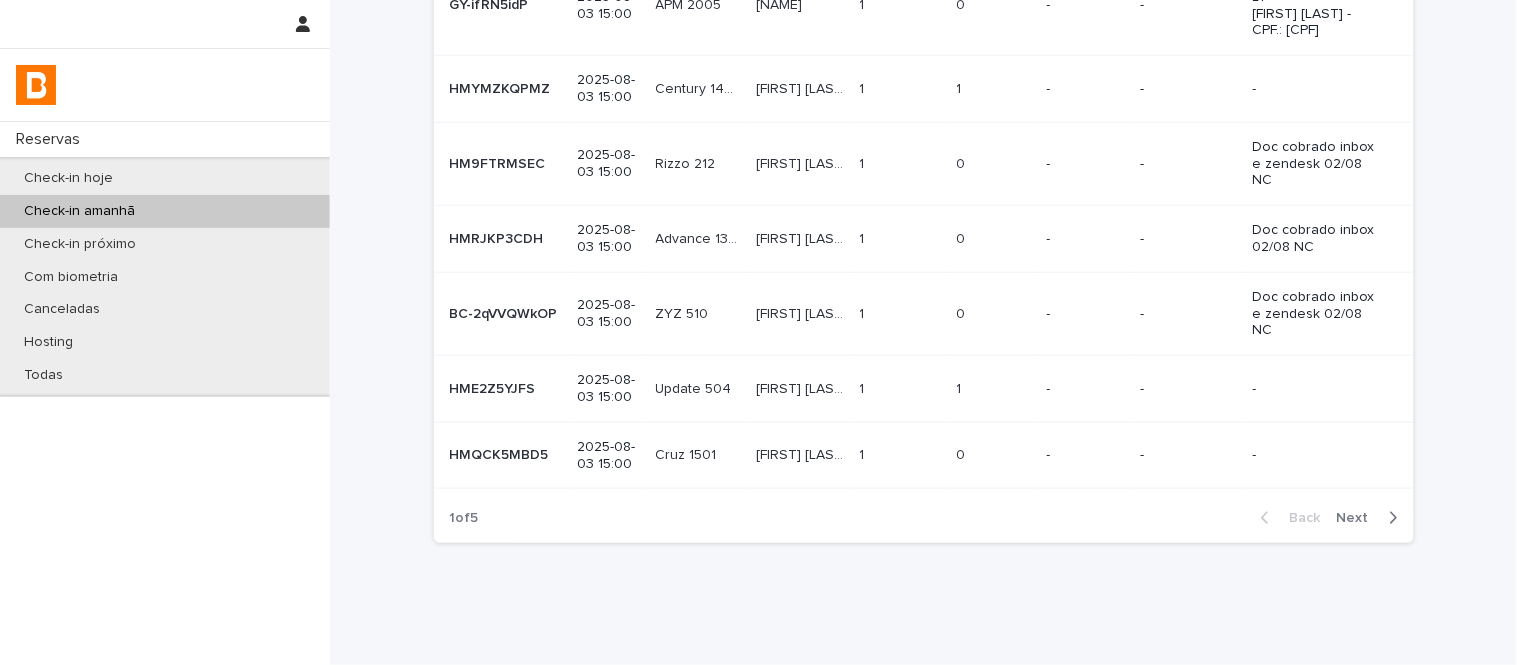 click on "Next" at bounding box center [1359, 518] 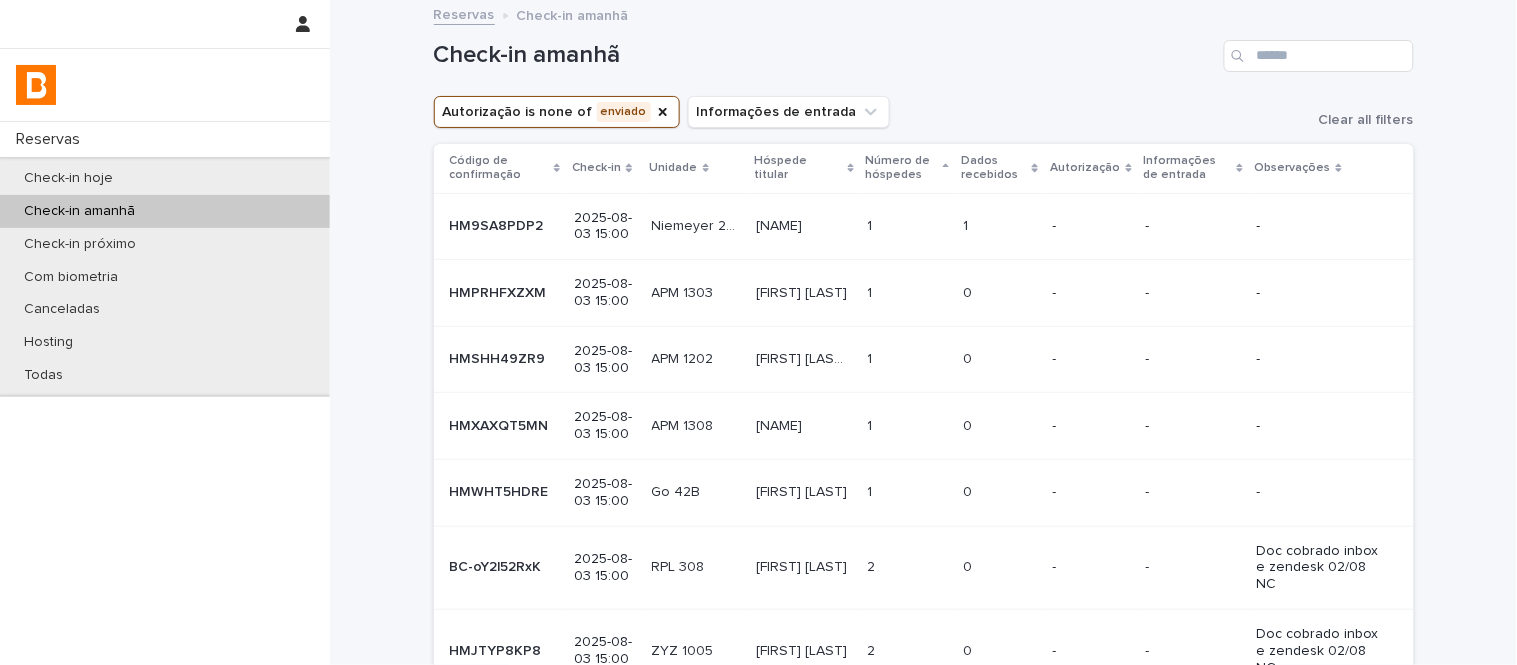 scroll, scrollTop: 0, scrollLeft: 0, axis: both 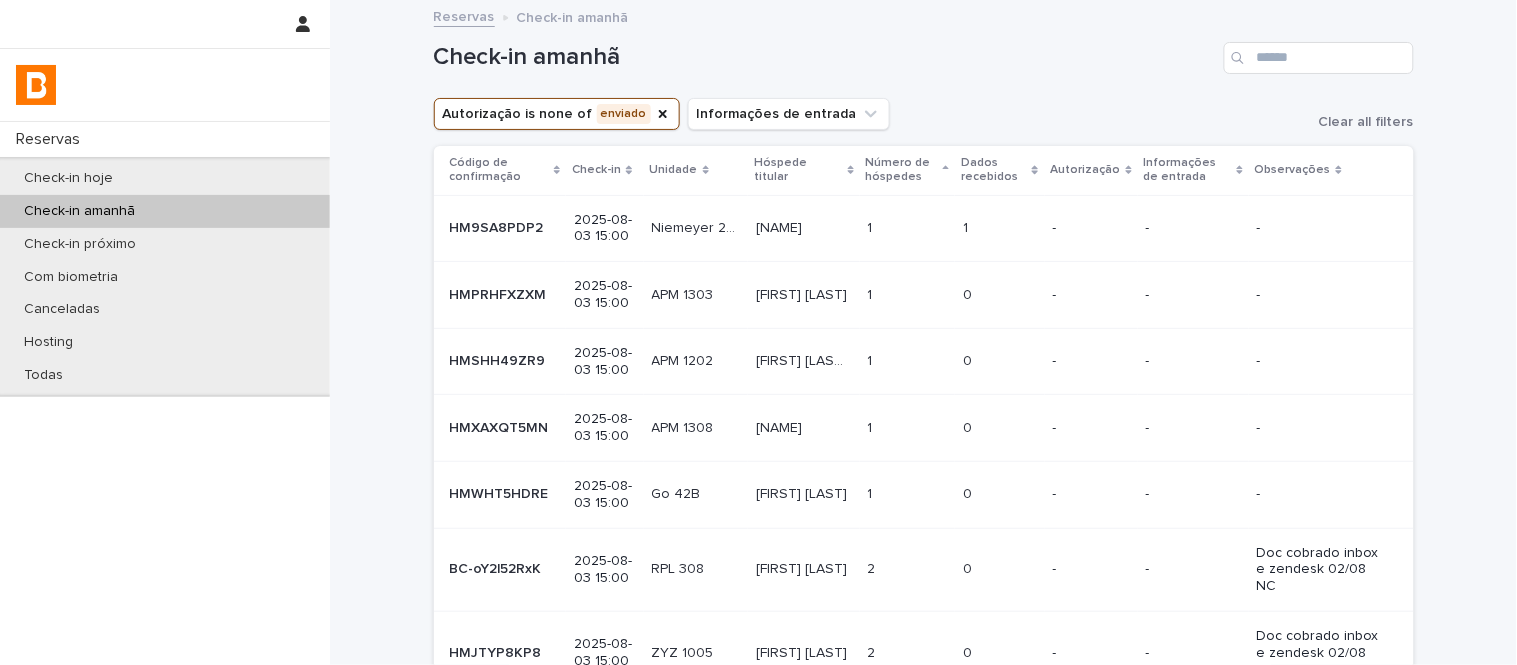 click on "1 1" at bounding box center (908, 228) 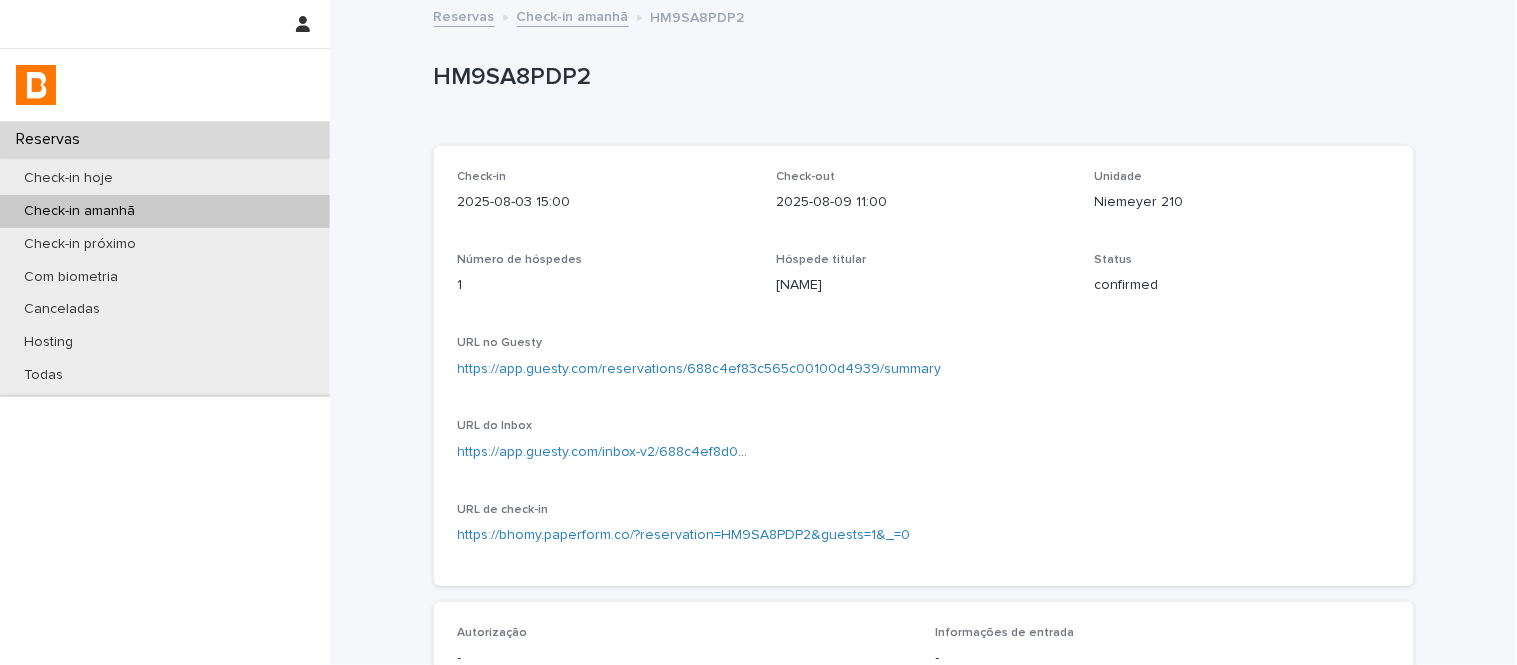 click on "Check-in 2025-08-03 15:00 Check-out 2025-08-09 11:00 Unidade Niemeyer 210 Número de hóspedes 1 Hóspede titular [FIRST] [LAST] Status confirmed URL no Guesty https://app.guesty.com/reservations/688c4ef83c565c00100d4939/summary URL do Inbox https://app.guesty.com/inbox-v2/688c4ef8d0041d0012ce35d1?reservationId=688c4ef83c565c00100d4939 URL de check-in https://bhomy.paperform.co/?reservation=HM9SA8PDP2 &guests=1&_=0" at bounding box center (924, 366) 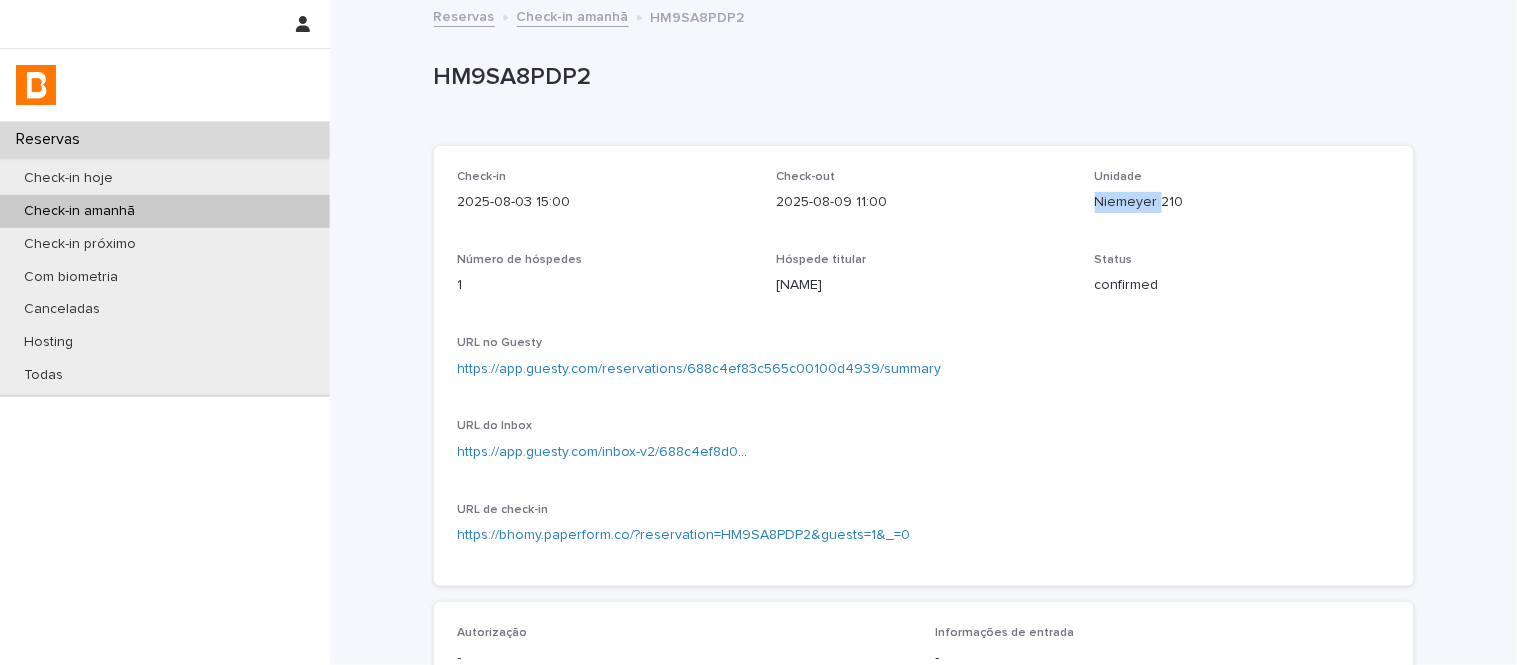 click on "Niemeyer 210" at bounding box center [1242, 202] 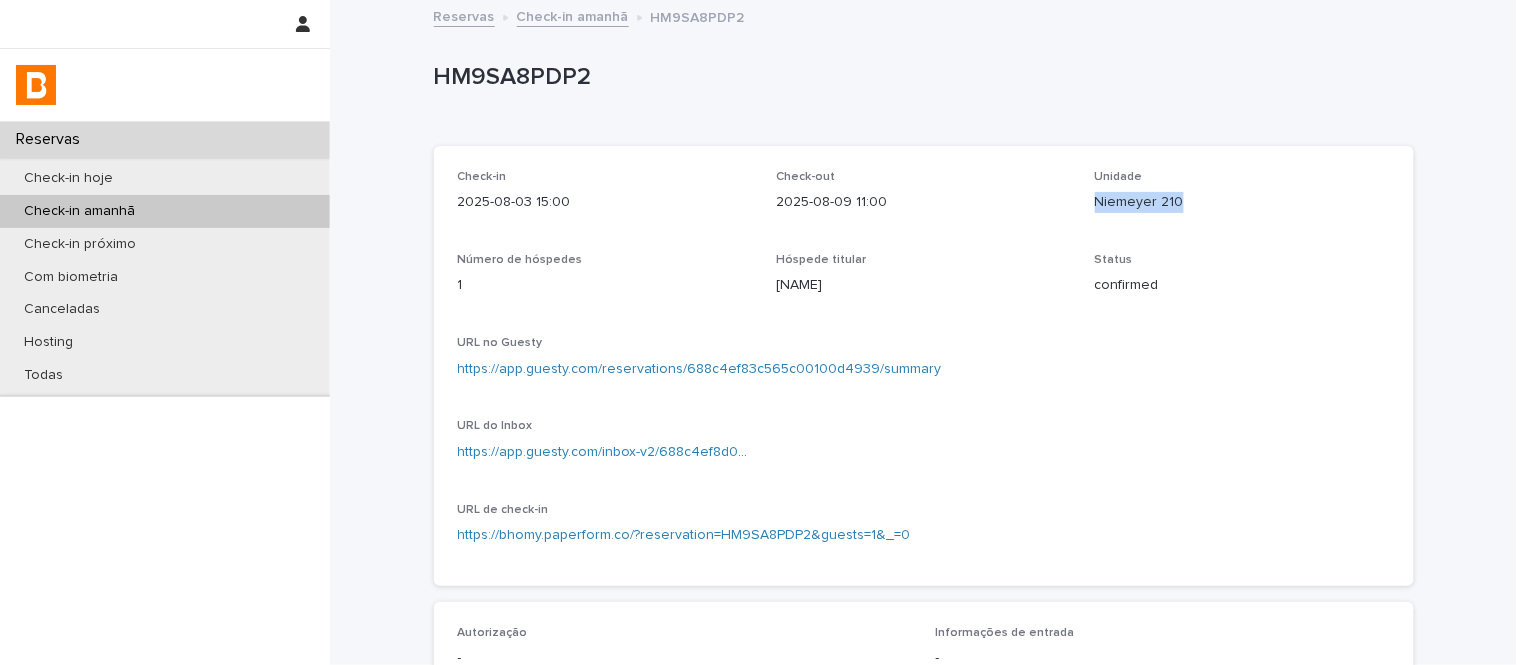 click on "Niemeyer 210" at bounding box center [1242, 202] 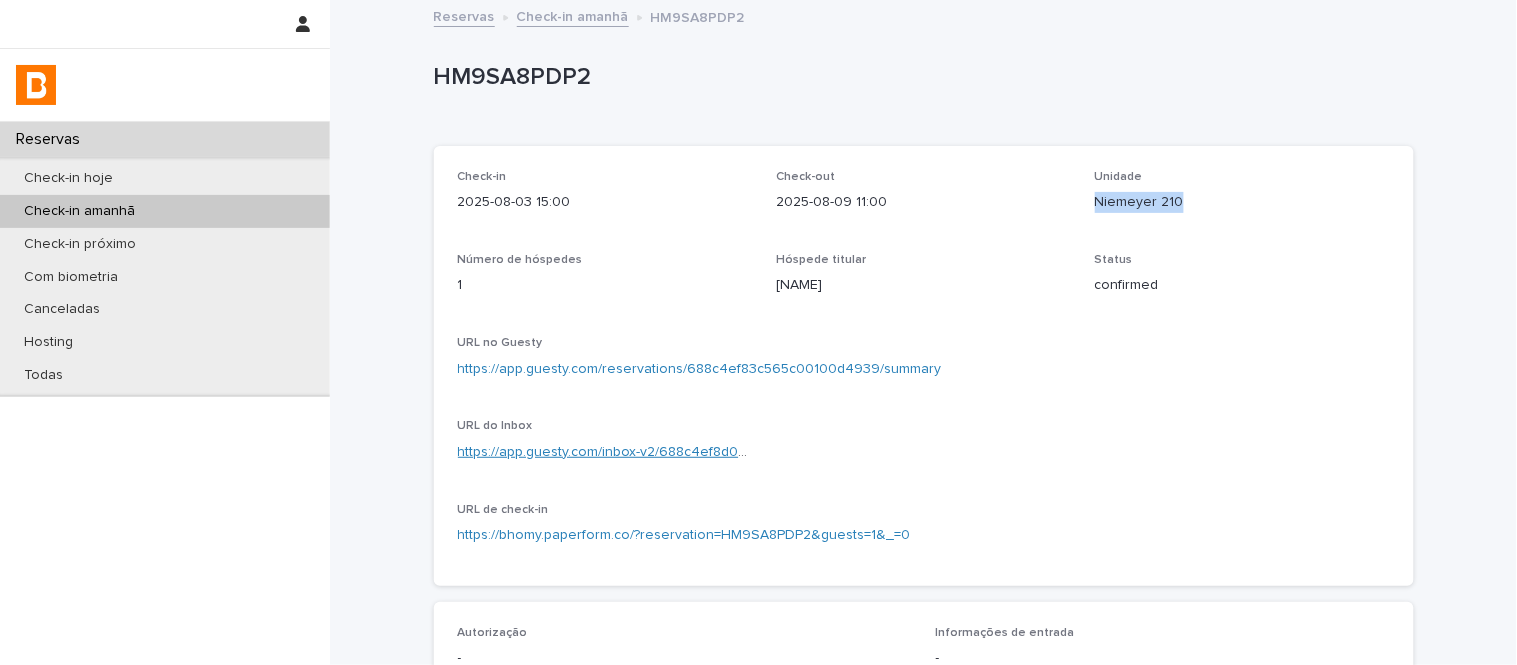 click on "https://app.guesty.com/inbox-v2/688c4ef8d0041d0012ce35d1?reservationId=688c4ef83c565c00100d4939" at bounding box center (797, 452) 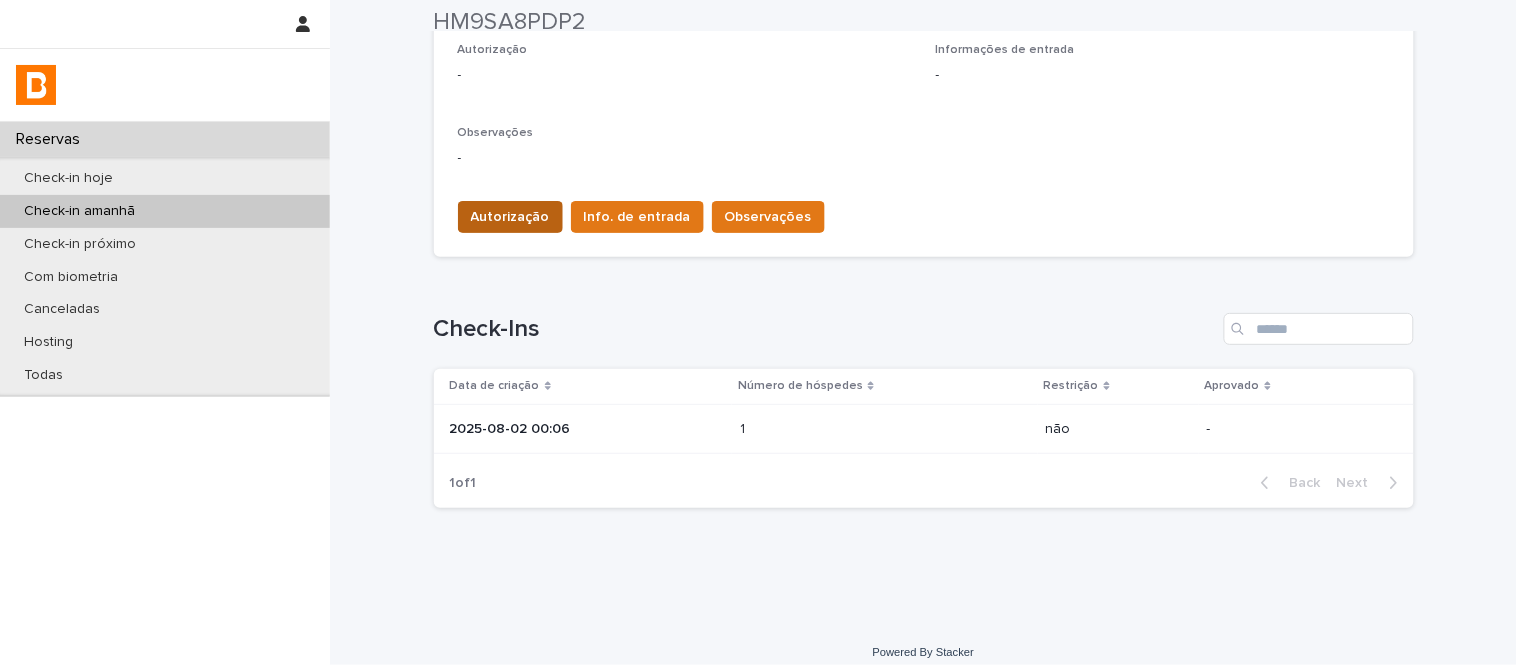 scroll, scrollTop: 598, scrollLeft: 0, axis: vertical 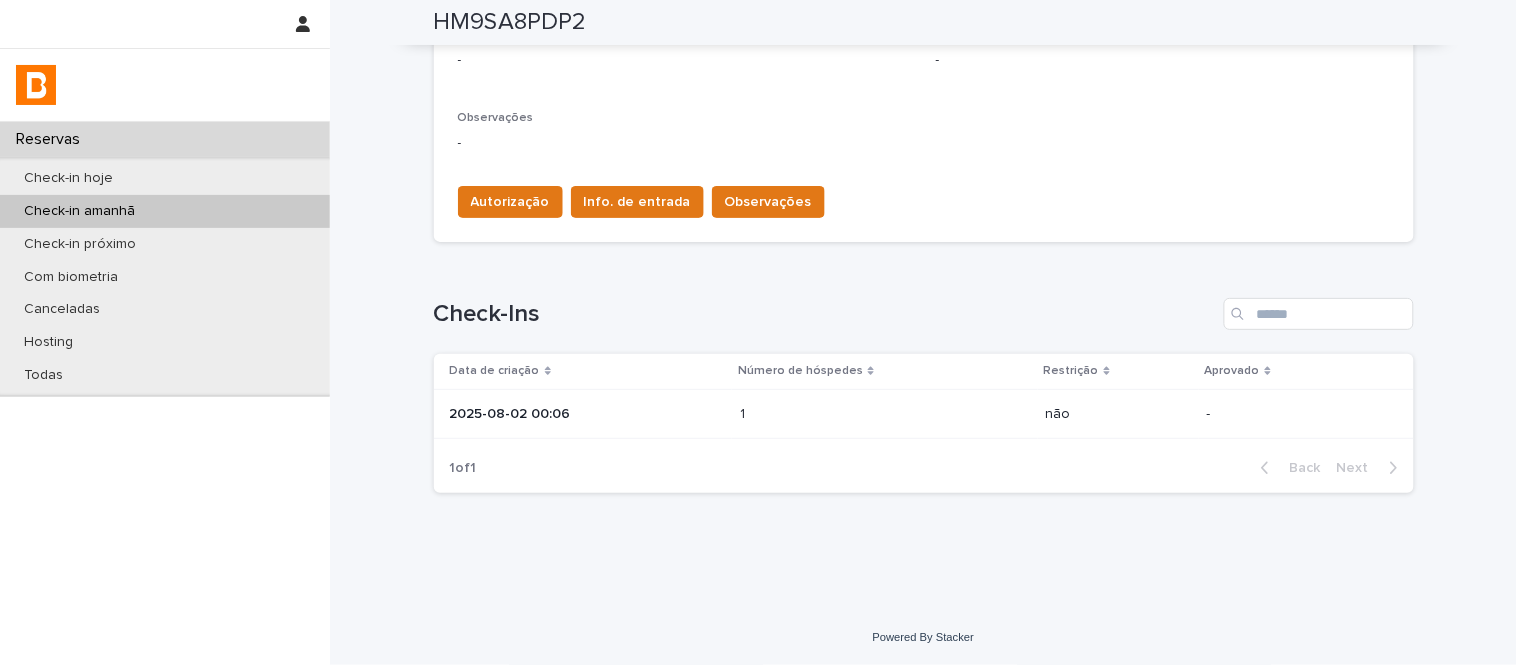 click on "Data de criação" at bounding box center (583, 371) 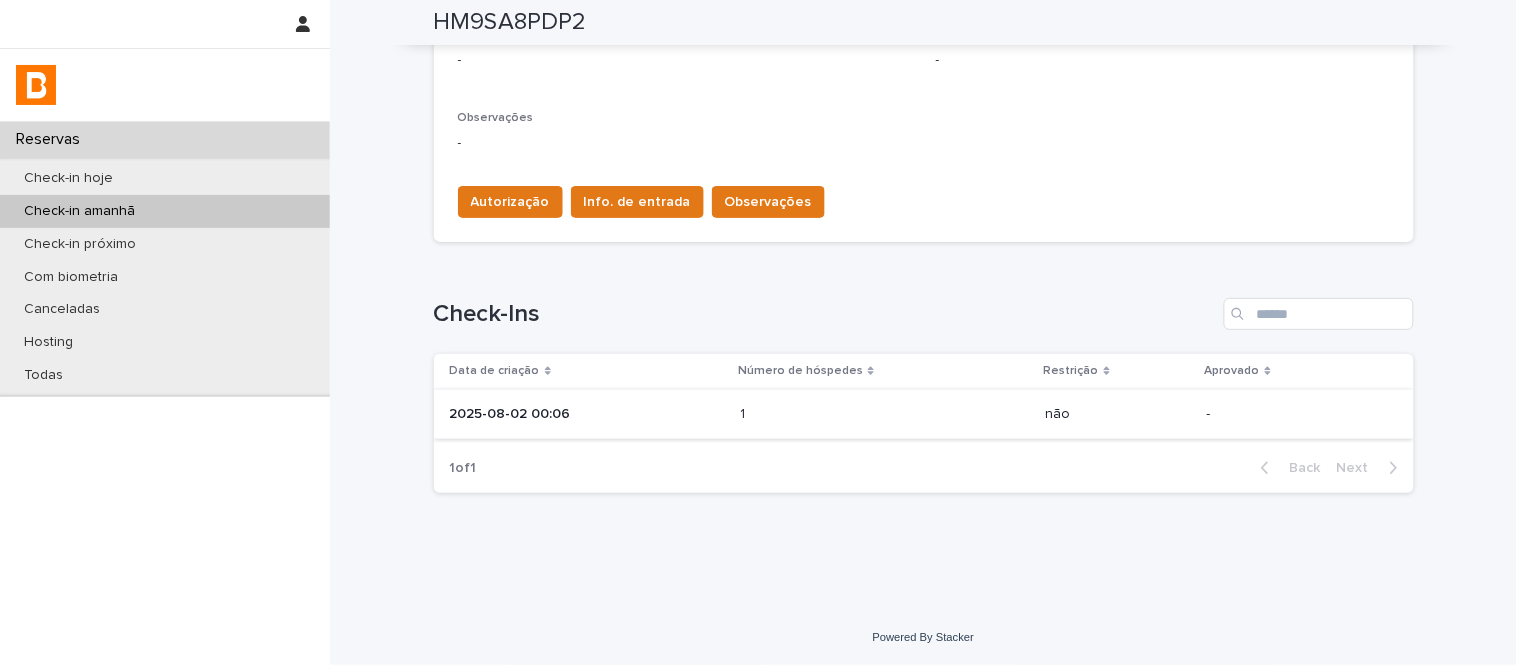 click on "Data de criação Número de hóspedes Restrição Aprovado 2025-08-02 00:06 1 1   não -" at bounding box center (924, 396) 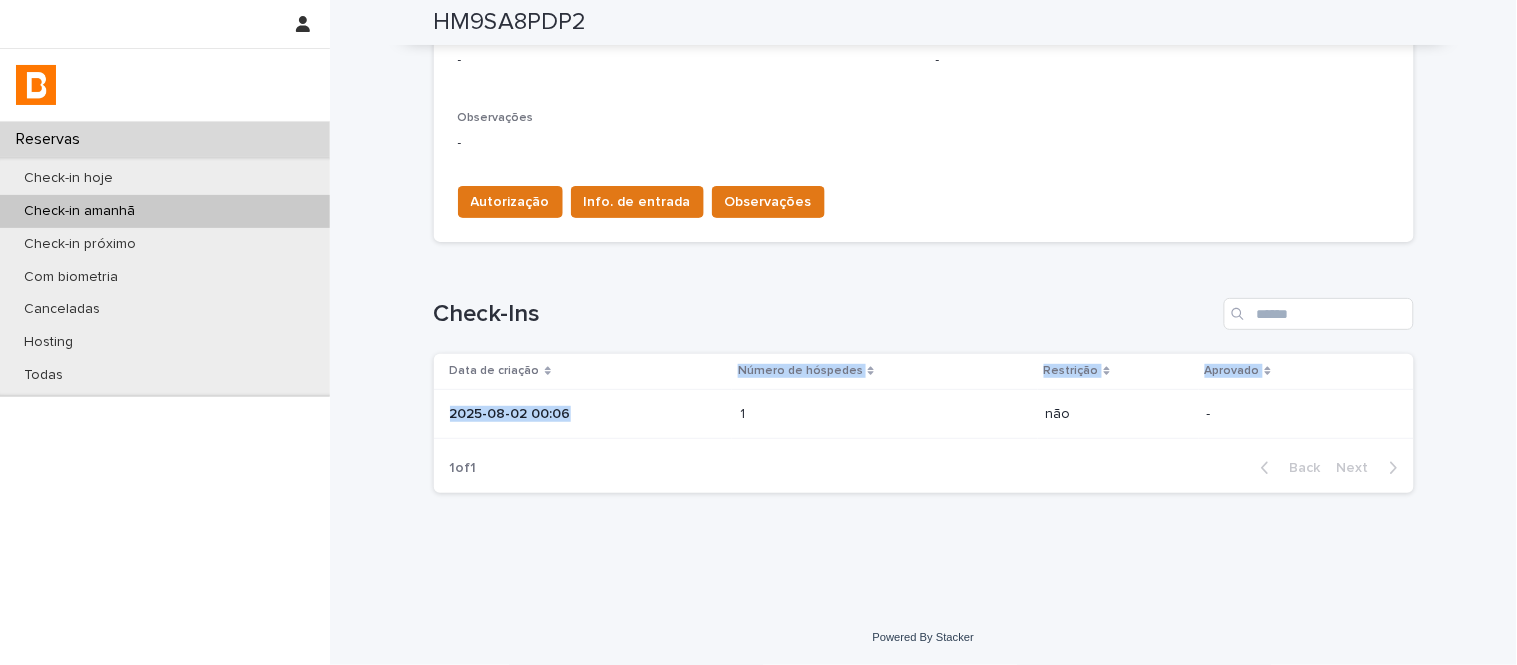 click on "2025-08-02 00:06" at bounding box center (587, 414) 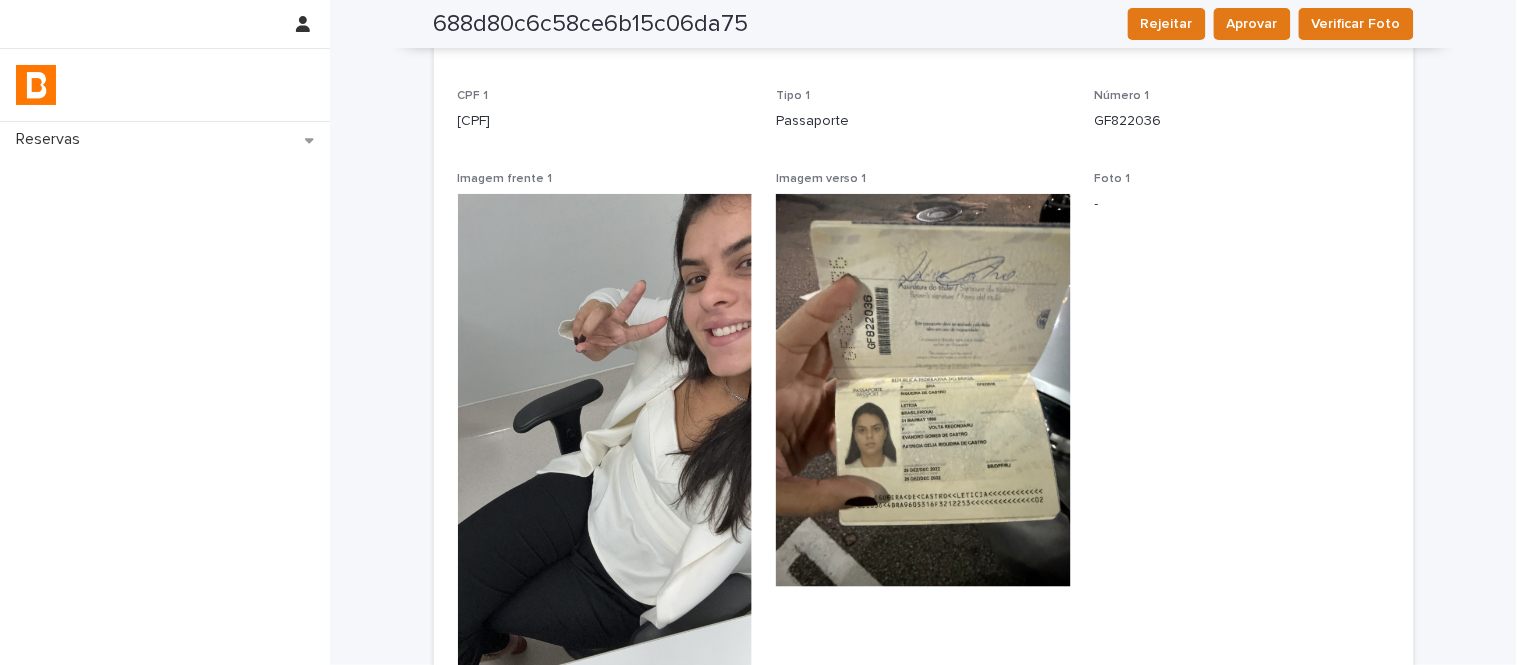 scroll, scrollTop: 333, scrollLeft: 0, axis: vertical 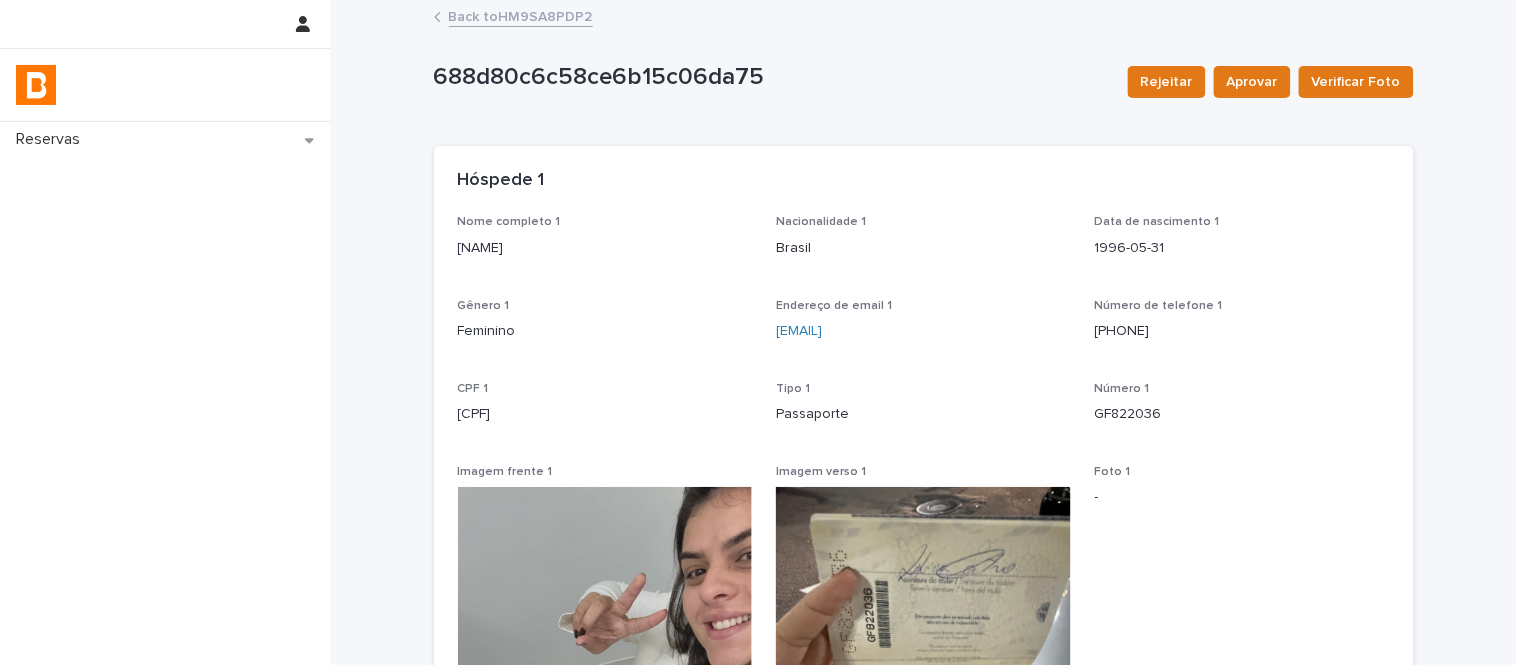 click on "[NAME]" at bounding box center (605, 248) 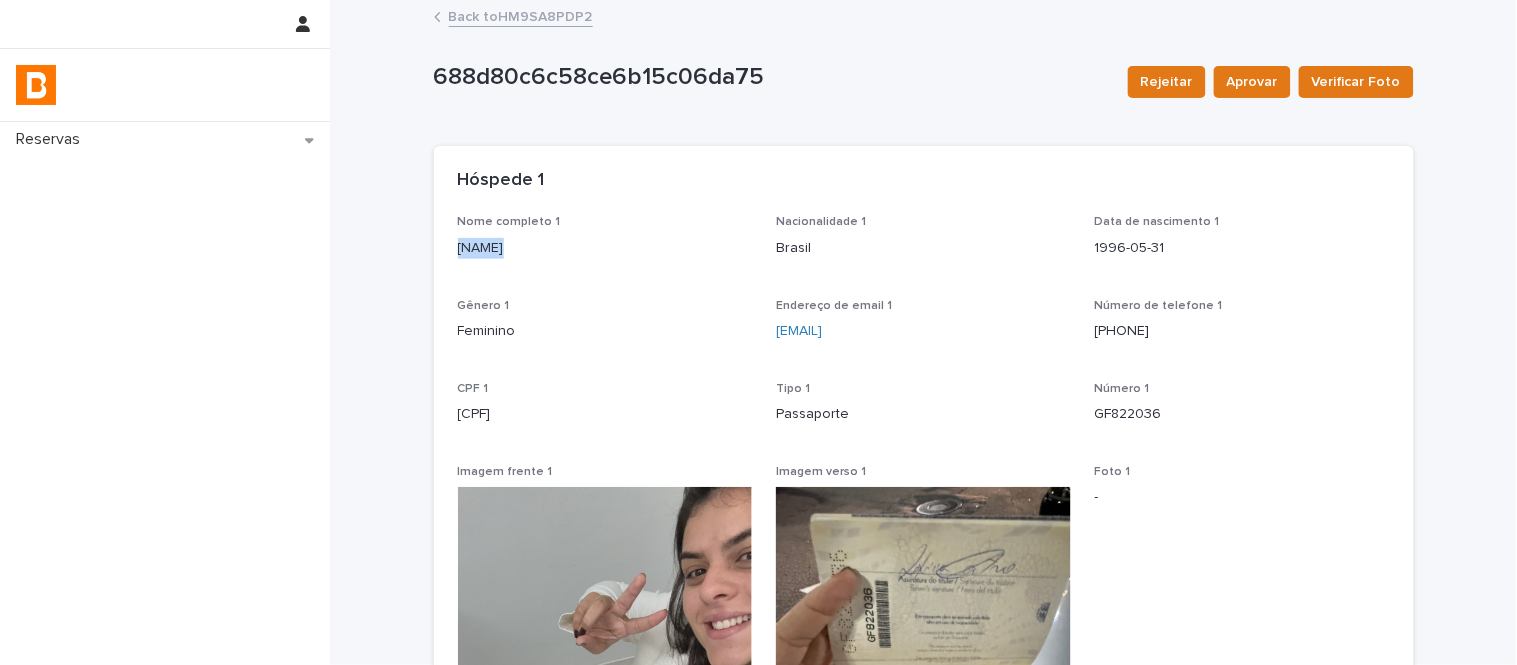 click on "[NAME]" at bounding box center [605, 248] 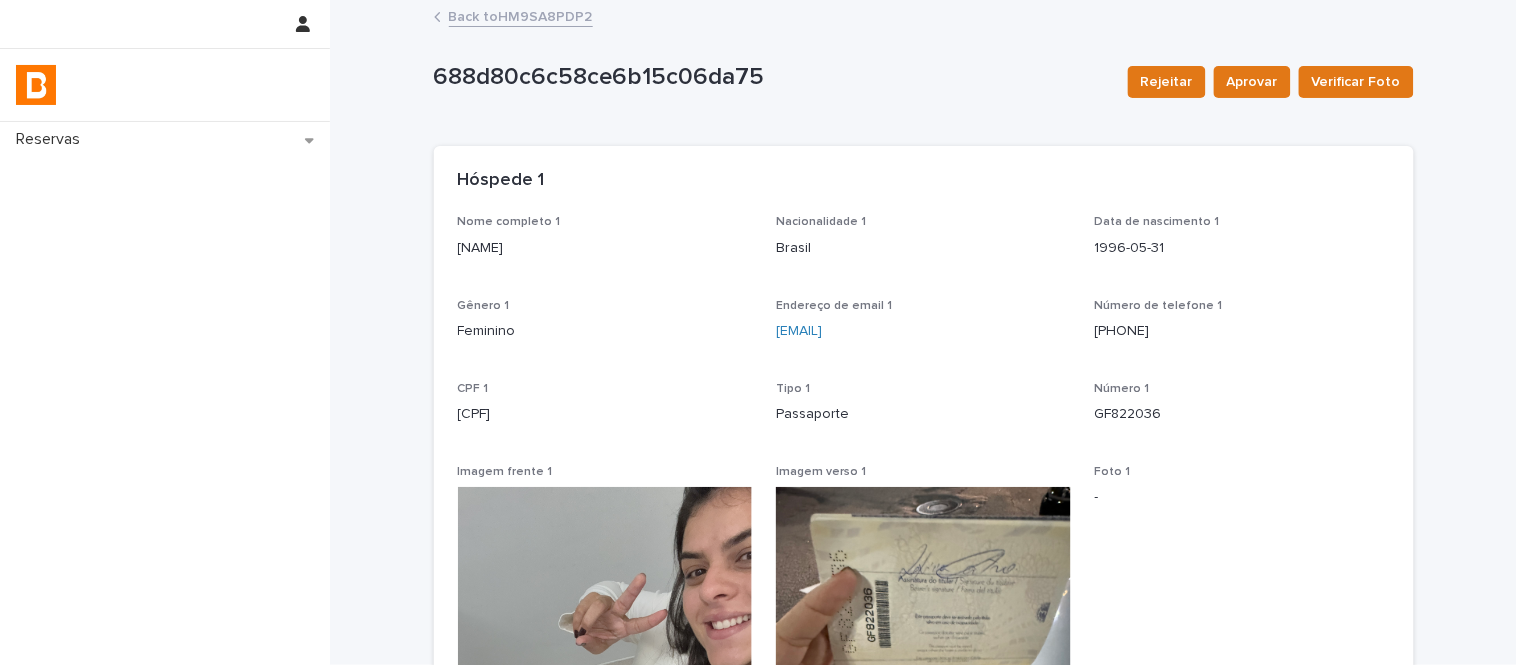 click on "[CPF]" at bounding box center [605, 414] 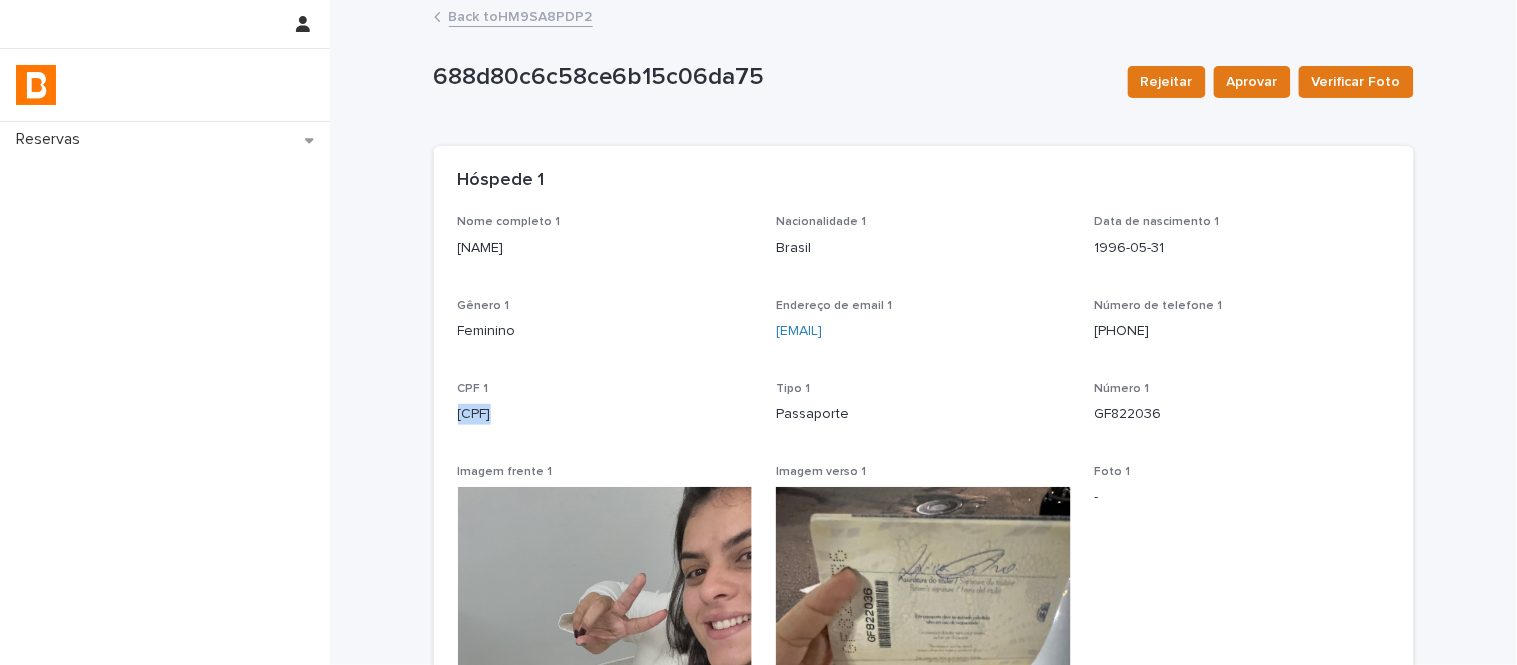 click on "[CPF]" at bounding box center [605, 414] 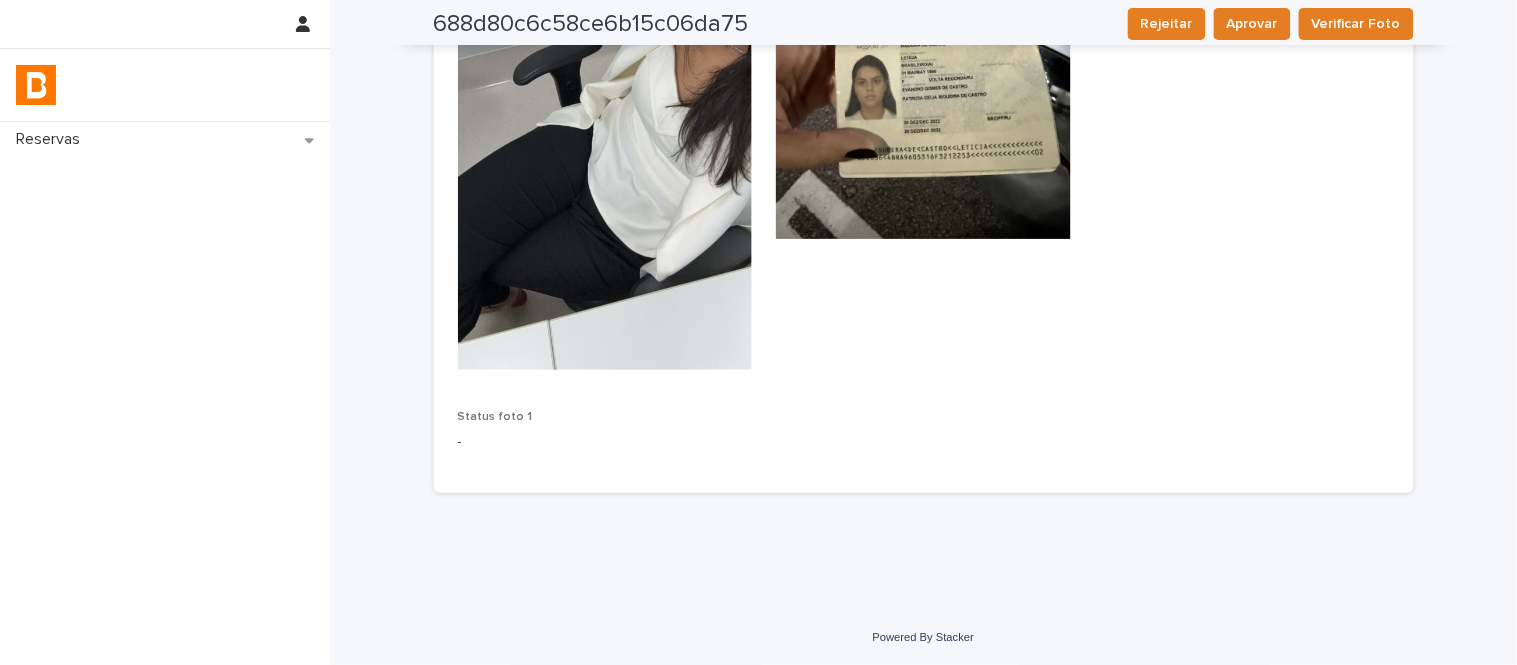 scroll, scrollTop: 212, scrollLeft: 0, axis: vertical 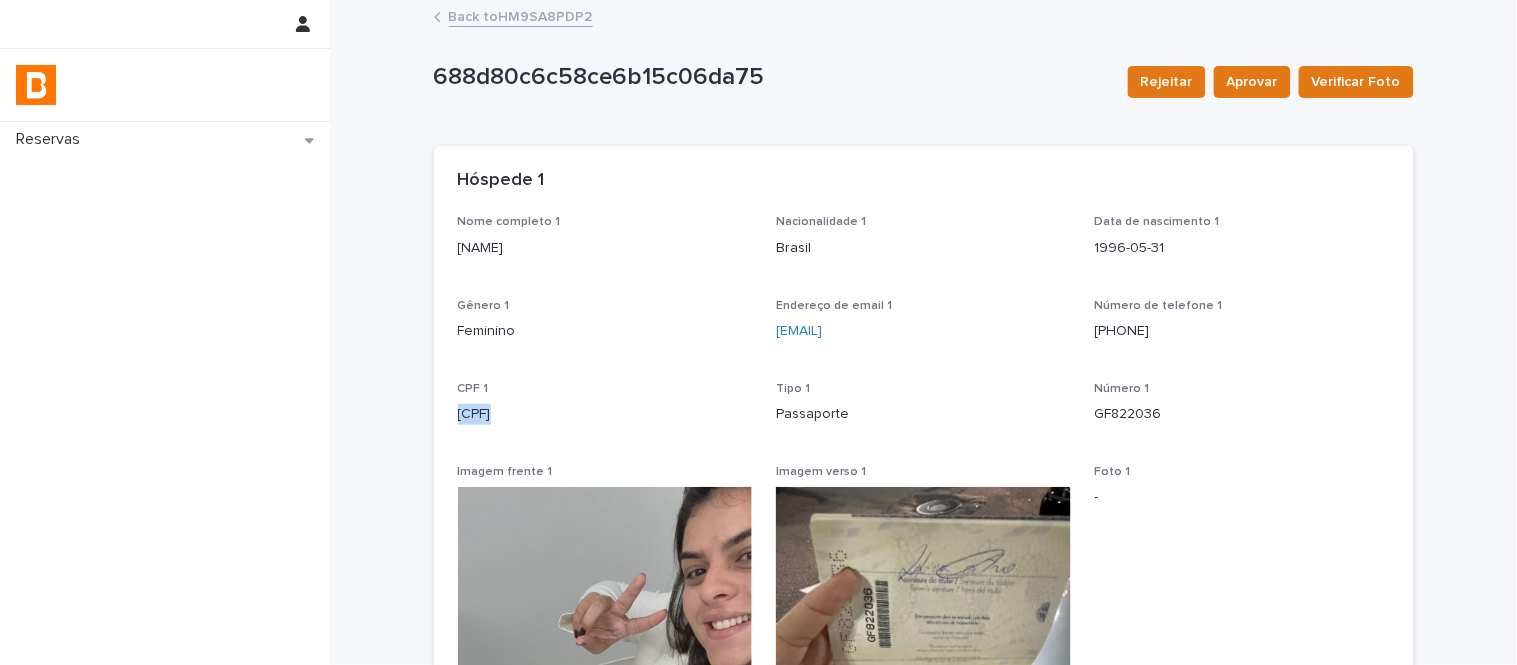 click on "Back to  HM9SA8PDP2" at bounding box center [521, 15] 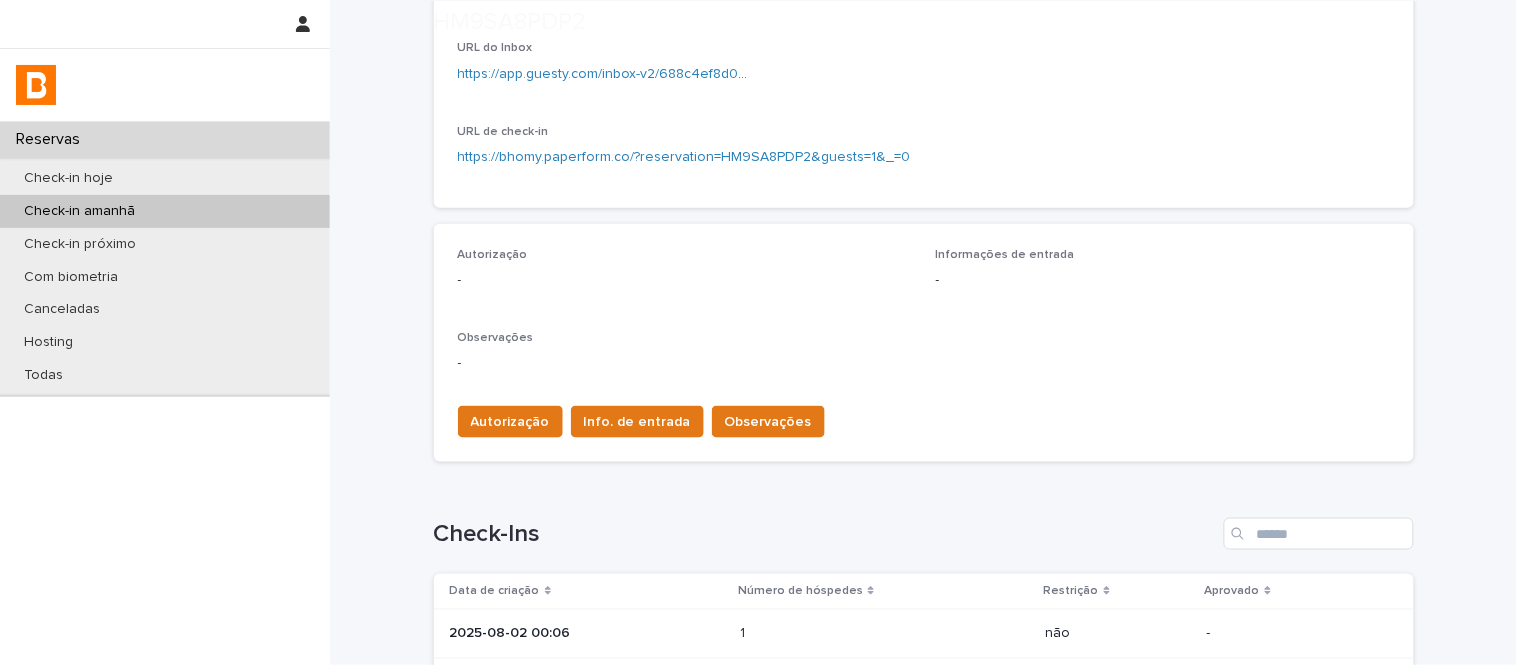 scroll, scrollTop: 598, scrollLeft: 0, axis: vertical 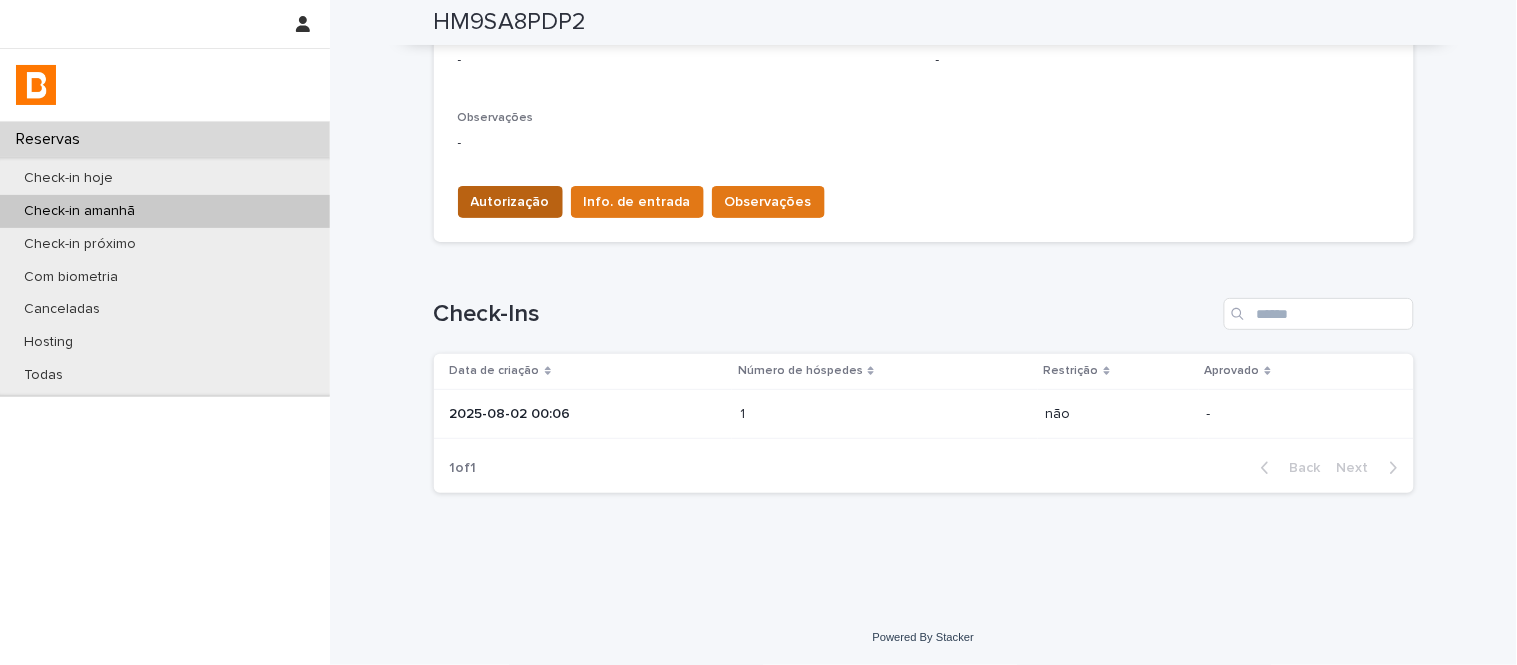 click on "Autorização" at bounding box center [510, 202] 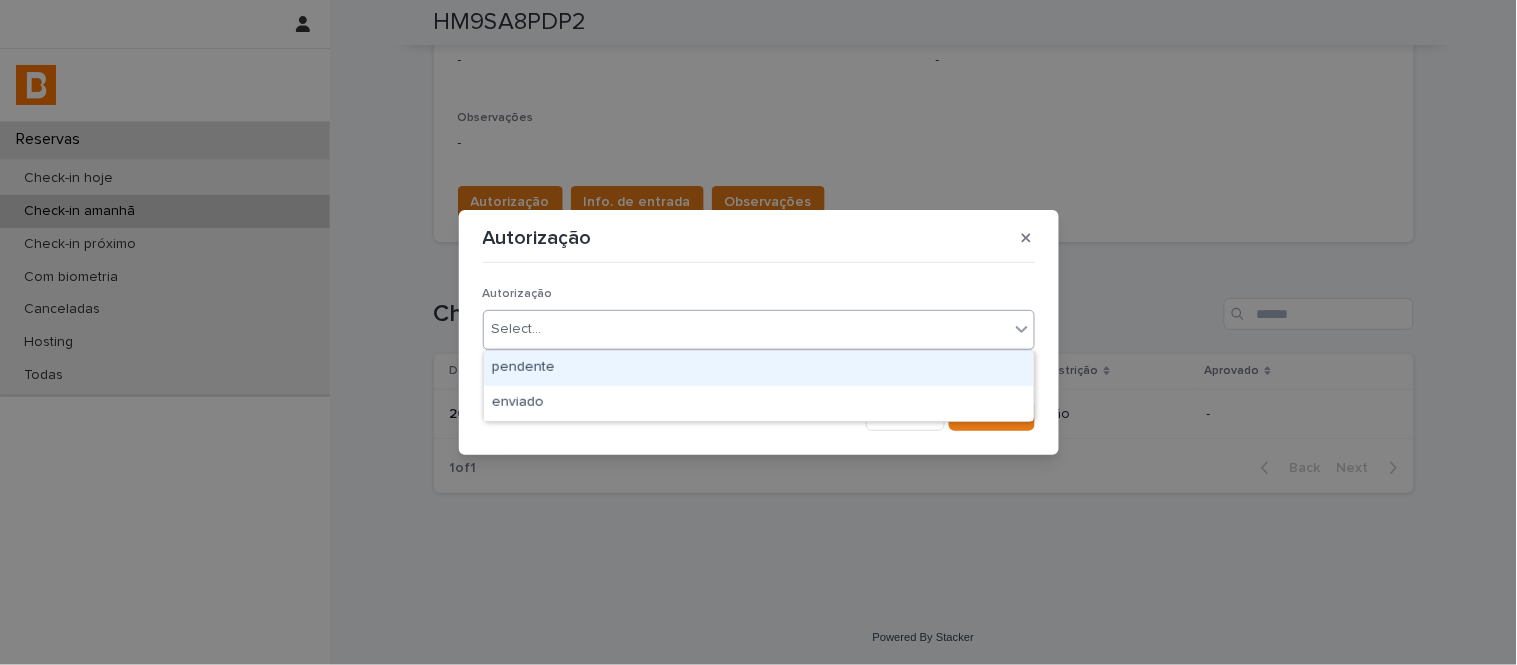click on "Select..." at bounding box center (746, 329) 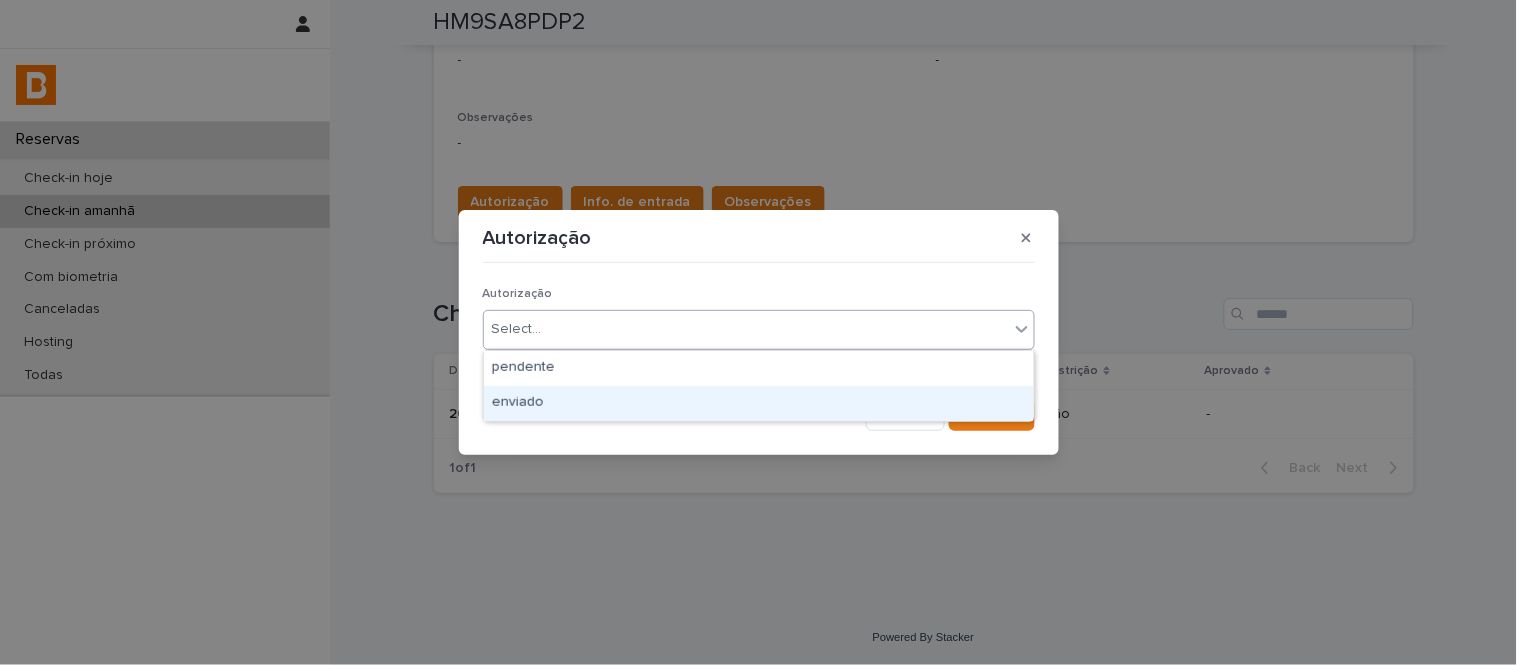 click on "enviado" at bounding box center [759, 403] 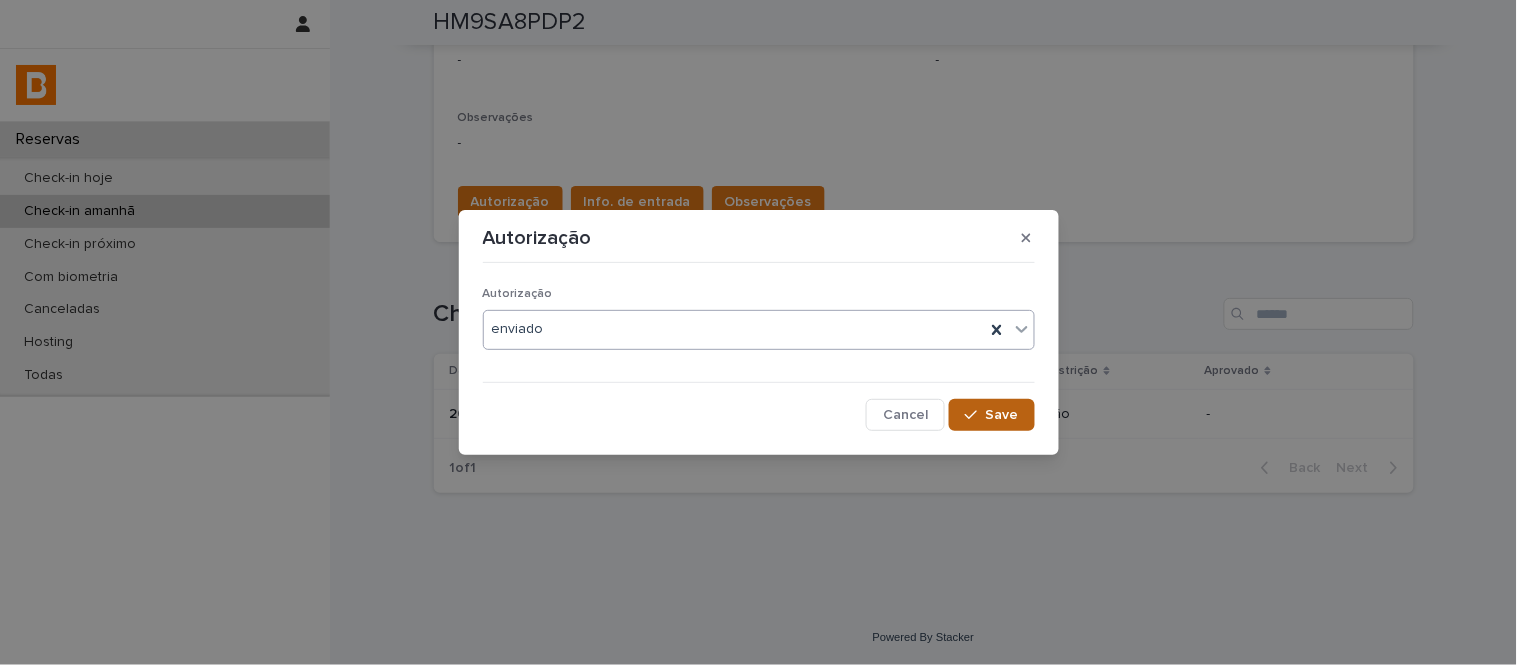 click on "Save" at bounding box center [1002, 415] 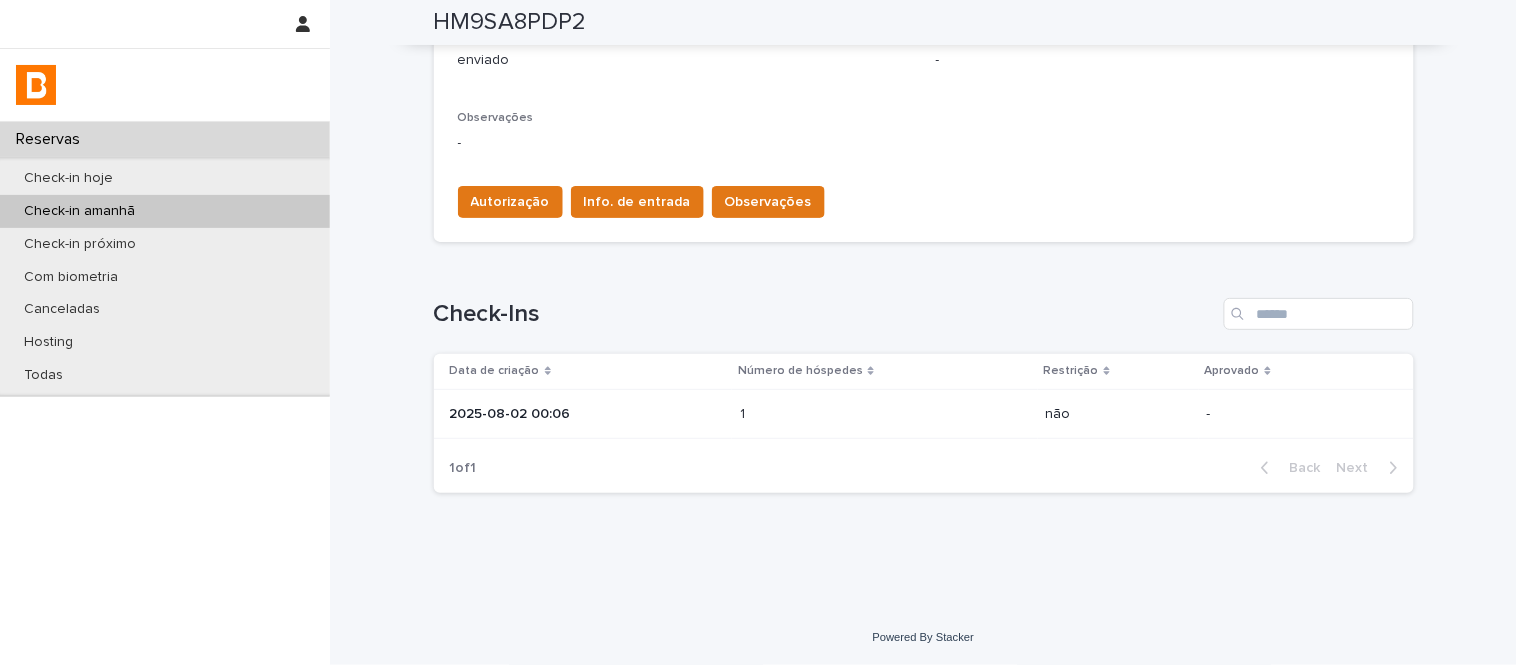 click on "Info. de entrada" at bounding box center (637, 202) 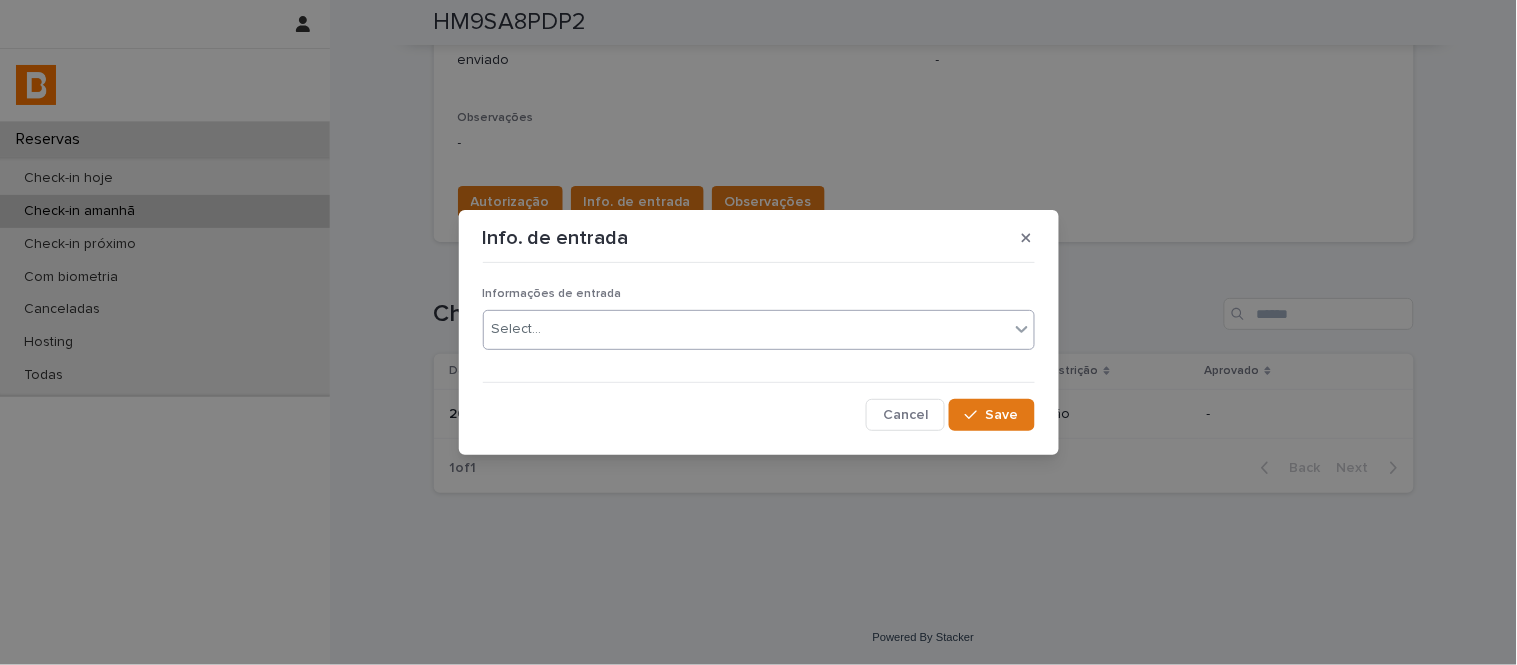 click on "Select..." at bounding box center [746, 329] 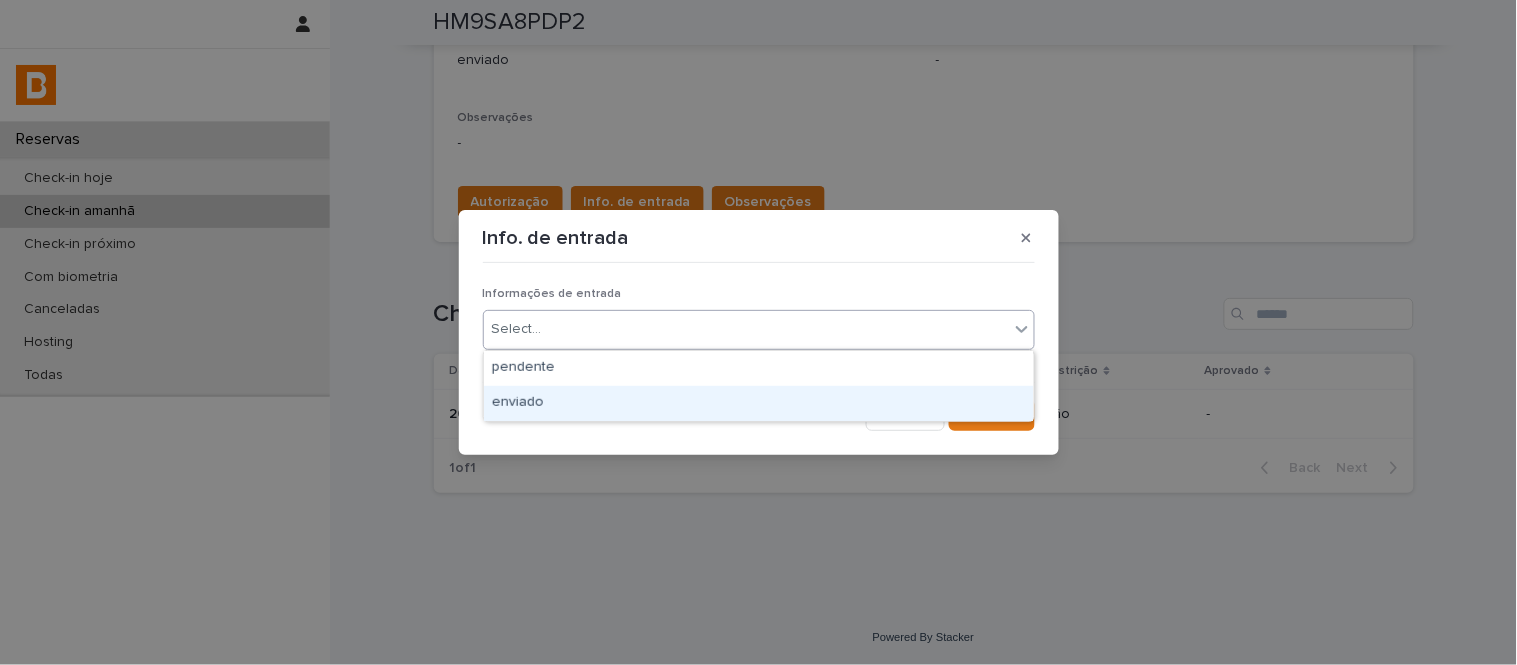 click on "enviado" at bounding box center (759, 403) 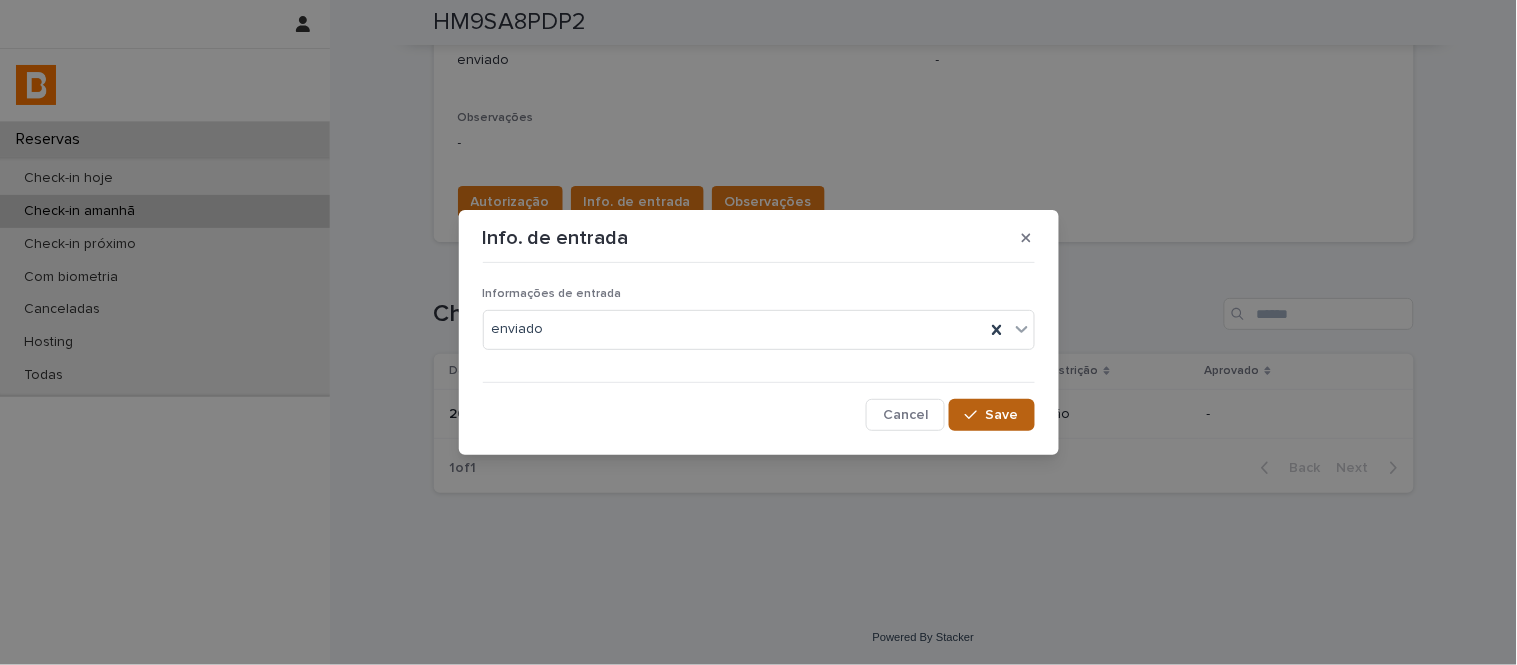 click on "Save" at bounding box center [991, 415] 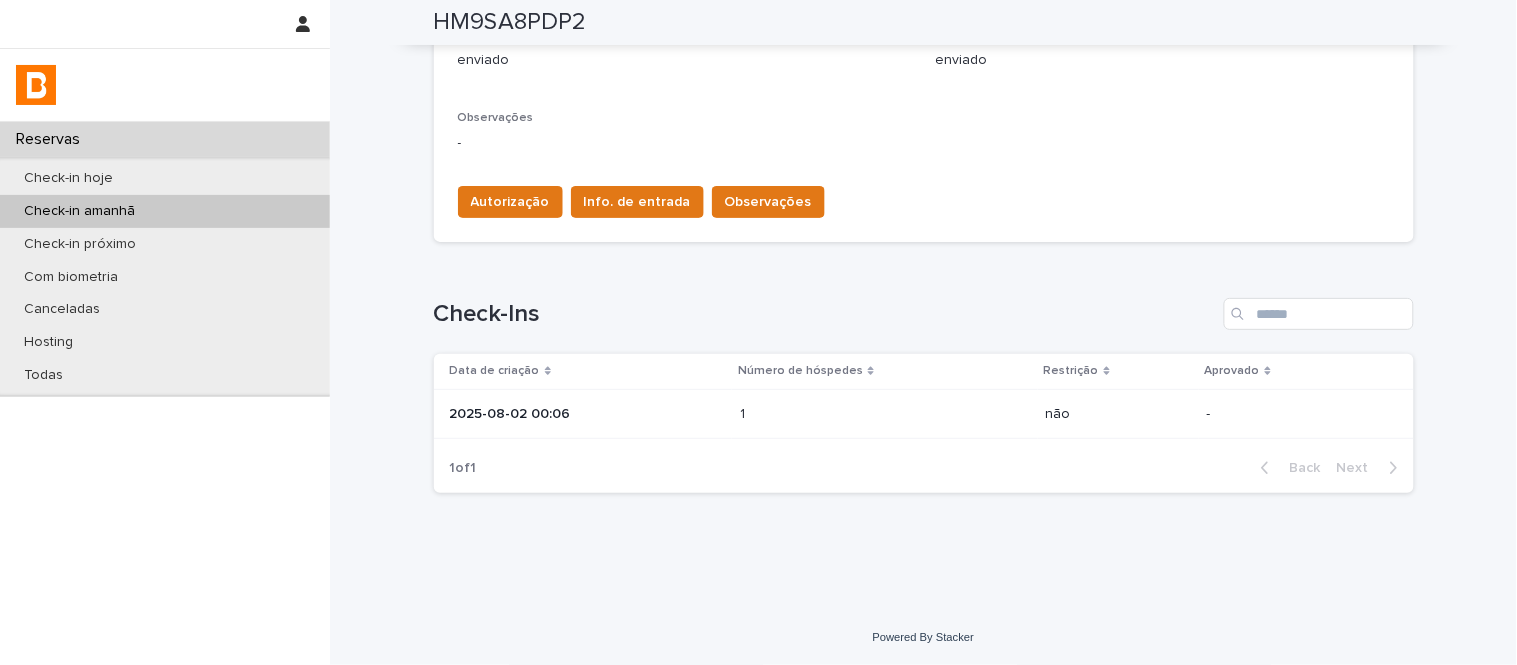 click on "Observações" at bounding box center [768, 202] 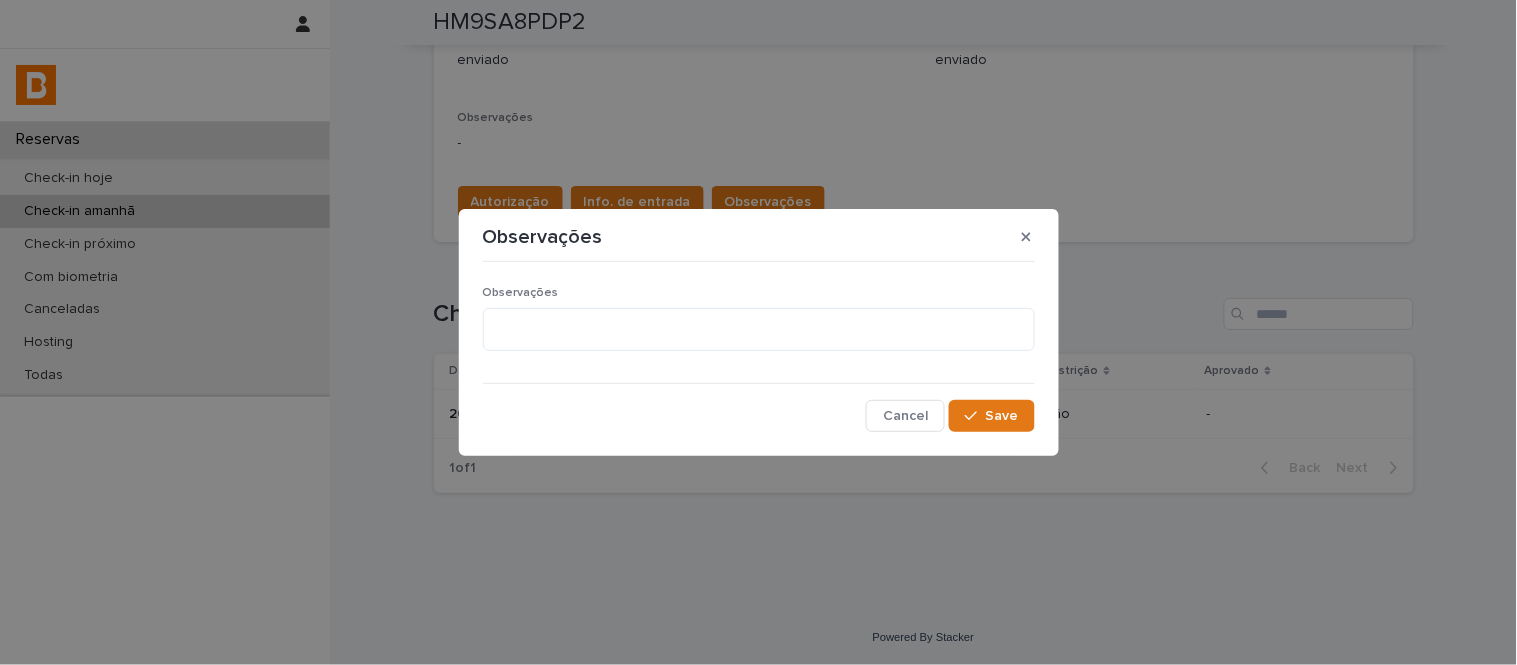 click on "Observações" at bounding box center [759, 327] 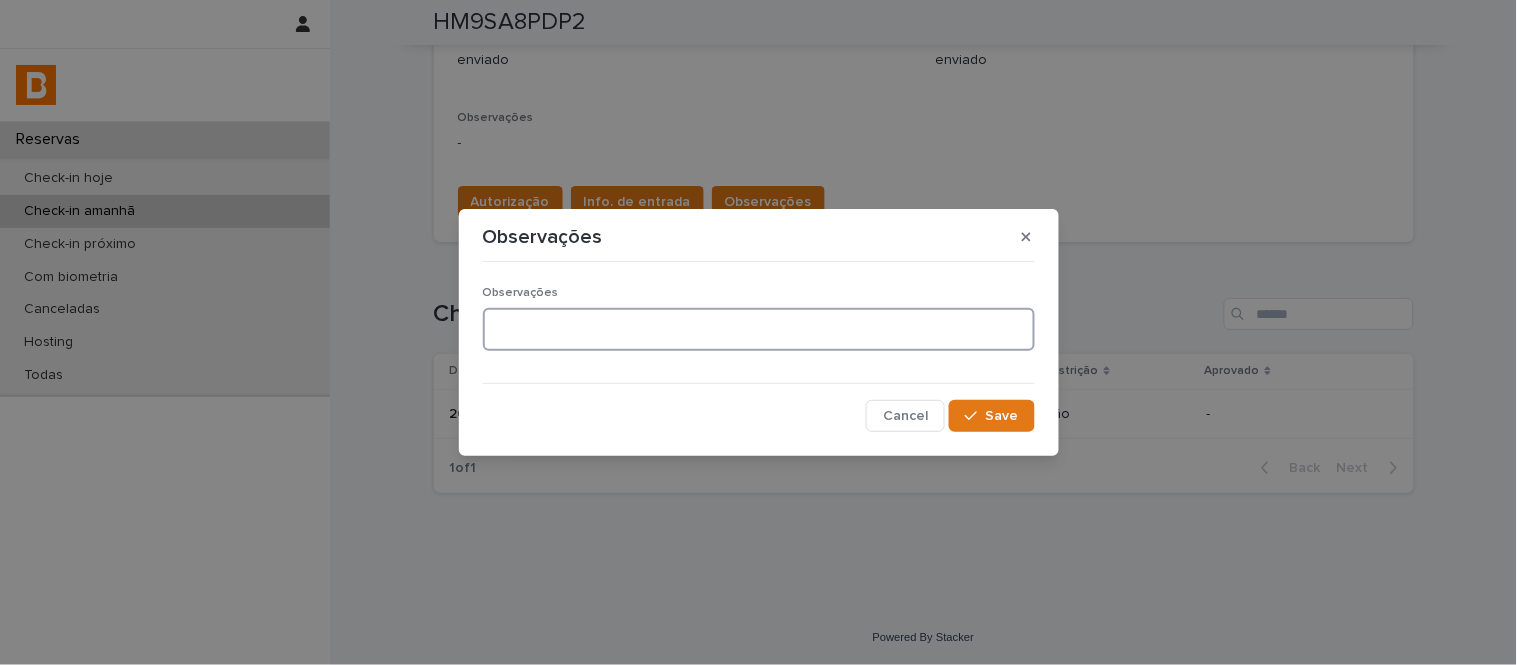click at bounding box center [759, 329] 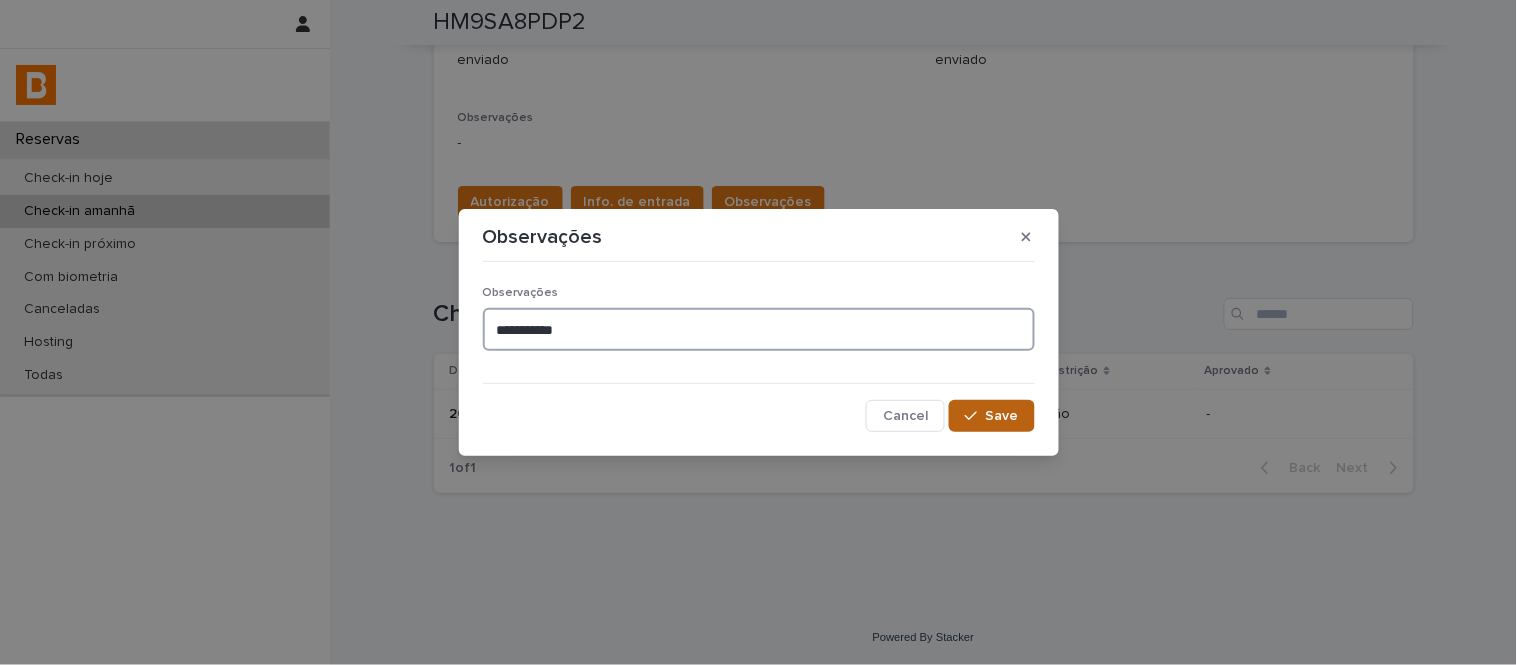 type on "**********" 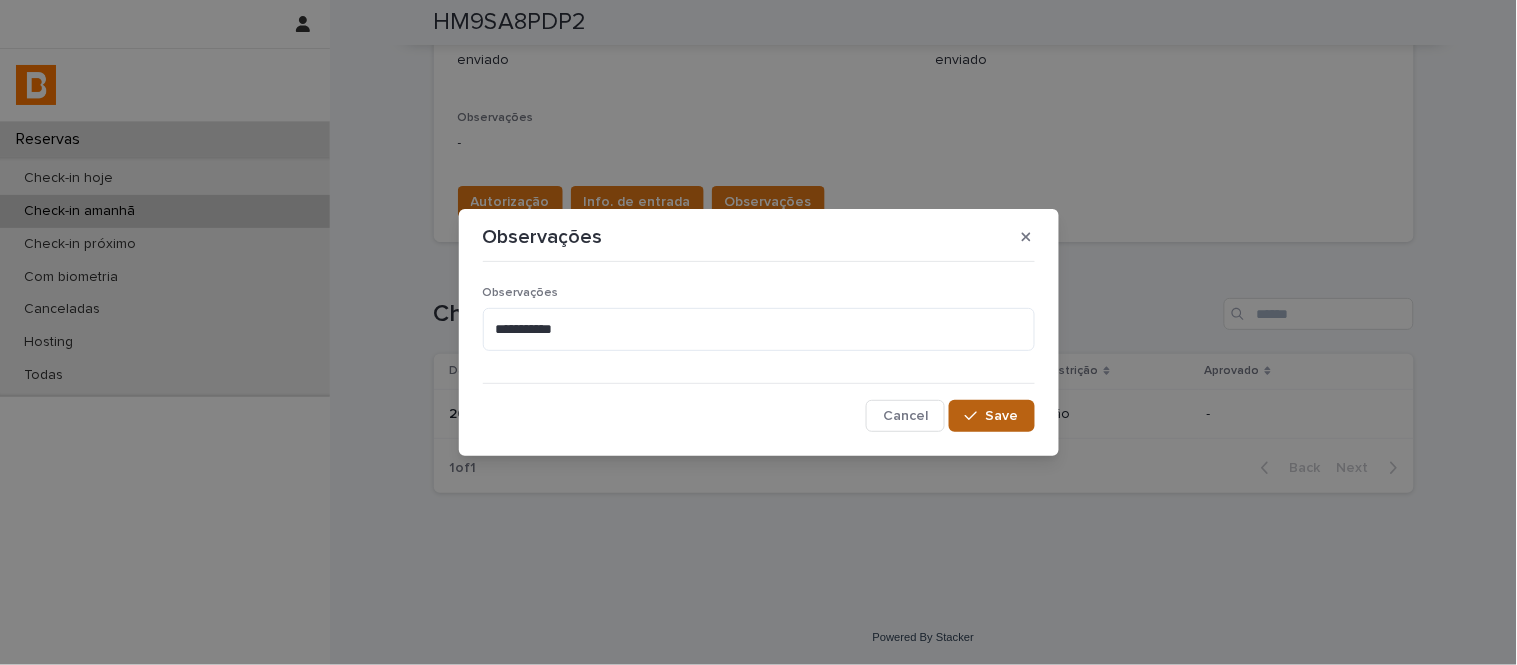 click on "Save" at bounding box center (991, 416) 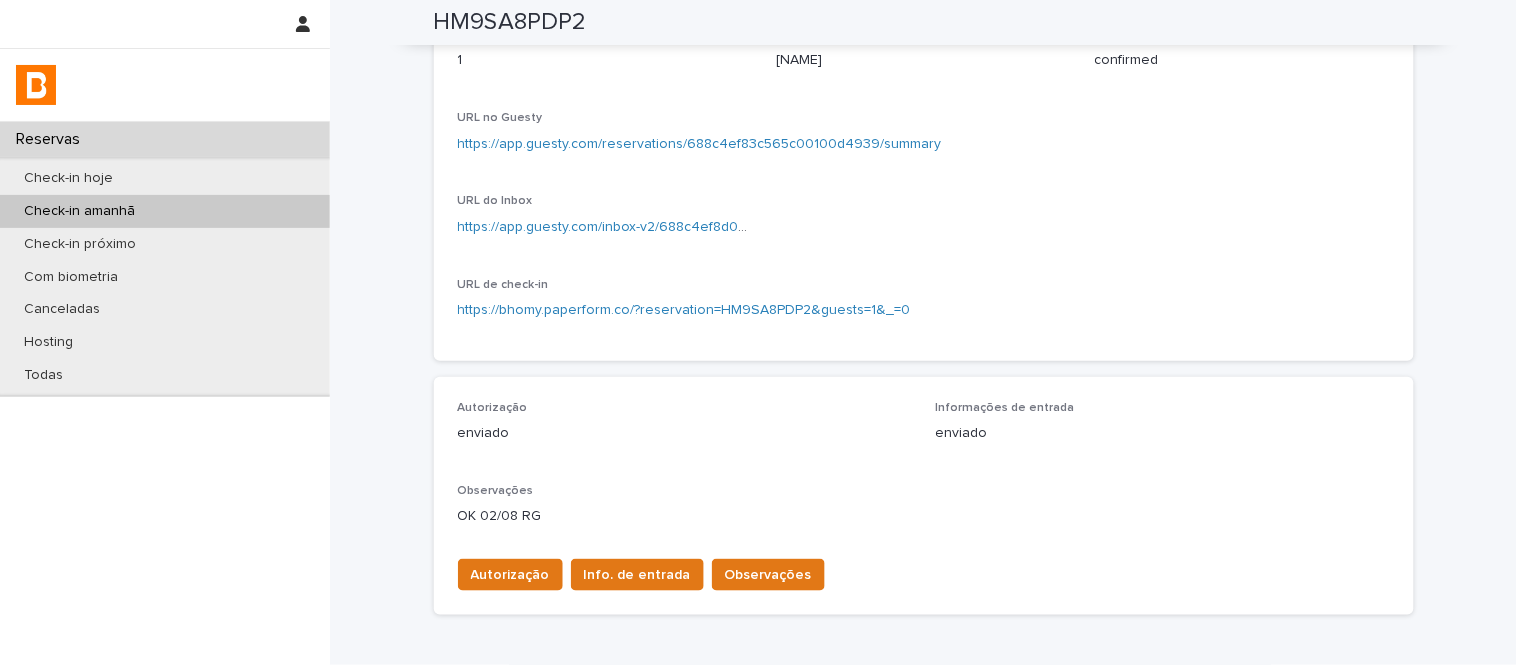 scroll, scrollTop: 0, scrollLeft: 0, axis: both 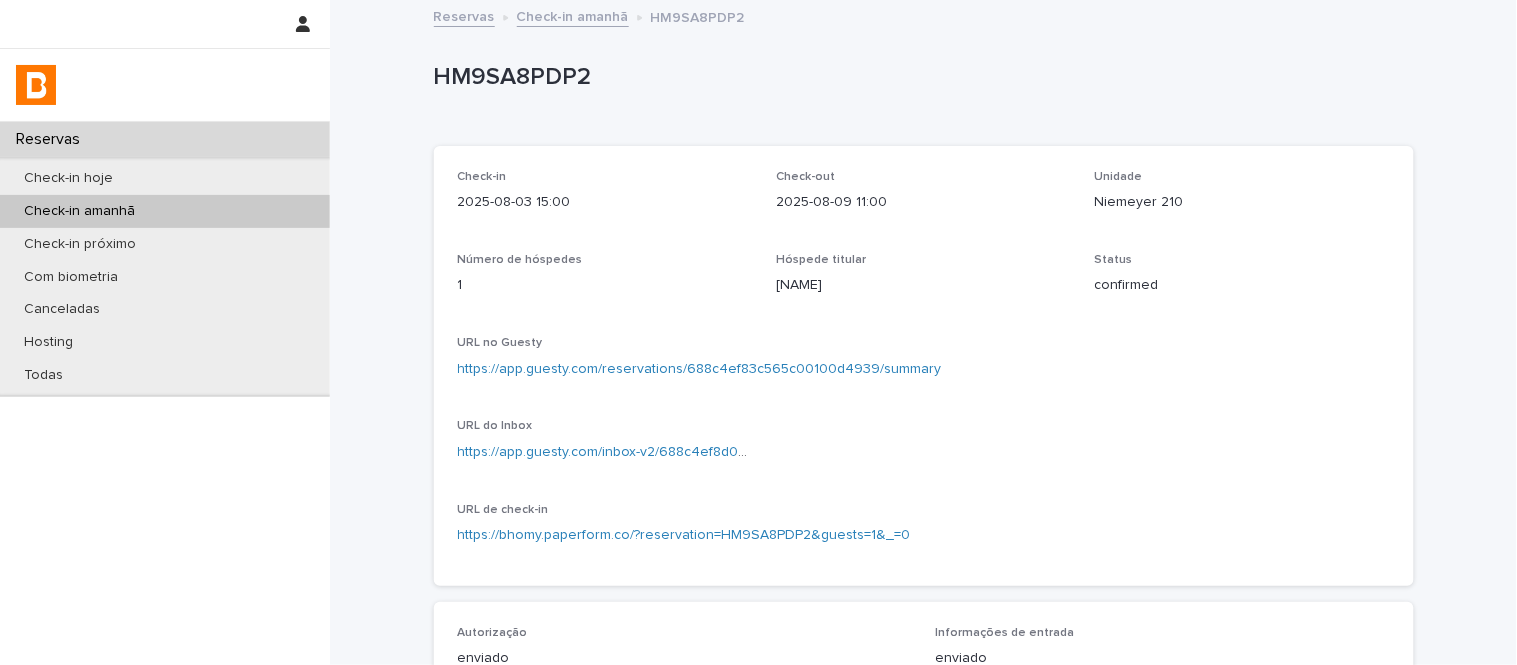 click on "Check-in amanhã" at bounding box center [573, 15] 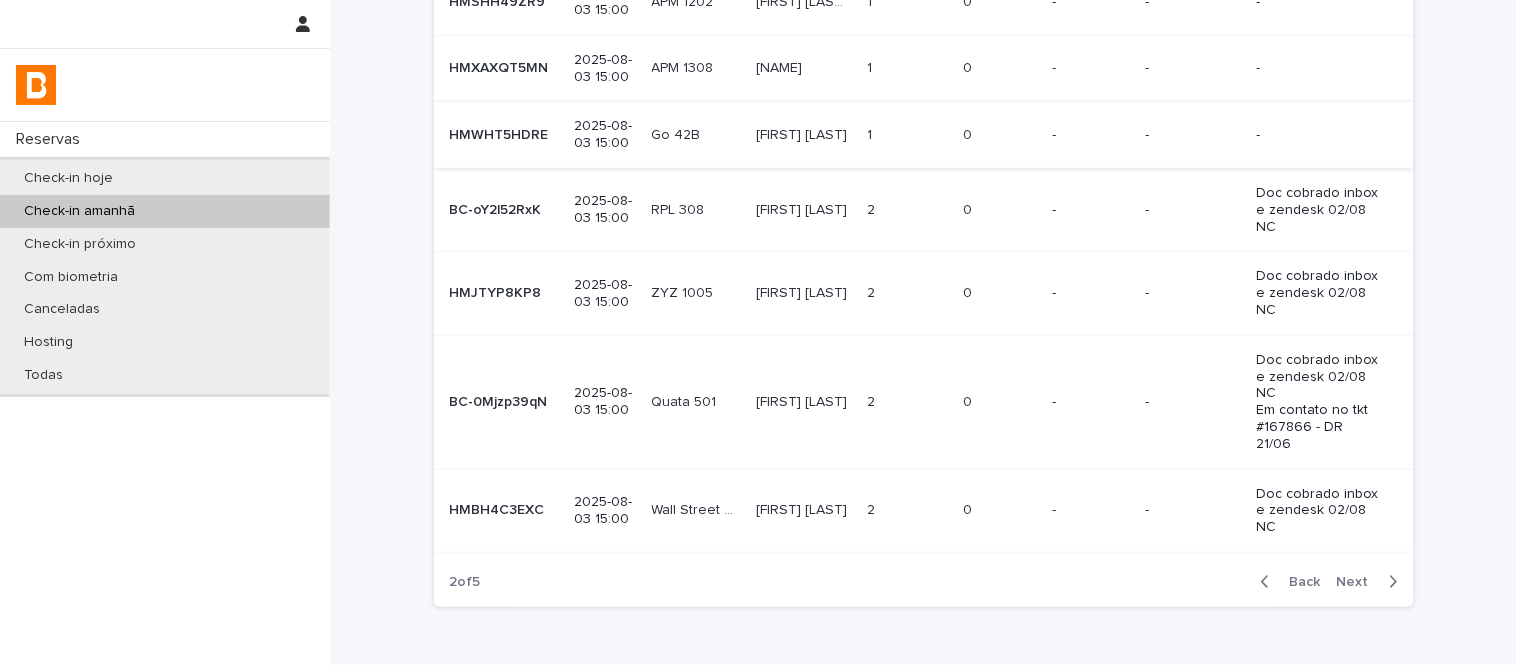 scroll, scrollTop: 333, scrollLeft: 0, axis: vertical 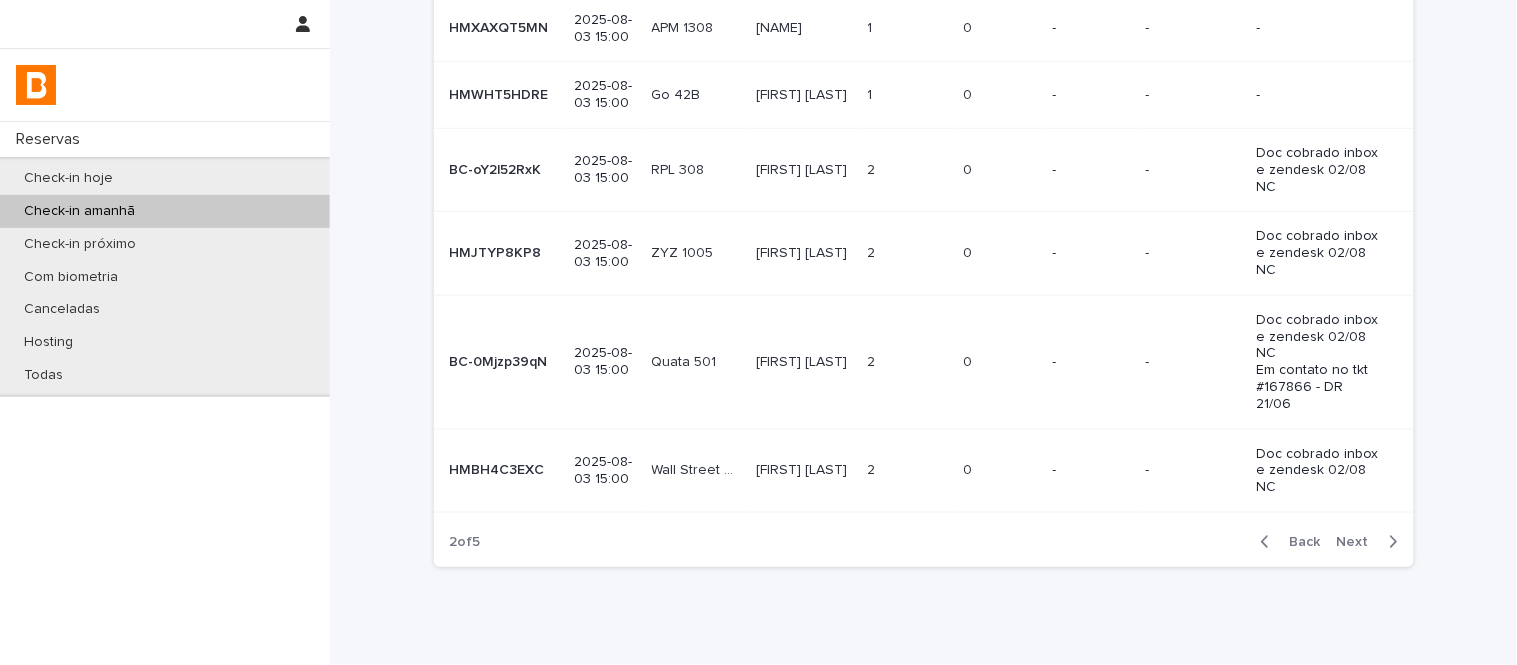 click on "Next" at bounding box center (1359, 542) 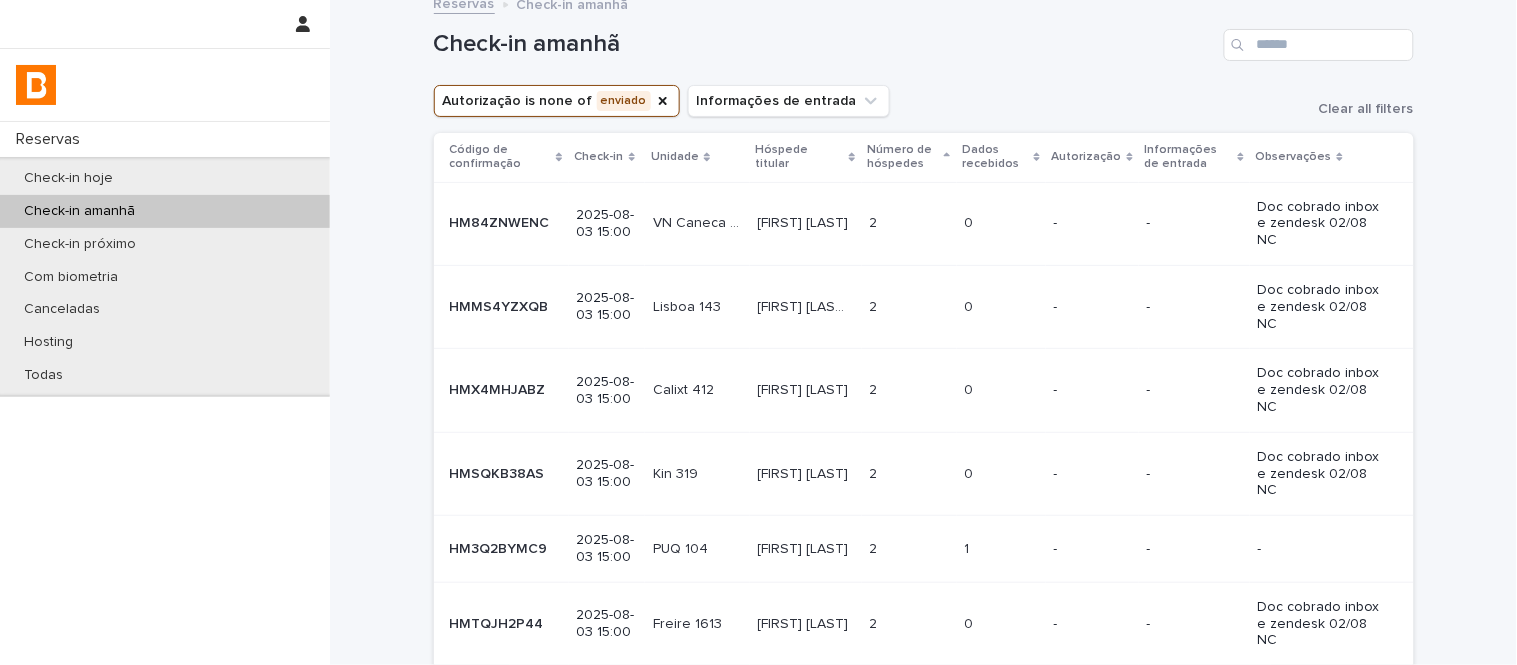 scroll, scrollTop: 0, scrollLeft: 0, axis: both 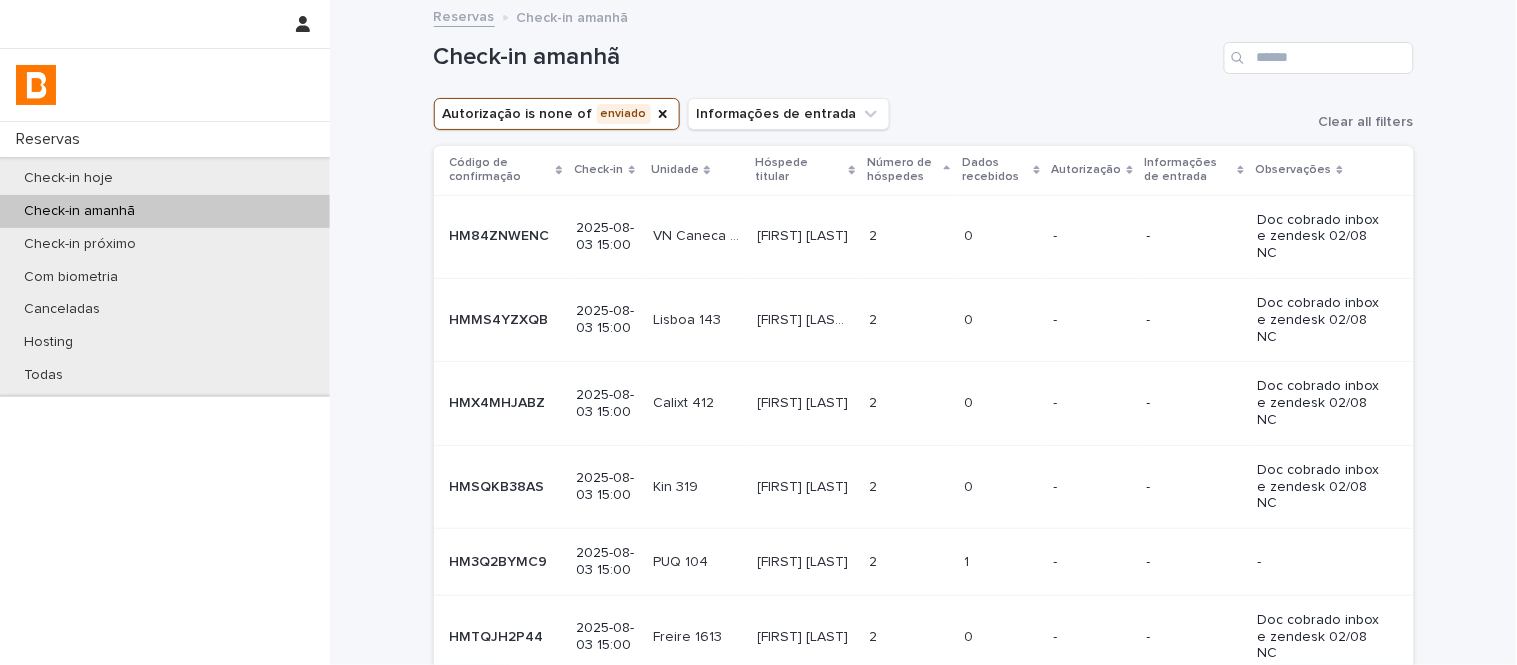 click on "1 1" at bounding box center (1001, 562) 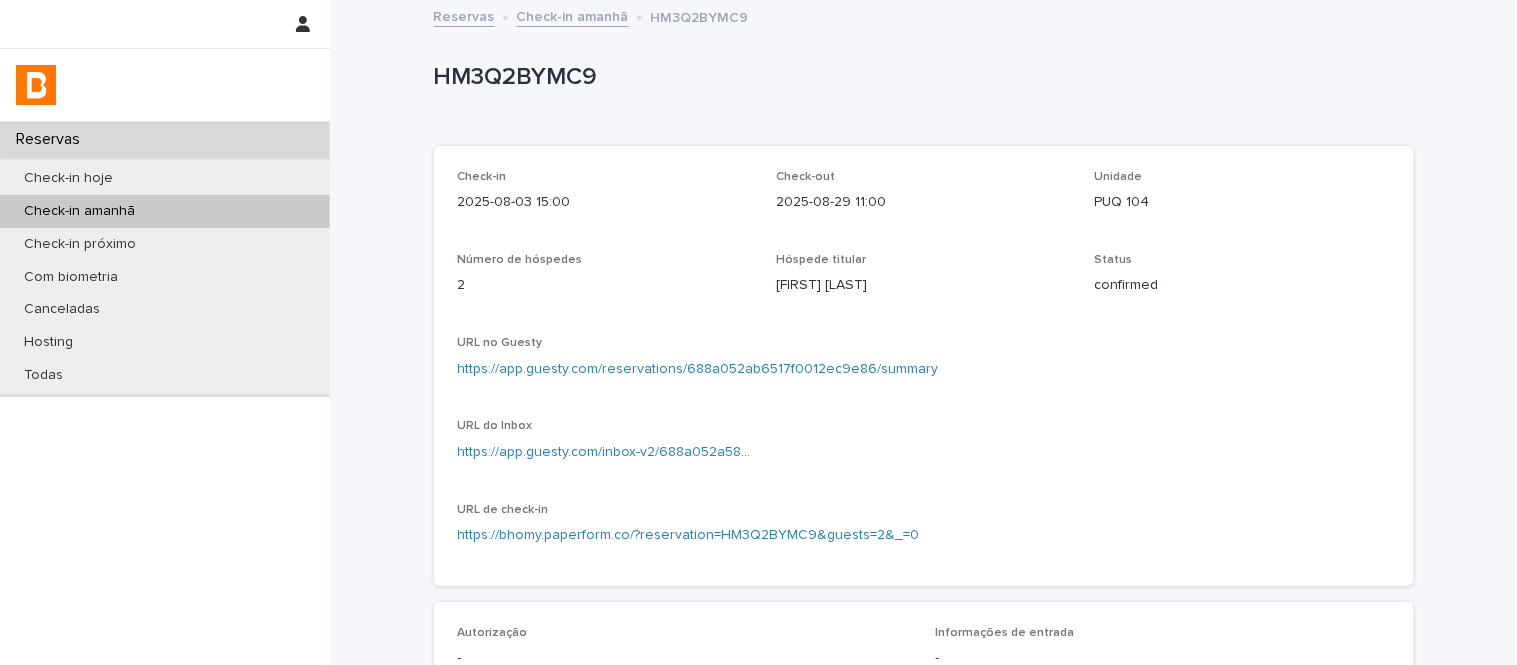 click on "Unidade PUQ 104" at bounding box center [1242, 199] 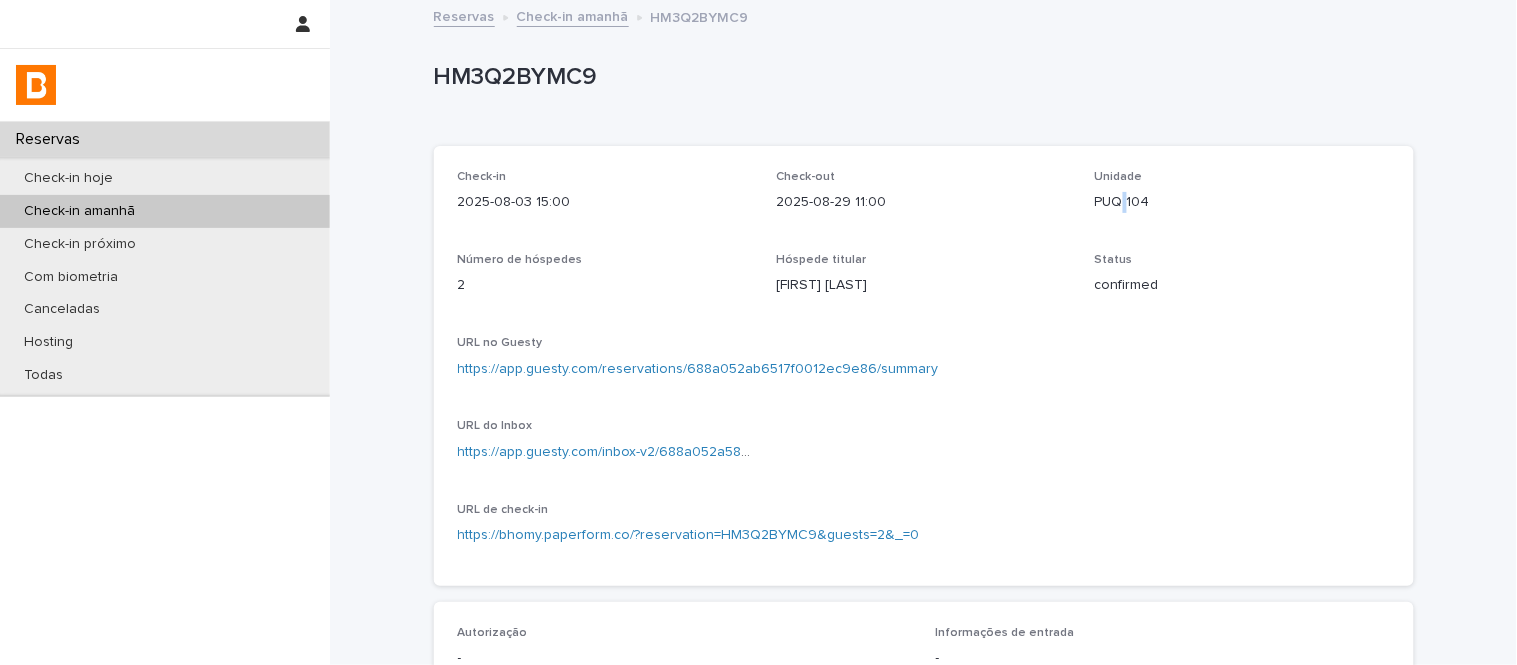 click on "Unidade PUQ 104" at bounding box center [1242, 199] 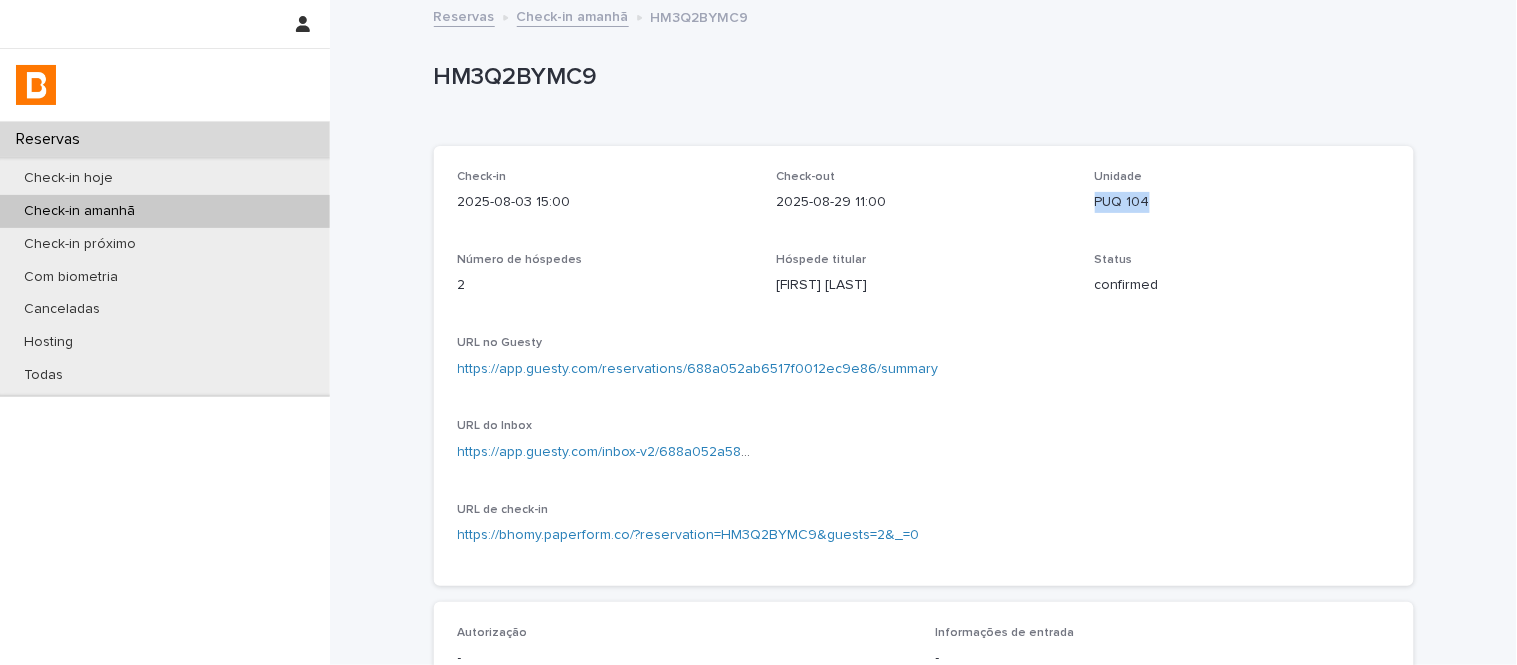 click on "Unidade PUQ 104" at bounding box center [1242, 199] 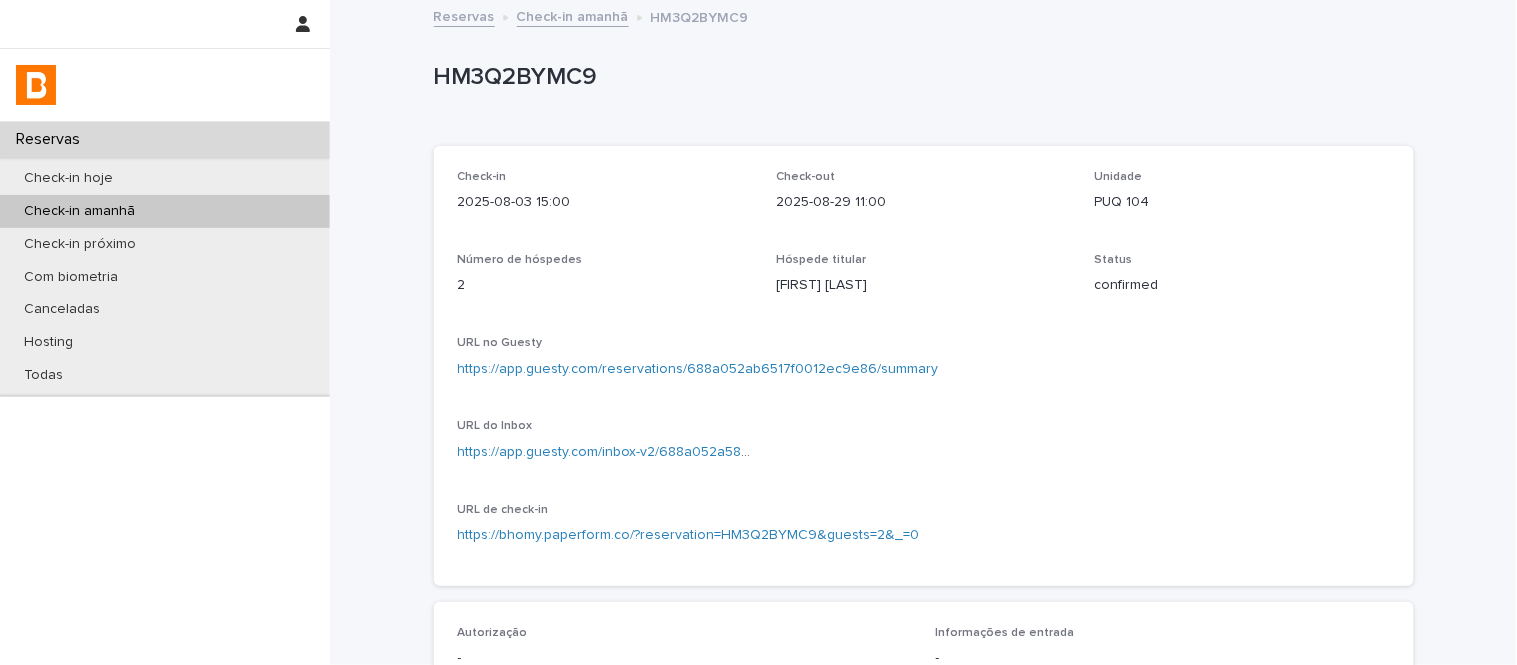 click on "https://app.guesty.com/inbox-v2/688a052a58367b00107e61e4?reservationId=688a052ab6517f0012ec9e86" at bounding box center (605, 452) 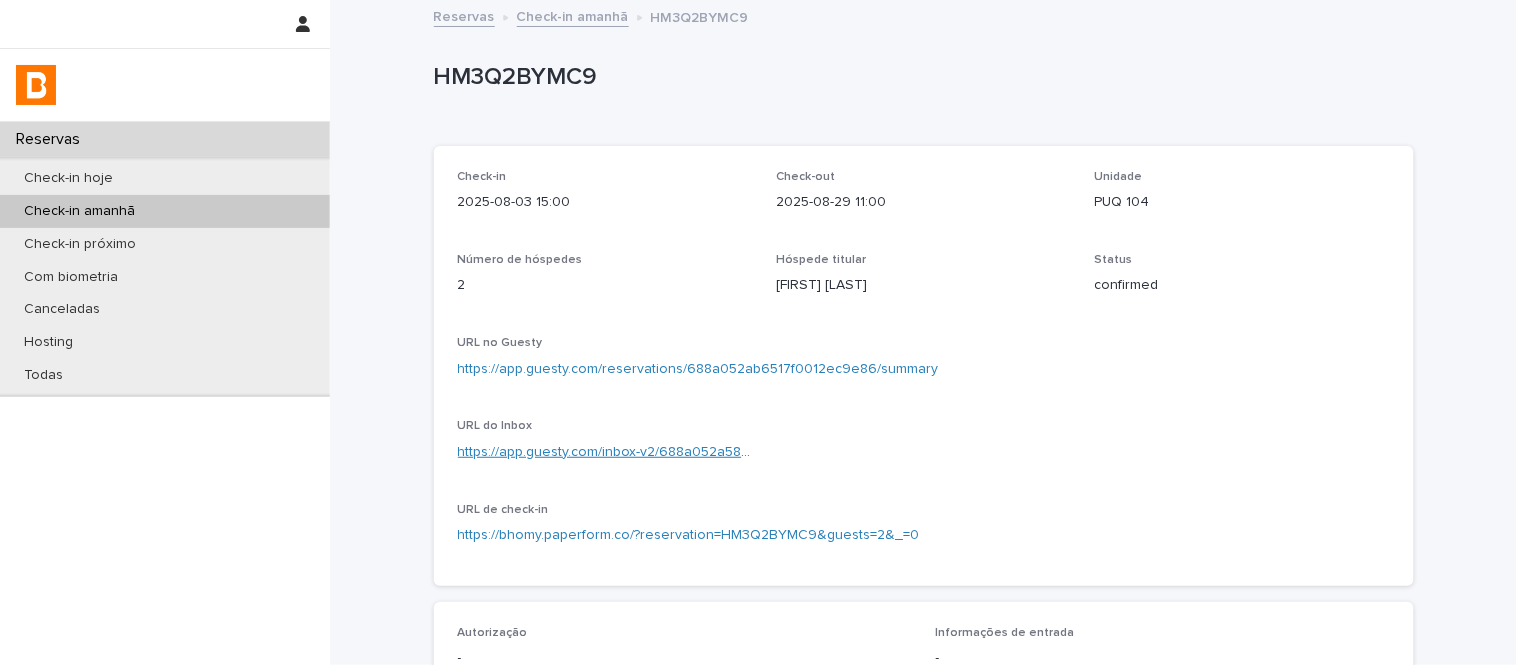 click on "https://app.guesty.com/inbox-v2/688a052a58367b00107e61e4?reservationId=688a052ab6517f0012ec9e86" at bounding box center (801, 452) 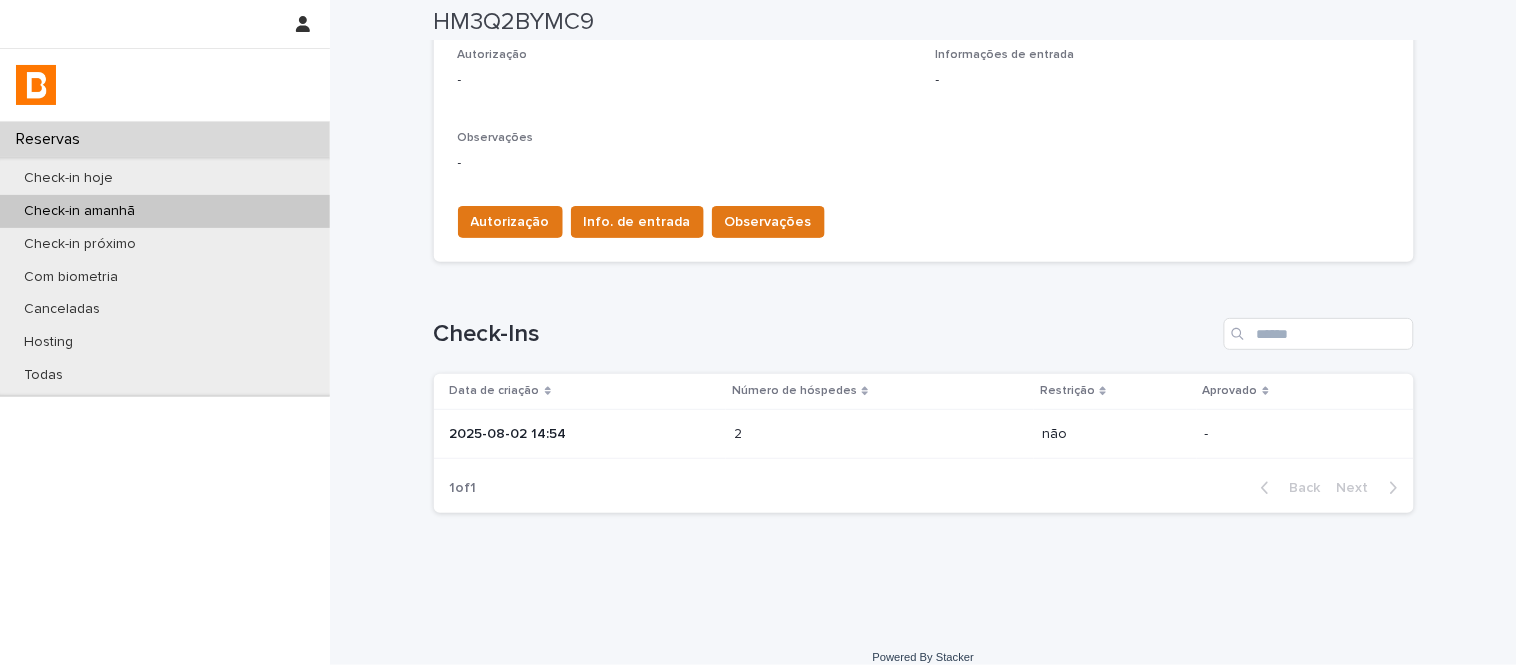 scroll, scrollTop: 598, scrollLeft: 0, axis: vertical 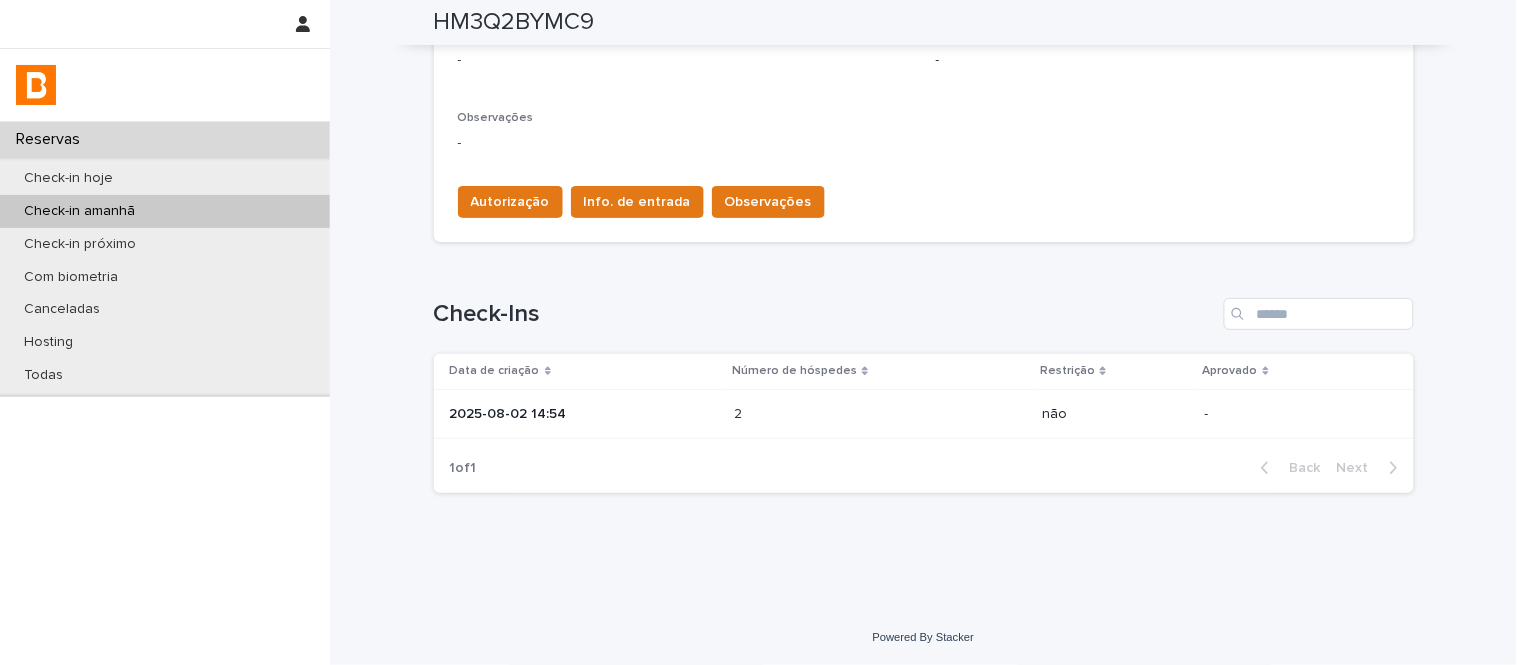 click on "2025-08-02 14:54" at bounding box center [580, 414] 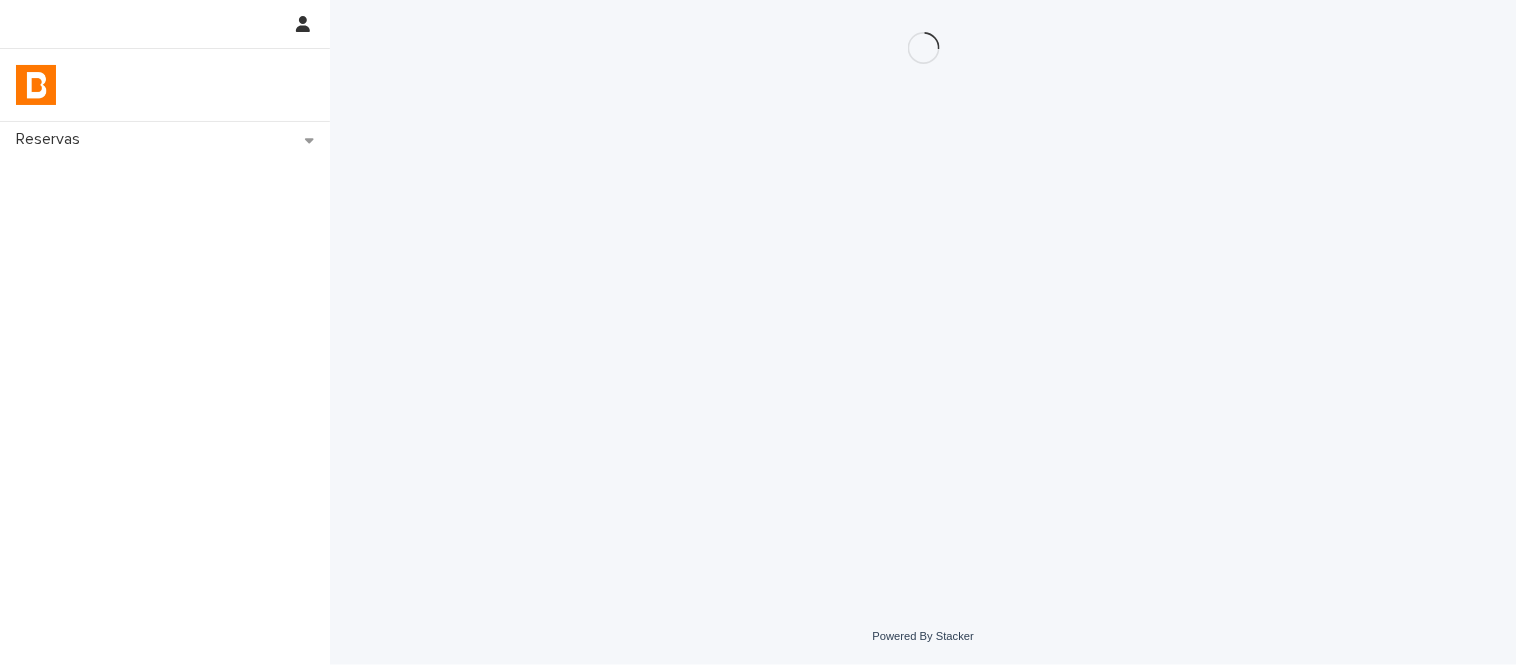 scroll, scrollTop: 0, scrollLeft: 0, axis: both 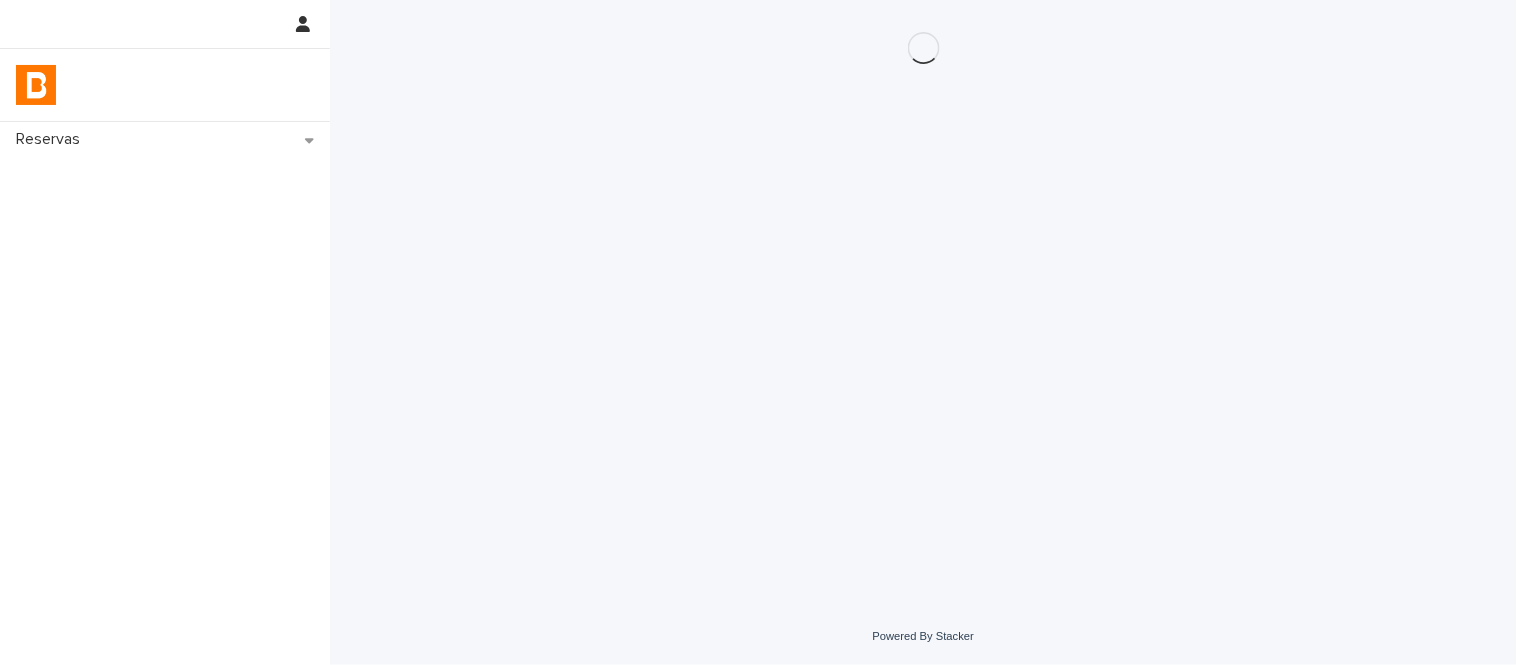 click on "Loading... Saving… Loading... Saving…" at bounding box center [924, 279] 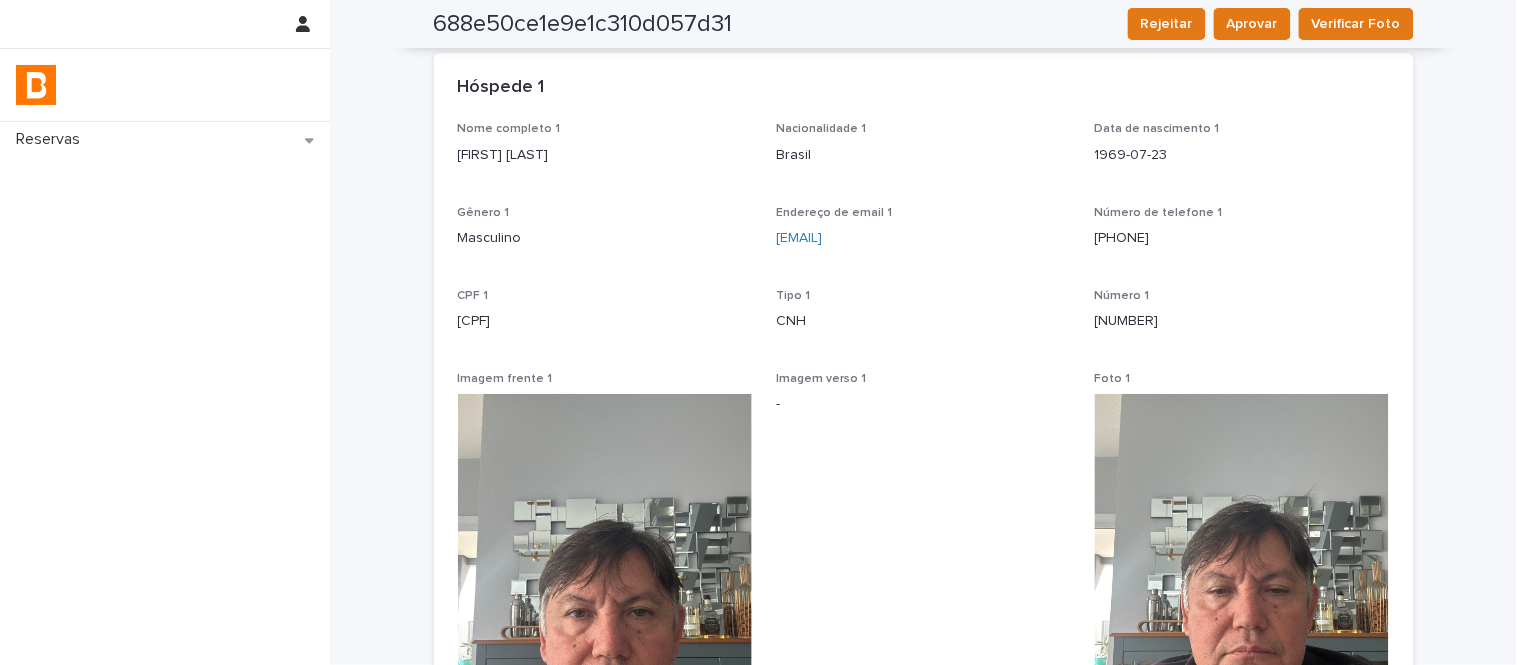 scroll, scrollTop: 0, scrollLeft: 0, axis: both 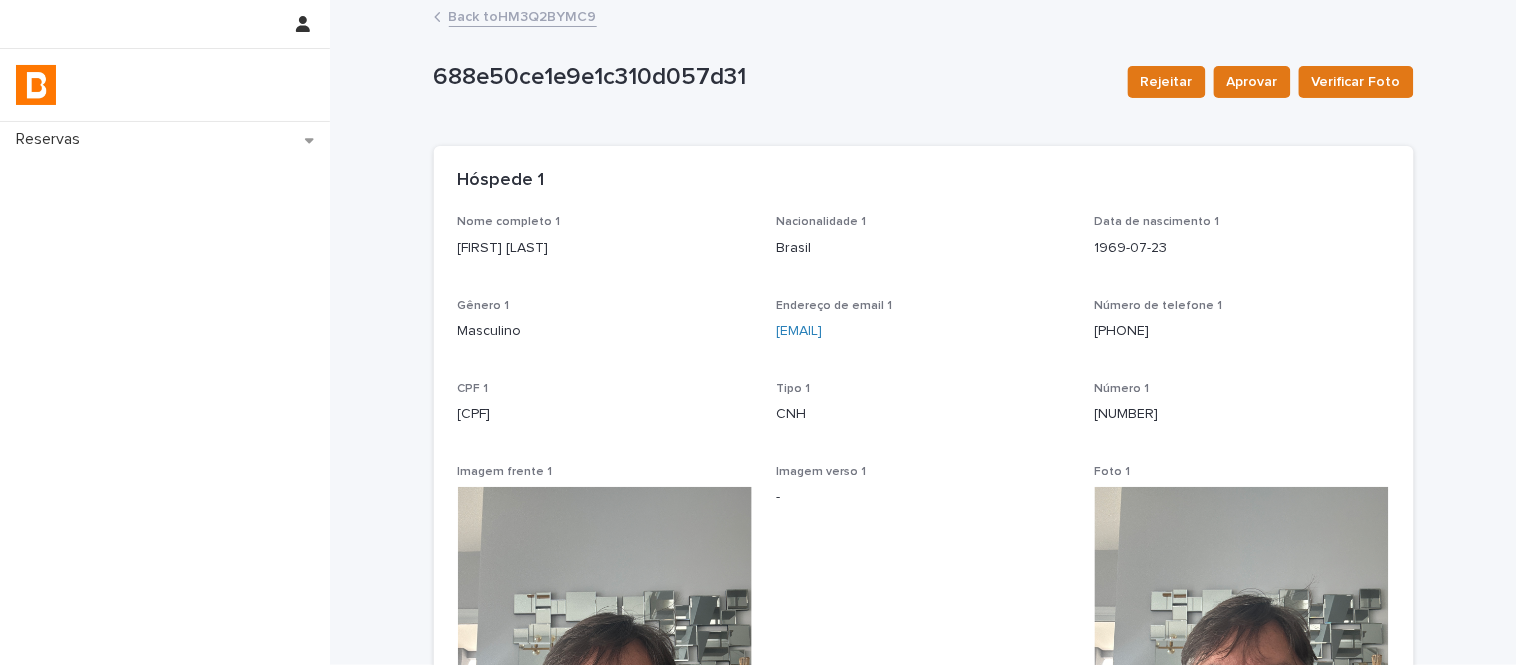 click on "Back to  HM3Q2BYMC9" at bounding box center (523, 15) 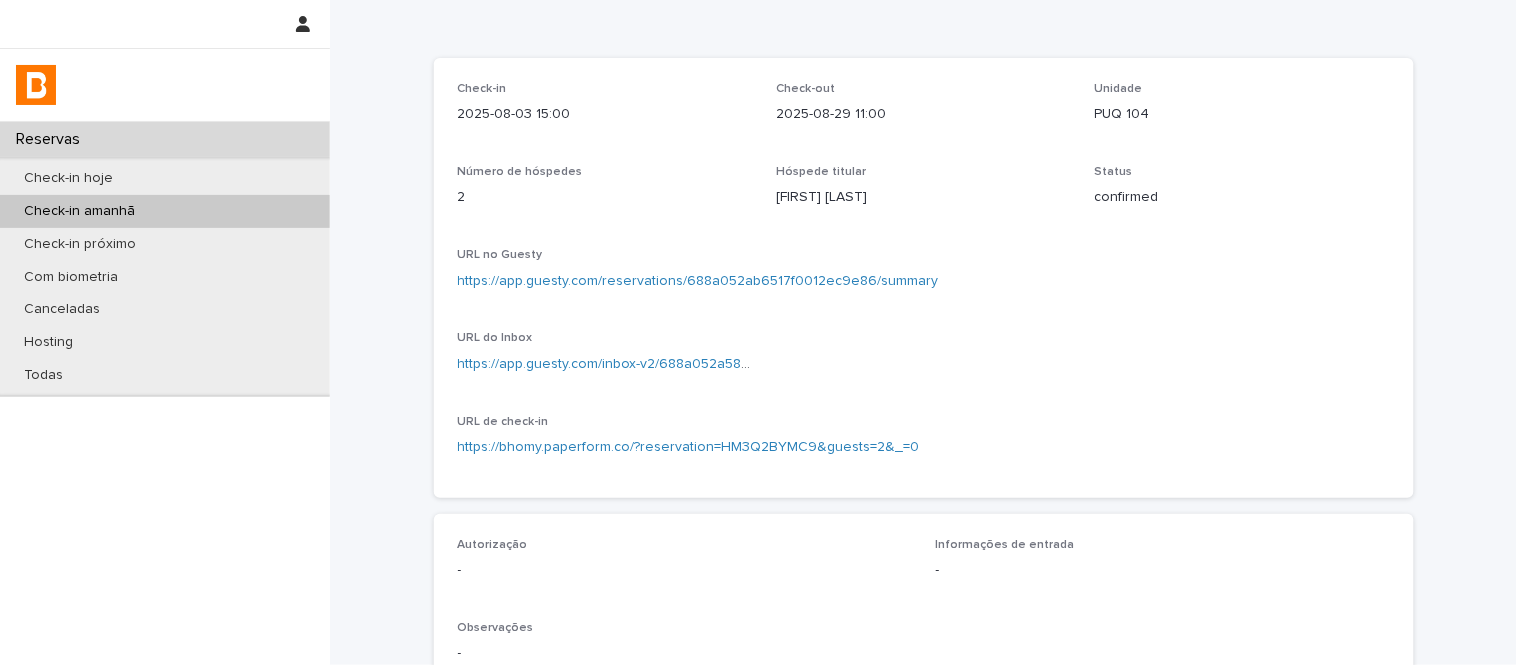 scroll, scrollTop: 333, scrollLeft: 0, axis: vertical 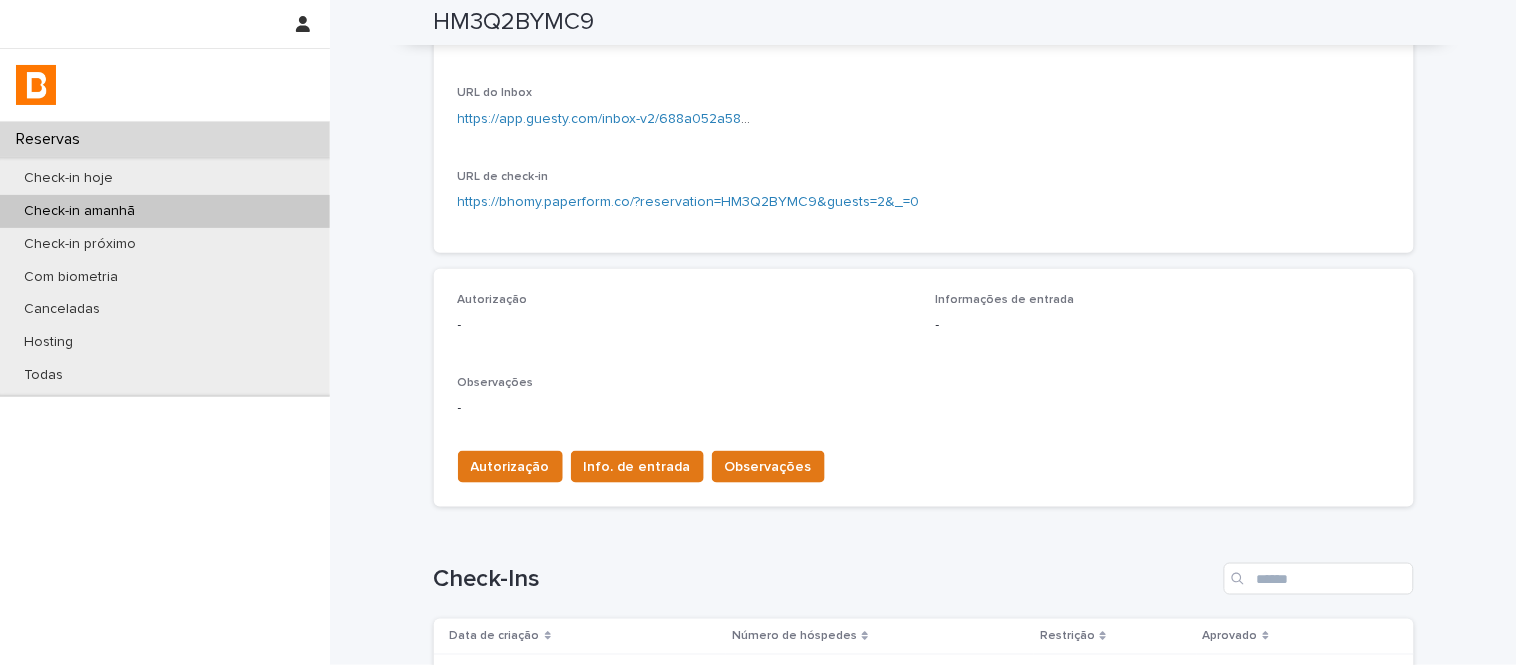 click on "Autorização Info. de entrada Observações" at bounding box center (924, 463) 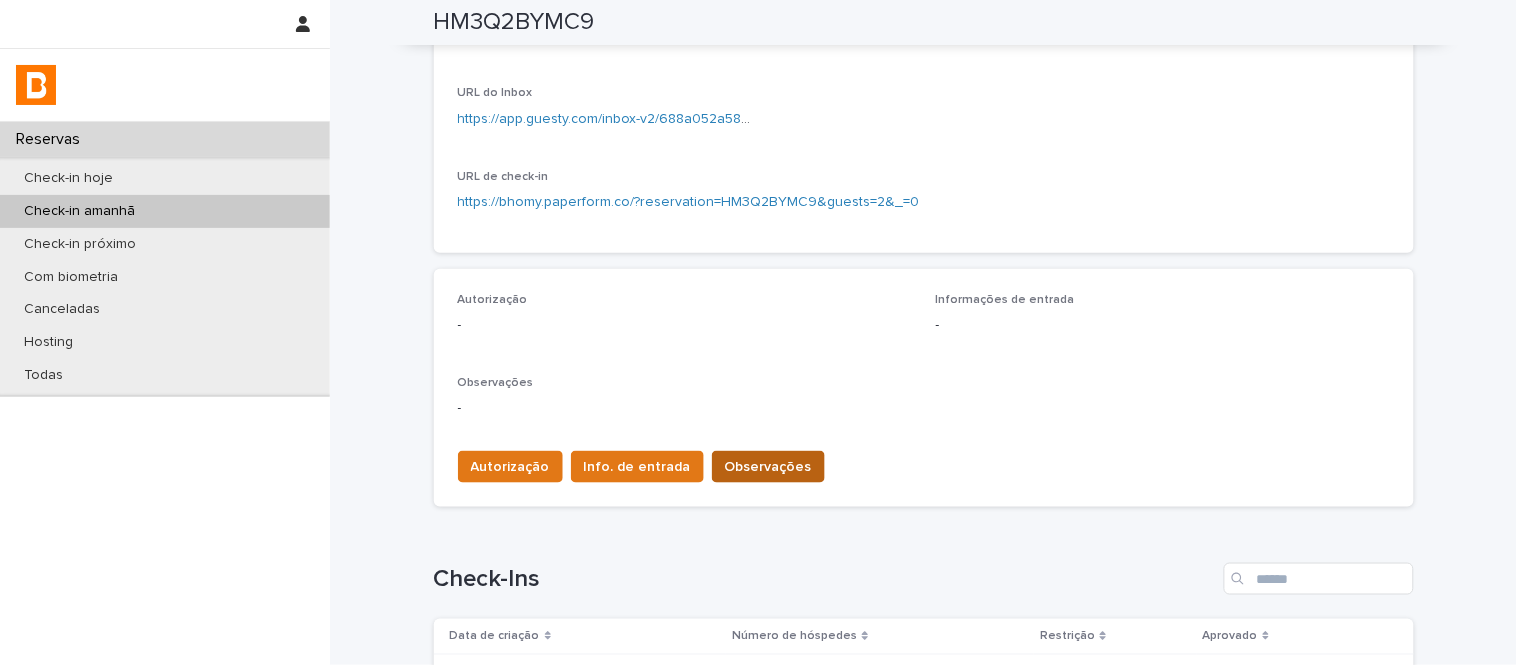 click on "Observações" at bounding box center (768, 467) 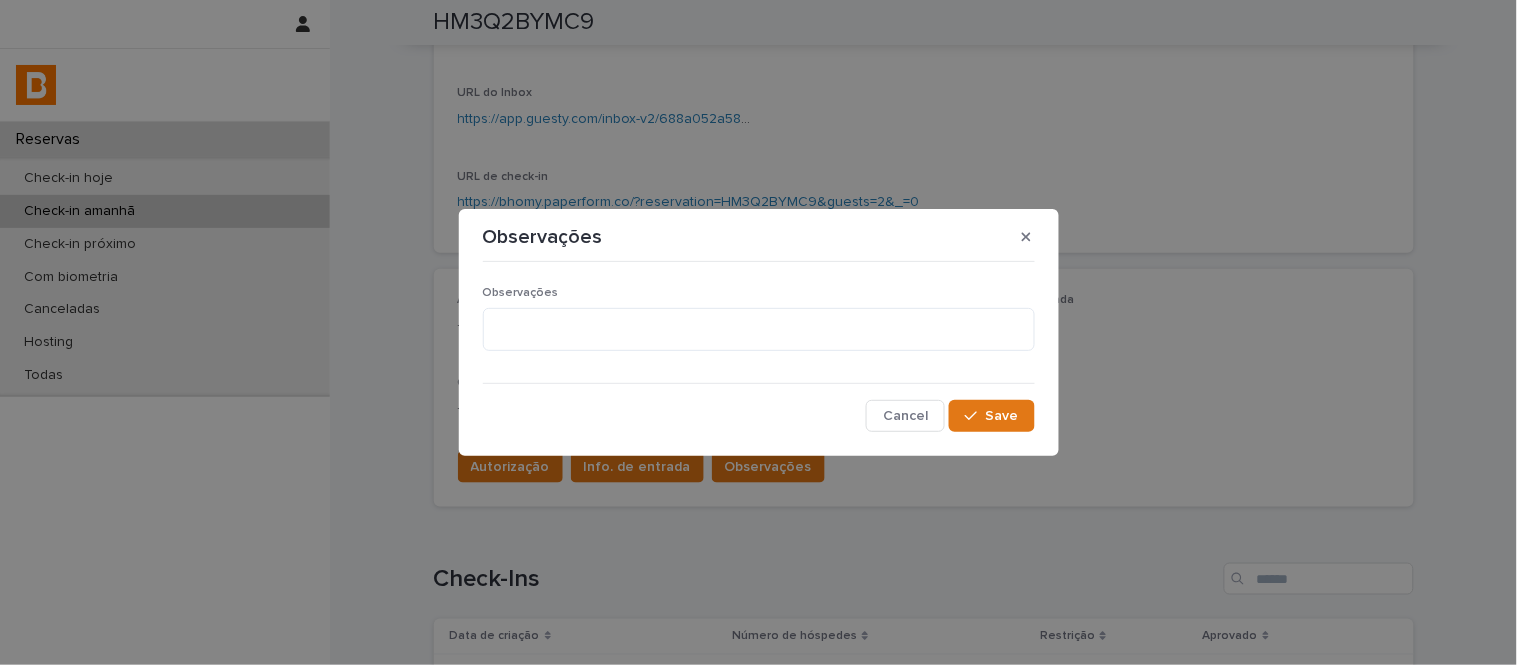click on "Observações Cancel Save" at bounding box center (759, 351) 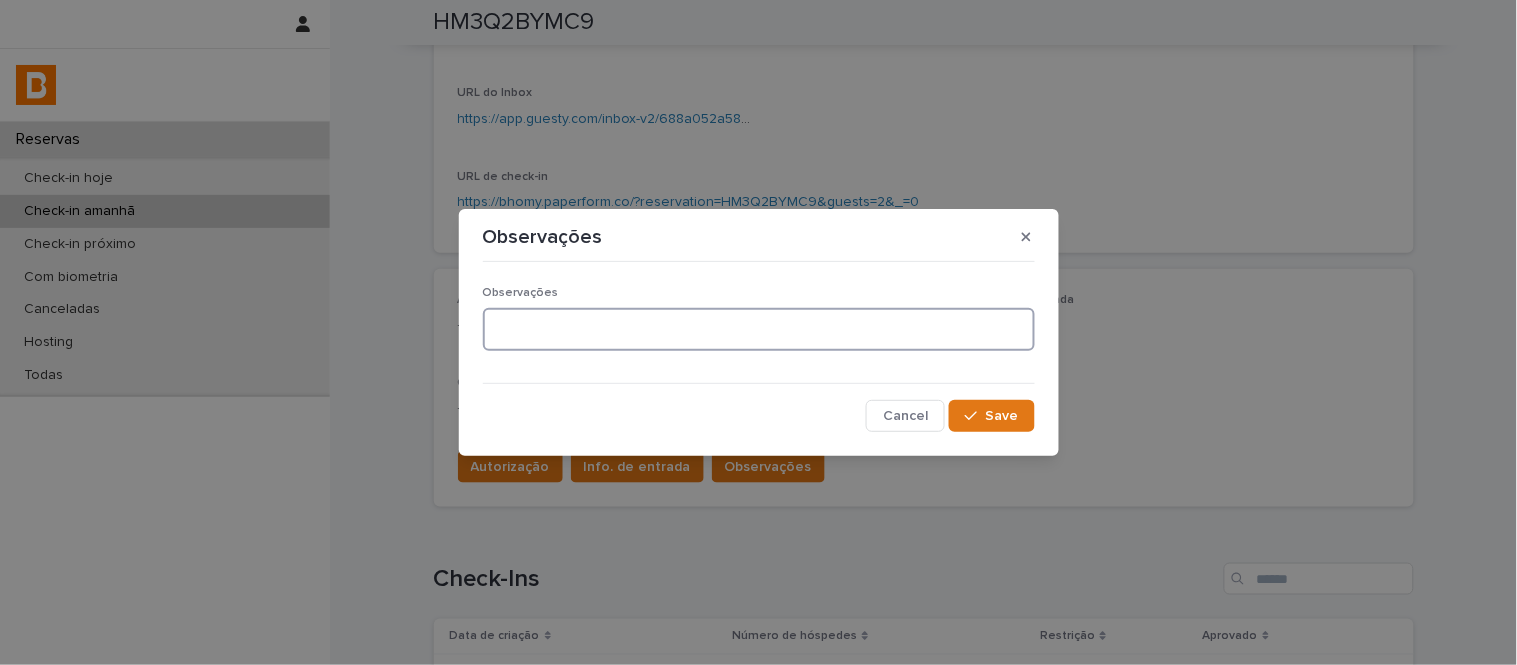 click at bounding box center [759, 329] 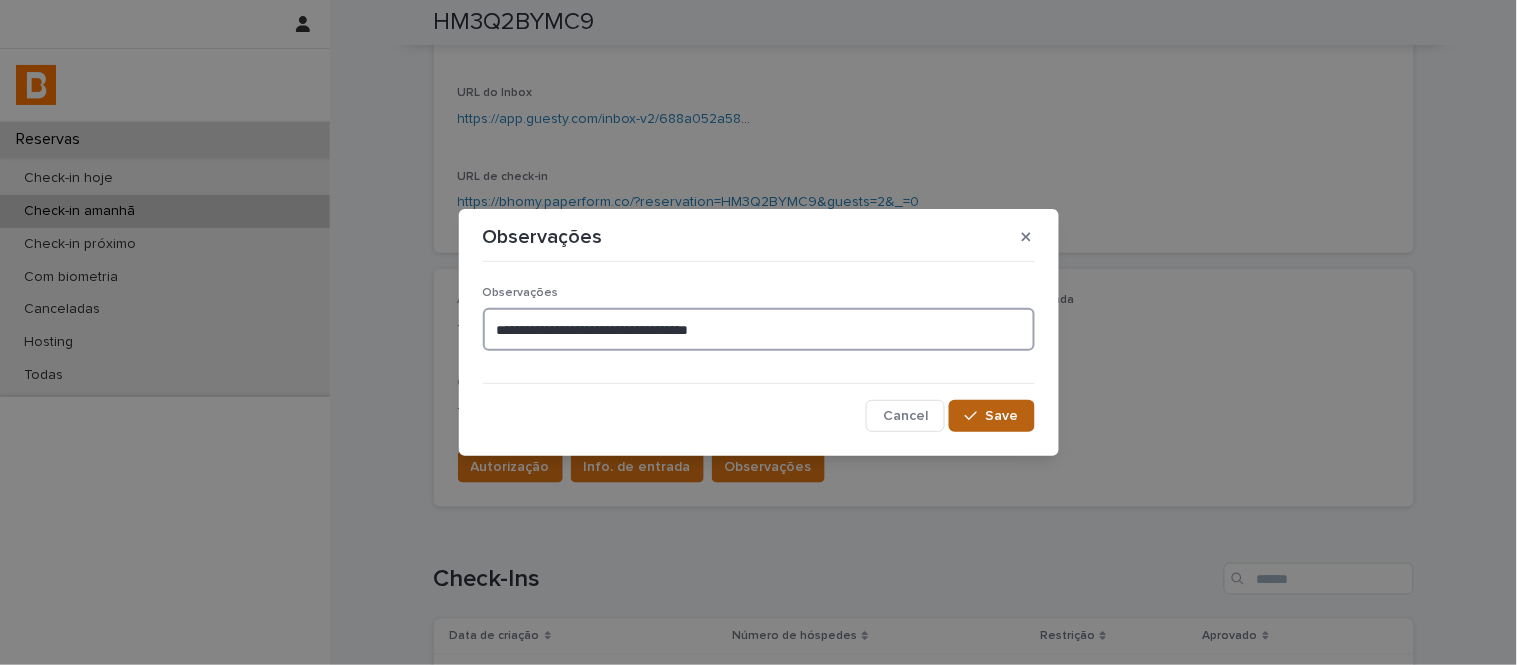 type on "**********" 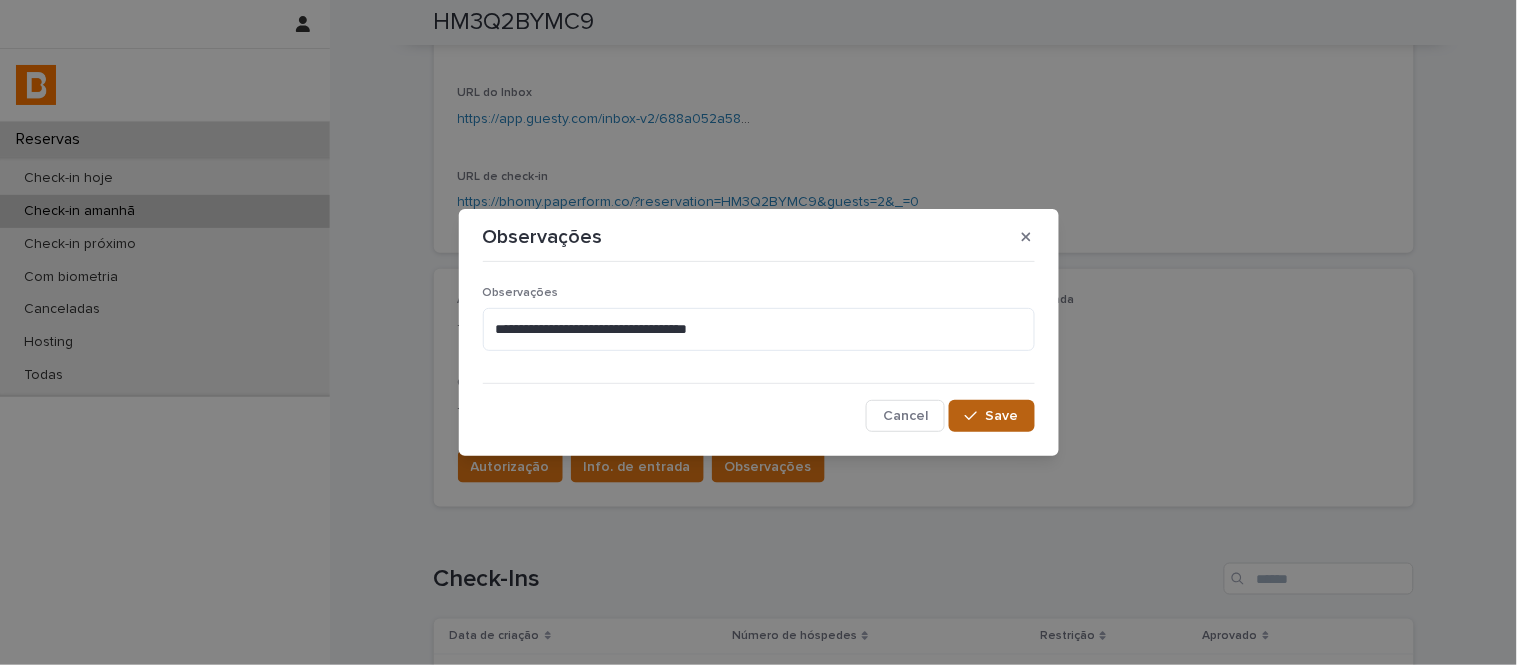 click on "Save" at bounding box center (991, 416) 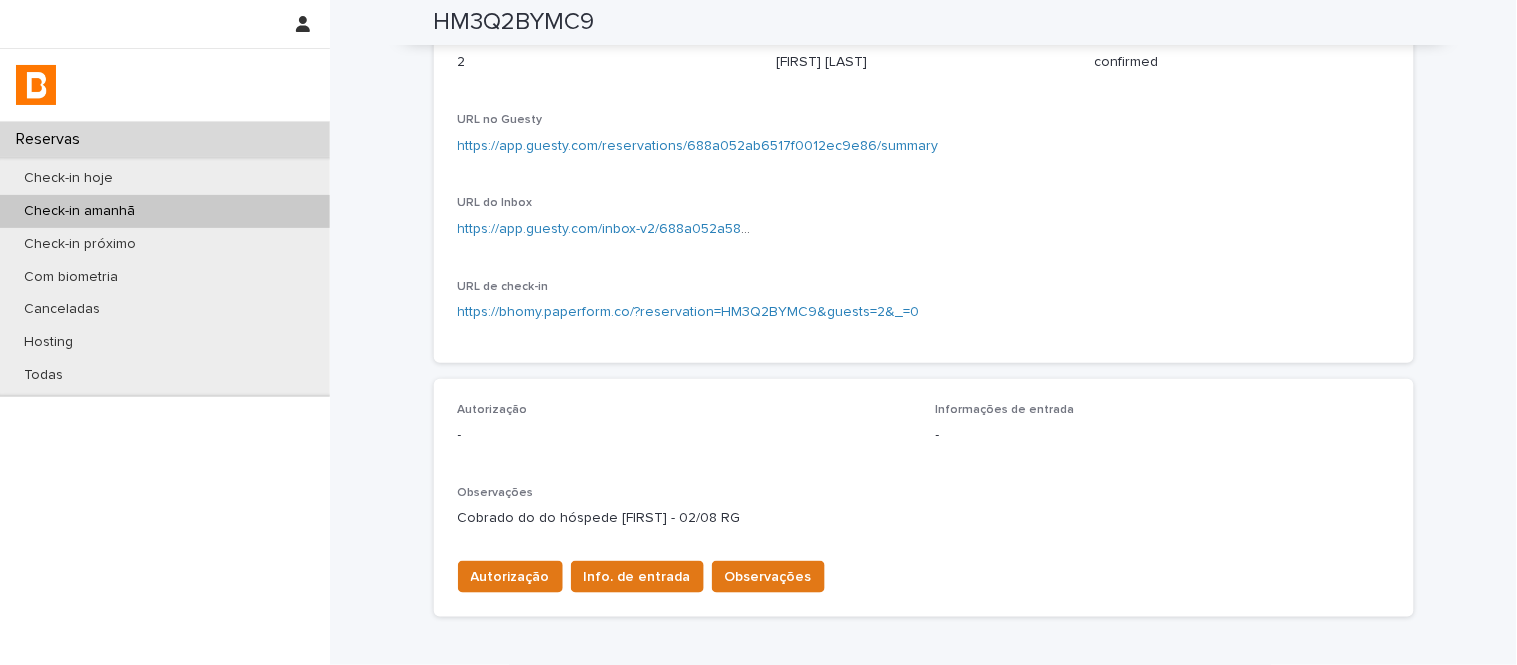 scroll, scrollTop: 0, scrollLeft: 0, axis: both 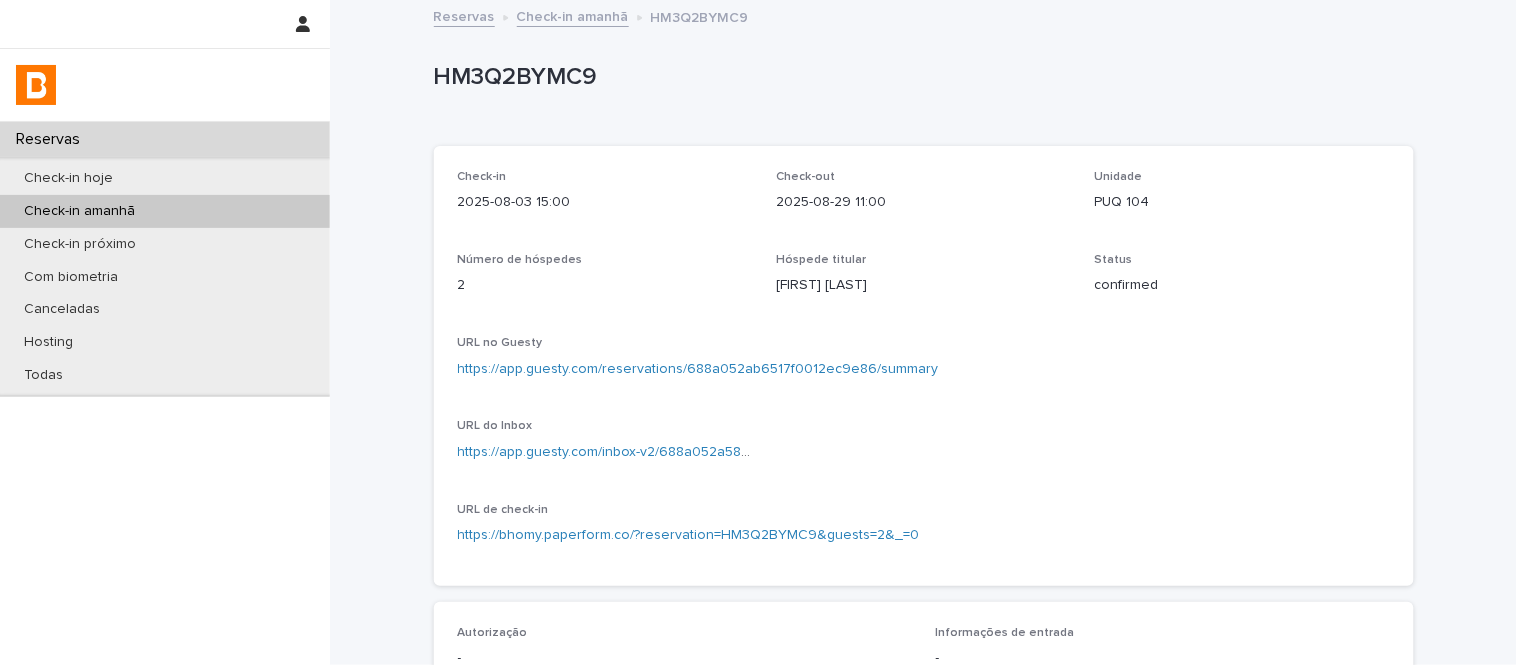 click on "Check-in amanhã" at bounding box center [573, 15] 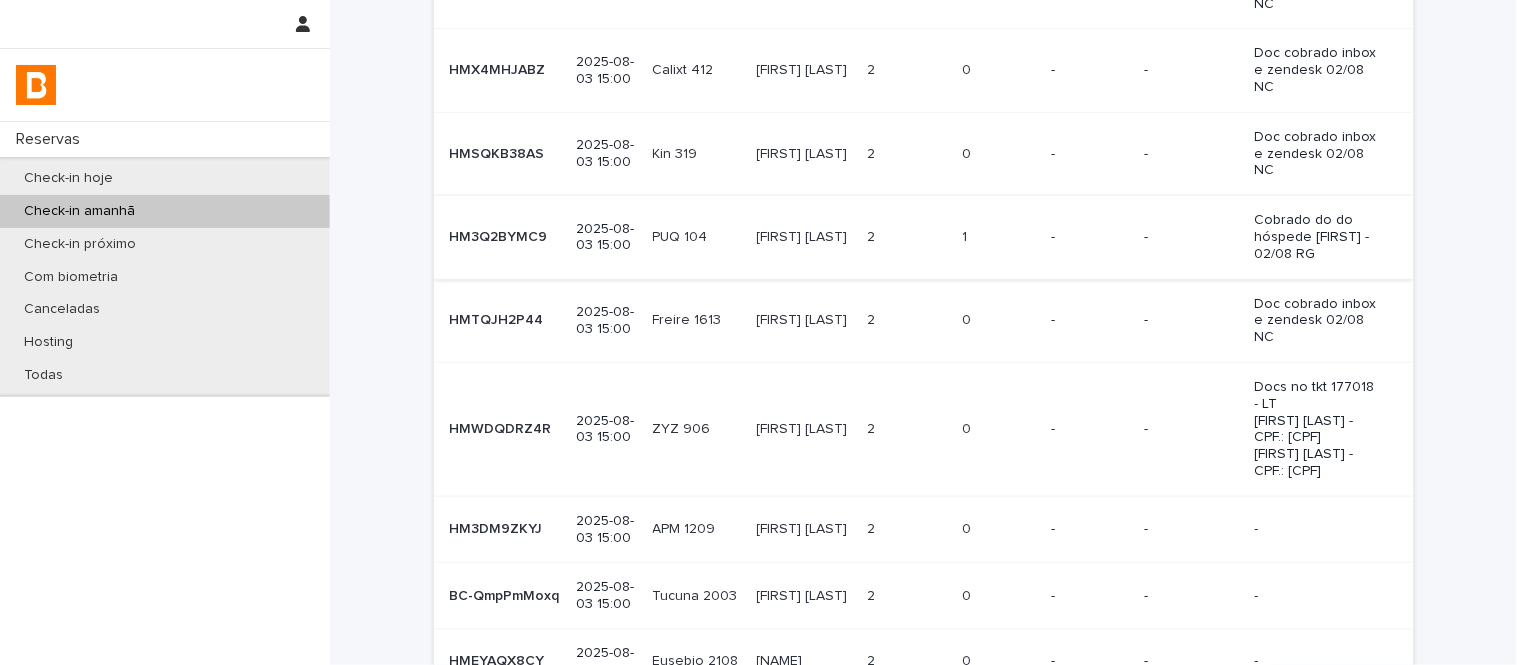 scroll, scrollTop: 444, scrollLeft: 0, axis: vertical 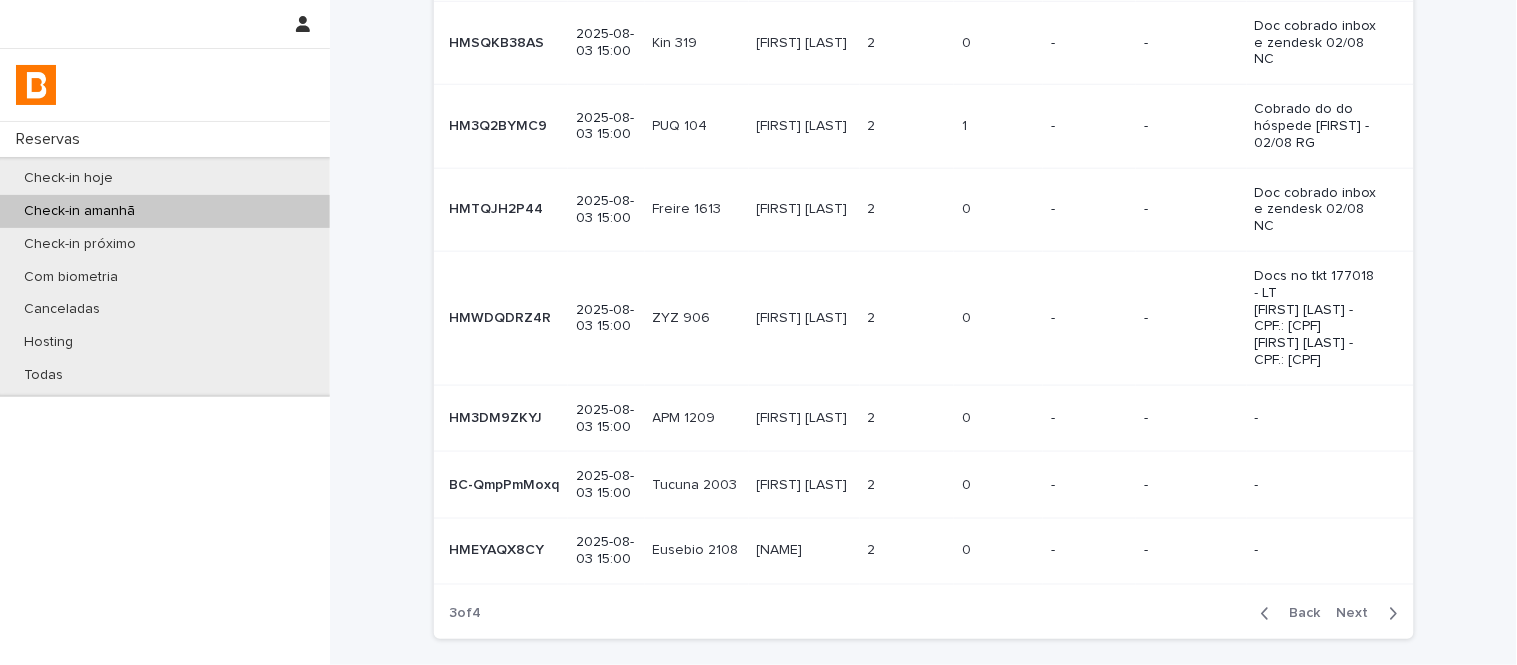 click on "Next" at bounding box center [1371, 614] 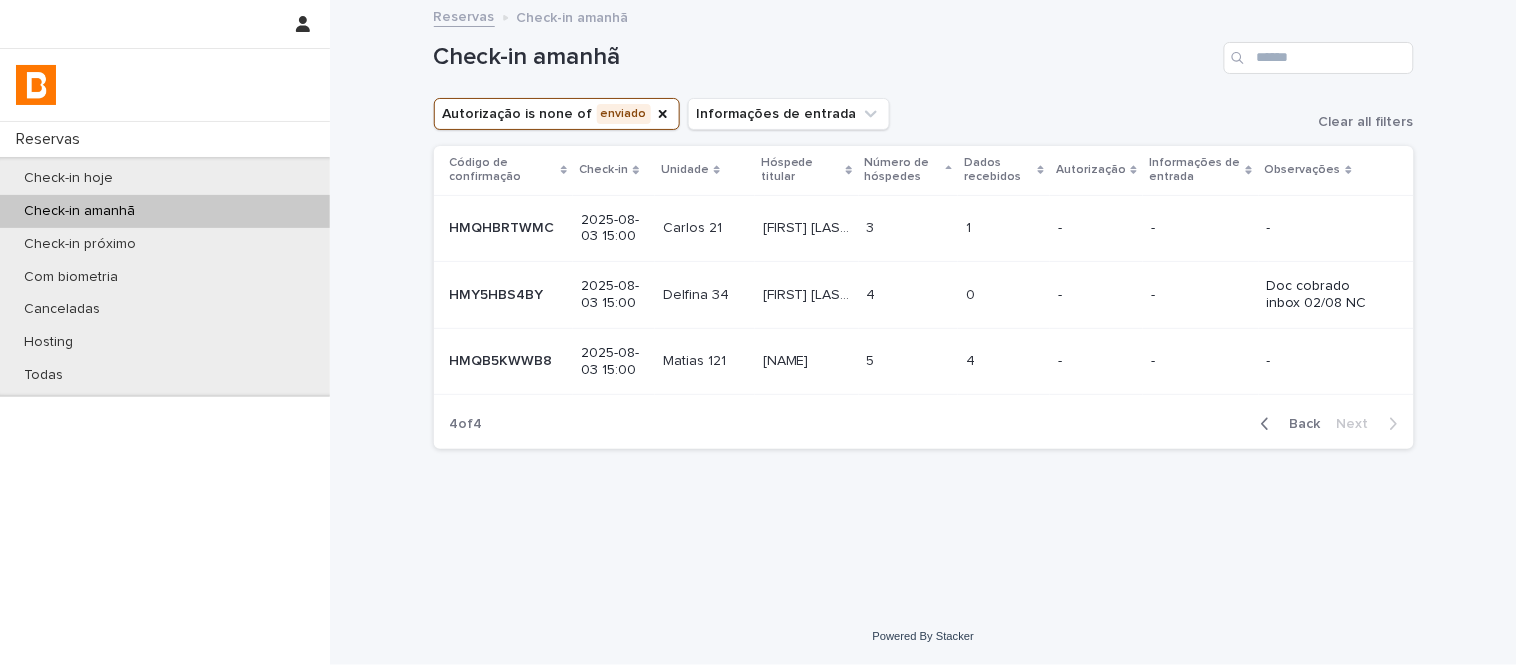 scroll, scrollTop: 0, scrollLeft: 0, axis: both 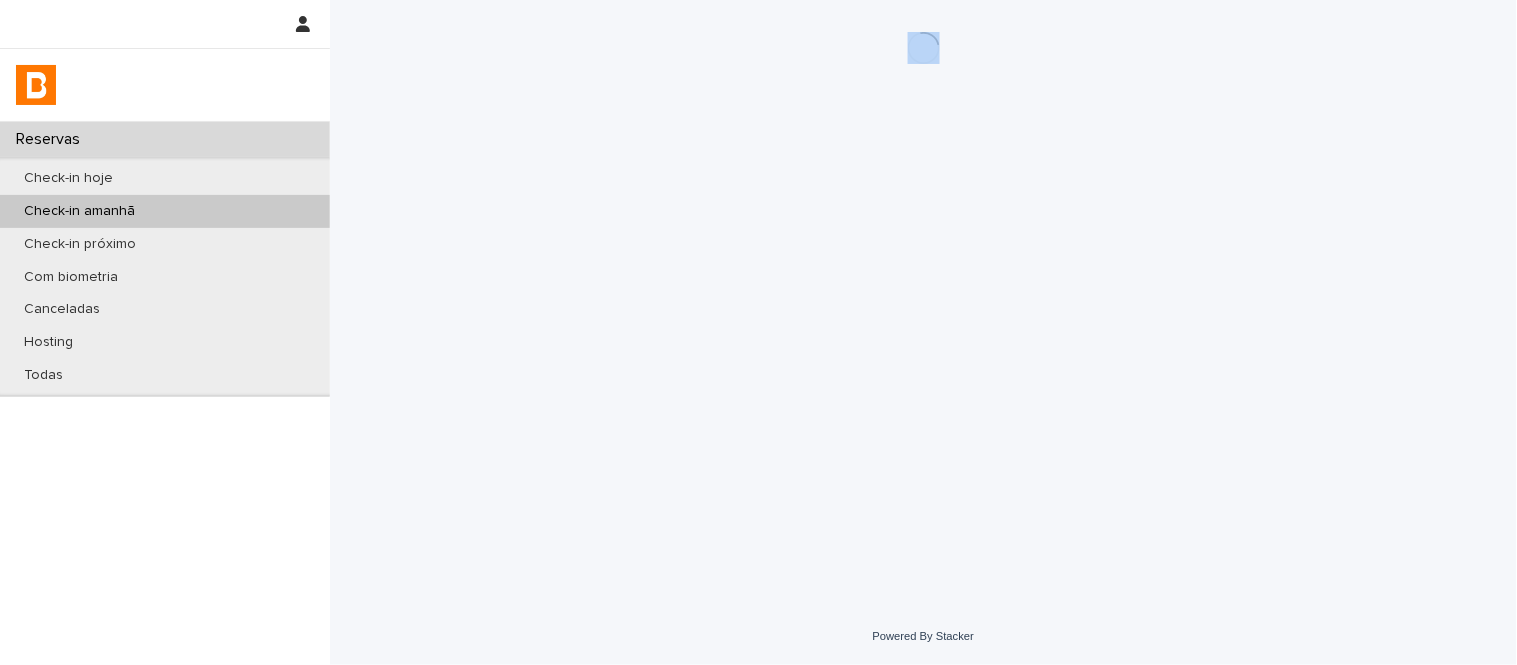 click on "Loading... Saving… Loading... Saving…" at bounding box center (924, 279) 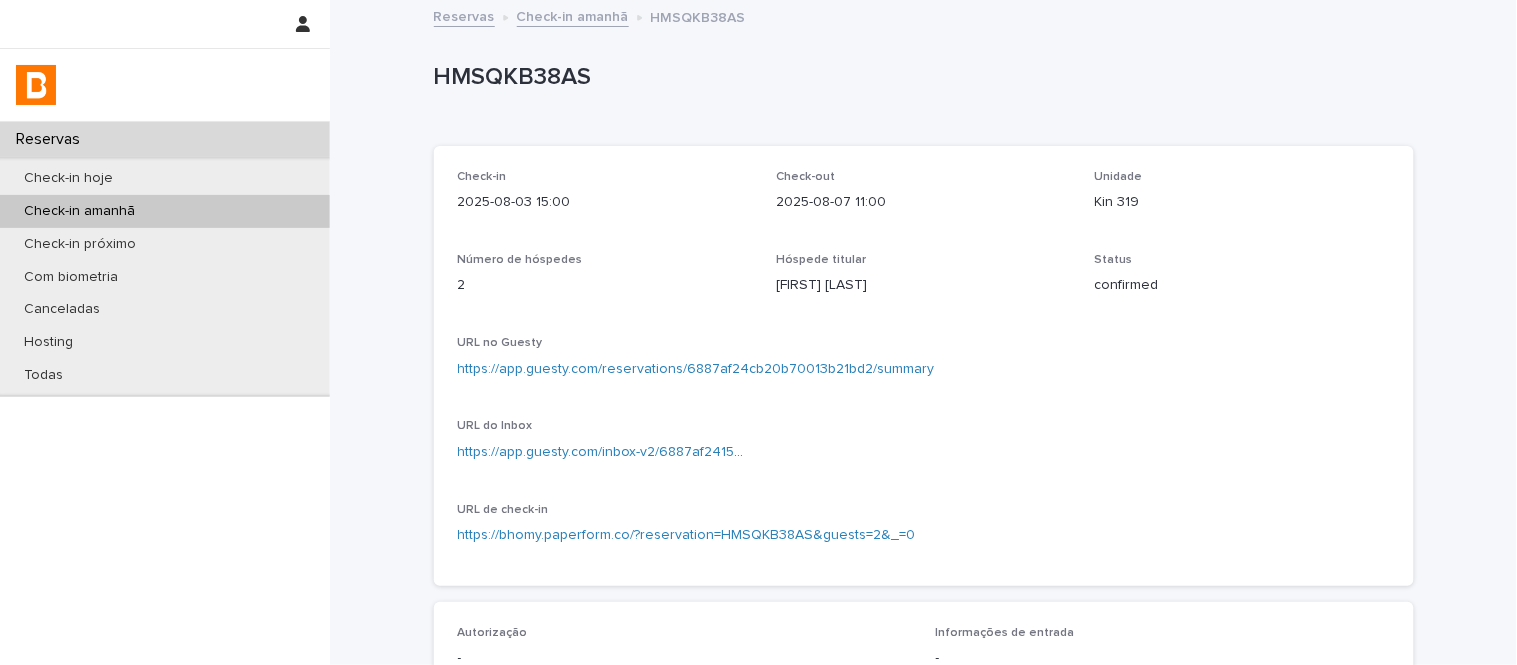 click on "Reservas Check-in amanhã HMSQKB38AS" at bounding box center (924, 18) 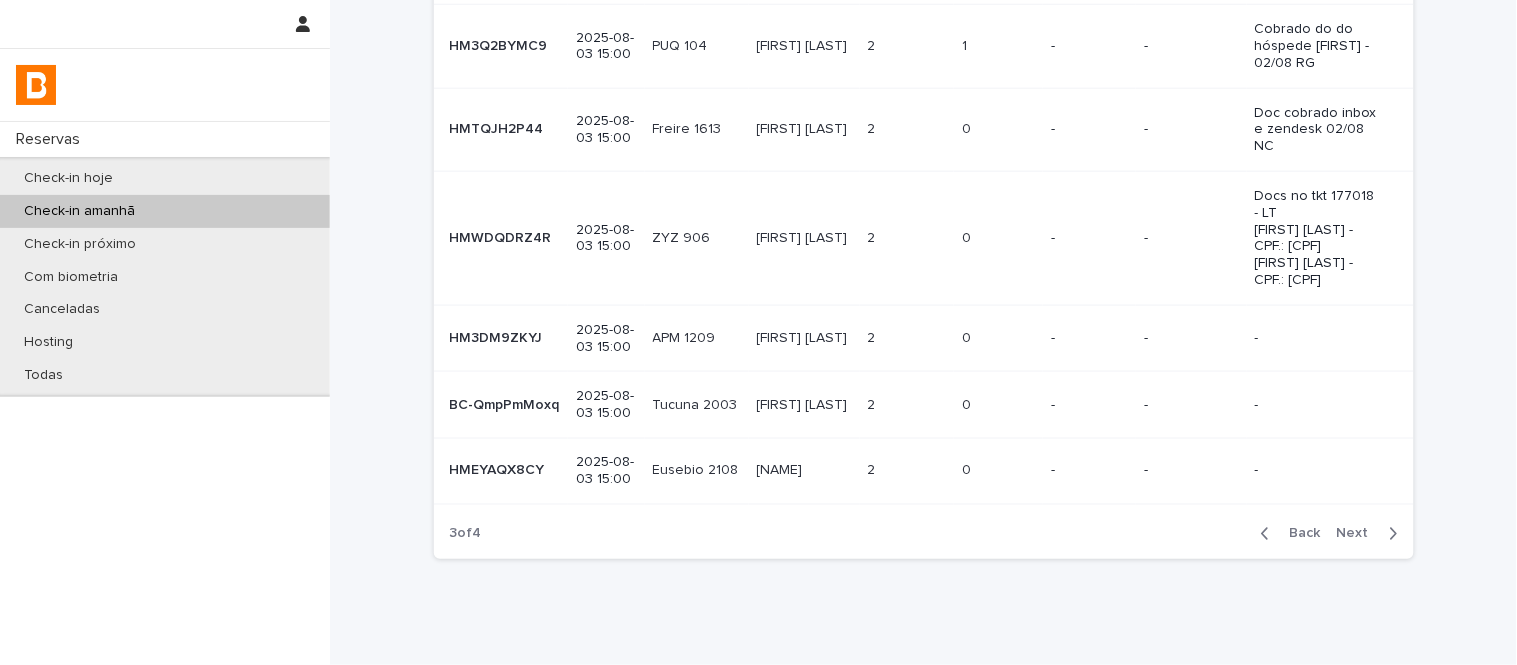 click on "Back" at bounding box center [1299, 534] 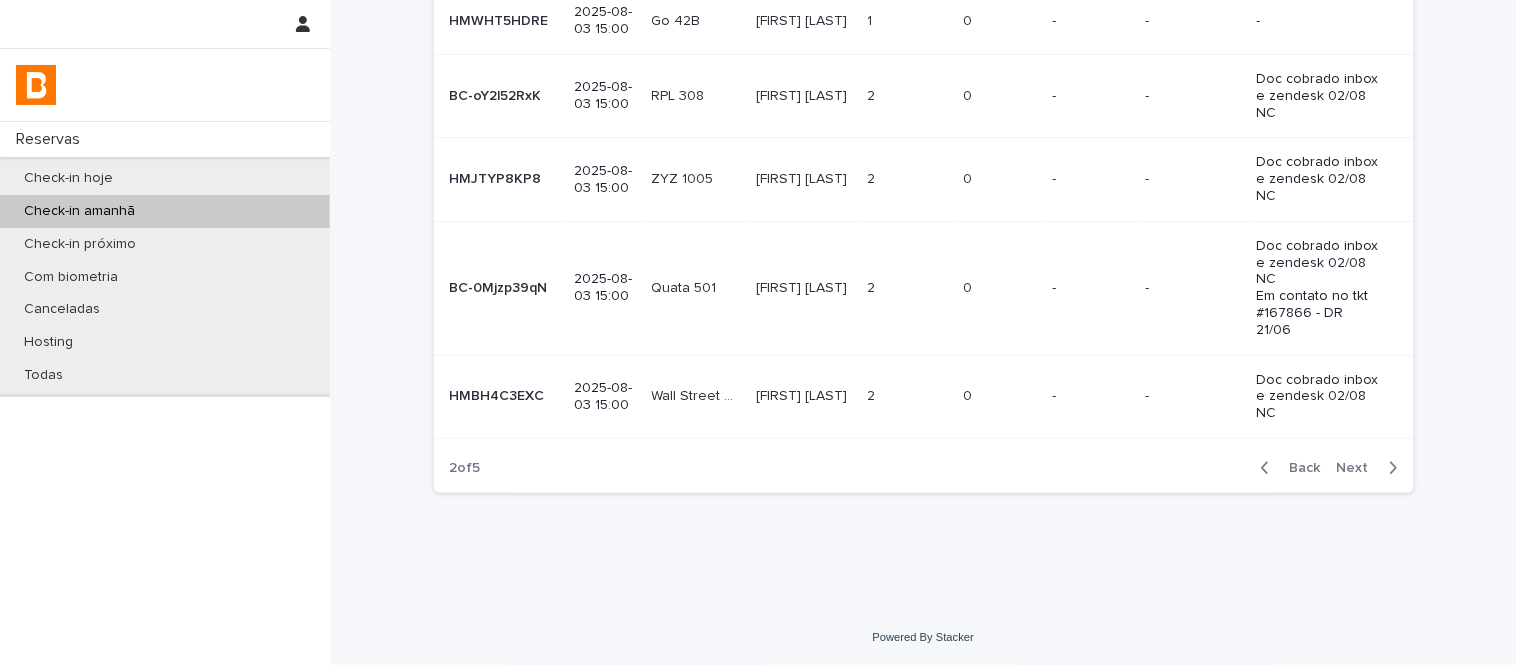 click on "Back" at bounding box center (1299, 468) 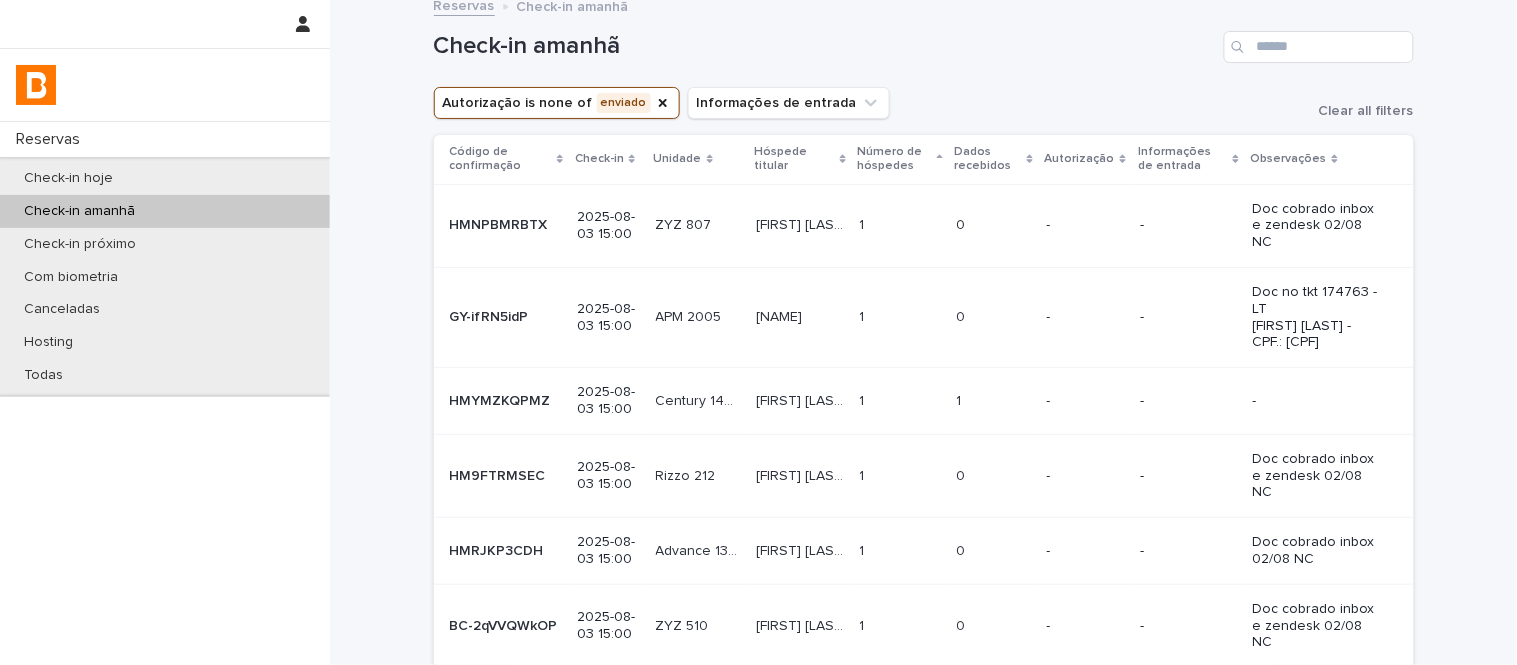 scroll, scrollTop: 0, scrollLeft: 0, axis: both 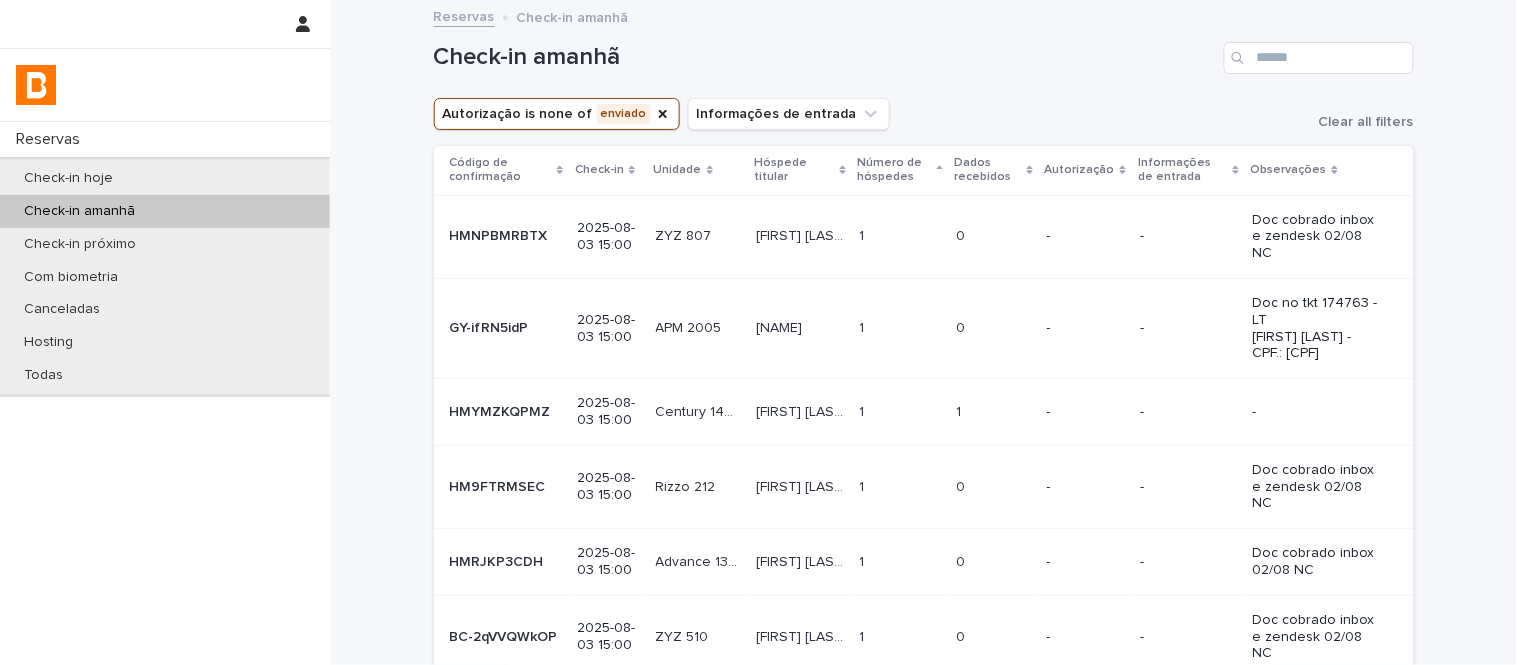 click on "1 1" at bounding box center (994, 412) 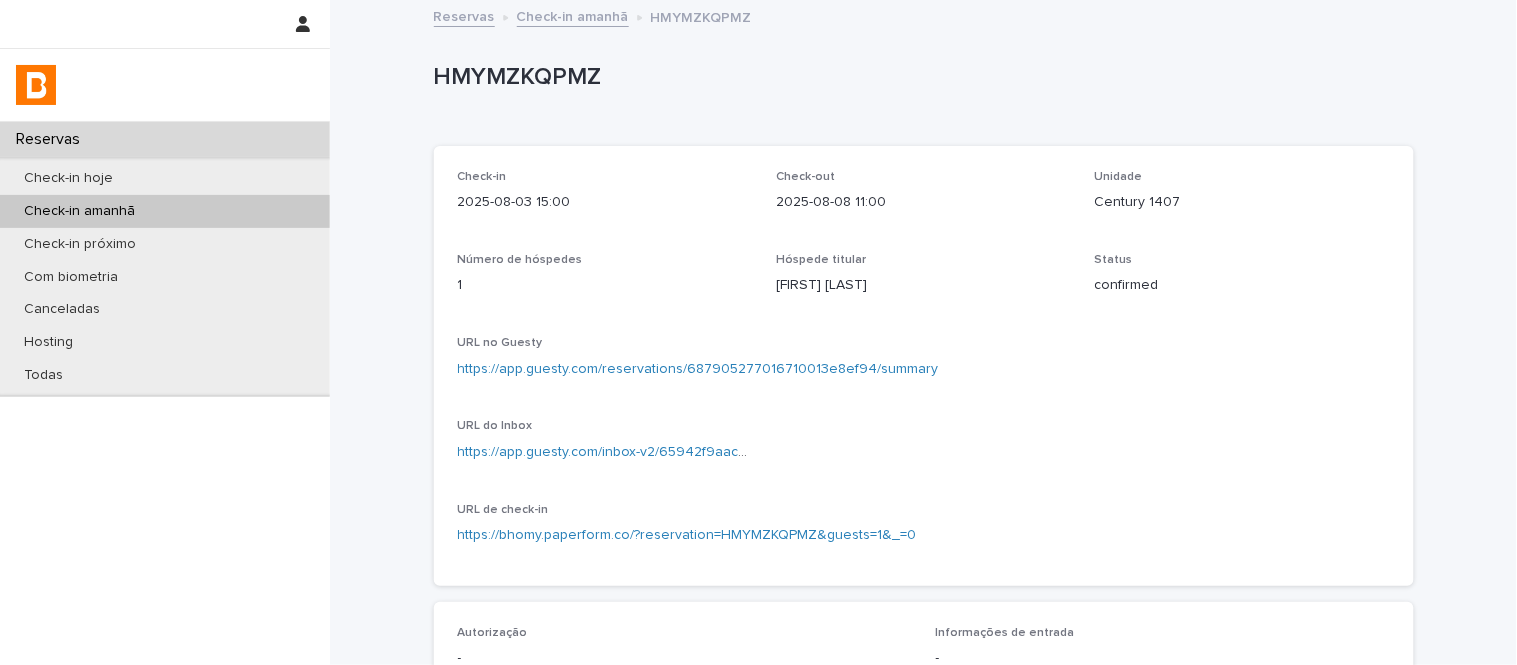 click on "Century 1407" at bounding box center [1242, 202] 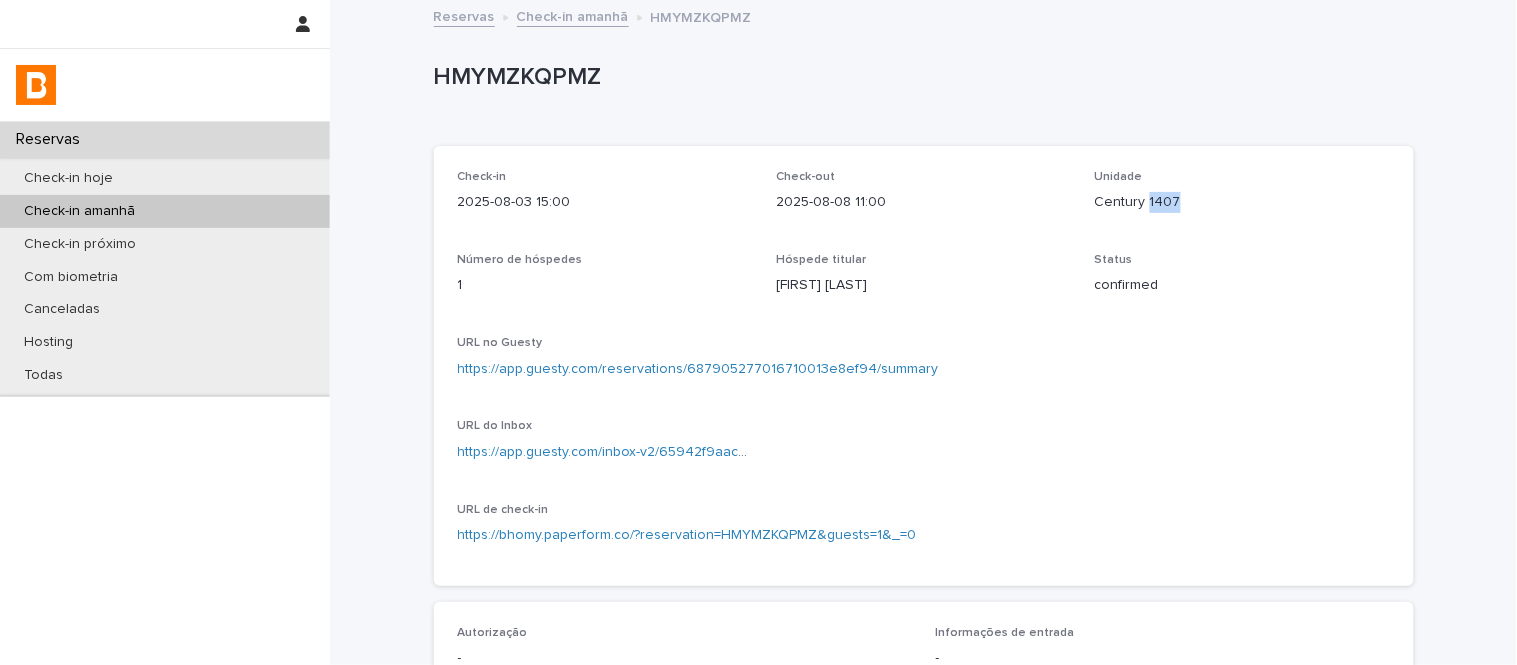 click on "Century 1407" at bounding box center (1242, 202) 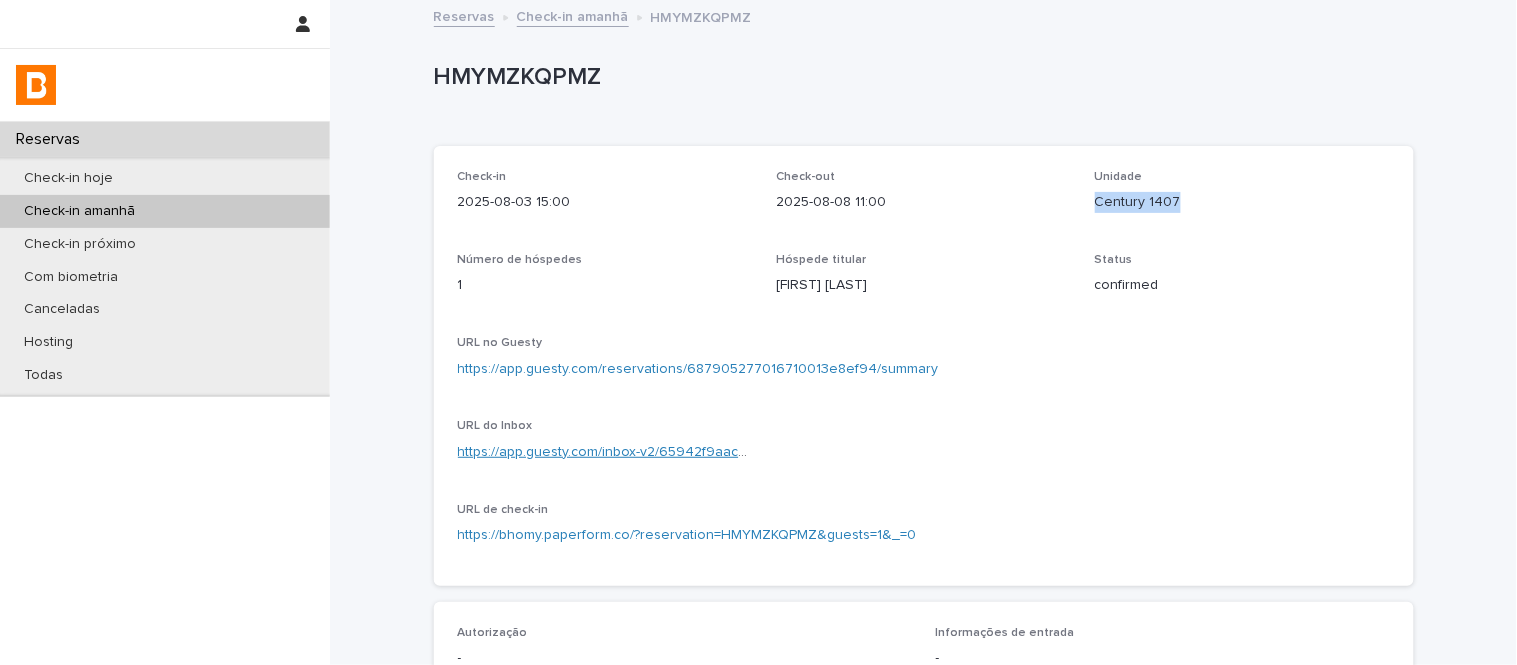 click on "https://app.guesty.com/inbox-v2/65942f9aac6a80000f85c5dd?reservationId=687905277016710013e8ef94" at bounding box center (798, 452) 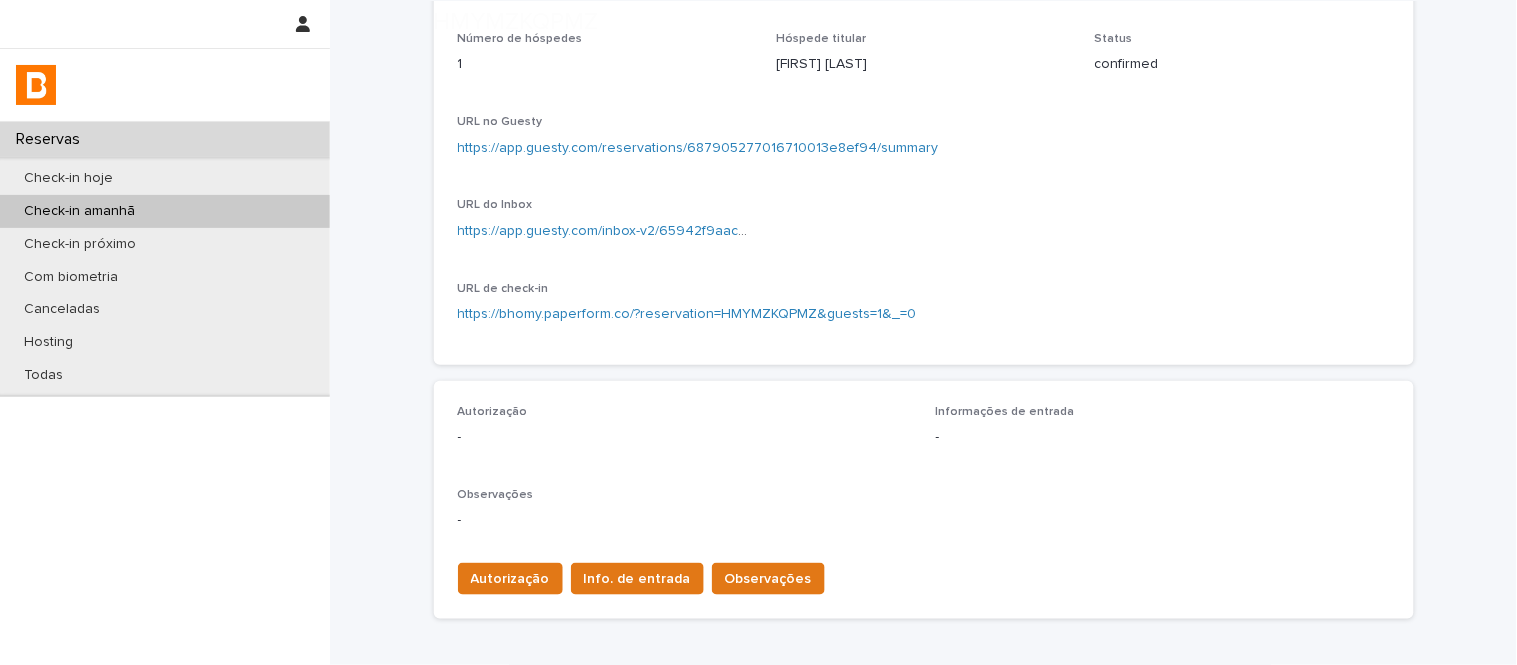scroll, scrollTop: 555, scrollLeft: 0, axis: vertical 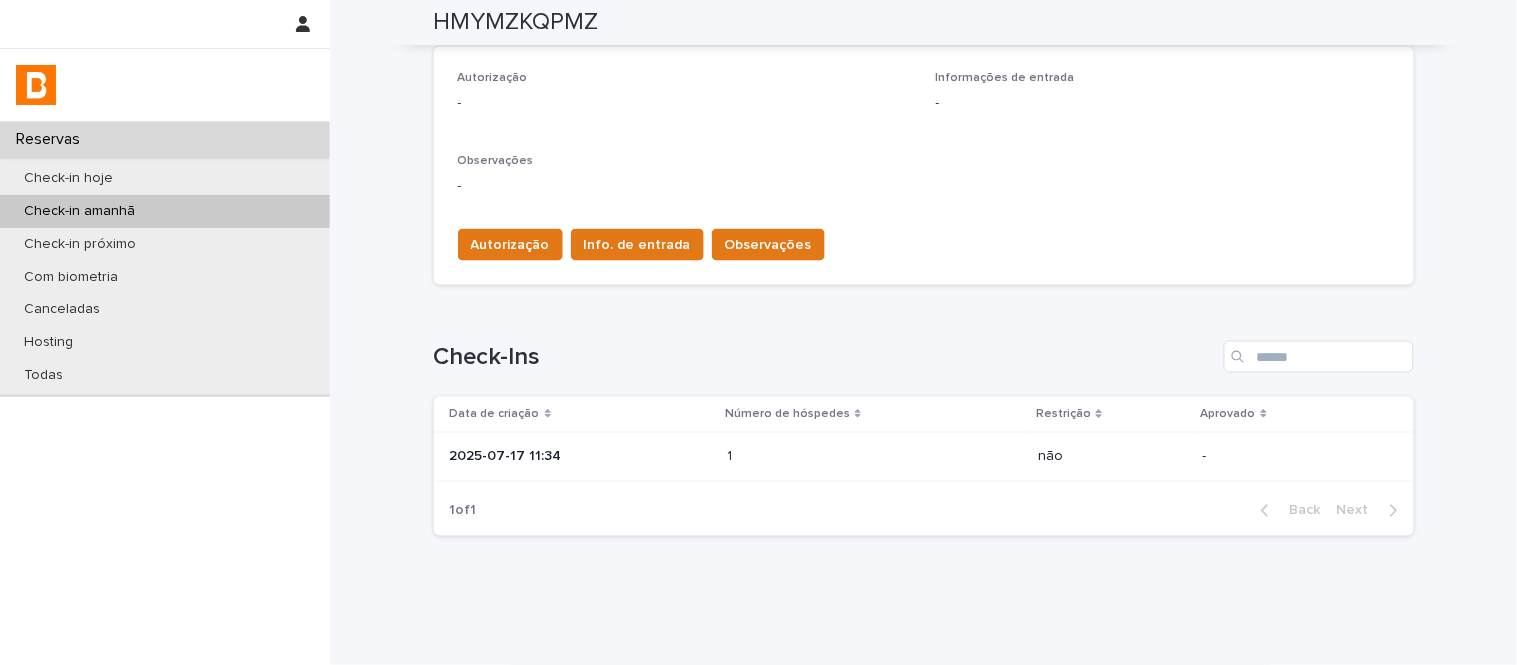 click at bounding box center (814, 457) 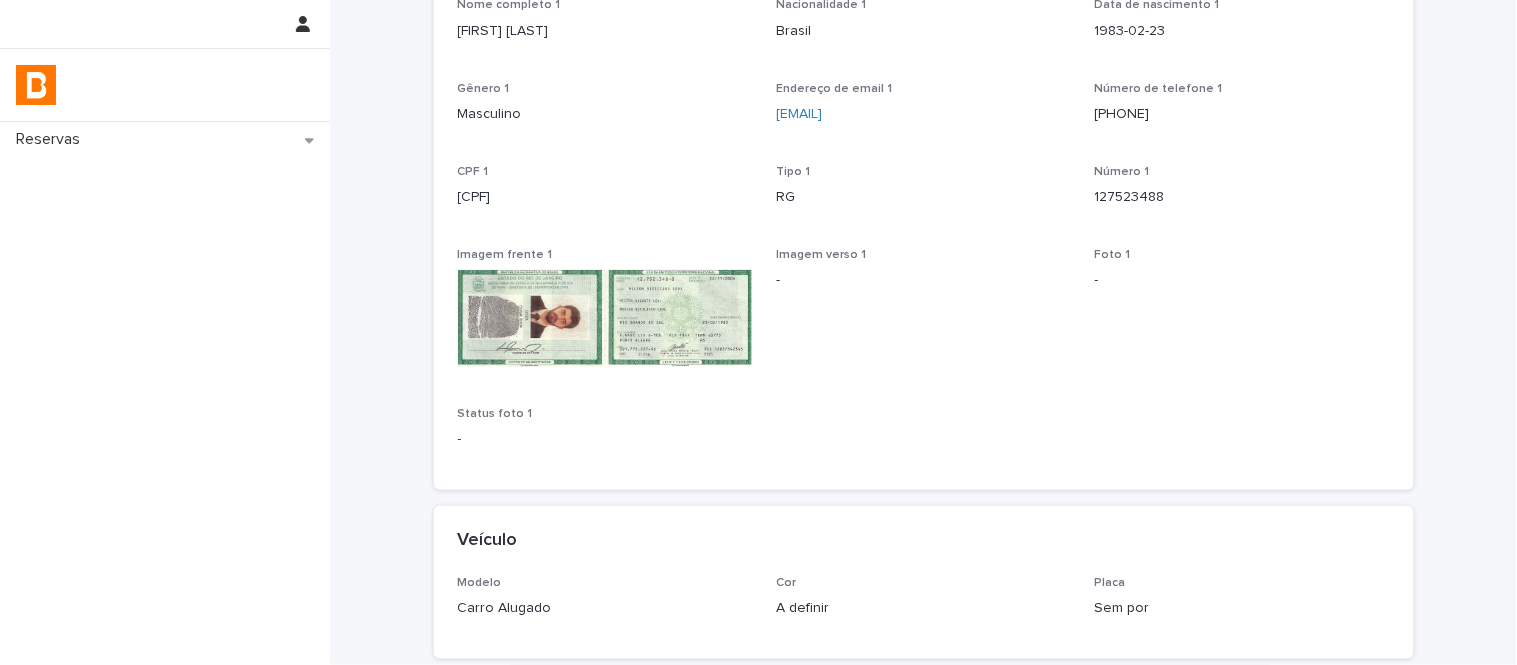 scroll, scrollTop: 222, scrollLeft: 0, axis: vertical 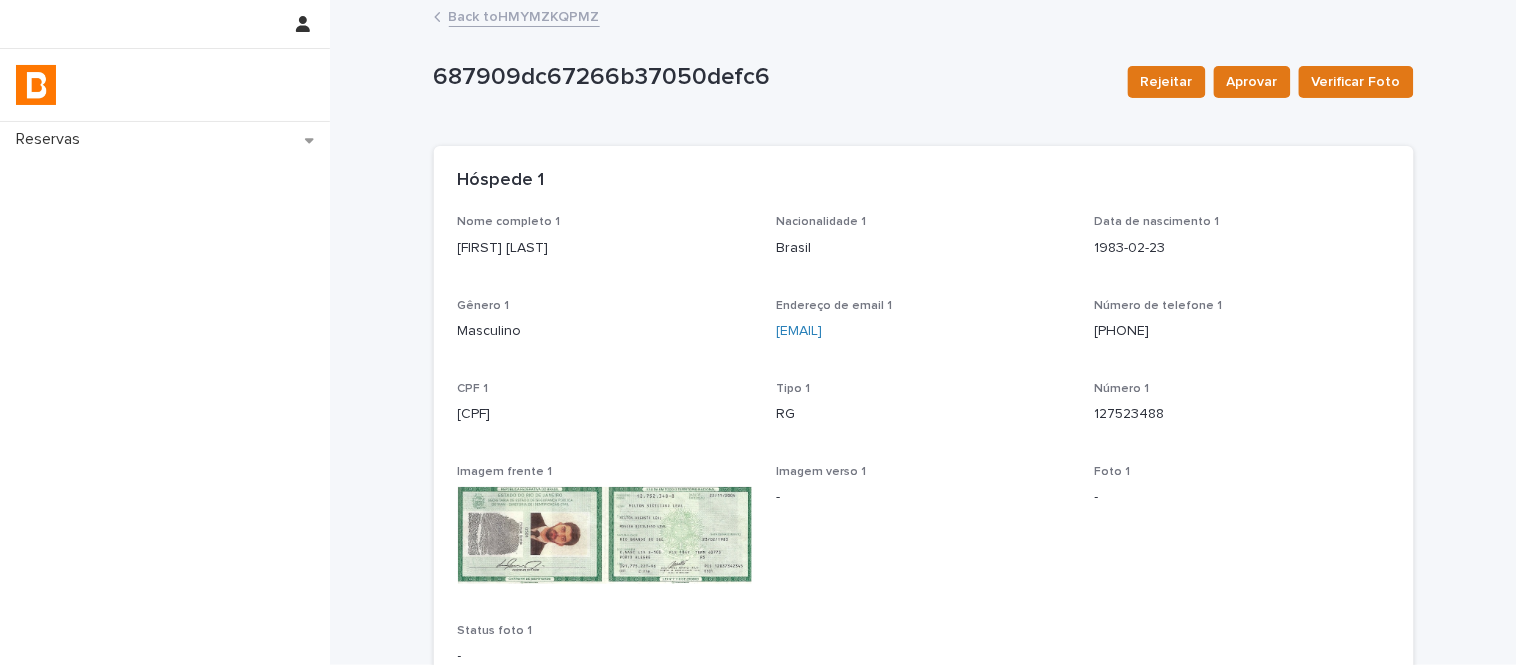 click on "Back to  HMYMZKQPMZ" at bounding box center (524, 15) 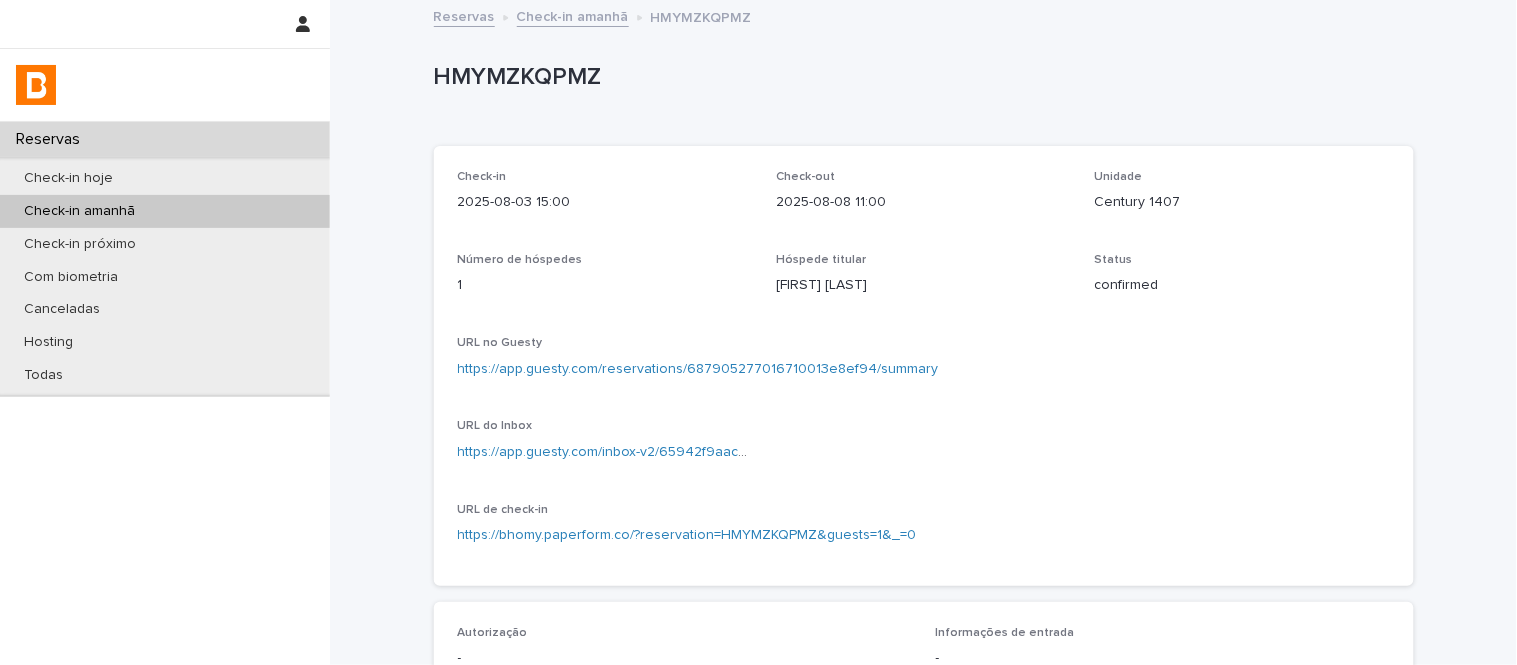 scroll, scrollTop: 333, scrollLeft: 0, axis: vertical 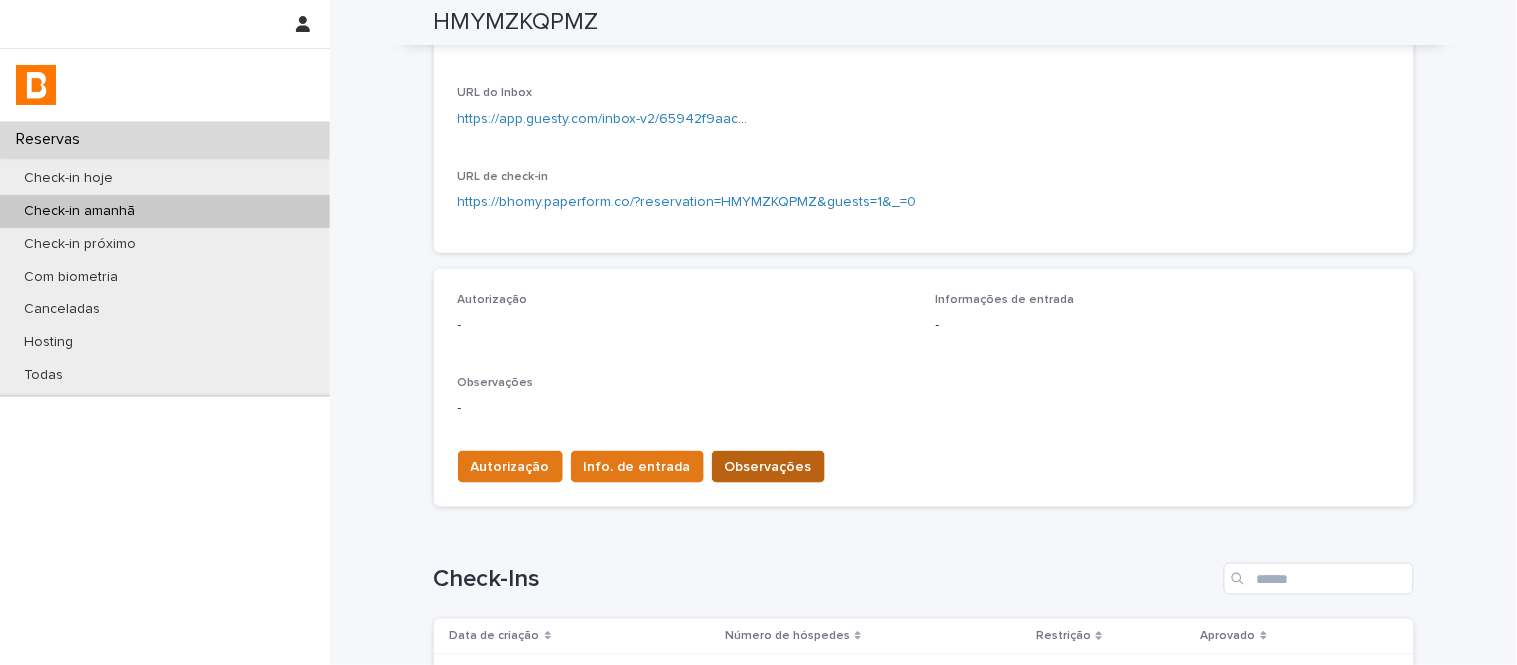 click on "Observações" at bounding box center (768, 467) 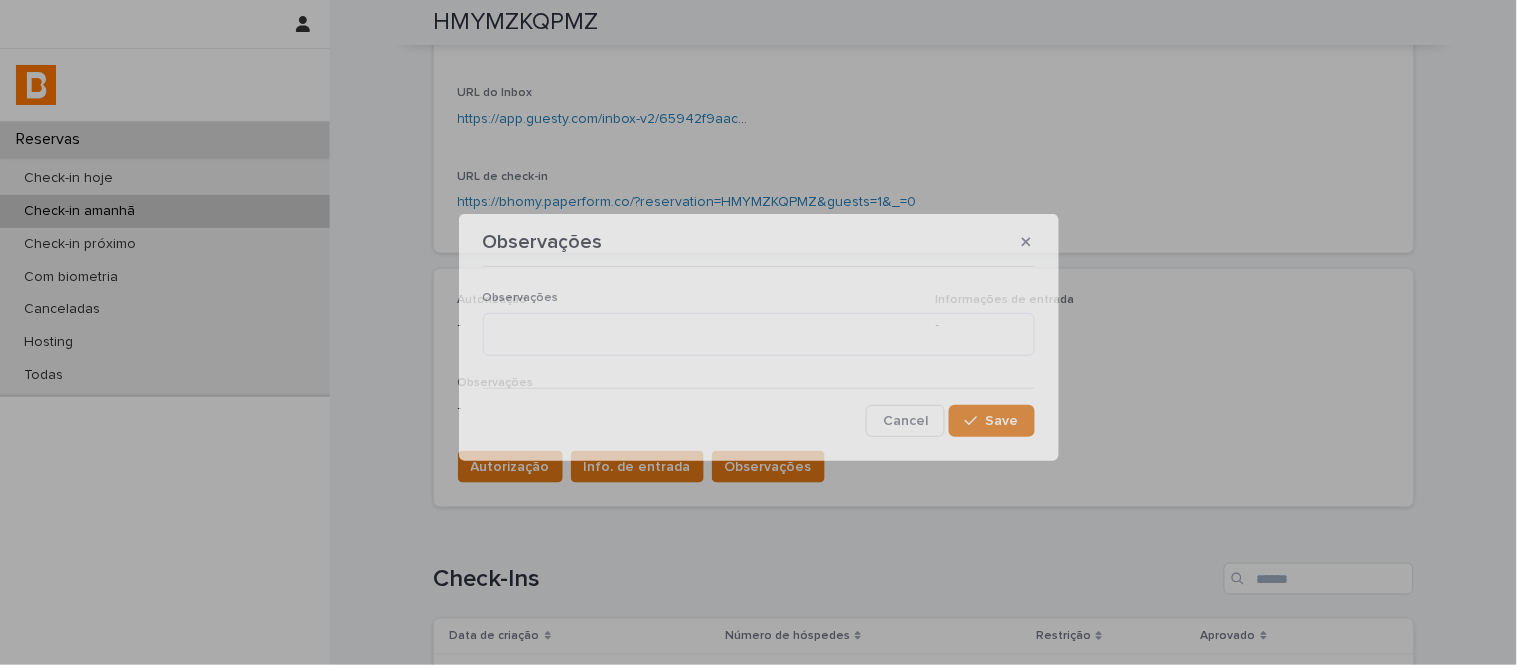click on "Observações" at bounding box center [759, 332] 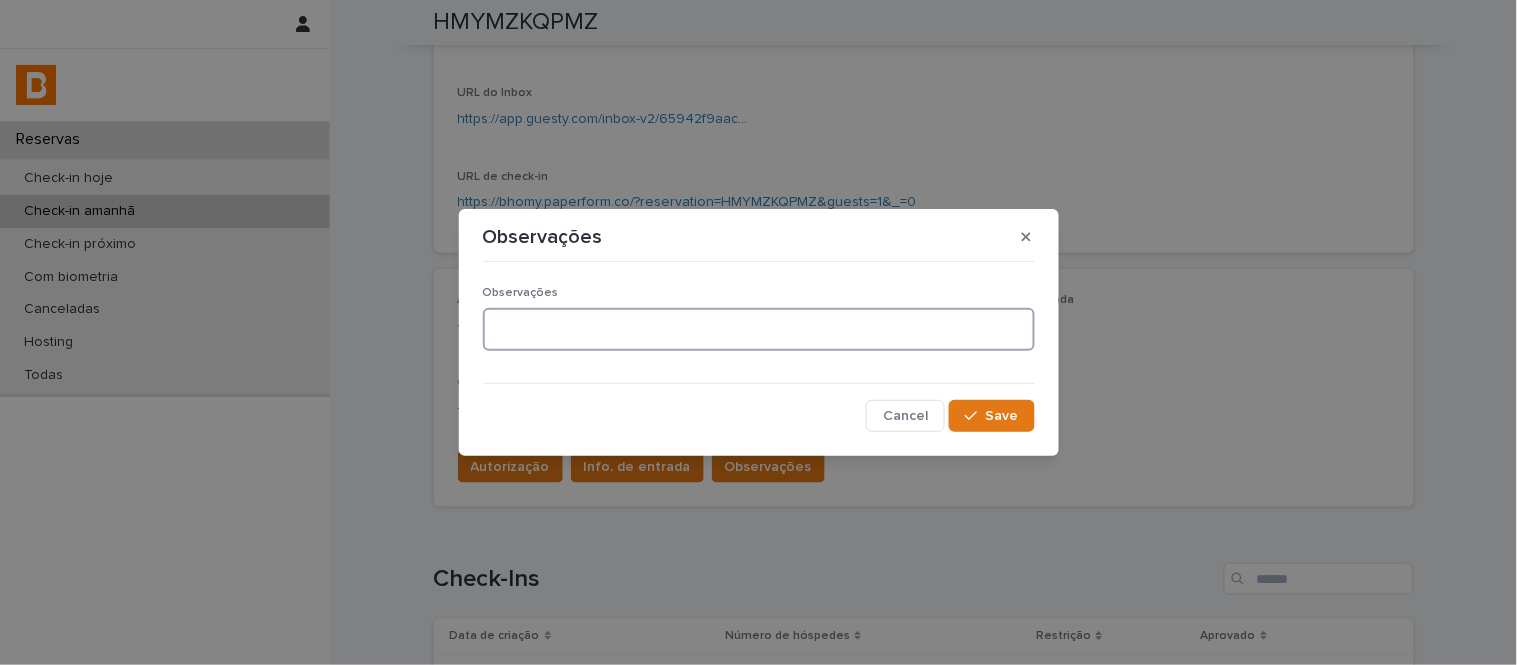 click at bounding box center [759, 329] 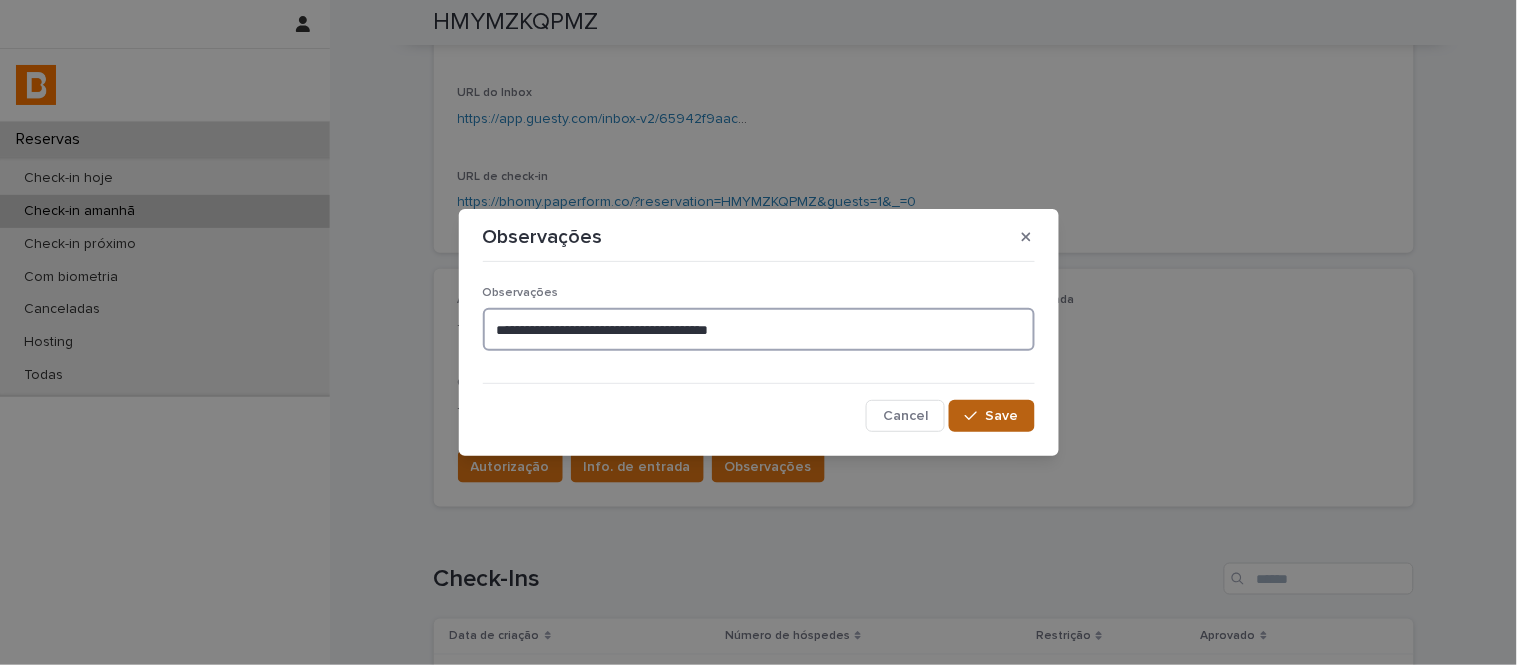 type on "**********" 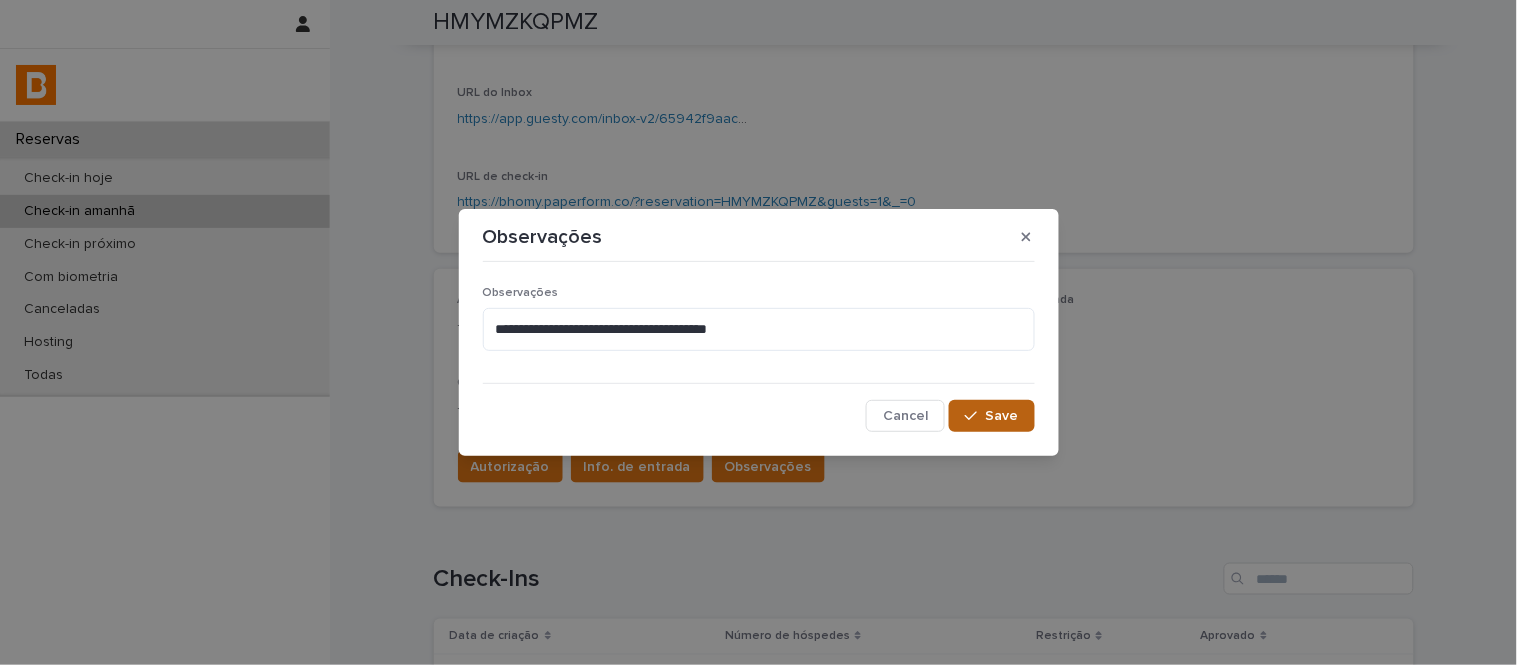 click at bounding box center [975, 416] 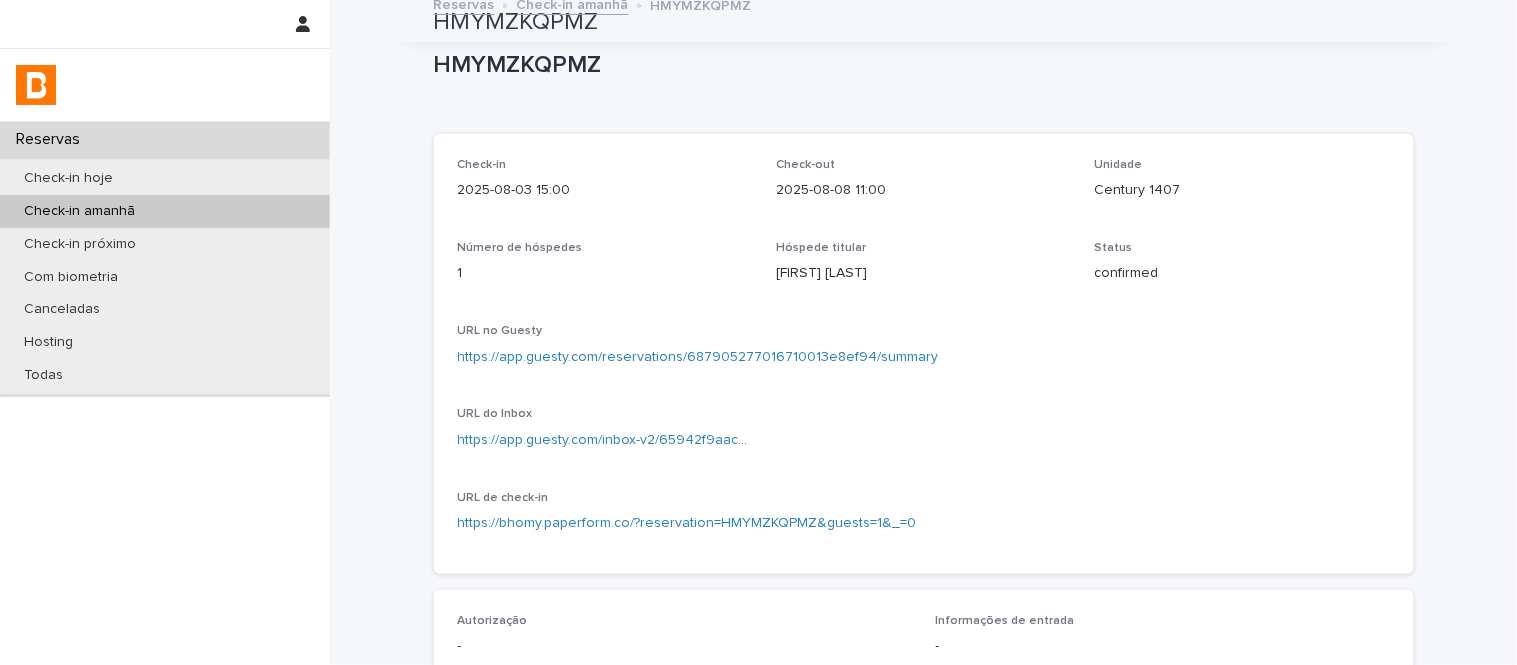 scroll, scrollTop: 0, scrollLeft: 0, axis: both 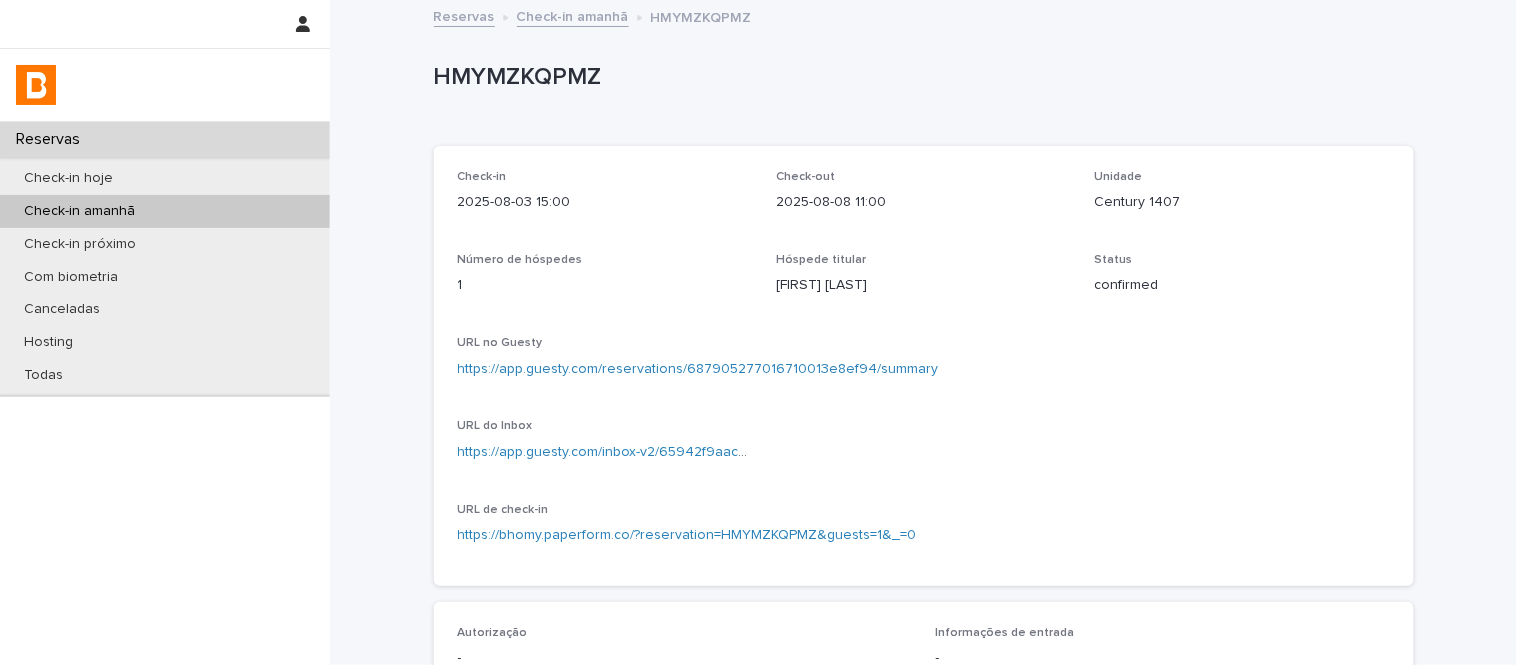 click on "Check-in amanhã" at bounding box center (573, 15) 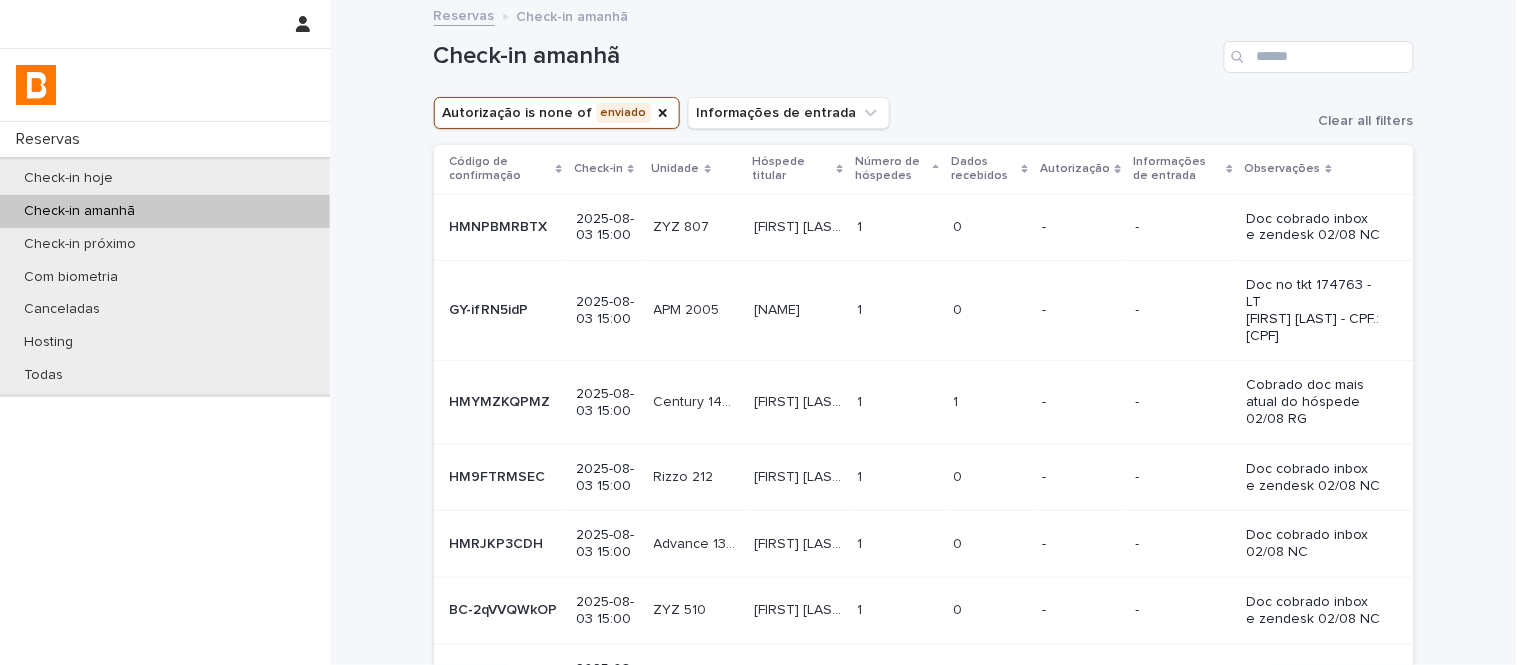 scroll, scrollTop: 0, scrollLeft: 0, axis: both 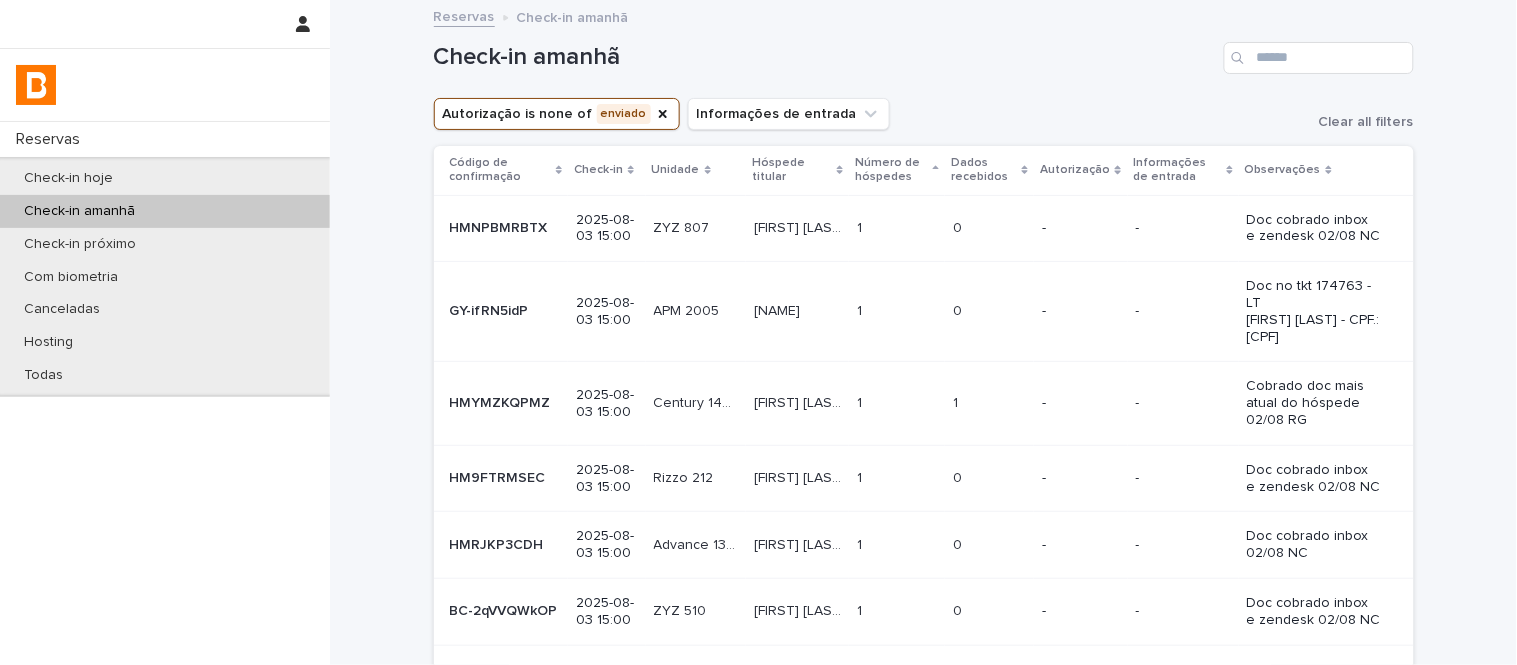 click on "Dados recebidos" at bounding box center [989, 170] 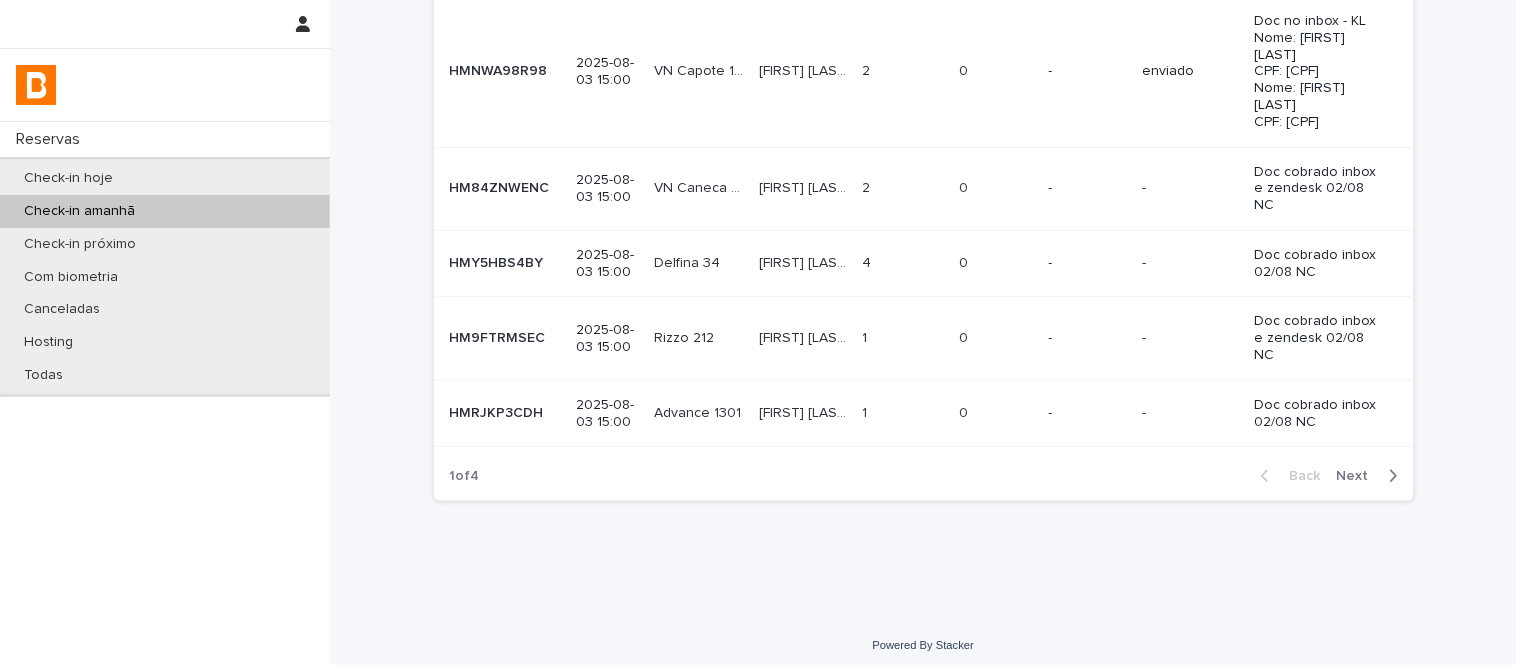 scroll, scrollTop: 676, scrollLeft: 0, axis: vertical 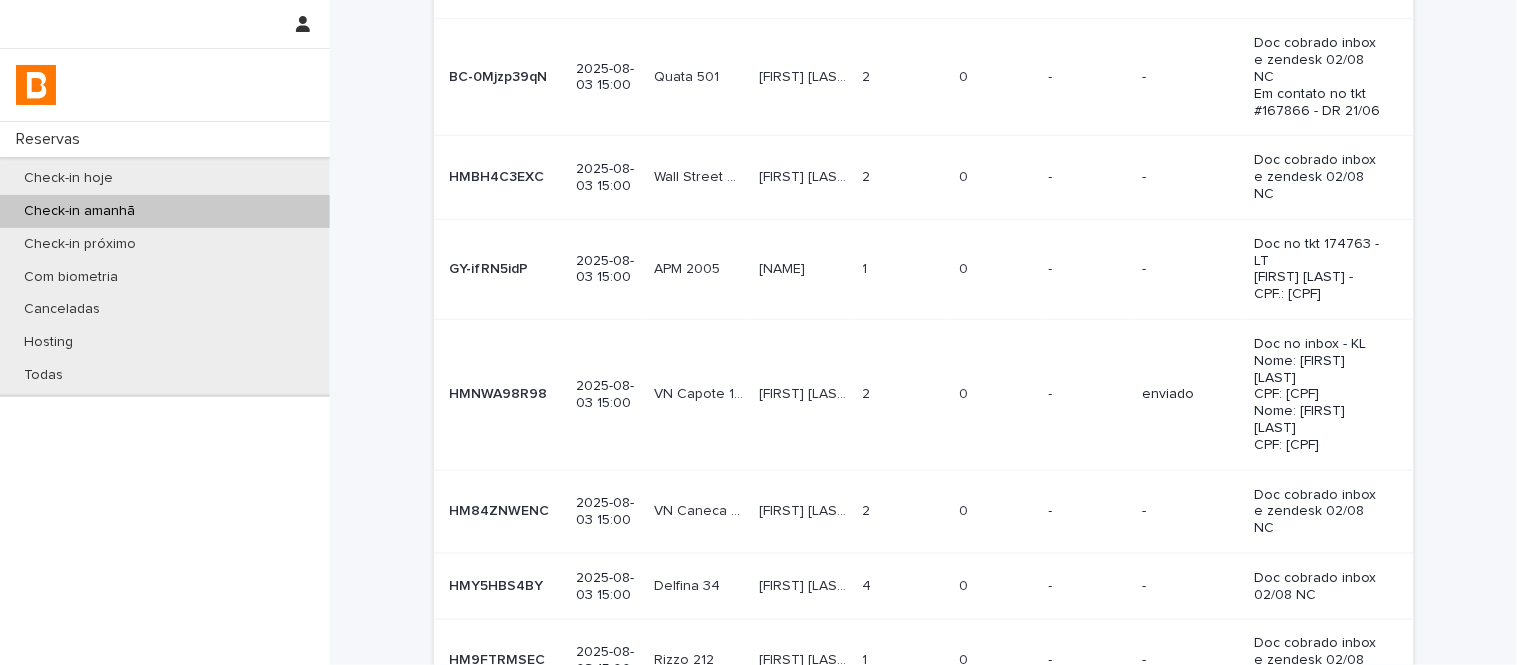 click on "-" at bounding box center [1087, 269] 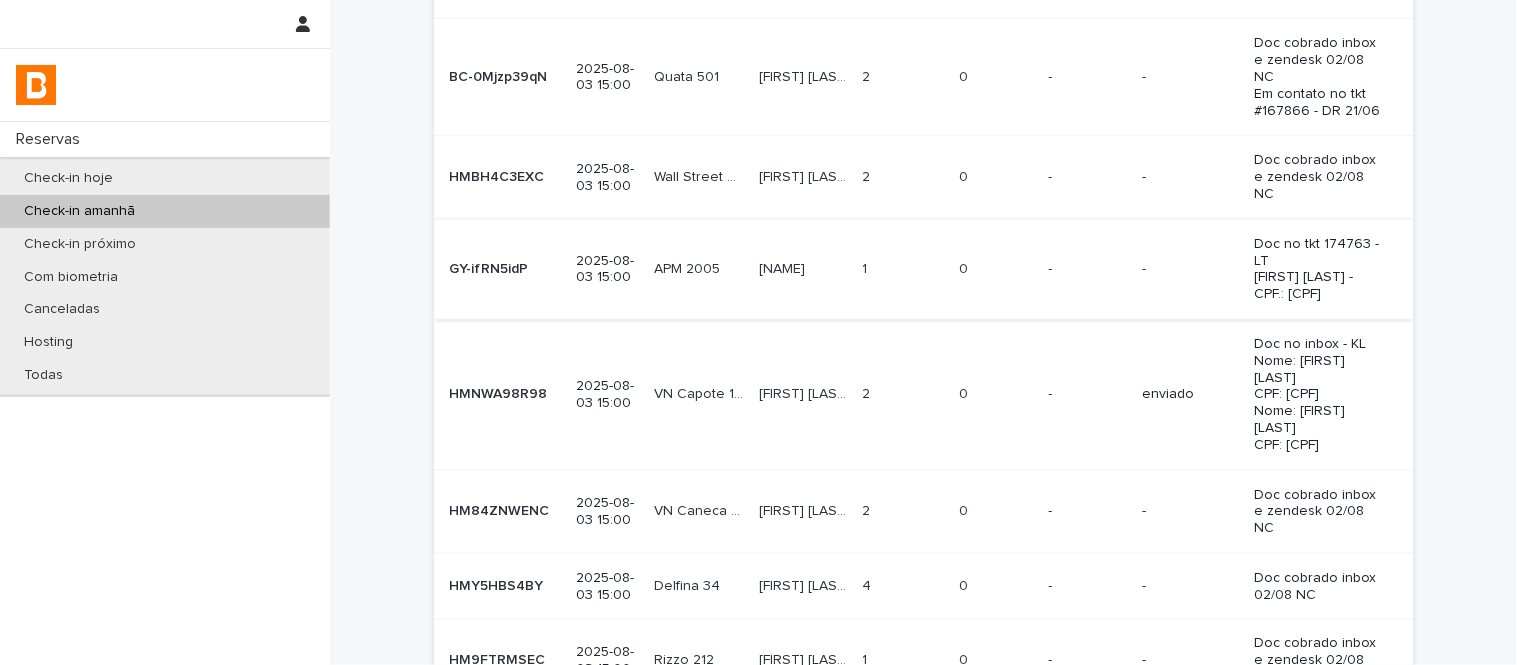 scroll, scrollTop: 0, scrollLeft: 0, axis: both 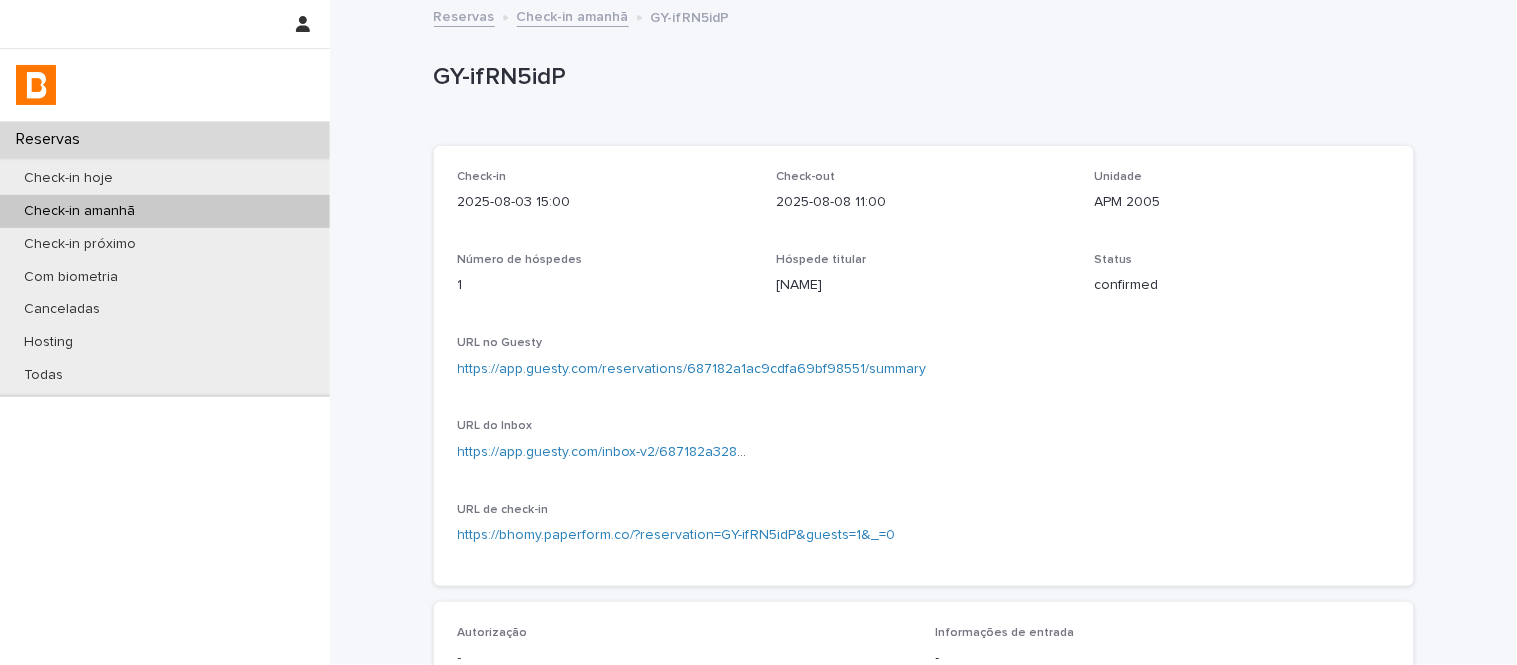 click on "APM 2005" at bounding box center (1242, 202) 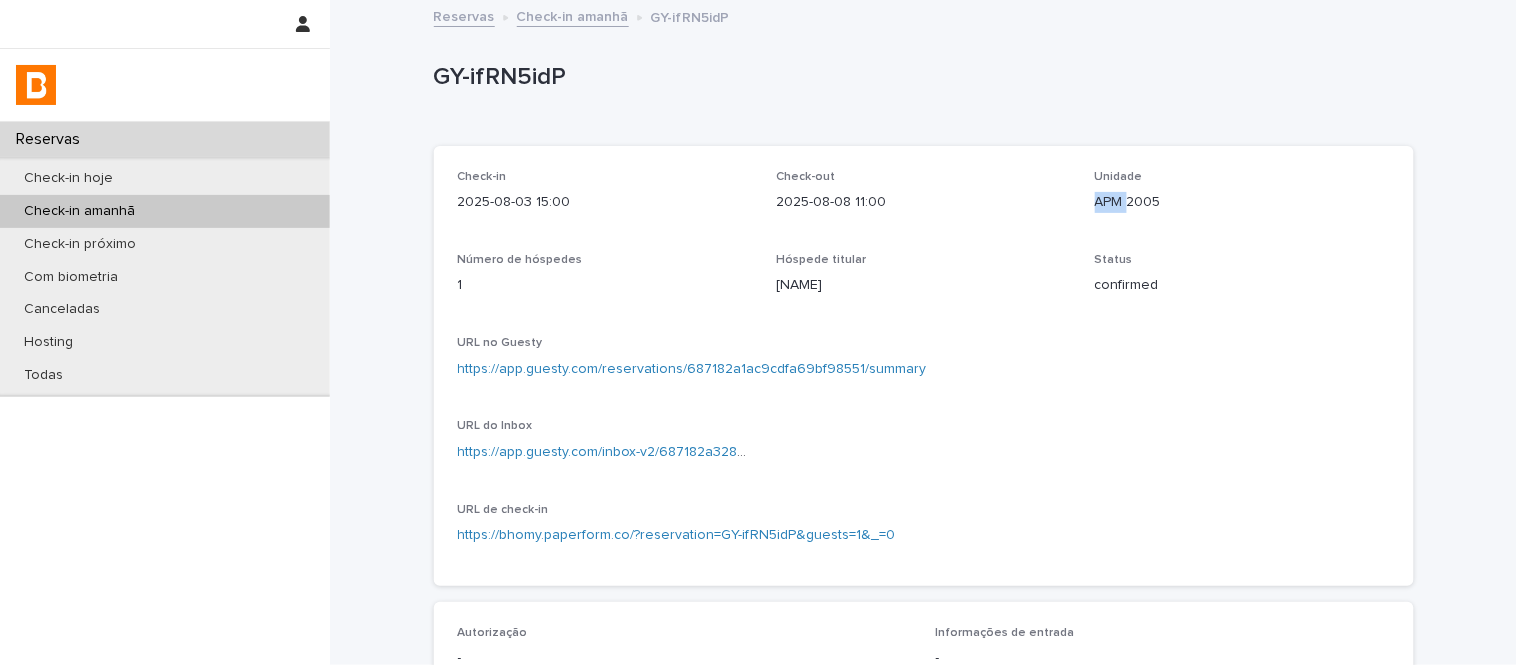 click on "APM 2005" at bounding box center (1242, 202) 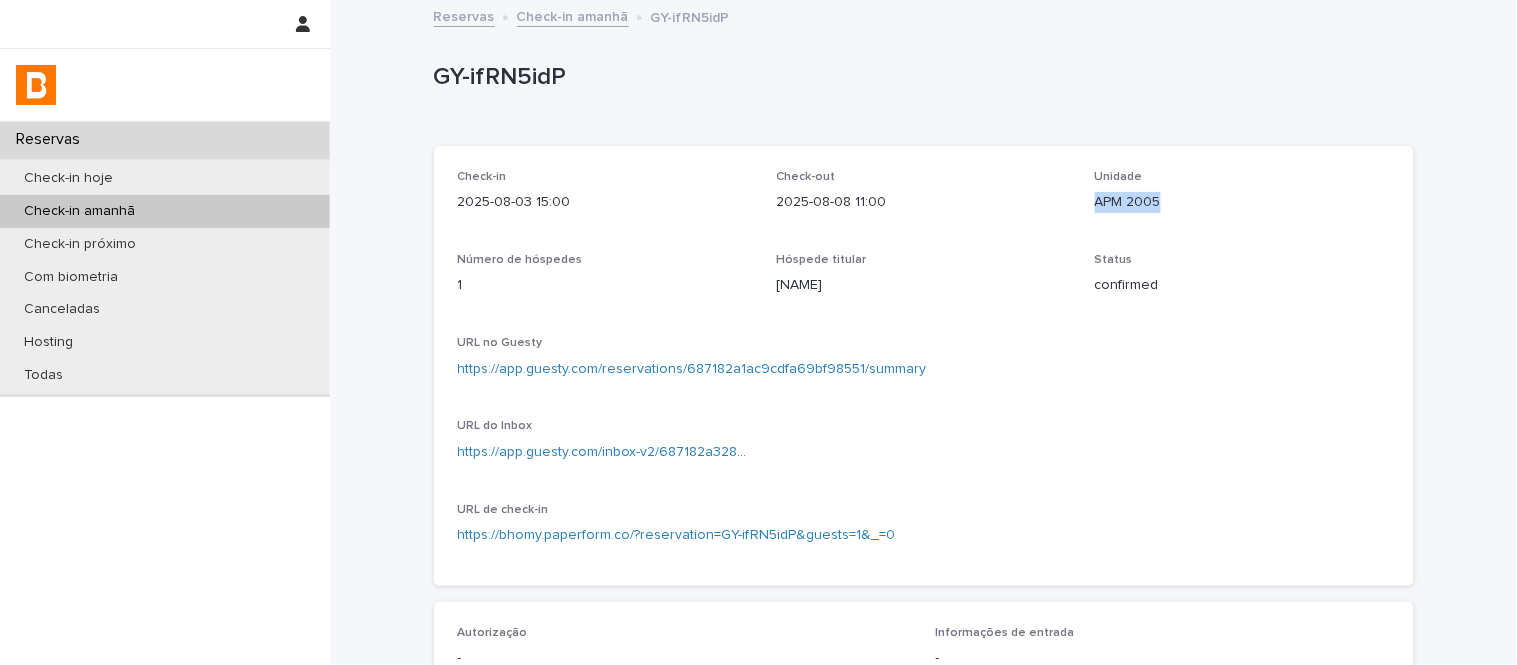 click on "APM 2005" at bounding box center [1242, 202] 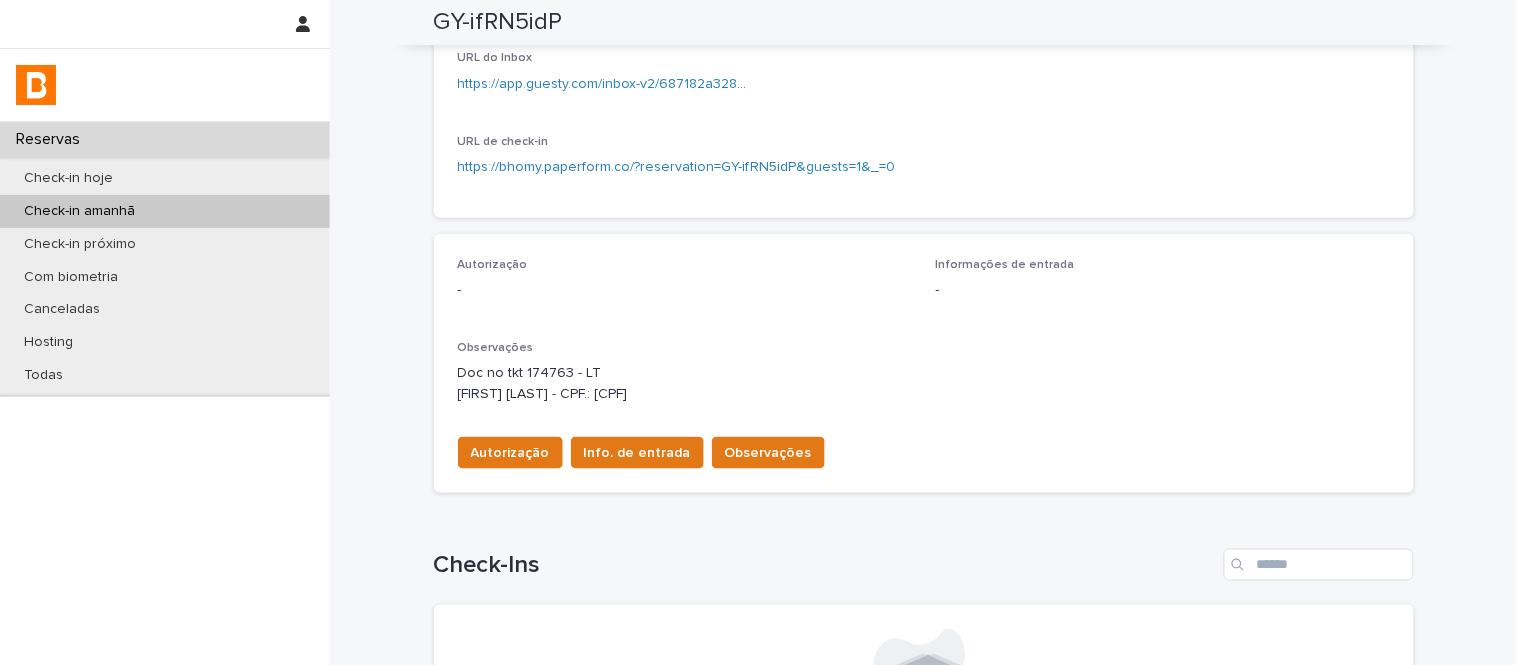 scroll, scrollTop: 333, scrollLeft: 0, axis: vertical 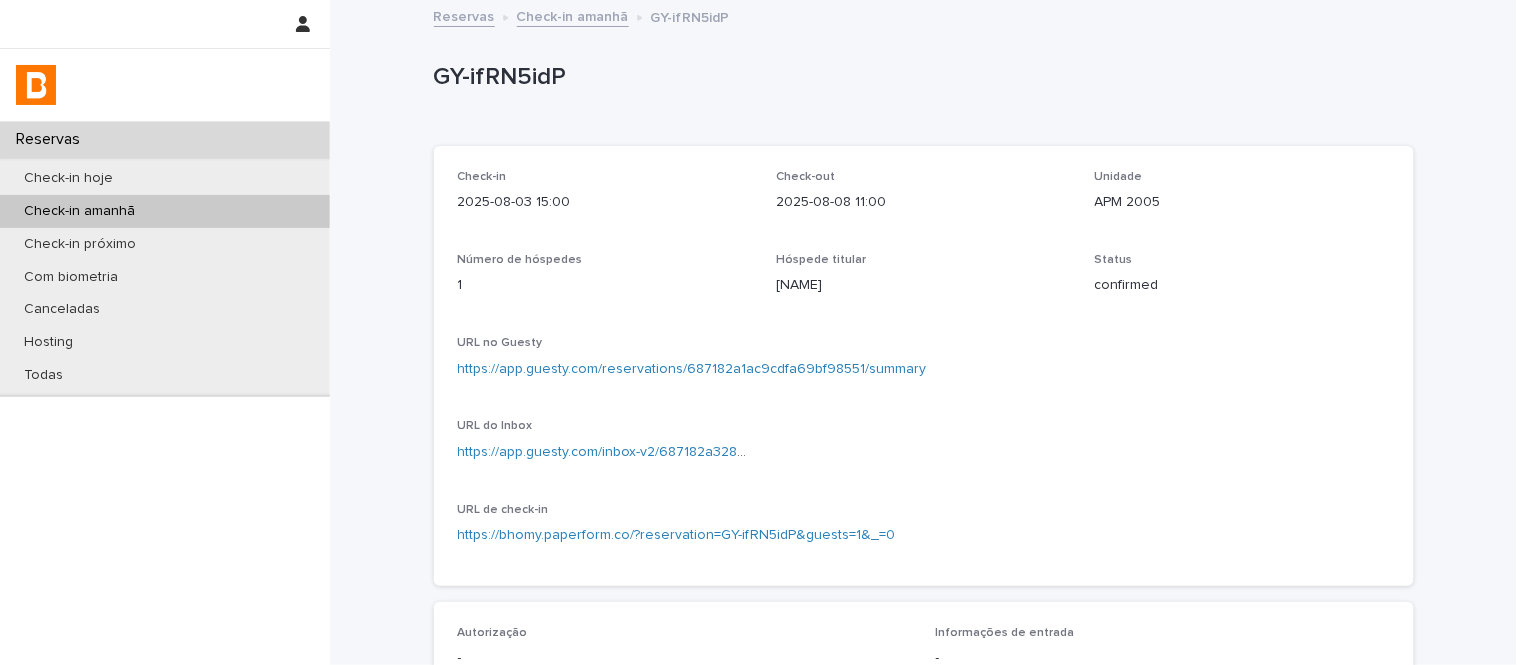 click on "GY-ifRN5idP" at bounding box center [924, 82] 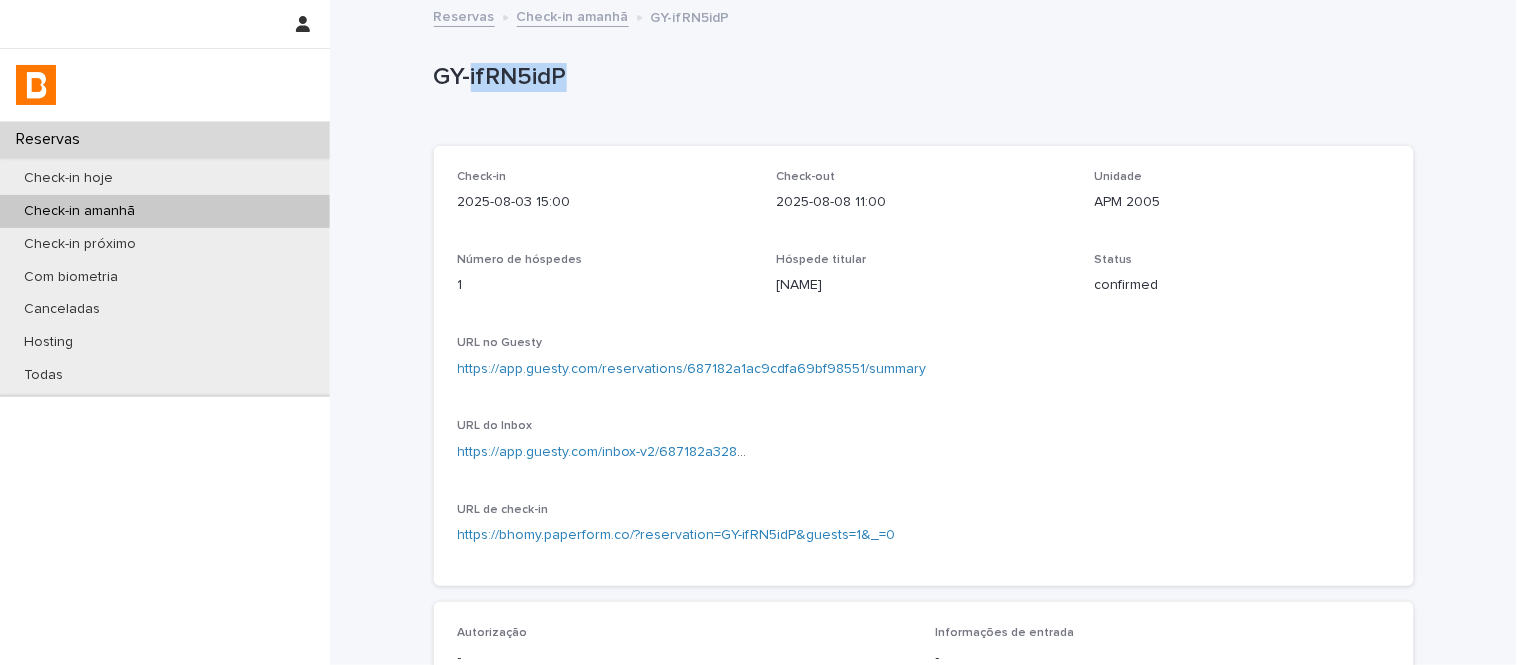click on "GY-ifRN5idP" at bounding box center [924, 82] 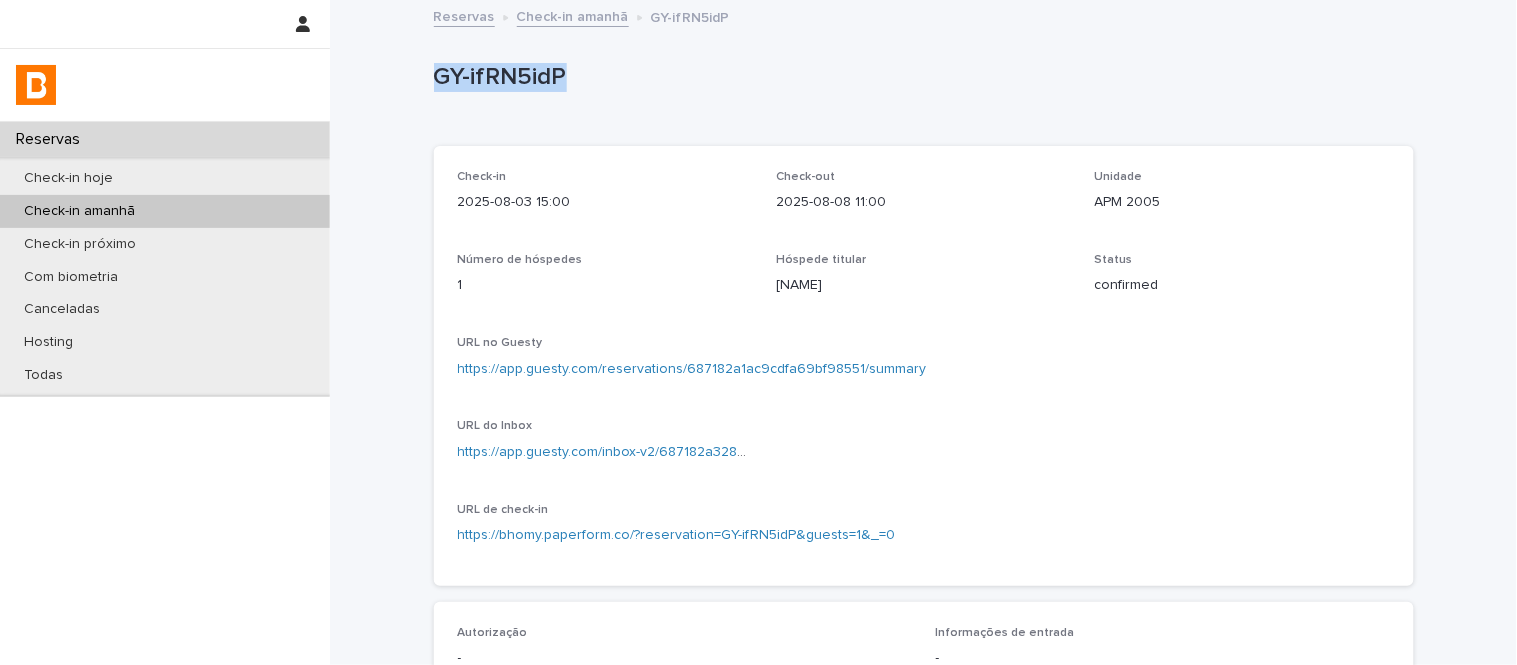 click on "GY-ifRN5idP" at bounding box center [924, 82] 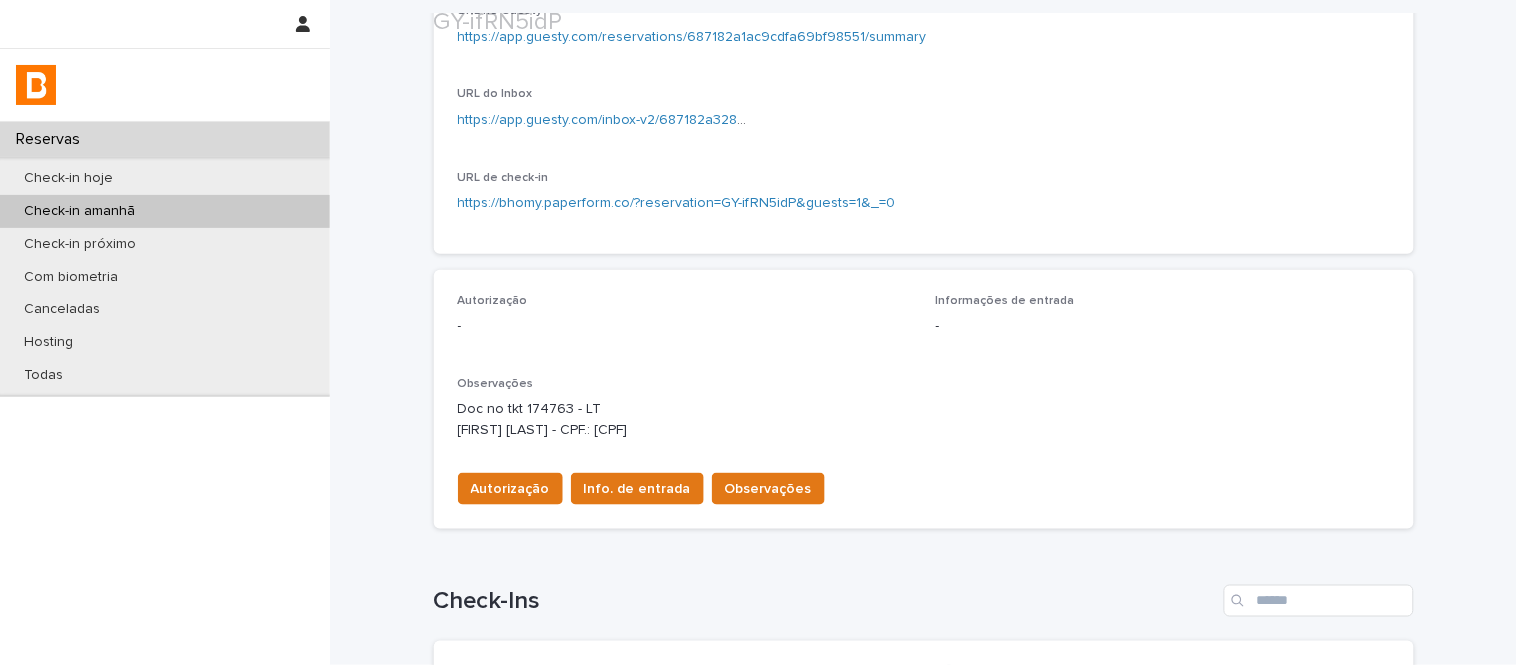 scroll, scrollTop: 333, scrollLeft: 0, axis: vertical 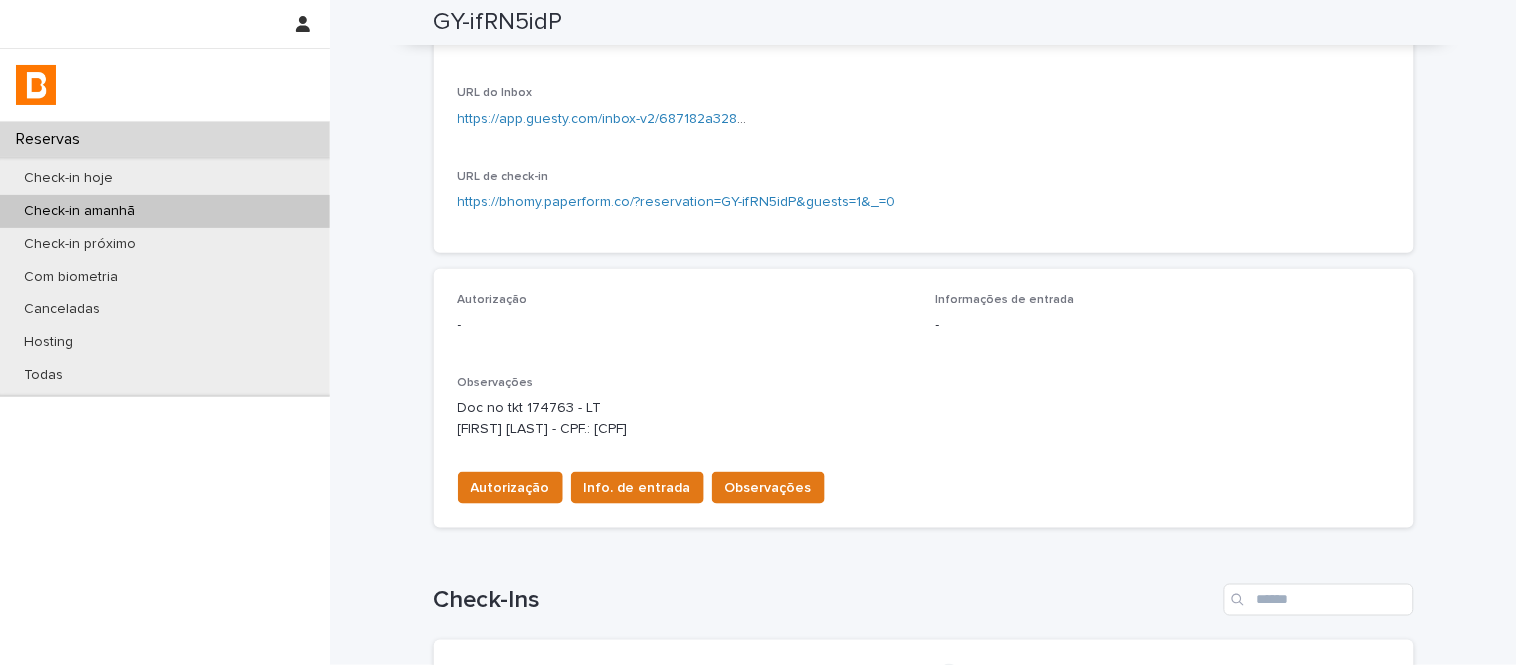 drag, startPoint x: 448, startPoint y: 428, endPoint x: 812, endPoint y: 424, distance: 364.02197 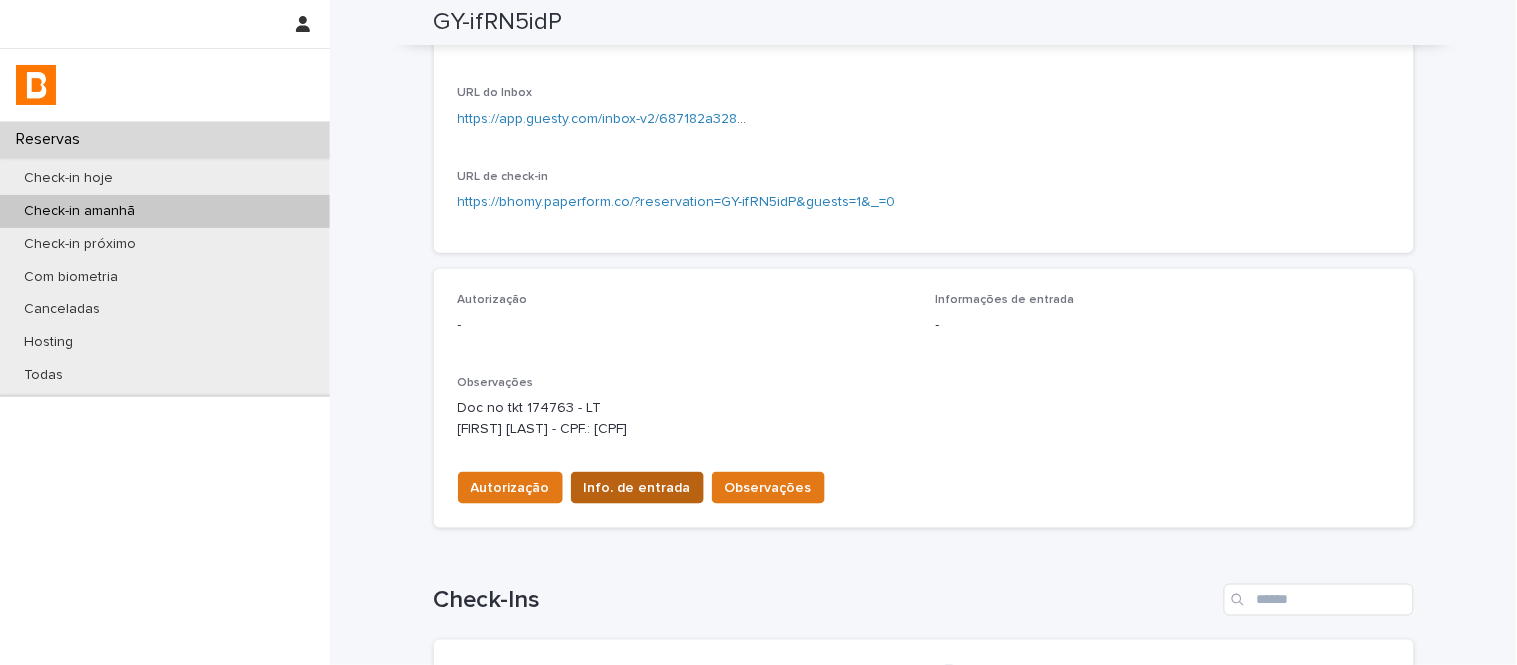 click on "Info. de entrada" at bounding box center [637, 488] 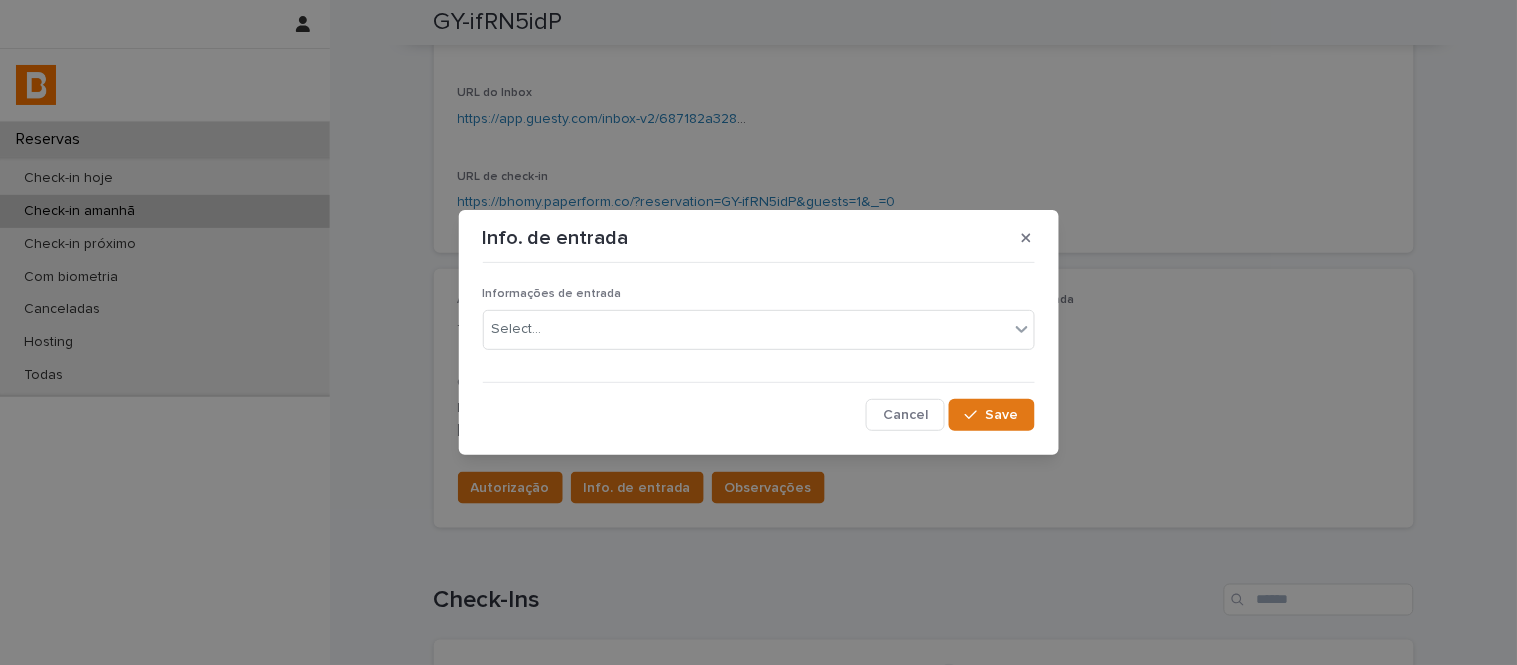 click on "Info. de entrada Informações de entrada Select... Cancel Save" at bounding box center (758, 332) 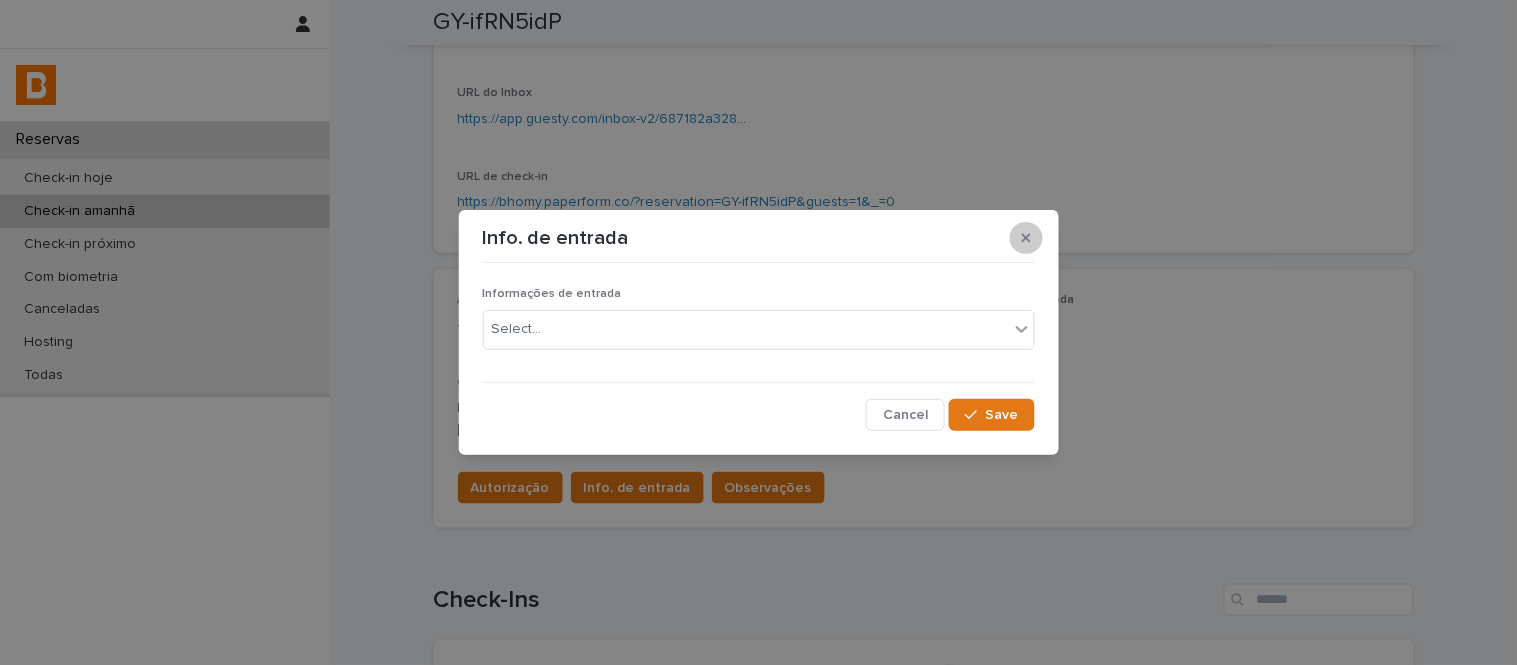 click at bounding box center [1026, 238] 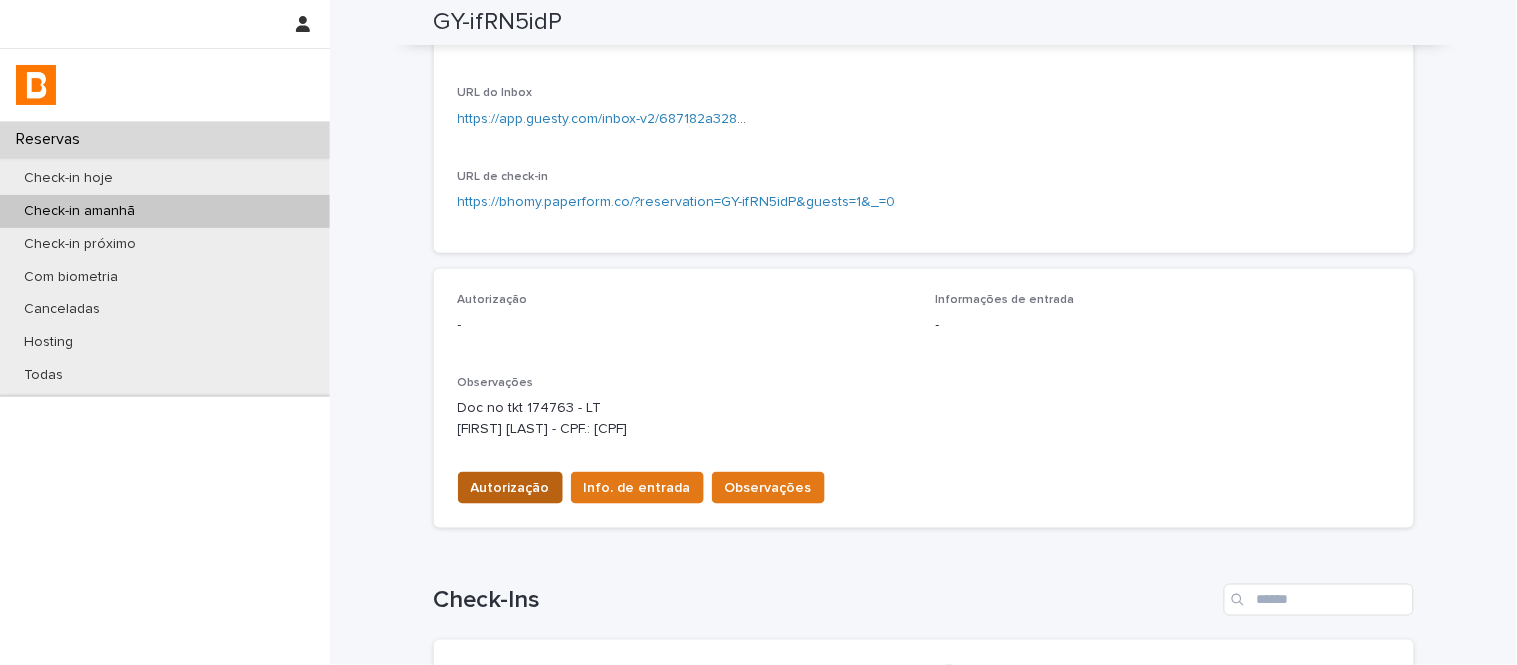 click on "Autorização" at bounding box center (510, 488) 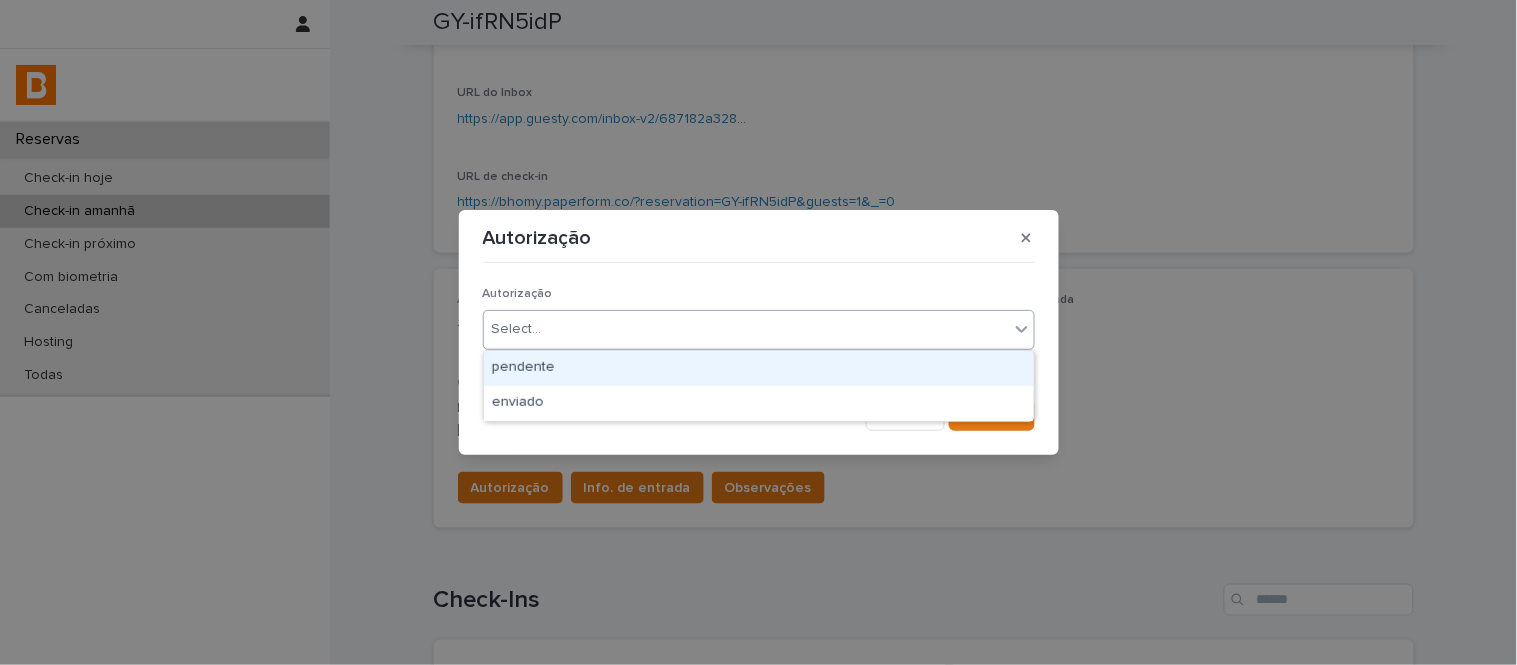 click on "Select..." at bounding box center (517, 329) 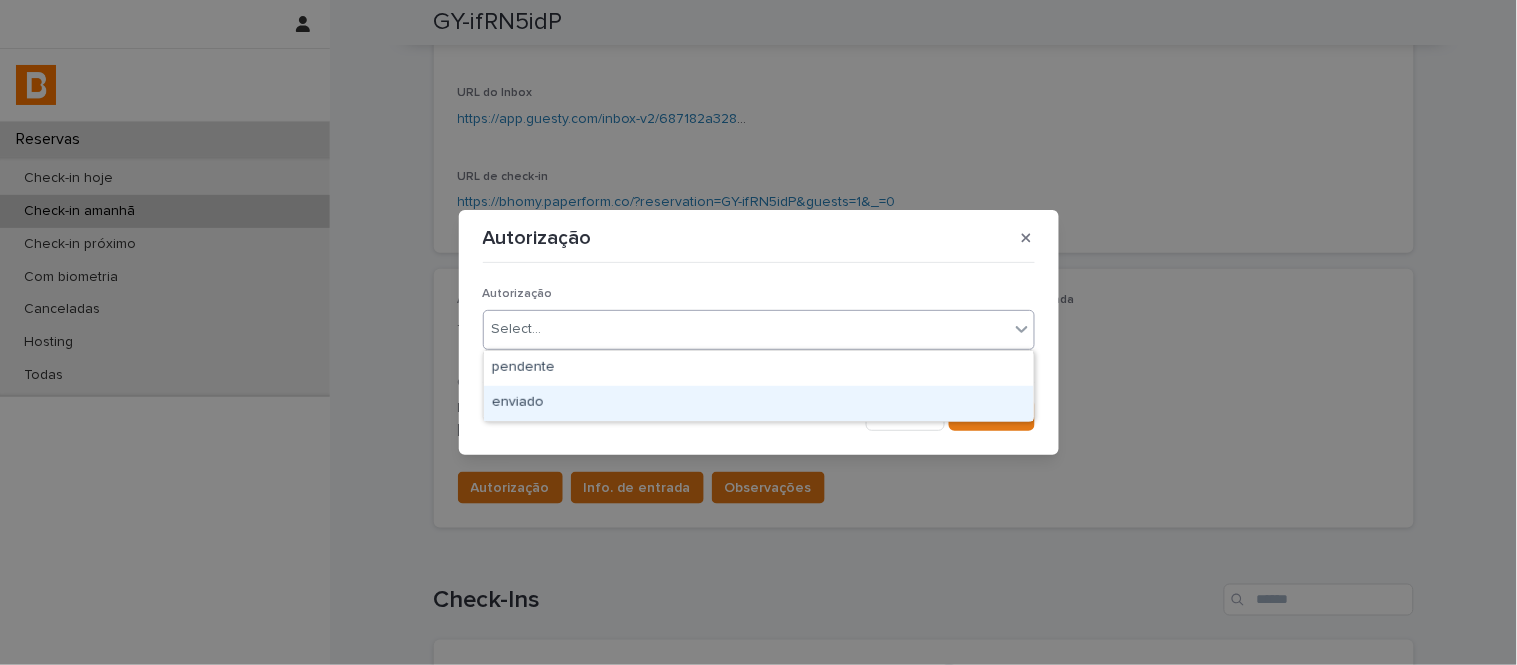 click on "enviado" at bounding box center [759, 403] 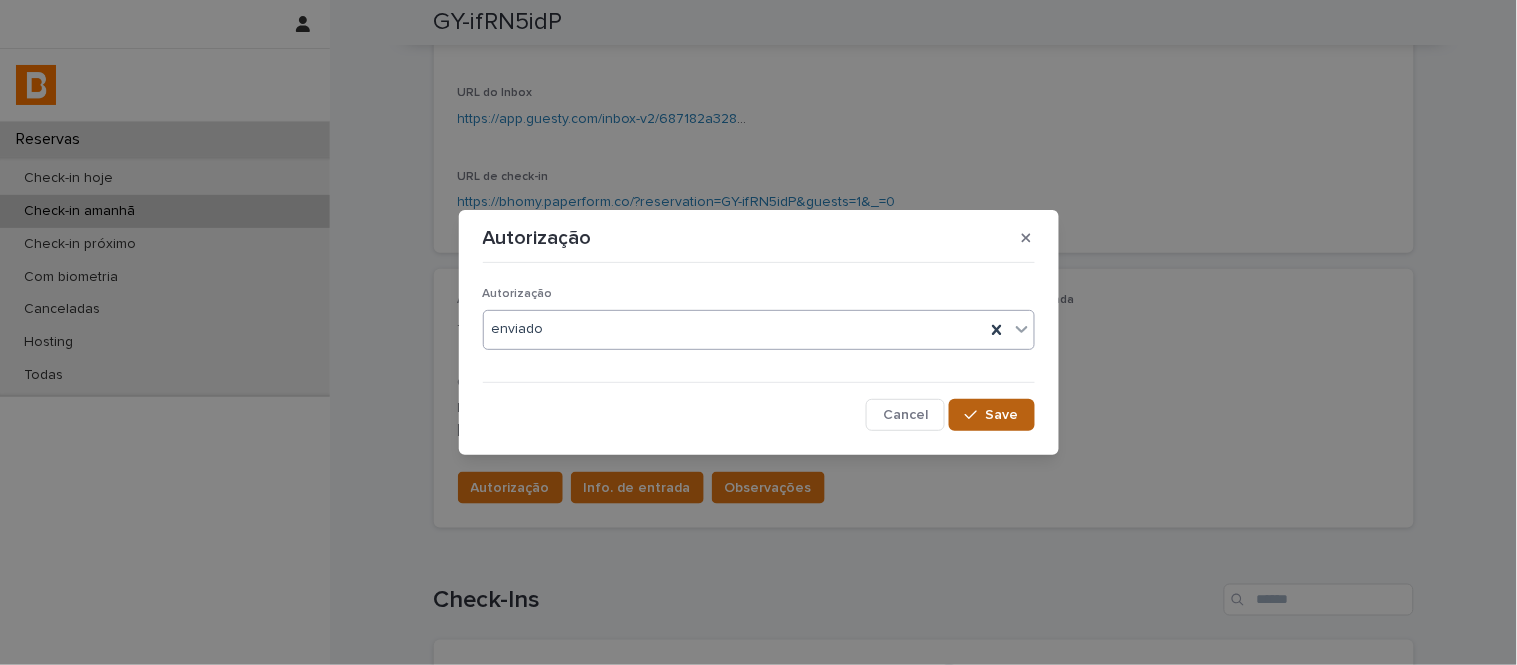 click at bounding box center [975, 415] 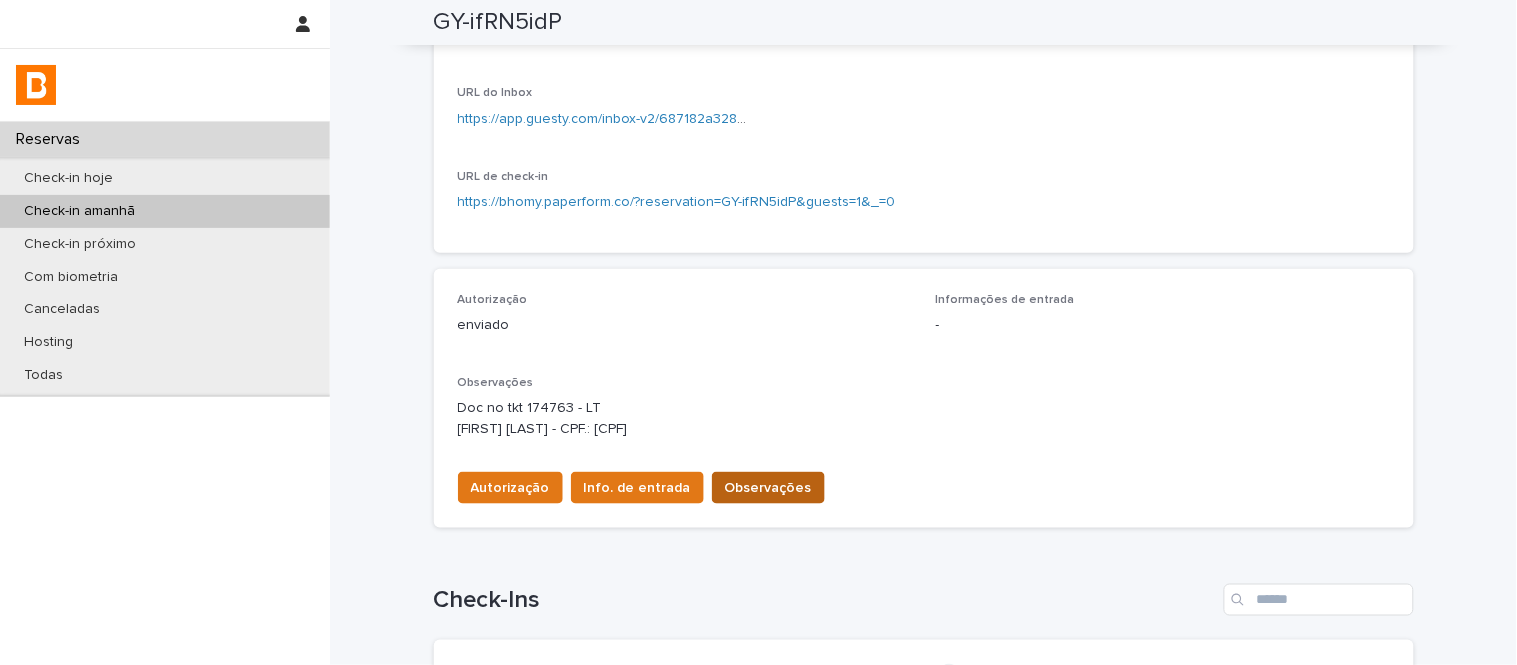 click on "Observações" at bounding box center (768, 488) 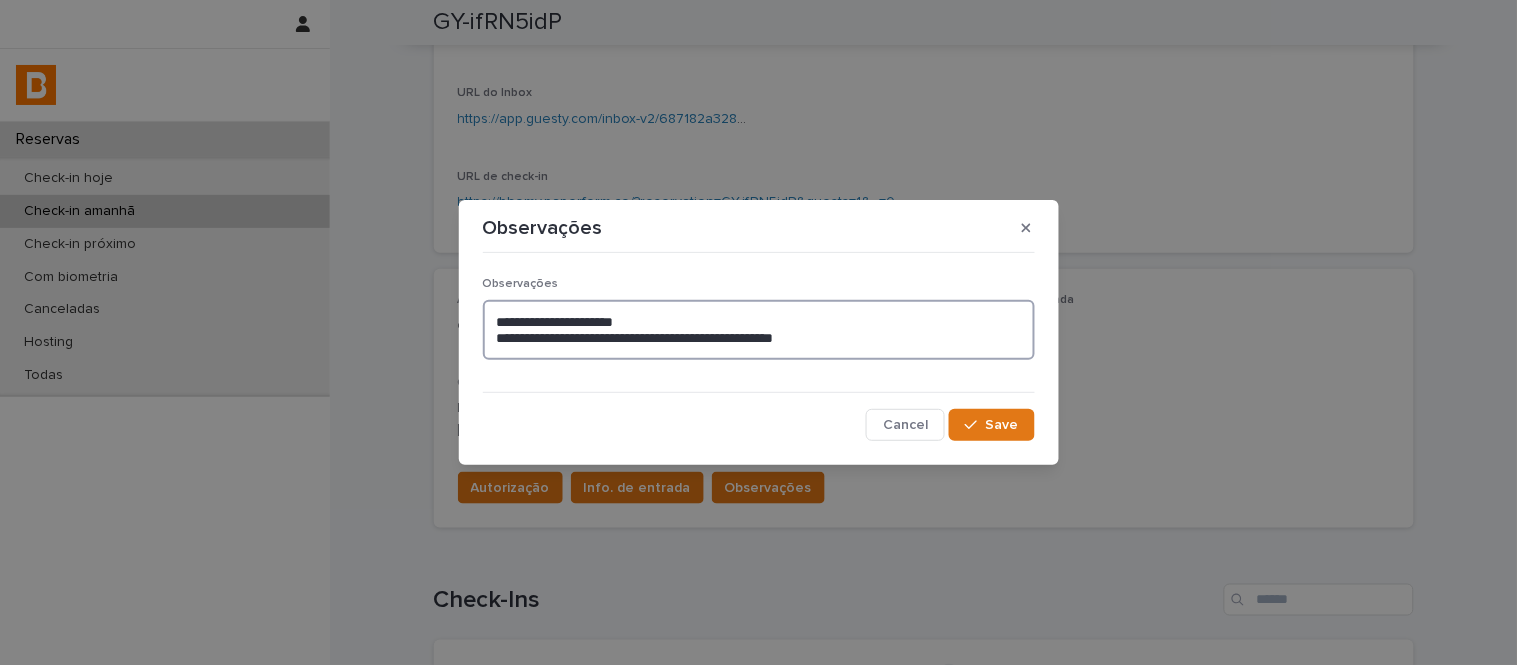 click on "**********" at bounding box center (759, 330) 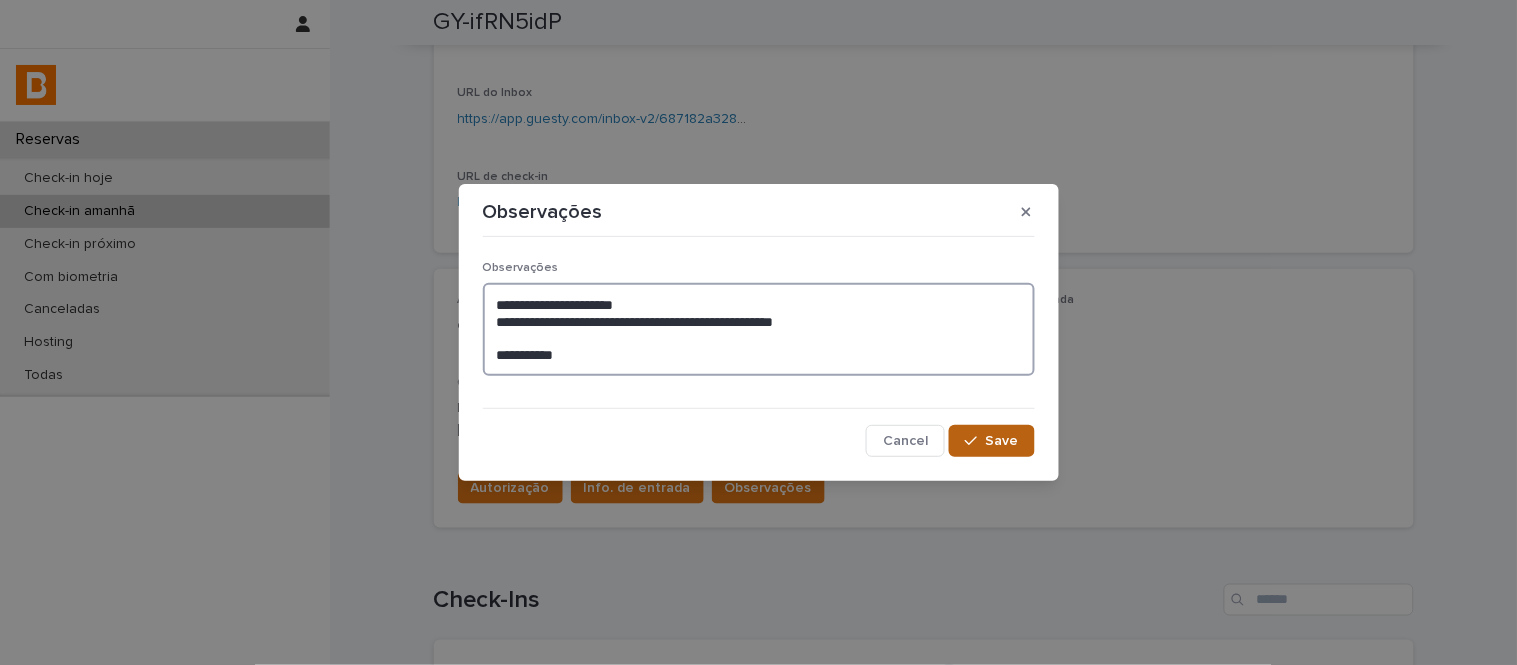 type on "**********" 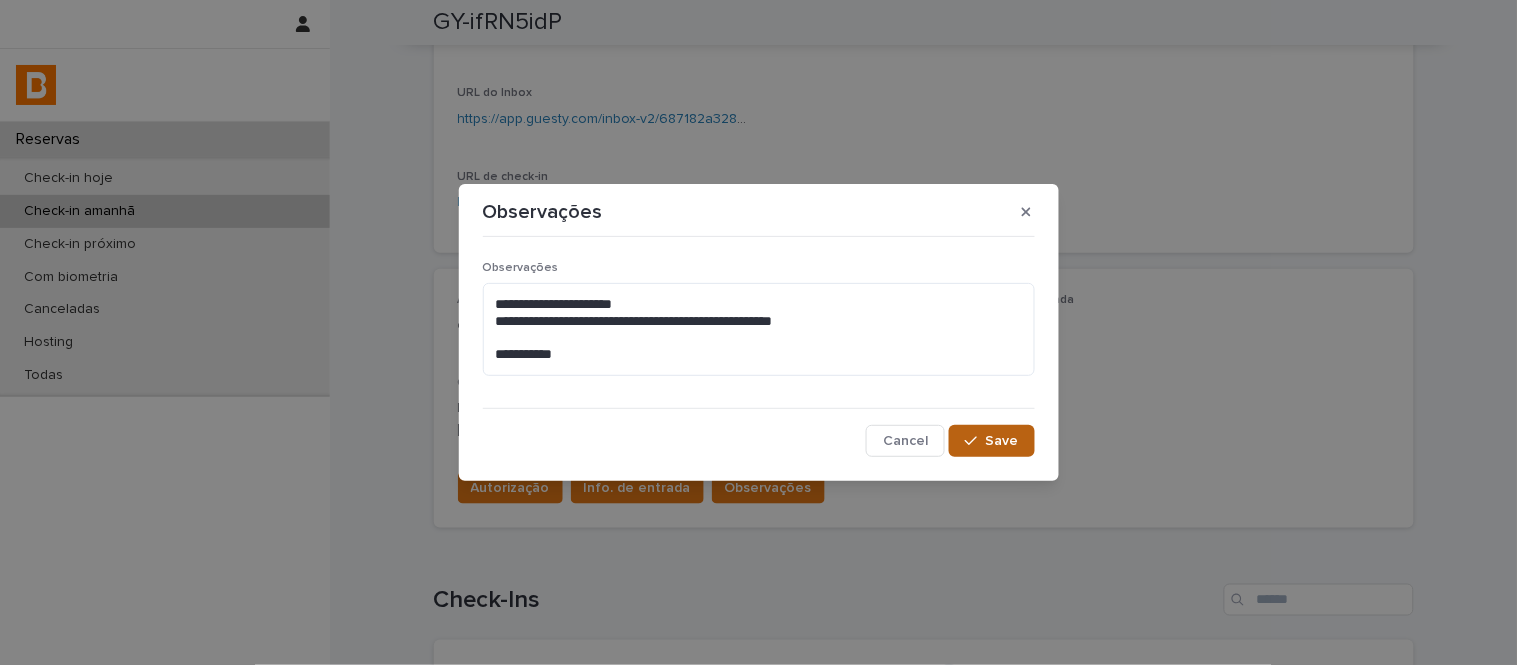 click on "Save" at bounding box center (991, 441) 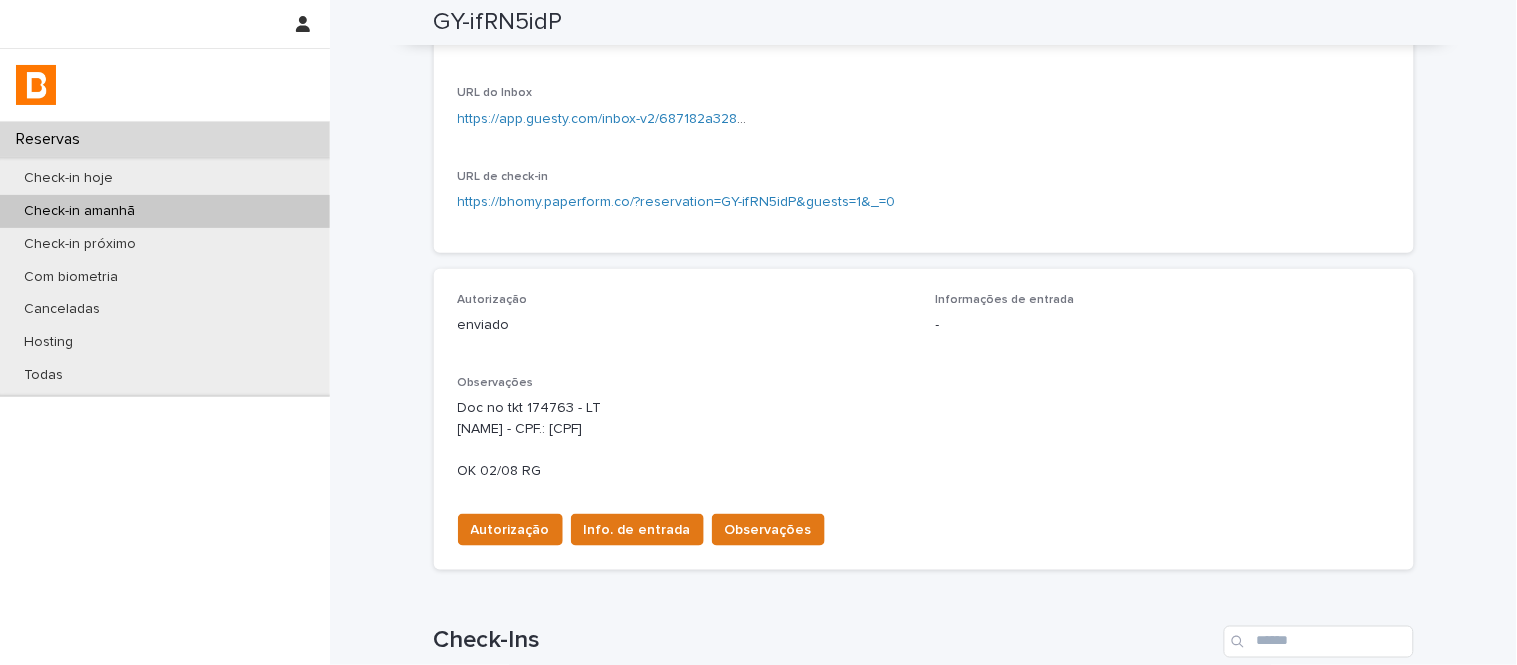 scroll, scrollTop: 354, scrollLeft: 0, axis: vertical 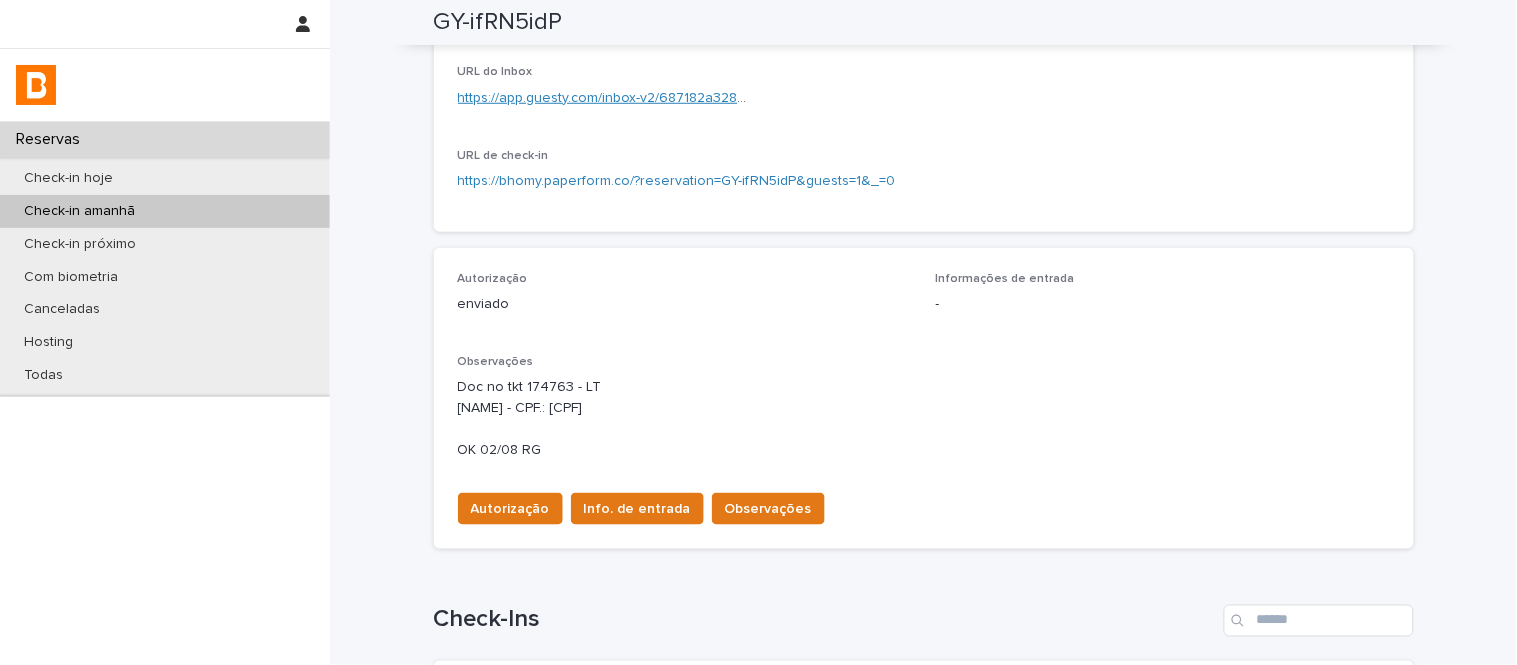 click on "https://app.guesty.com/inbox-v2/687182a3286d070011ea64c5?reservationId=687182a1ac9cdfa69bf98551" at bounding box center (792, 98) 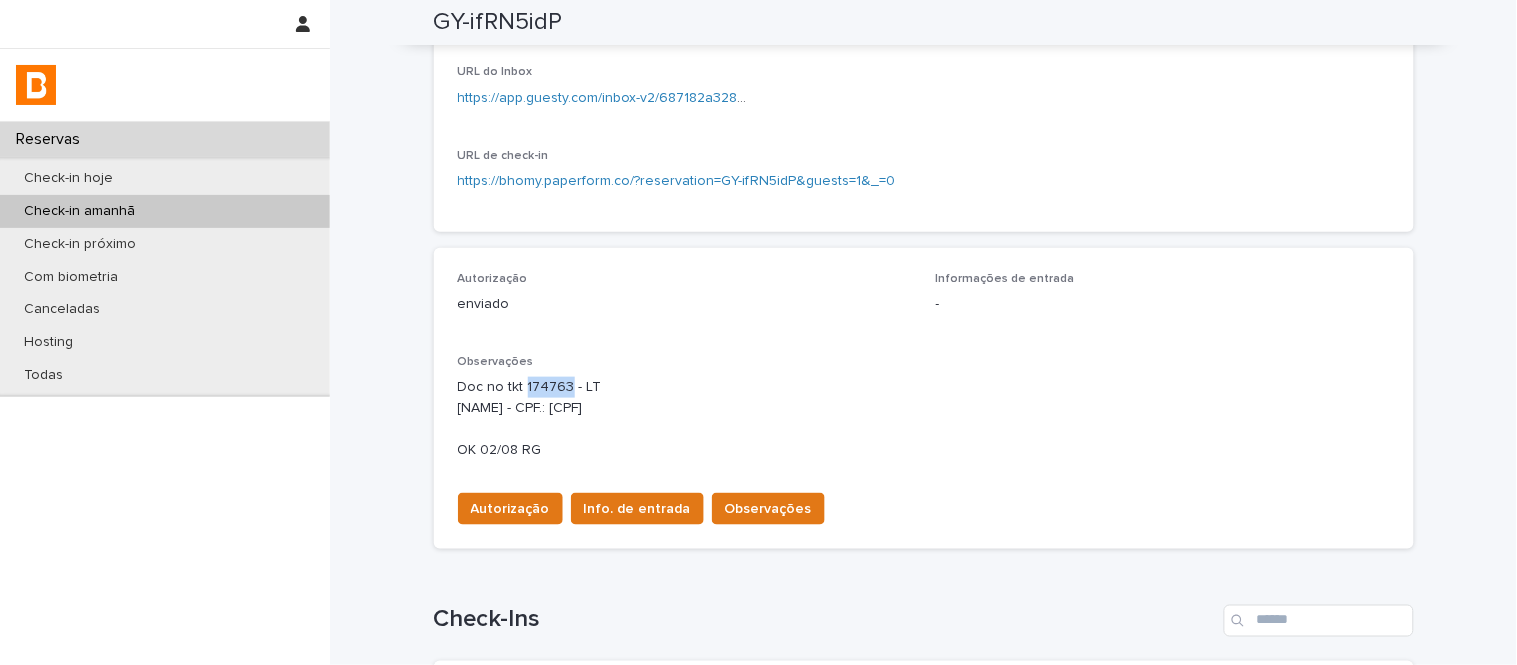 drag, startPoint x: 517, startPoint y: 391, endPoint x: 555, endPoint y: 388, distance: 38.118237 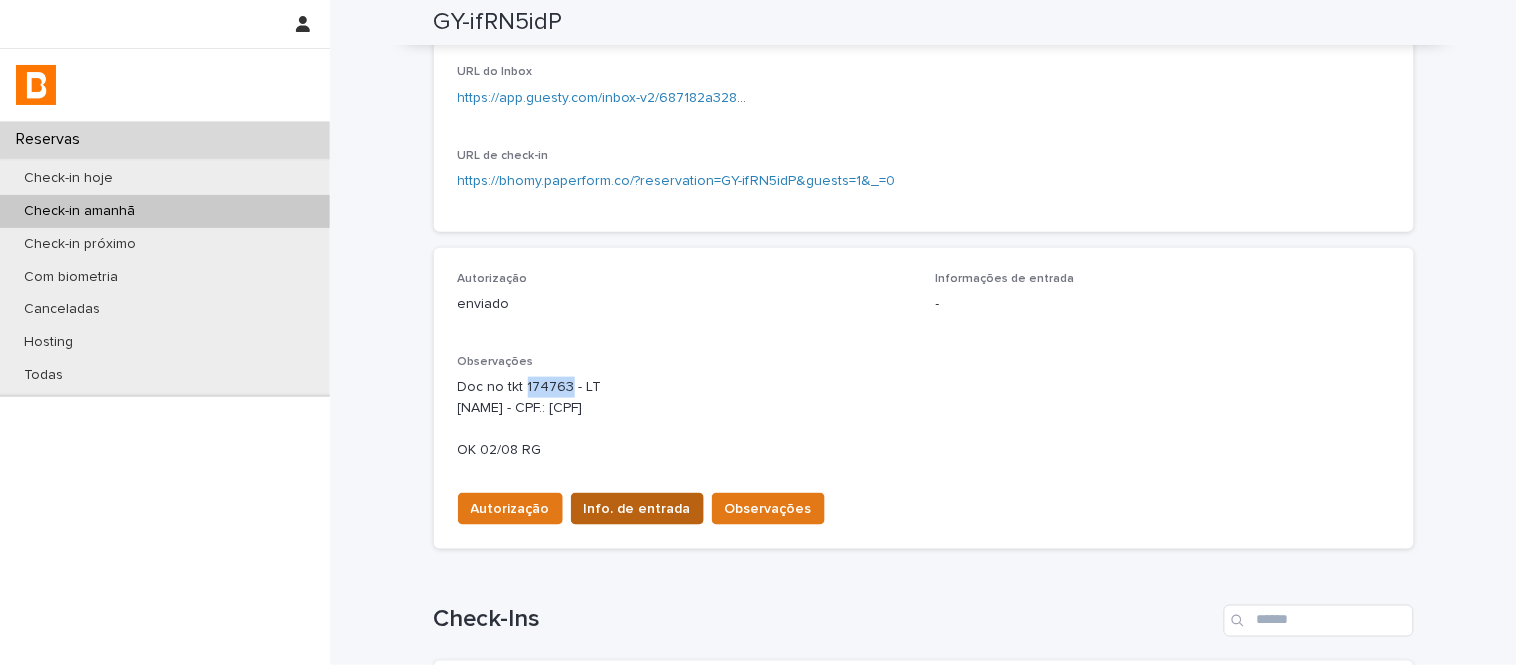 click on "Info. de entrada" at bounding box center [637, 509] 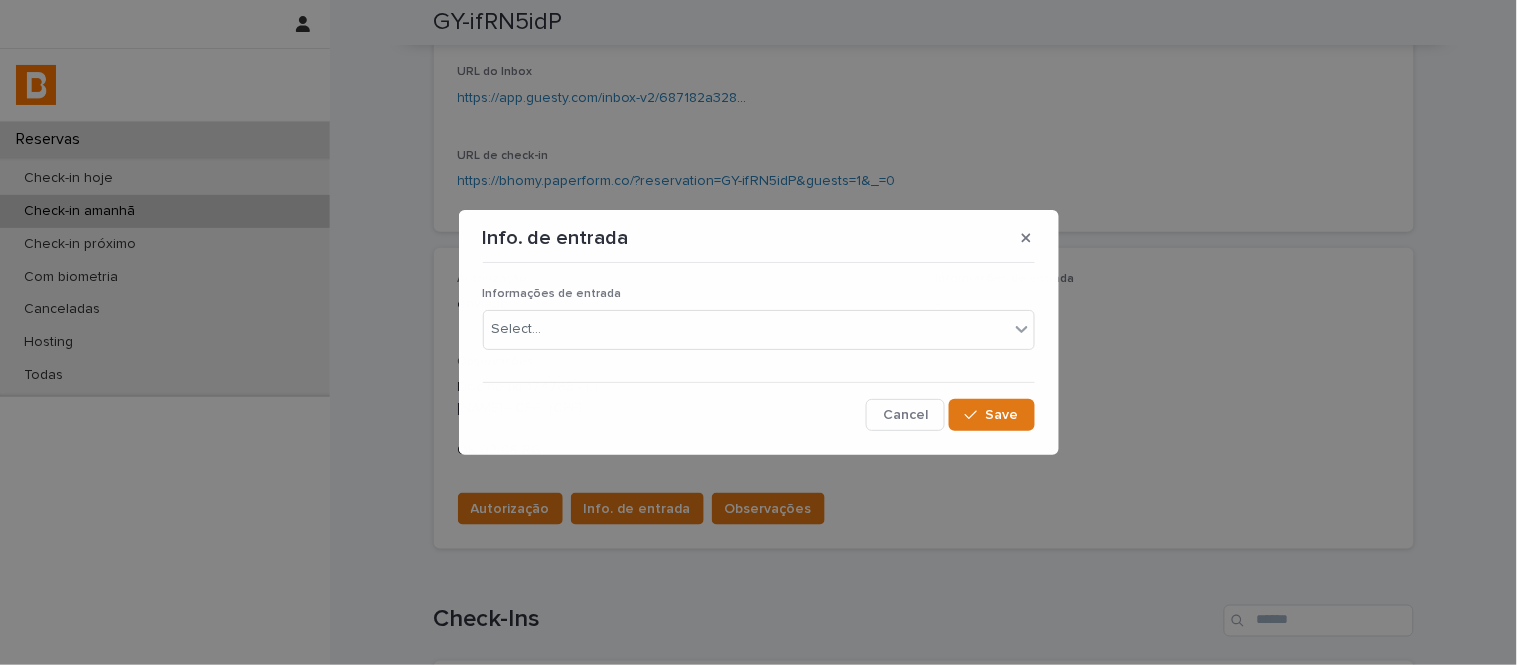 click on "Informações de entrada Select..." at bounding box center [759, 326] 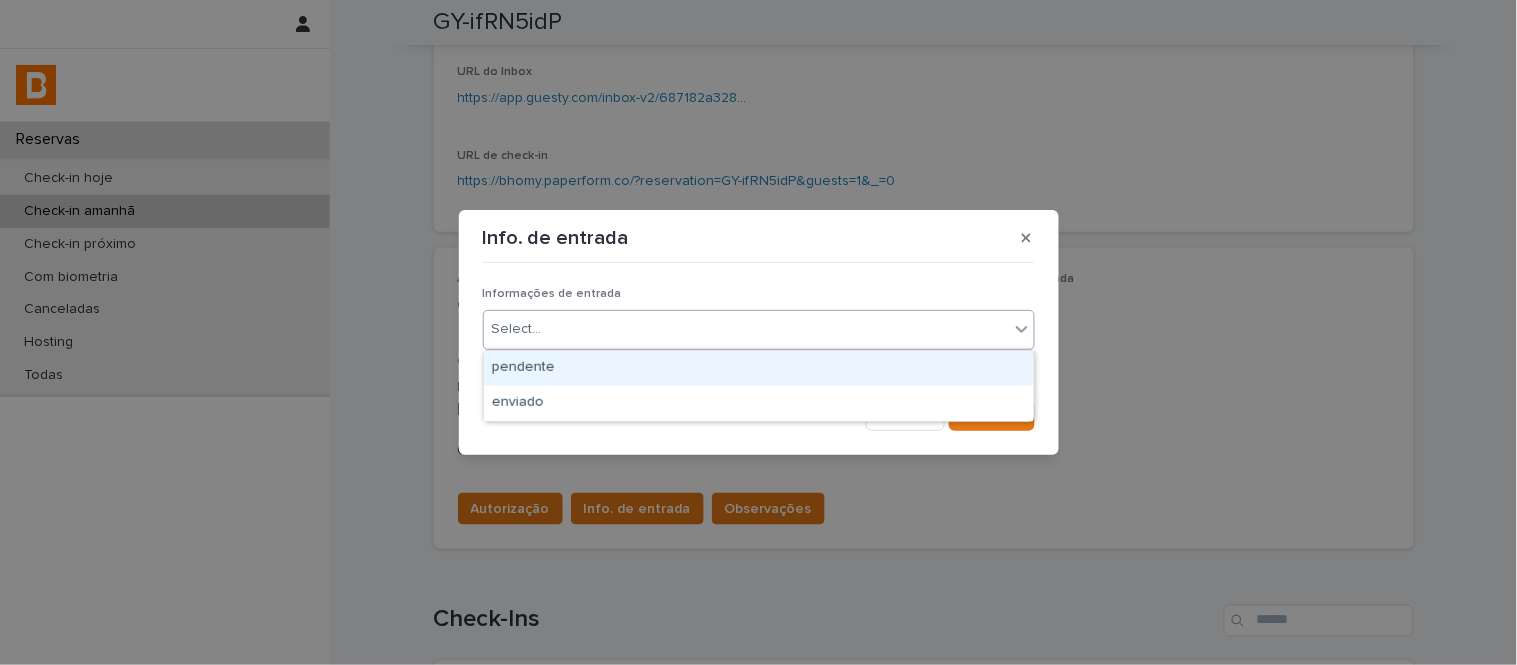 click on "Select..." at bounding box center [746, 329] 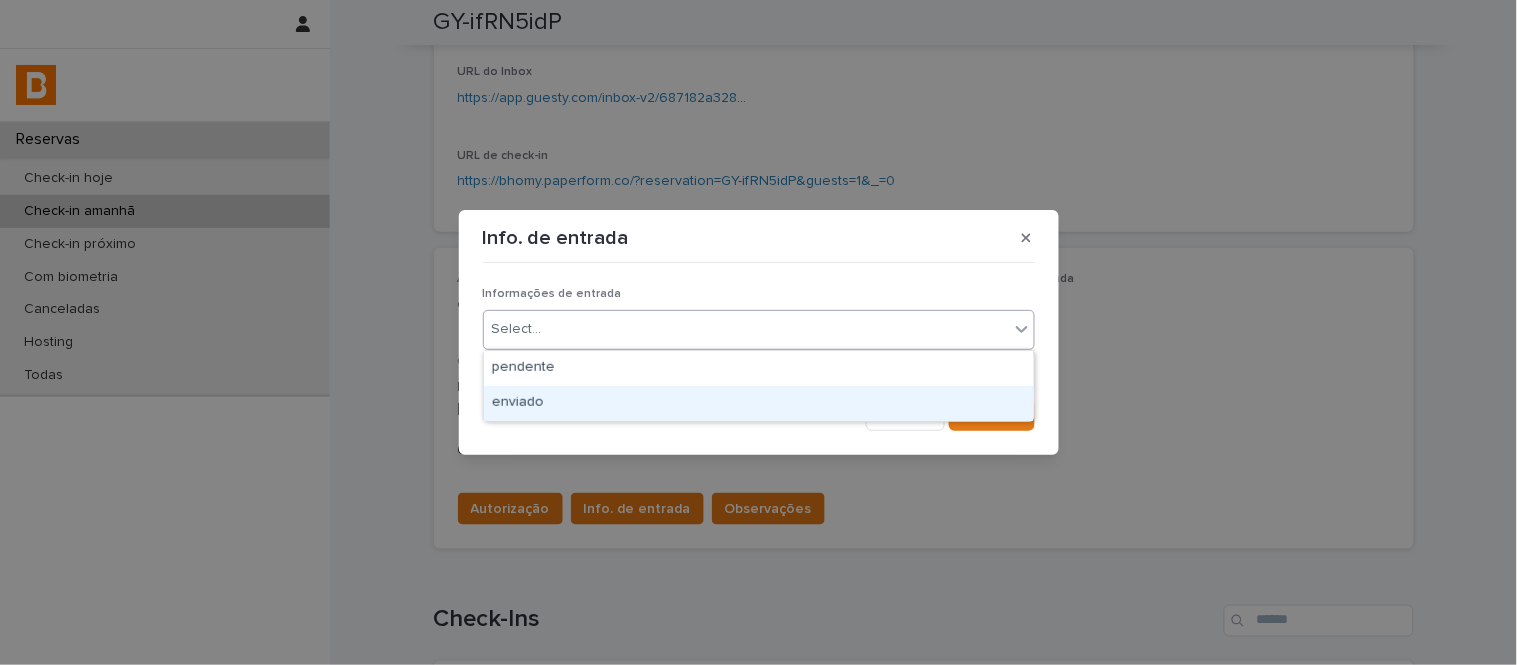 drag, startPoint x: 664, startPoint y: 373, endPoint x: 667, endPoint y: 384, distance: 11.401754 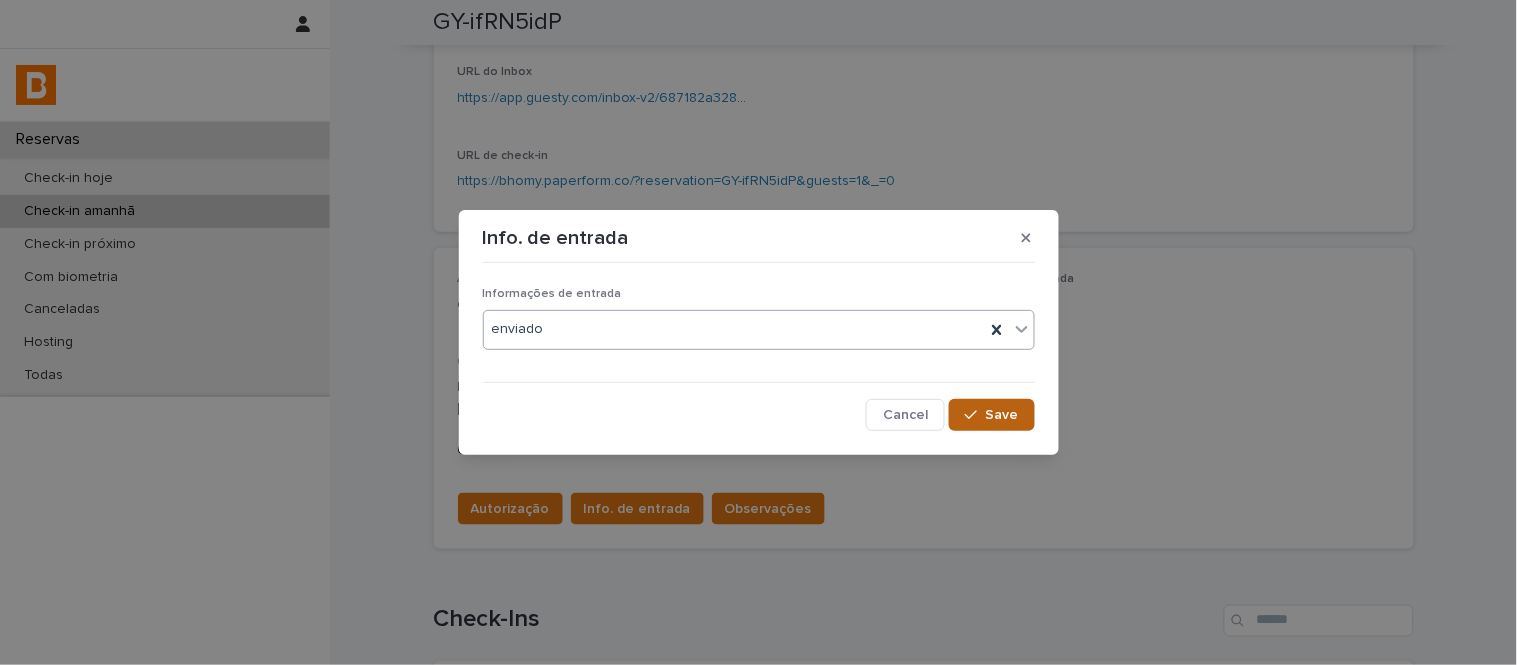click on "Save" at bounding box center [991, 415] 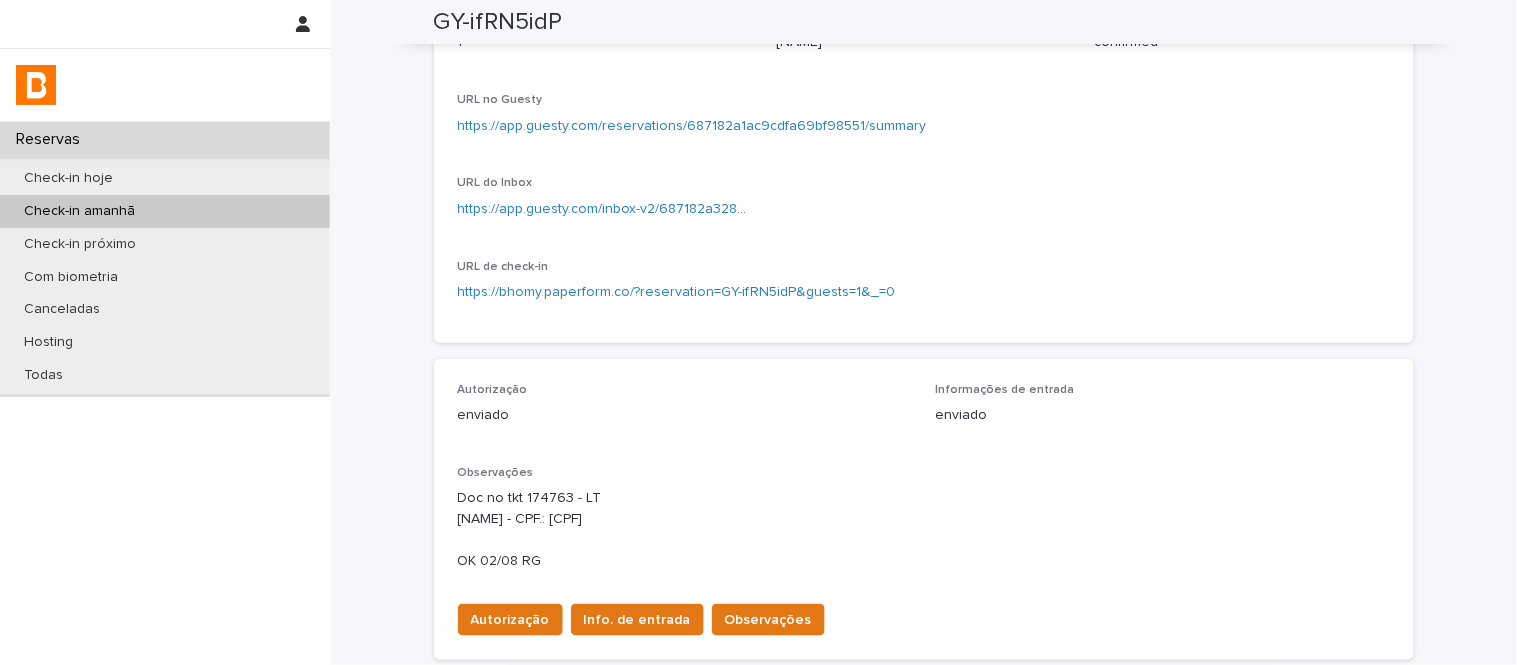 scroll, scrollTop: 0, scrollLeft: 0, axis: both 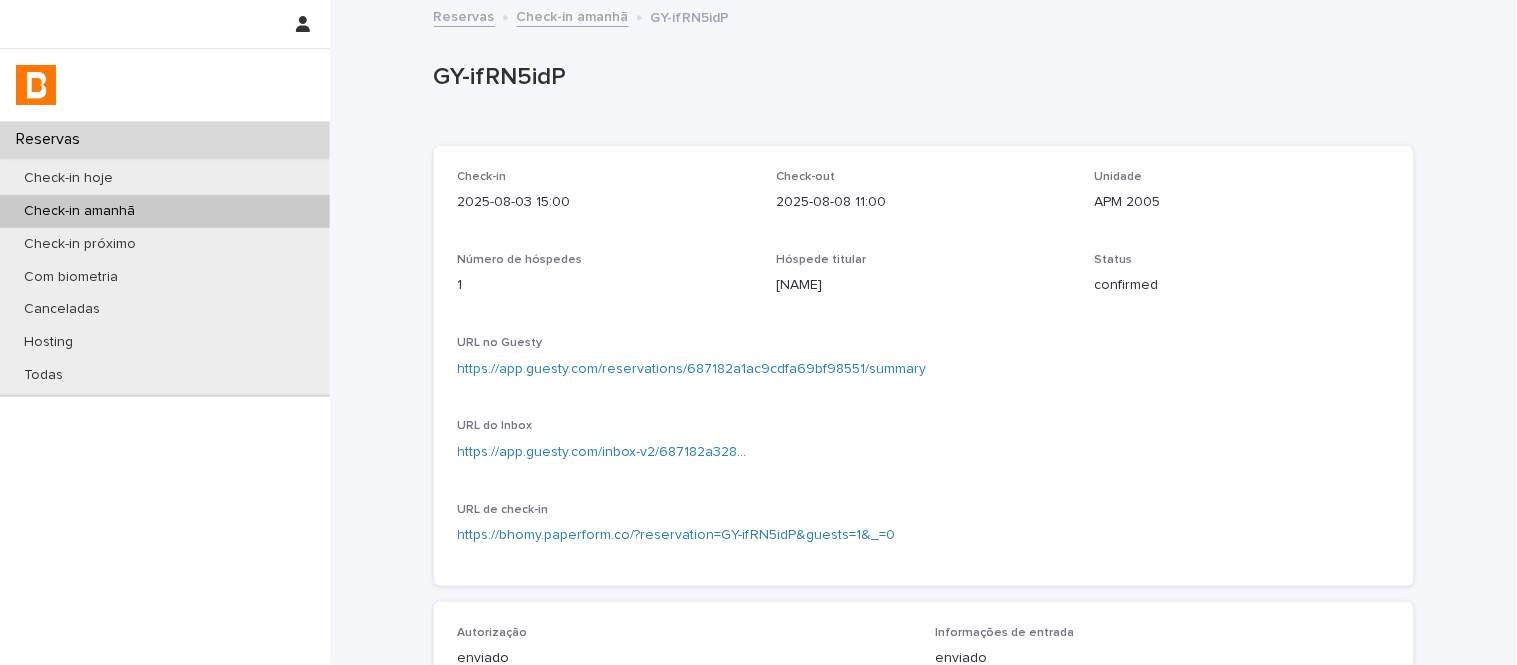 click on "Check-in amanhã" at bounding box center (573, 15) 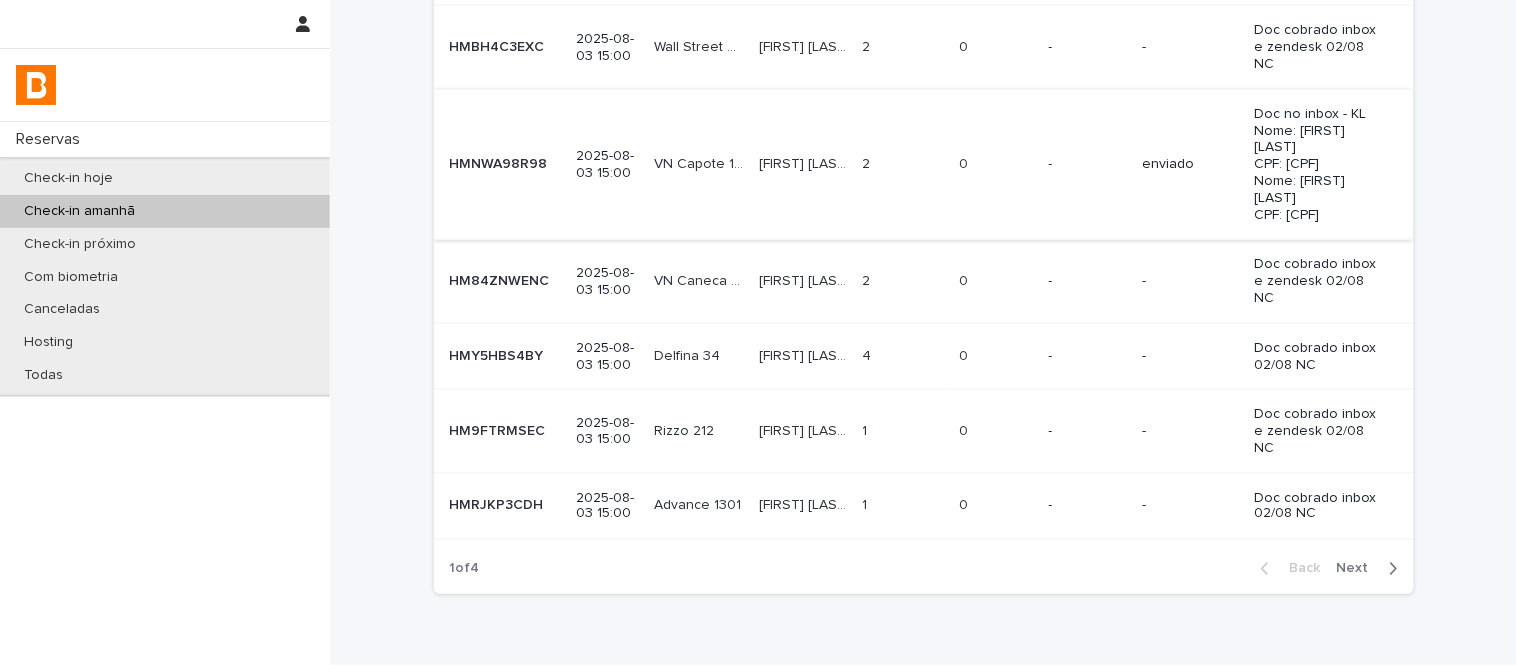 scroll, scrollTop: 514, scrollLeft: 0, axis: vertical 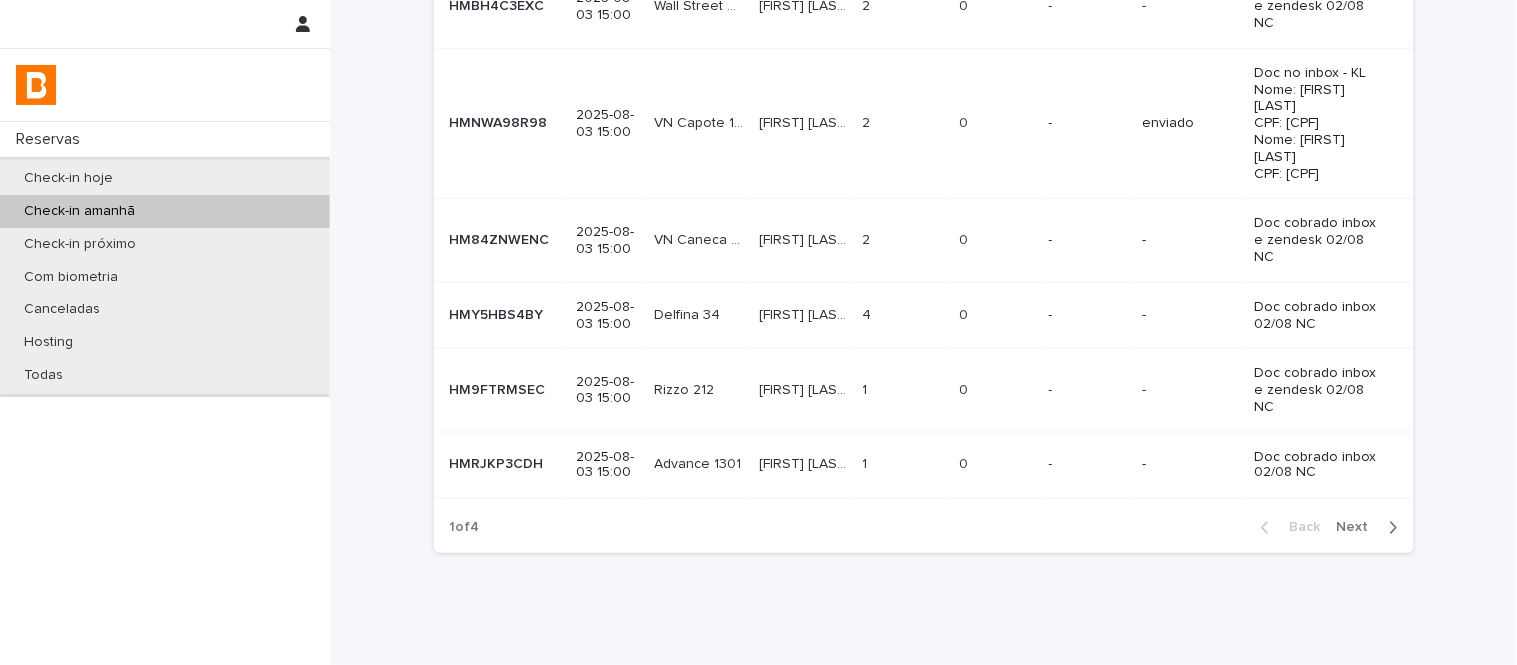 click on "Next" at bounding box center [1359, 528] 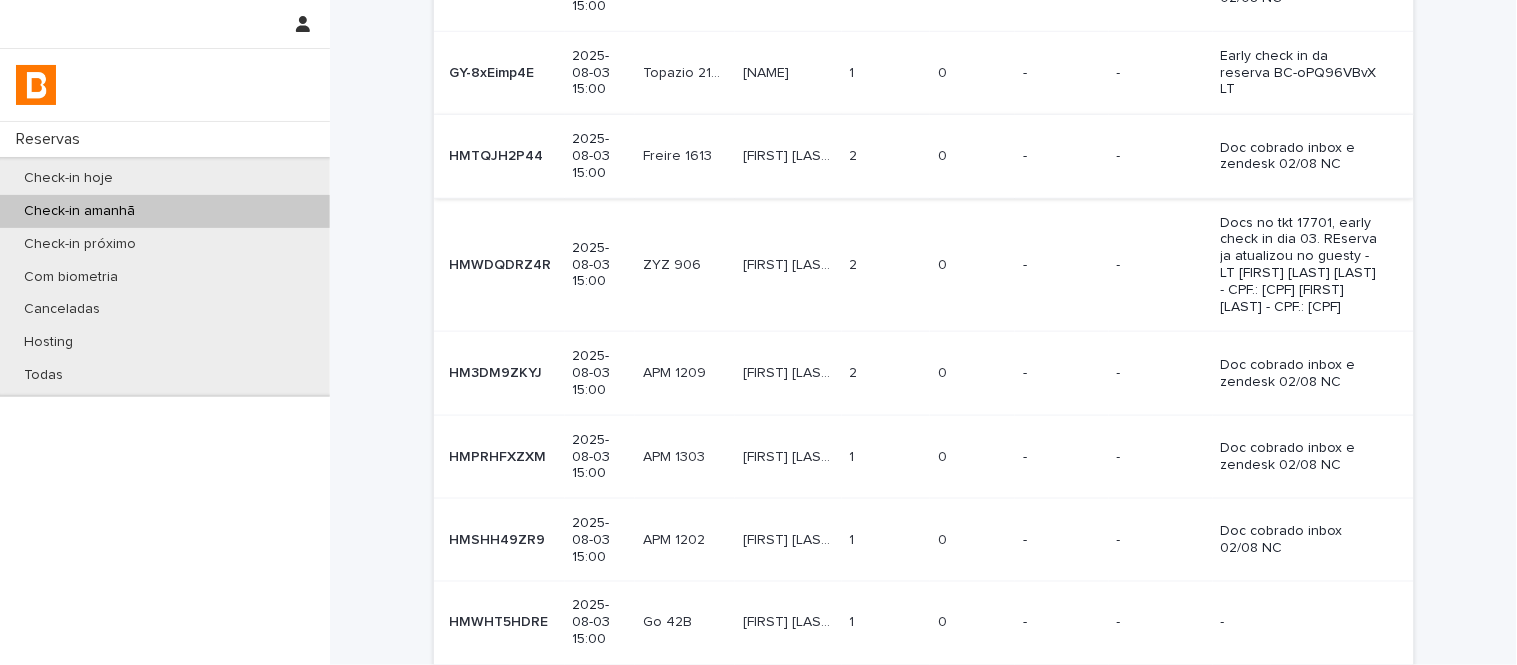 scroll, scrollTop: 547, scrollLeft: 0, axis: vertical 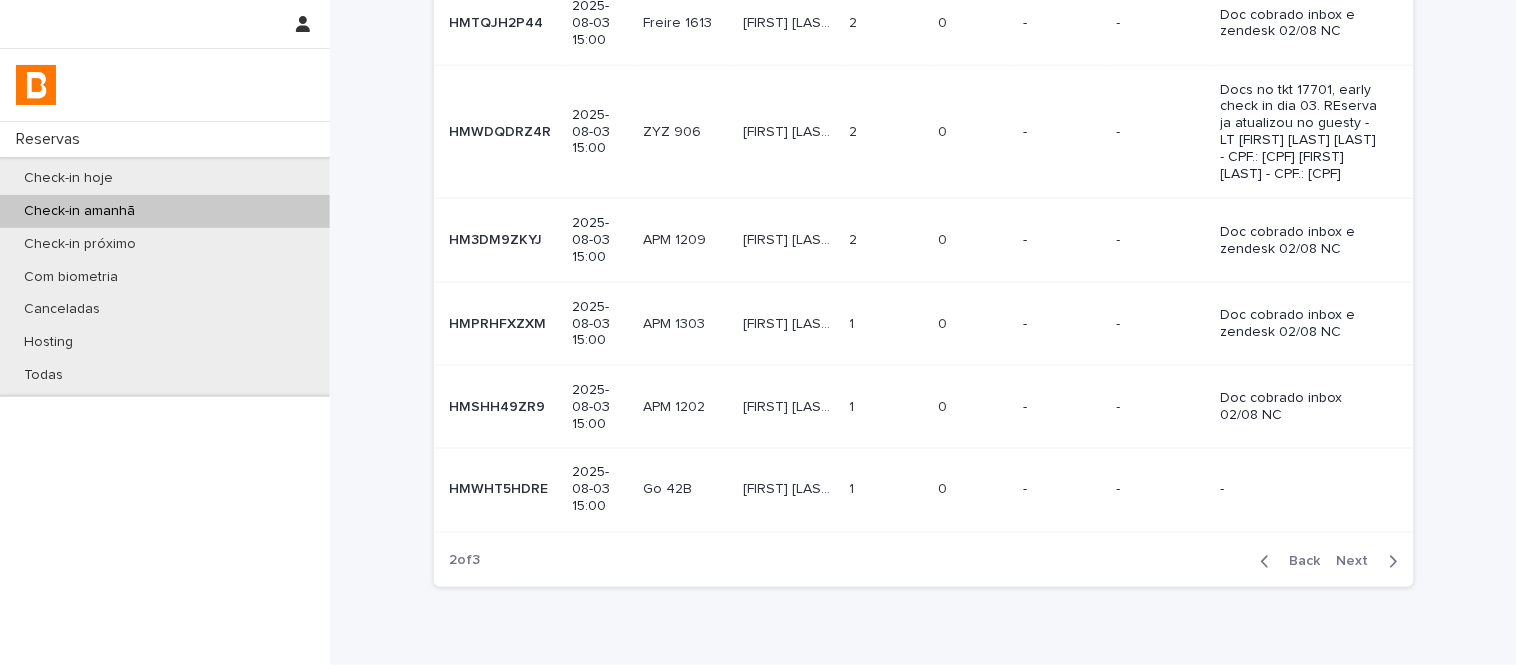 click on "2 2" at bounding box center [886, 132] 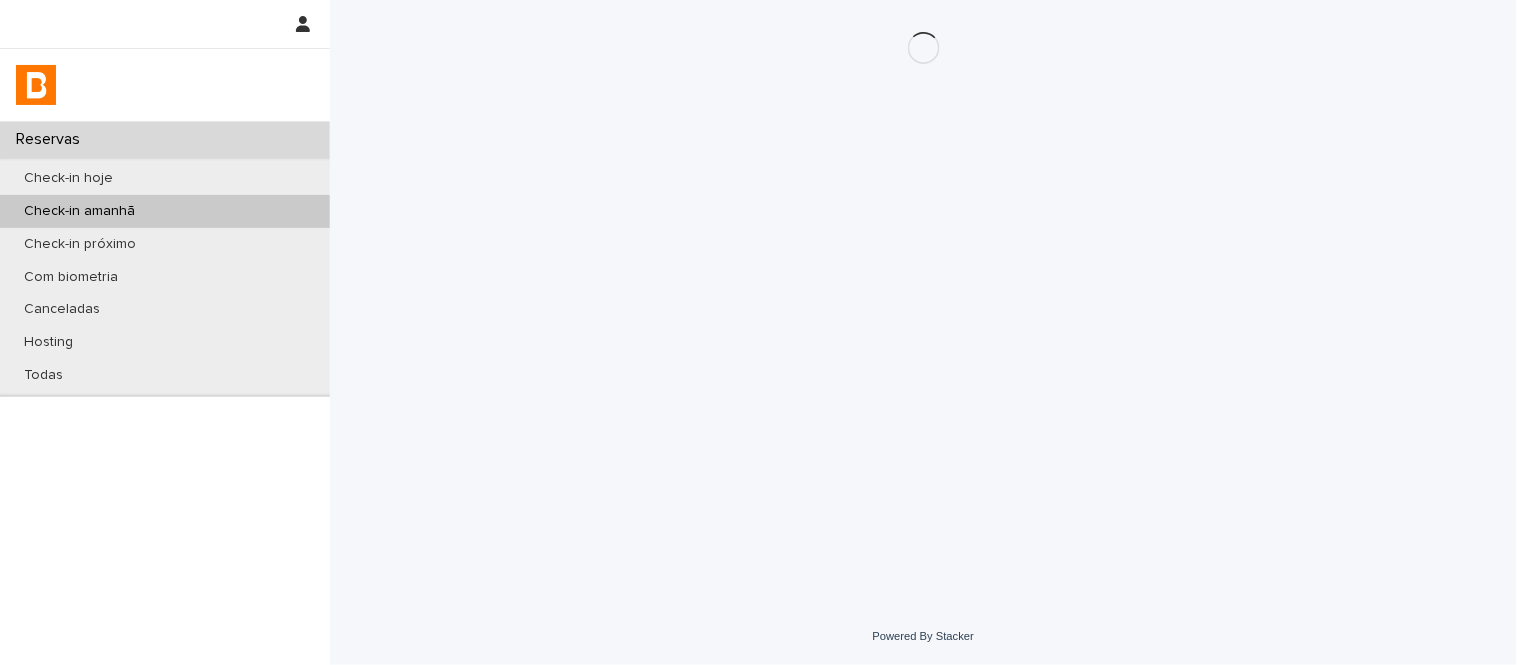 scroll, scrollTop: 0, scrollLeft: 0, axis: both 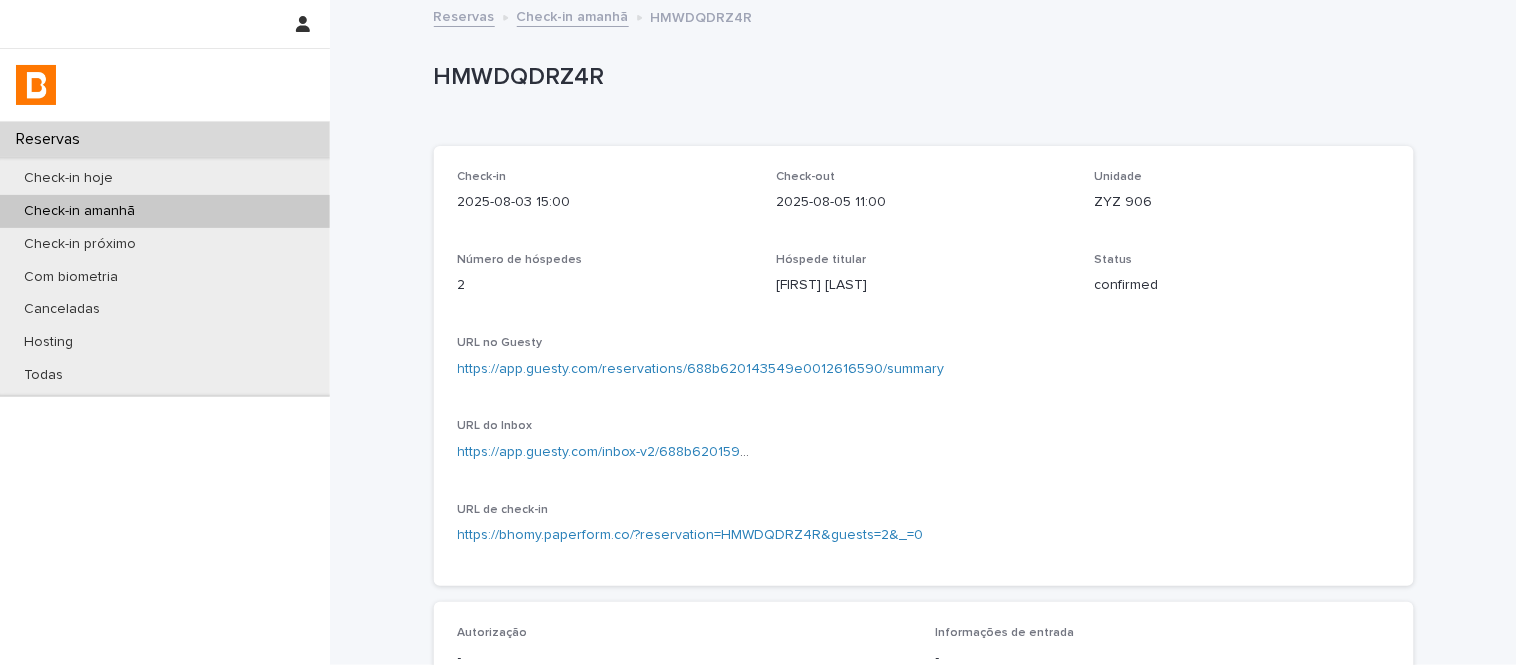 click on "Unidade ZYZ 906" at bounding box center (1242, 199) 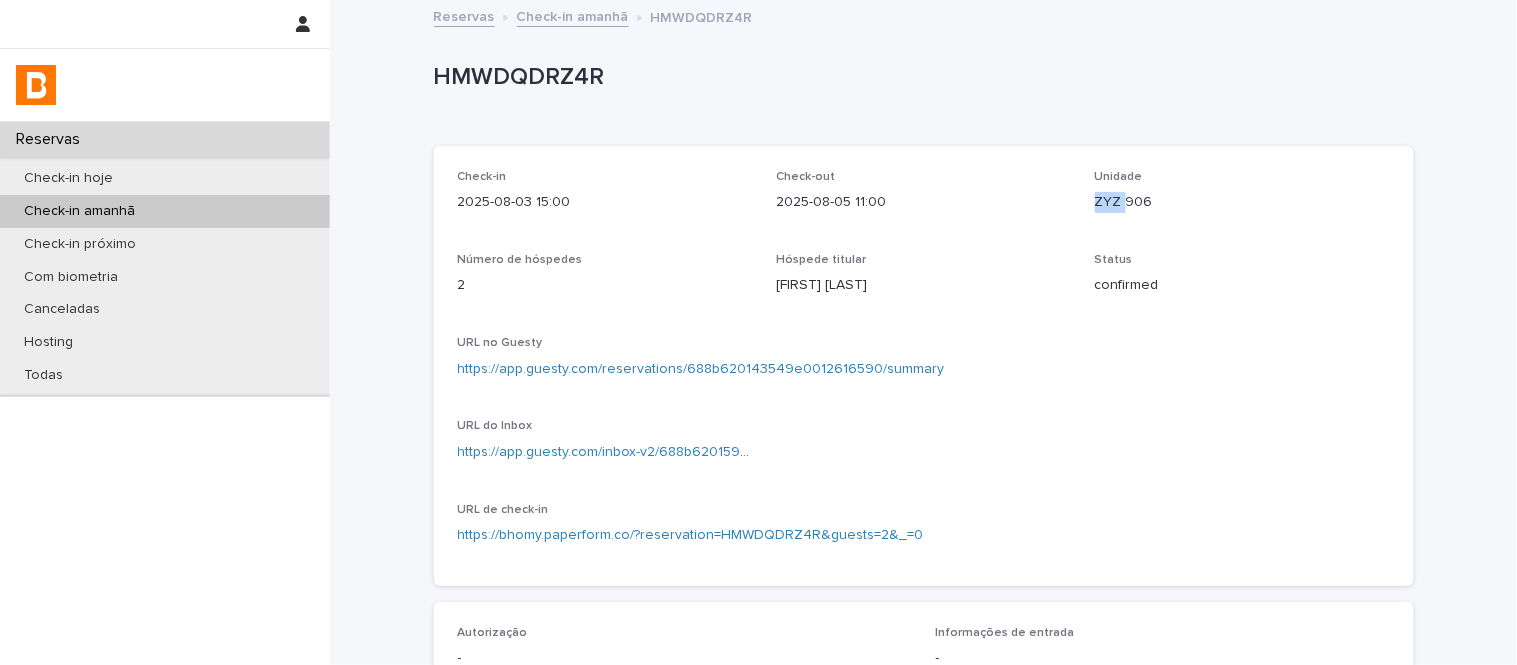 click on "Unidade ZYZ 906" at bounding box center [1242, 199] 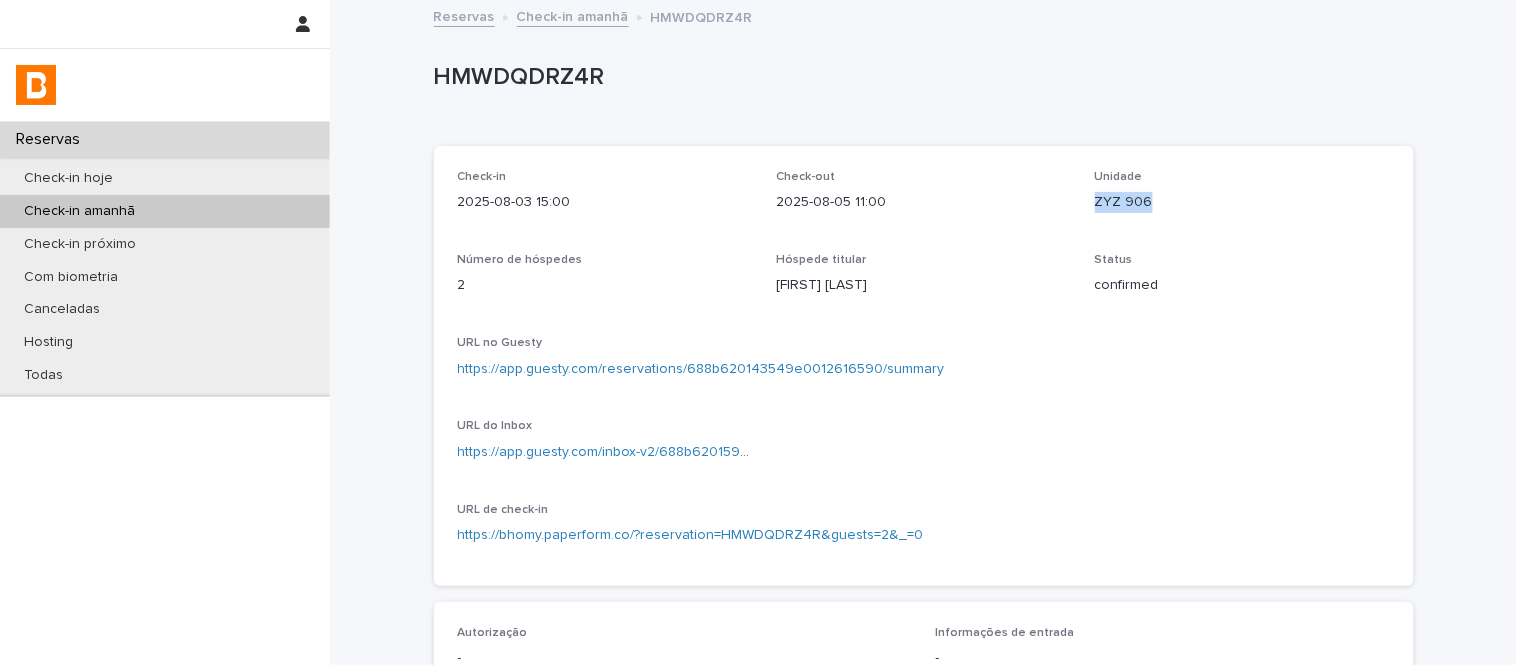click on "Unidade ZYZ 906" at bounding box center [1242, 199] 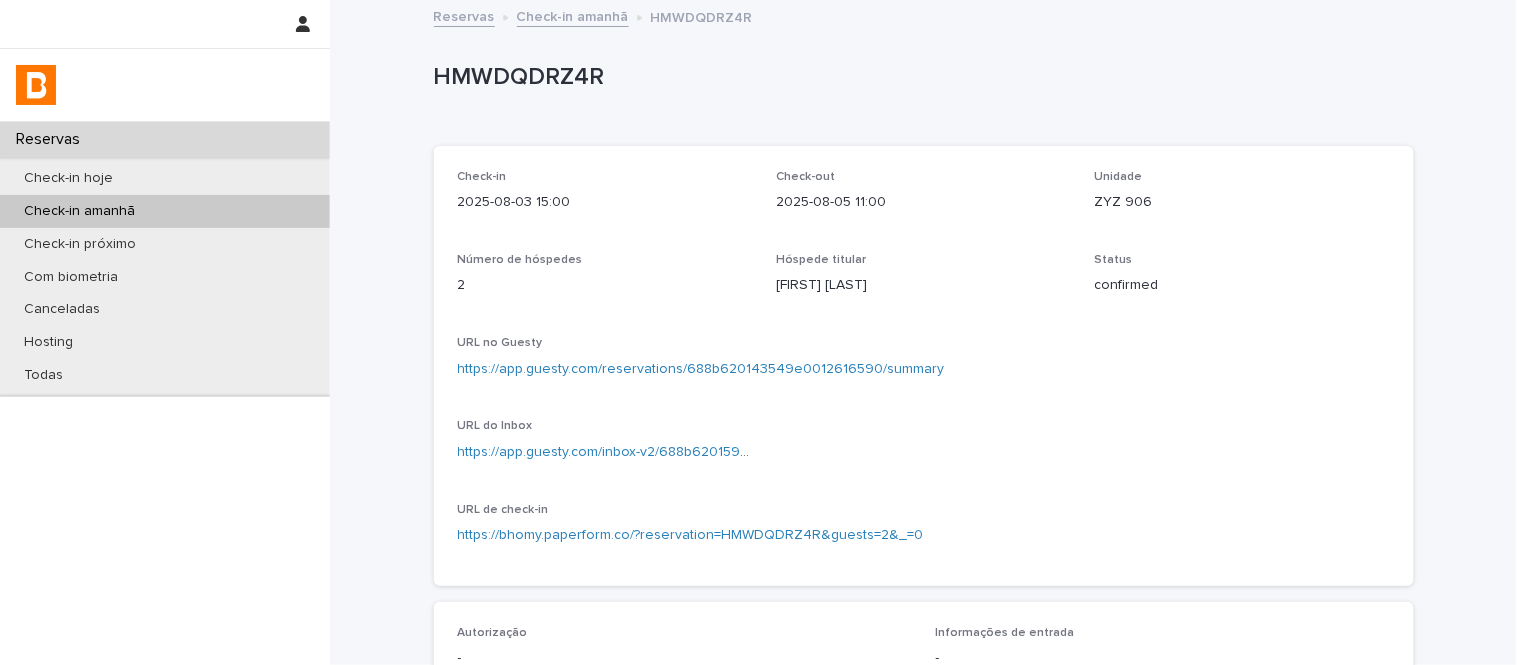 click on "https://app.guesty.com/inbox-v2/688b6201592d1900124ea48c?reservationId=688b620143549e0012616590" at bounding box center [605, 452] 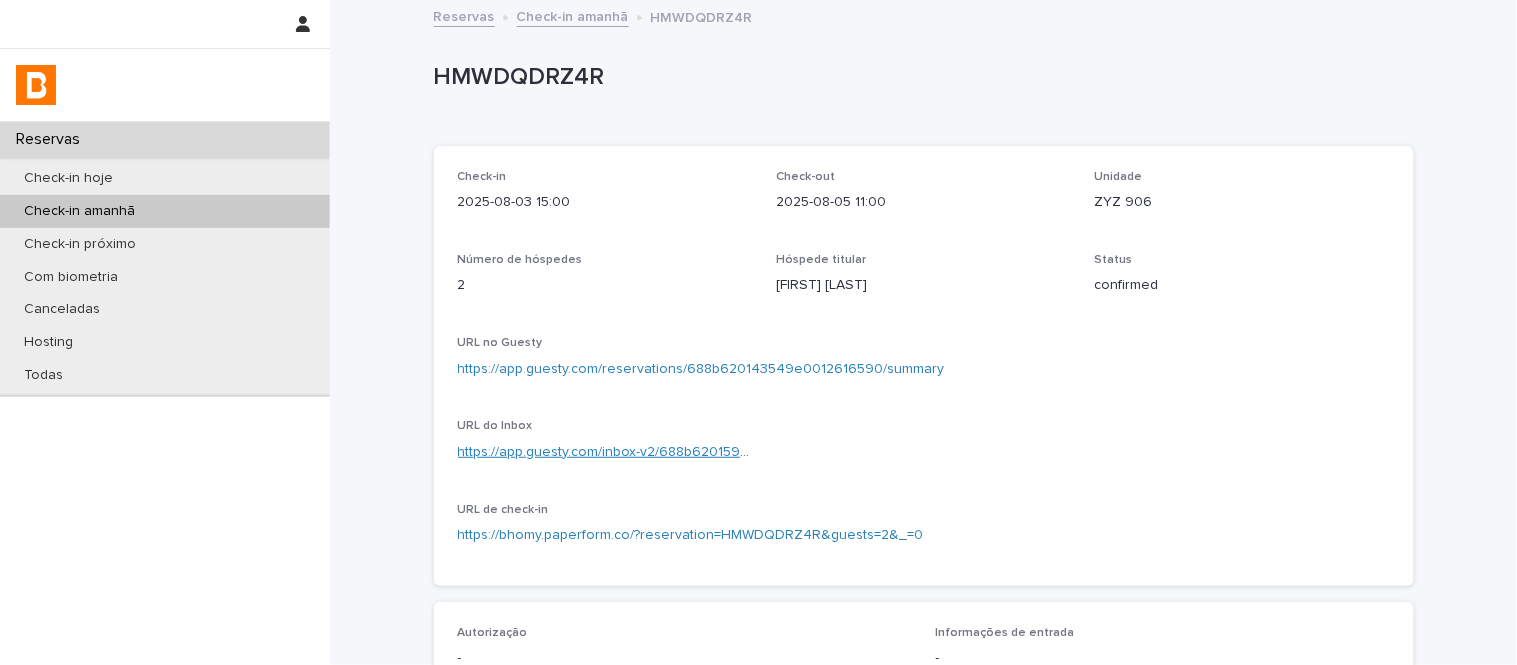 click on "https://app.guesty.com/inbox-v2/688b6201592d1900124ea48c?reservationId=688b620143549e0012616590" at bounding box center [802, 452] 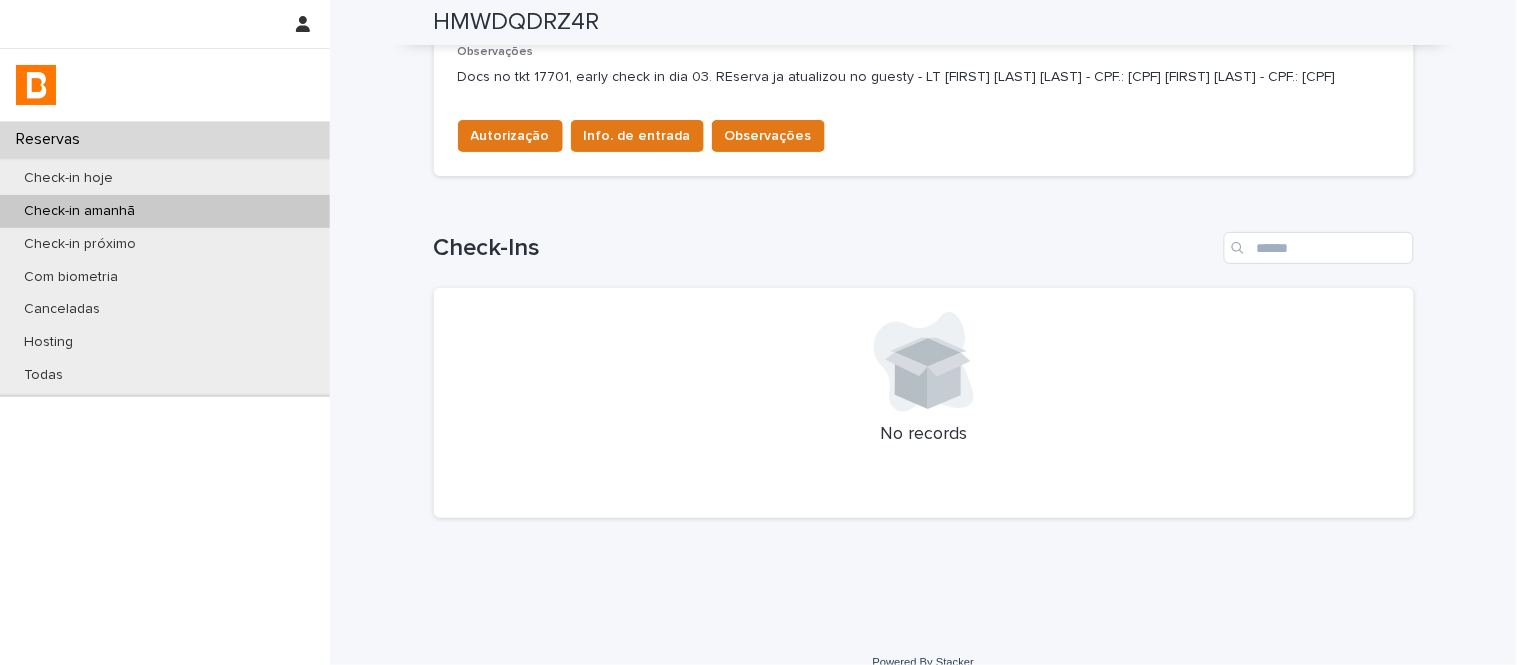 scroll, scrollTop: 285, scrollLeft: 0, axis: vertical 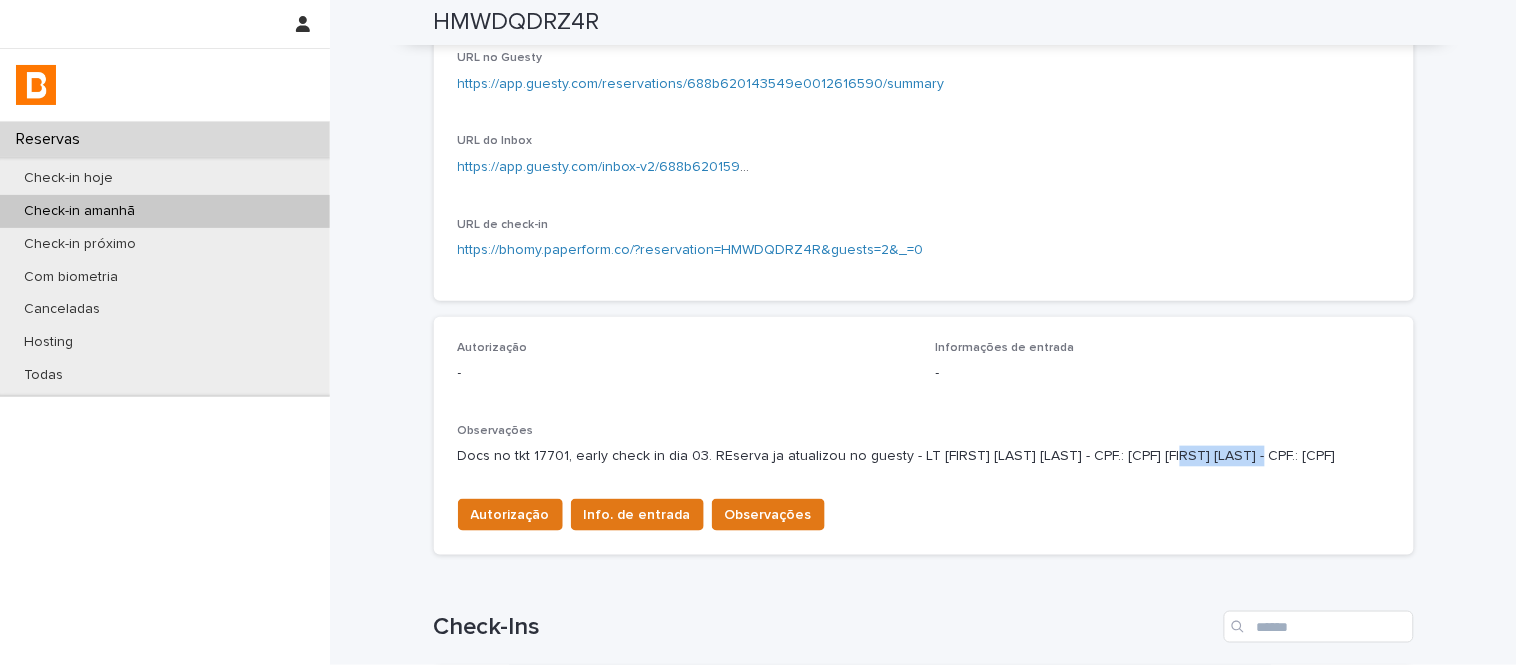 drag, startPoint x: 701, startPoint y: 476, endPoint x: 816, endPoint y: 478, distance: 115.01739 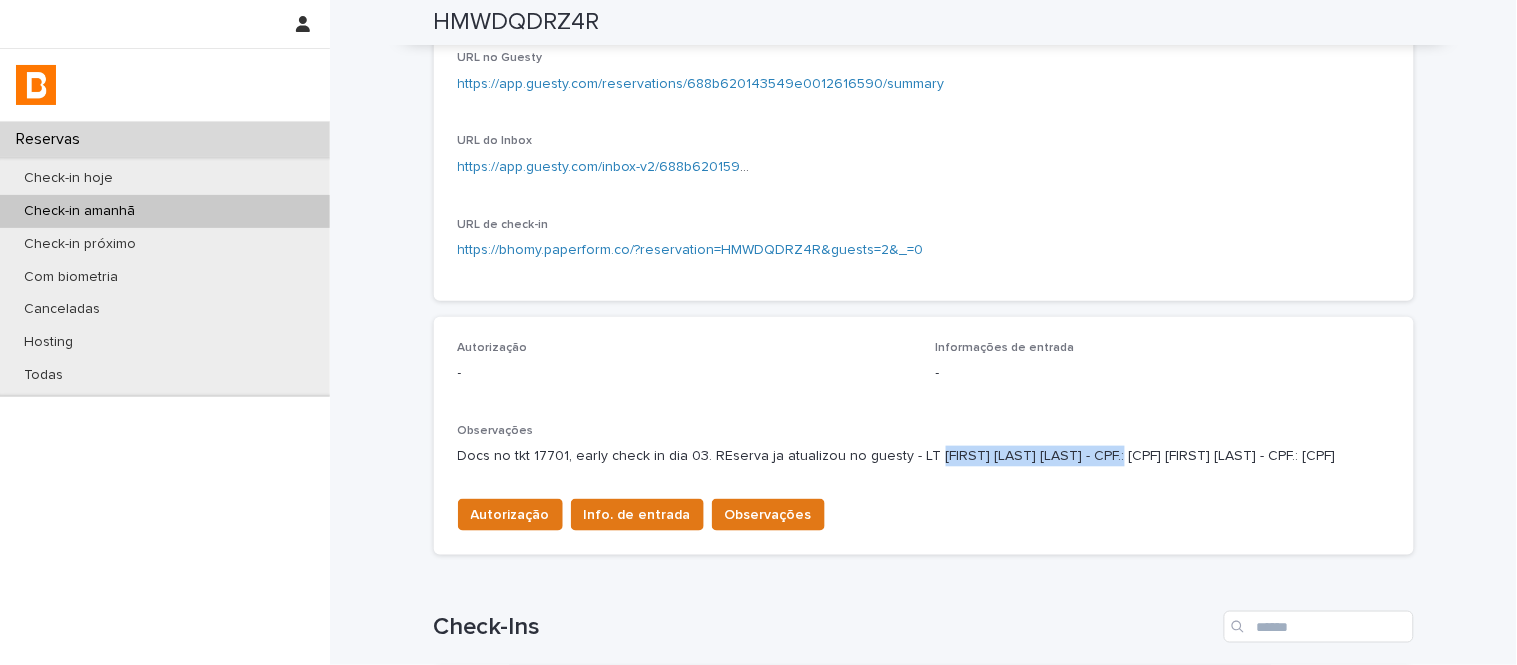 drag, startPoint x: 651, startPoint y: 476, endPoint x: 452, endPoint y: 474, distance: 199.01006 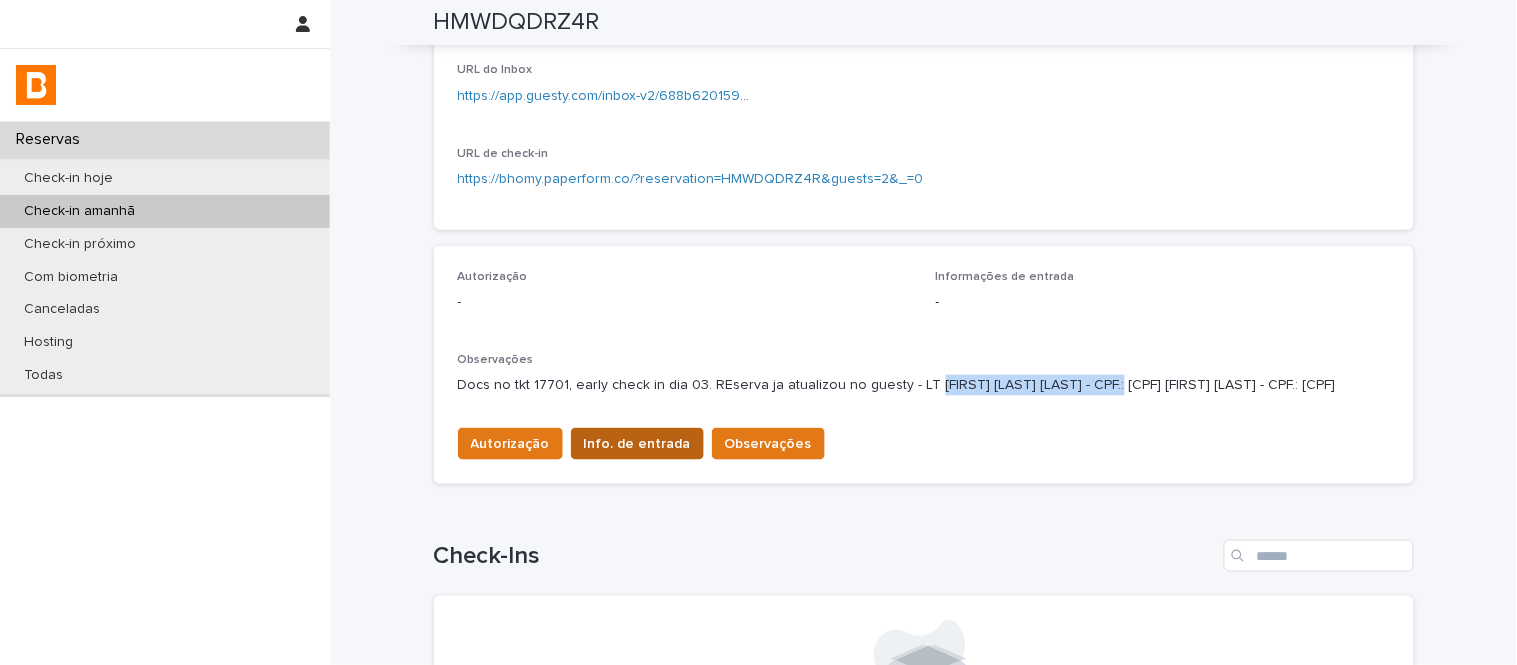 scroll, scrollTop: 396, scrollLeft: 0, axis: vertical 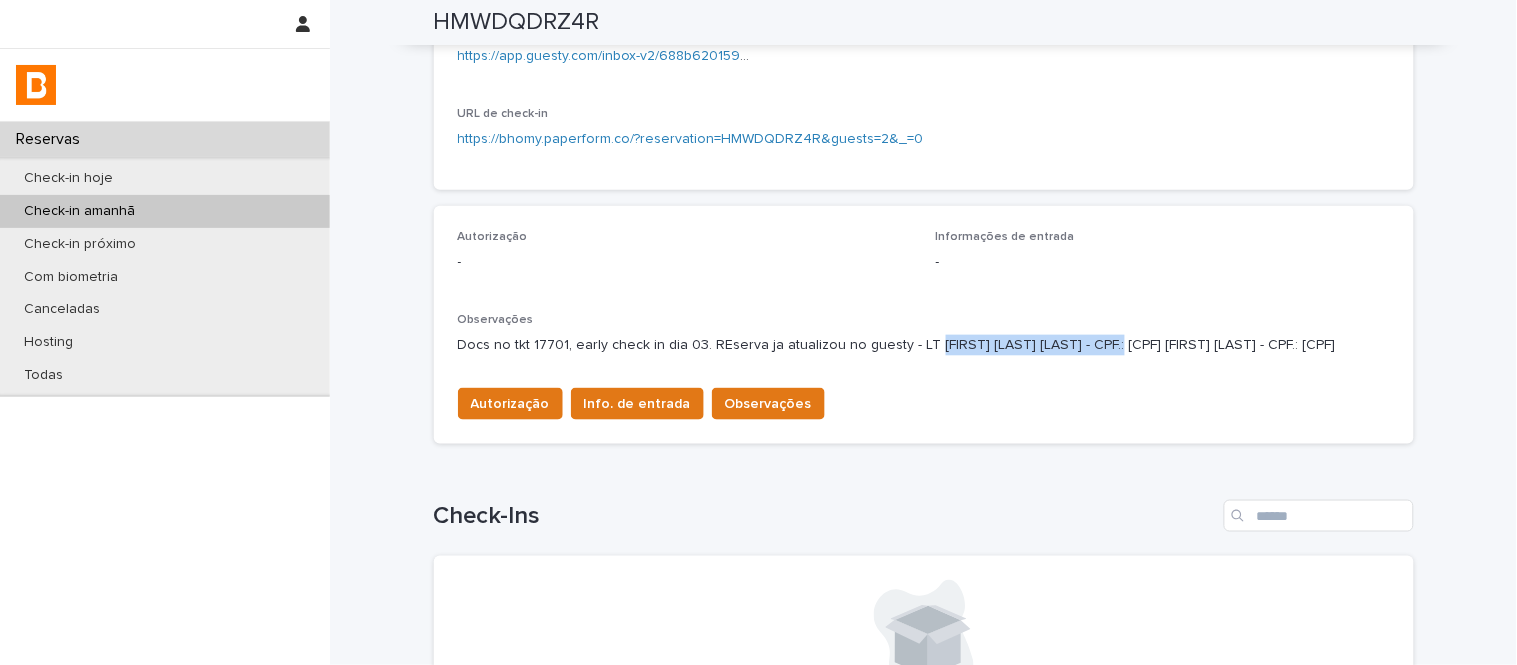 drag, startPoint x: 648, startPoint y: 382, endPoint x: 737, endPoint y: 383, distance: 89.005615 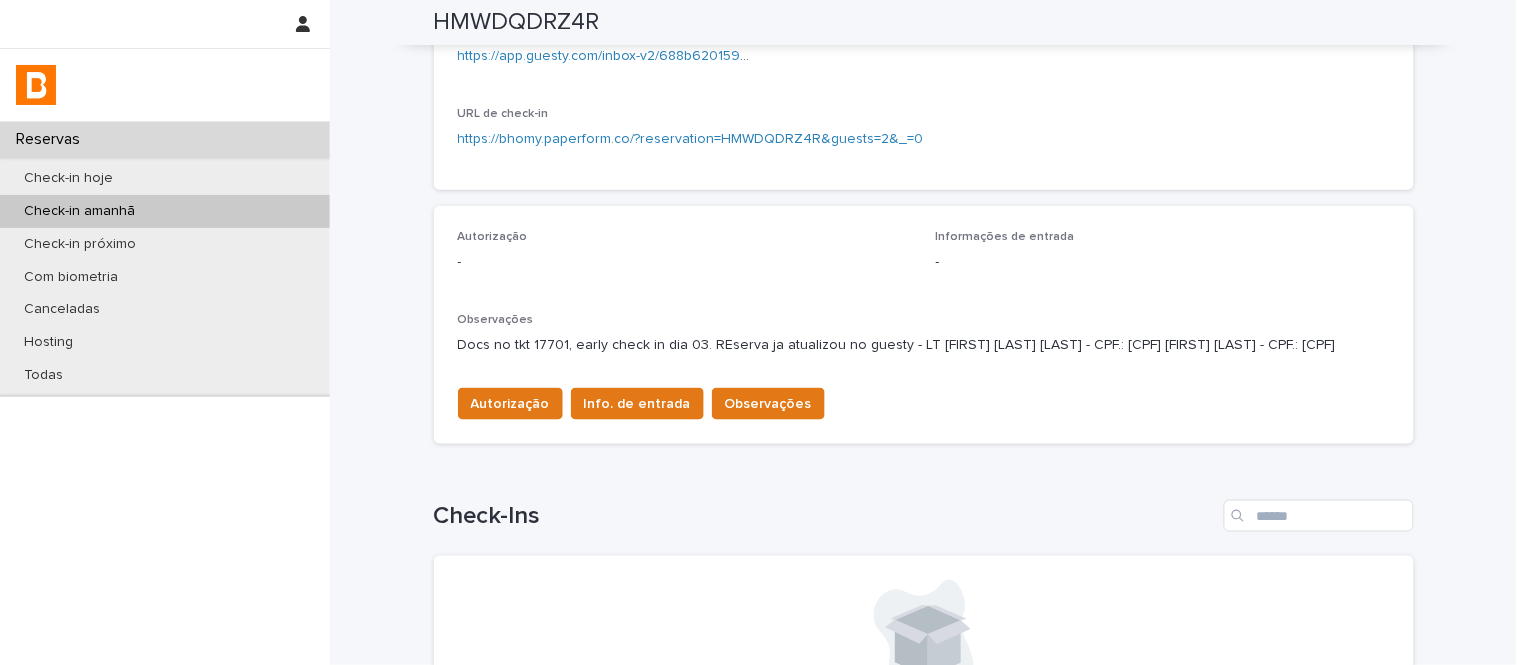 drag, startPoint x: 654, startPoint y: 388, endPoint x: 766, endPoint y: 388, distance: 112 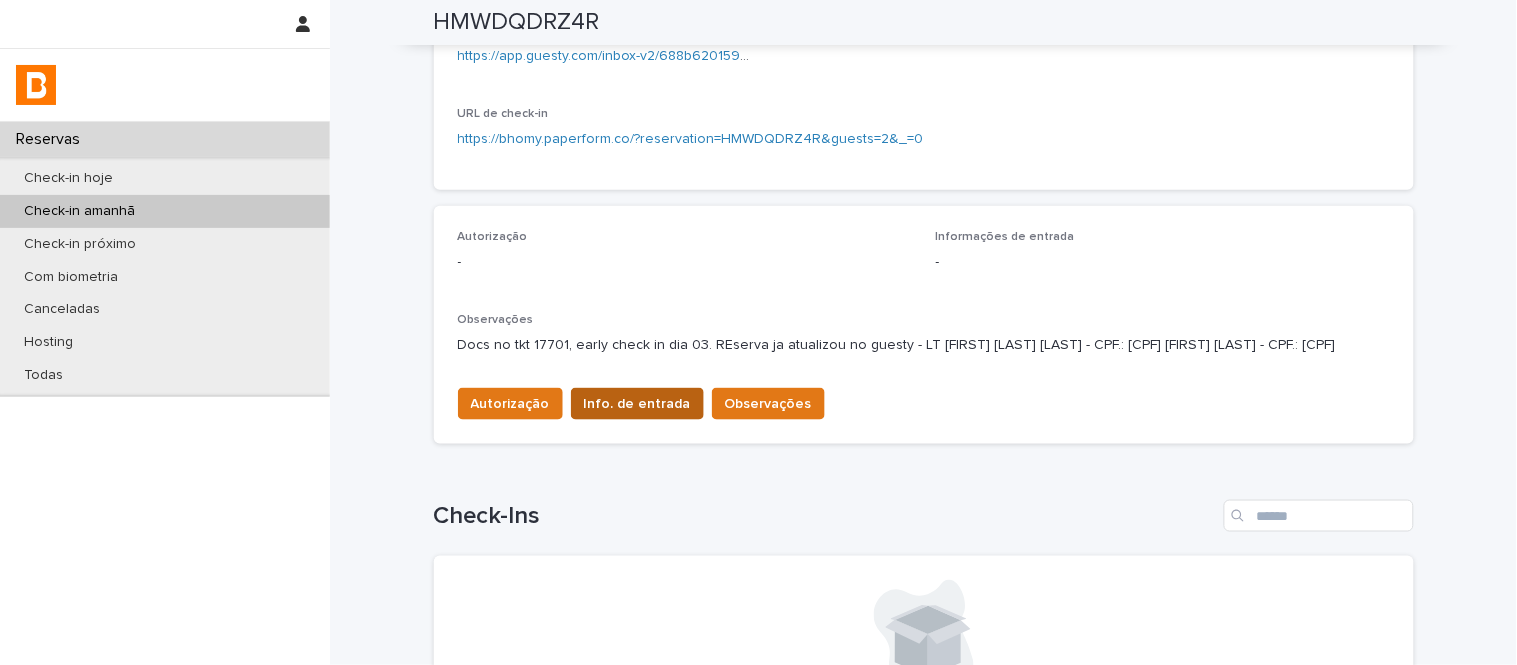 click on "Info. de entrada" at bounding box center (637, 404) 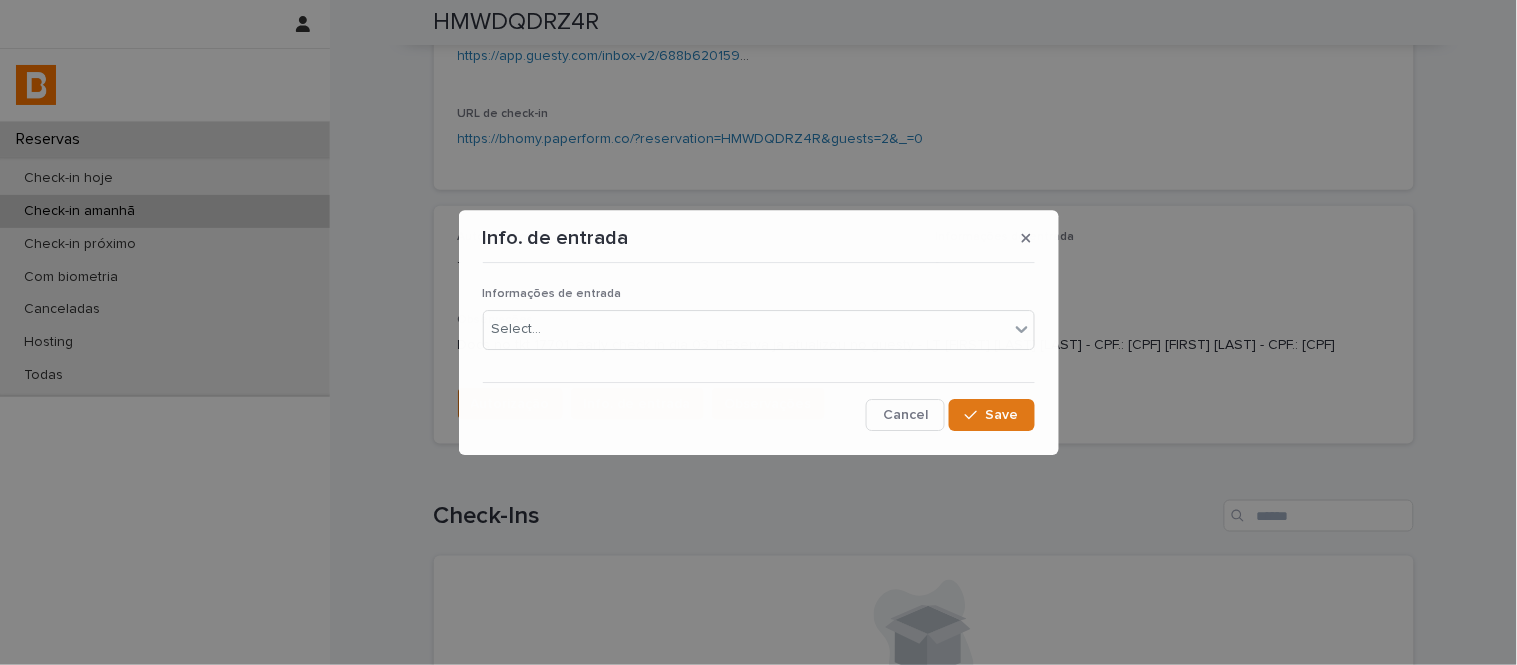 click on "Informações de entrada" at bounding box center (552, 295) 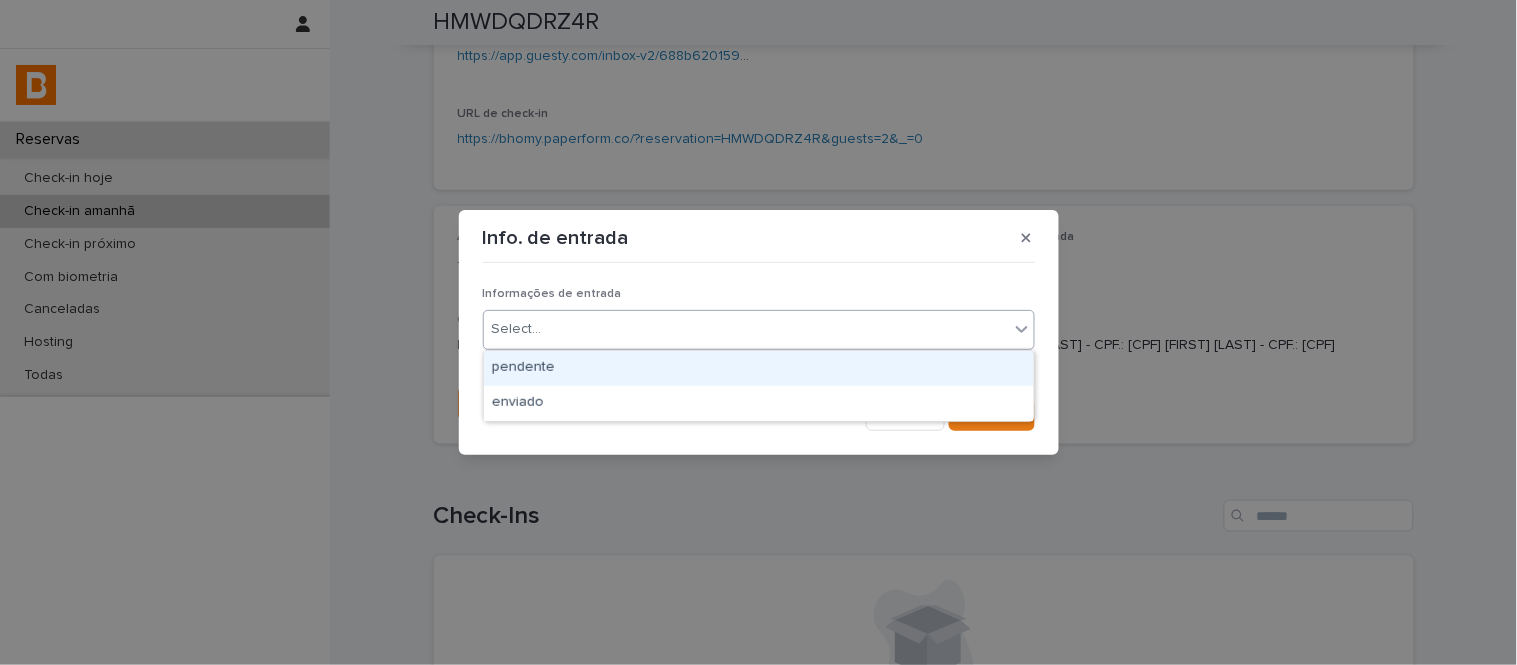 click on "Select..." at bounding box center [746, 329] 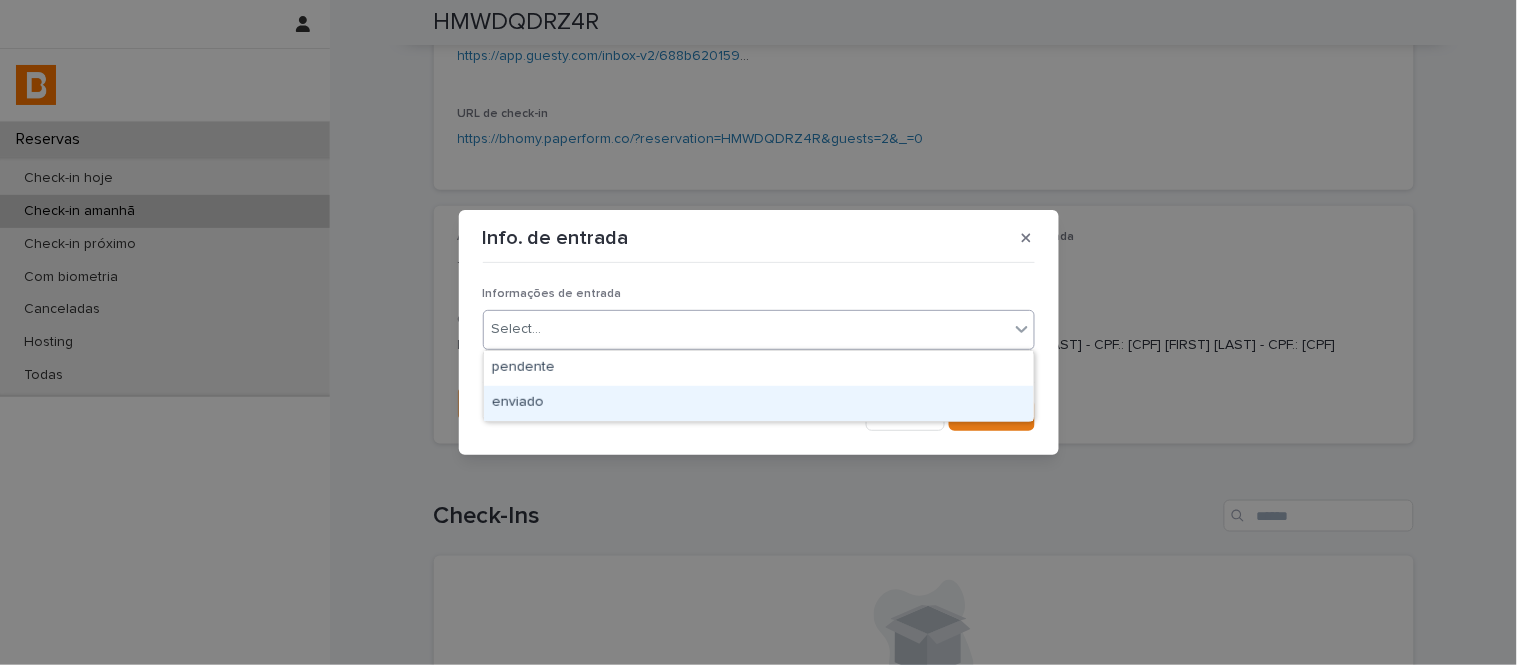 click on "enviado" at bounding box center (759, 403) 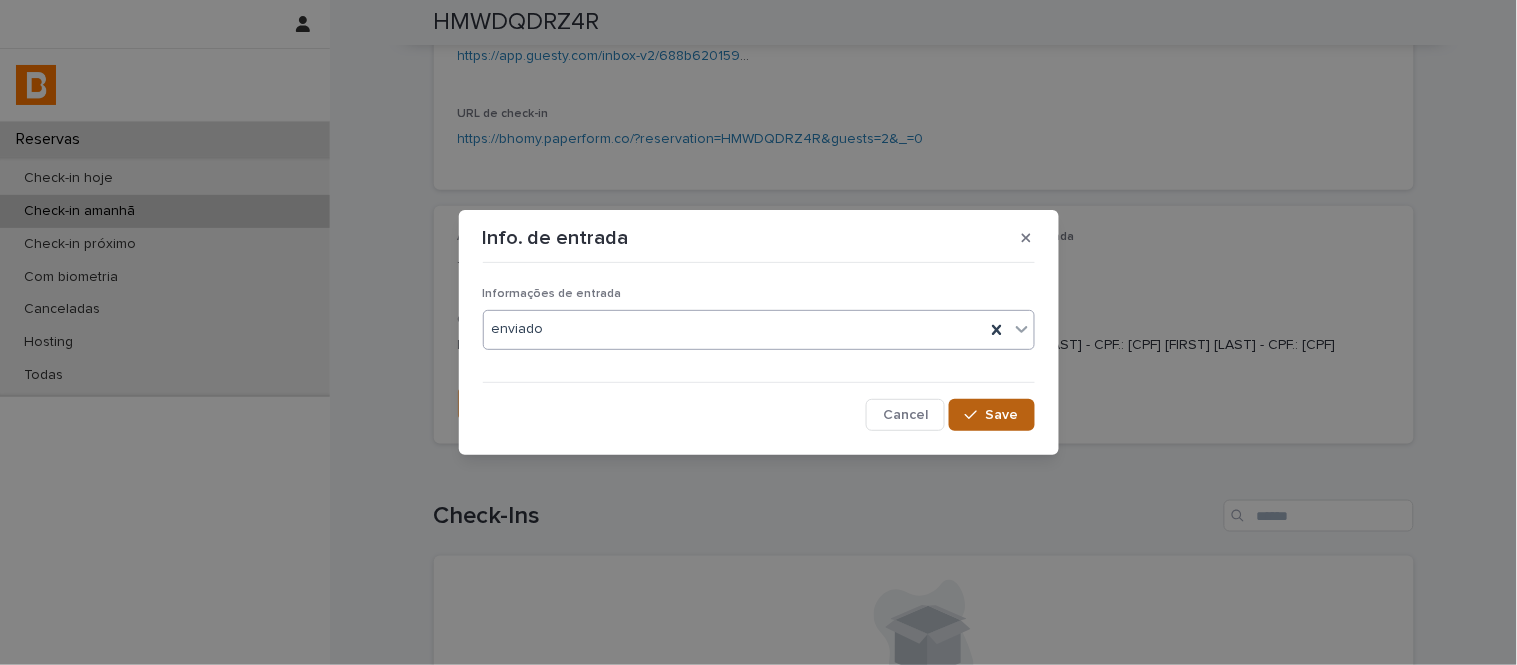 click on "Save" at bounding box center [991, 415] 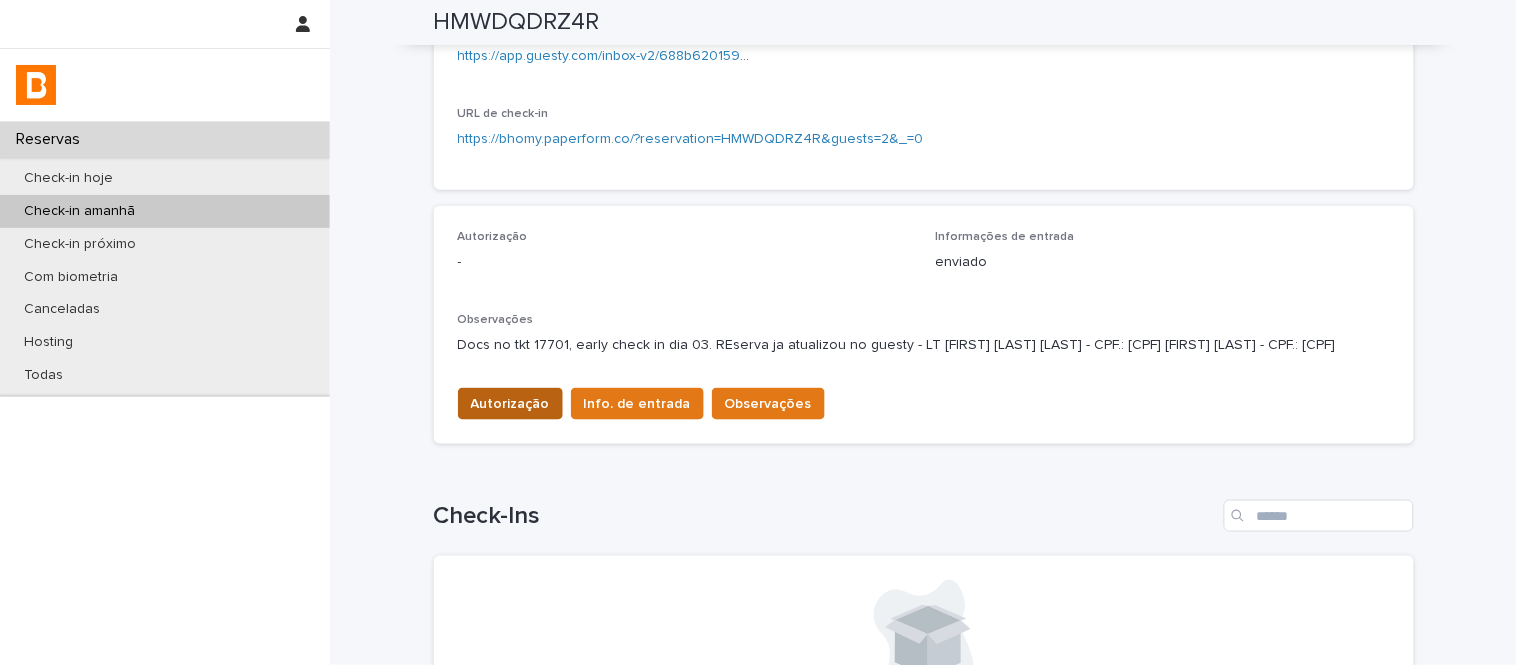 click on "Autorização" at bounding box center [510, 404] 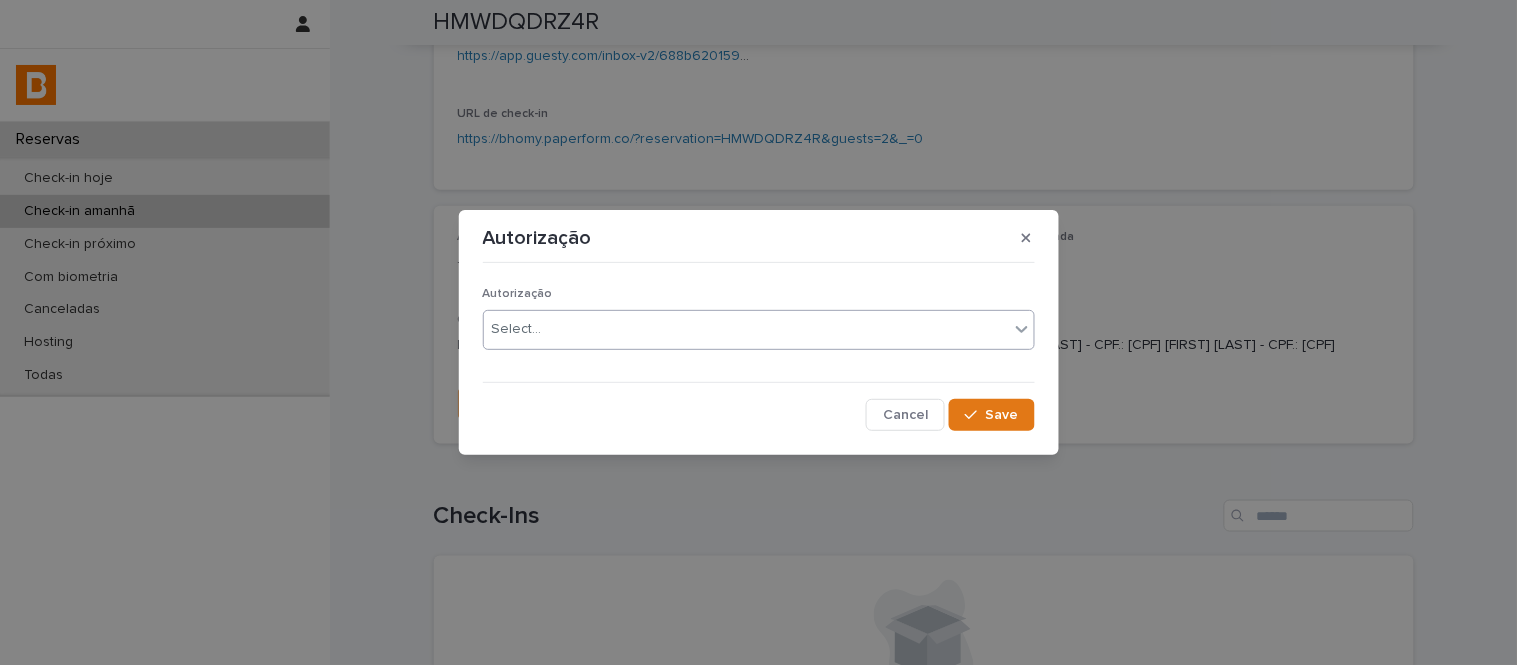 click on "Select..." at bounding box center [517, 329] 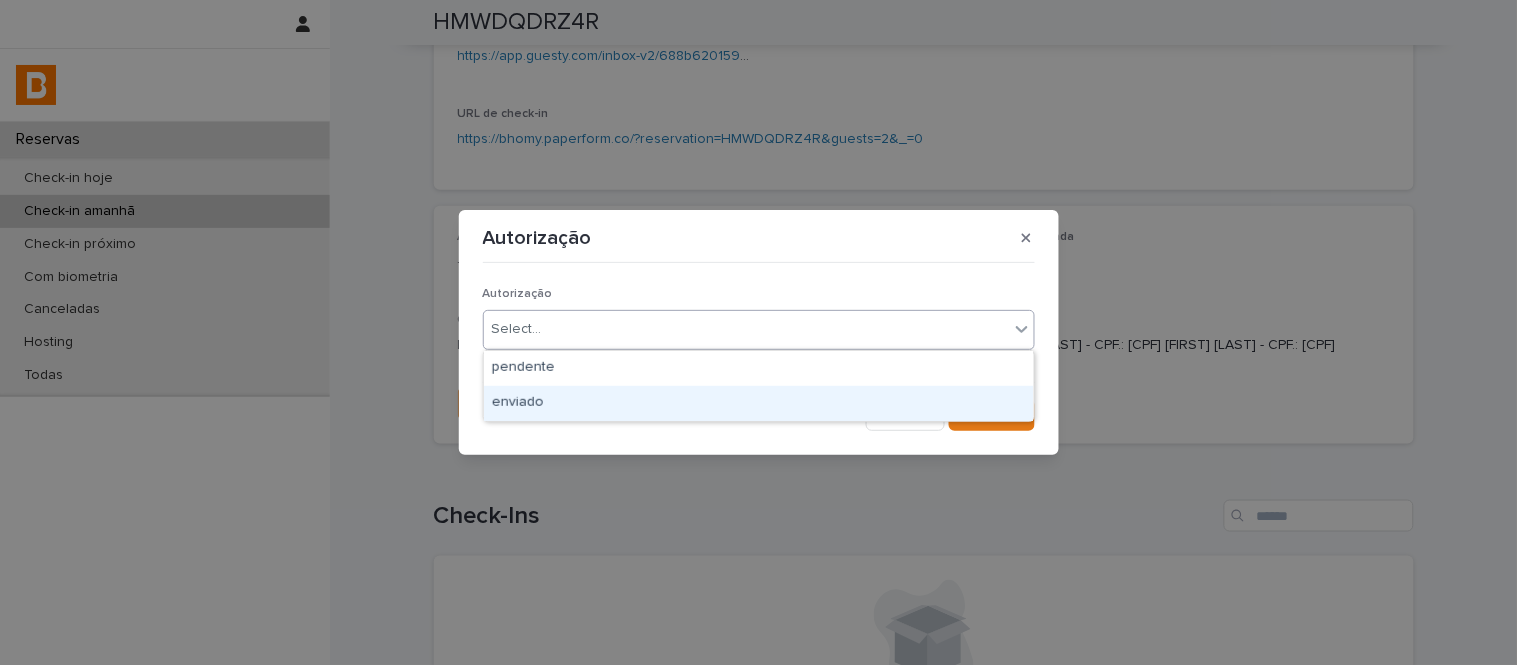 click on "enviado" at bounding box center [759, 403] 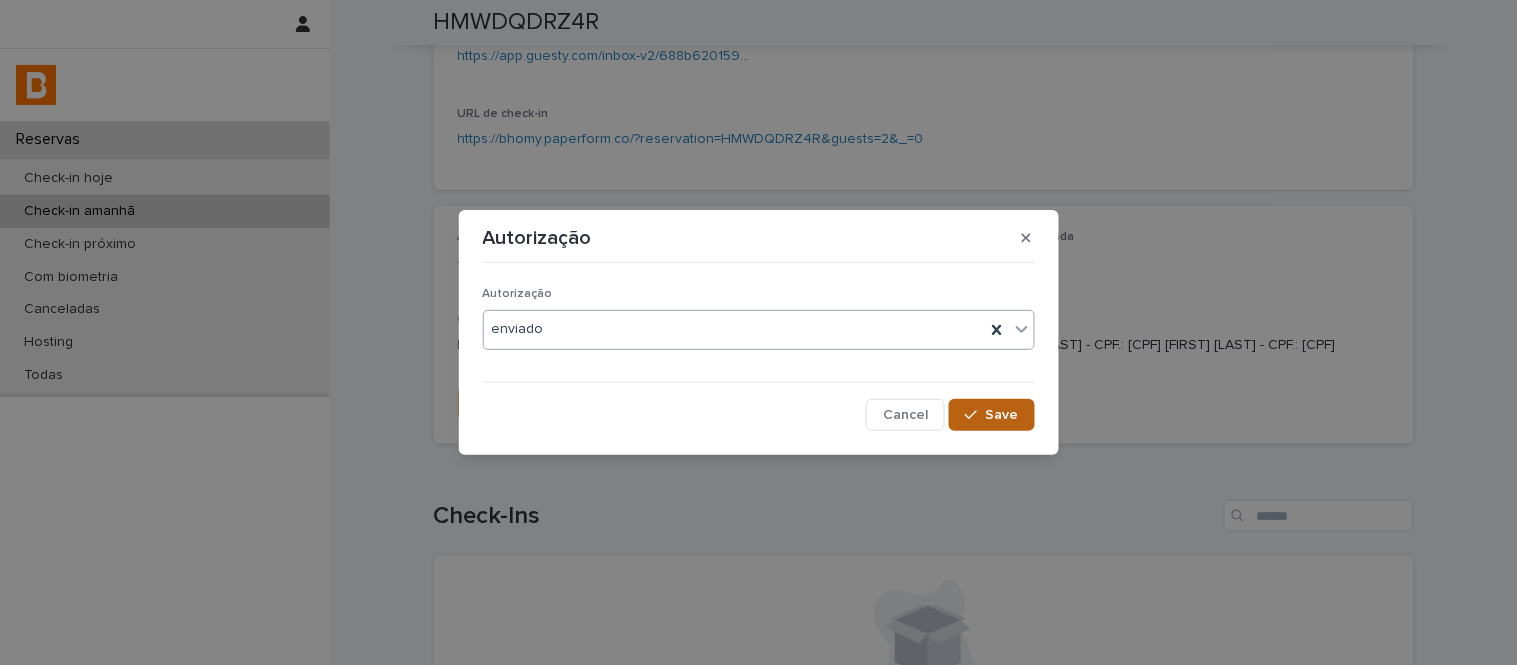 click on "Save" at bounding box center (991, 415) 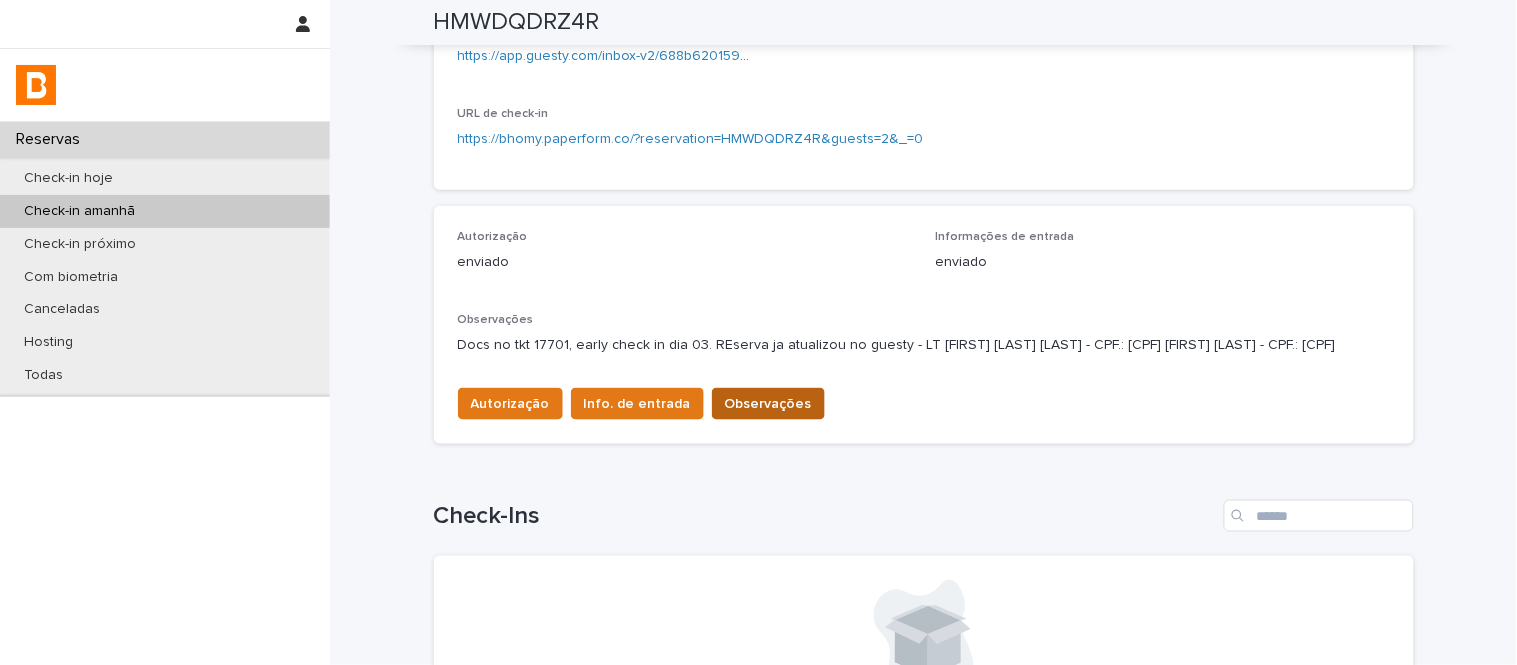 click on "Observações" at bounding box center (768, 404) 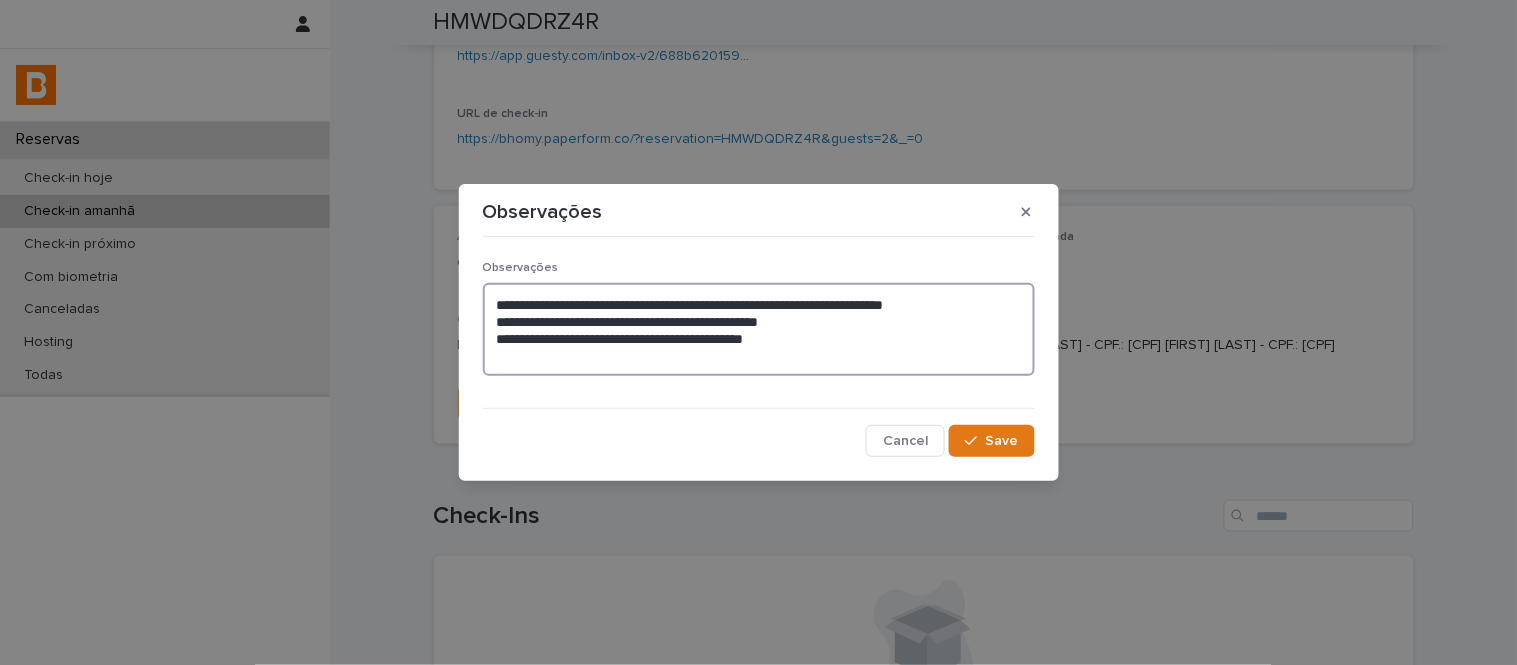click on "**********" at bounding box center (759, 329) 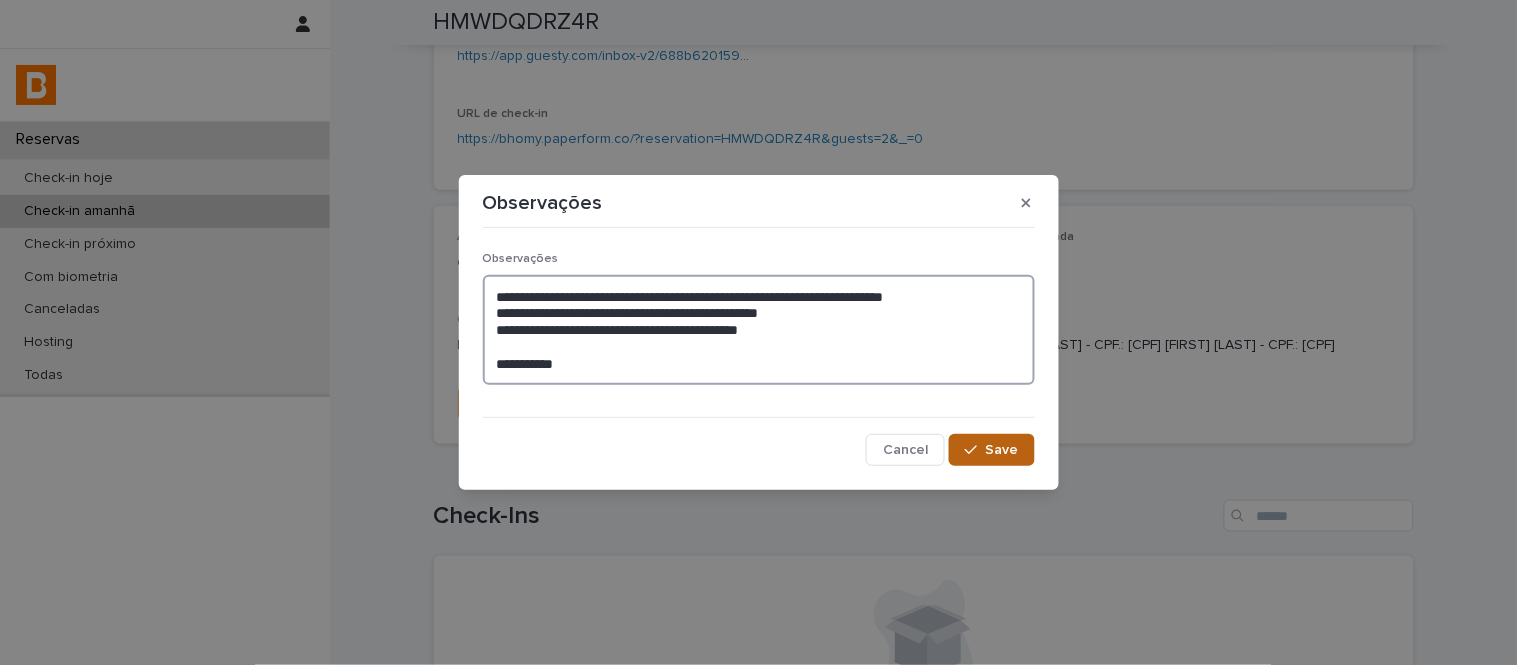 type on "**********" 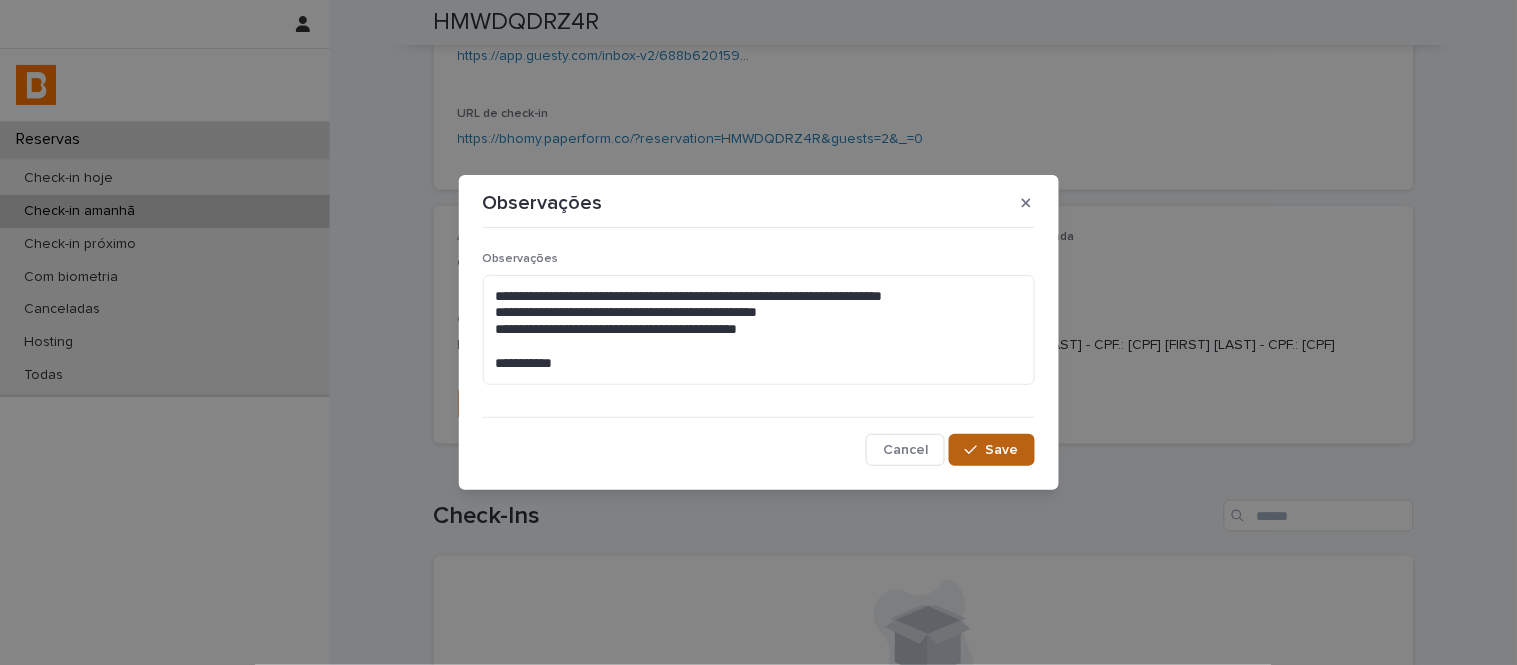 click on "Save" at bounding box center [991, 450] 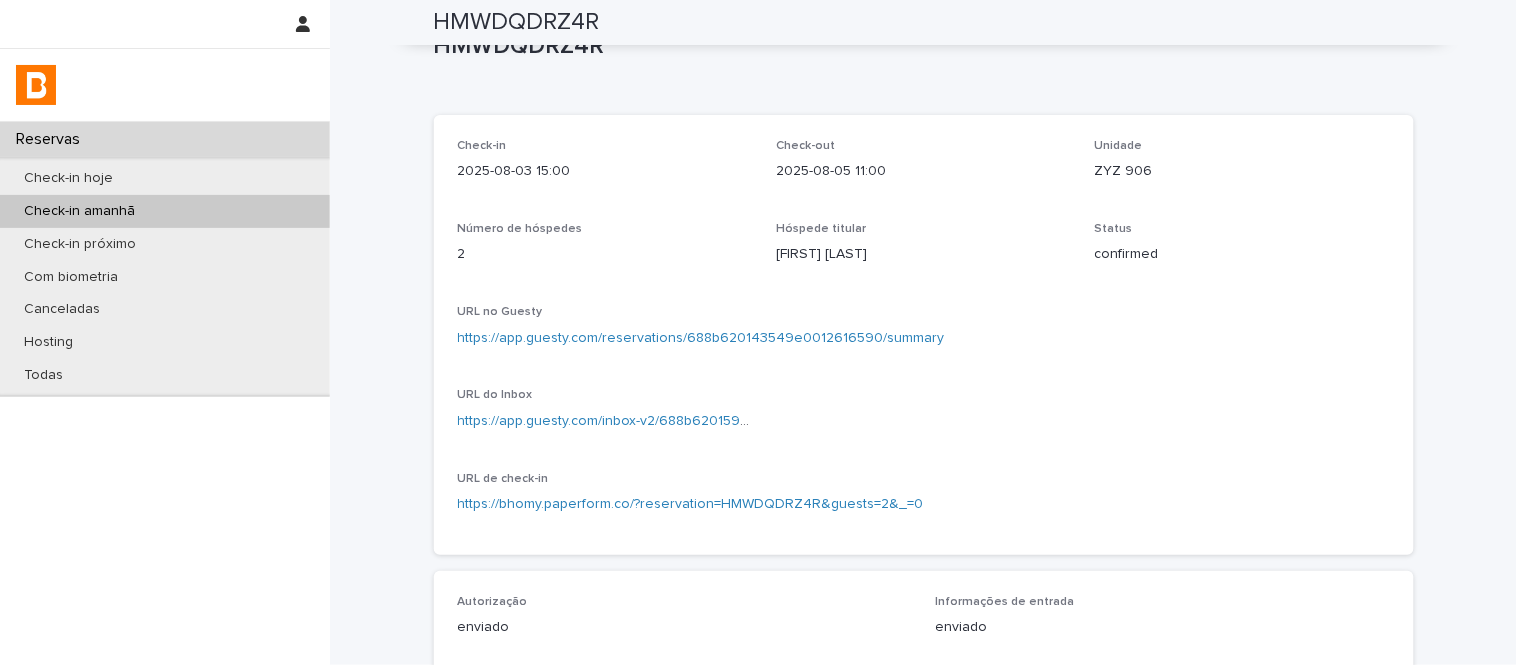 scroll, scrollTop: 0, scrollLeft: 0, axis: both 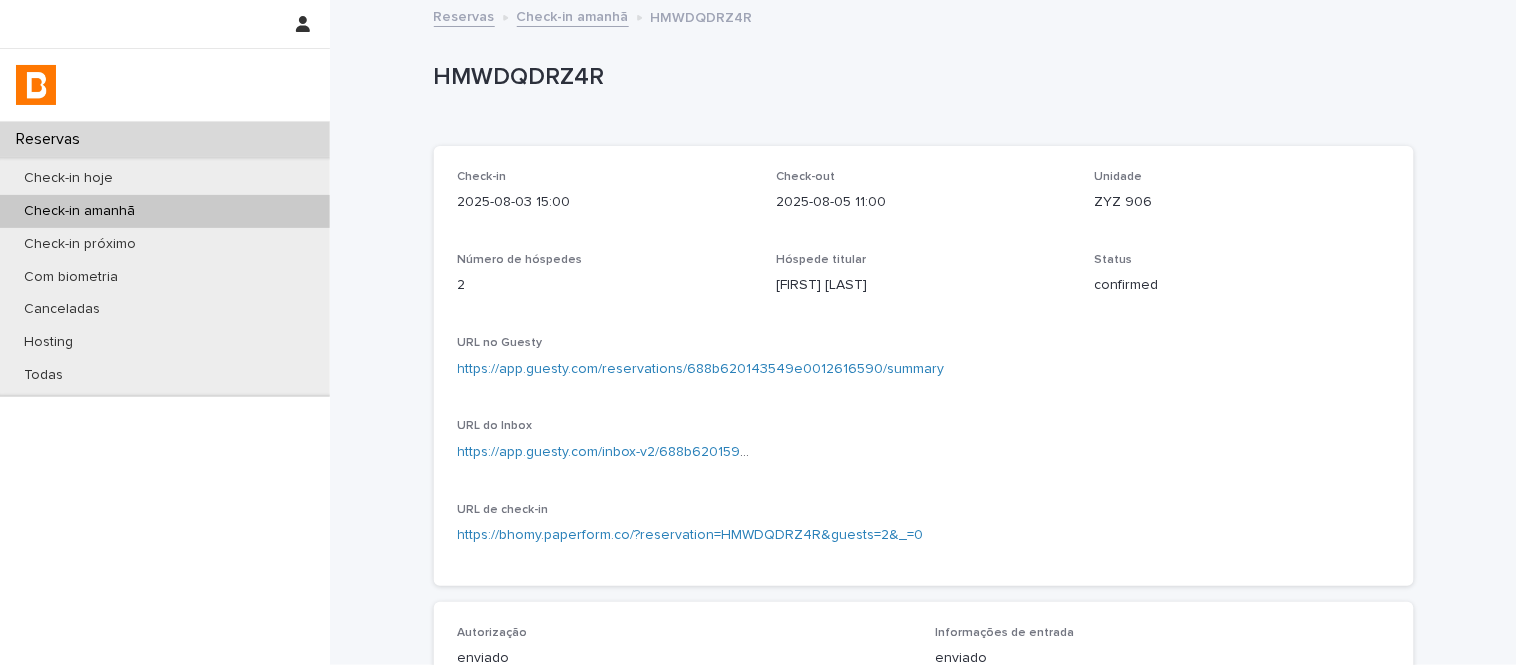 click on "Reservas Check-in amanhã HMWDQDRZ4R" at bounding box center (924, 18) 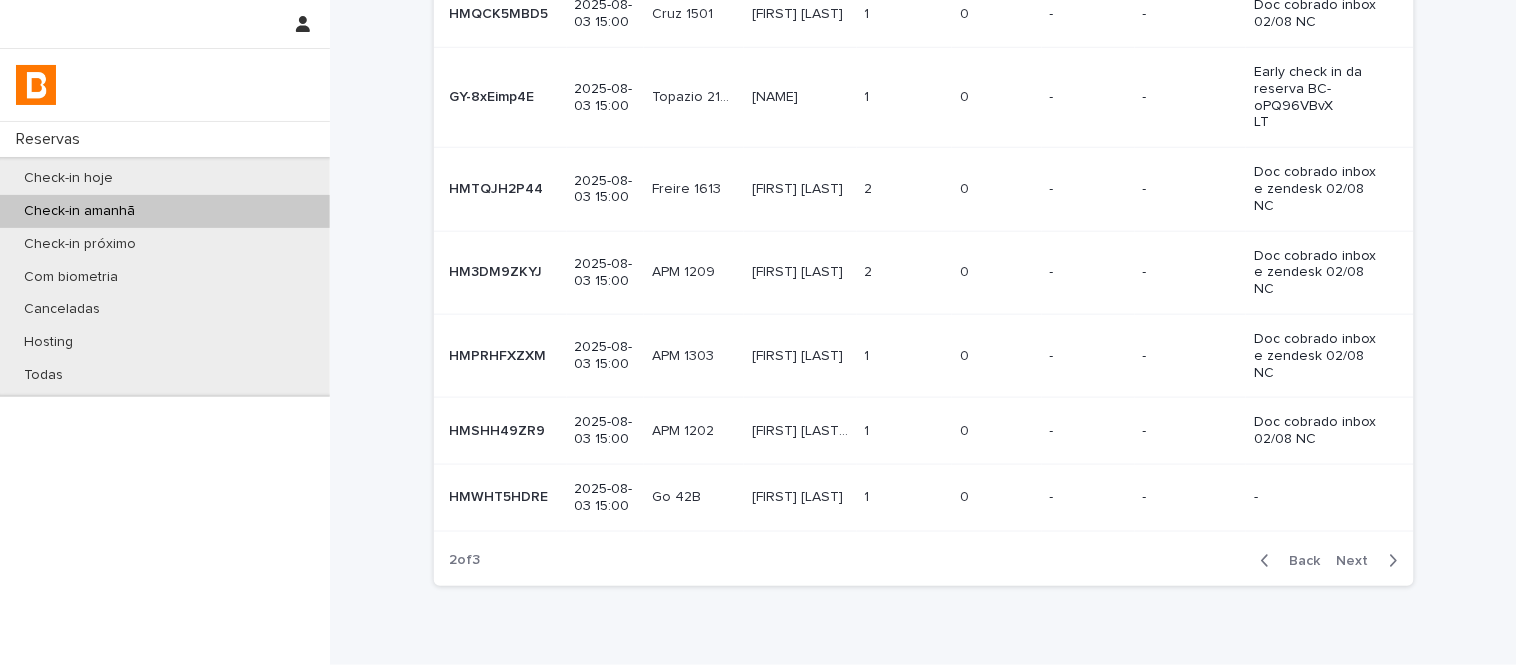 scroll, scrollTop: 390, scrollLeft: 0, axis: vertical 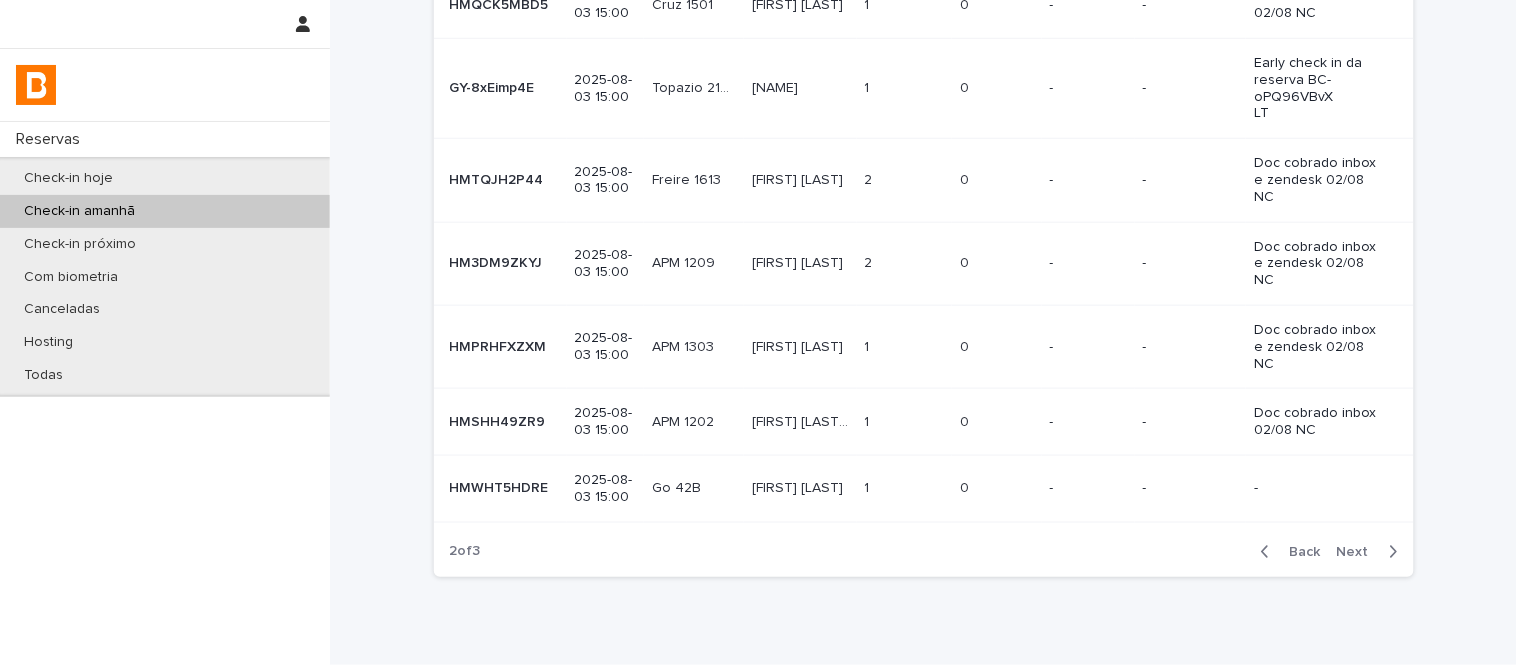 click on "Next" at bounding box center [1359, 552] 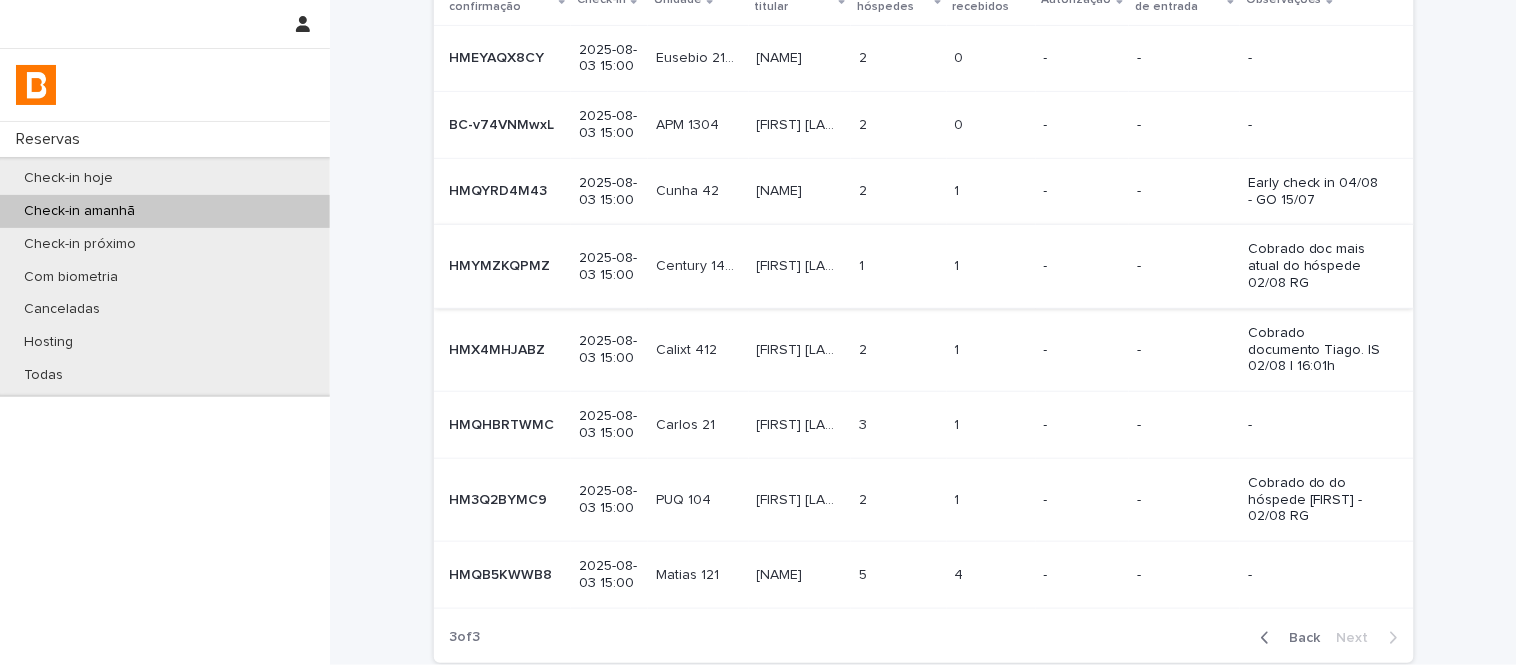 scroll, scrollTop: 117, scrollLeft: 0, axis: vertical 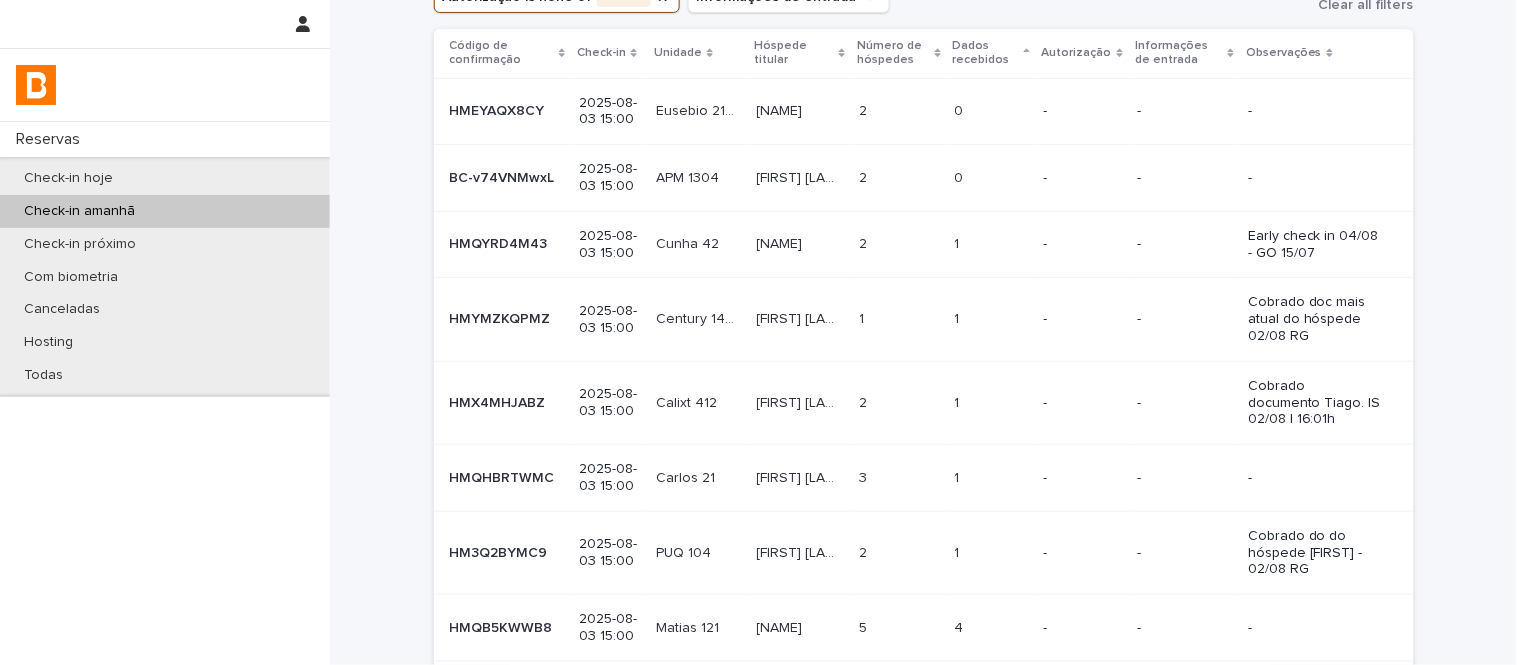 click on "[NAME]" at bounding box center [782, 242] 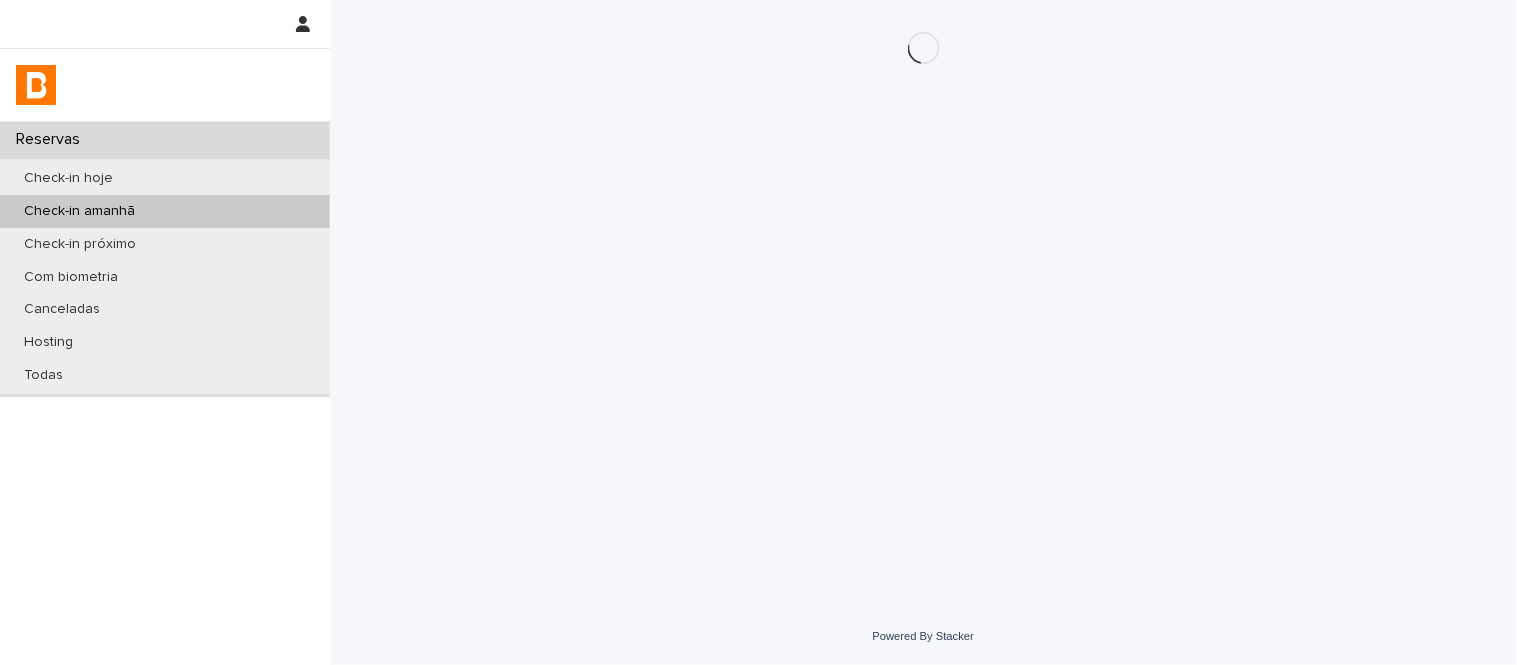 scroll, scrollTop: 0, scrollLeft: 0, axis: both 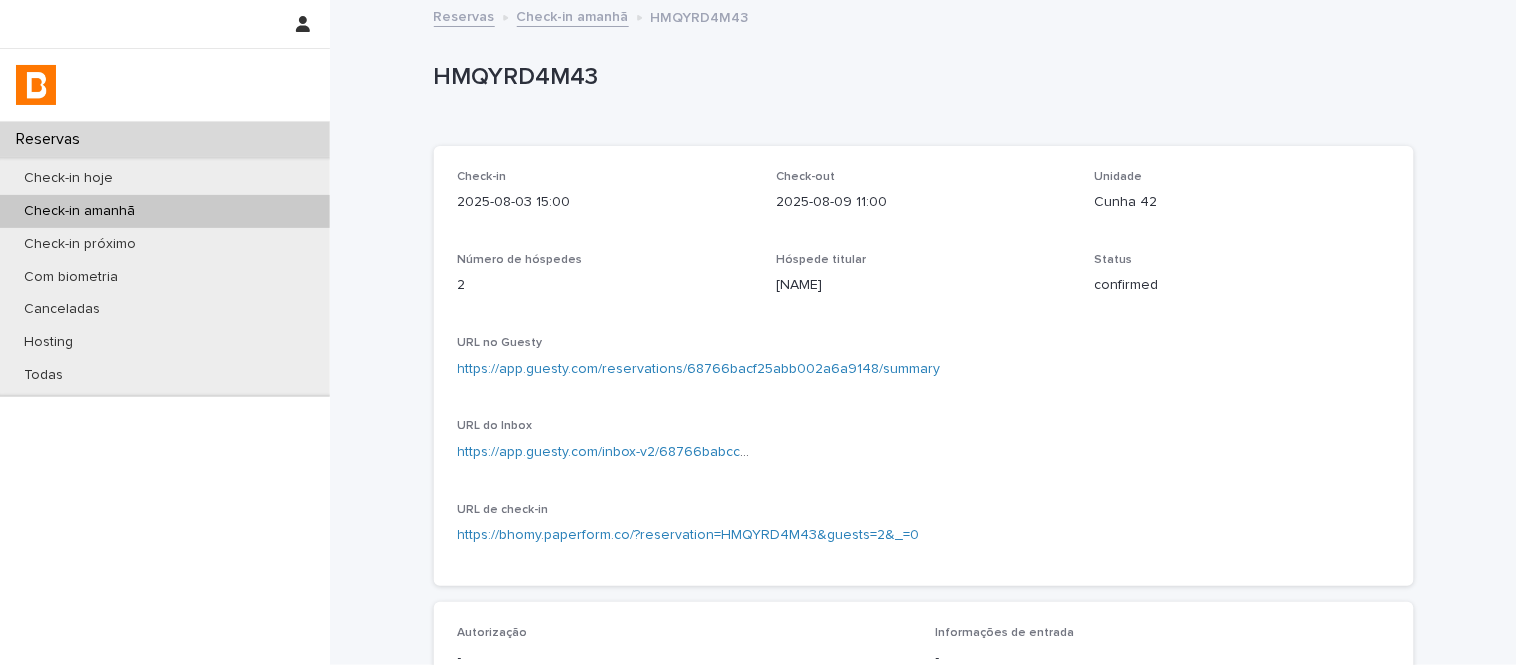 click on "Cunha 42" at bounding box center [1242, 202] 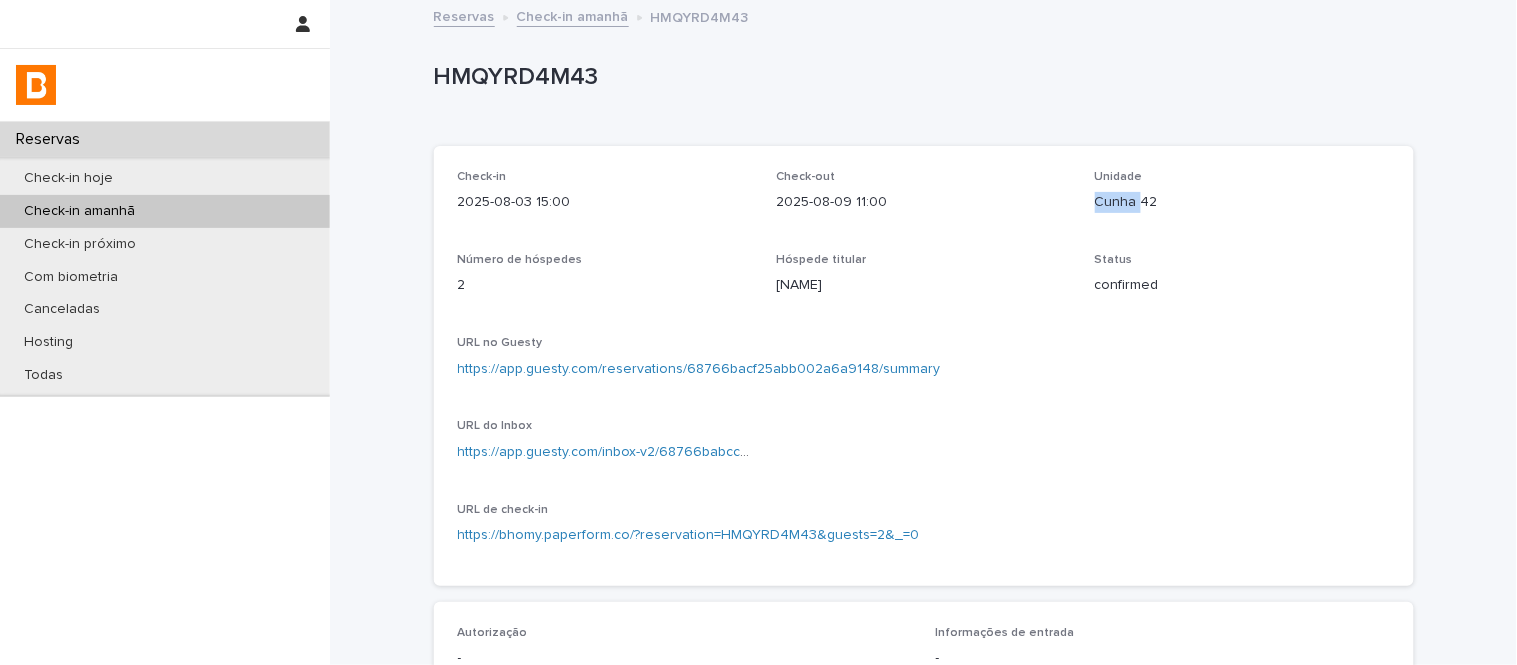 click on "Cunha 42" at bounding box center (1242, 202) 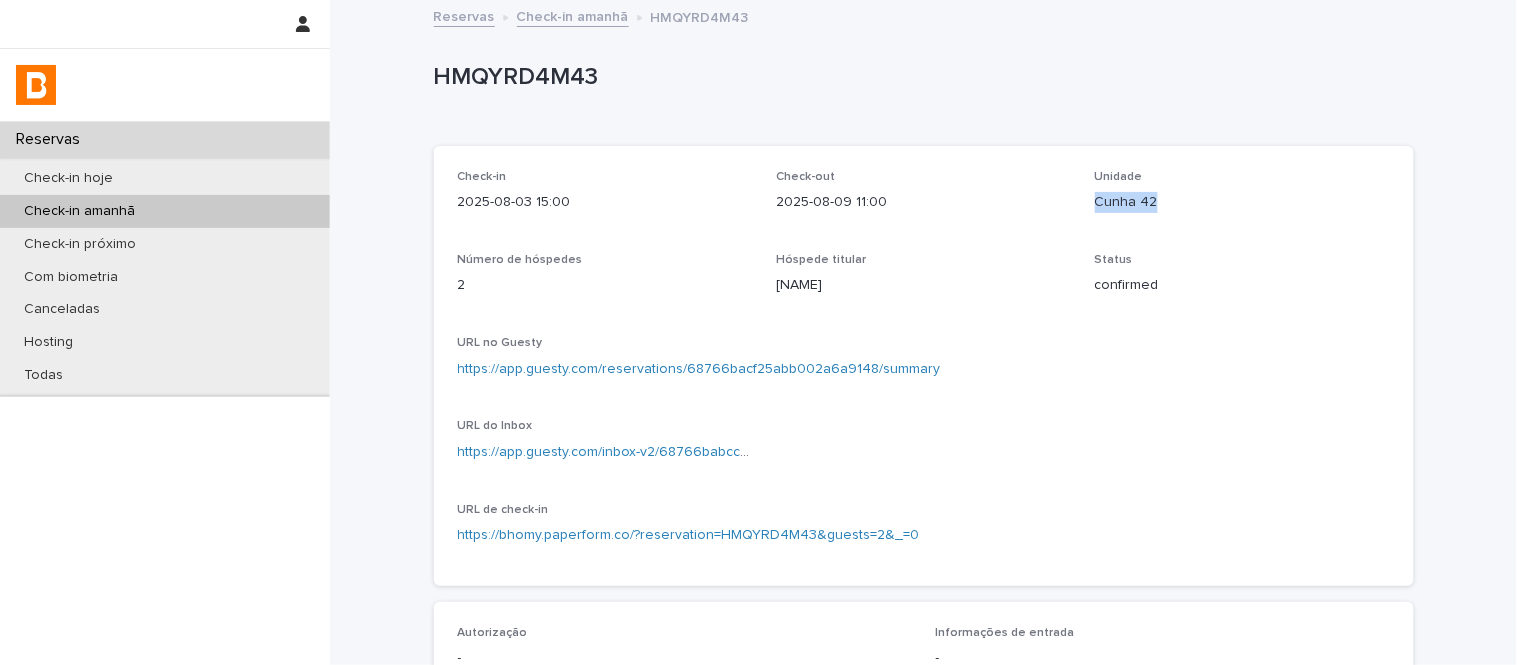 click on "Cunha 42" at bounding box center [1242, 202] 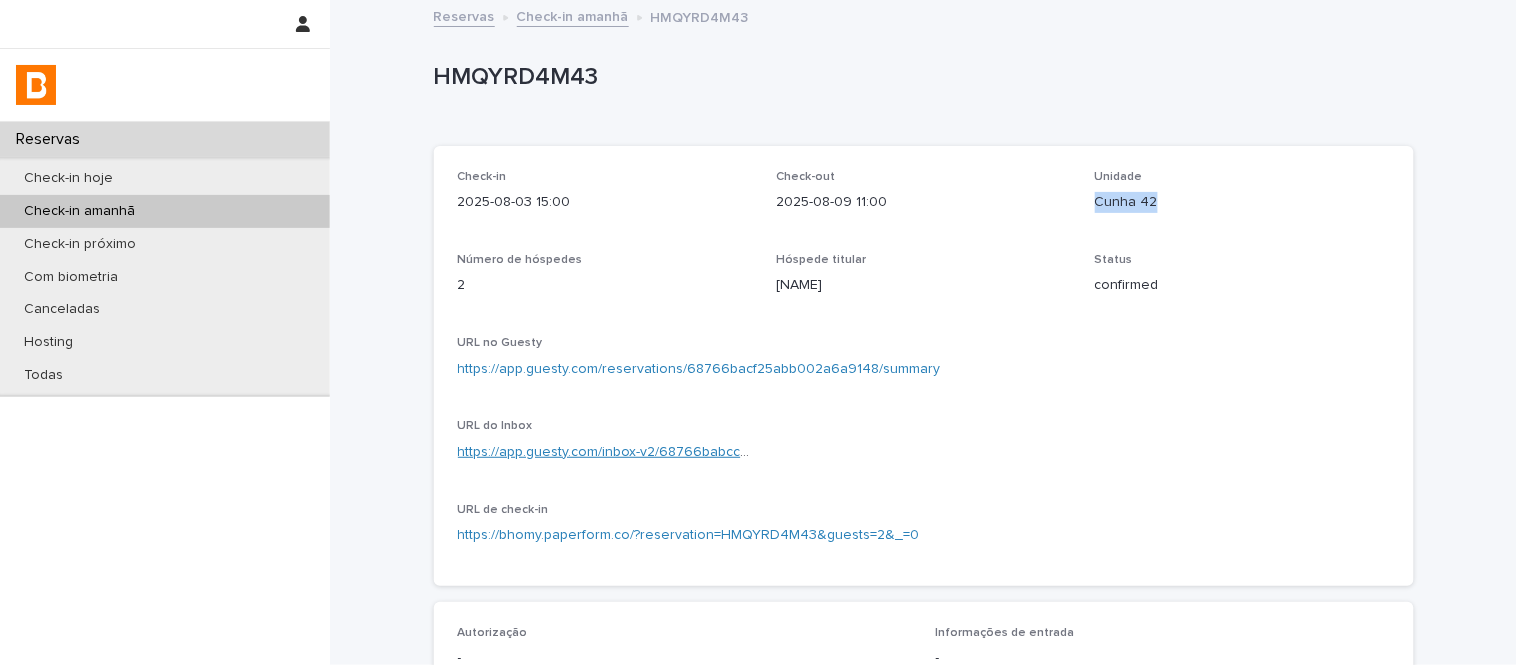 click on "https://app.guesty.com/inbox-v2/68766babcc06a7000f6895aa?reservationId=68766bacf25abb002a6a9148" at bounding box center (801, 452) 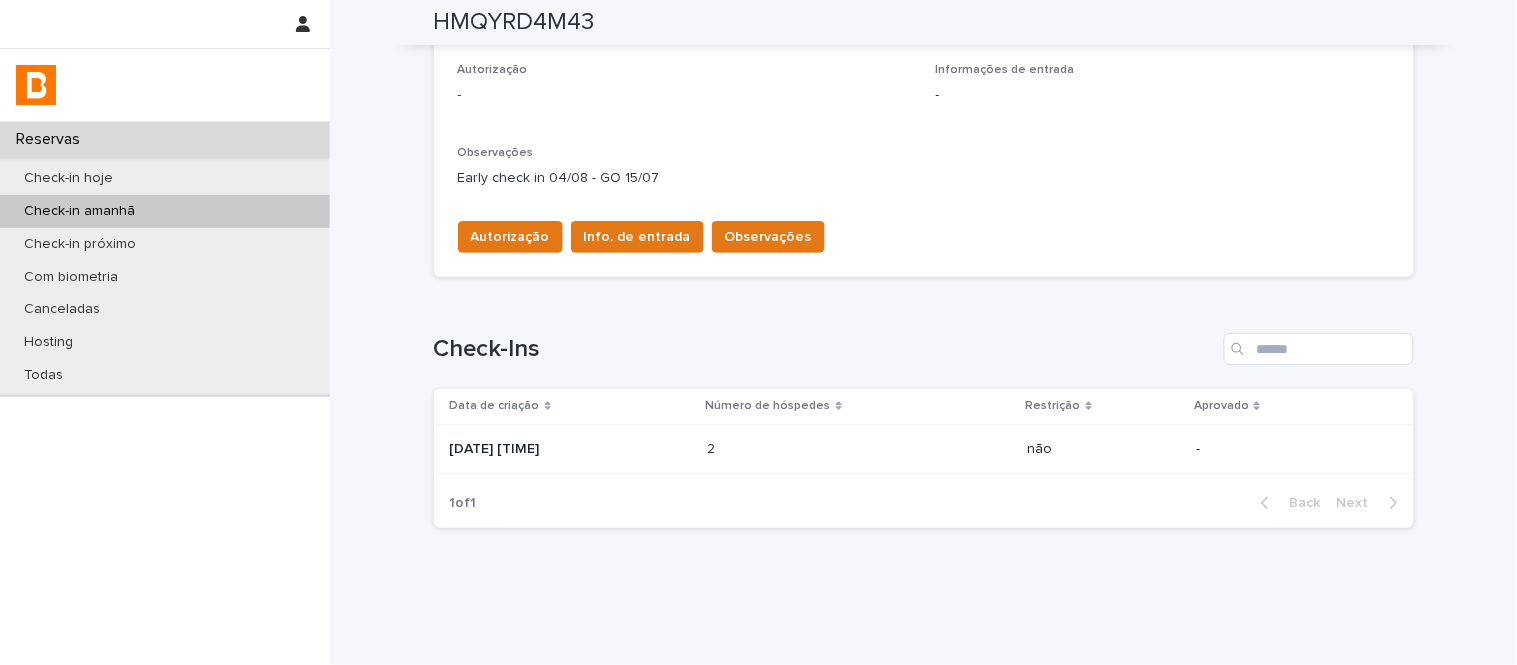 scroll, scrollTop: 598, scrollLeft: 0, axis: vertical 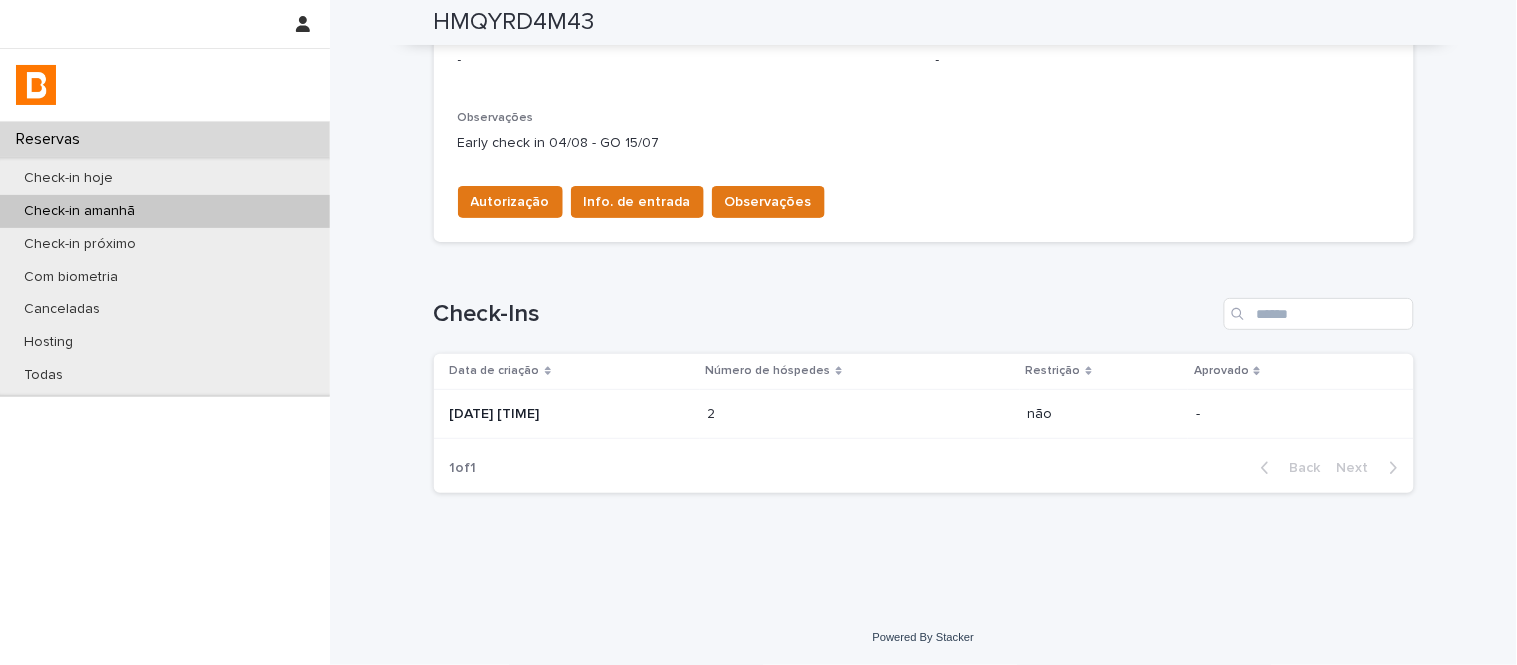 click on "1  of  1 Back Next" at bounding box center [924, 468] 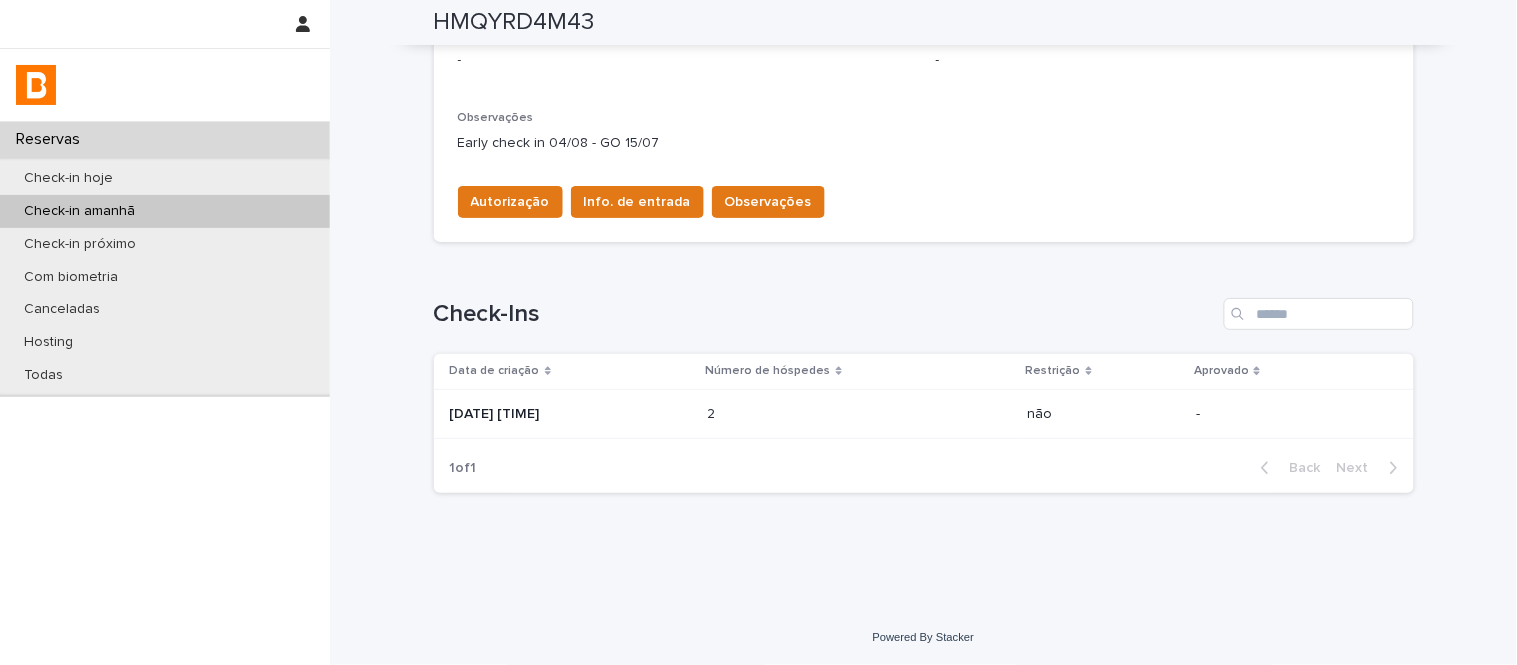 click on "2 2" at bounding box center [860, 414] 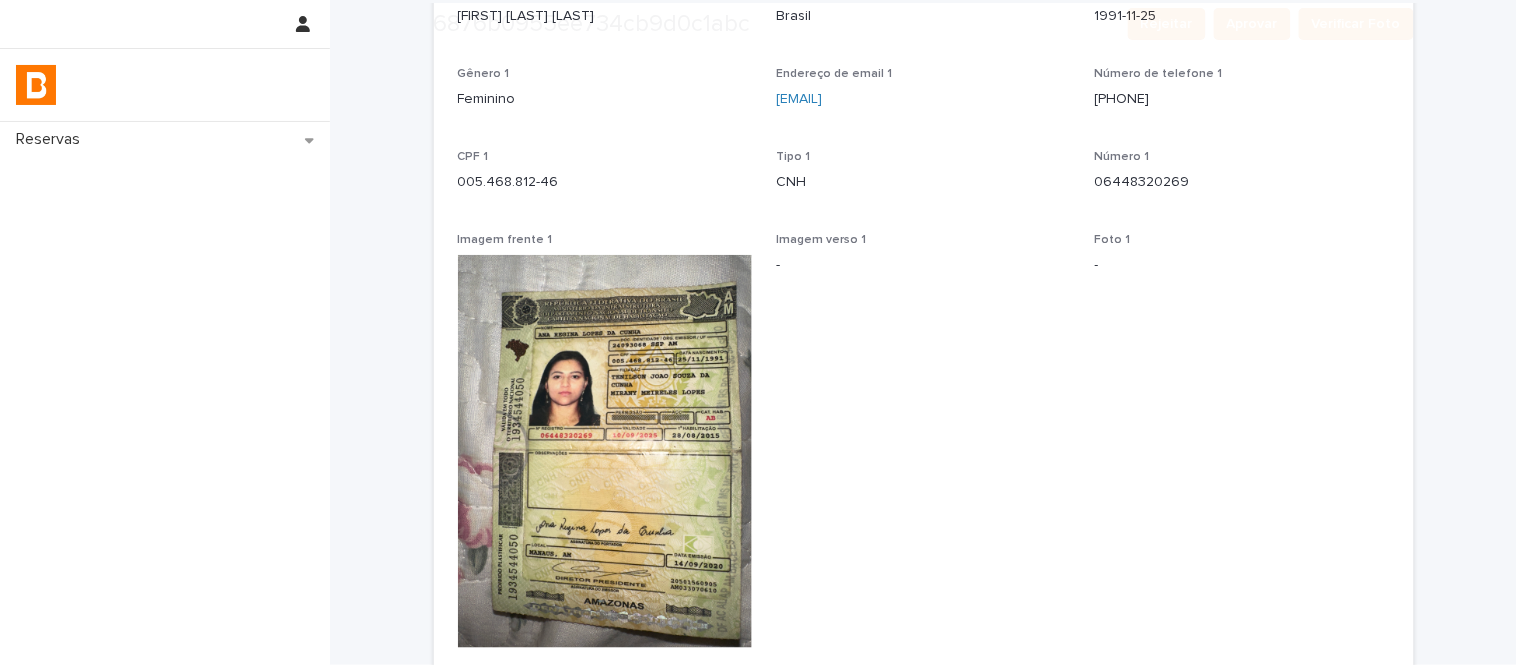 scroll, scrollTop: 333, scrollLeft: 0, axis: vertical 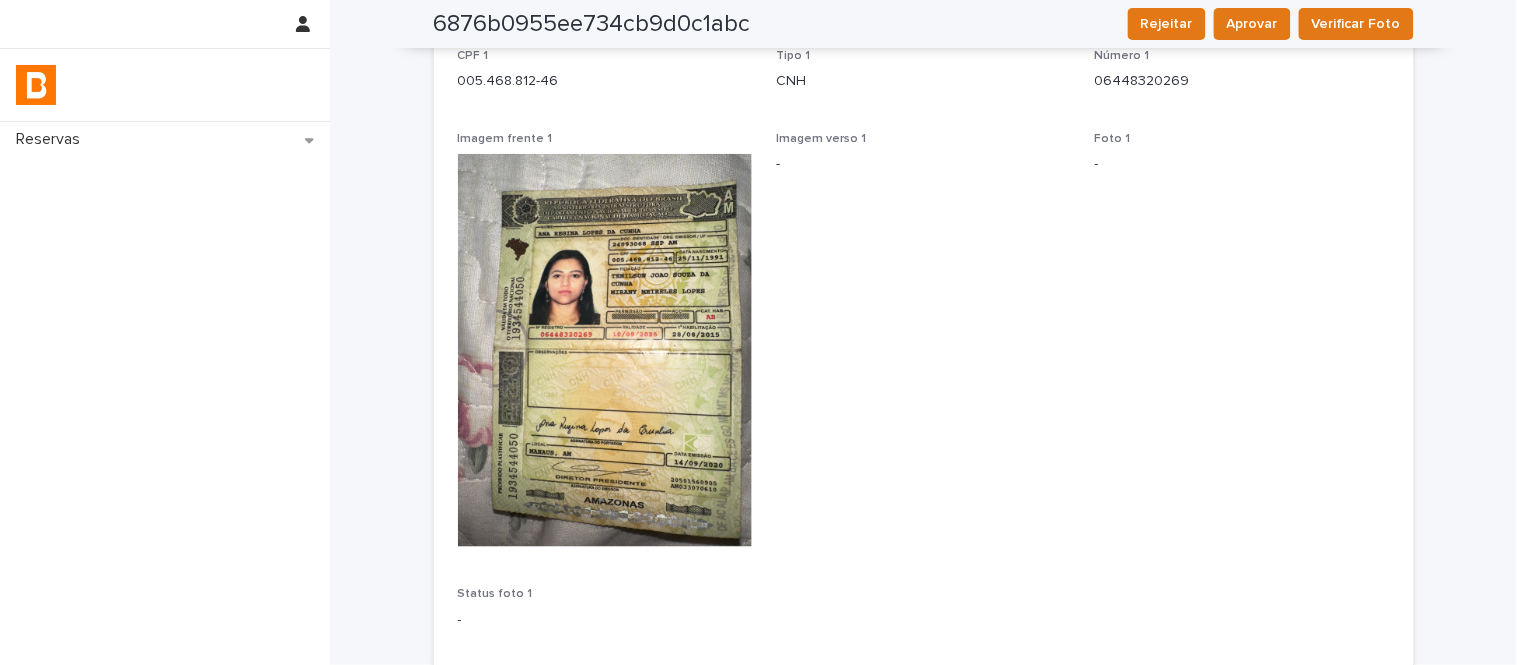drag, startPoint x: 561, startPoint y: 338, endPoint x: 1097, endPoint y: 441, distance: 545.80676 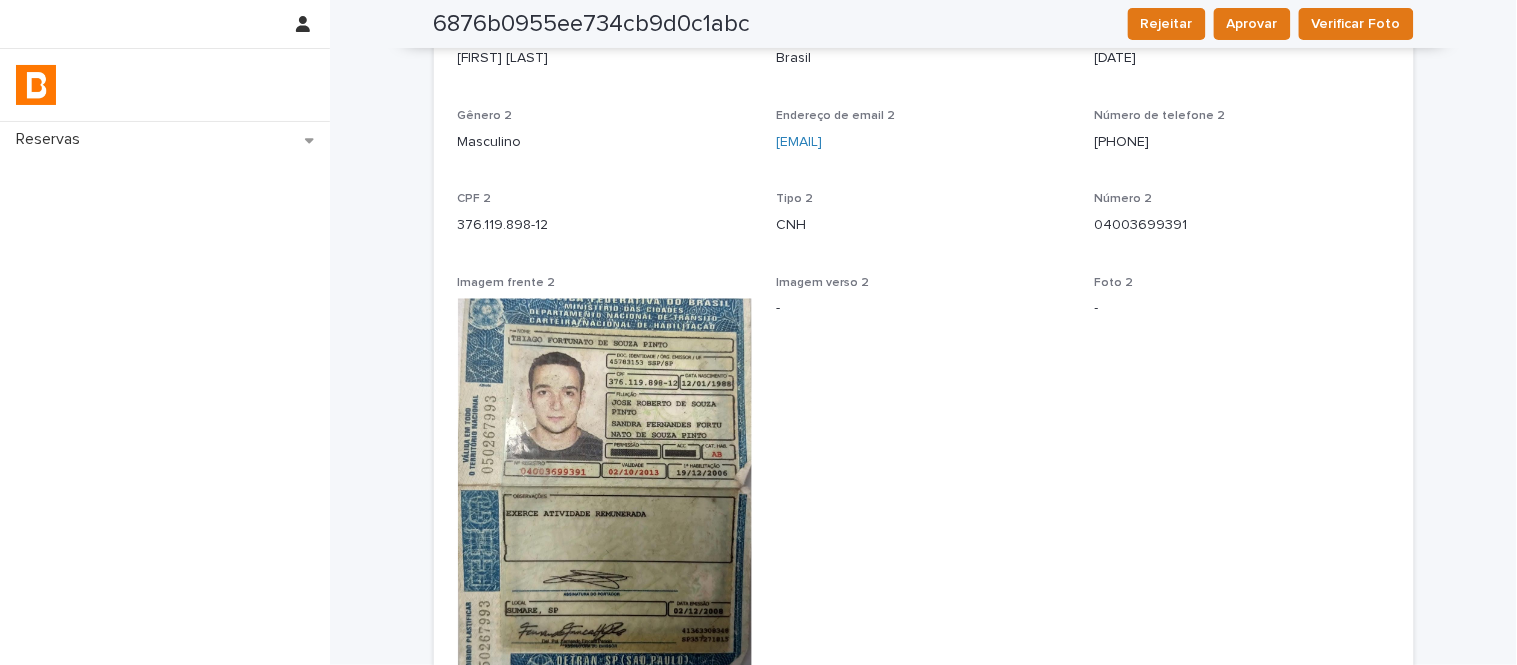 scroll, scrollTop: 1103, scrollLeft: 0, axis: vertical 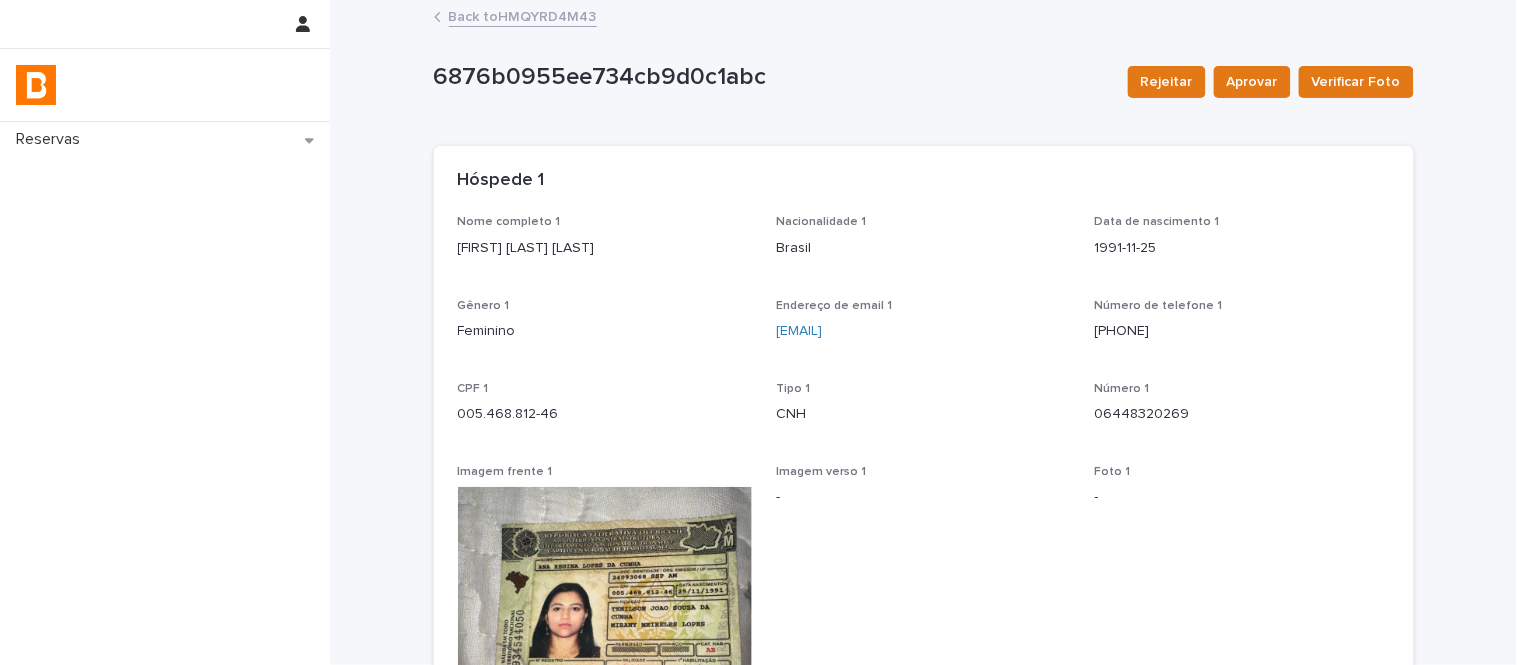 click on "Back to  HMQYRD4M43" at bounding box center [523, 15] 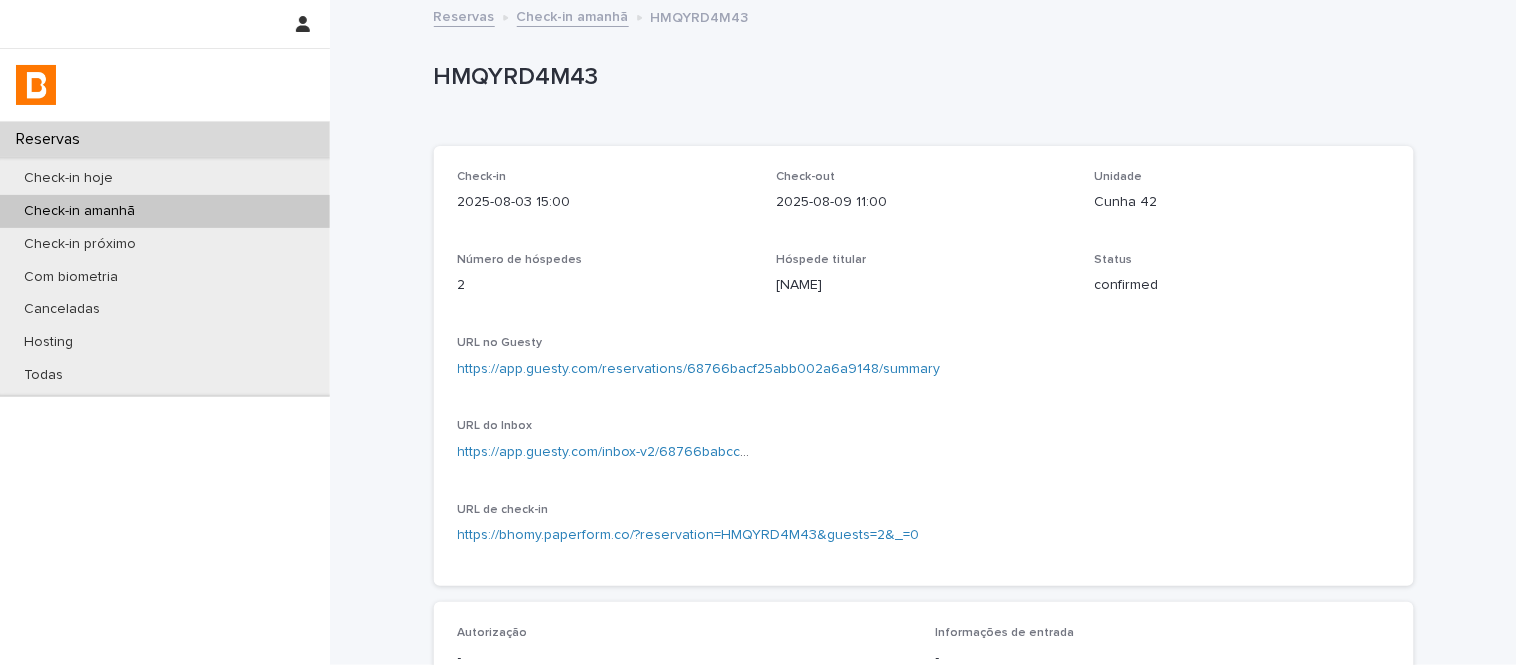 scroll, scrollTop: 444, scrollLeft: 0, axis: vertical 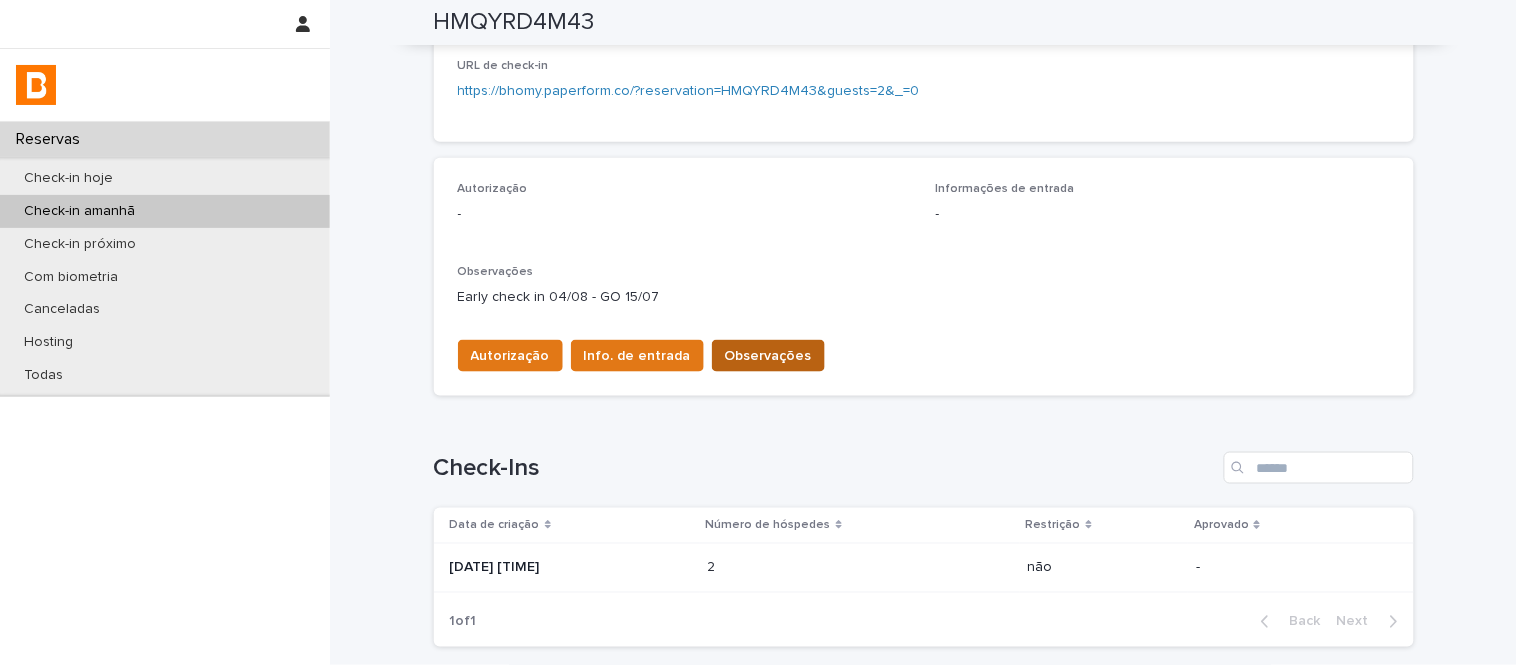 click on "Observações" at bounding box center (768, 356) 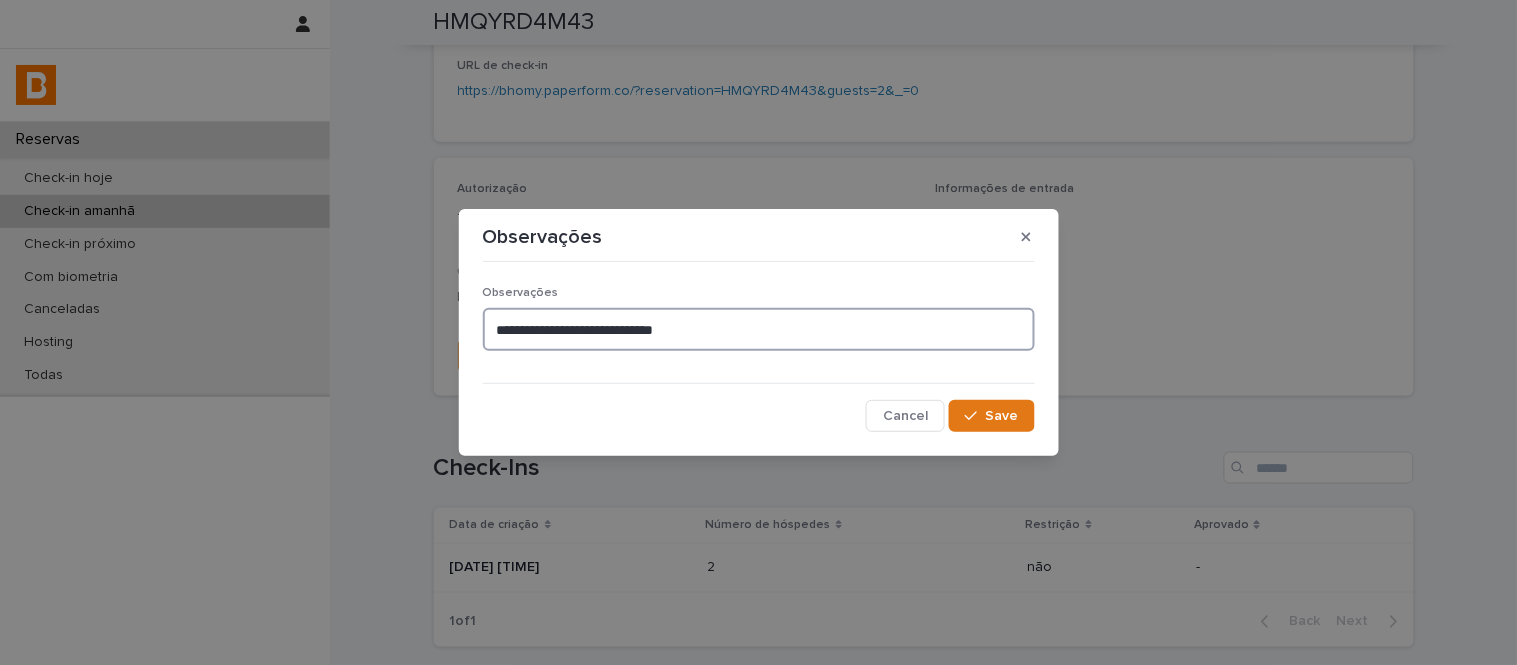 click on "**********" at bounding box center [759, 329] 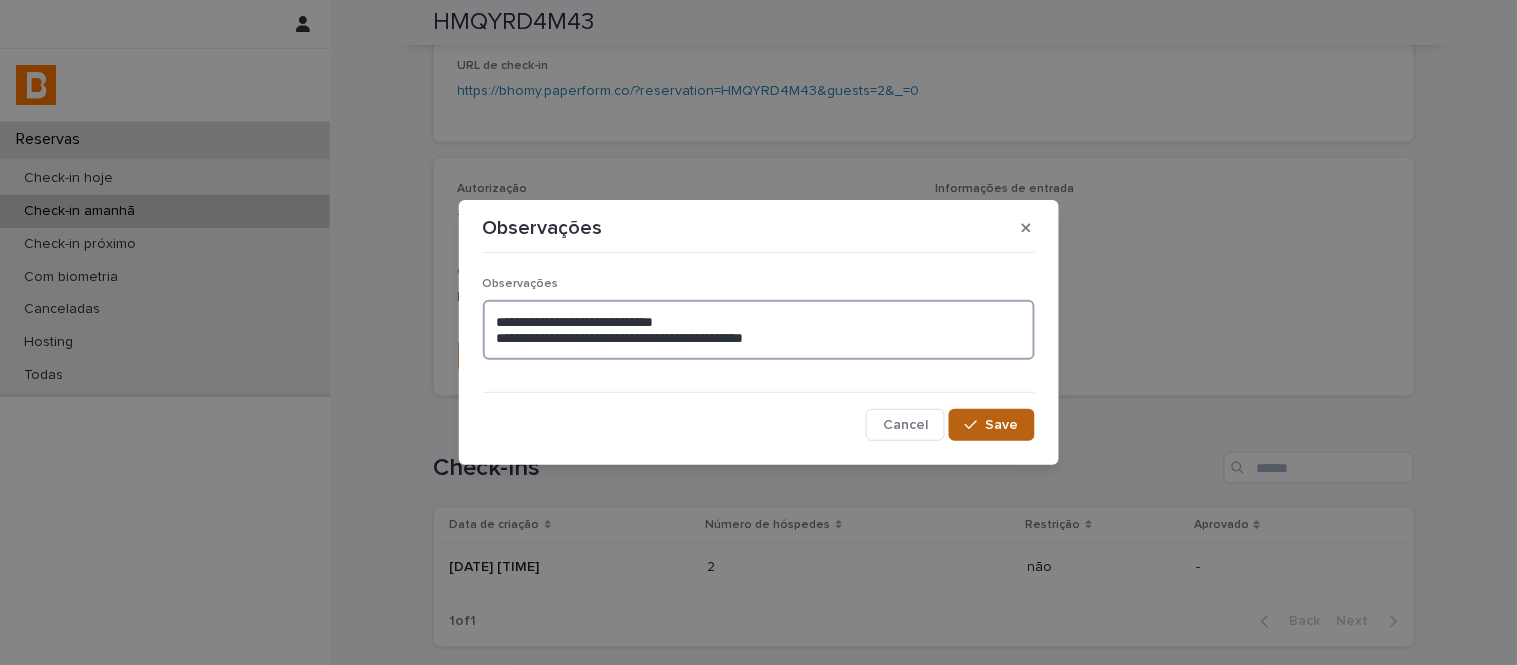 type on "**********" 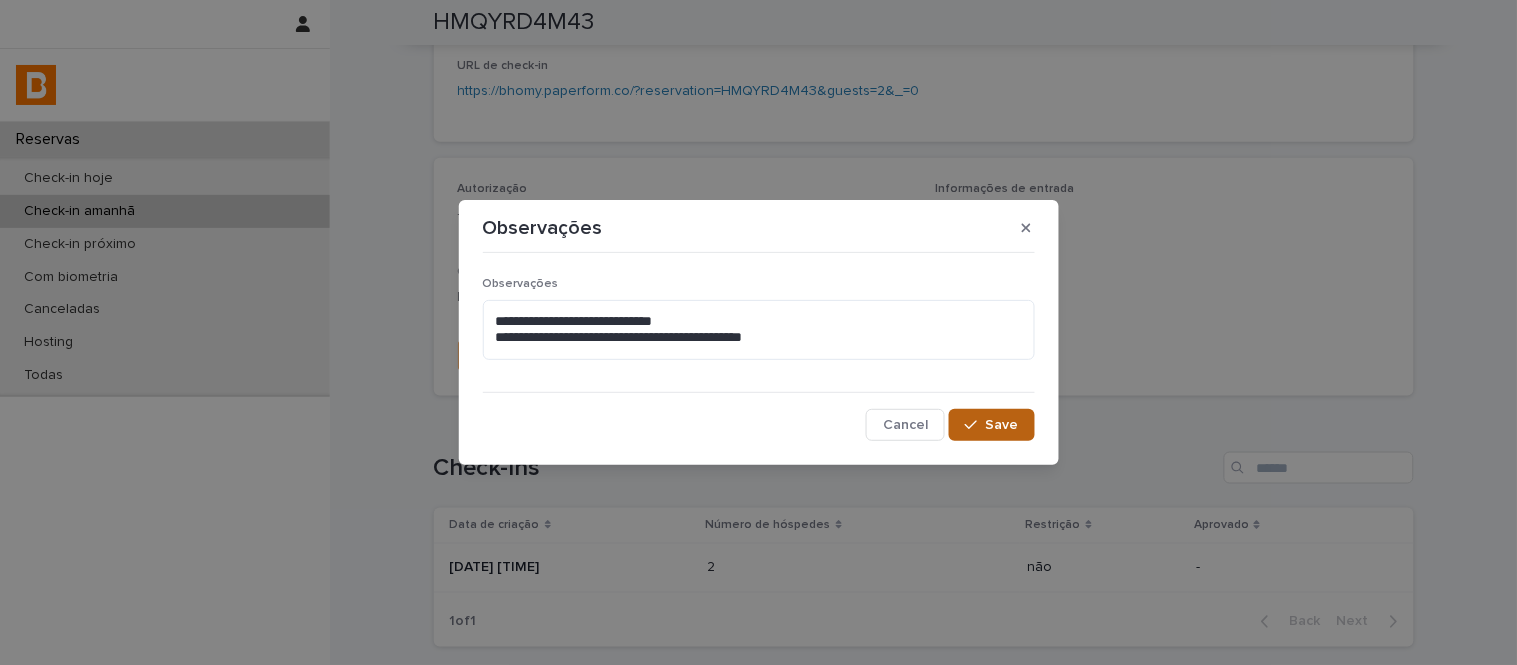 click at bounding box center [975, 425] 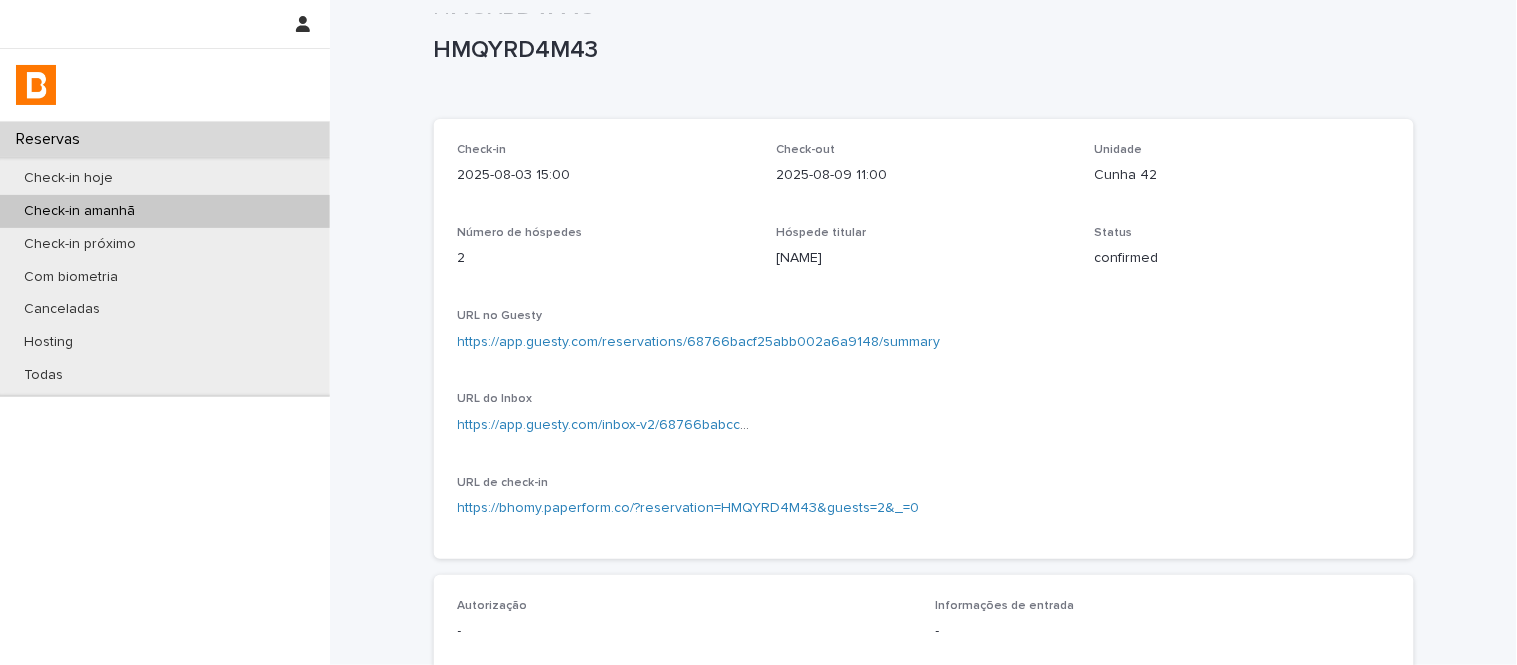 scroll, scrollTop: 11, scrollLeft: 0, axis: vertical 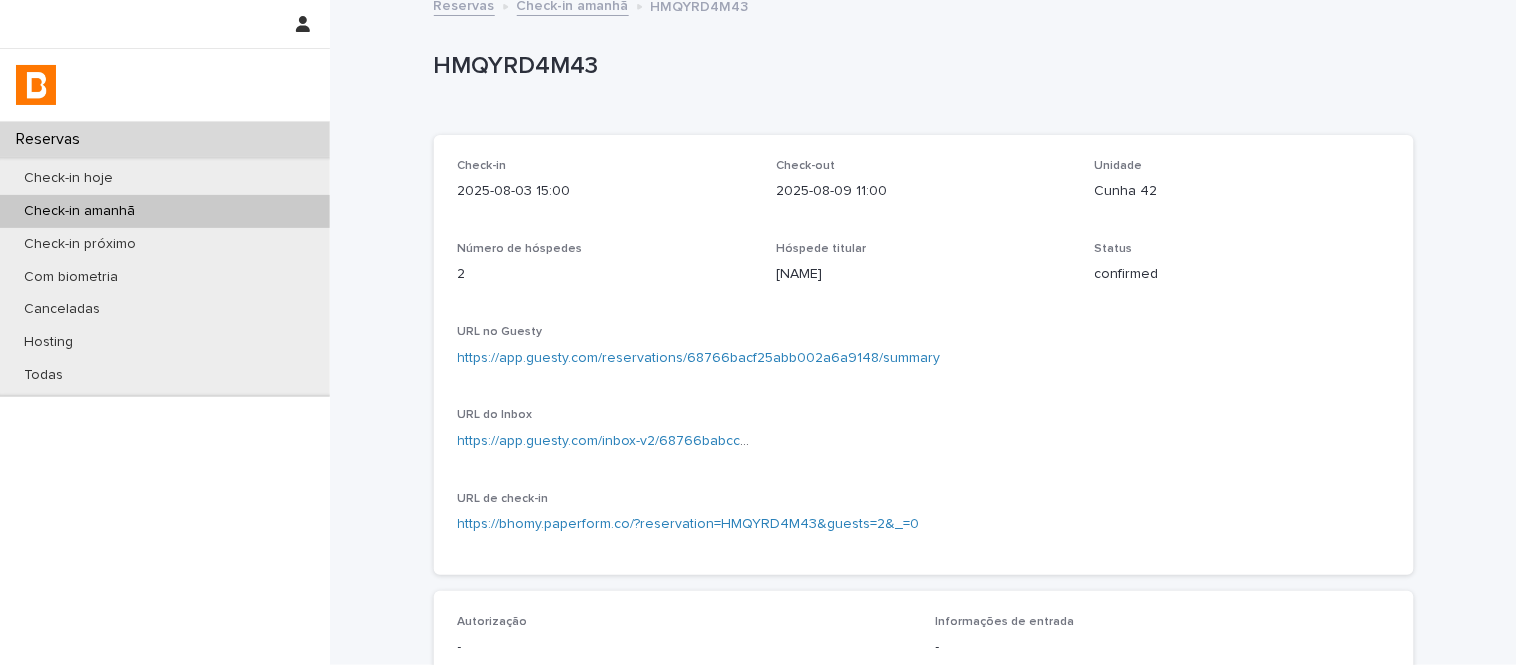 click on "Check-in amanhã" at bounding box center [573, 4] 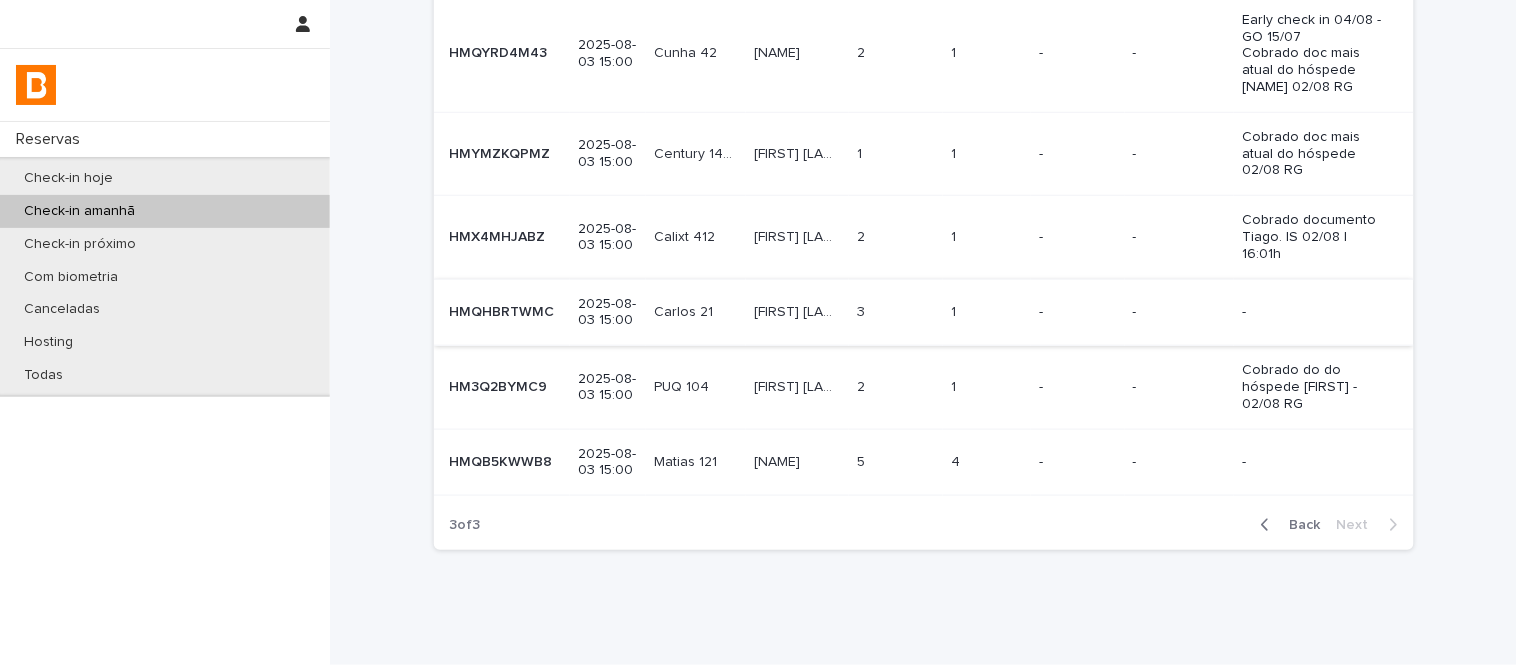 scroll, scrollTop: 391, scrollLeft: 0, axis: vertical 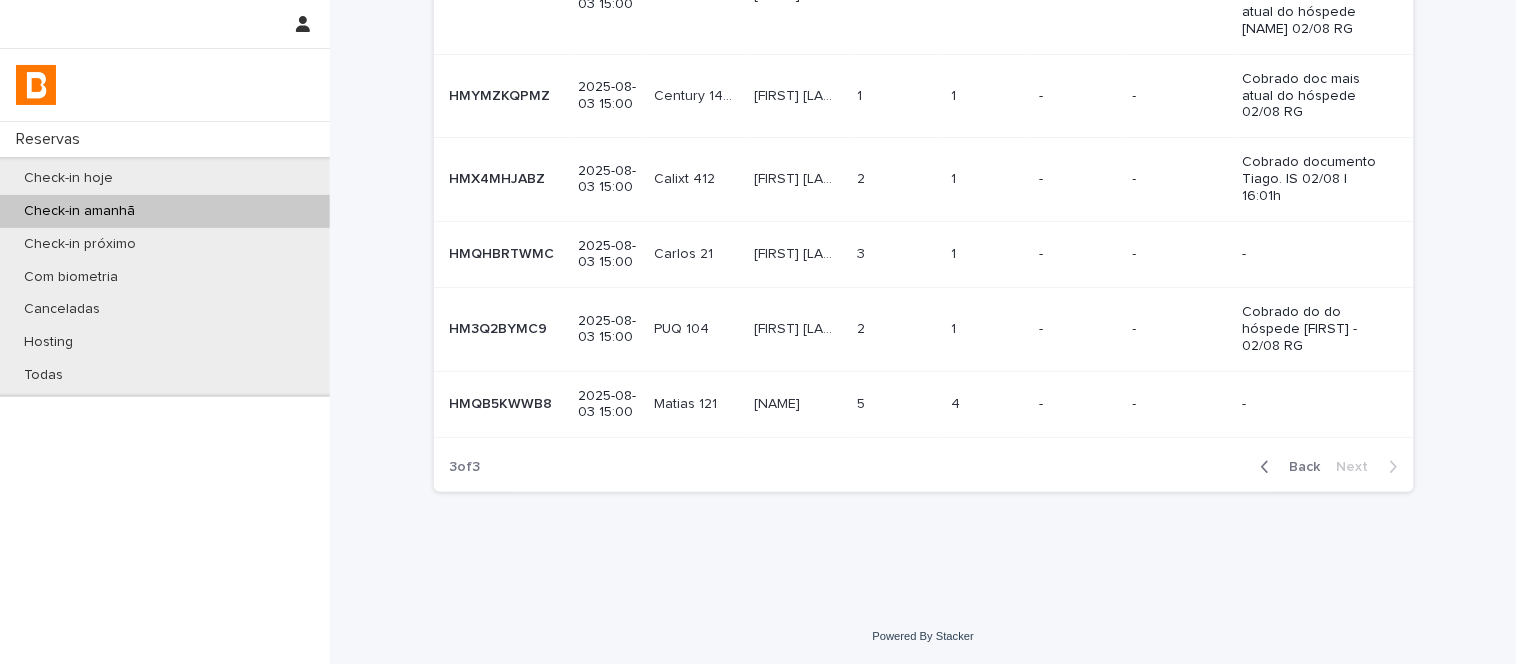 click on "Back Next" at bounding box center [1329, 467] 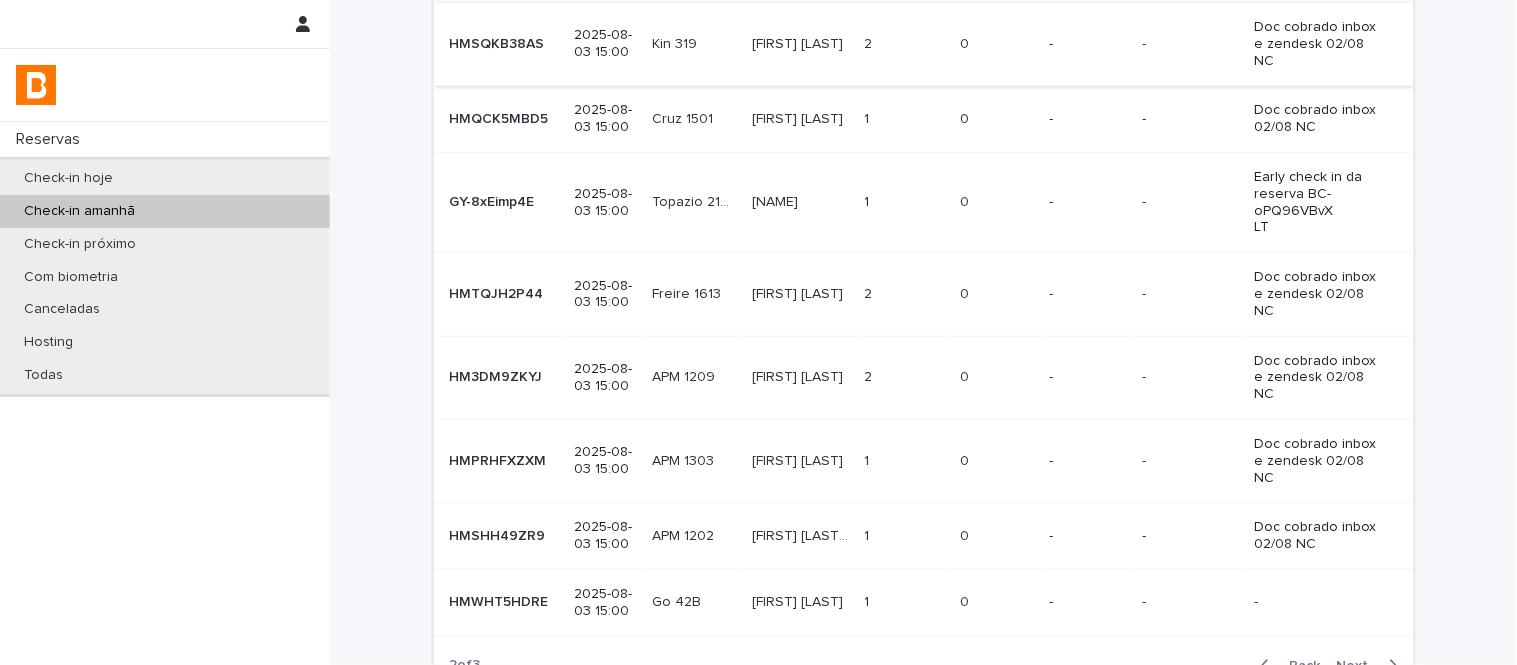 scroll, scrollTop: 390, scrollLeft: 0, axis: vertical 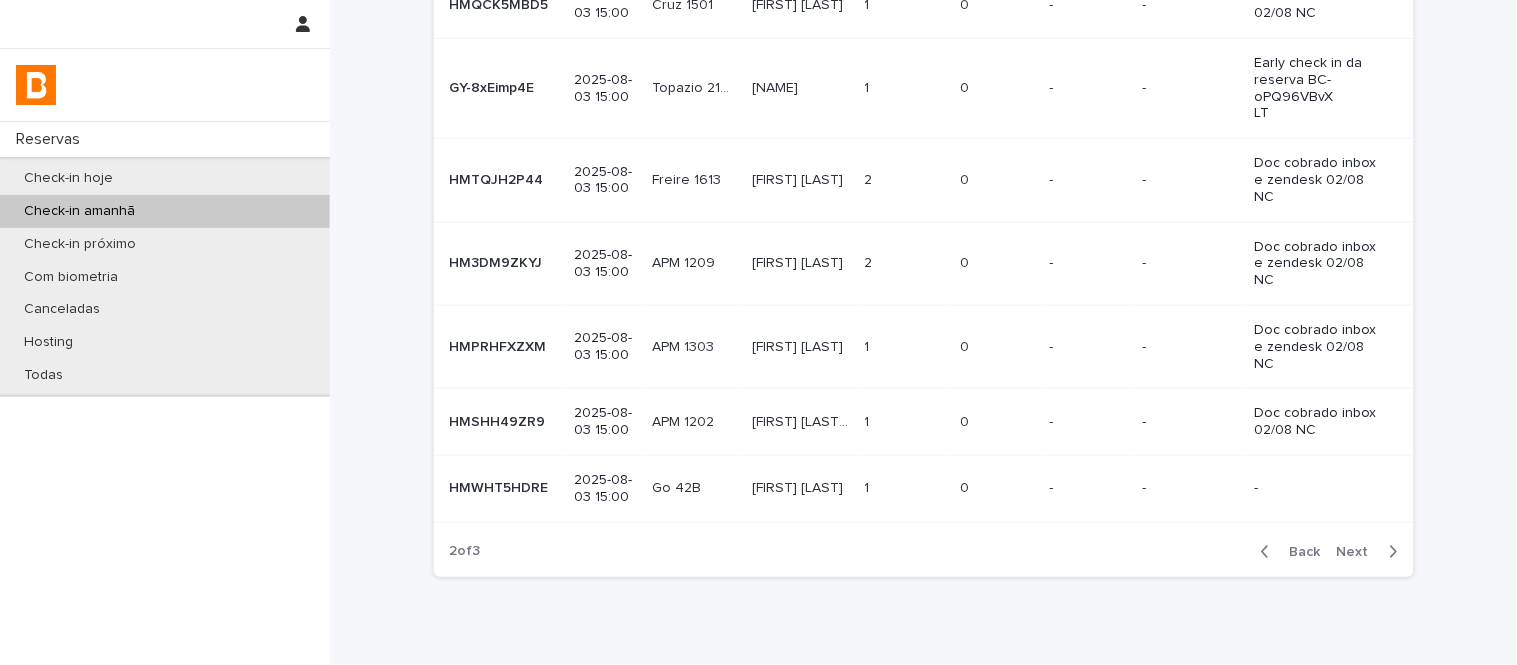 click on "Back" at bounding box center (1287, 552) 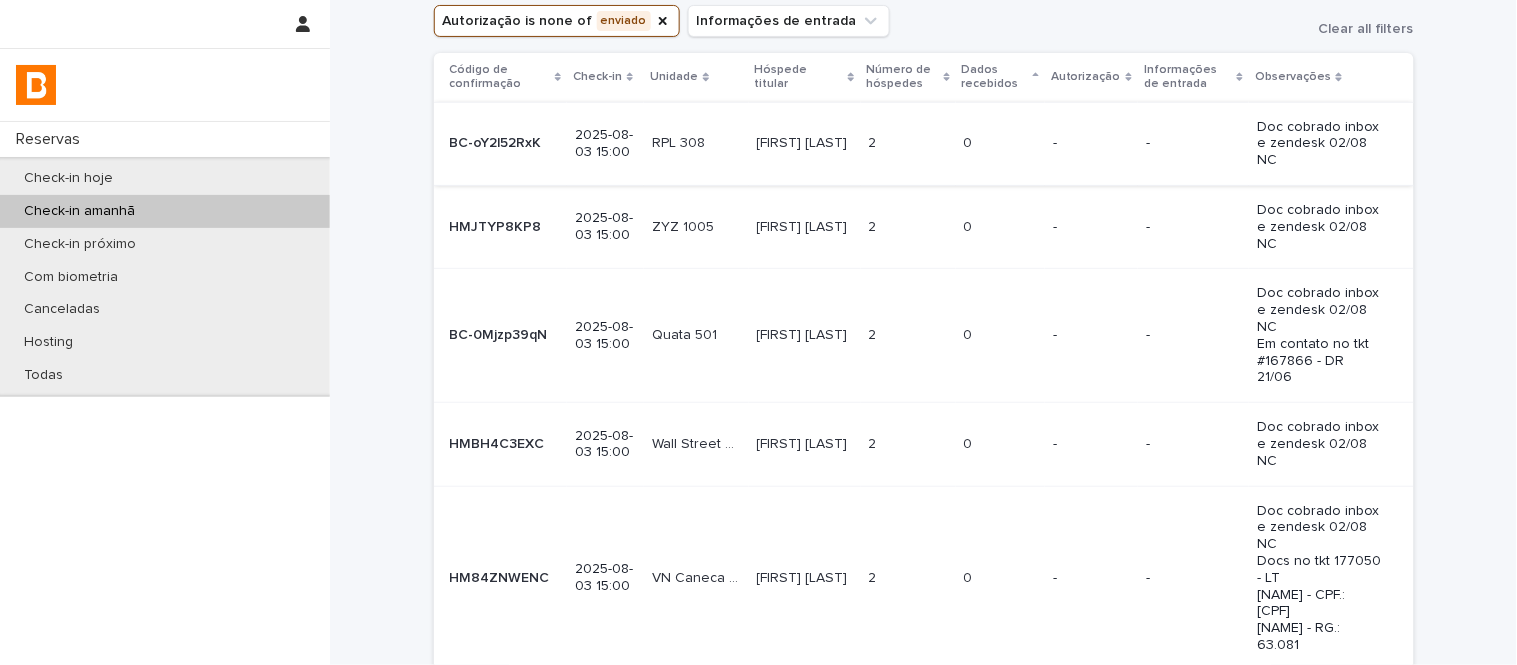 scroll, scrollTop: 222, scrollLeft: 0, axis: vertical 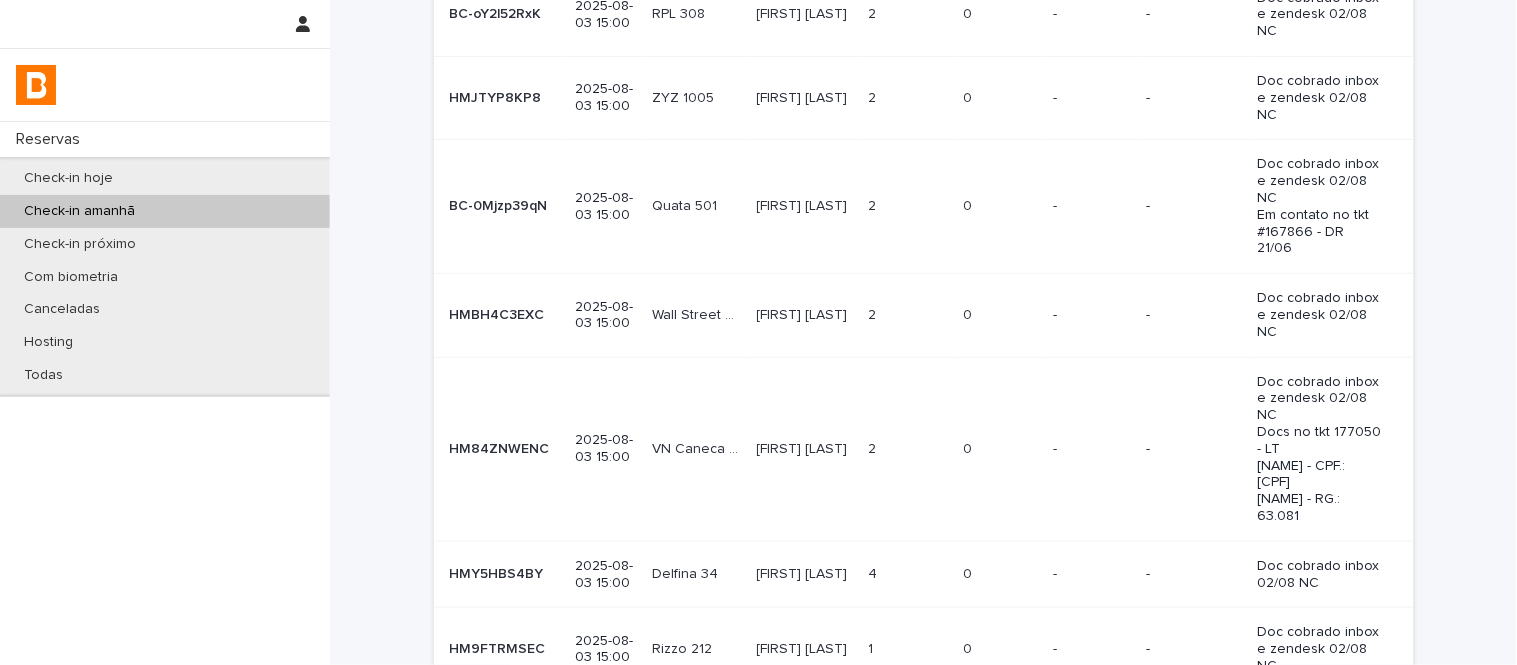 click on "0 0" at bounding box center [1000, 449] 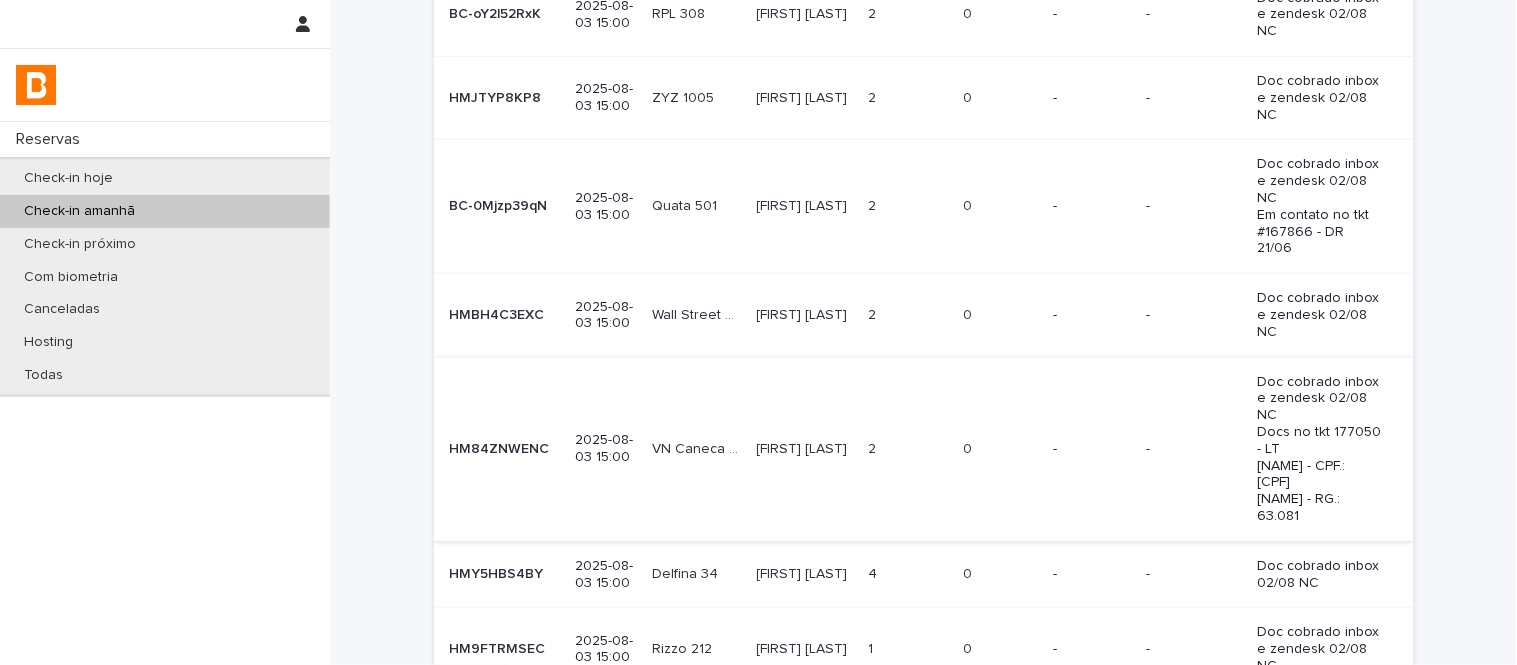 scroll, scrollTop: 0, scrollLeft: 0, axis: both 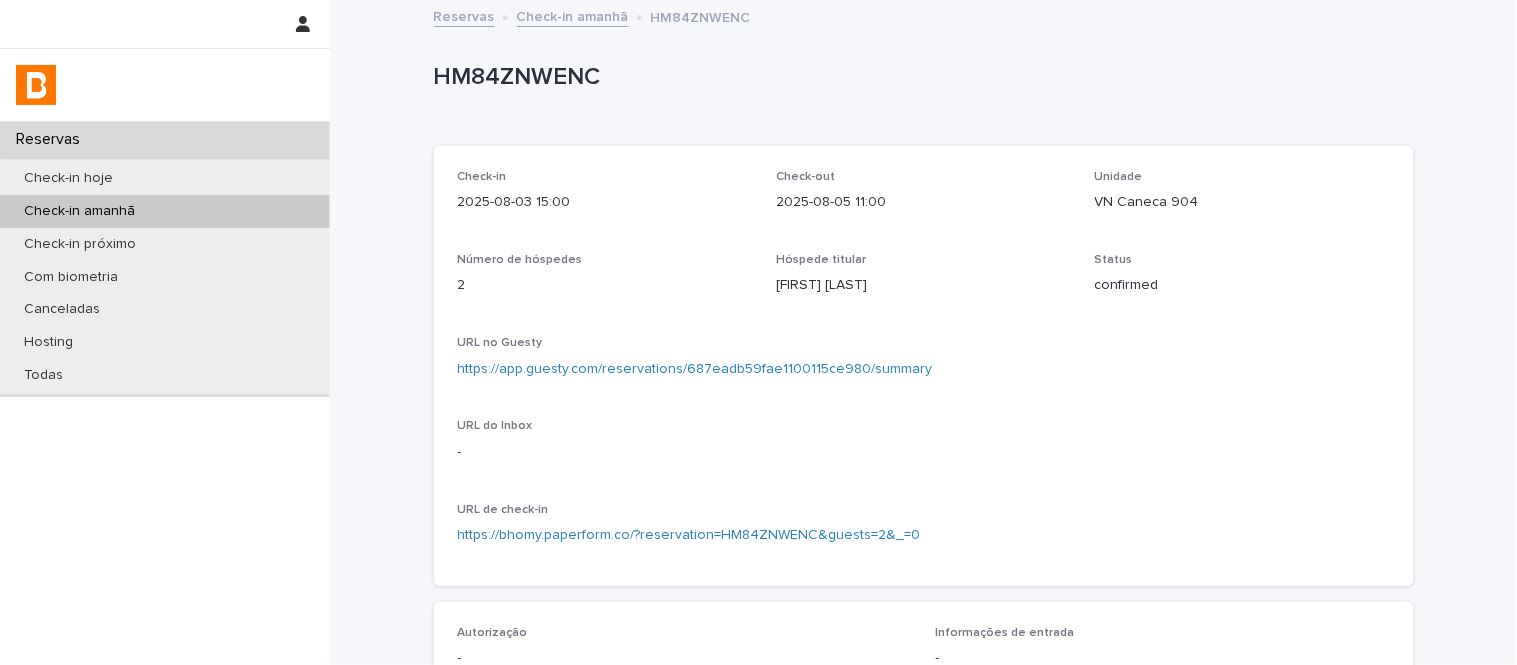 click on "Check-in 2025-08-03 15:00 Check-out 2025-08-05 11:00 Unidade VN Caneca 904 Número de hóspedes 2 Hóspede titular Ana Paula Umbelino Status confirmed URL no Guesty https://app.guesty.com/reservations/687eadb59fae1100115ce980/summary URL do Inbox - URL de check-in https://bhomy.paperform.co/?reservation=HM84ZNWENC&guests=2&_=0" at bounding box center (924, 366) 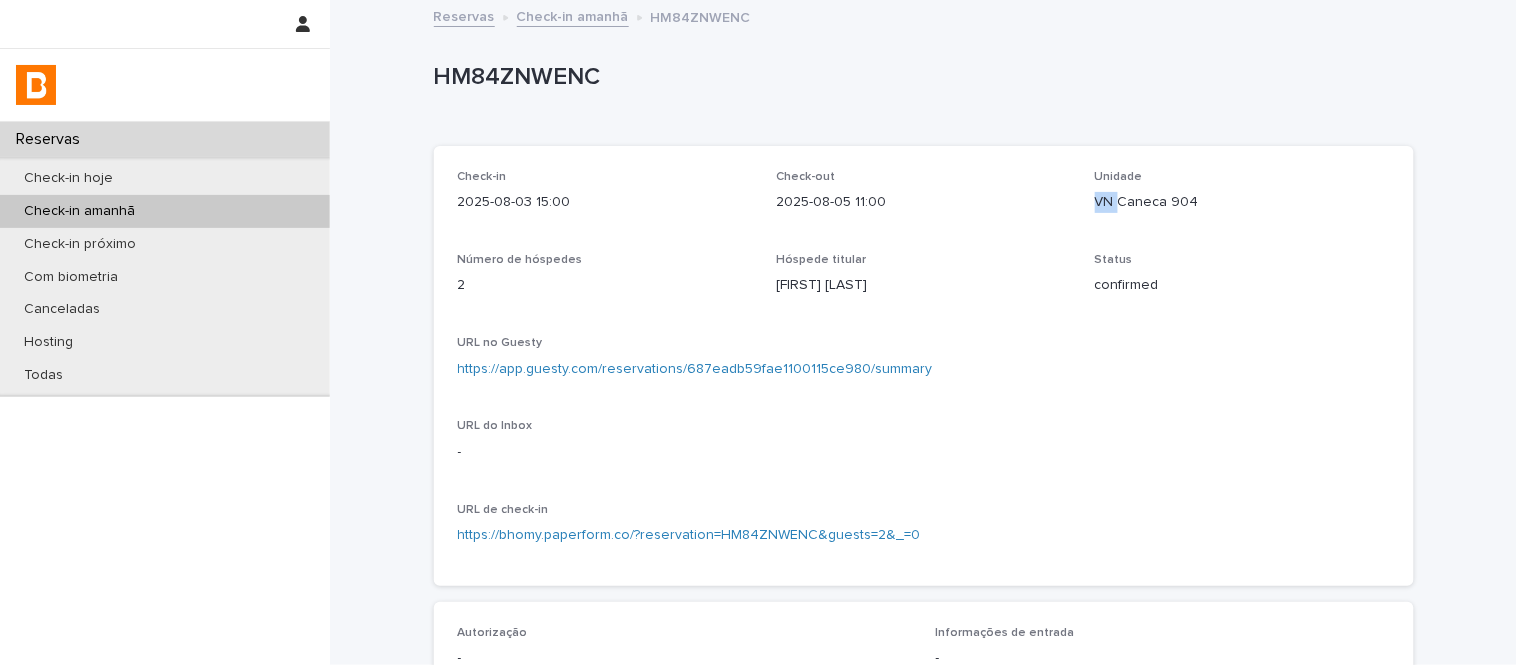 click on "VN Caneca 904" at bounding box center [1242, 202] 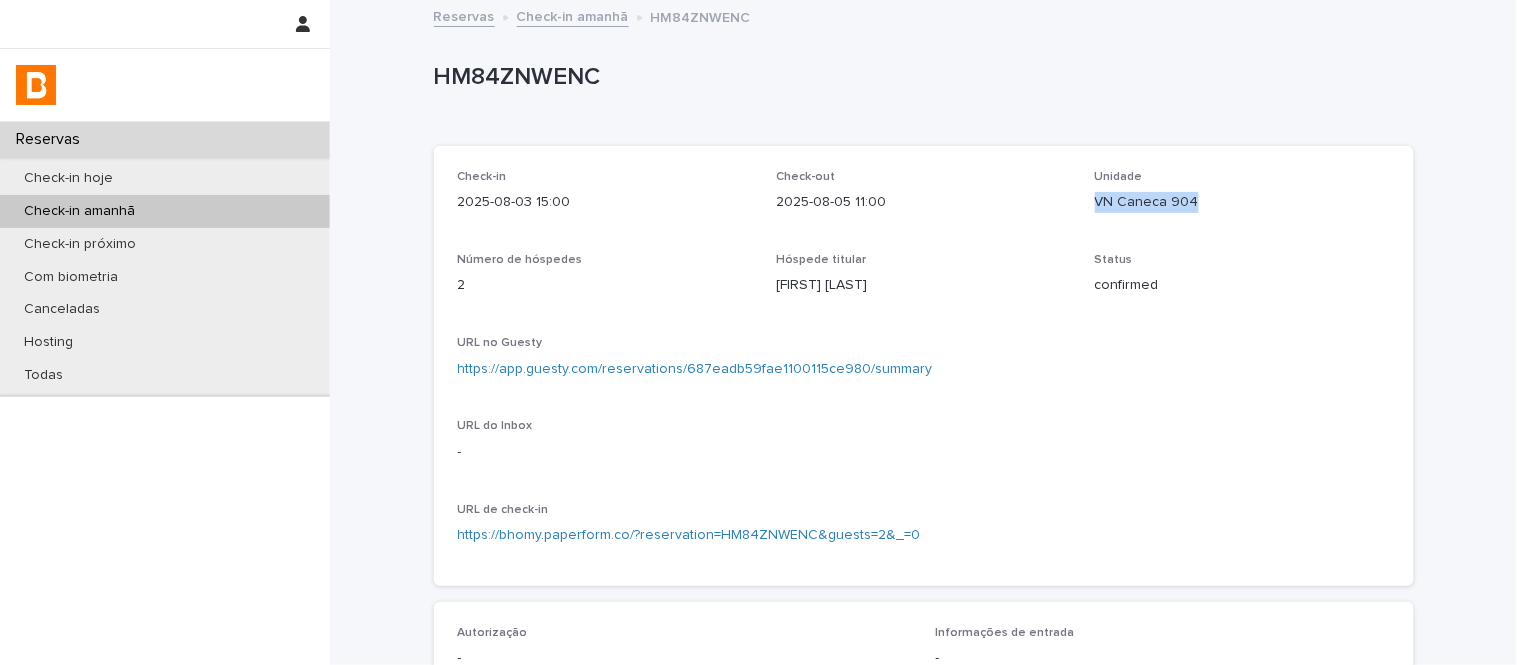 click on "VN Caneca 904" at bounding box center (1242, 202) 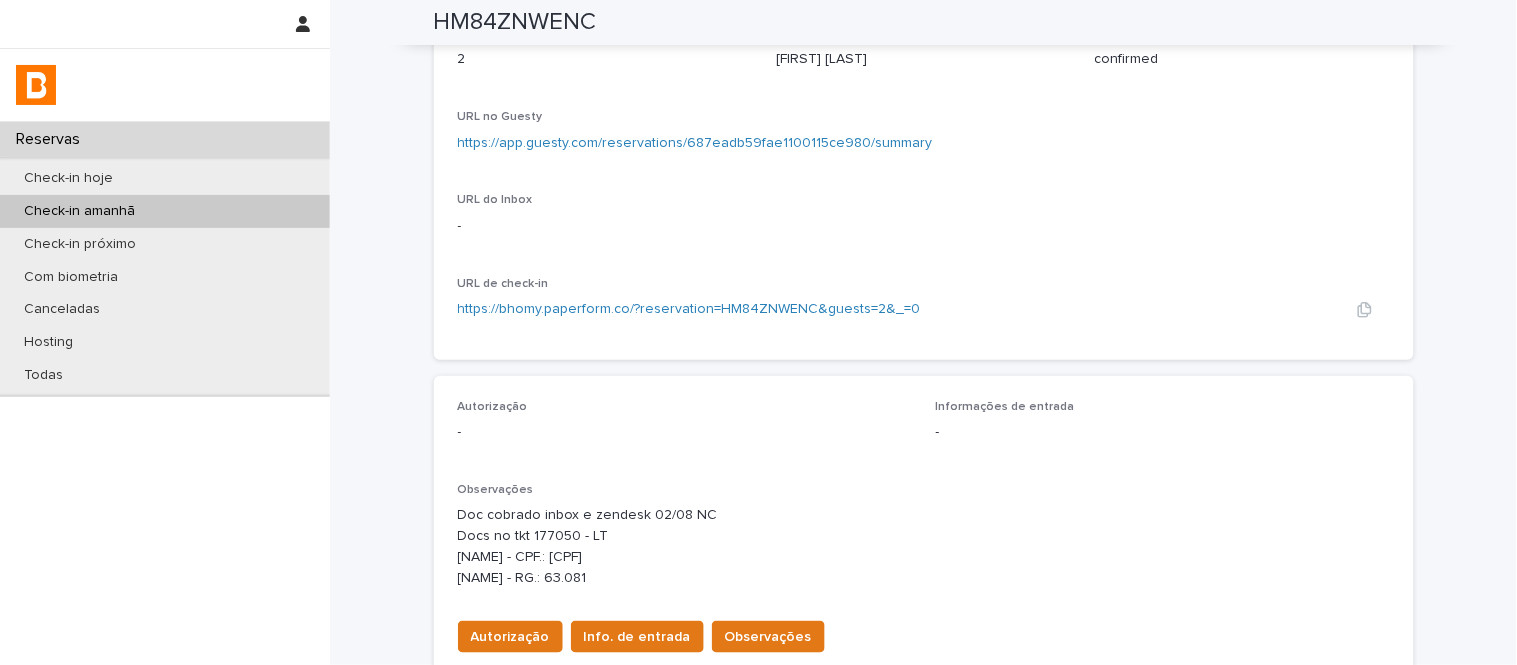 scroll, scrollTop: 222, scrollLeft: 0, axis: vertical 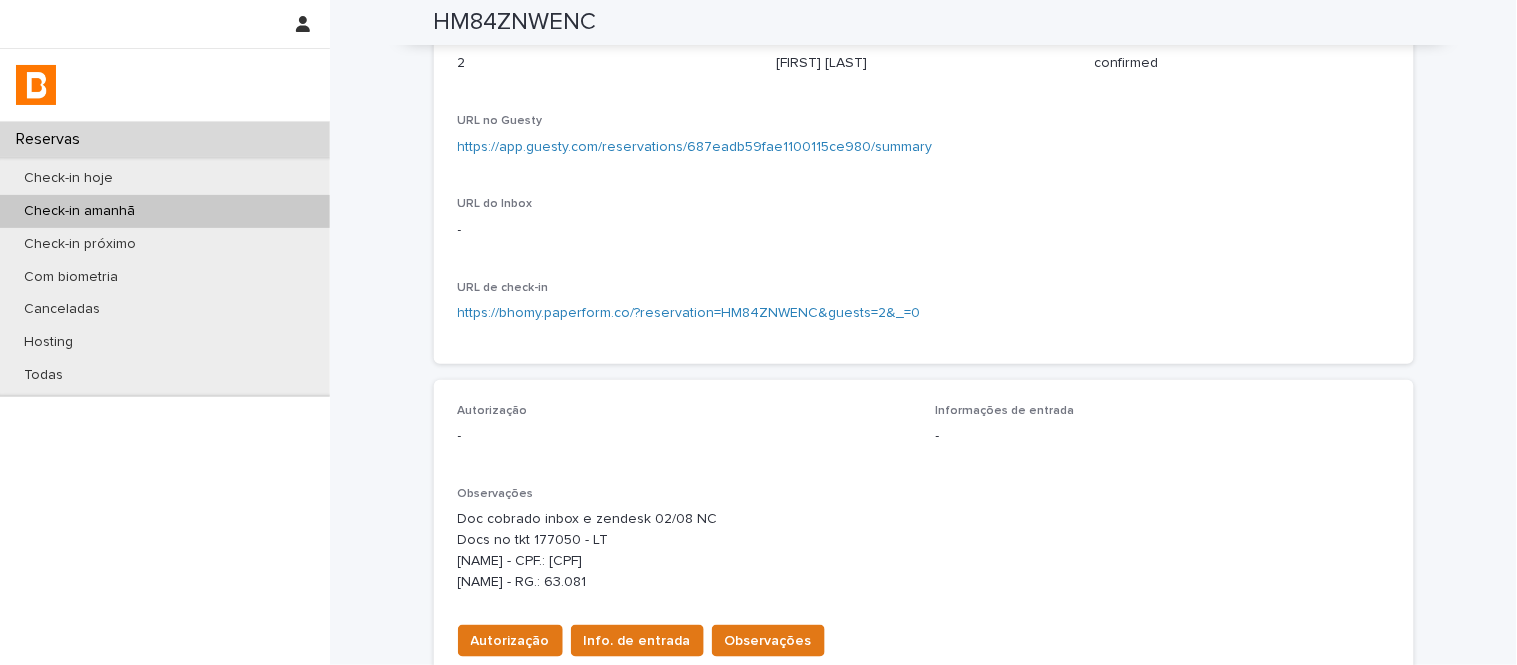 click on "https://app.guesty.com/reservations/687eadb59fae1100115ce980/summary" at bounding box center (924, 147) 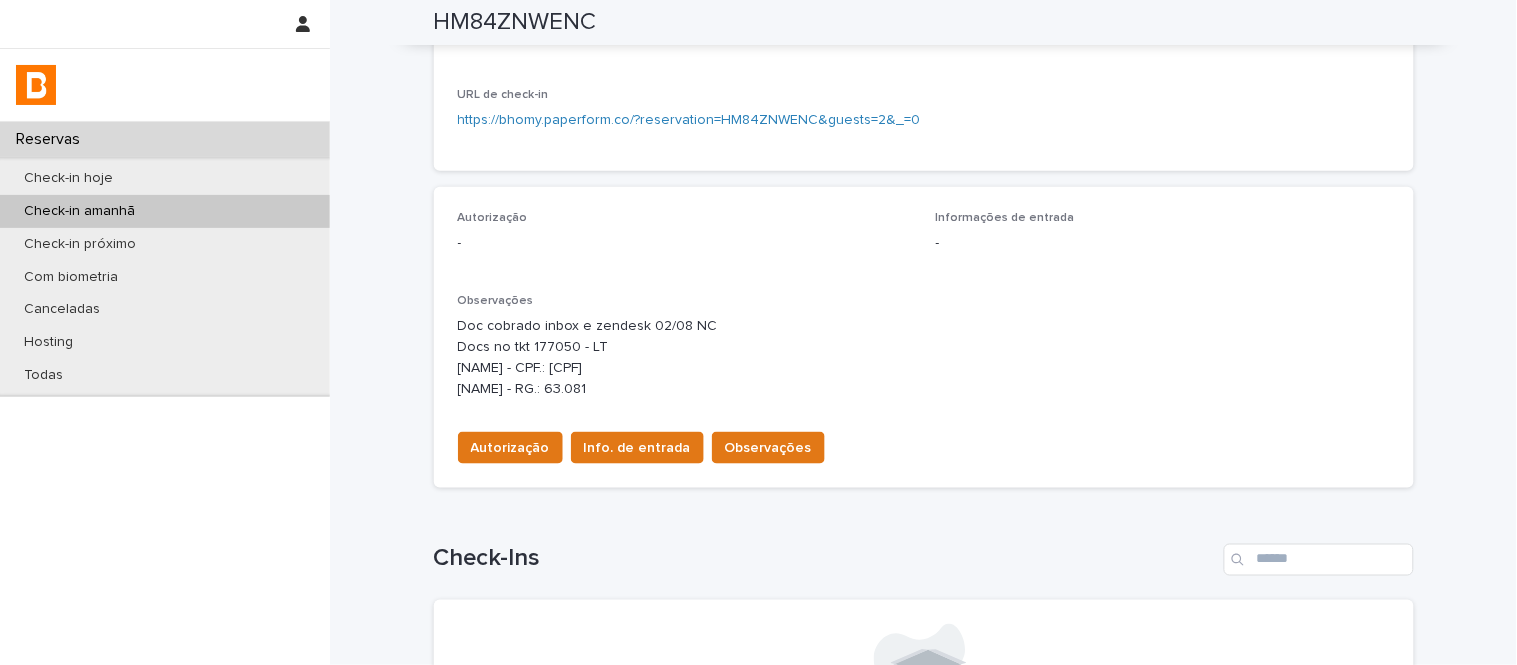 scroll, scrollTop: 444, scrollLeft: 0, axis: vertical 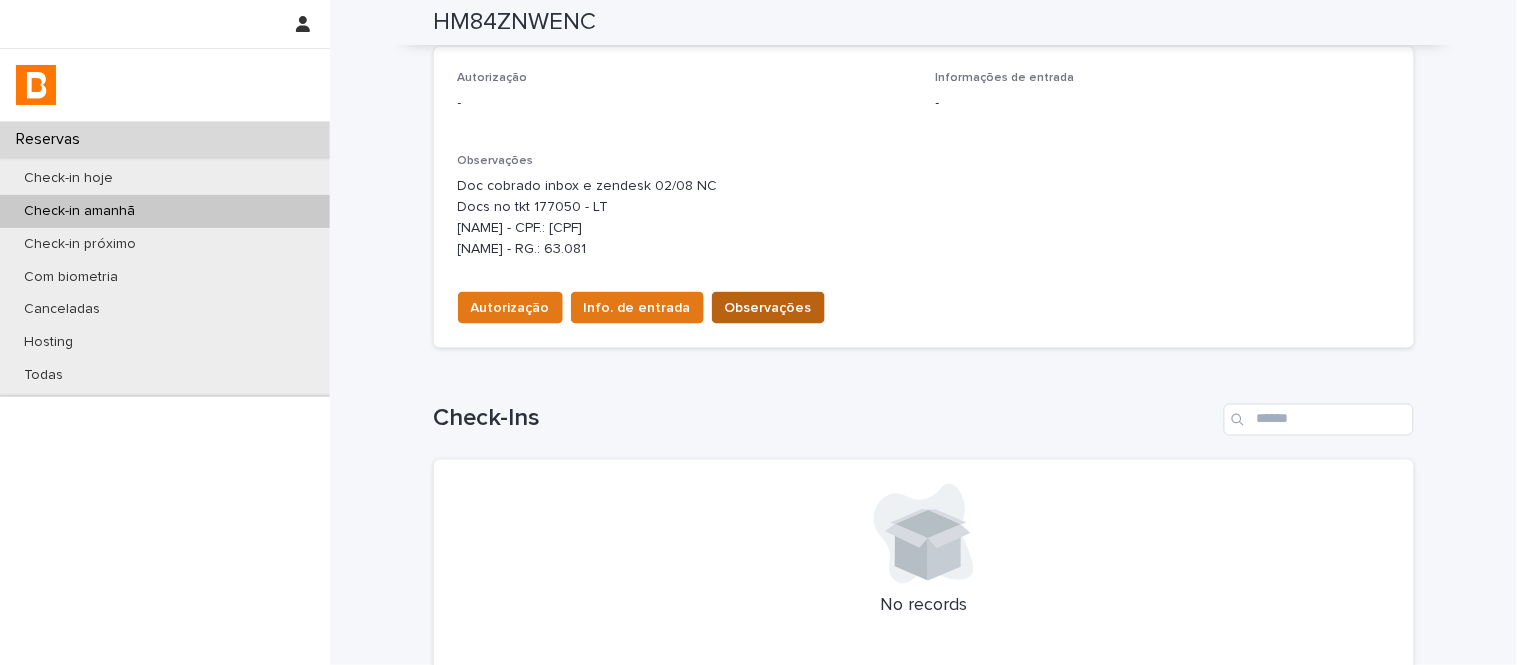click on "Observações" at bounding box center [768, 308] 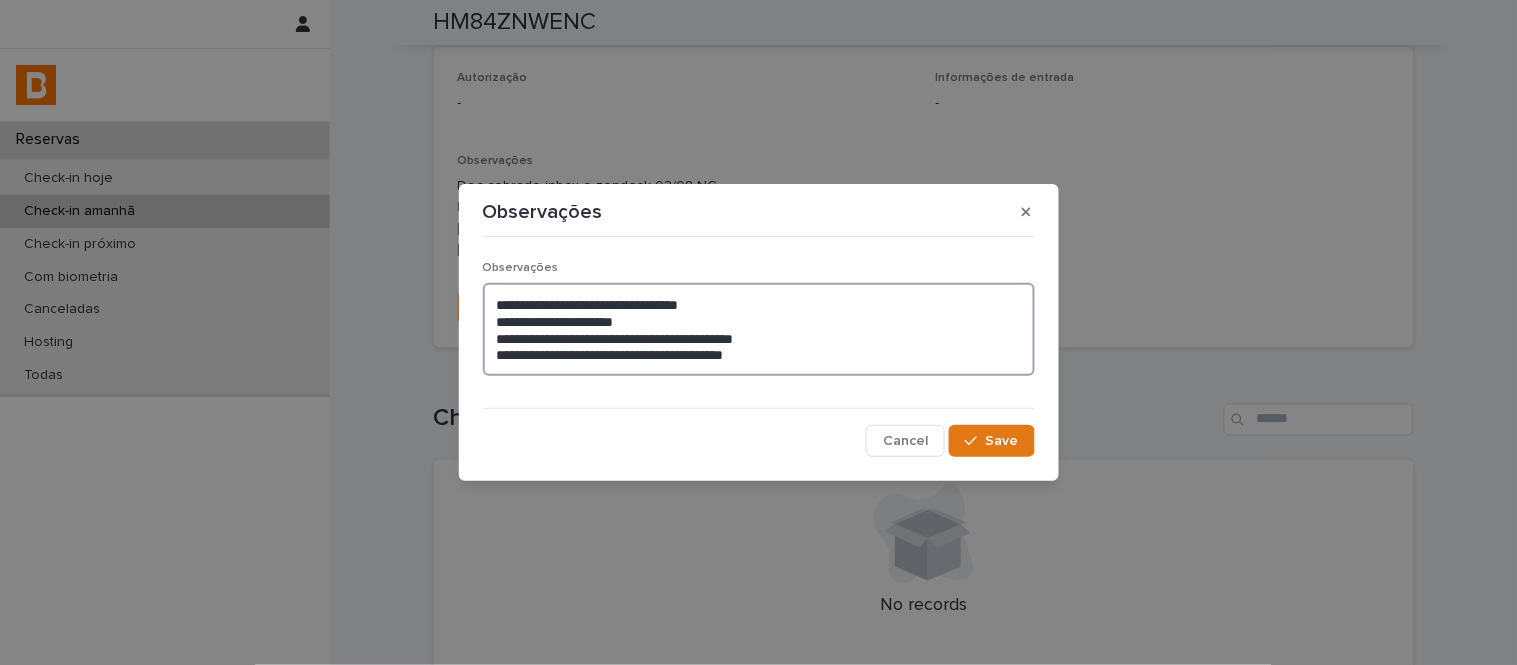 click on "**********" at bounding box center [759, 329] 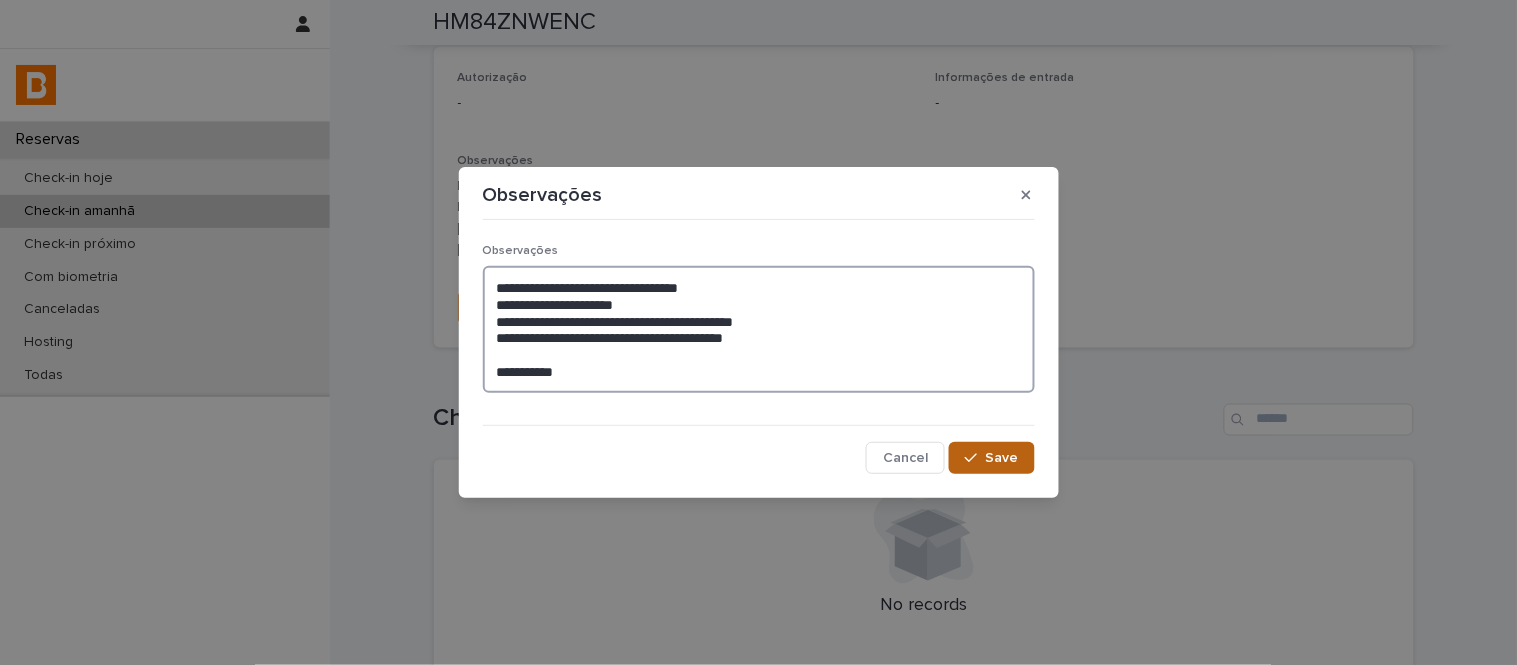 type on "**********" 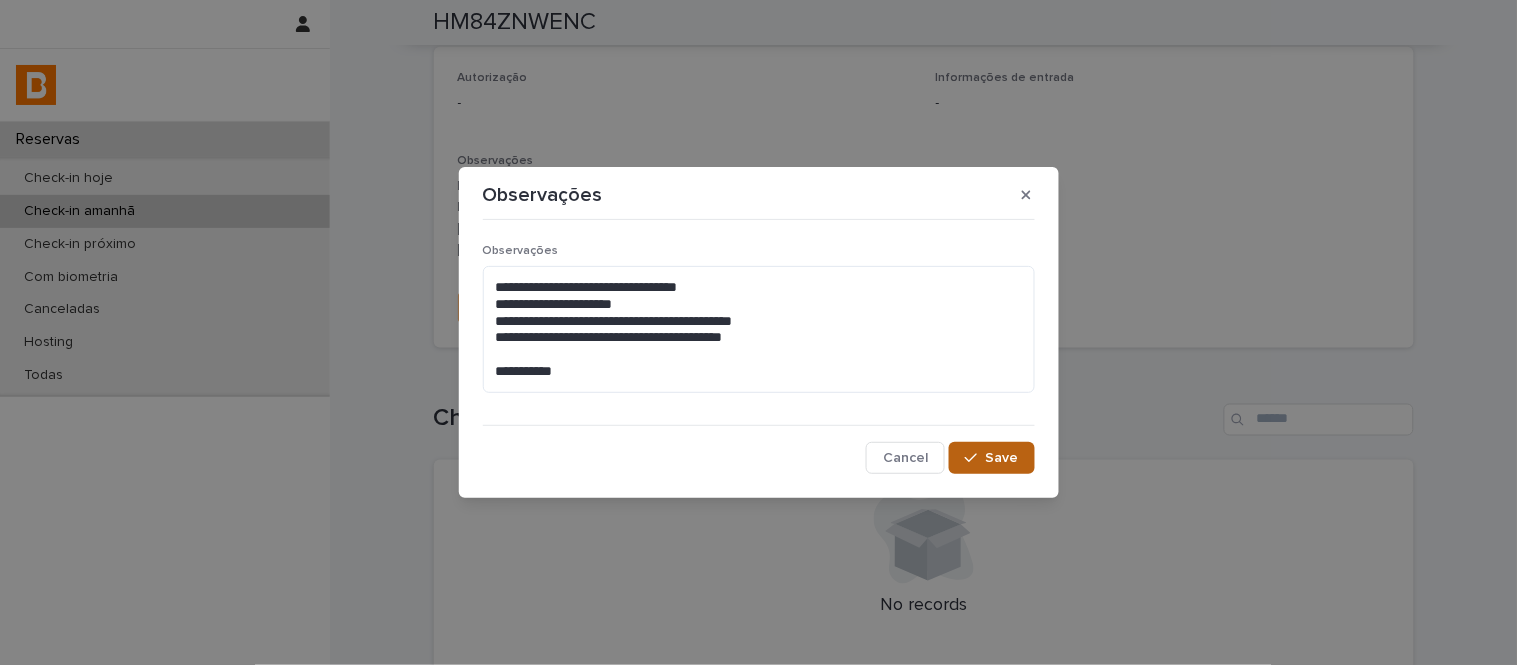 click on "Save" at bounding box center [991, 458] 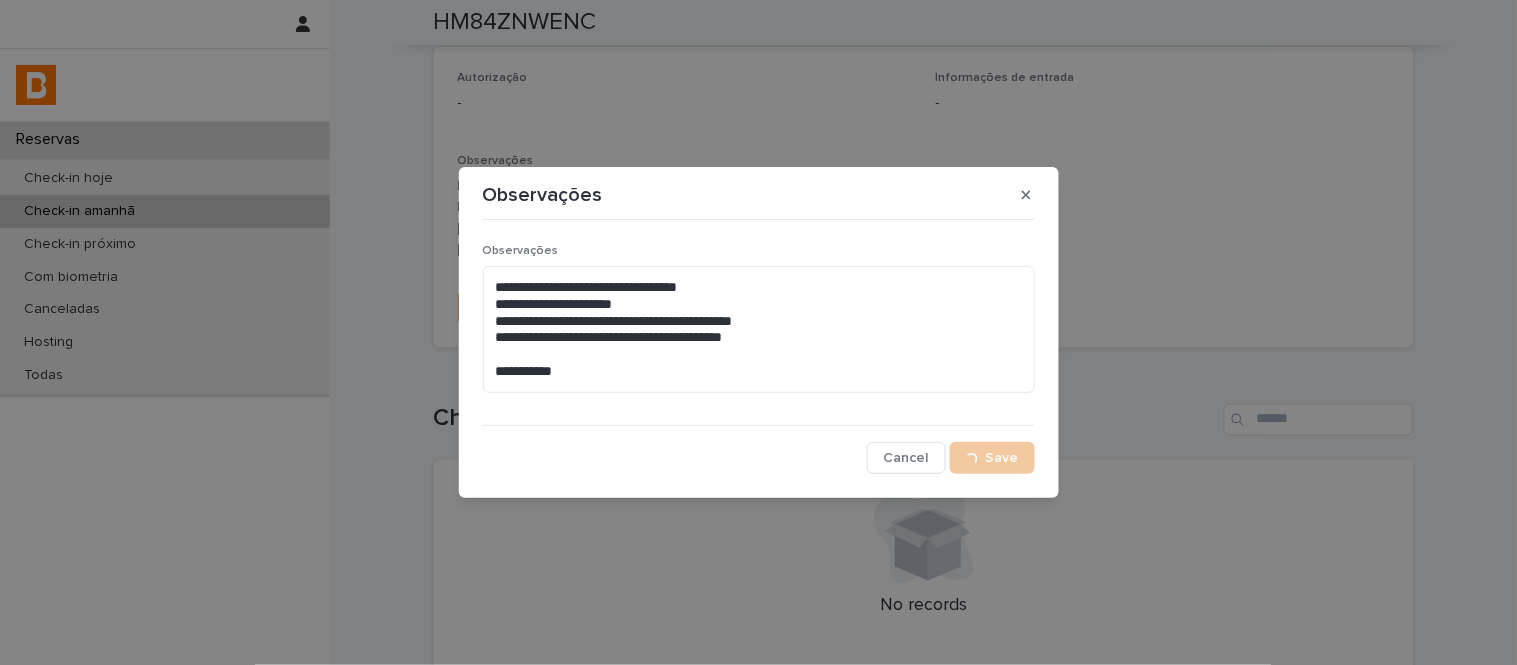 scroll, scrollTop: 576, scrollLeft: 0, axis: vertical 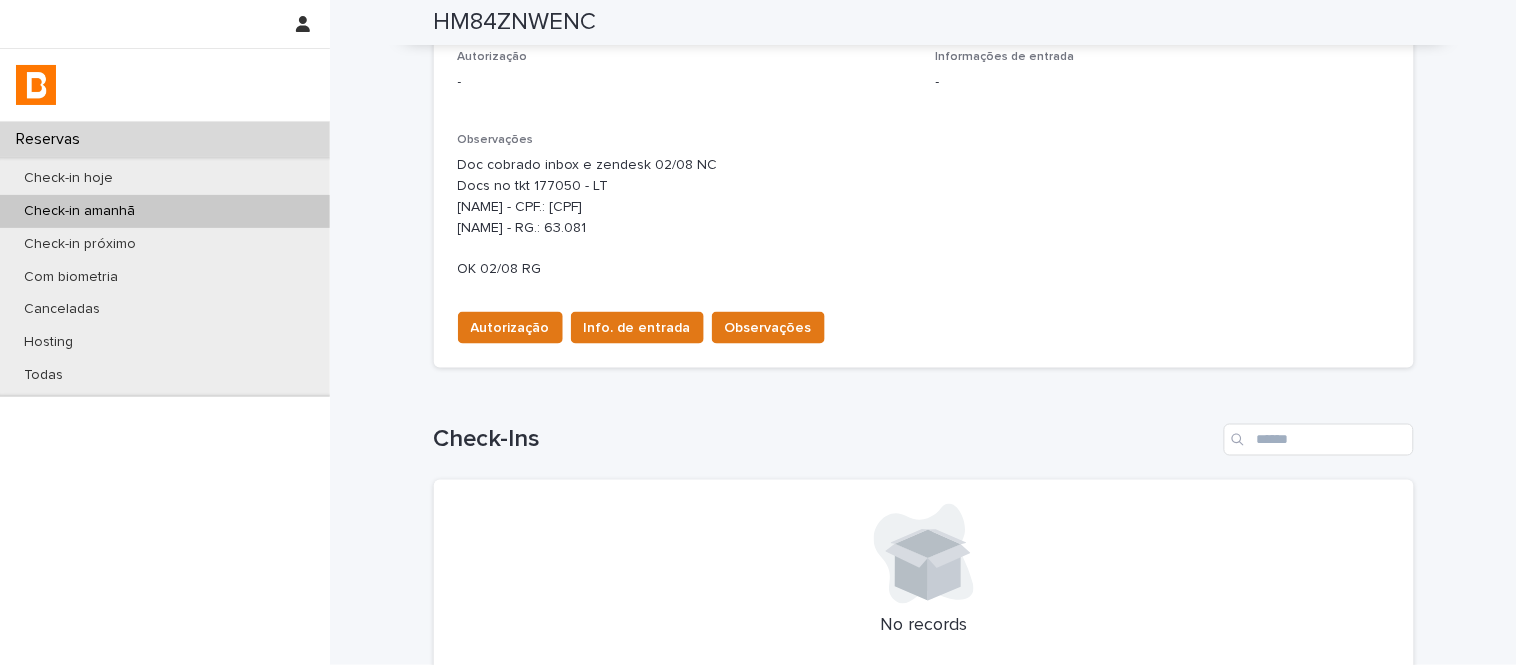 click on "Autorização Info. de entrada Observações" at bounding box center [637, 332] 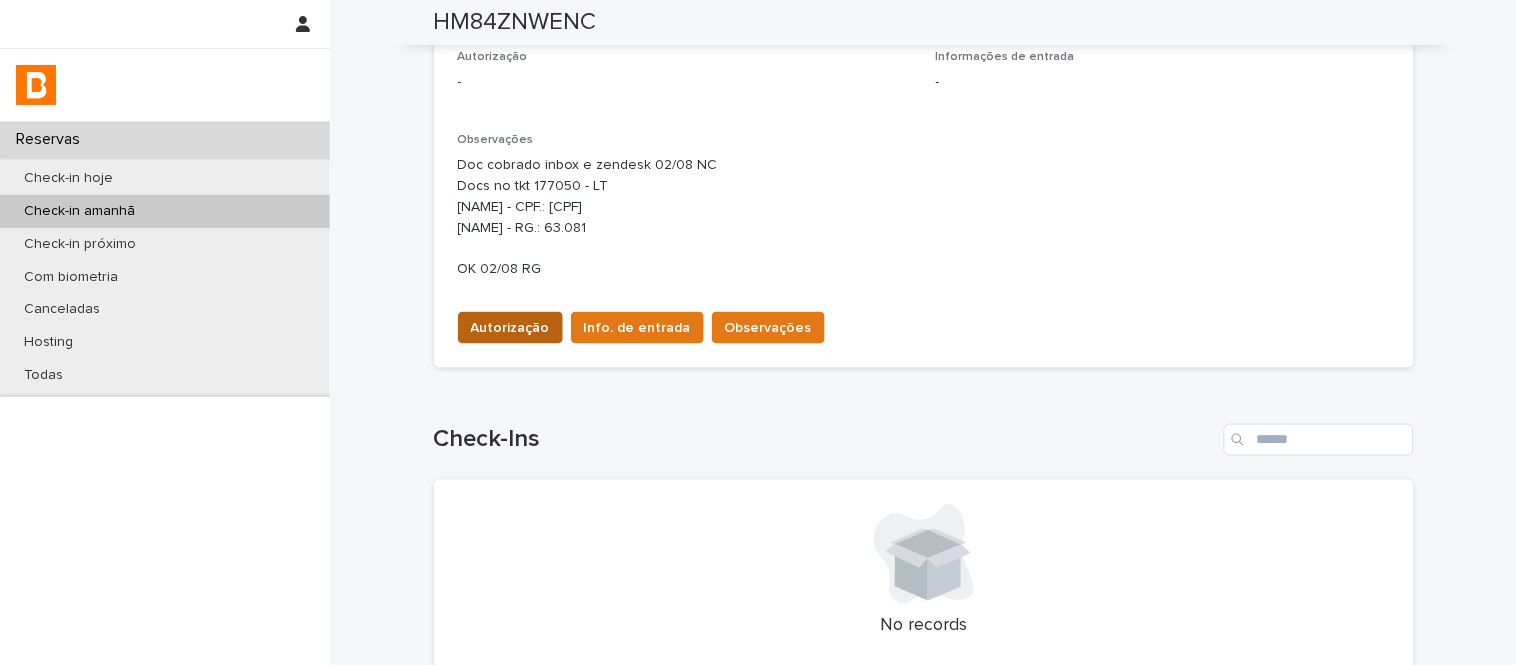 click on "Autorização" at bounding box center (510, 328) 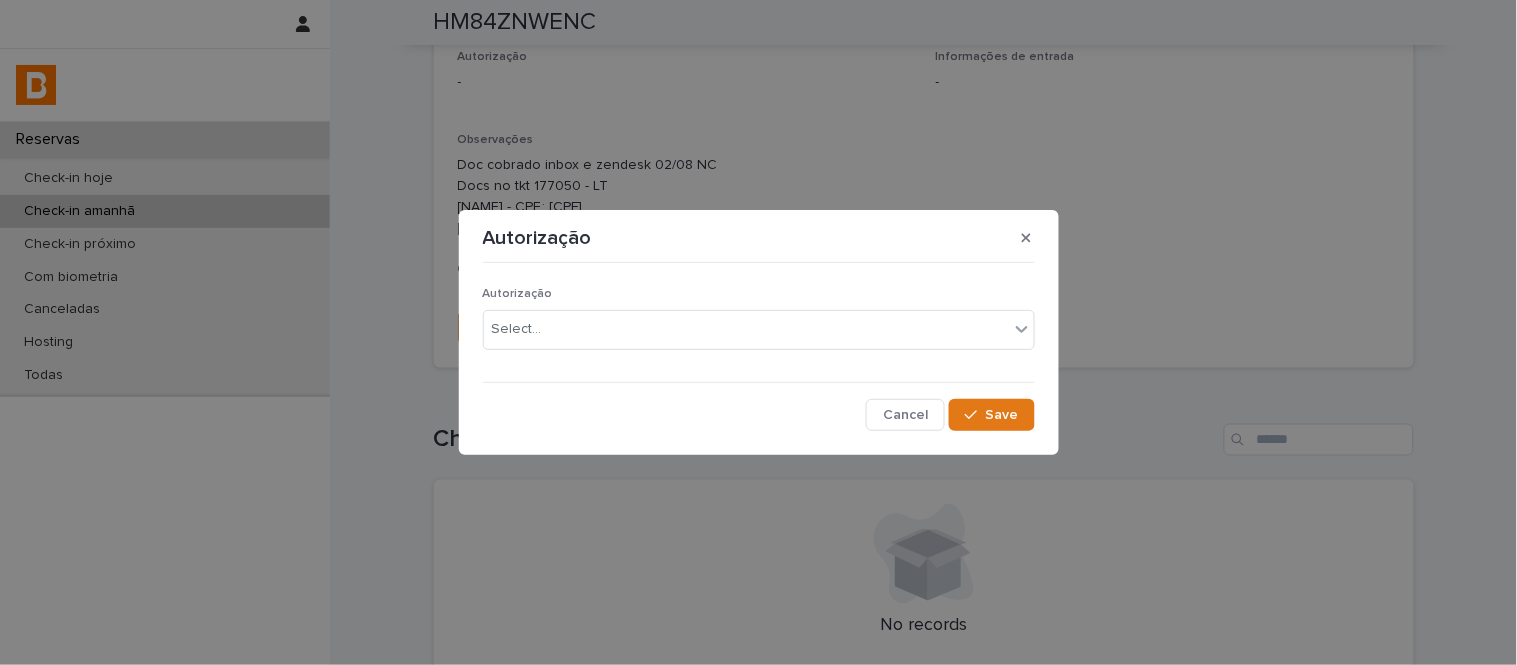click on "Autorização Select... Cancel Save" at bounding box center [759, 350] 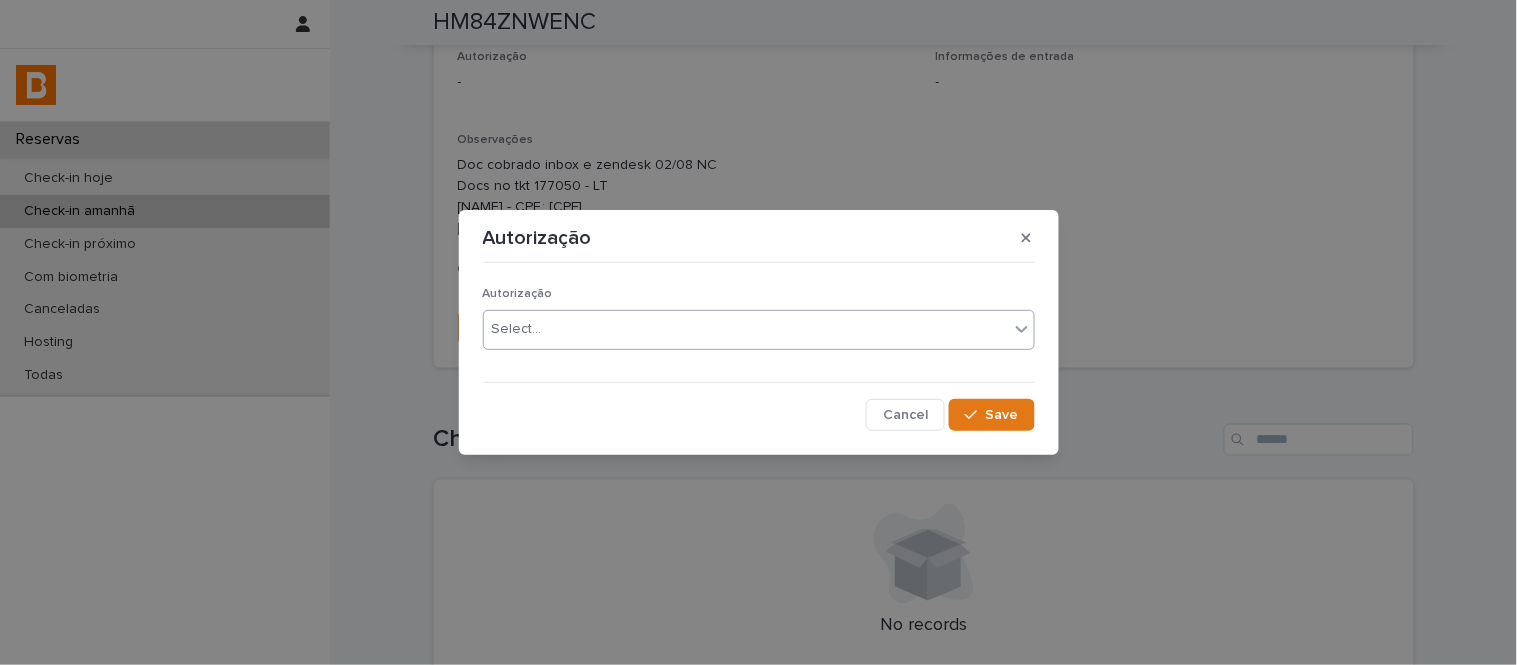click on "Select..." at bounding box center [746, 329] 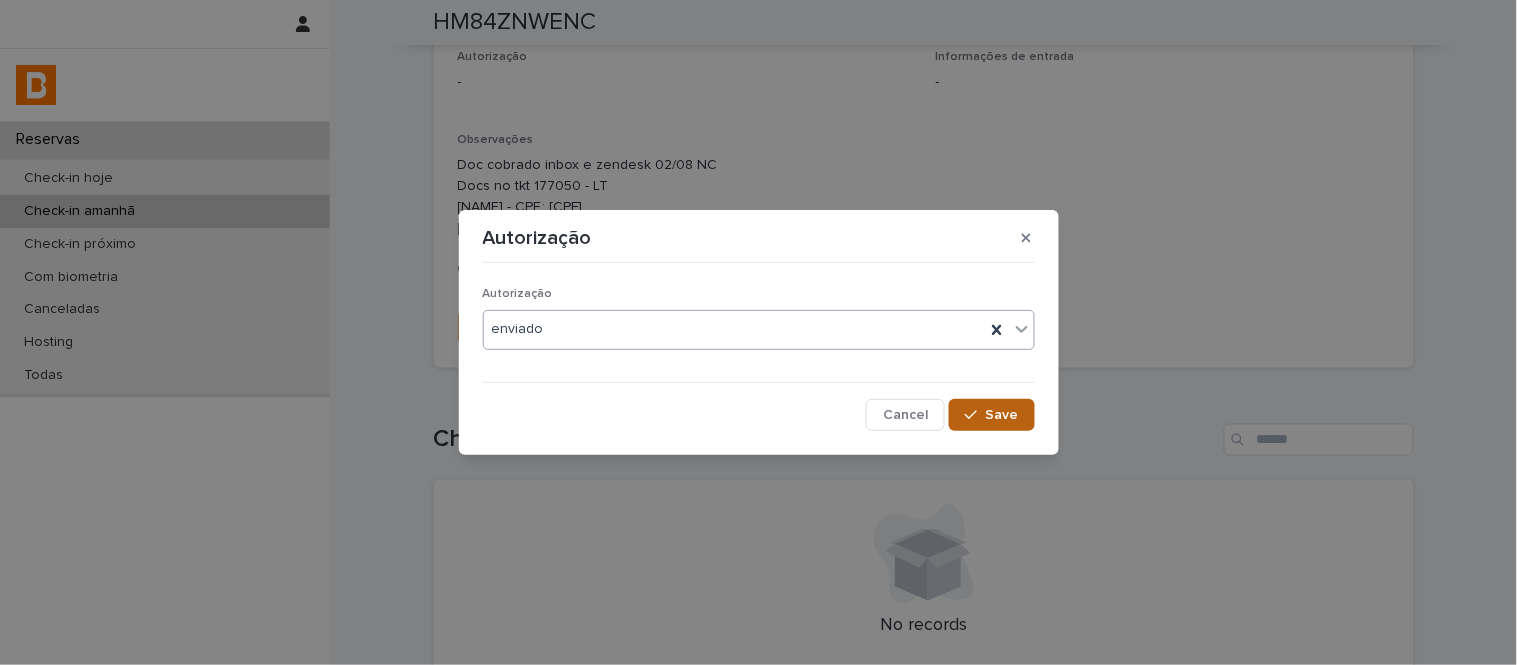 click 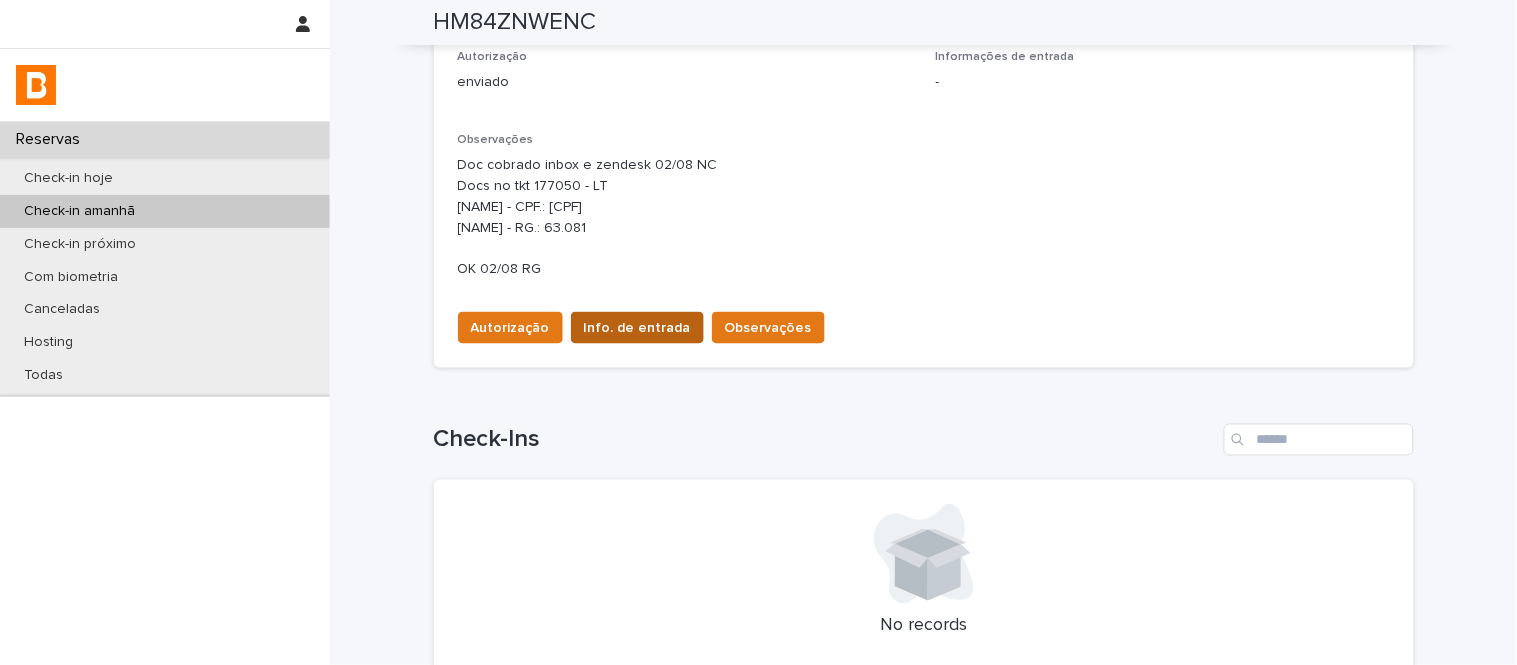 click on "Info. de entrada" at bounding box center (637, 328) 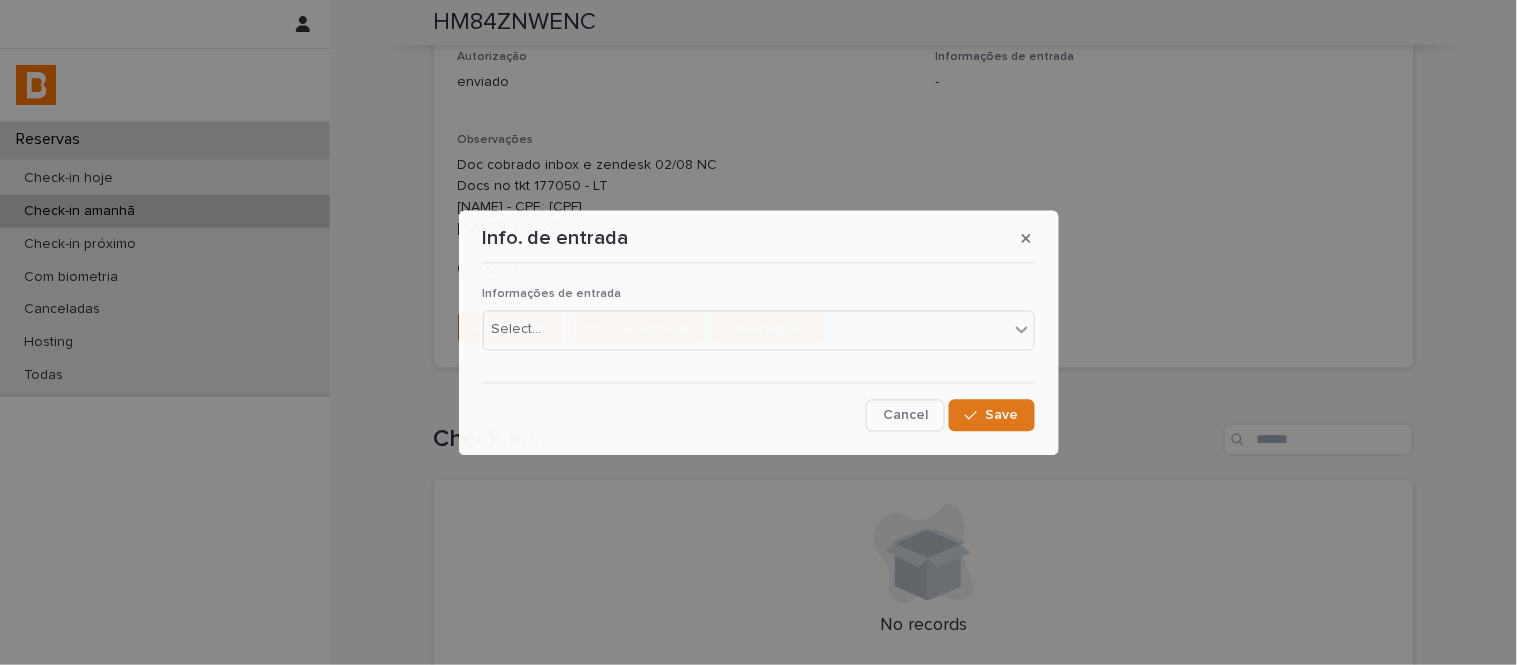 click on "Informações de entrada Select..." at bounding box center (759, 327) 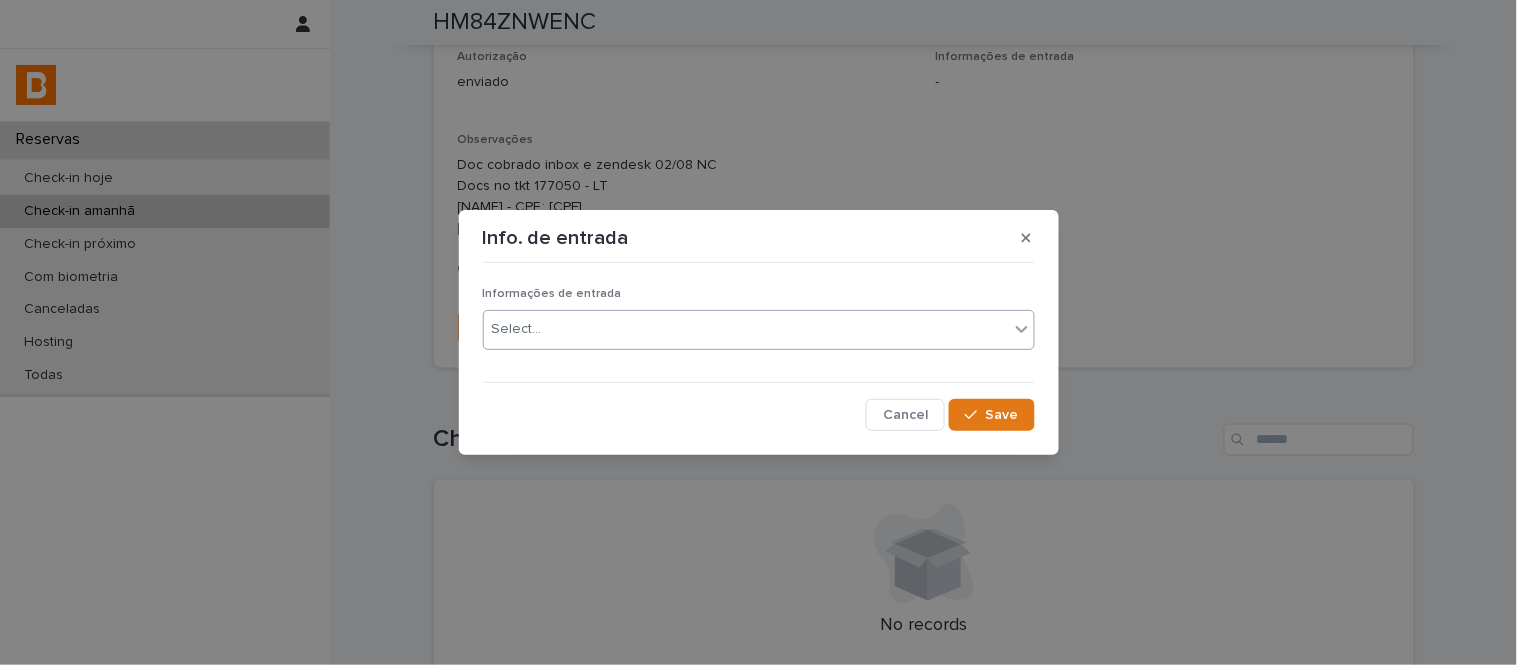 click on "Select..." at bounding box center [759, 330] 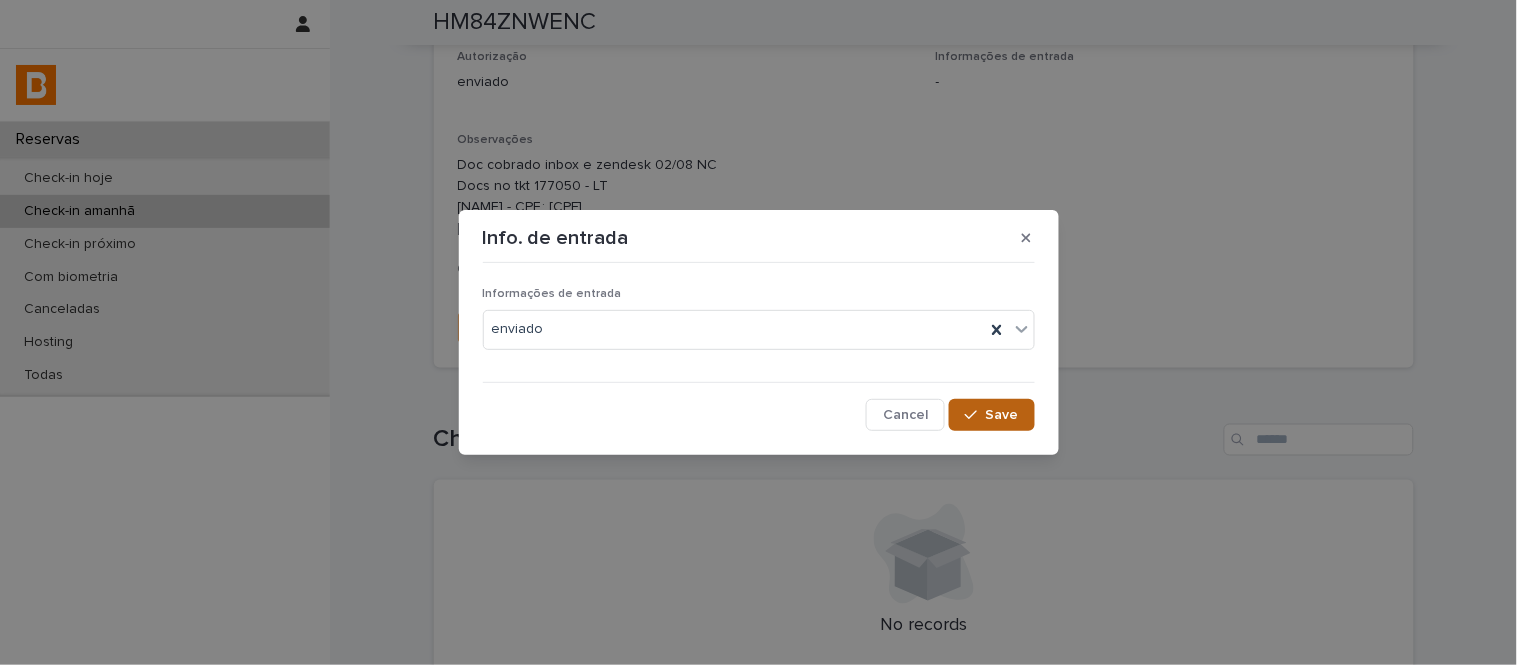 click at bounding box center (975, 415) 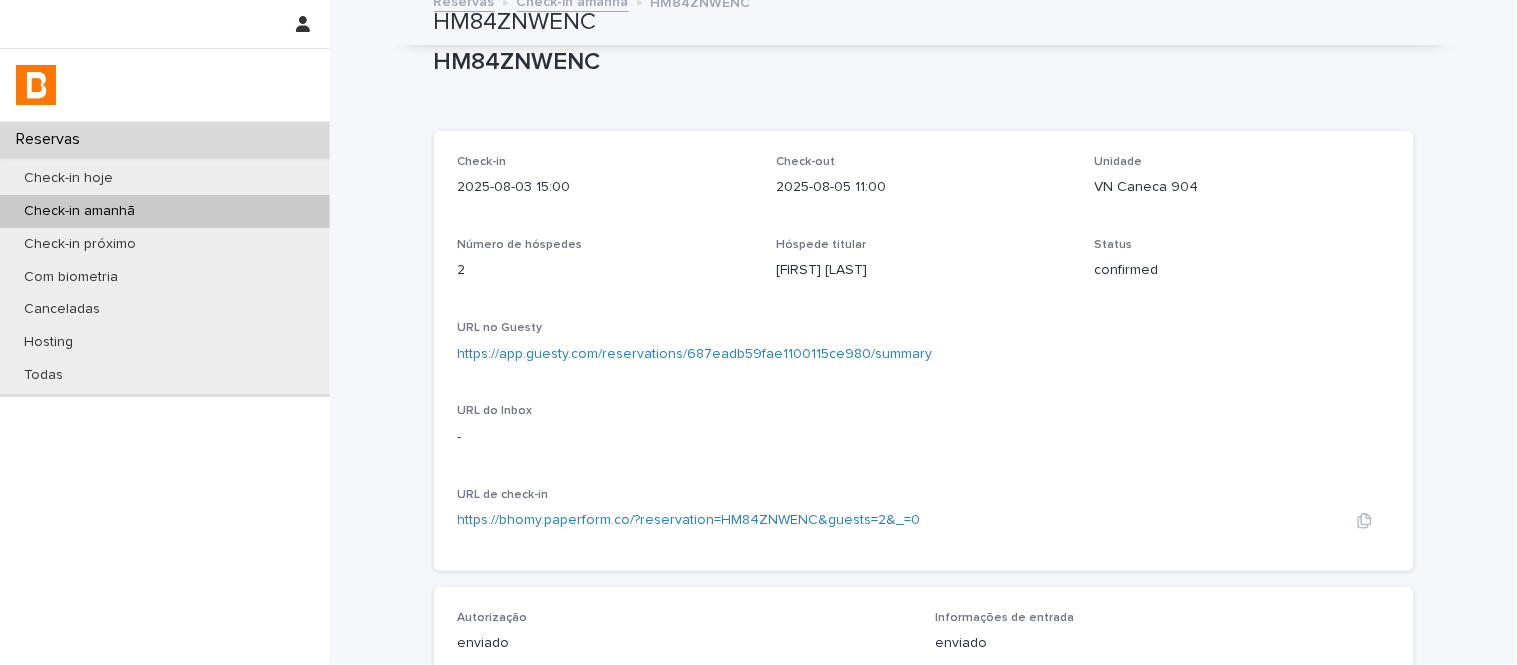 scroll, scrollTop: 0, scrollLeft: 0, axis: both 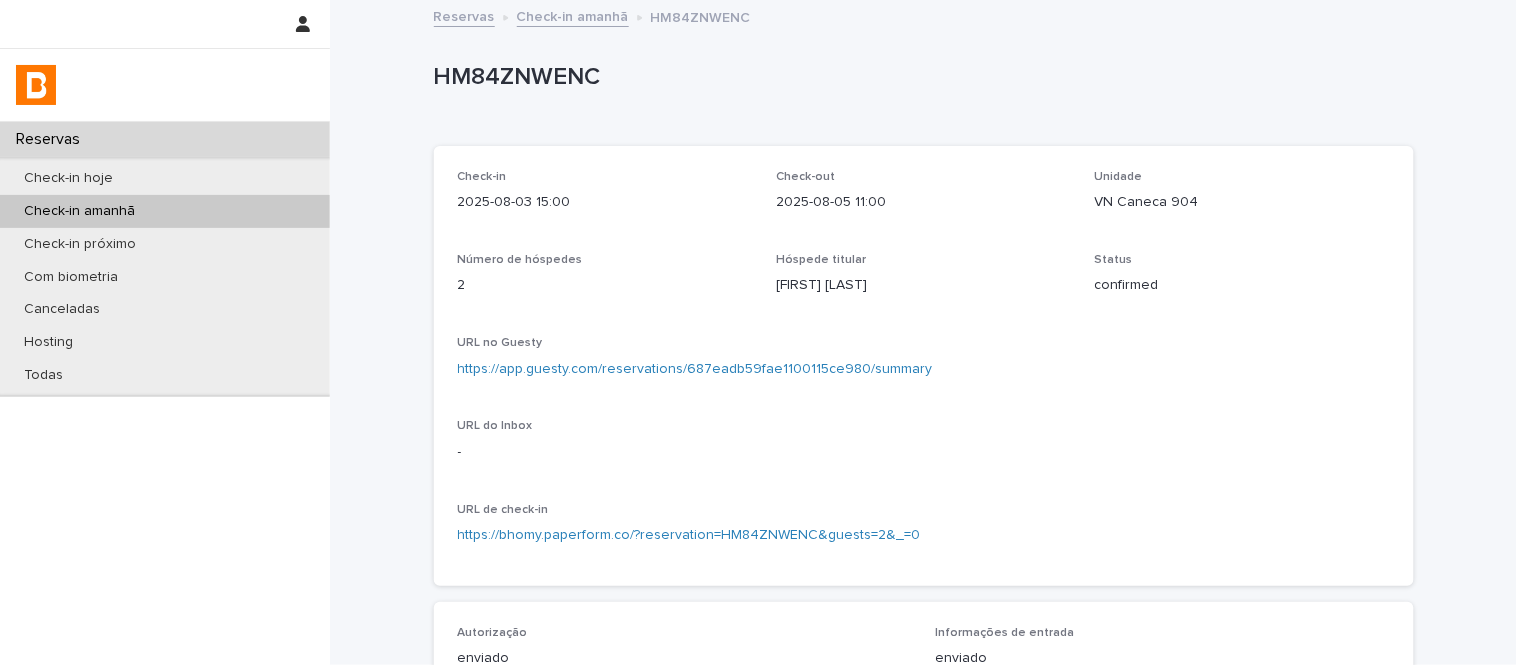 click on "Check-in amanhã" at bounding box center [573, 15] 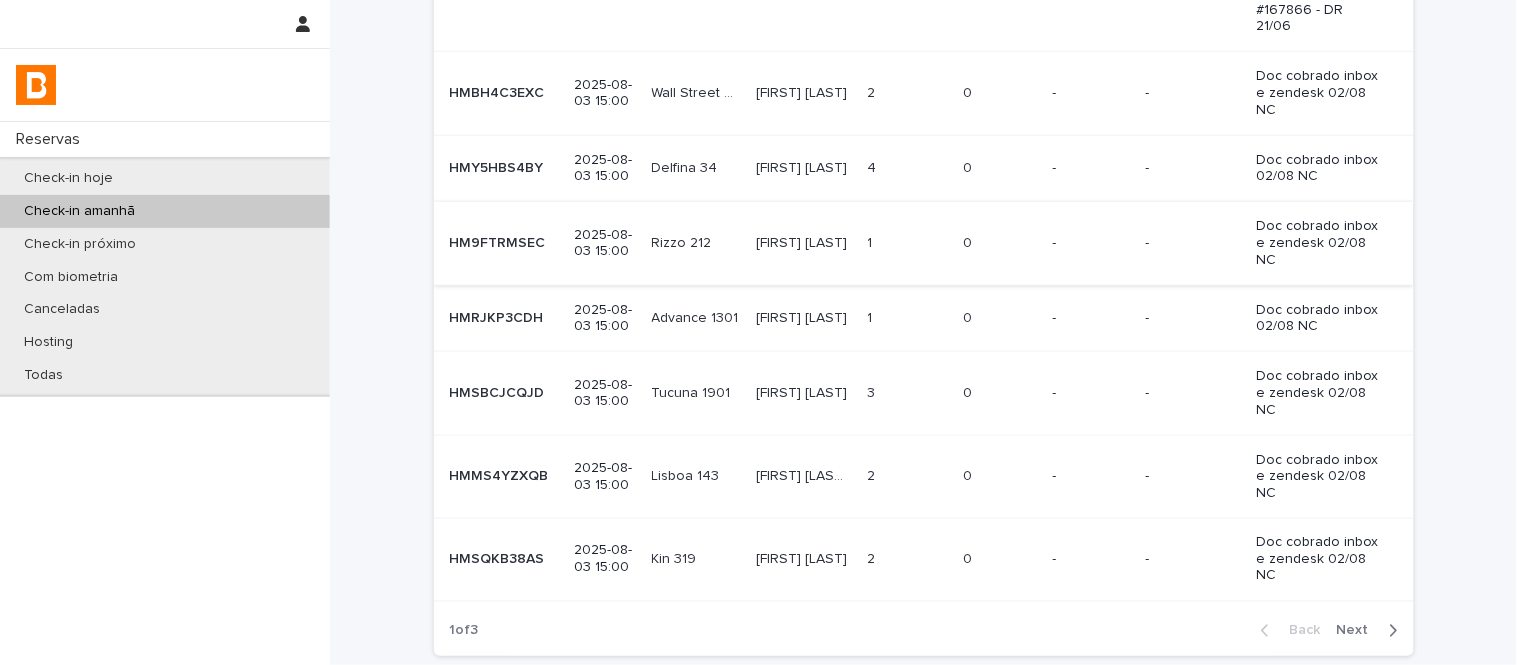 scroll, scrollTop: 555, scrollLeft: 0, axis: vertical 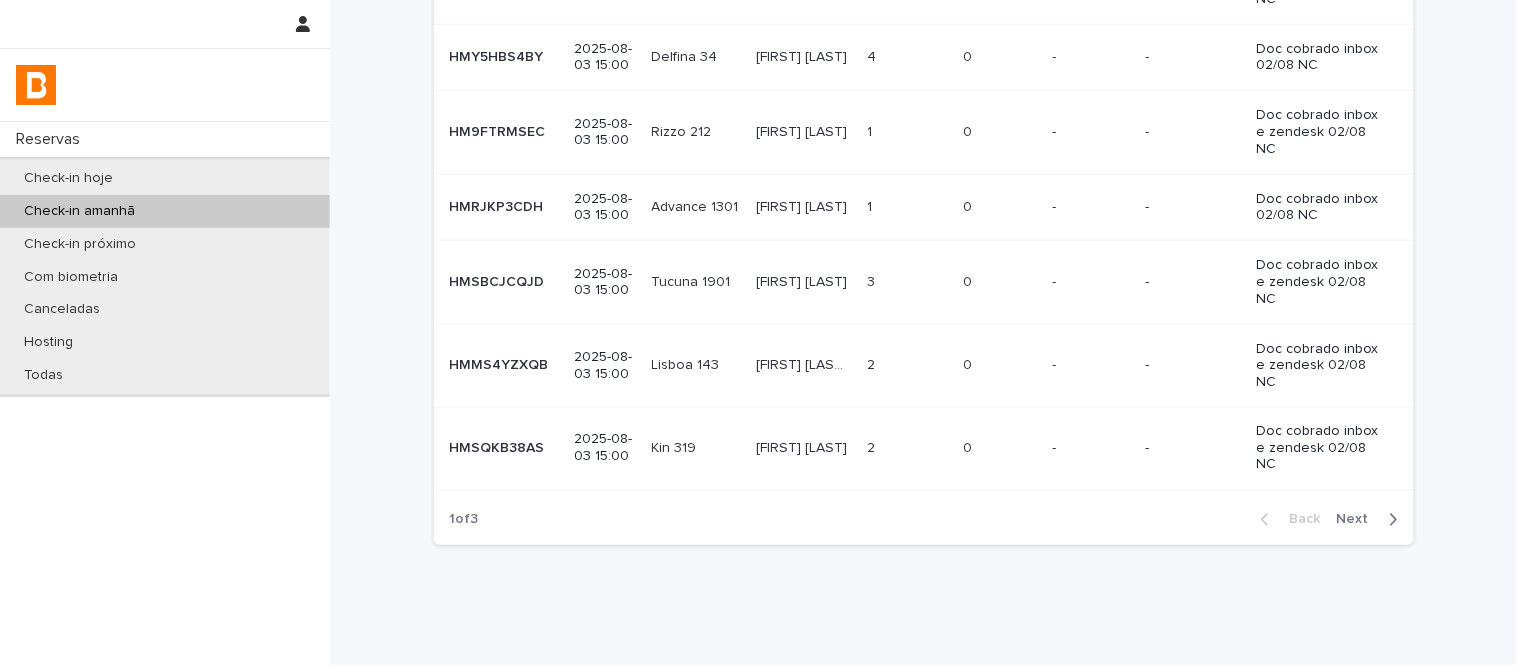 click on "Next" at bounding box center (1359, 520) 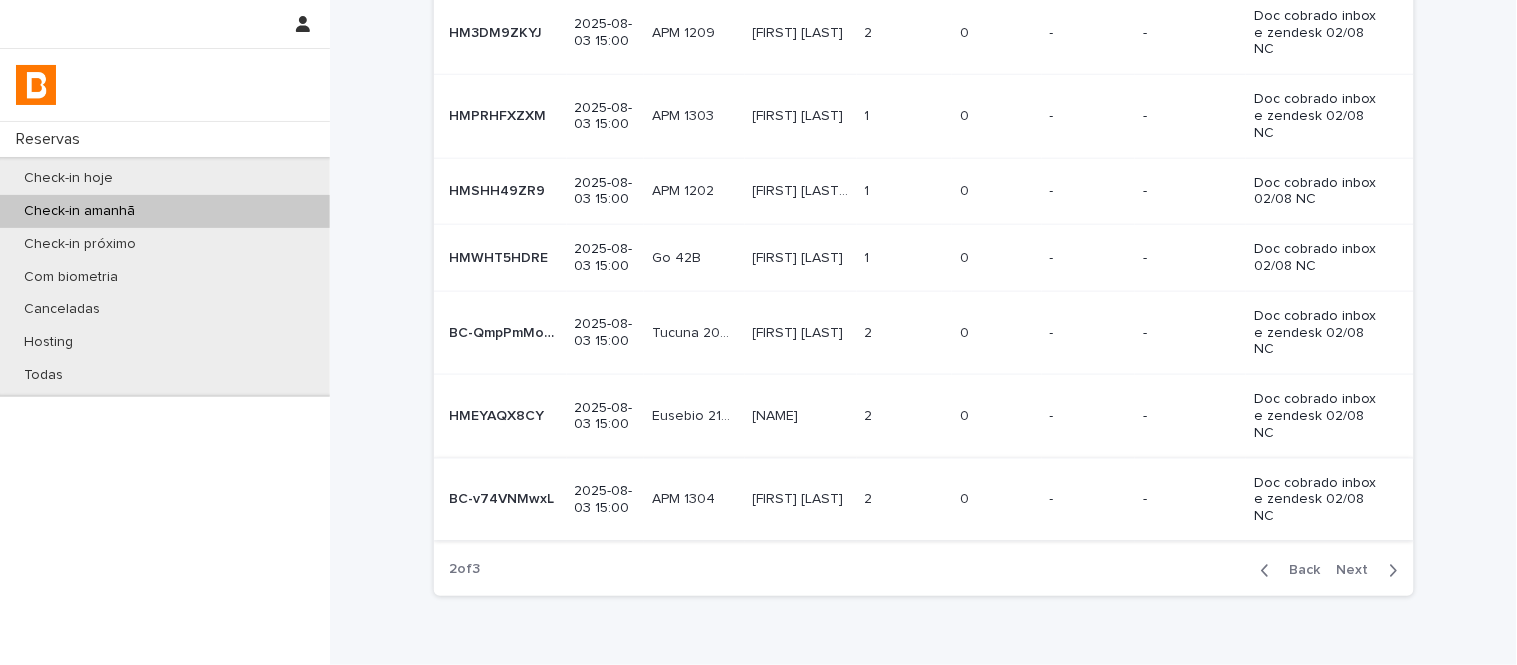 scroll, scrollTop: 456, scrollLeft: 0, axis: vertical 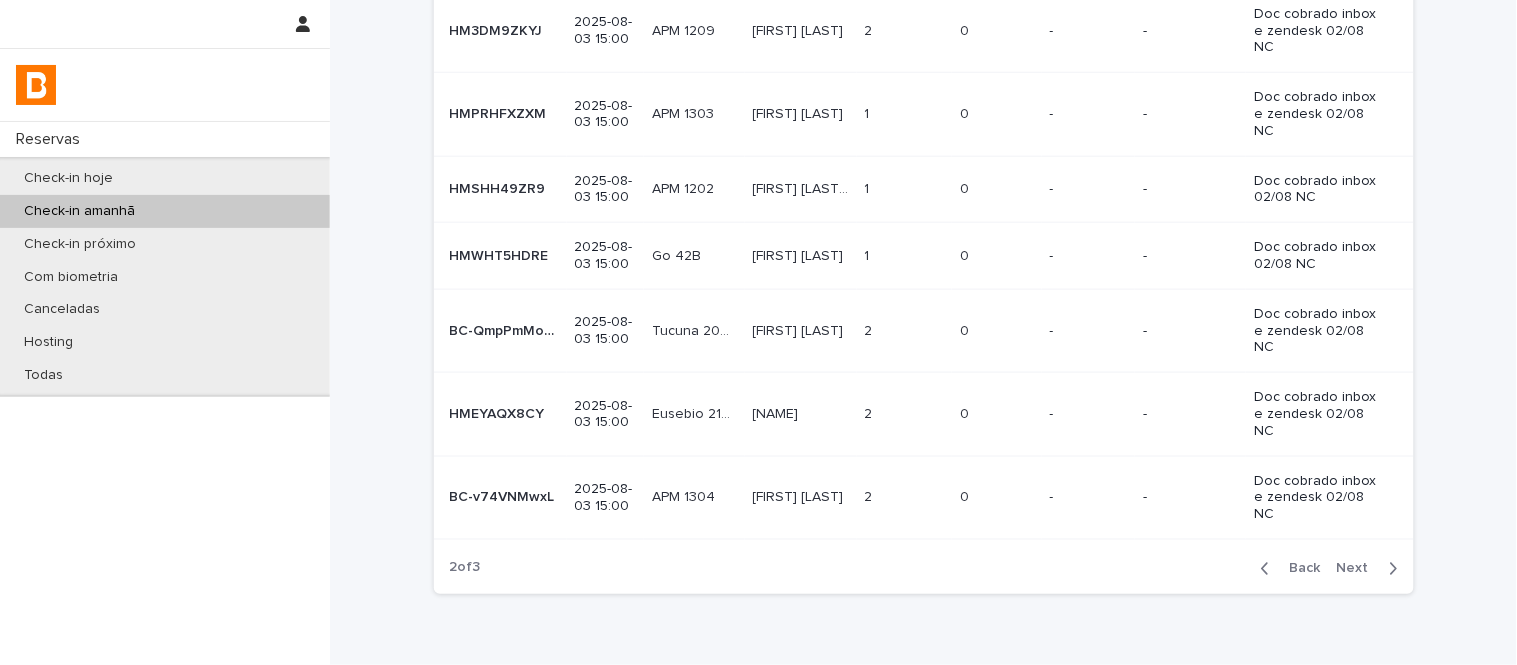 click on "Next" at bounding box center [1359, 569] 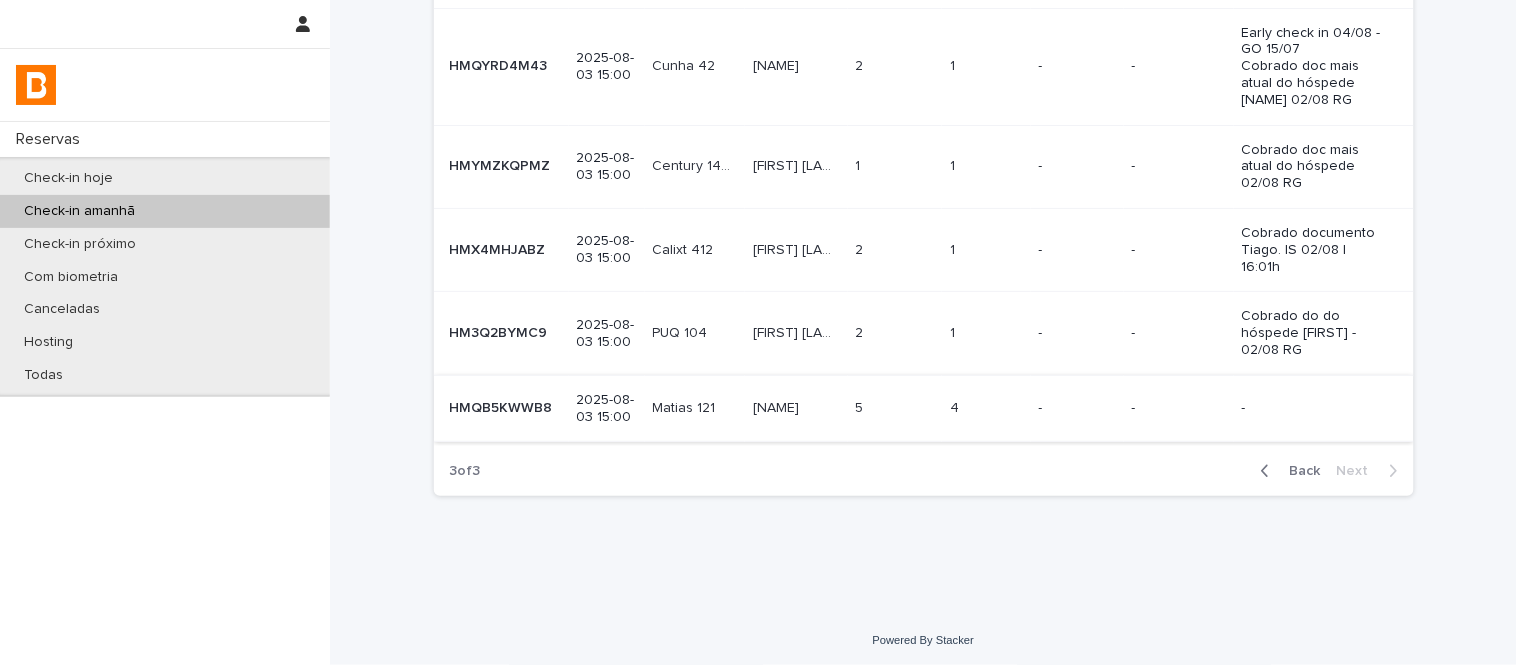 scroll, scrollTop: 191, scrollLeft: 0, axis: vertical 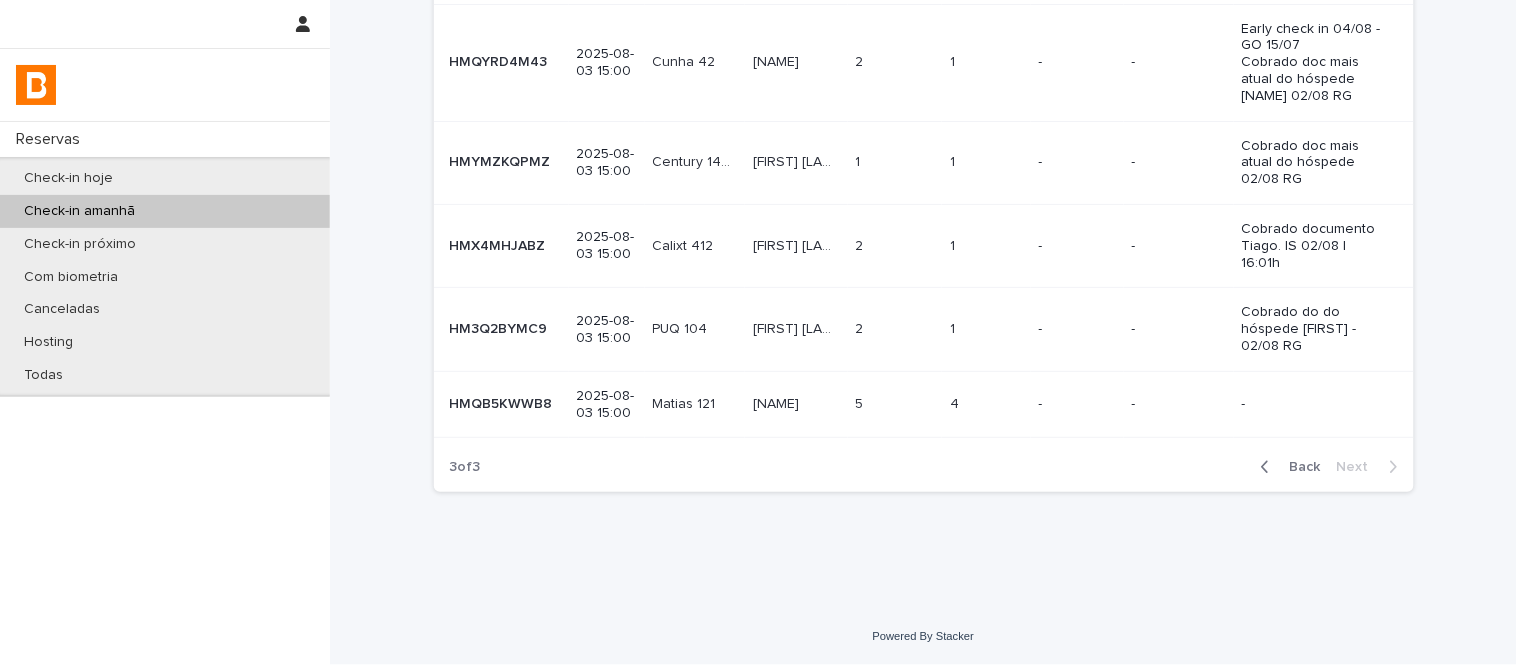 click on "Back" at bounding box center [1299, 467] 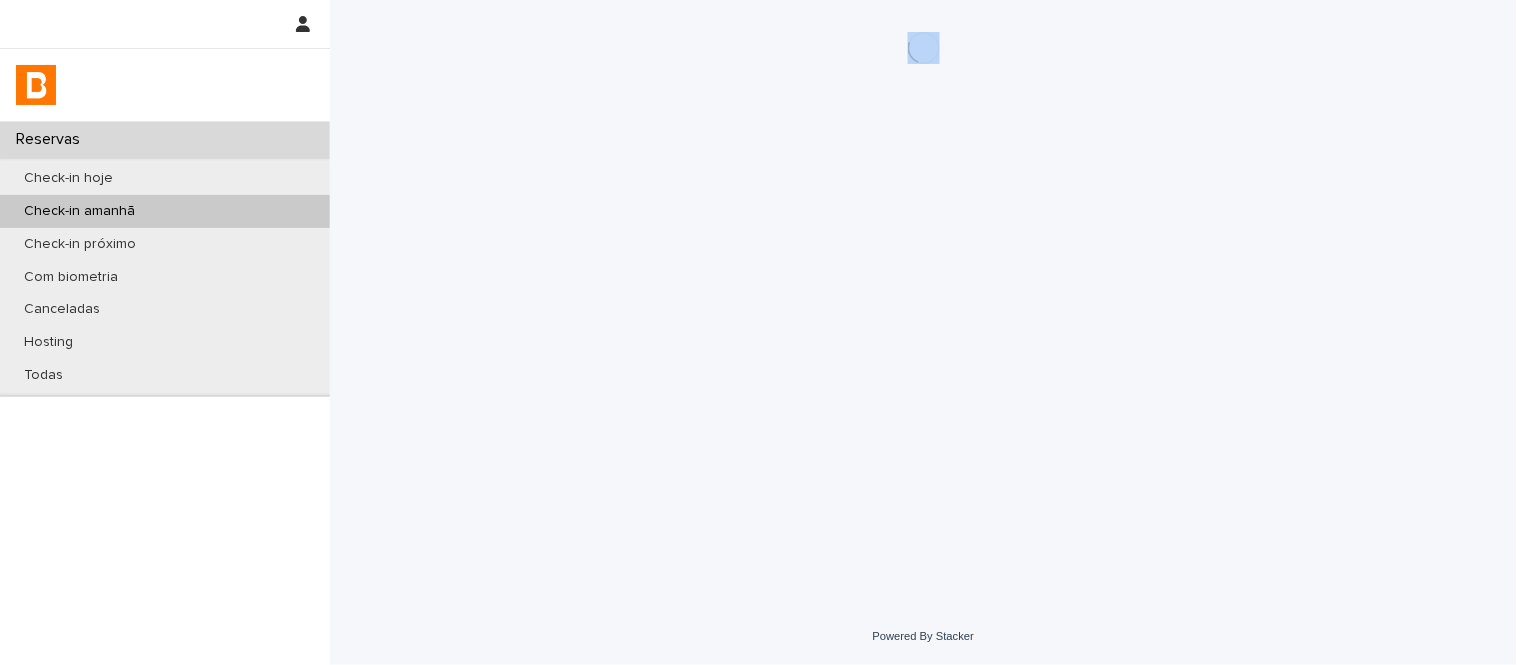 scroll, scrollTop: 0, scrollLeft: 0, axis: both 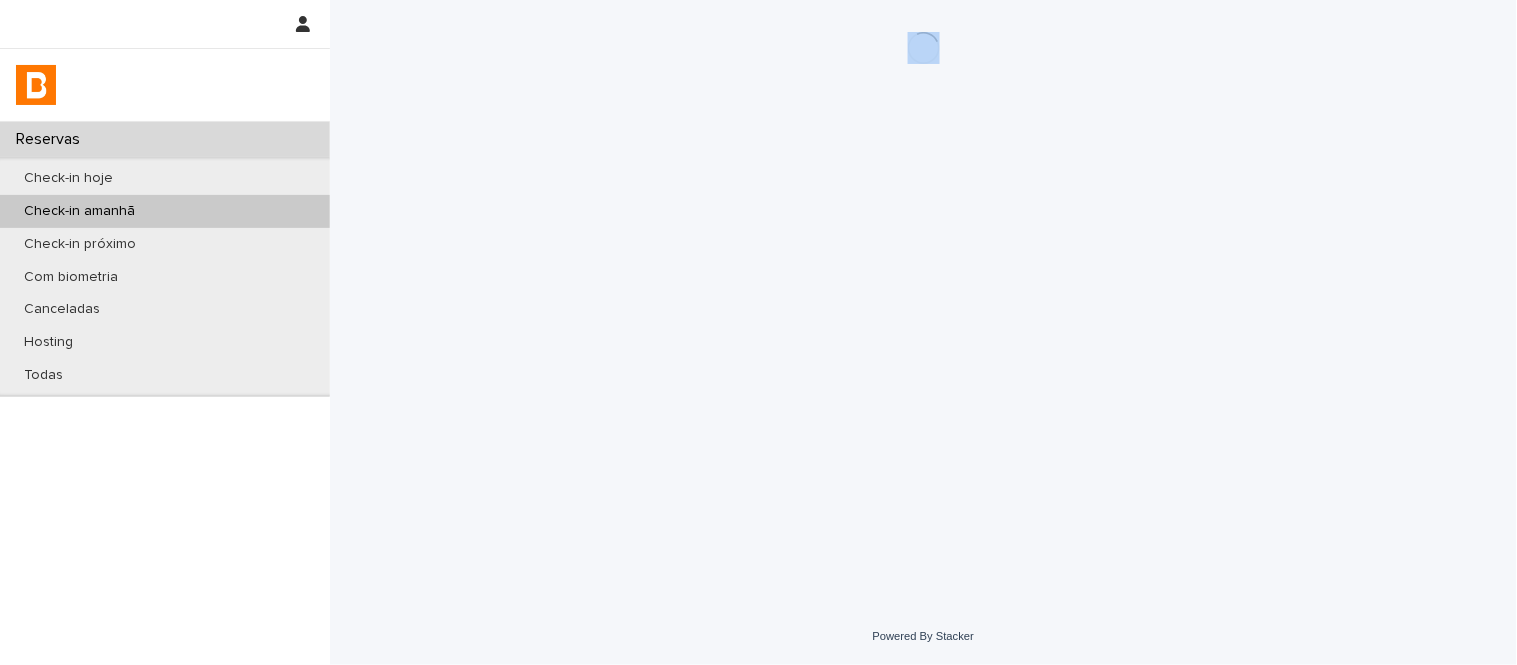 click on "Loading... Saving… Loading... Saving…" at bounding box center [924, 279] 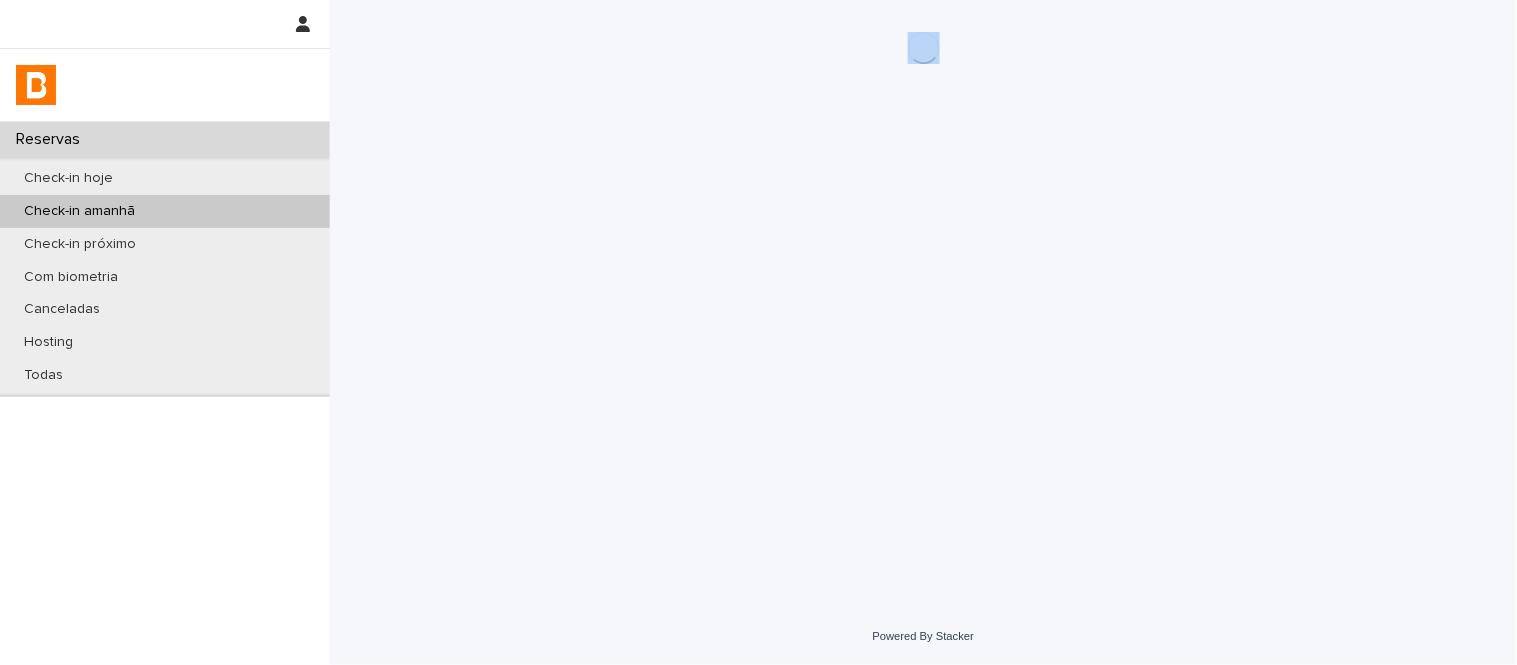 click on "Loading... Saving… Loading... Saving…" at bounding box center [924, 279] 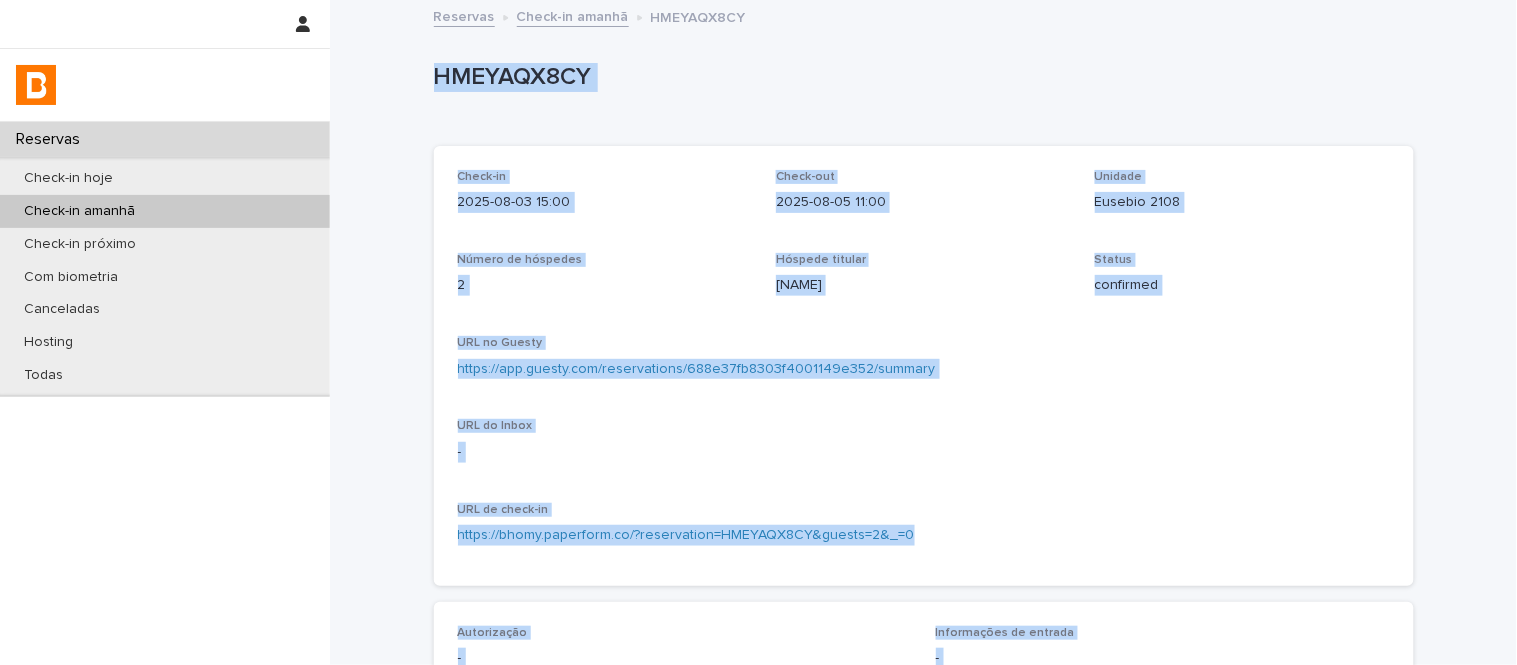 click on "Check-in amanhã" at bounding box center [573, 15] 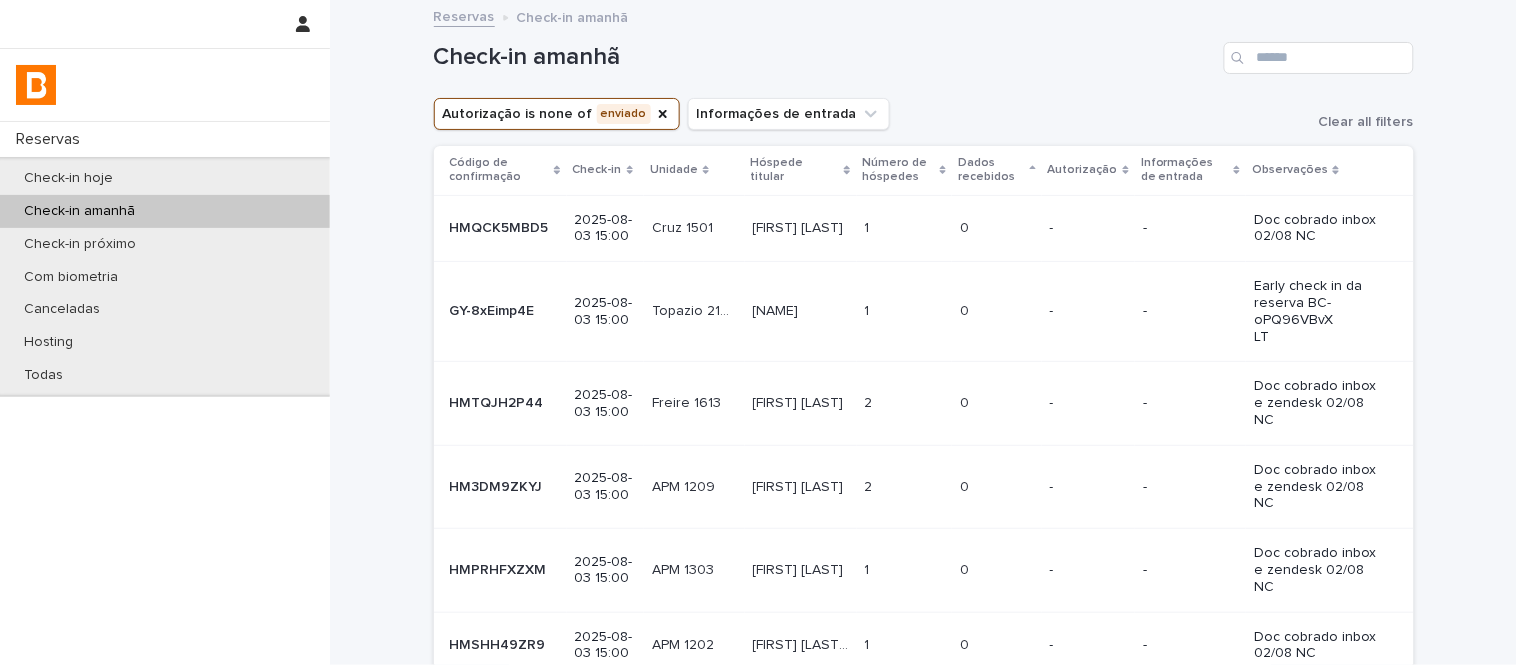scroll, scrollTop: 456, scrollLeft: 0, axis: vertical 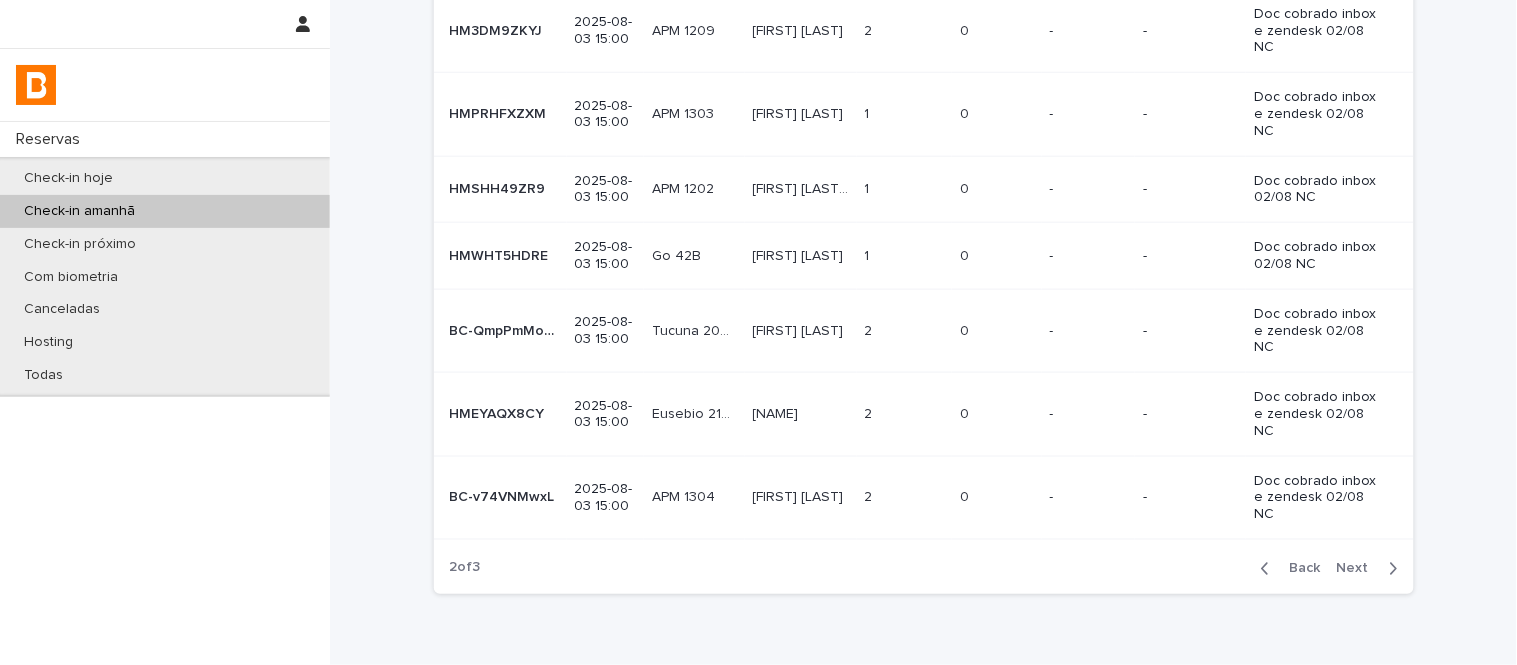 click on "Back" at bounding box center (1299, 569) 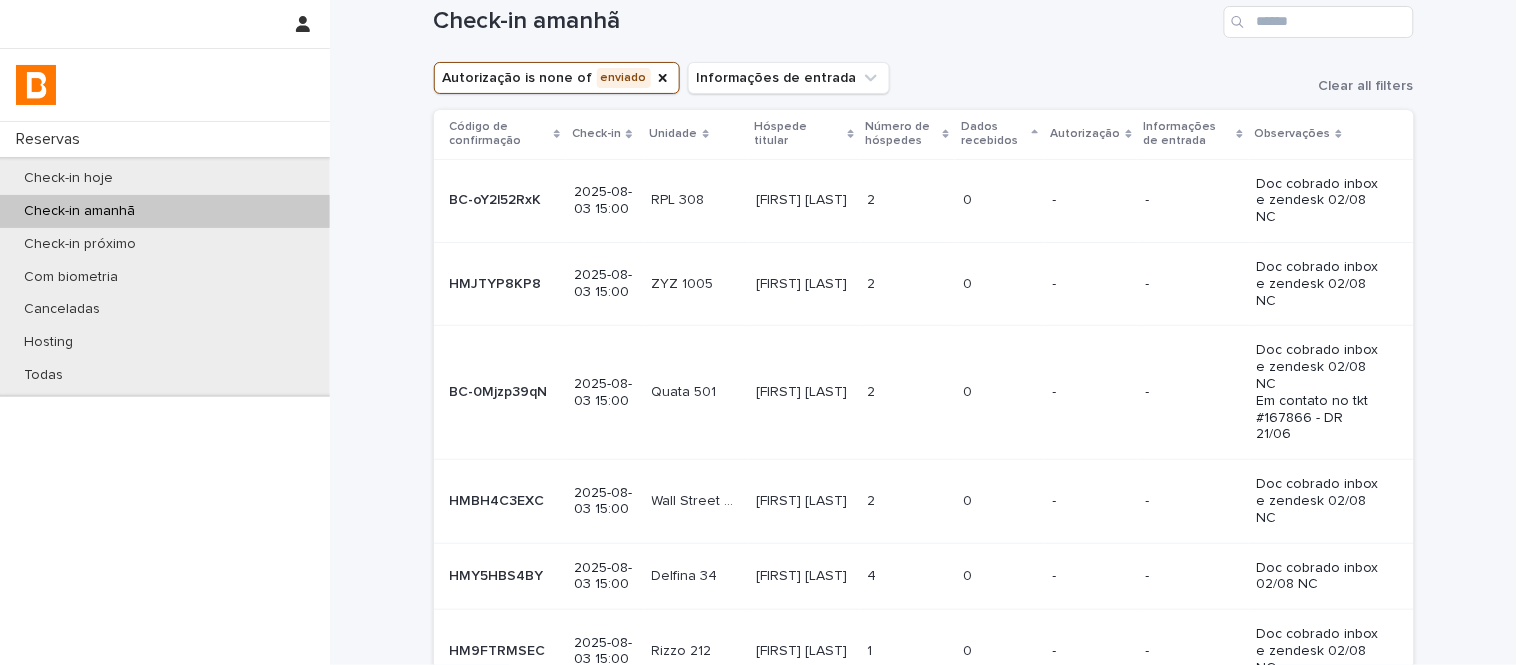scroll, scrollTop: 35, scrollLeft: 0, axis: vertical 